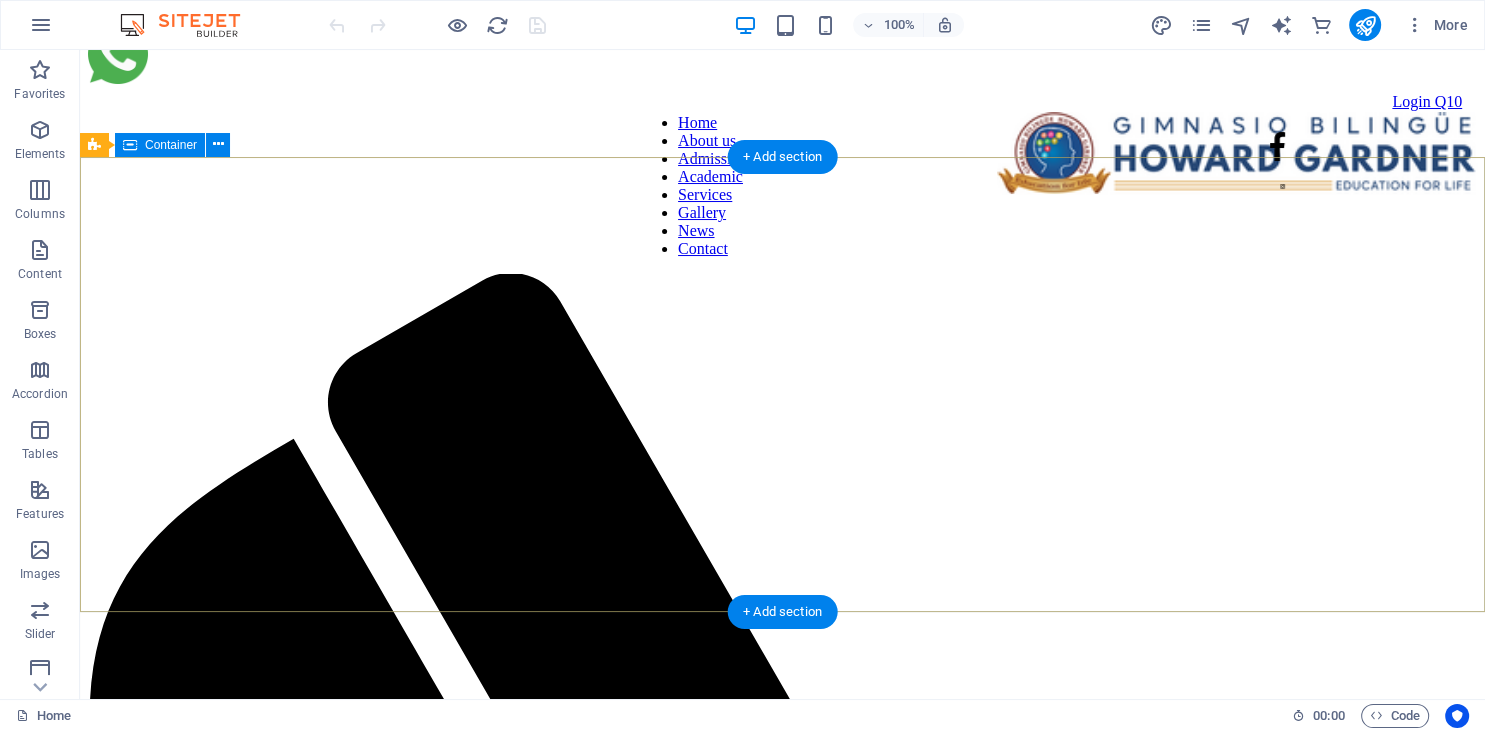 scroll, scrollTop: 0, scrollLeft: 0, axis: both 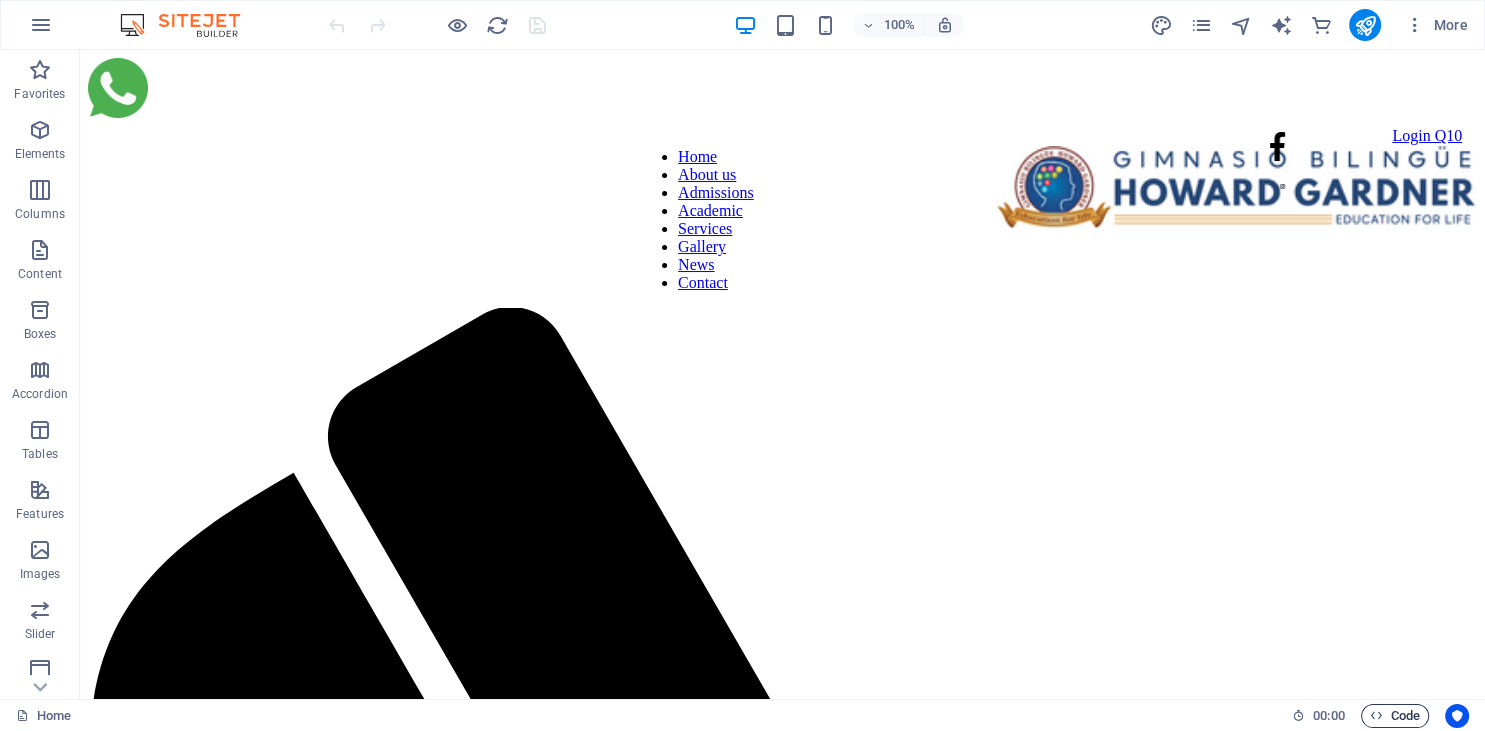 click at bounding box center (1376, 715) 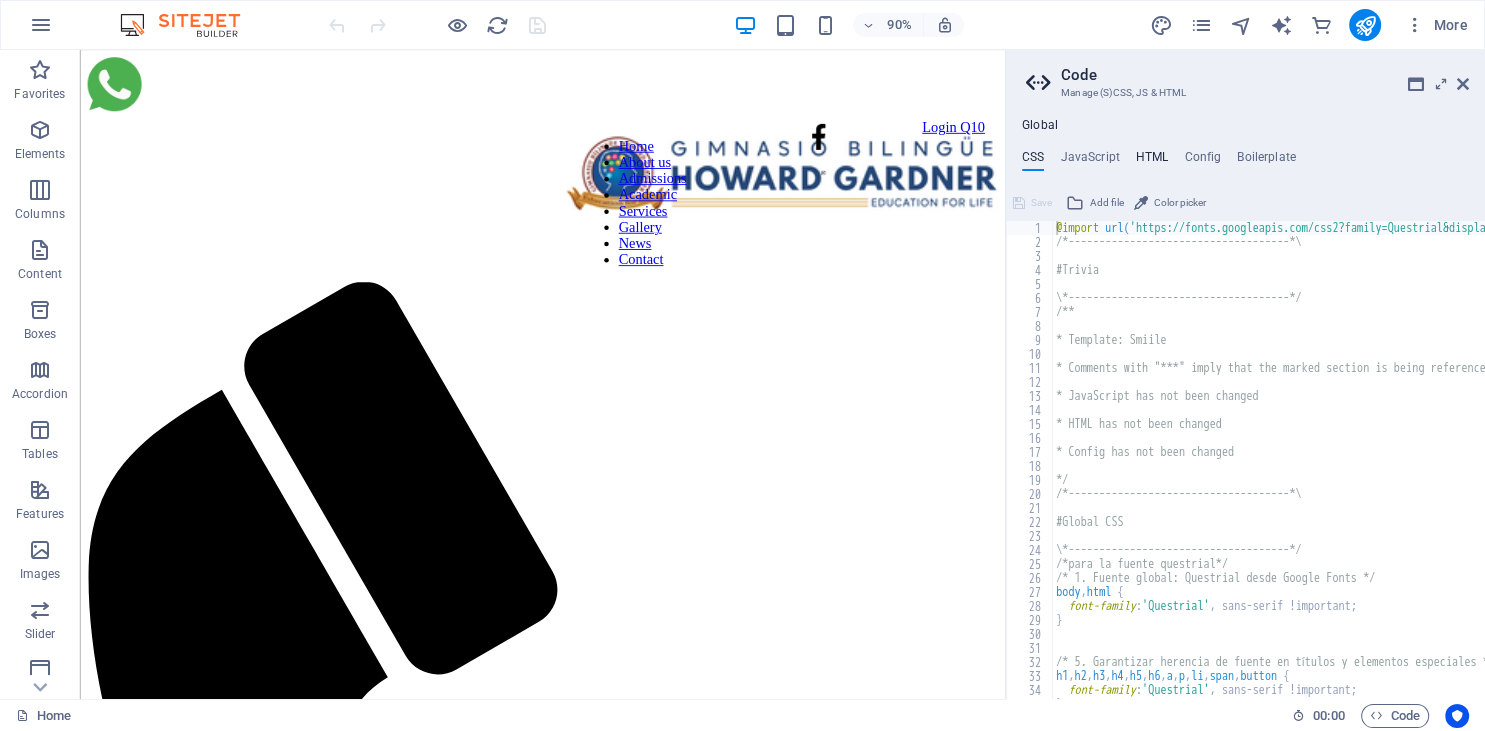 click on "HTML" at bounding box center [1152, 161] 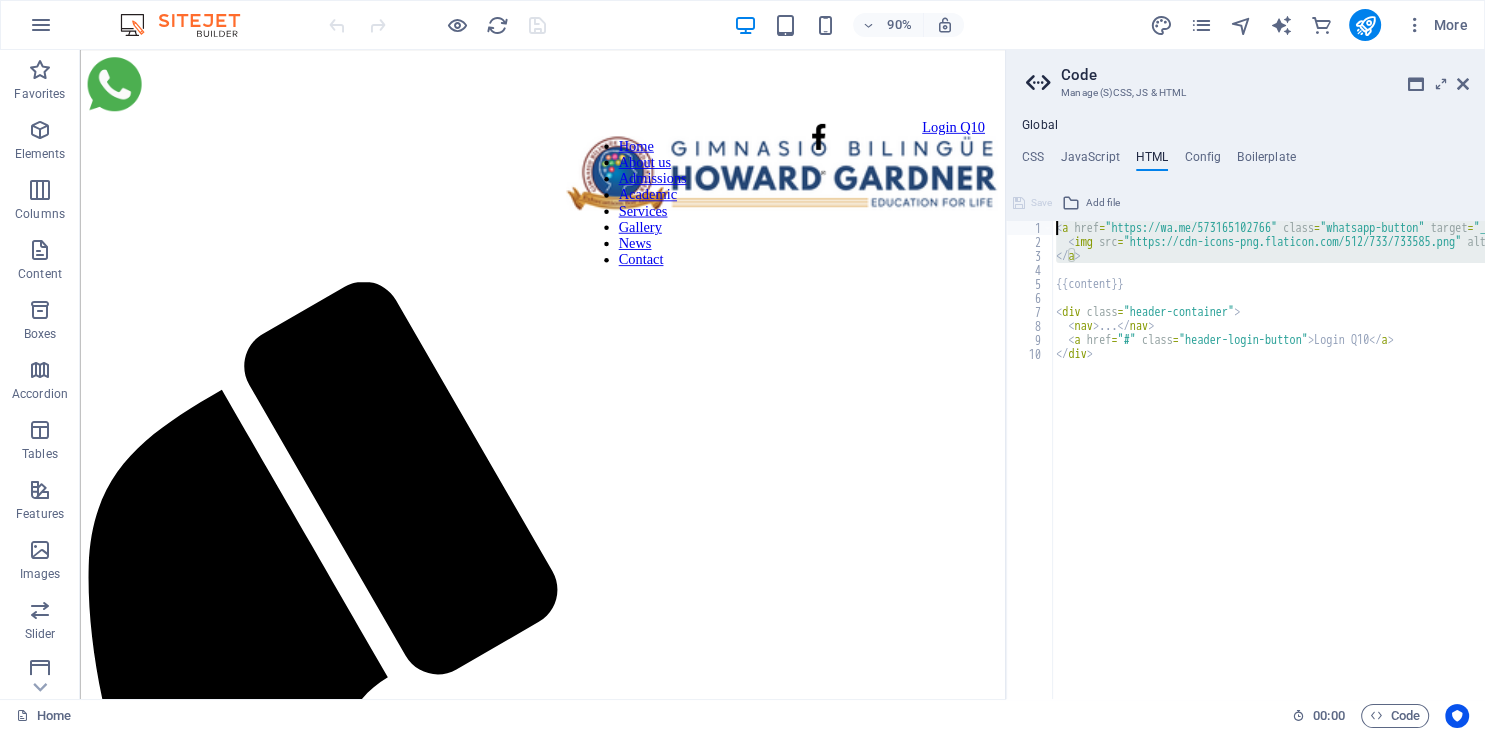 drag, startPoint x: 1114, startPoint y: 268, endPoint x: 992, endPoint y: 218, distance: 131.8484 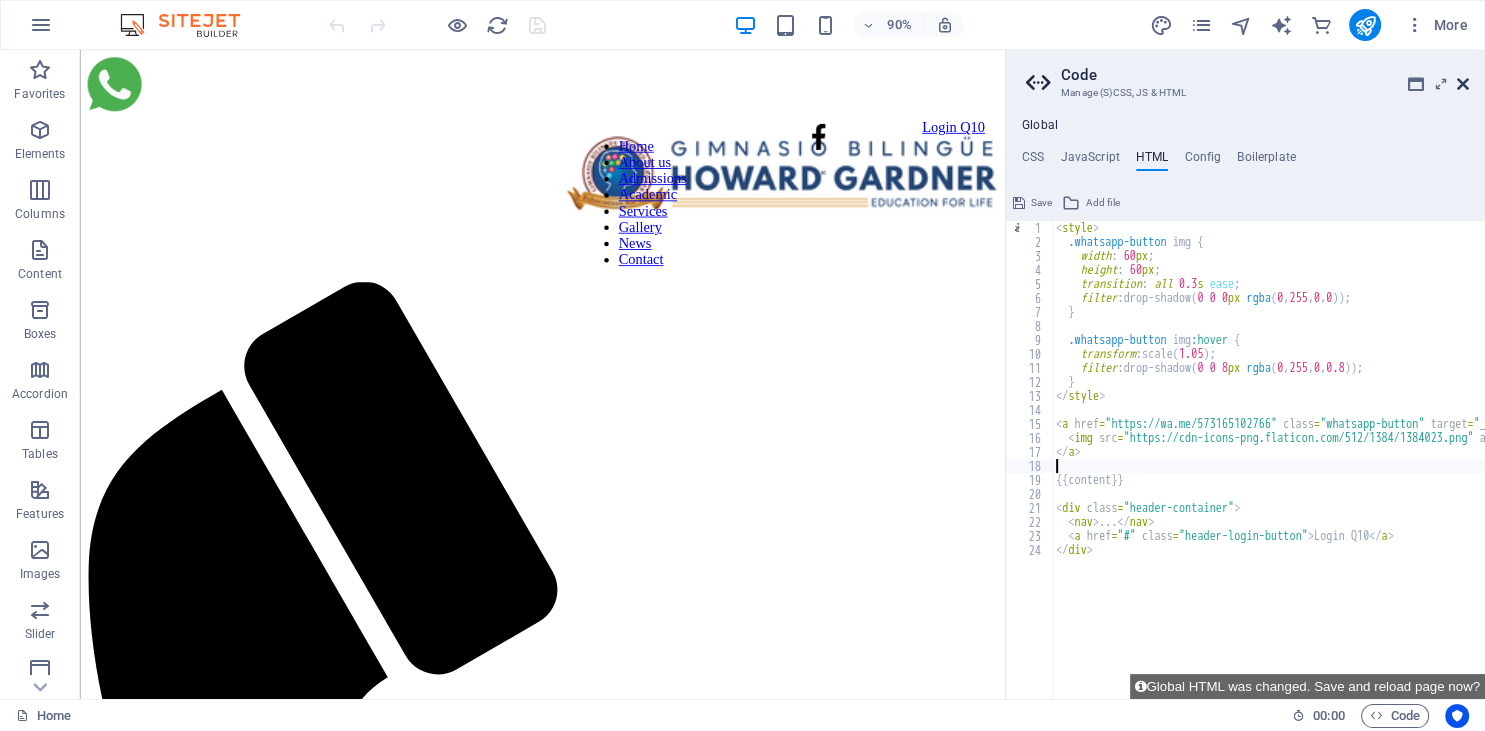 type 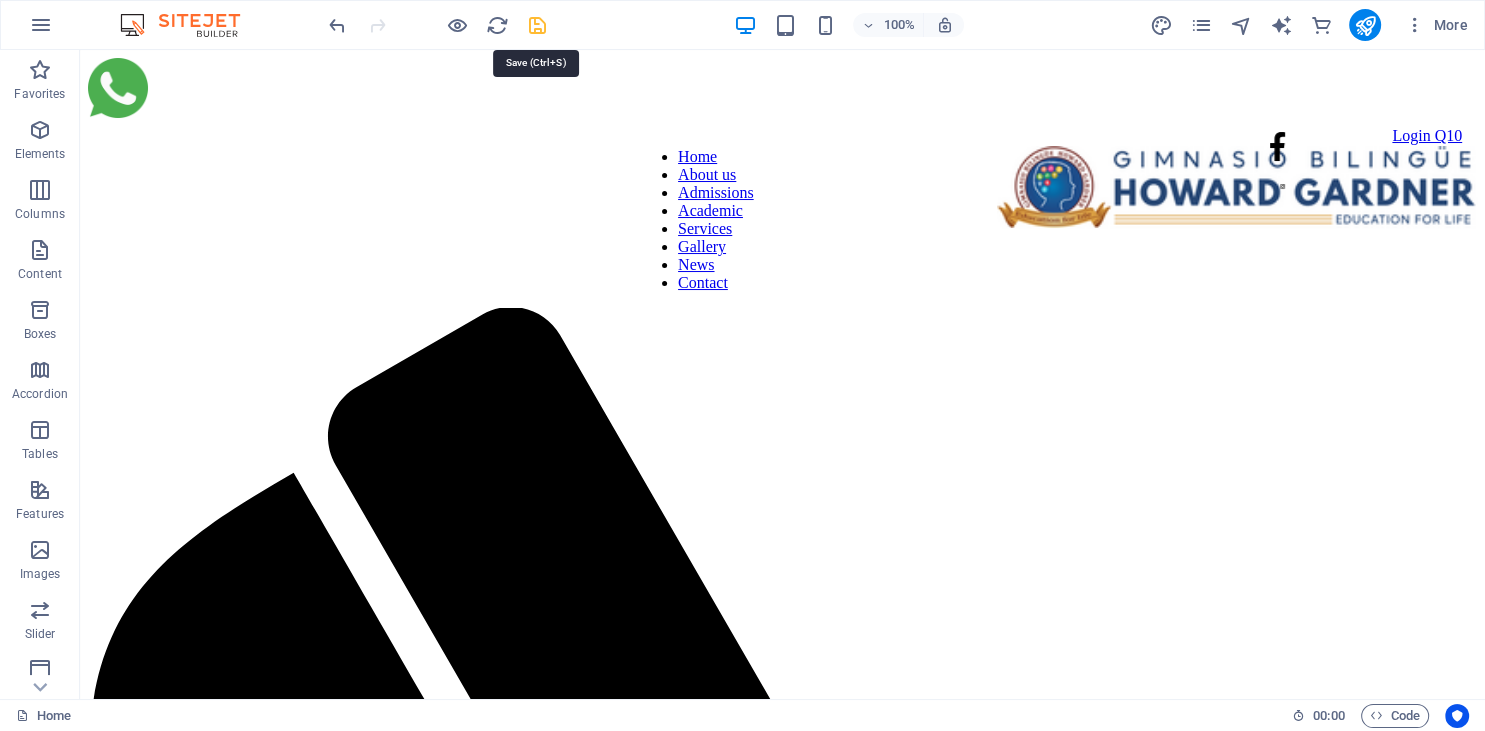 click at bounding box center (537, 25) 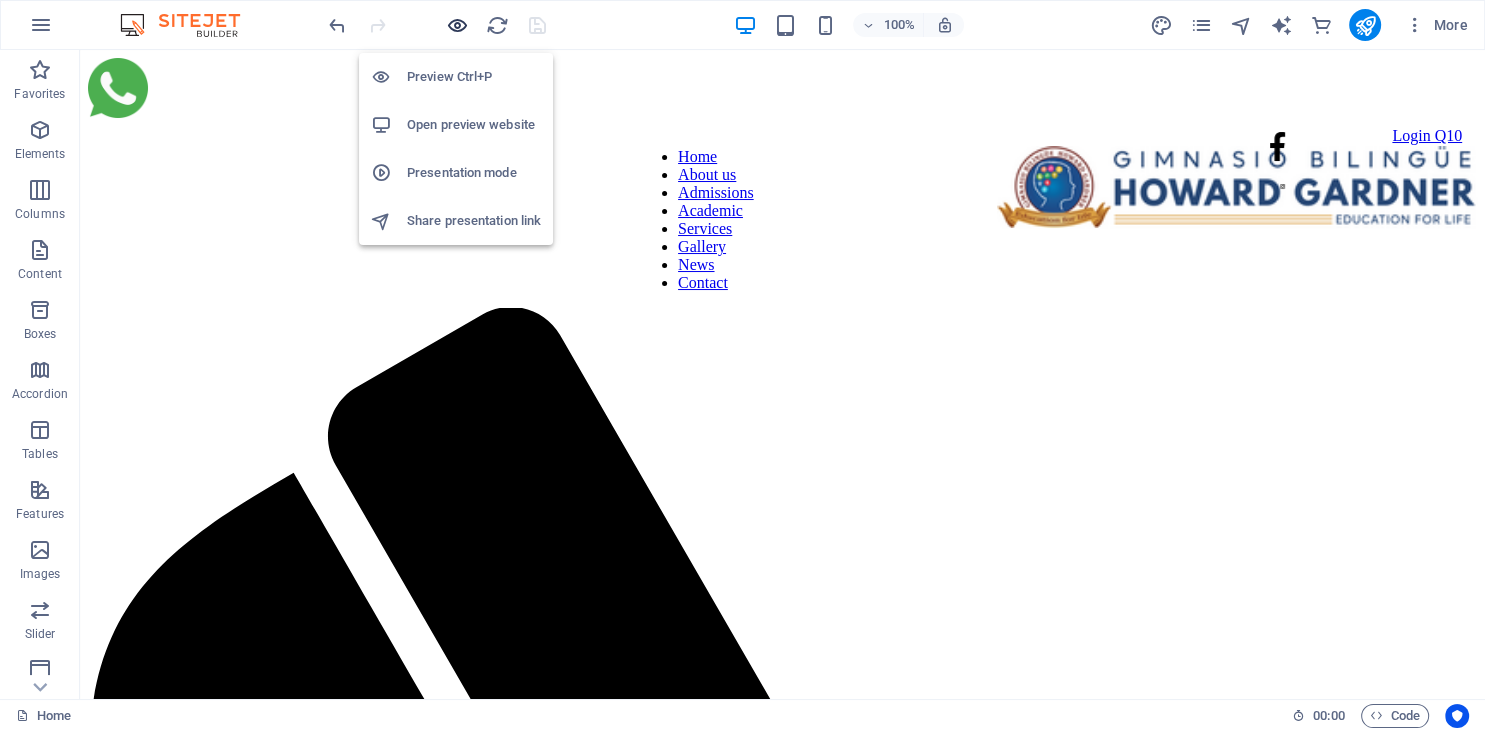 click at bounding box center (457, 25) 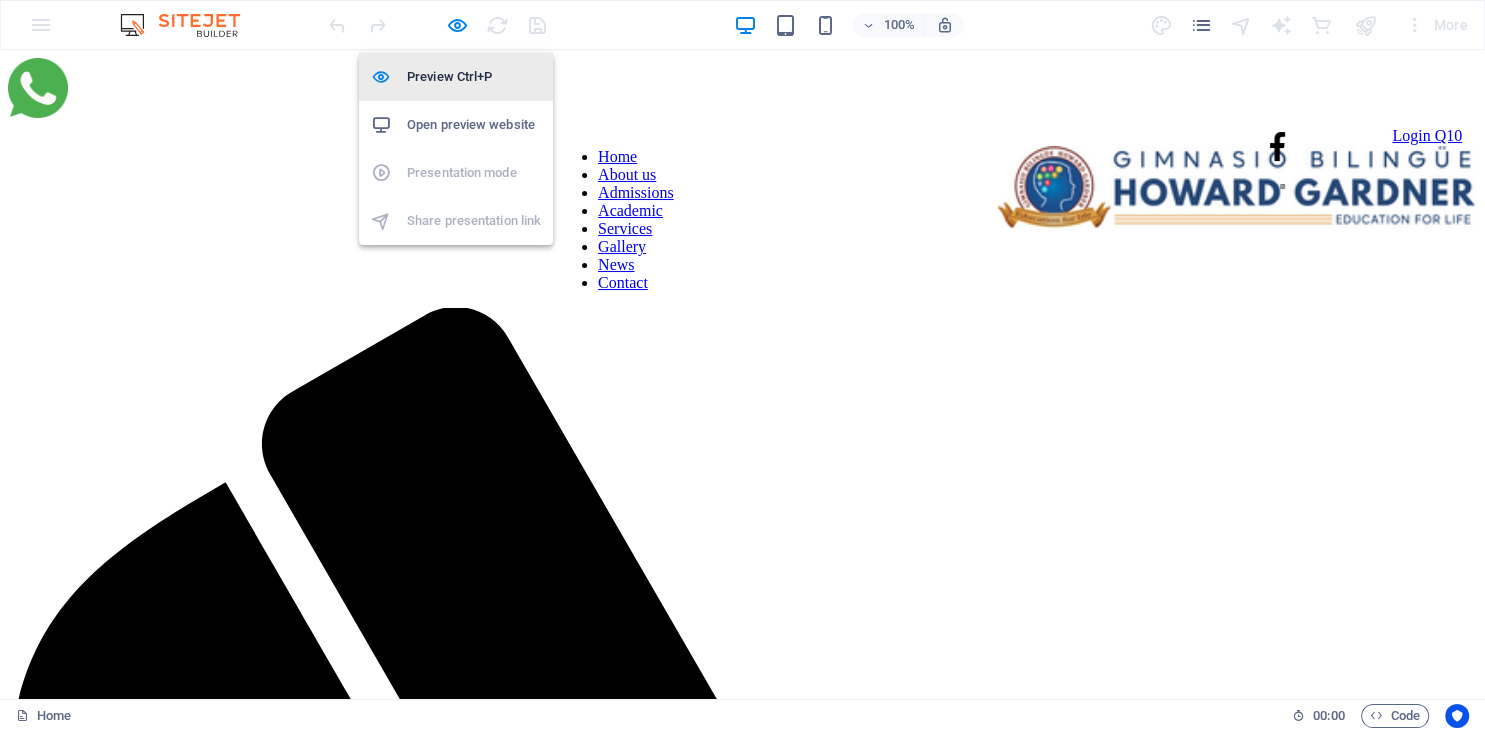 click on "Preview Ctrl+P" at bounding box center [474, 77] 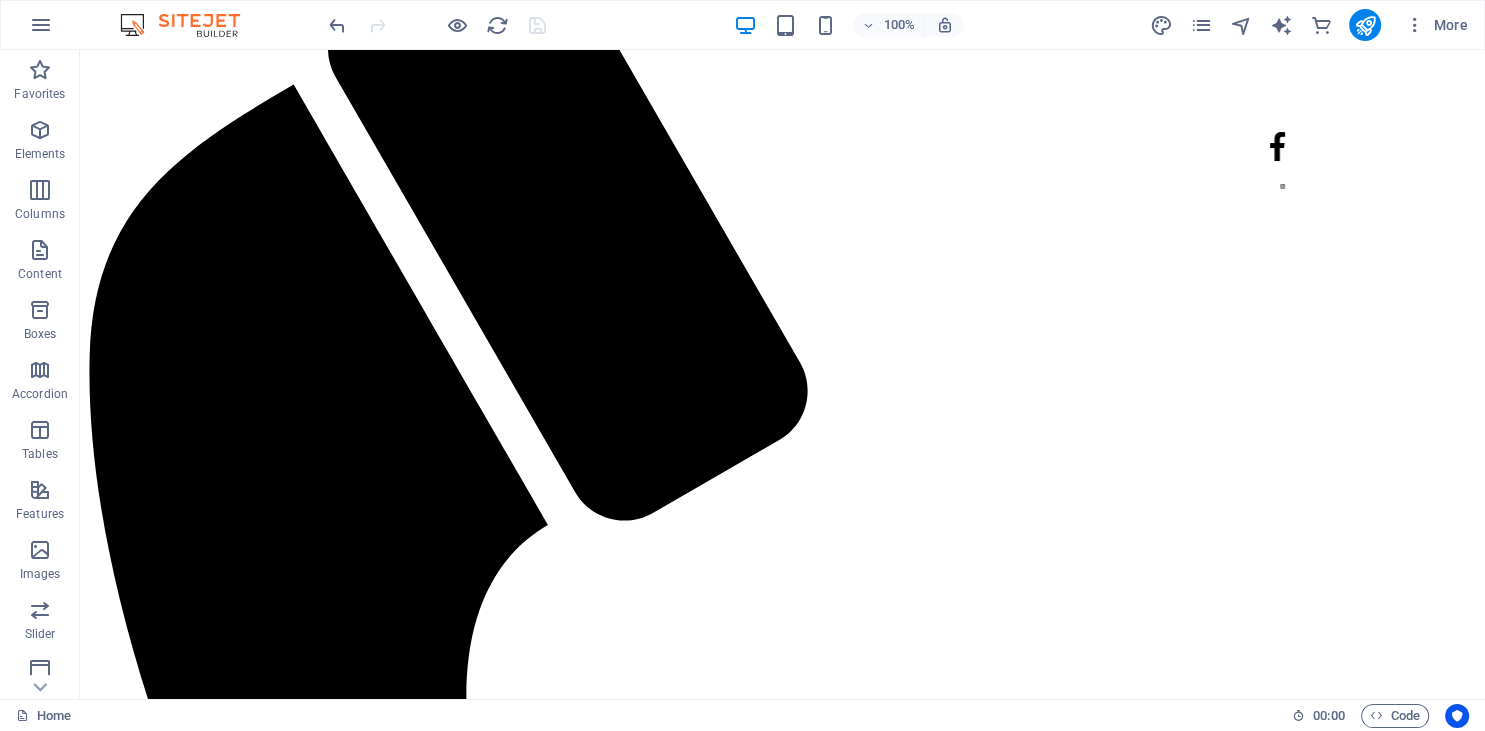 scroll, scrollTop: 0, scrollLeft: 0, axis: both 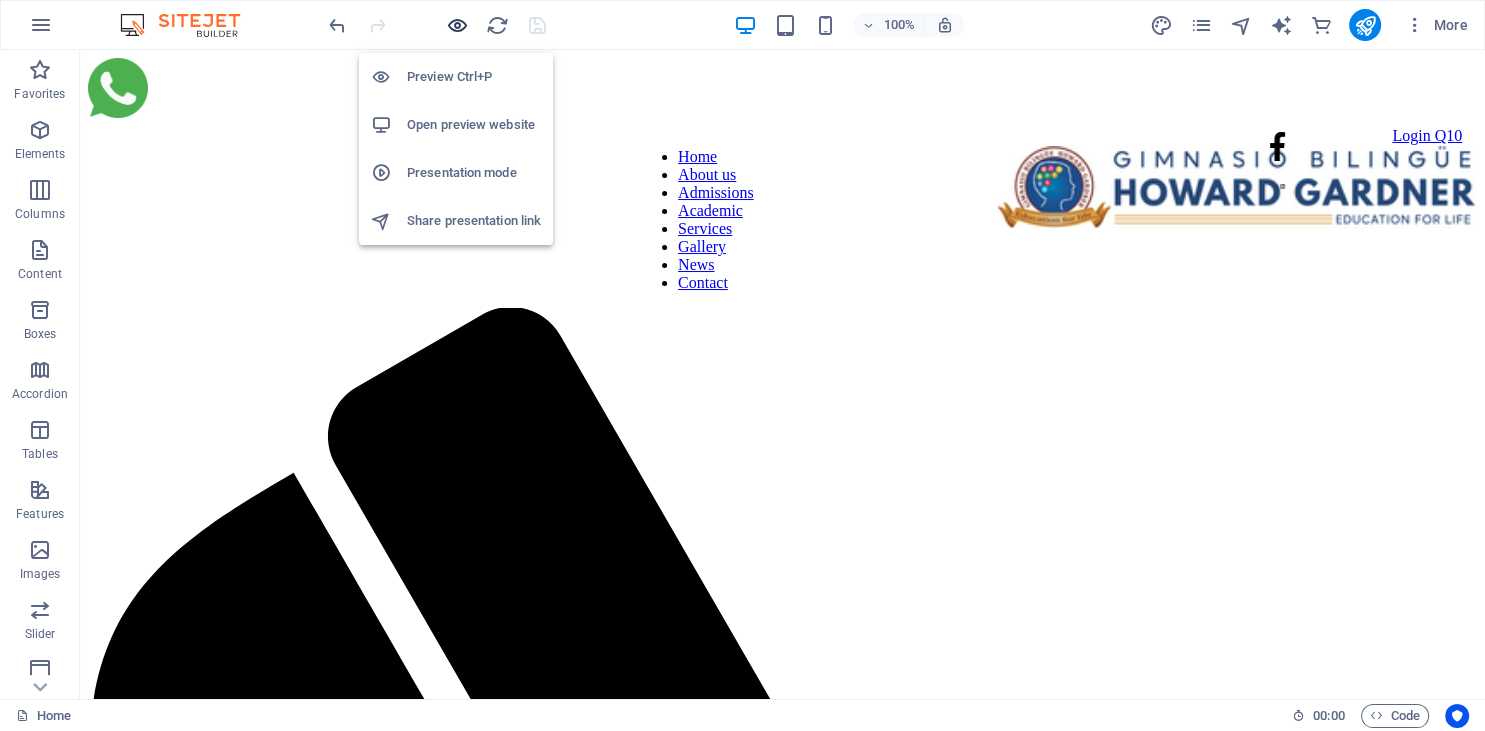 click at bounding box center (457, 25) 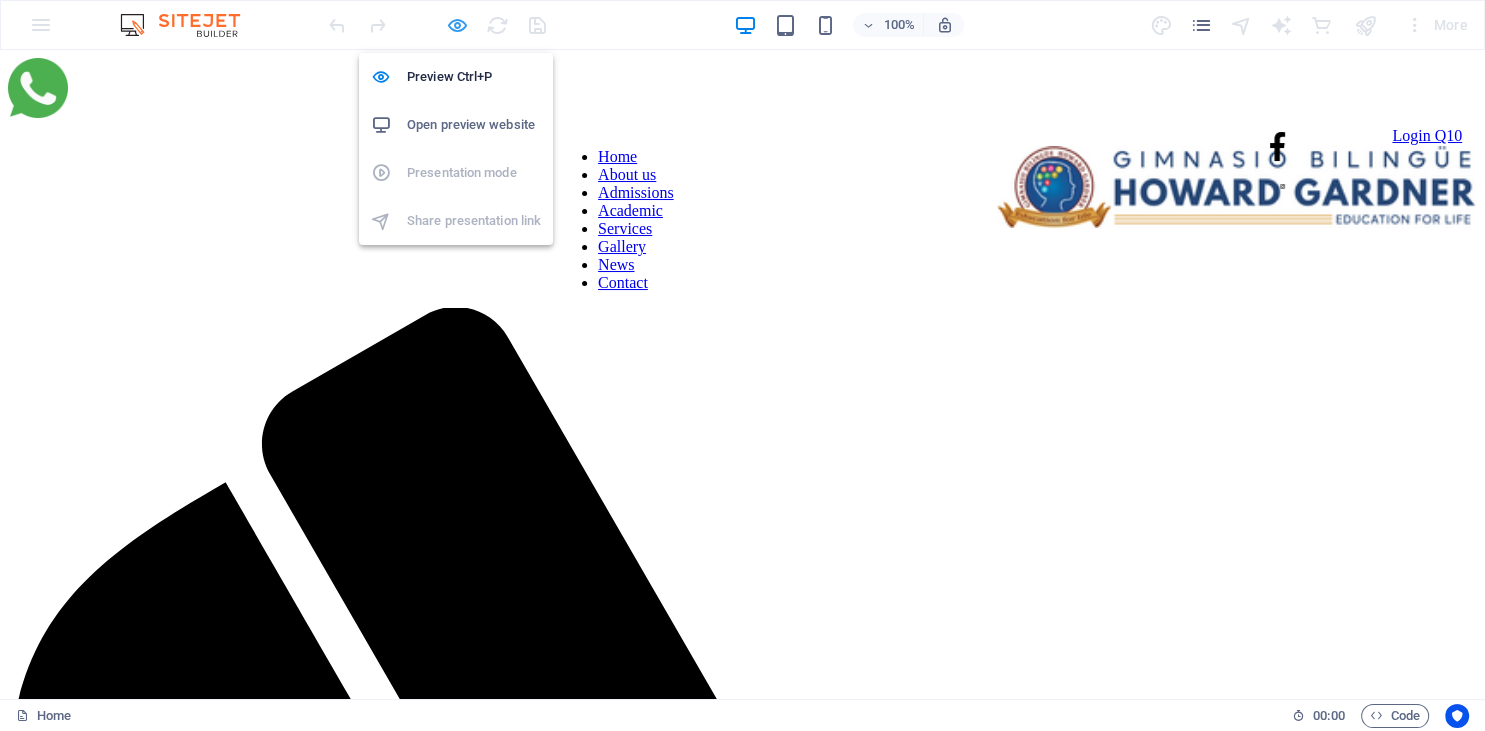 click at bounding box center (457, 25) 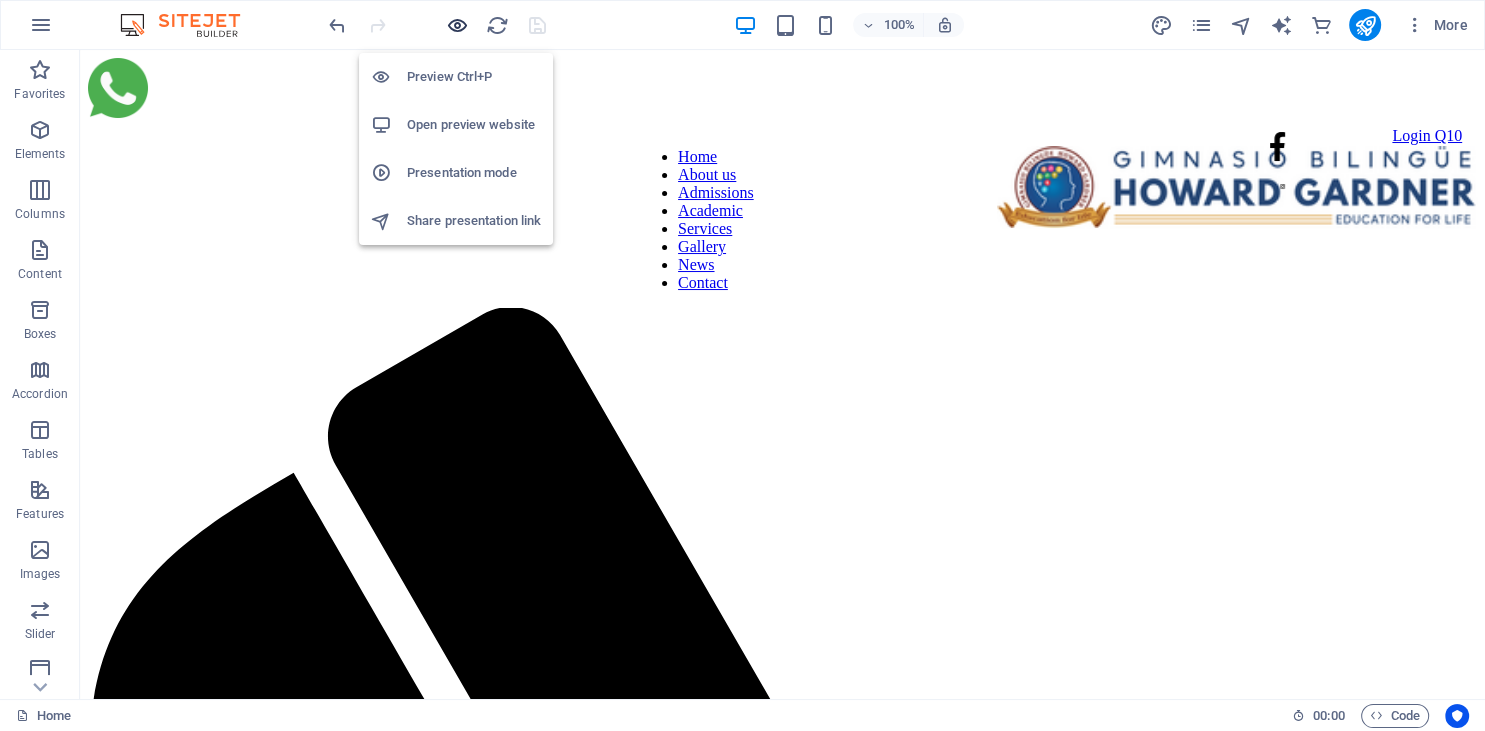 click at bounding box center [457, 25] 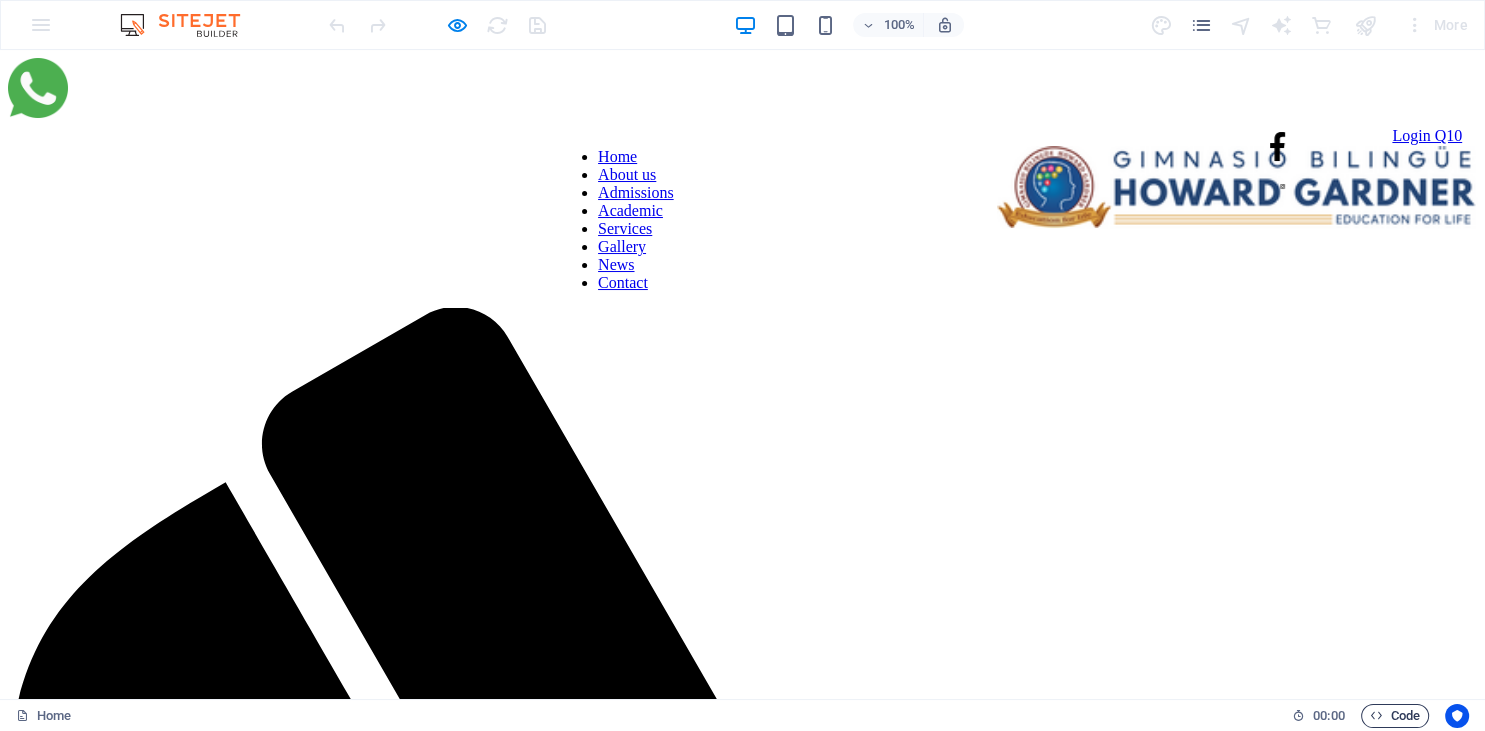 click on "Code" at bounding box center (1395, 716) 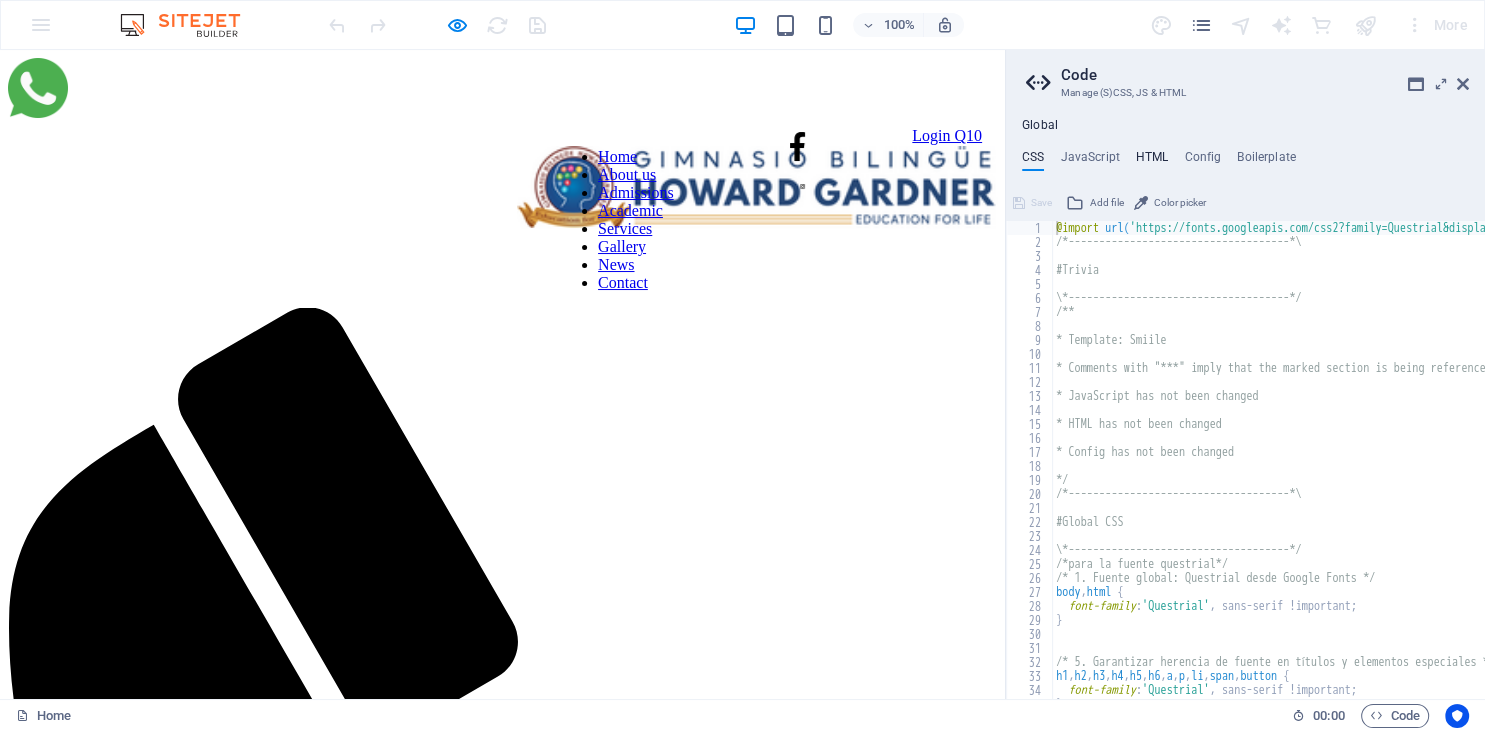 click on "HTML" at bounding box center [1152, 161] 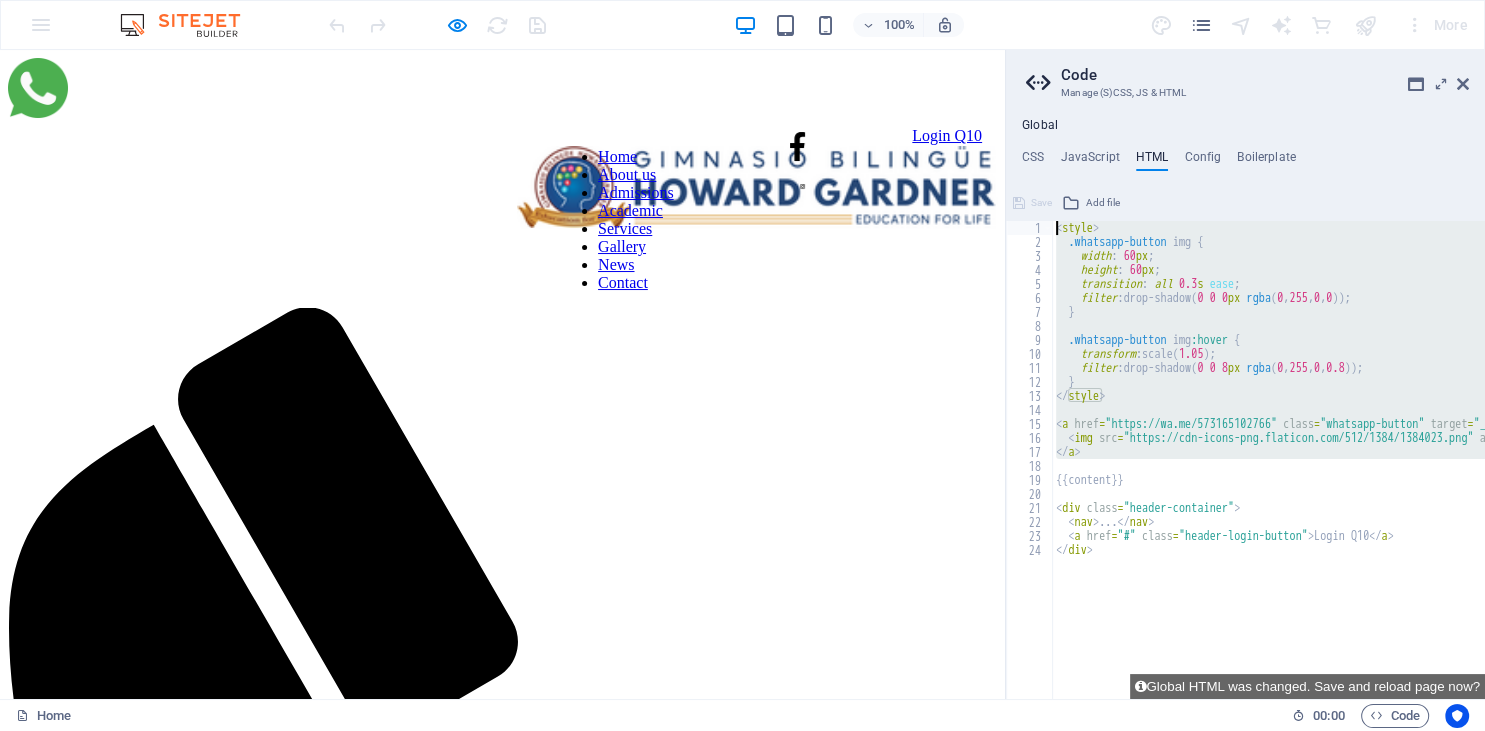 drag, startPoint x: 1069, startPoint y: 462, endPoint x: 1041, endPoint y: 218, distance: 245.6013 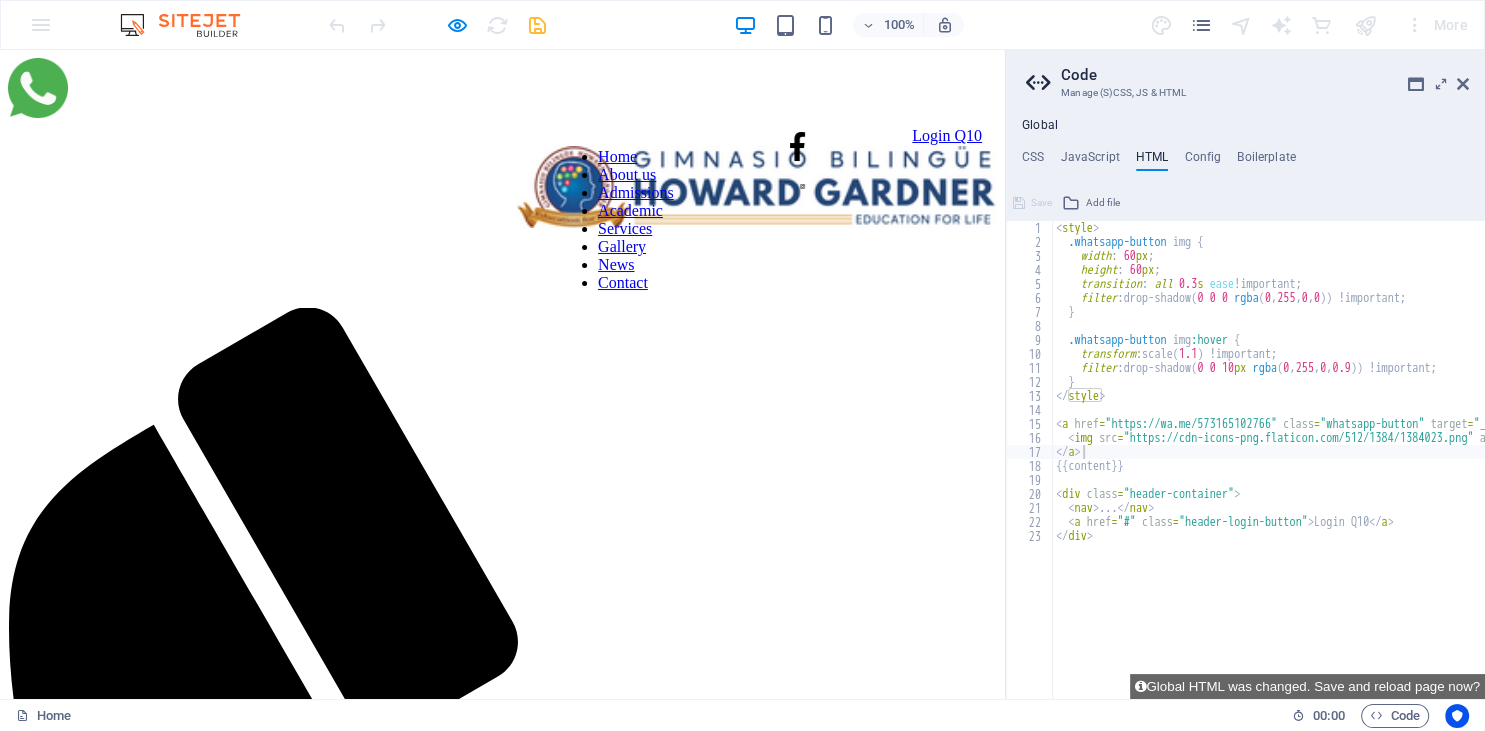 click on "</a> 1 2 3 4 5 6 7 8 9 10 11 12 13 14 15 16 17 18 19 20 21 22 23 < style >    .whatsapp-button   img   {      width :   60 px ;      height :   60 px ;      transition :   all   0.3 s   ease  !important ;      filter :  drop-shadow( 0   0   0   rgba ( 0 ,  255 ,  0 ,  0 )) !important ;    }    .whatsapp-button   img :hover   {      transform :  scale( 1.1 ) !important ;      filter :  drop-shadow( 0   0   10 px   rgba ( 0 ,  255 ,  0 ,  0.9 )) !important ;    } </ style > < a   href = "https://wa.me/573165102766"   class = "whatsapp-button"   target = "_blank"   title = "Escríbenos por WhatsApp" >    < img   src = "https://cdn-icons-png.flaticon.com/512/1384/1384023.png"   alt = "WhatsApp" > </ a > {{content}} < div   class = "header-container" >    < nav > ... </ nav >    < a   href = "#"   class = "header-login-button" > Login Q10 </ a > </ div >      Global HTML was changed. Save and reload page now?" at bounding box center [1245, 443] 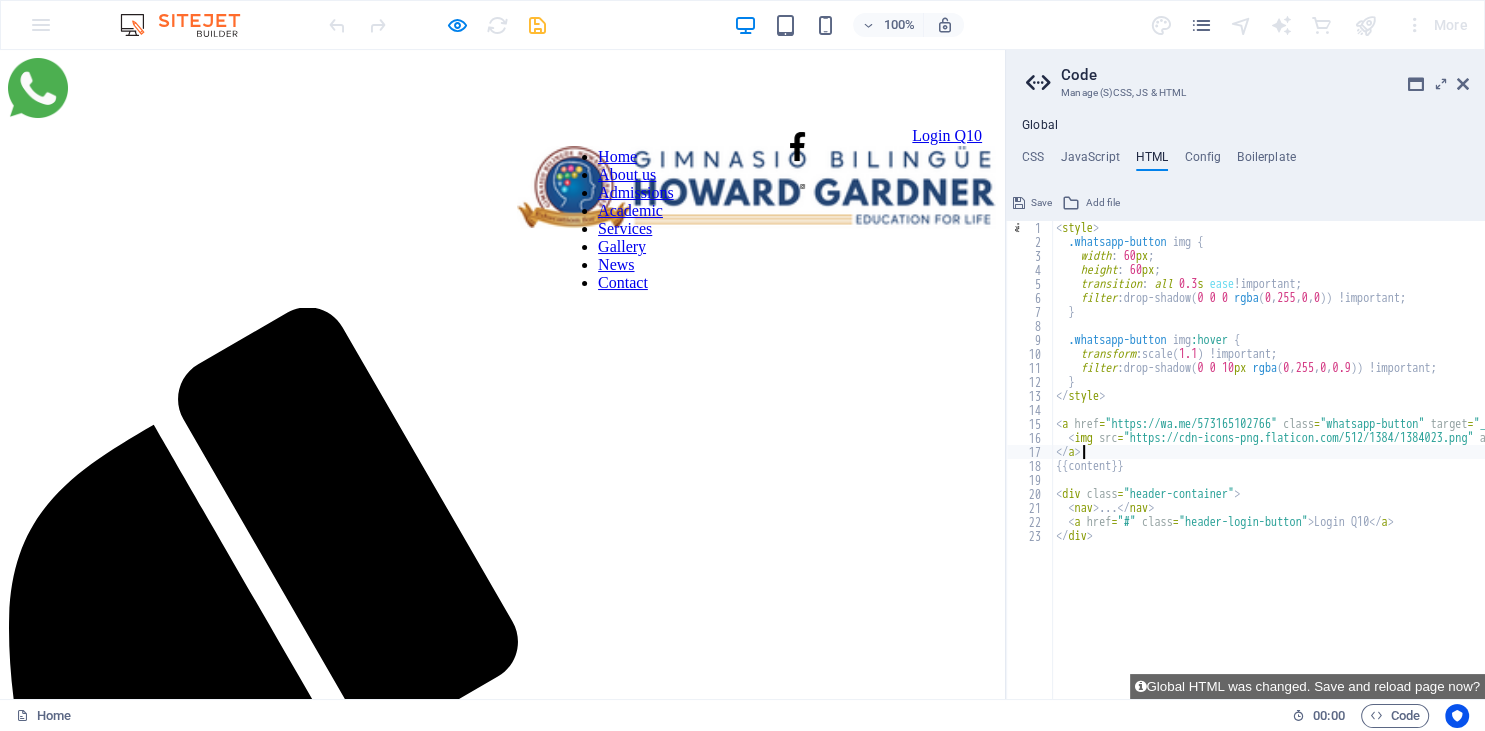 click on "< style >    .whatsapp-button   img   {      width :   60 px ;      height :   60 px ;      transition :   all   0.3 s   ease  !important ;      filter :  drop-shadow( 0   0   0   rgba ( 0 ,  255 ,  0 ,  0 )) !important ;    }    .whatsapp-button   img :hover   {      transform :  scale( 1.1 ) !important ;      filter :  drop-shadow( 0   0   10 px   rgba ( 0 ,  255 ,  0 ,  0.9 )) !important ;    } </ style > < a   href = "https://wa.me/573165102766"   class = "whatsapp-button"   target = "_blank"   title = "Escríbenos por WhatsApp" >    < img   src = "https://cdn-icons-png.flaticon.com/512/1384/1384023.png"   alt = "WhatsApp" > </ a > {{content}} < div   class = "header-container" >    < nav > ... </ nav >    < a   href = "#"   class = "header-login-button" > Login Q10 </ a > </ div >" at bounding box center (1423, 474) 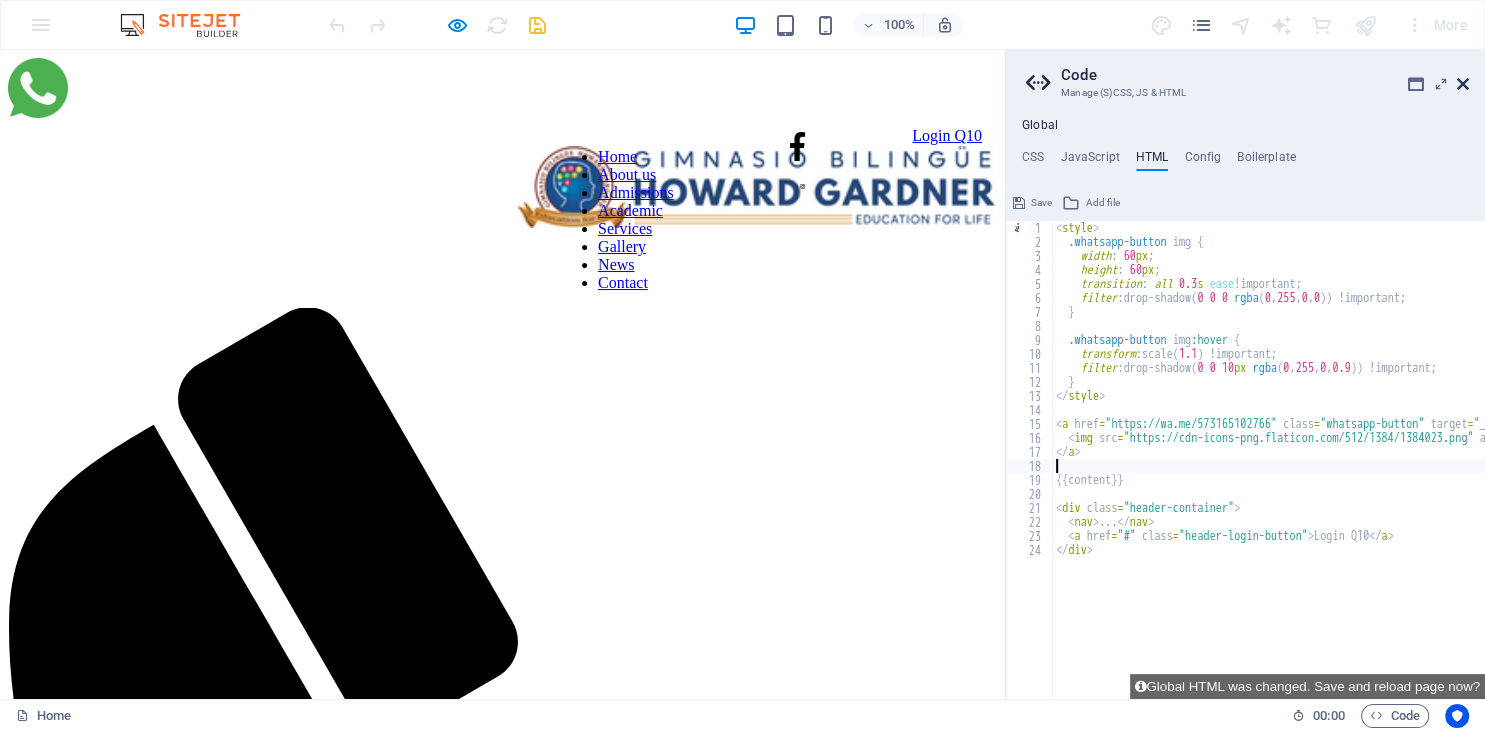 type 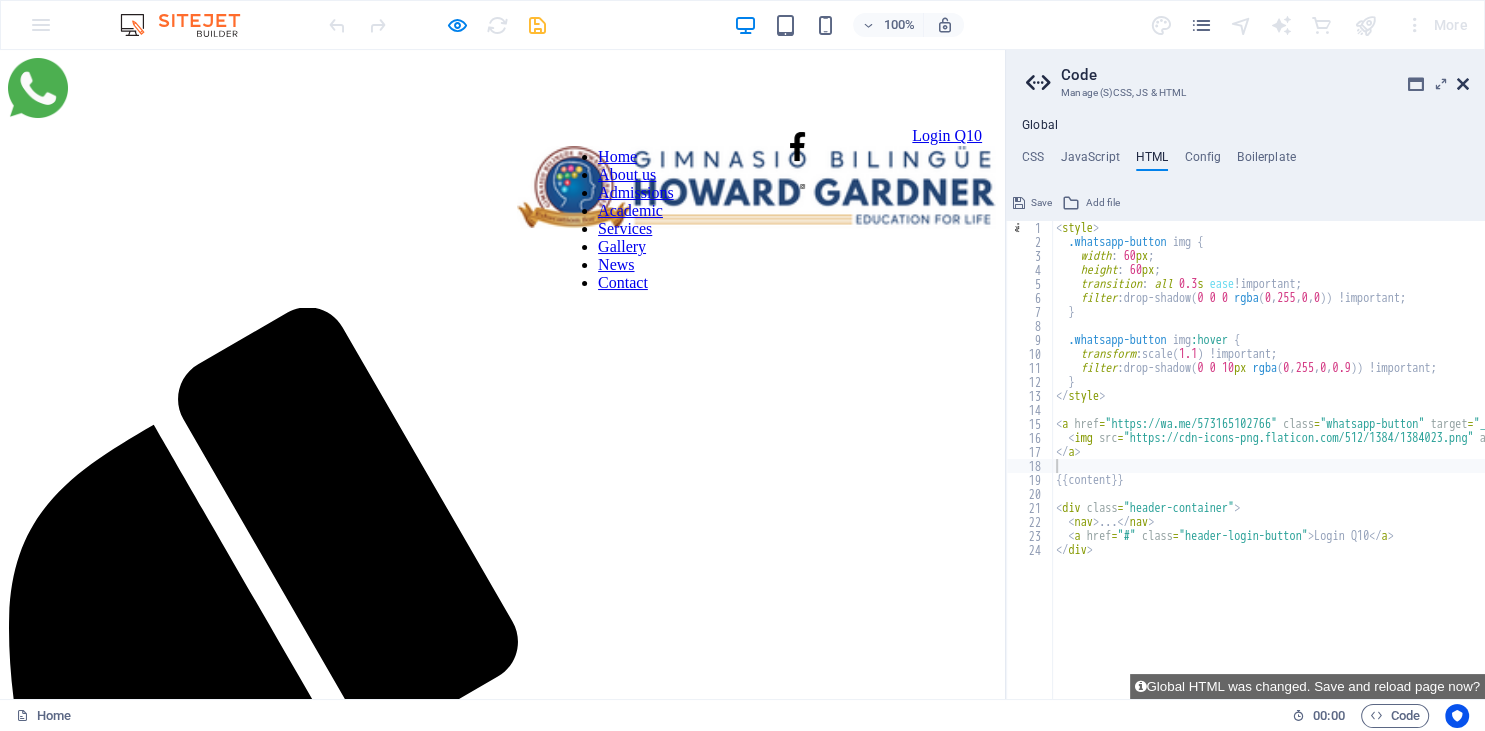 click at bounding box center (1463, 84) 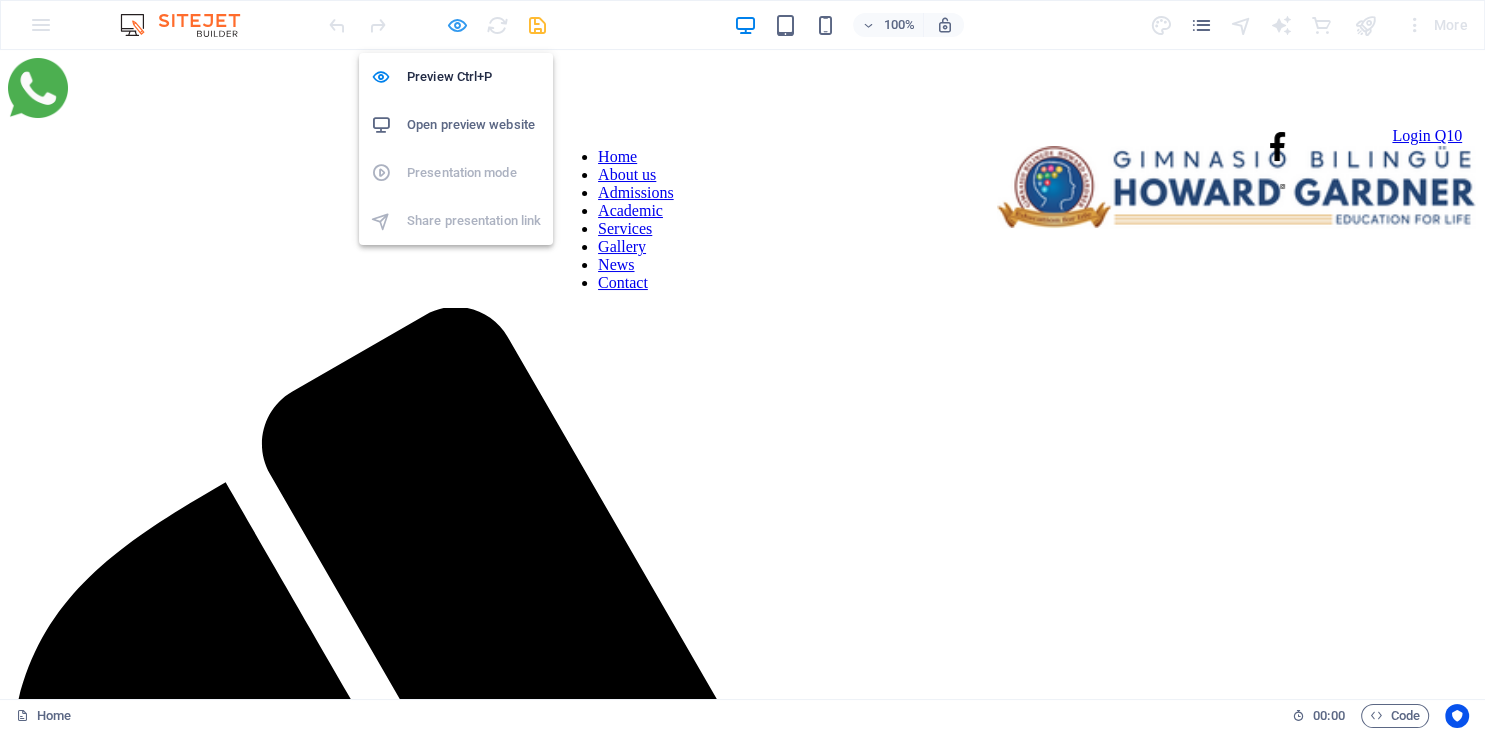 click at bounding box center [457, 25] 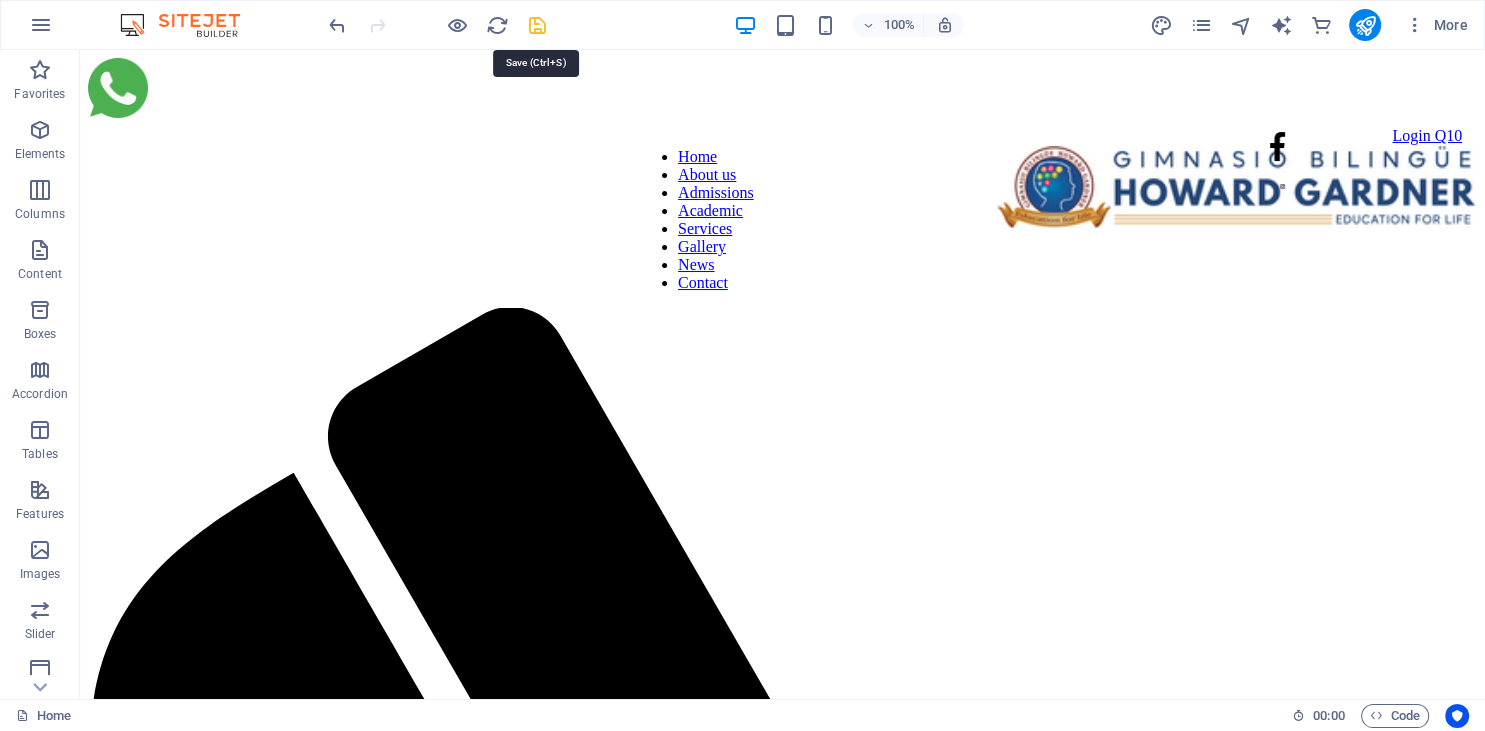click at bounding box center (537, 25) 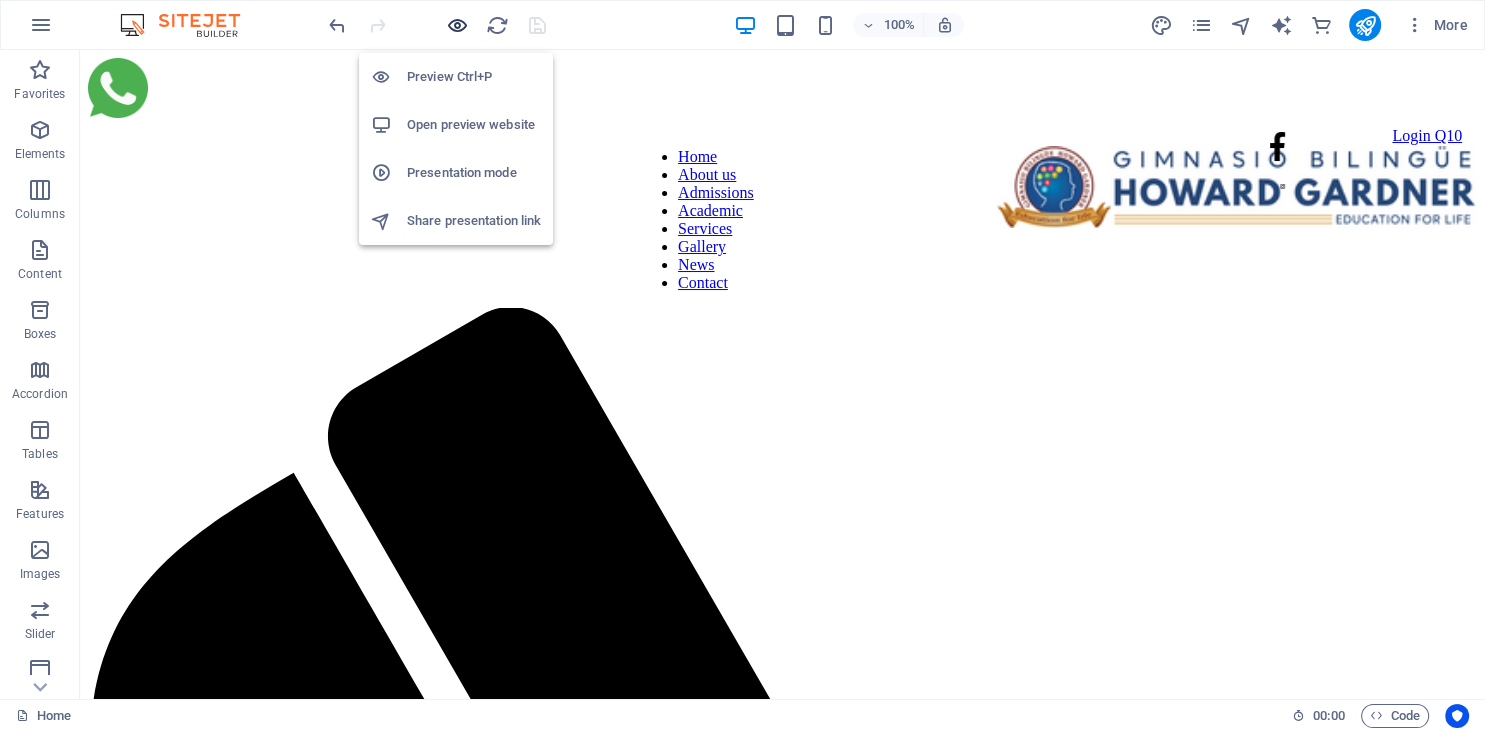 click at bounding box center (457, 25) 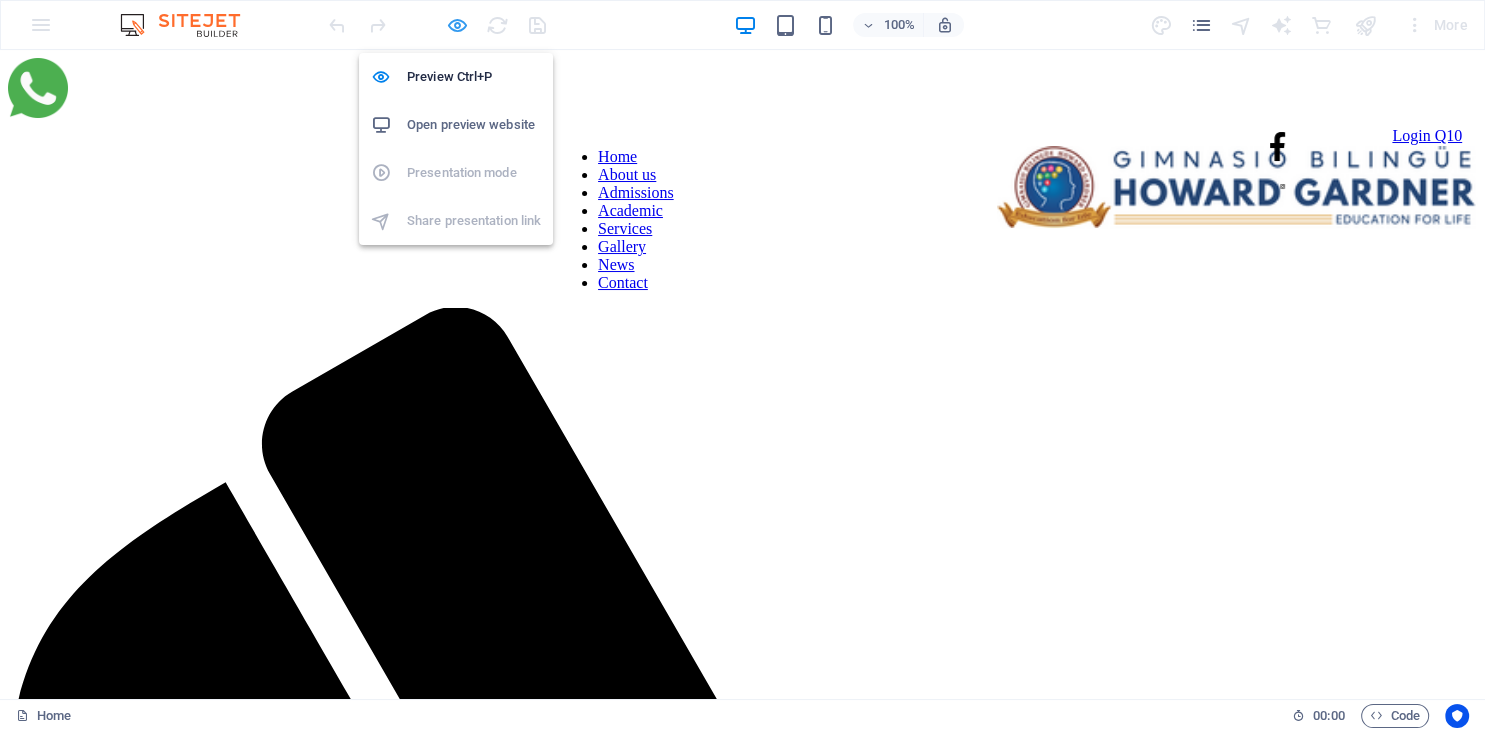 click at bounding box center [457, 25] 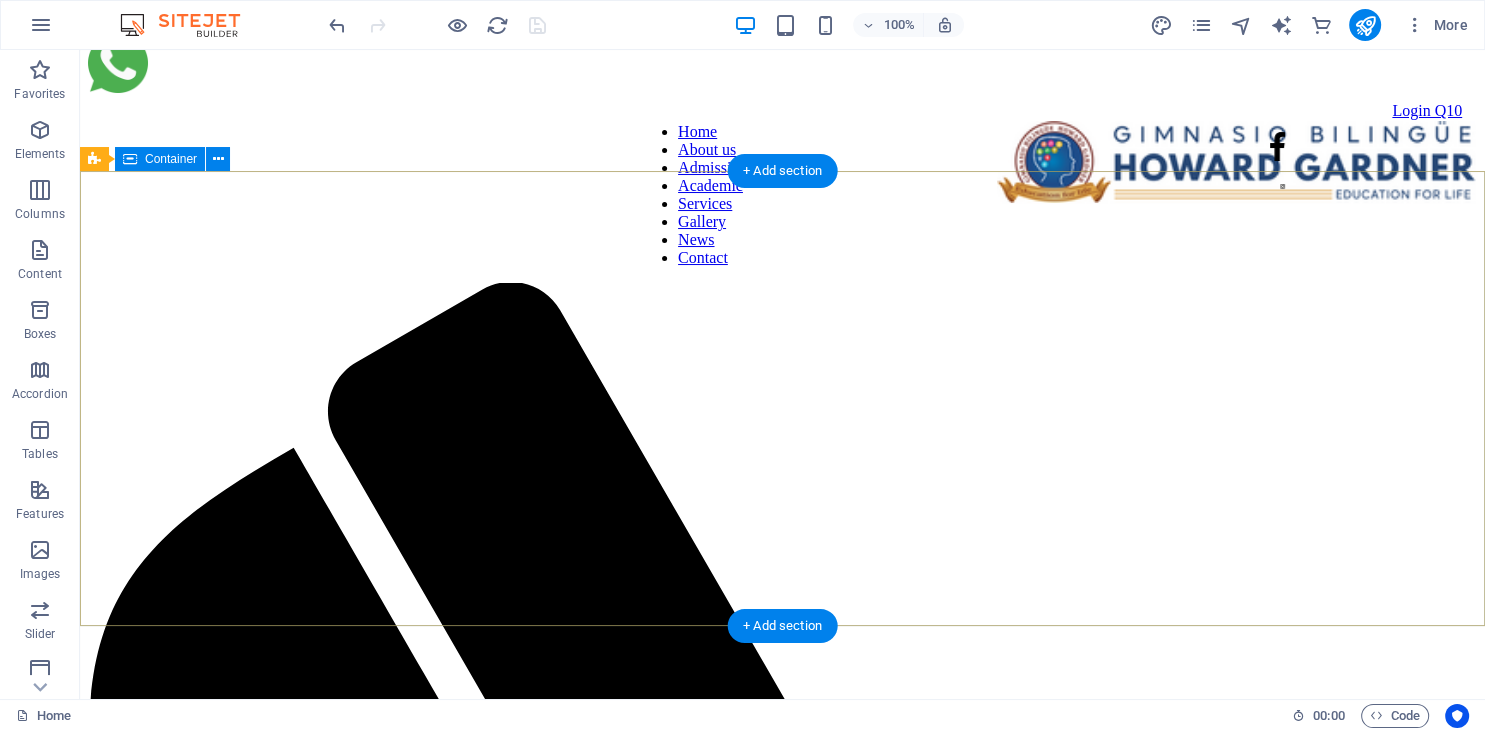 scroll, scrollTop: 0, scrollLeft: 0, axis: both 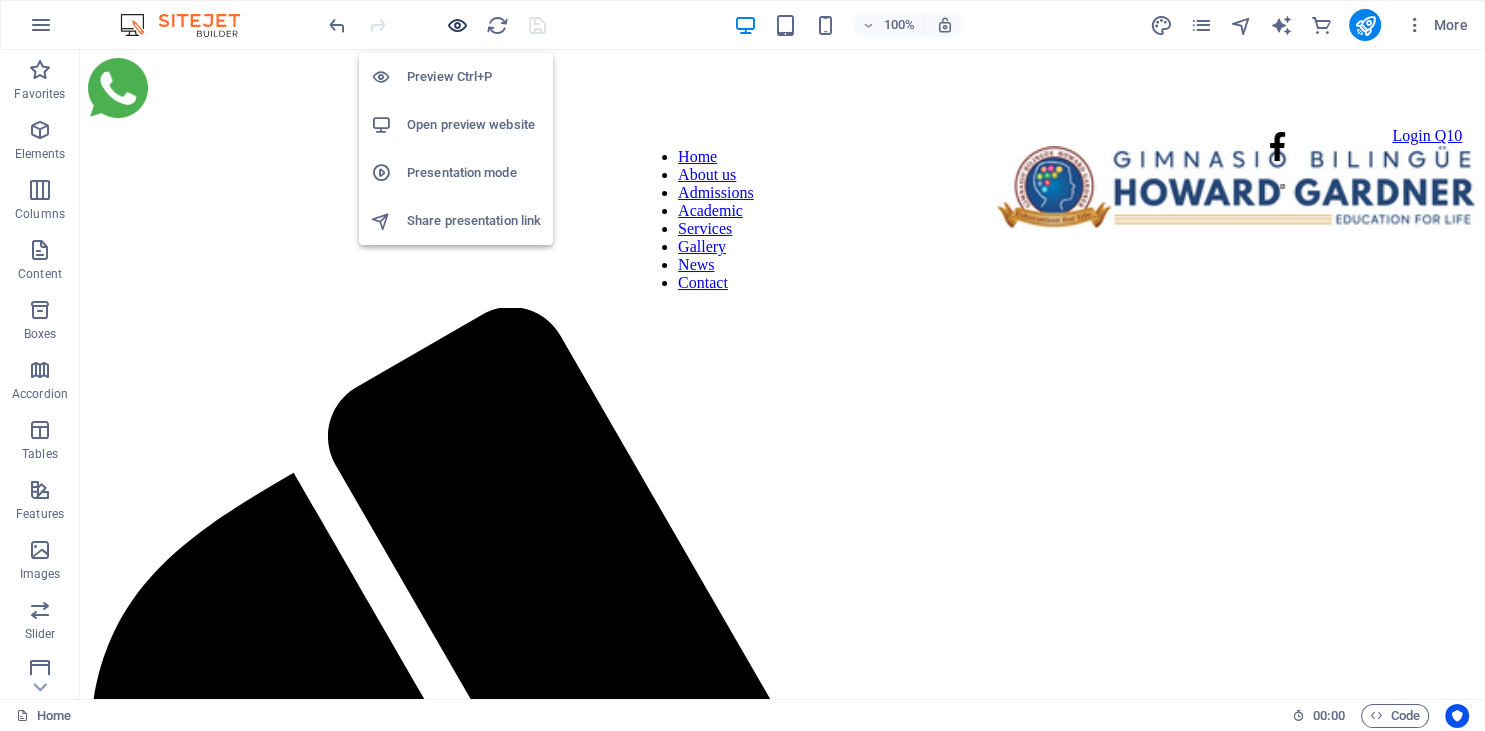 click at bounding box center [457, 25] 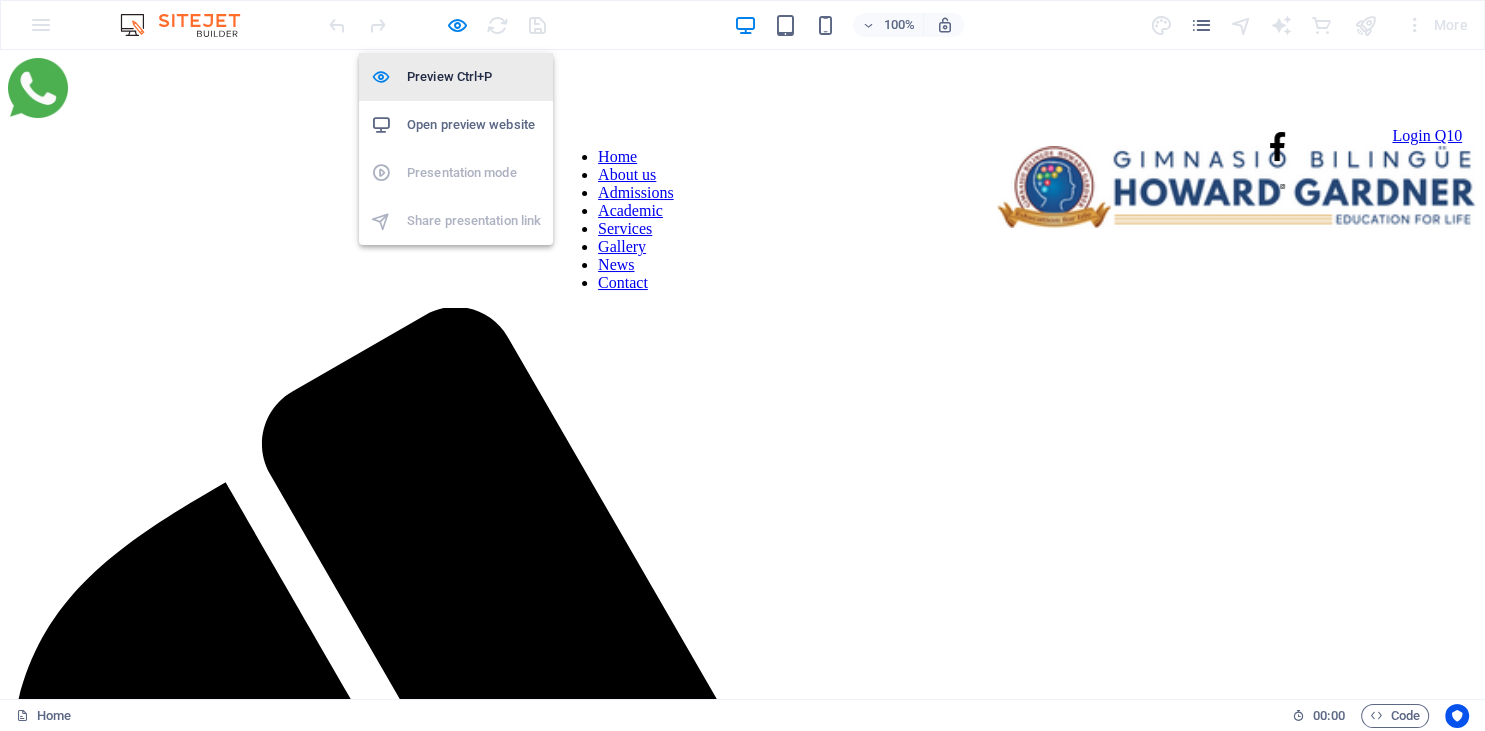 click on "Preview Ctrl+P" at bounding box center (474, 77) 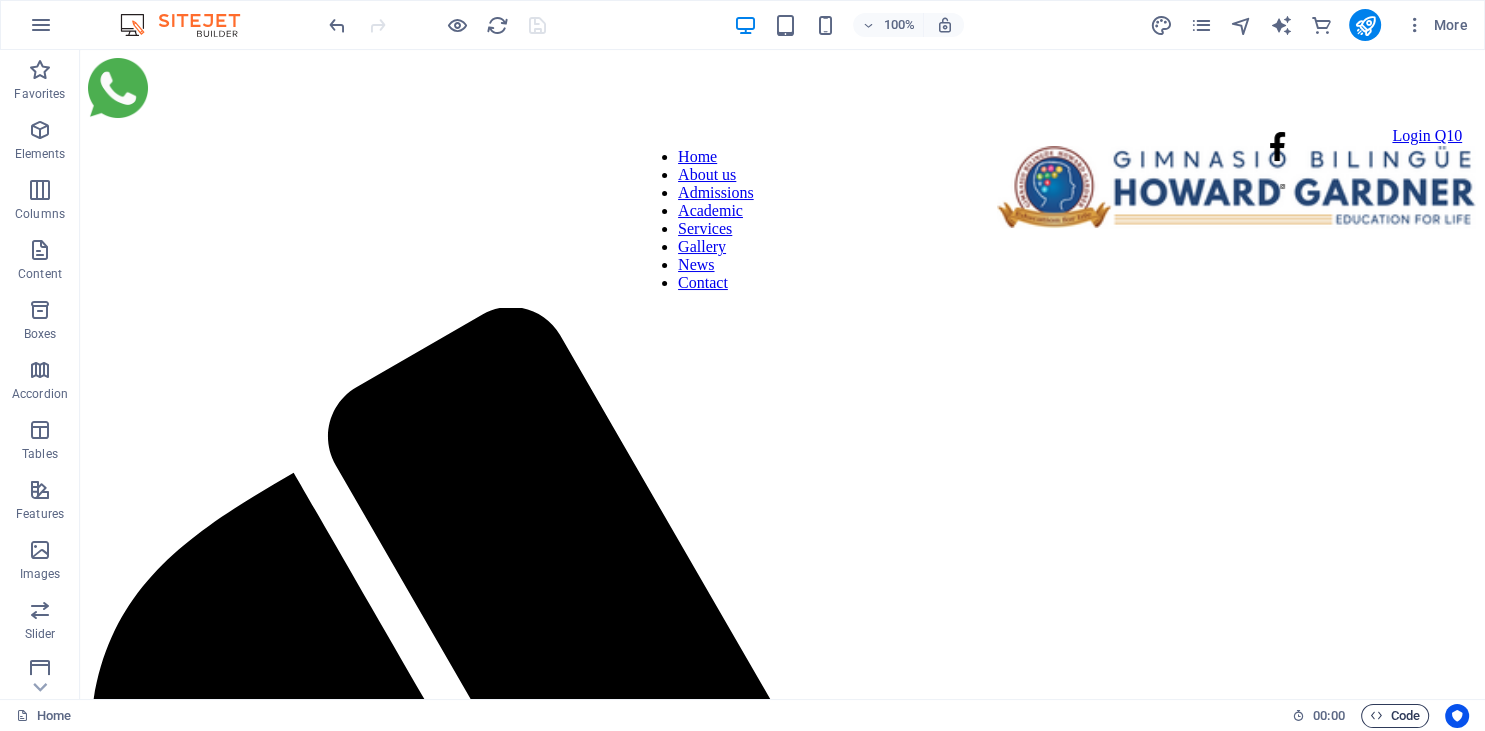 click on "Code" at bounding box center (1395, 716) 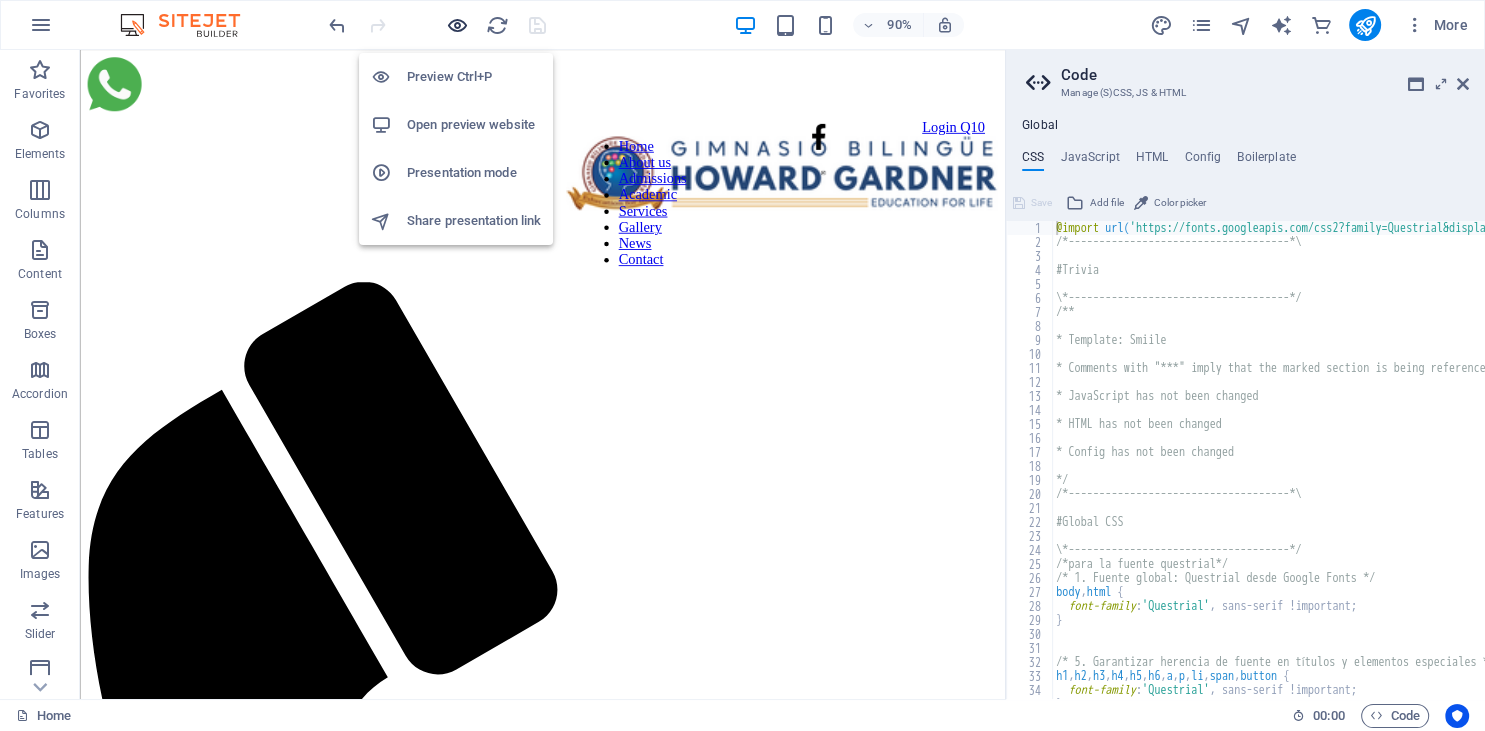 click at bounding box center [457, 25] 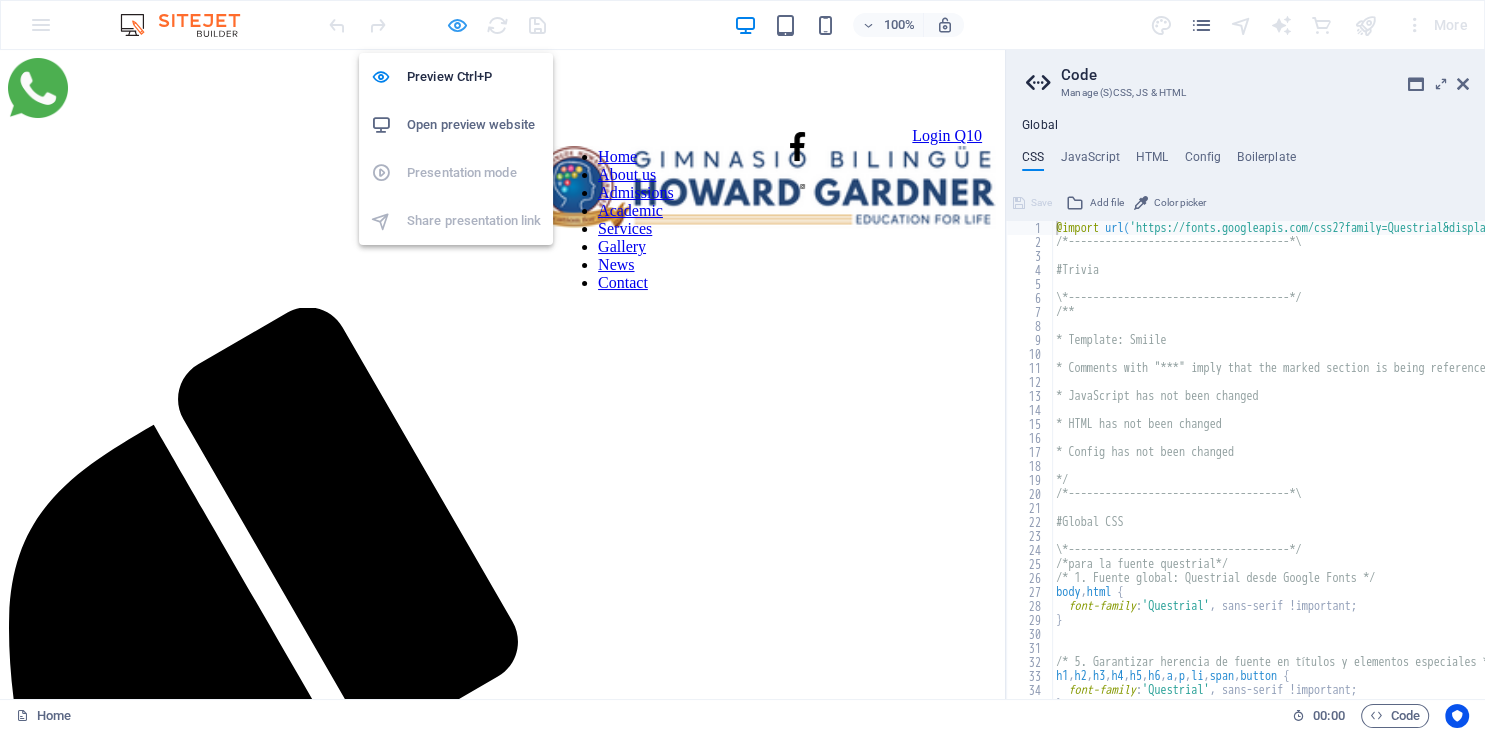 click at bounding box center [457, 25] 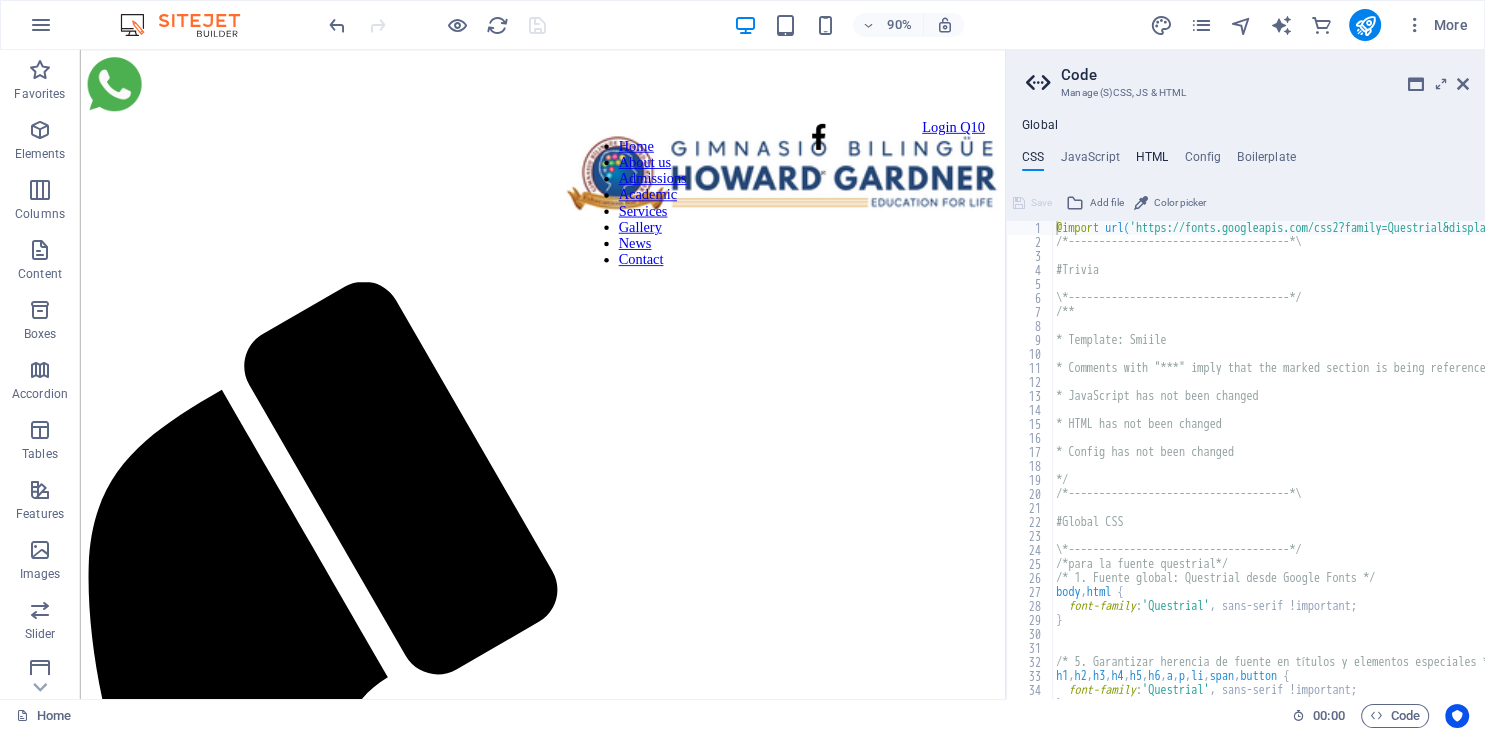 click on "HTML" at bounding box center [1152, 161] 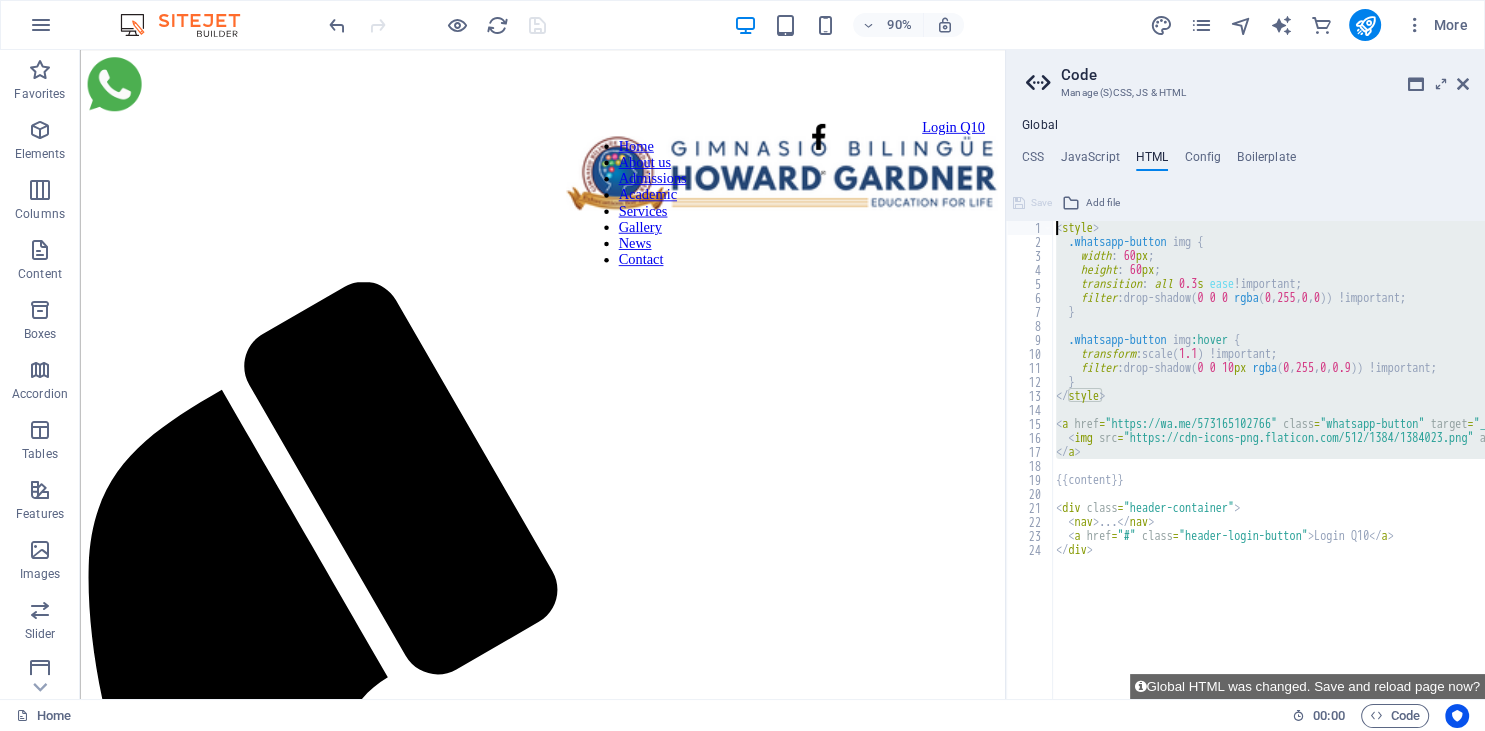 drag, startPoint x: 1140, startPoint y: 472, endPoint x: 1035, endPoint y: 189, distance: 301.85095 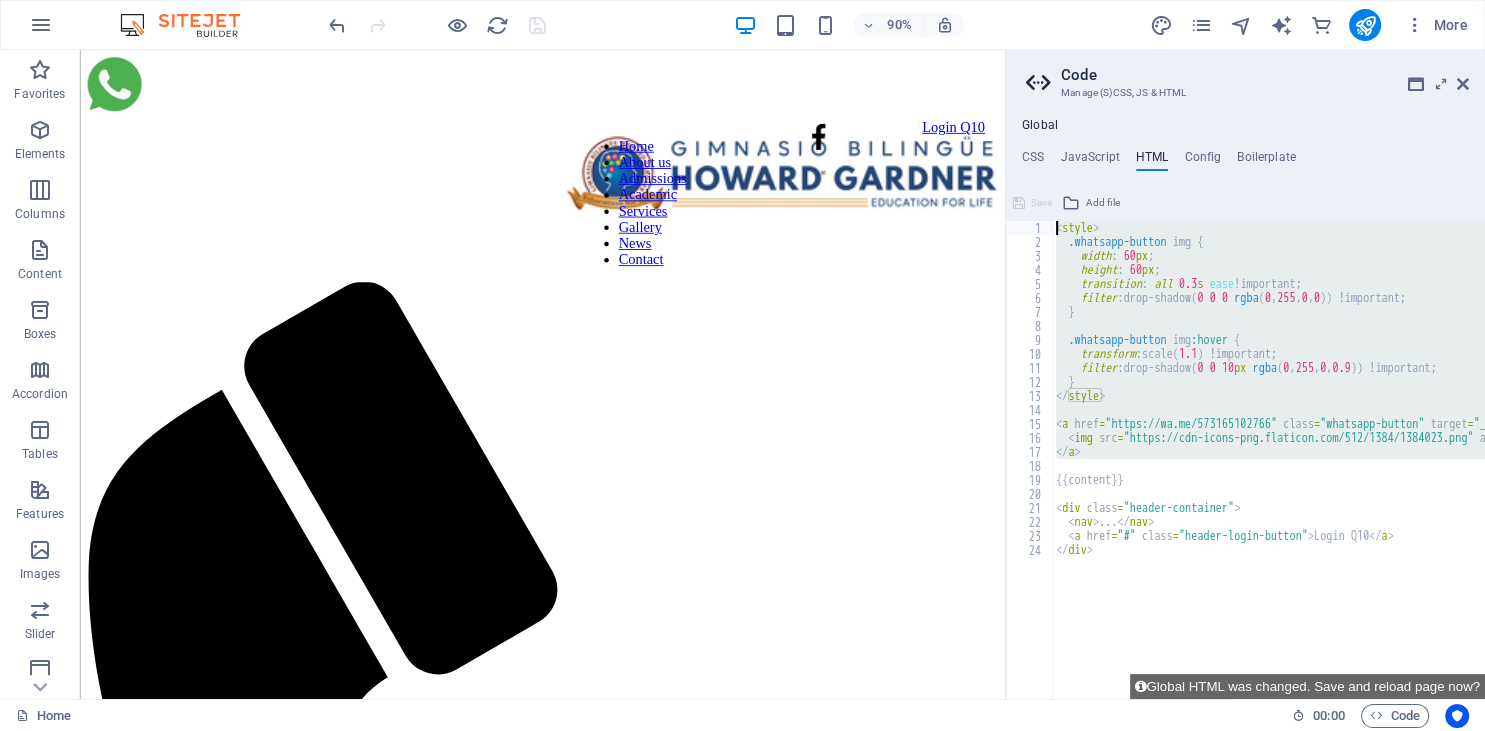 paste on "/style>" 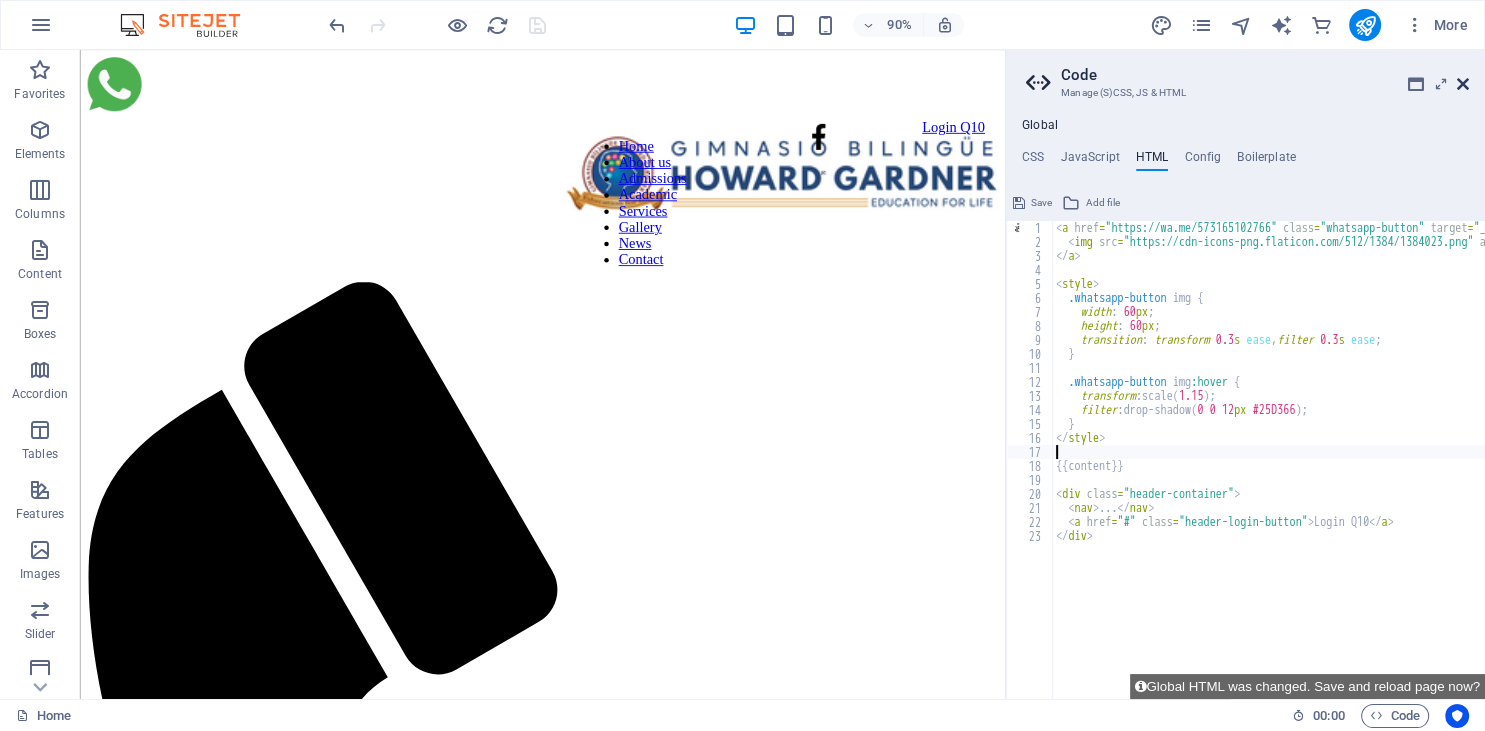 type 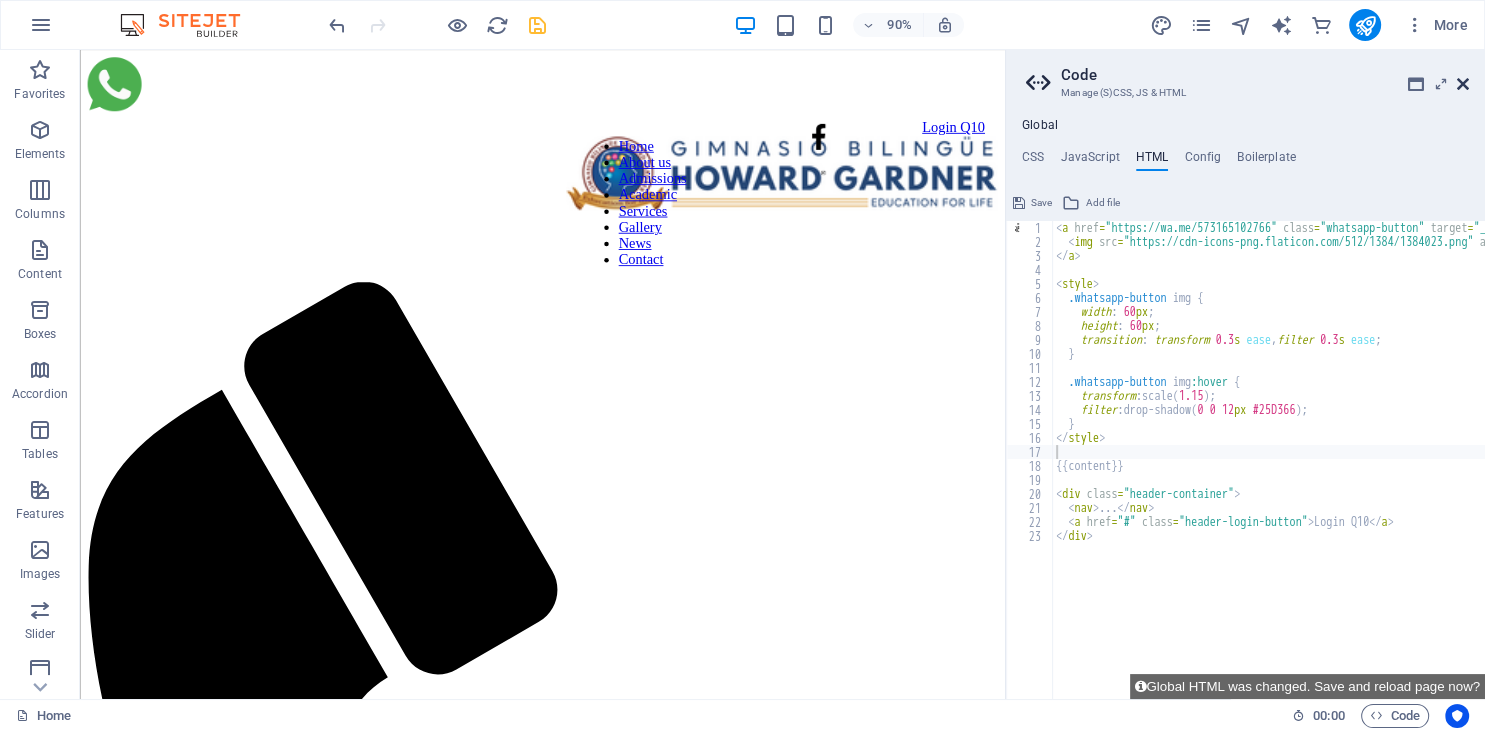 click at bounding box center [1463, 84] 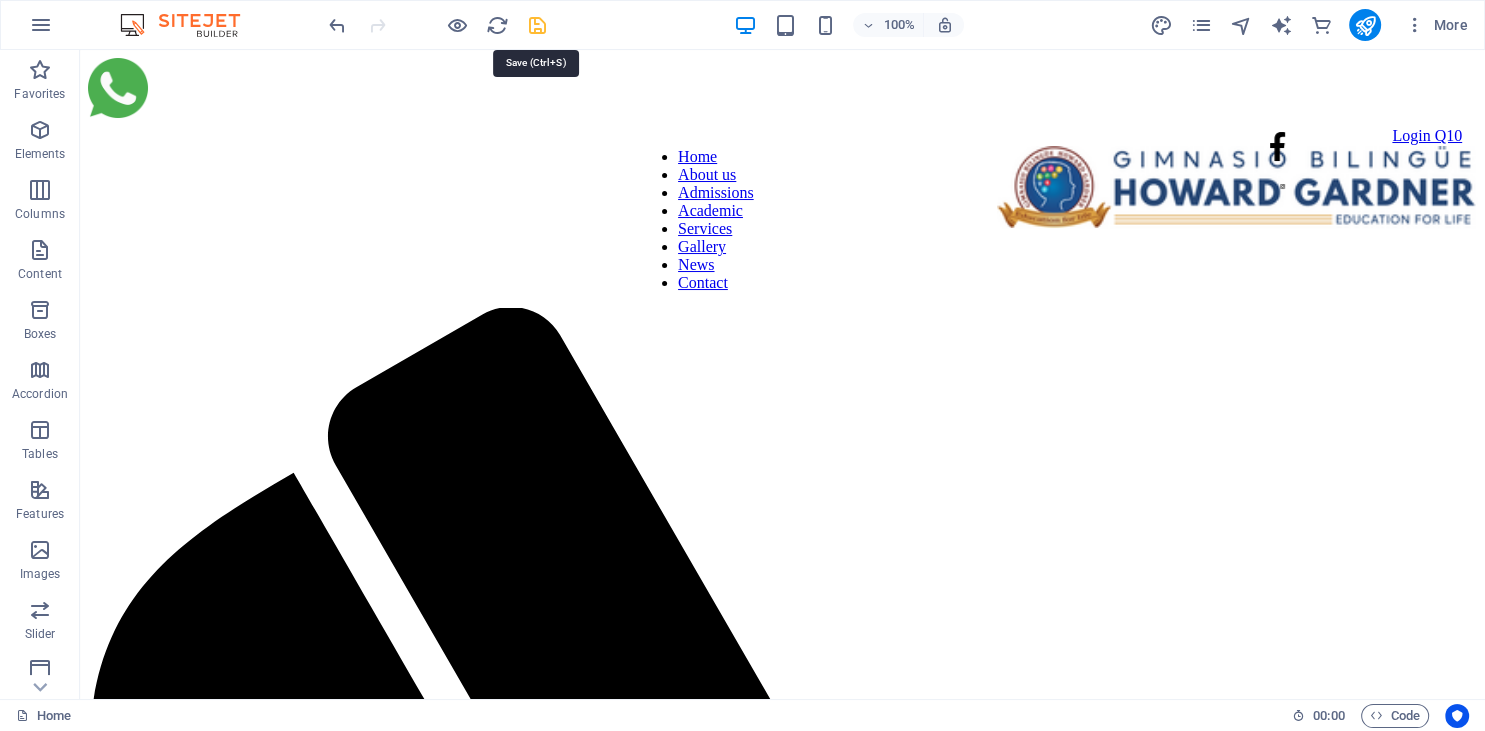click at bounding box center (537, 25) 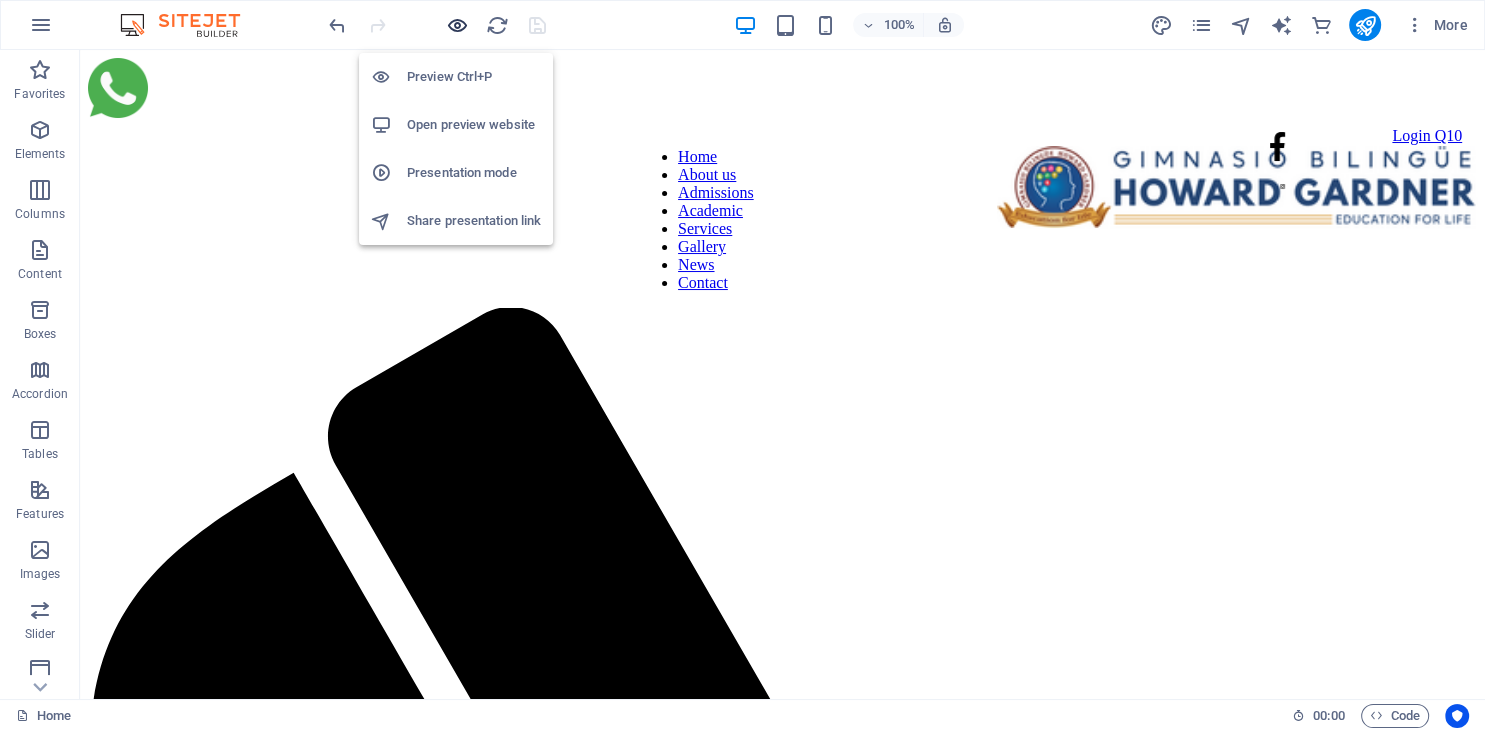 click at bounding box center (457, 25) 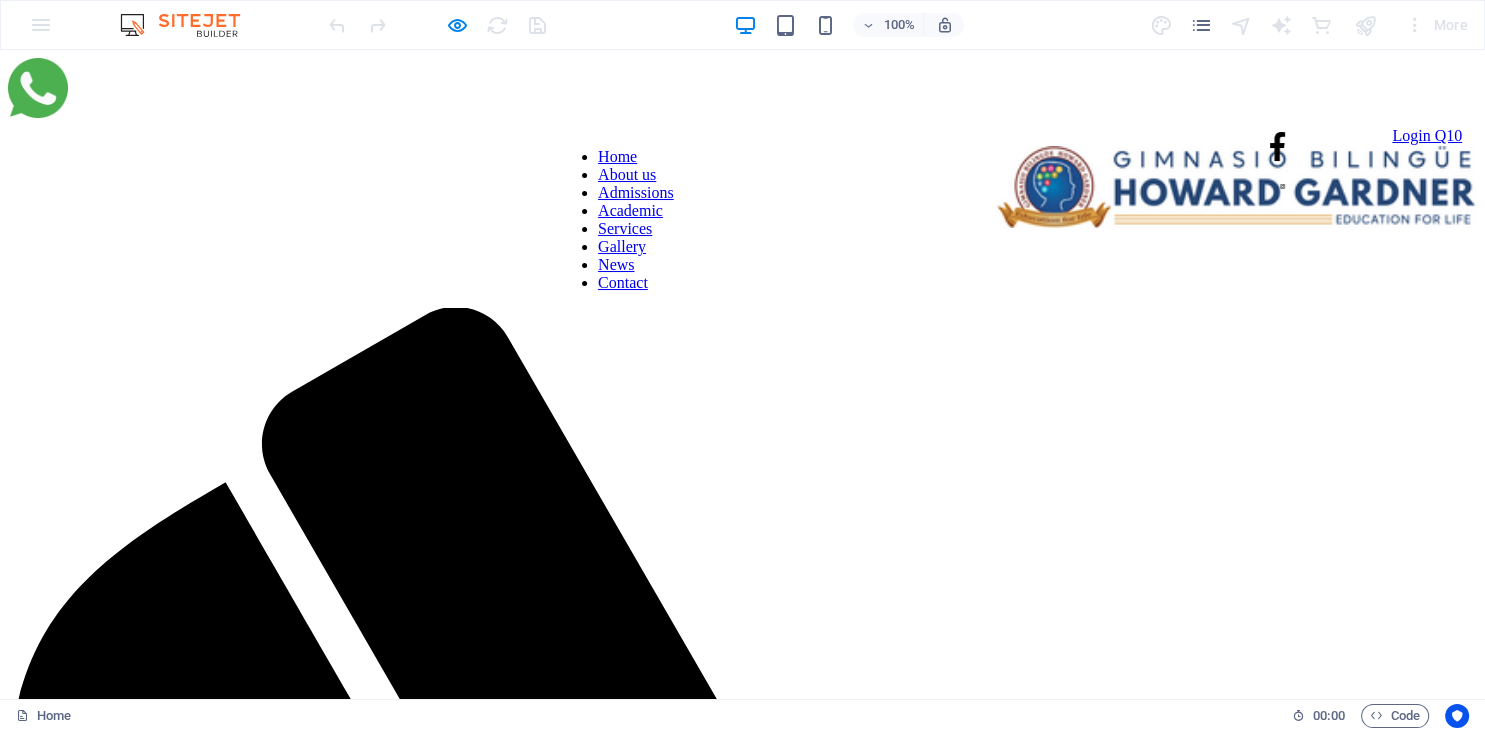 click at bounding box center [38, 88] 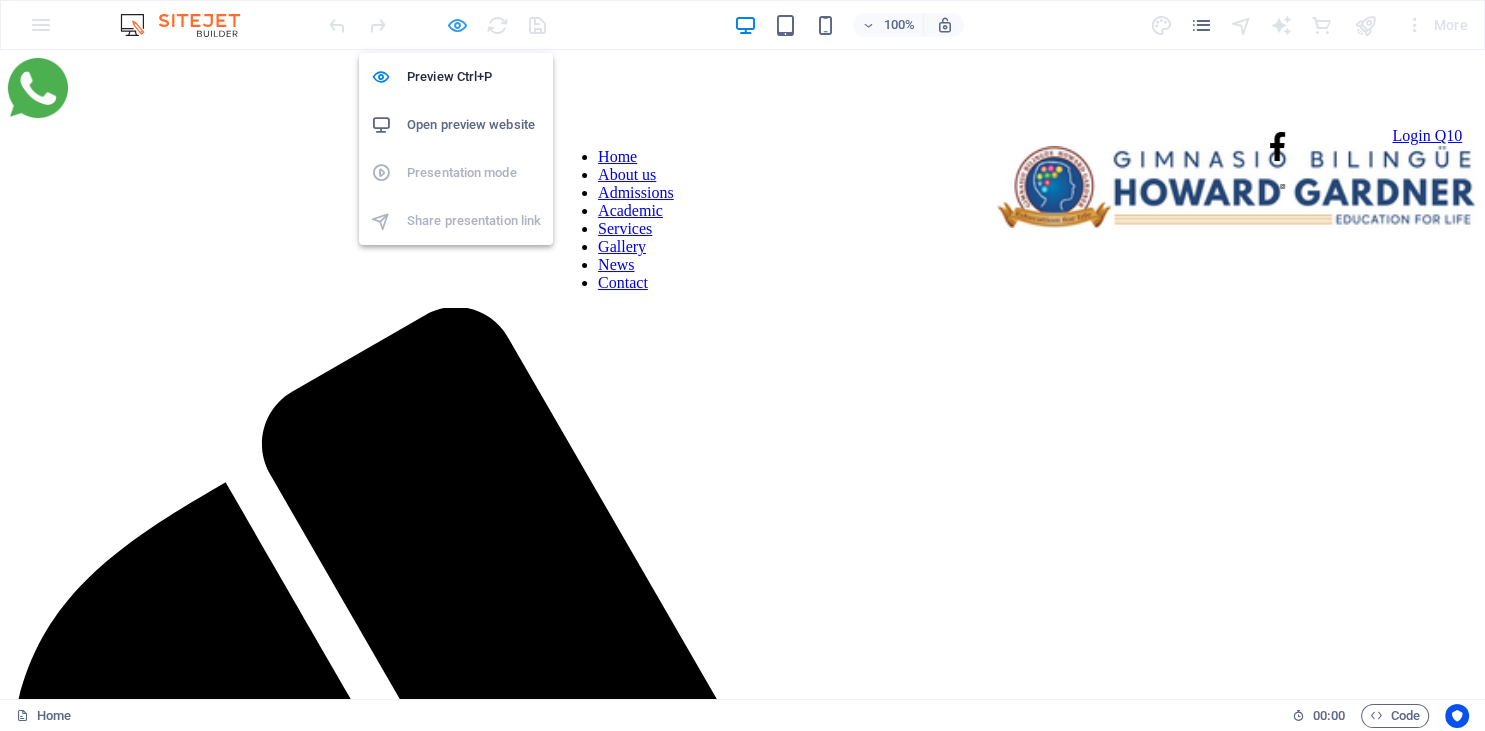 click at bounding box center [457, 25] 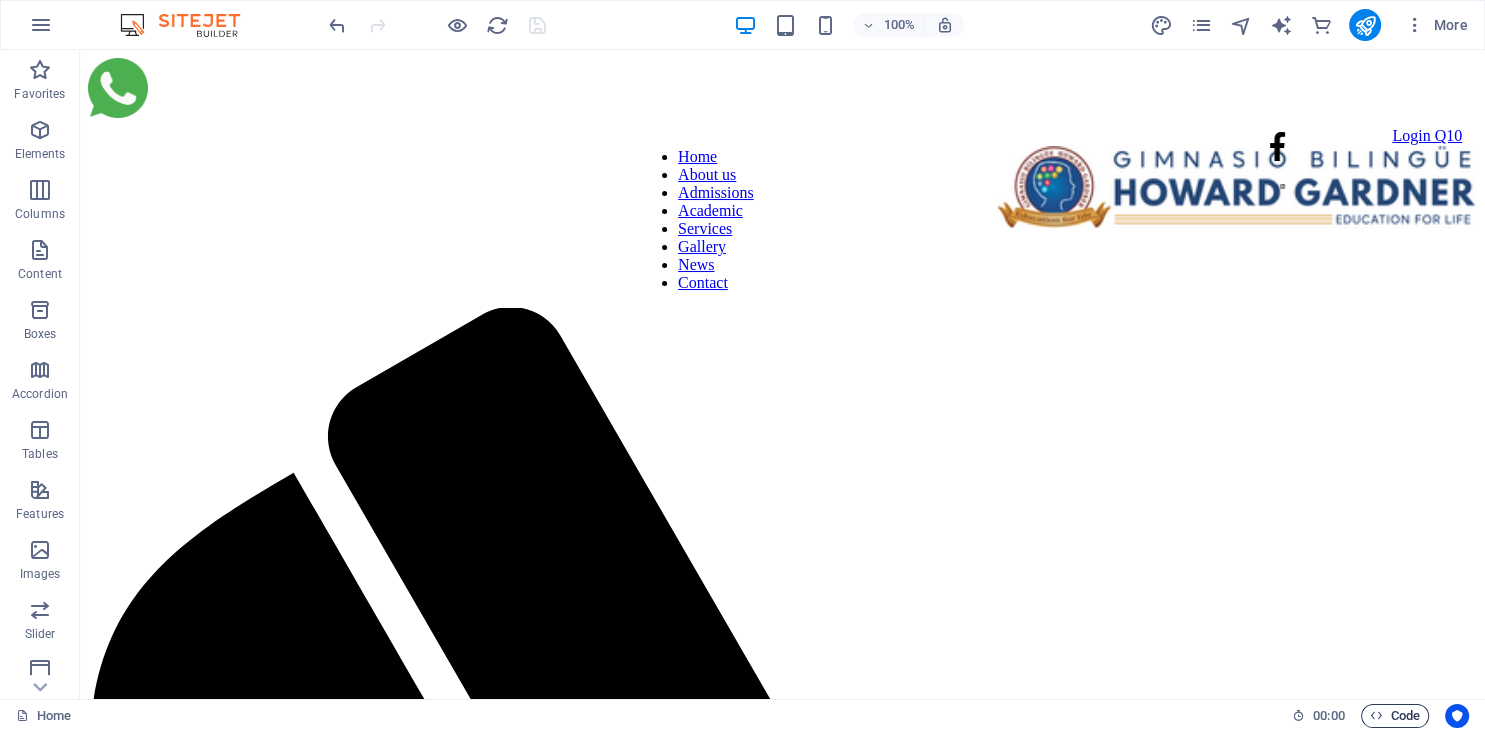 click on "Code" at bounding box center [1395, 716] 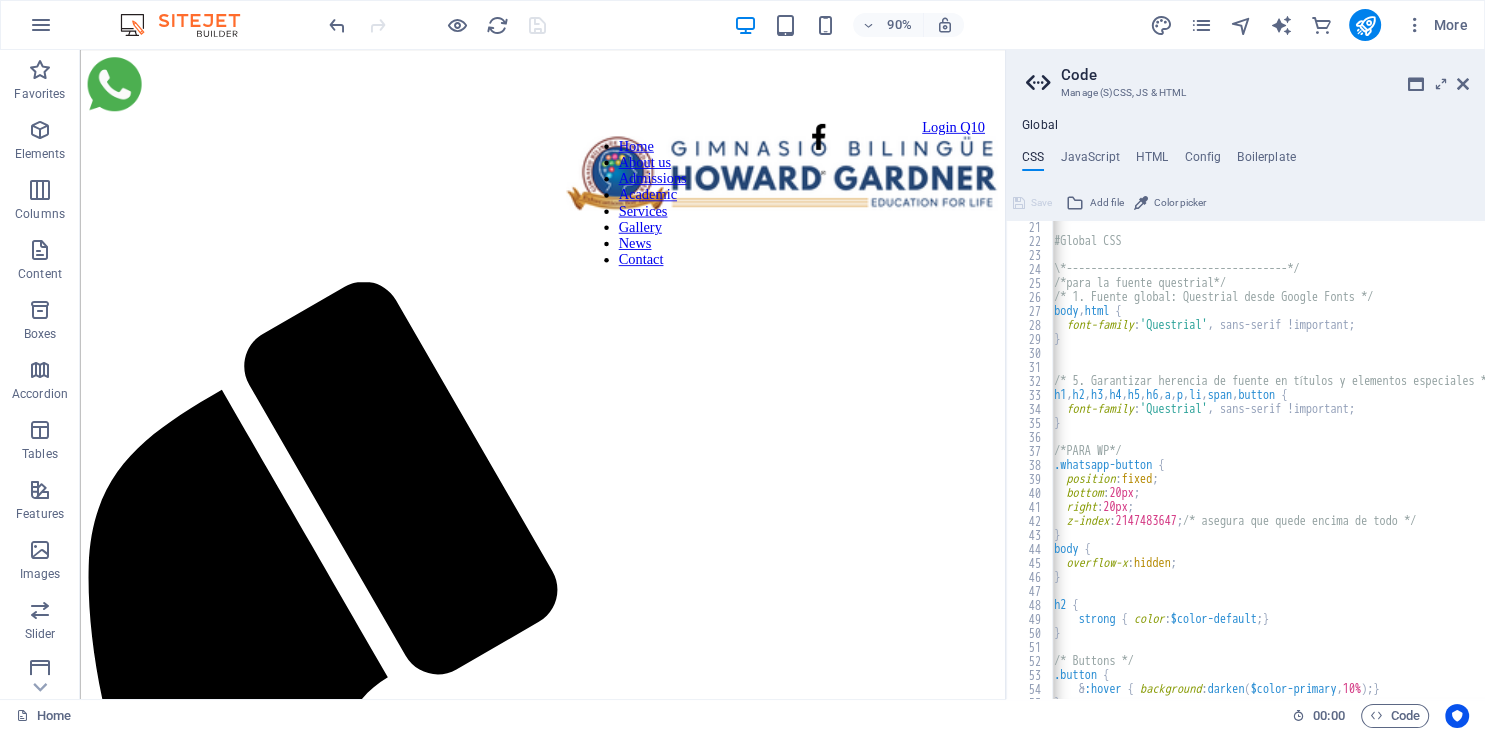 scroll, scrollTop: 424, scrollLeft: 0, axis: vertical 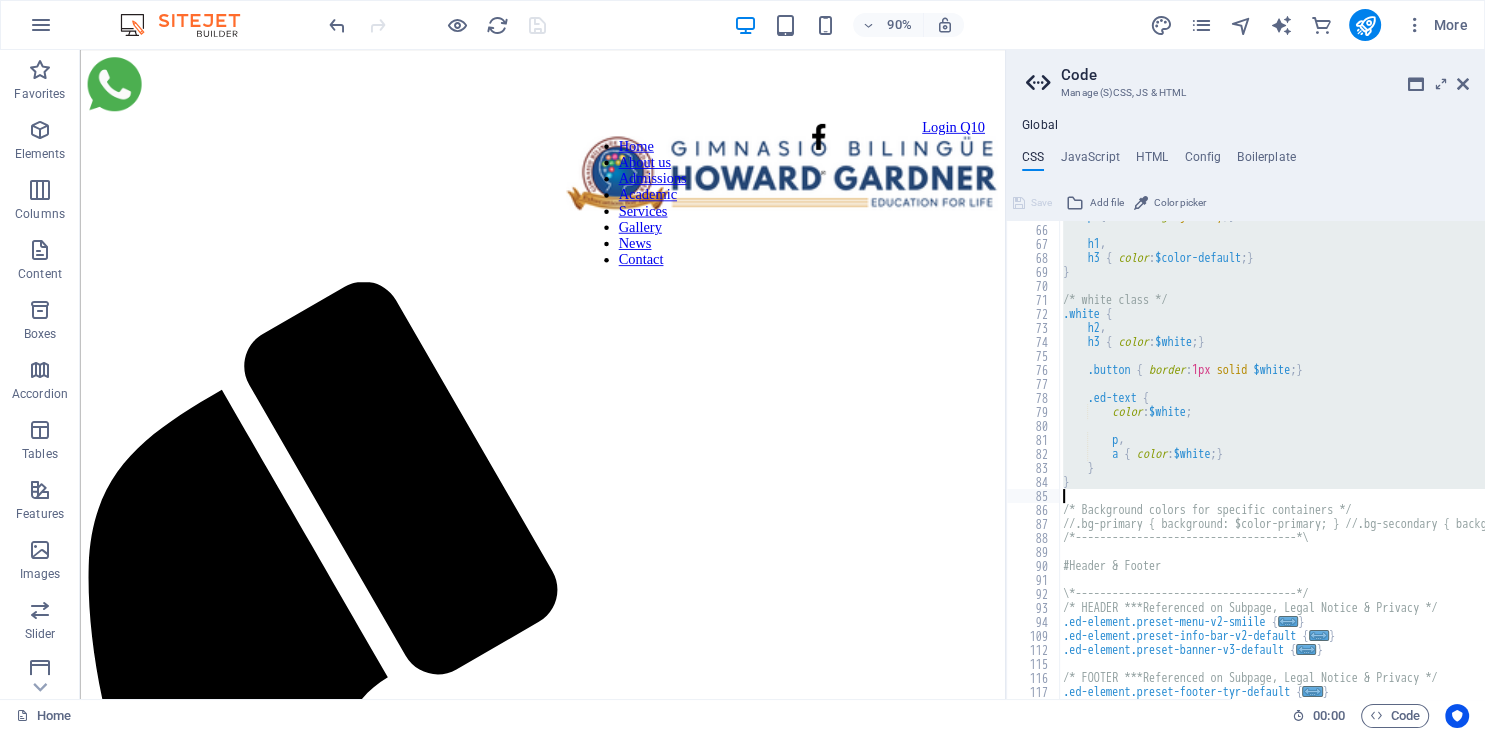 drag, startPoint x: 1058, startPoint y: 311, endPoint x: 1096, endPoint y: 492, distance: 184.94594 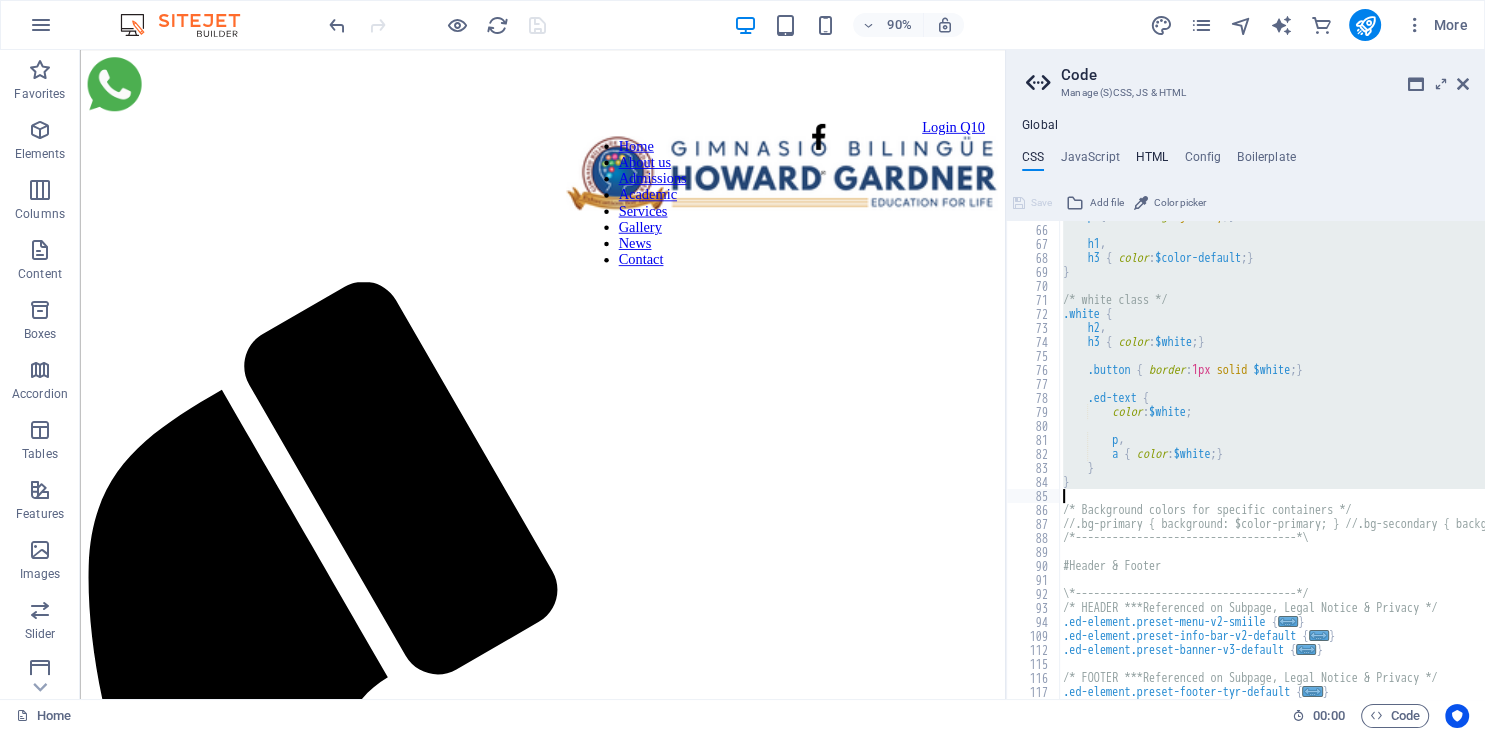 click on "HTML" at bounding box center (1152, 161) 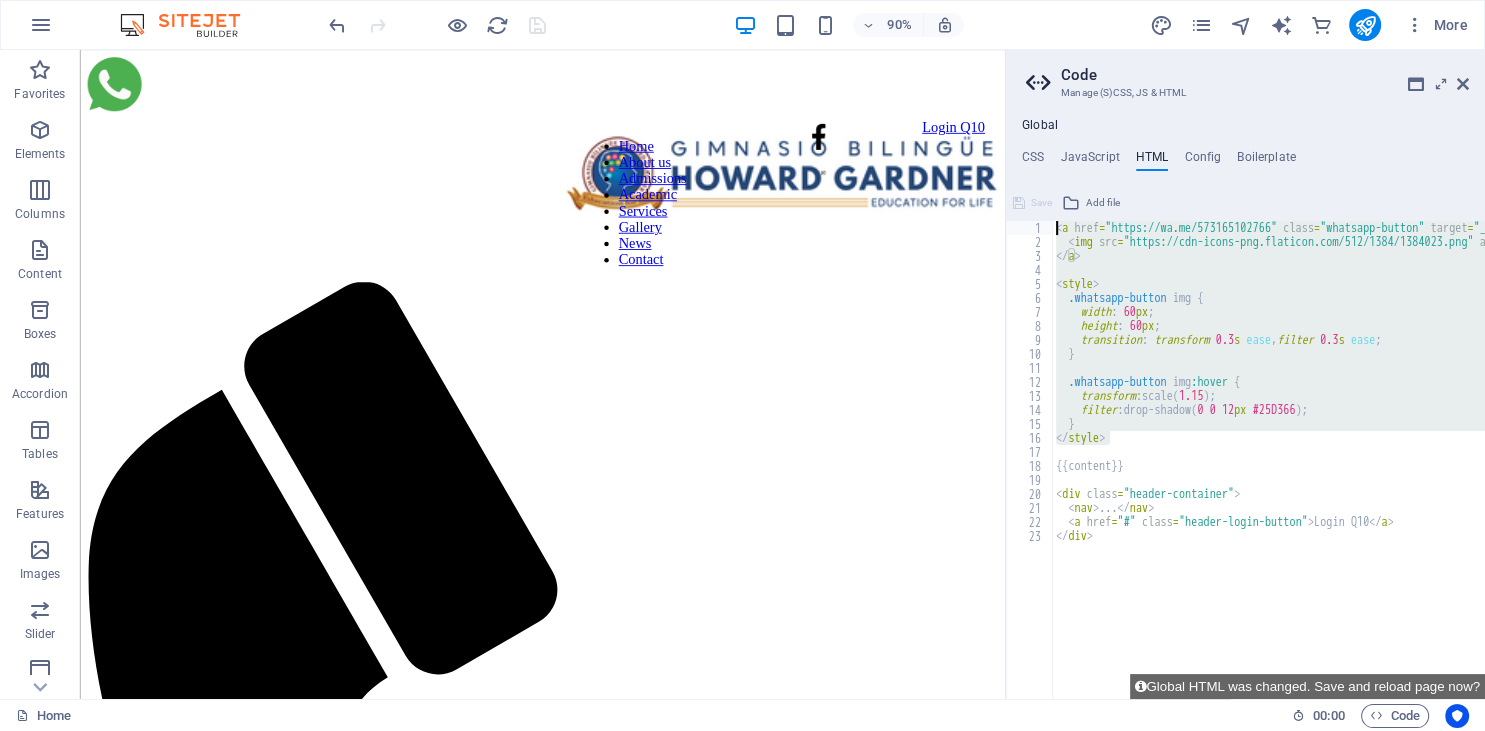 drag, startPoint x: 1137, startPoint y: 440, endPoint x: 1001, endPoint y: 208, distance: 268.92377 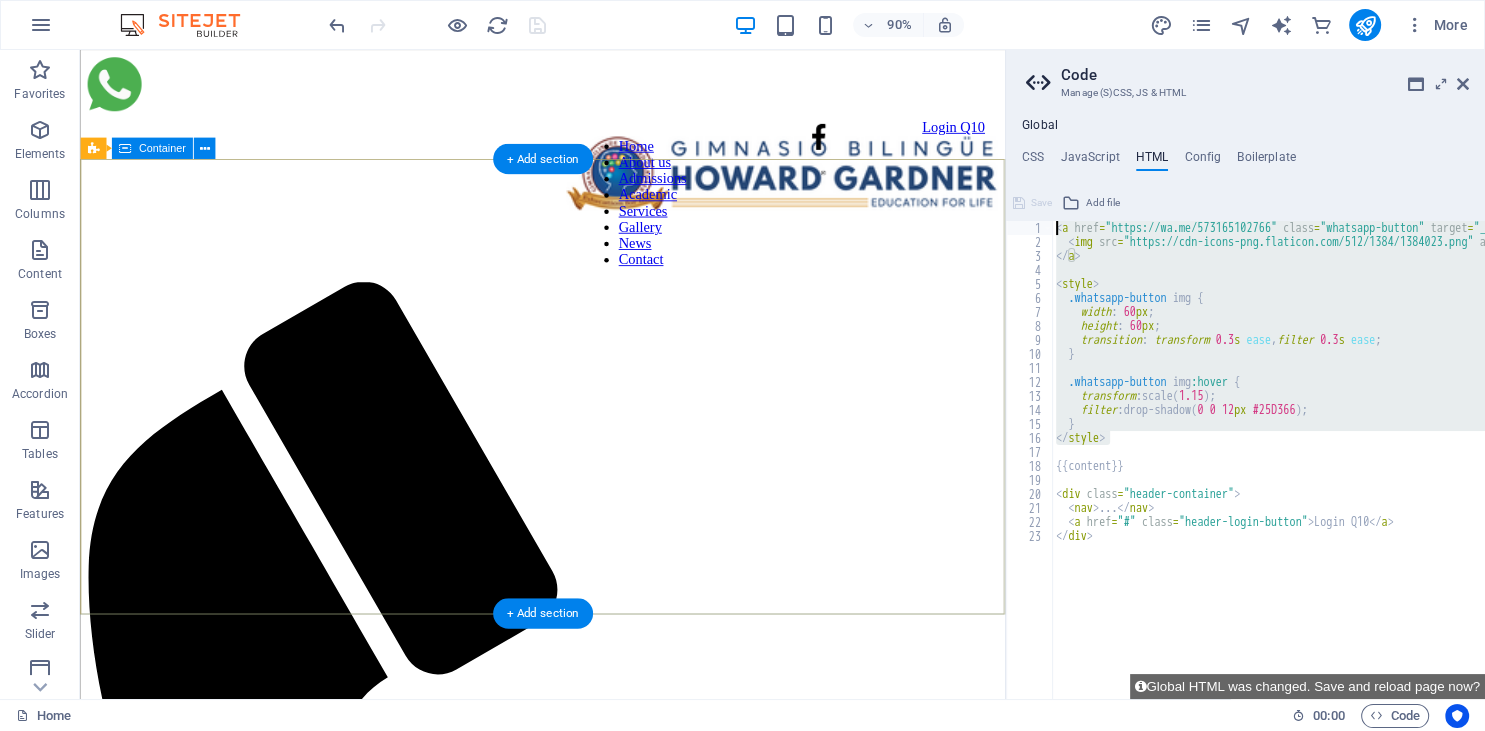 paste on "/style" 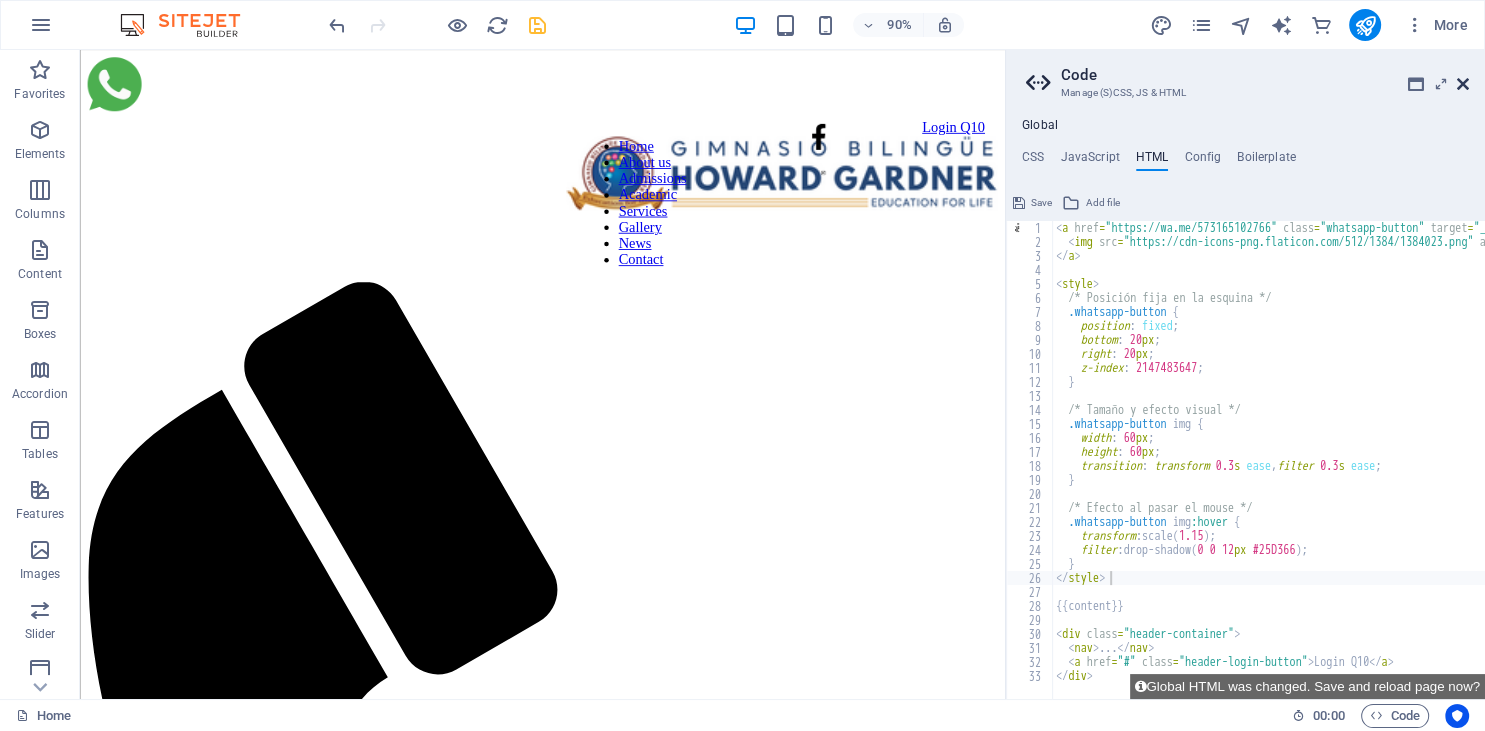 click at bounding box center (1463, 84) 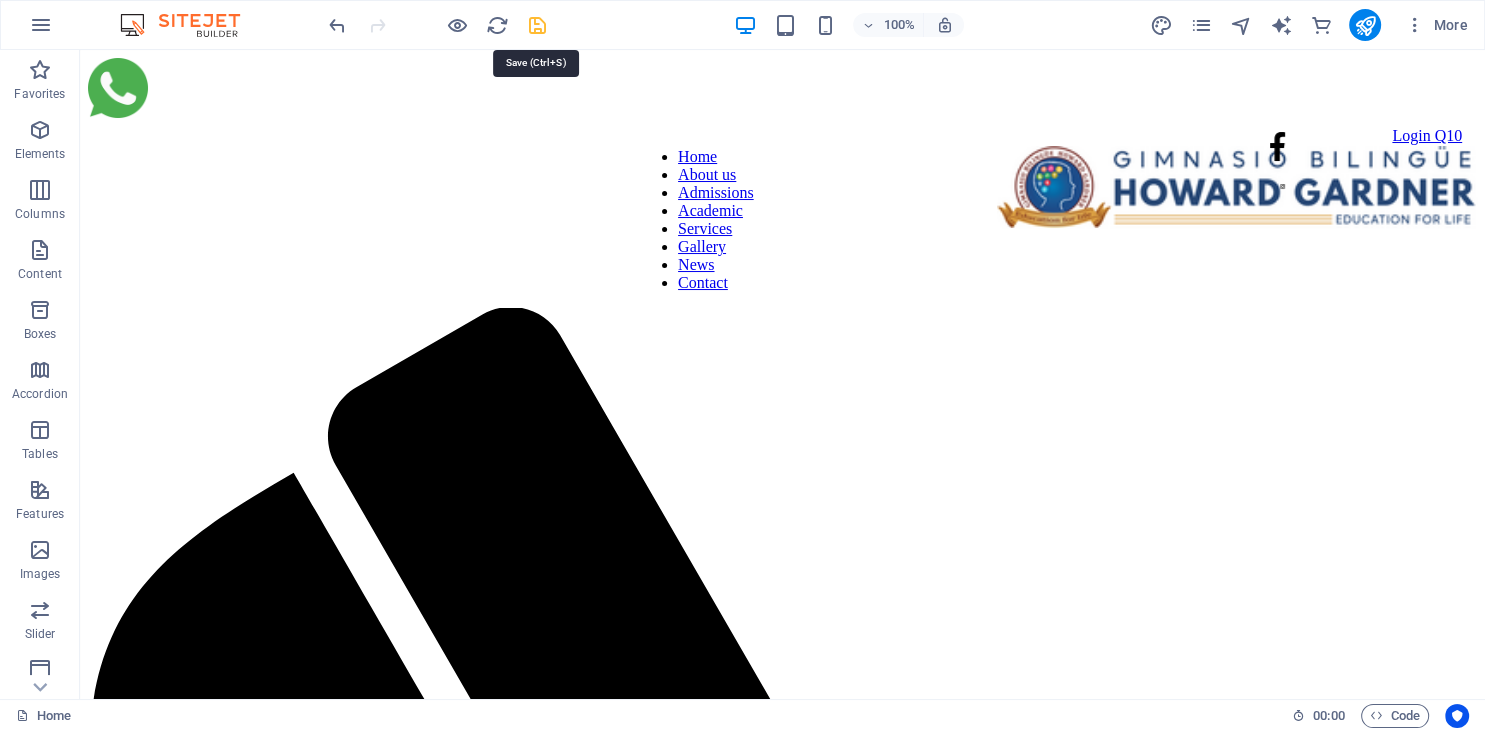 click at bounding box center [537, 25] 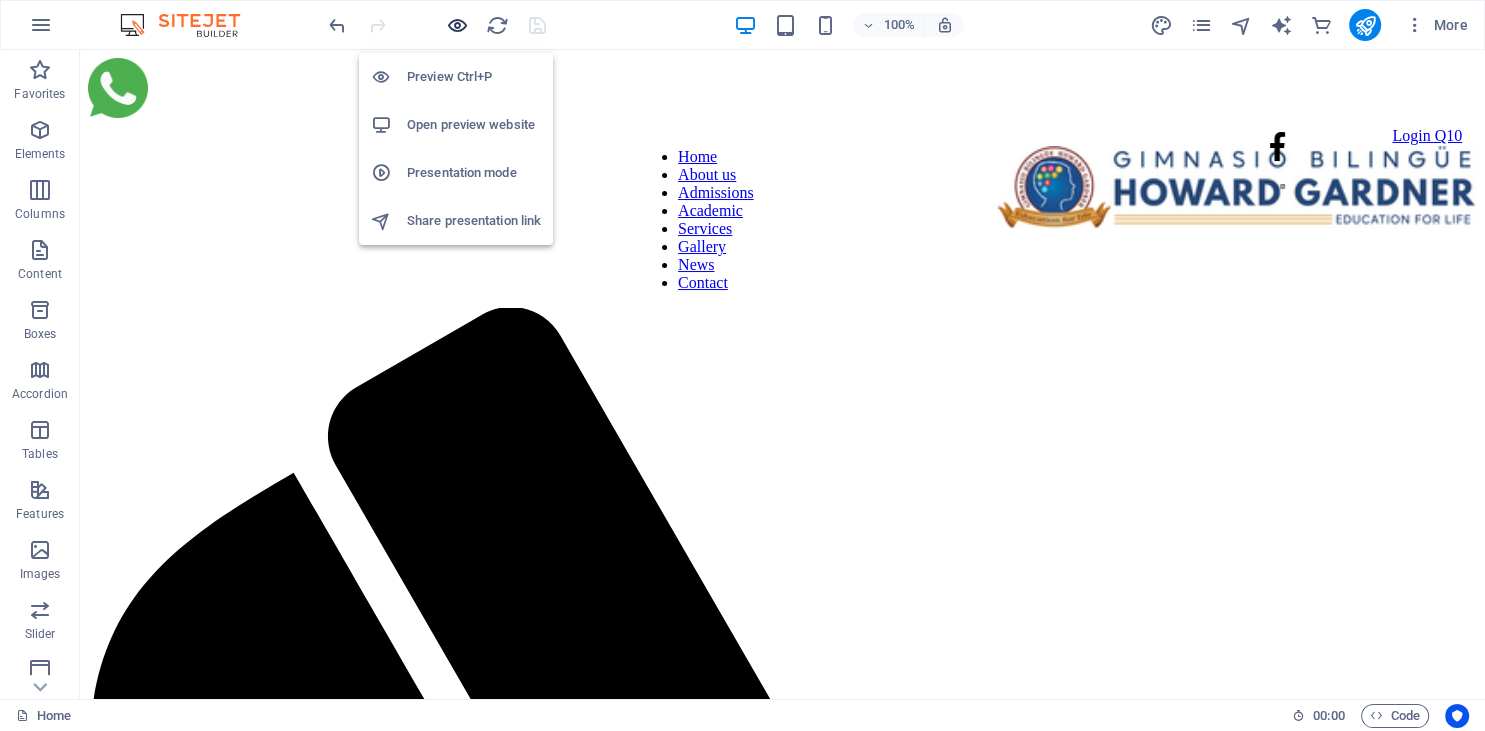 click at bounding box center [457, 25] 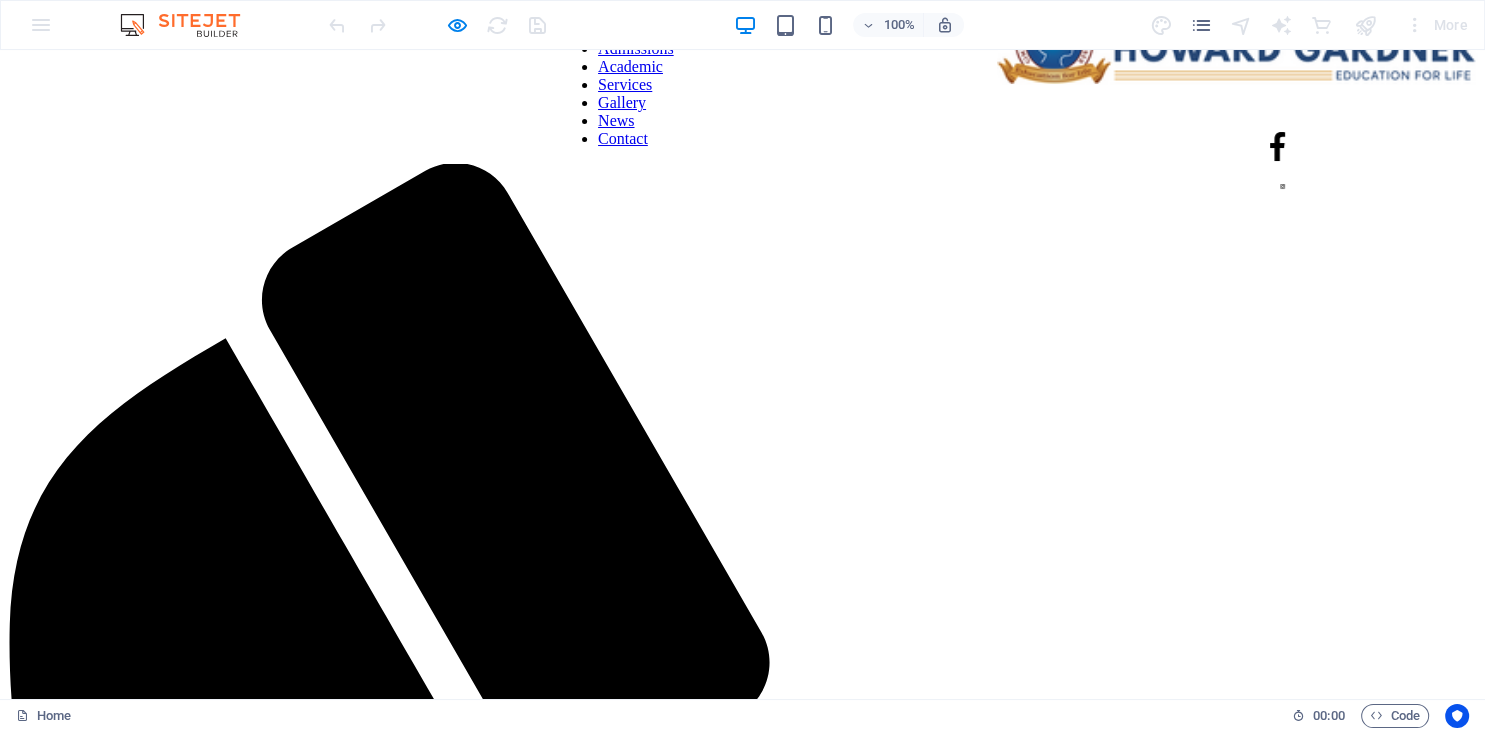 scroll, scrollTop: 0, scrollLeft: 0, axis: both 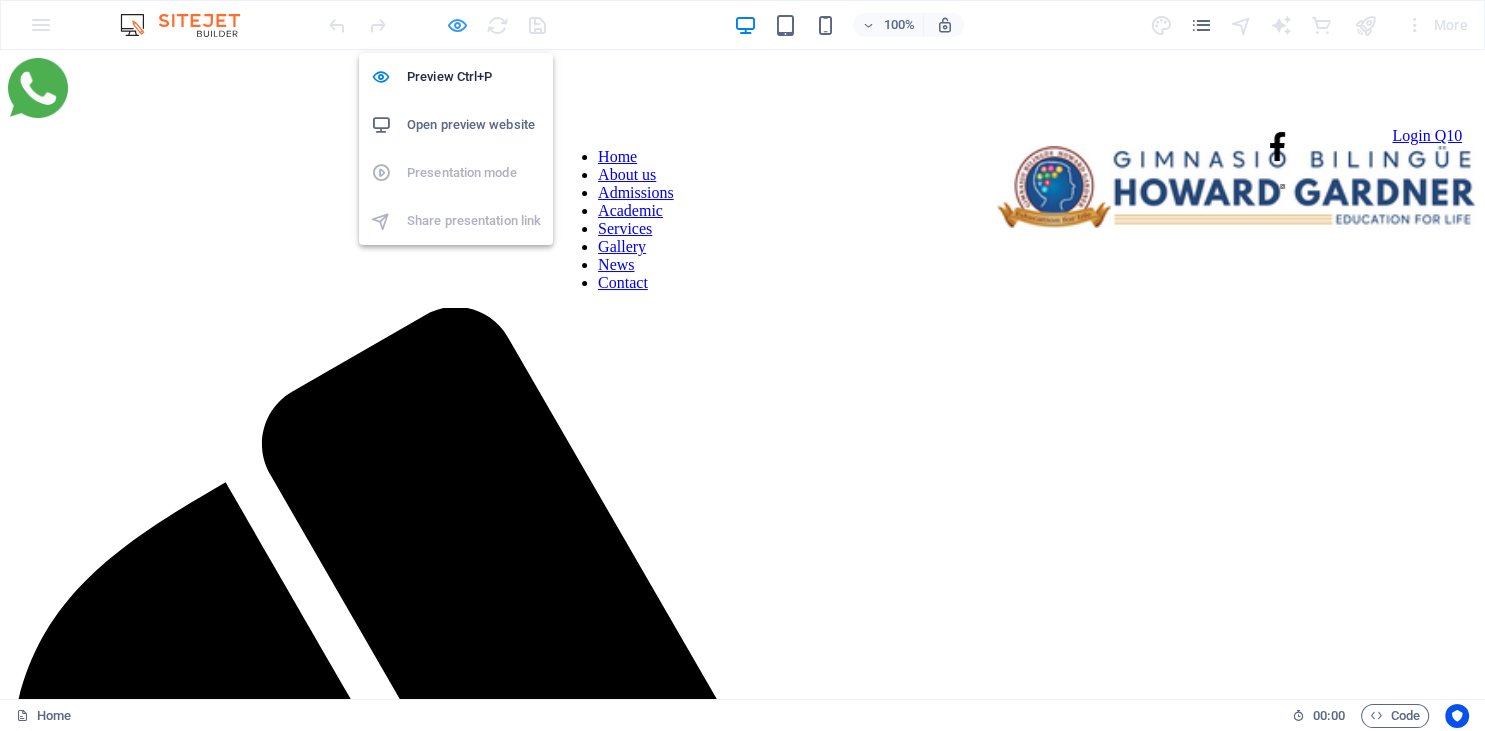 click at bounding box center [457, 25] 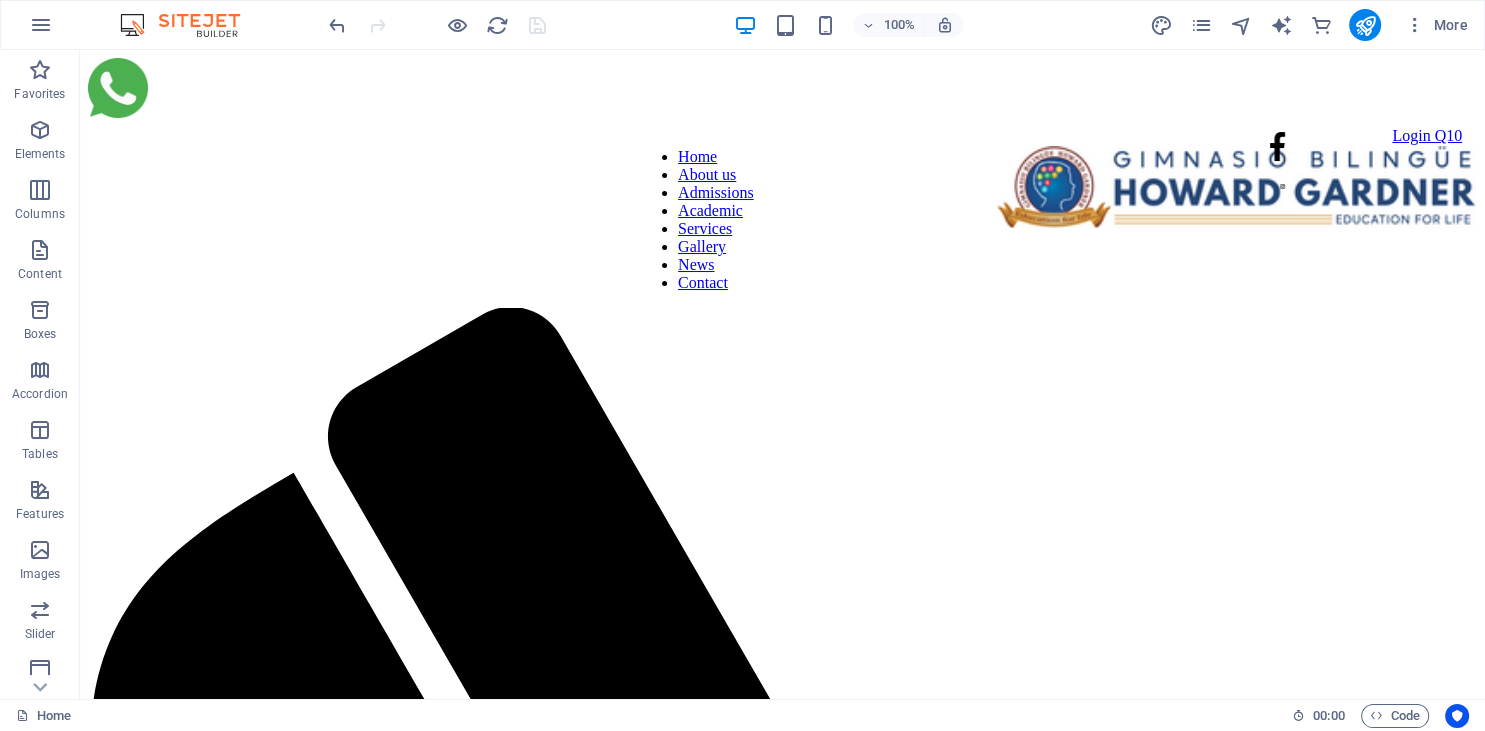 click at bounding box center [437, 25] 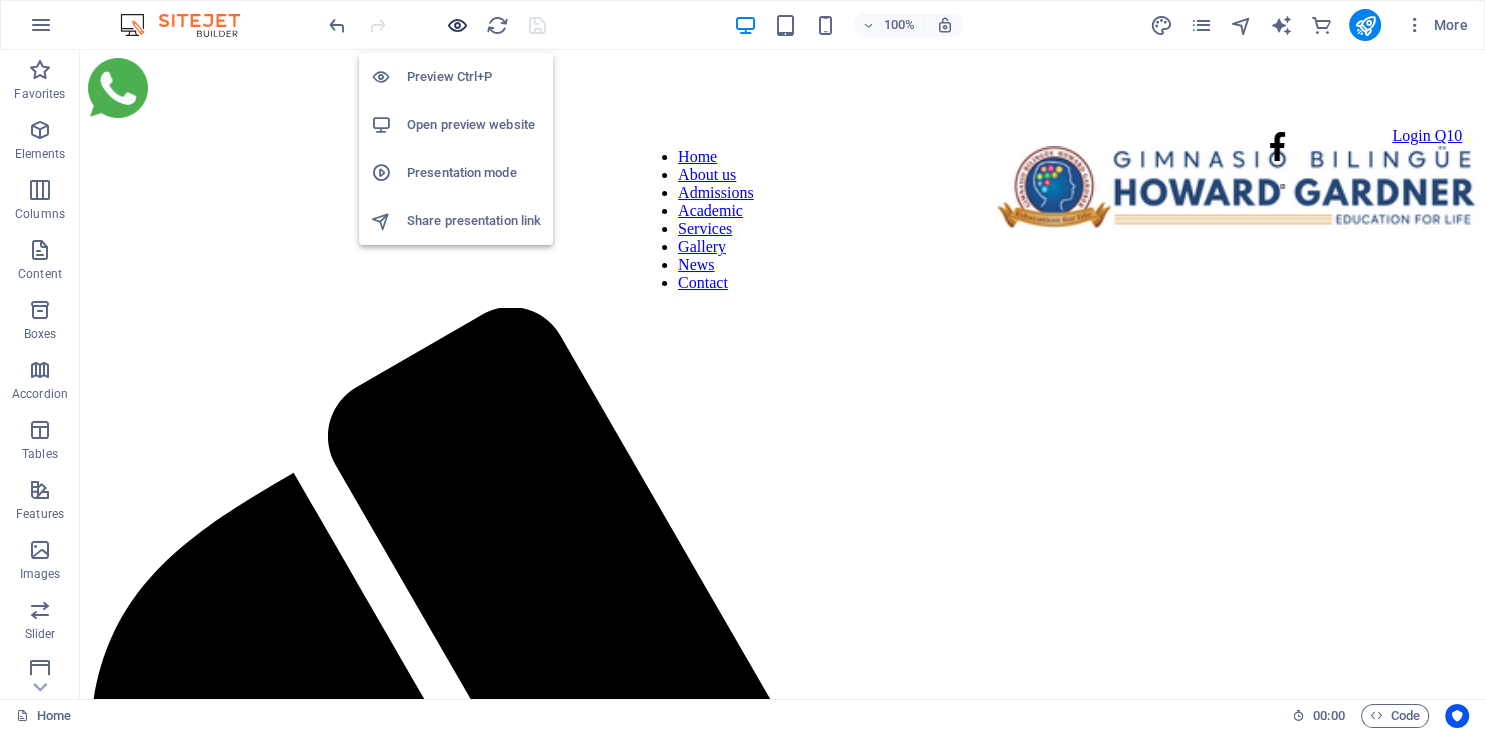 click at bounding box center [457, 25] 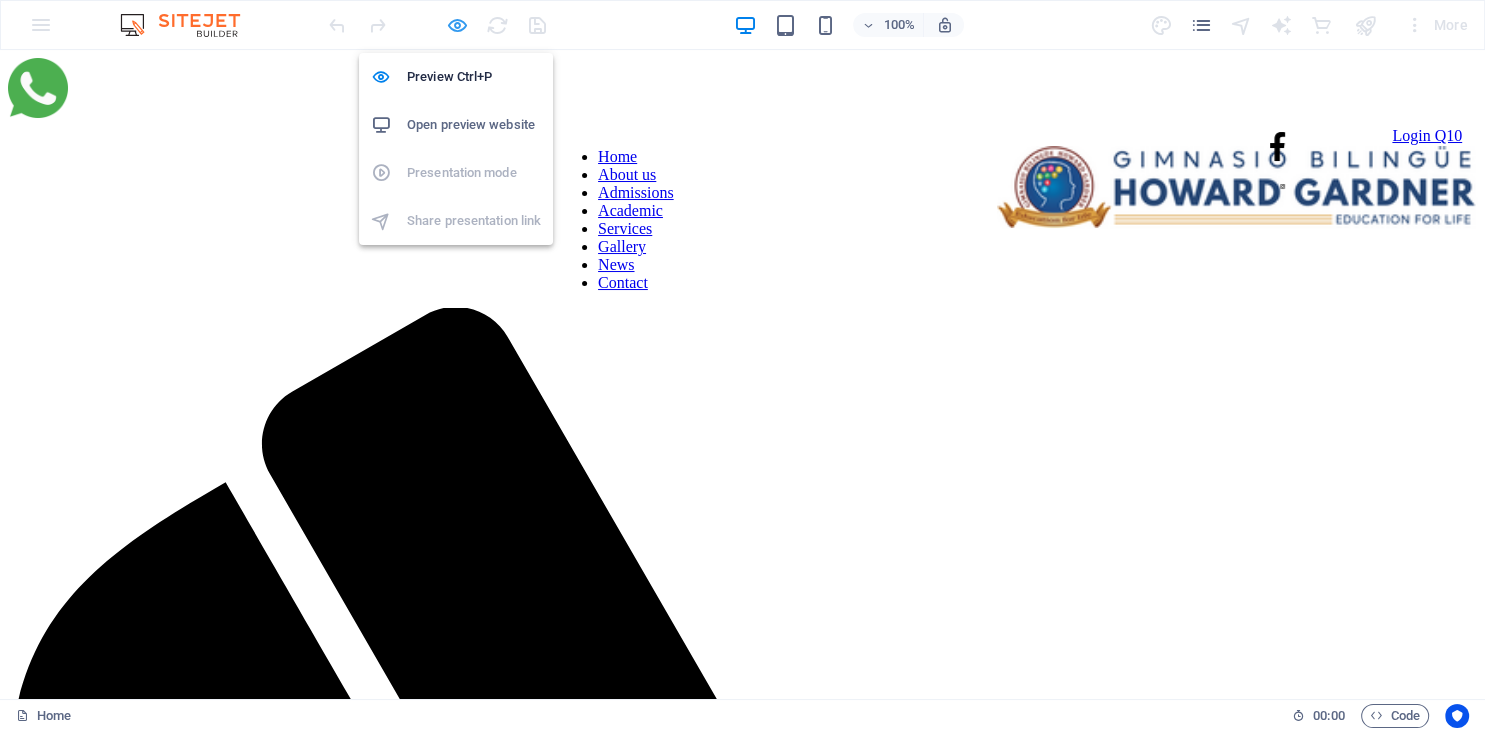 click at bounding box center (457, 25) 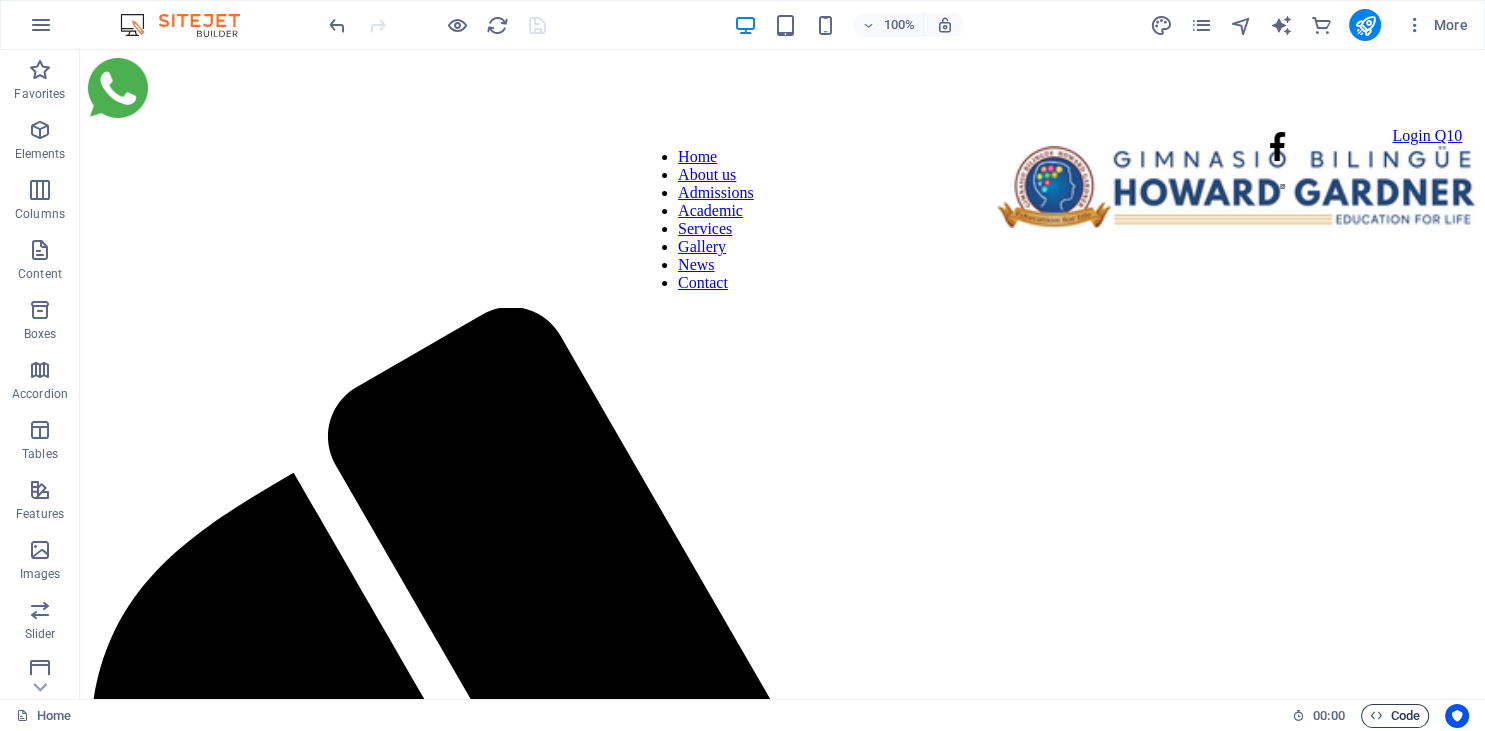 click at bounding box center [1376, 715] 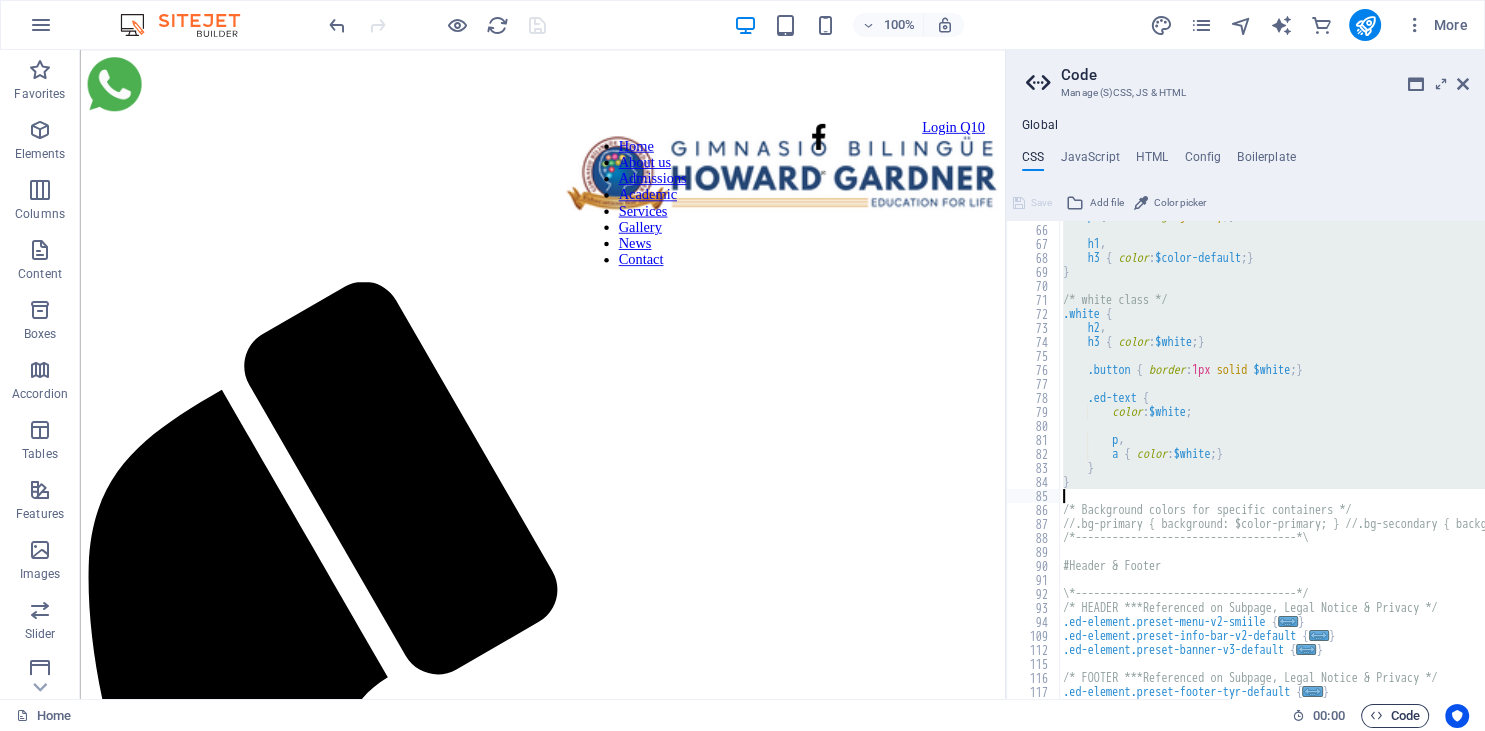 scroll, scrollTop: 908, scrollLeft: 0, axis: vertical 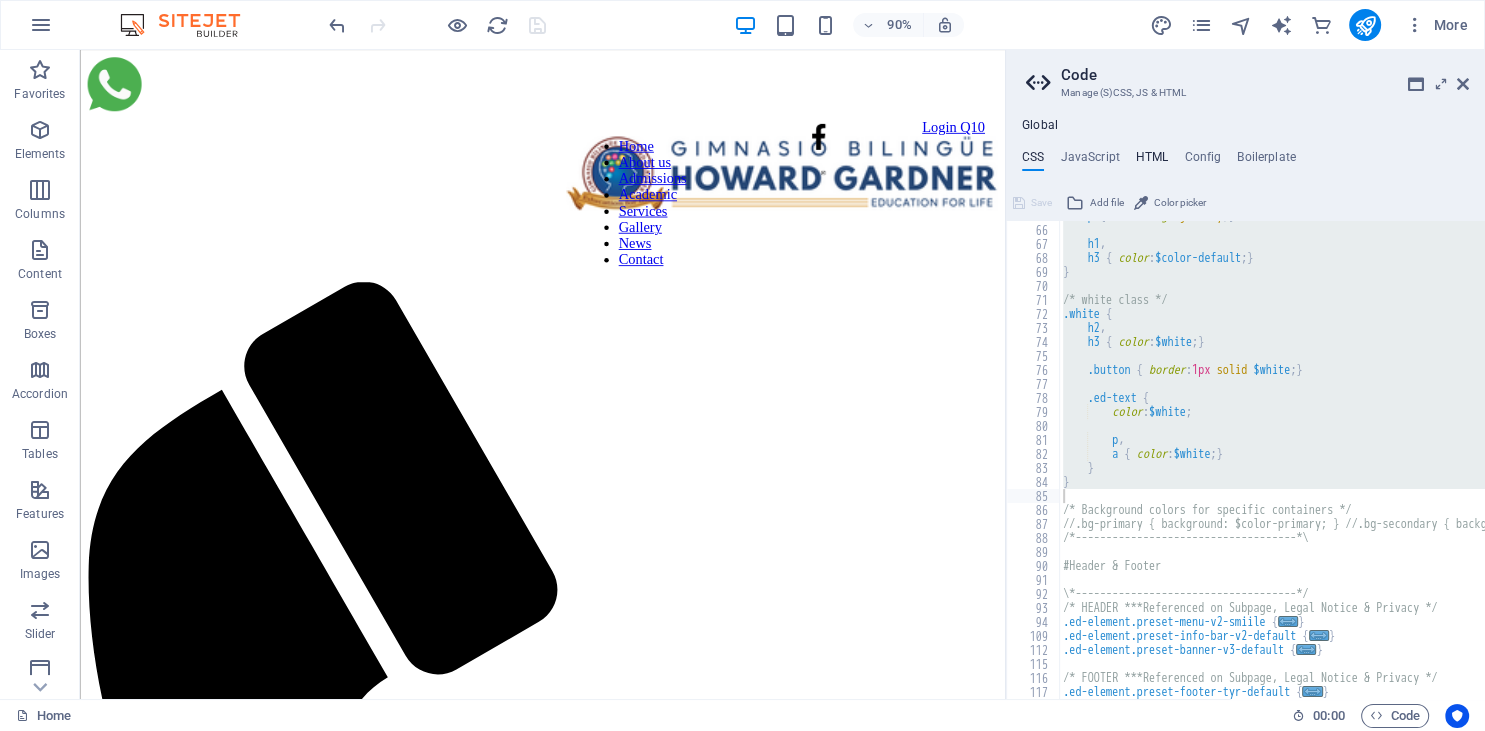click on "HTML" at bounding box center [1152, 161] 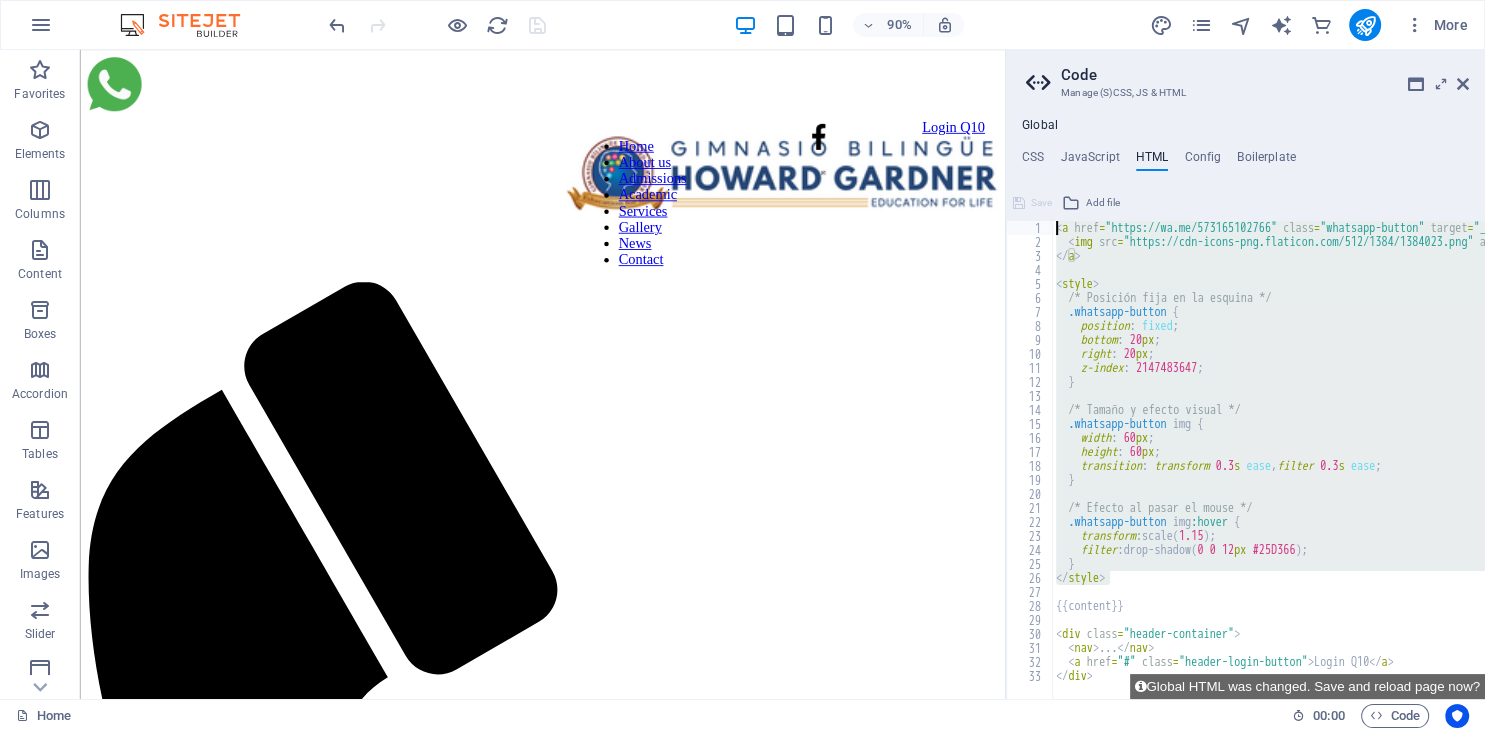drag, startPoint x: 1115, startPoint y: 580, endPoint x: 976, endPoint y: 182, distance: 421.57443 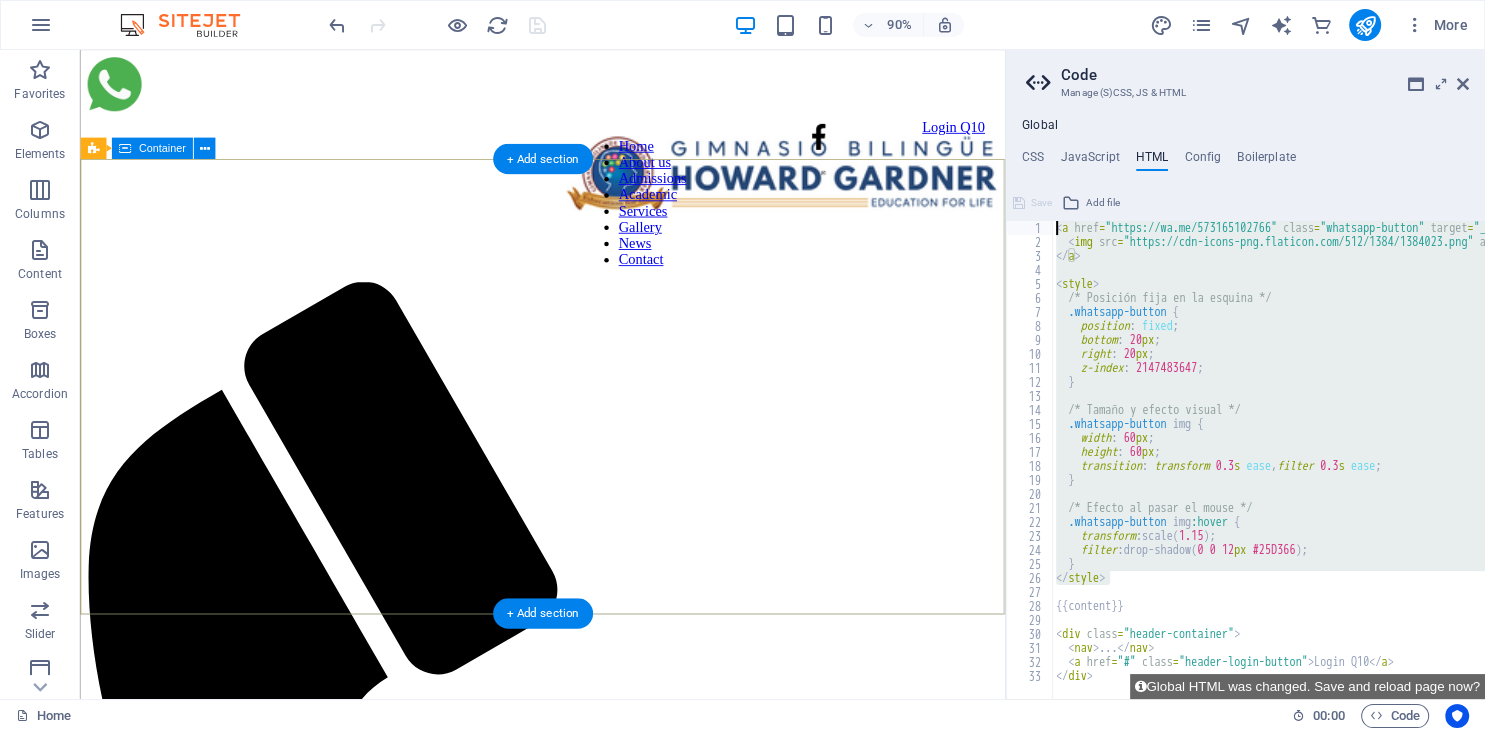 paste on "/style" 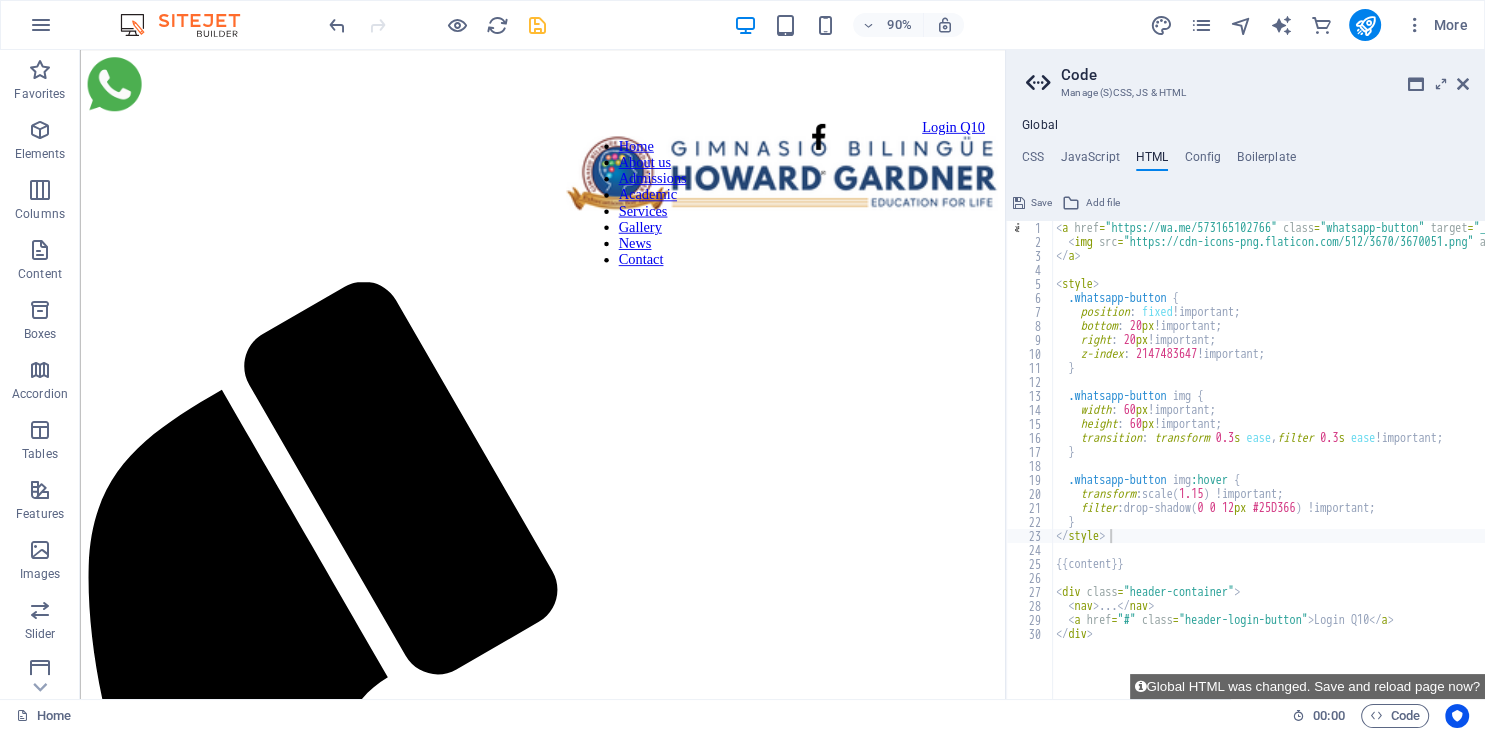 click on "Code" at bounding box center [1265, 75] 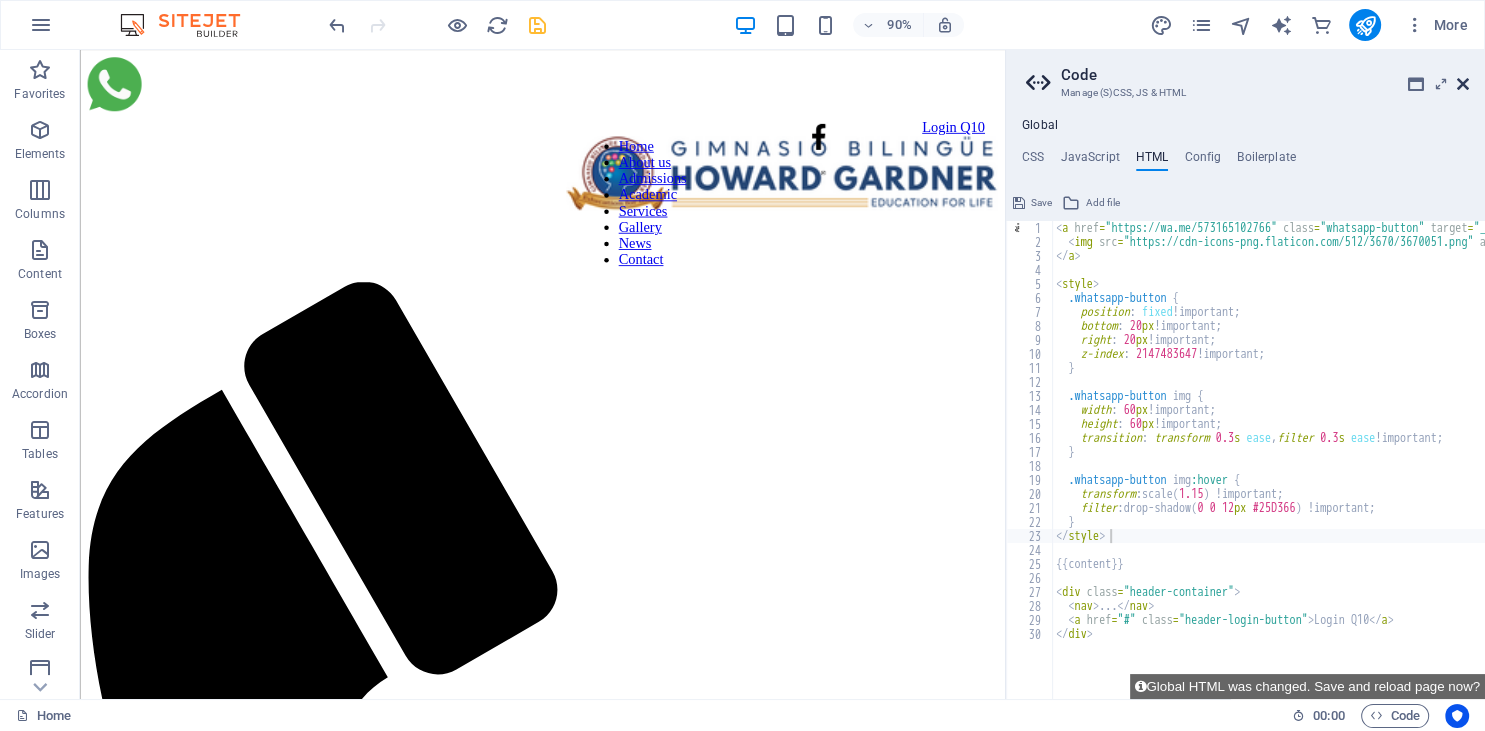 click at bounding box center (1463, 84) 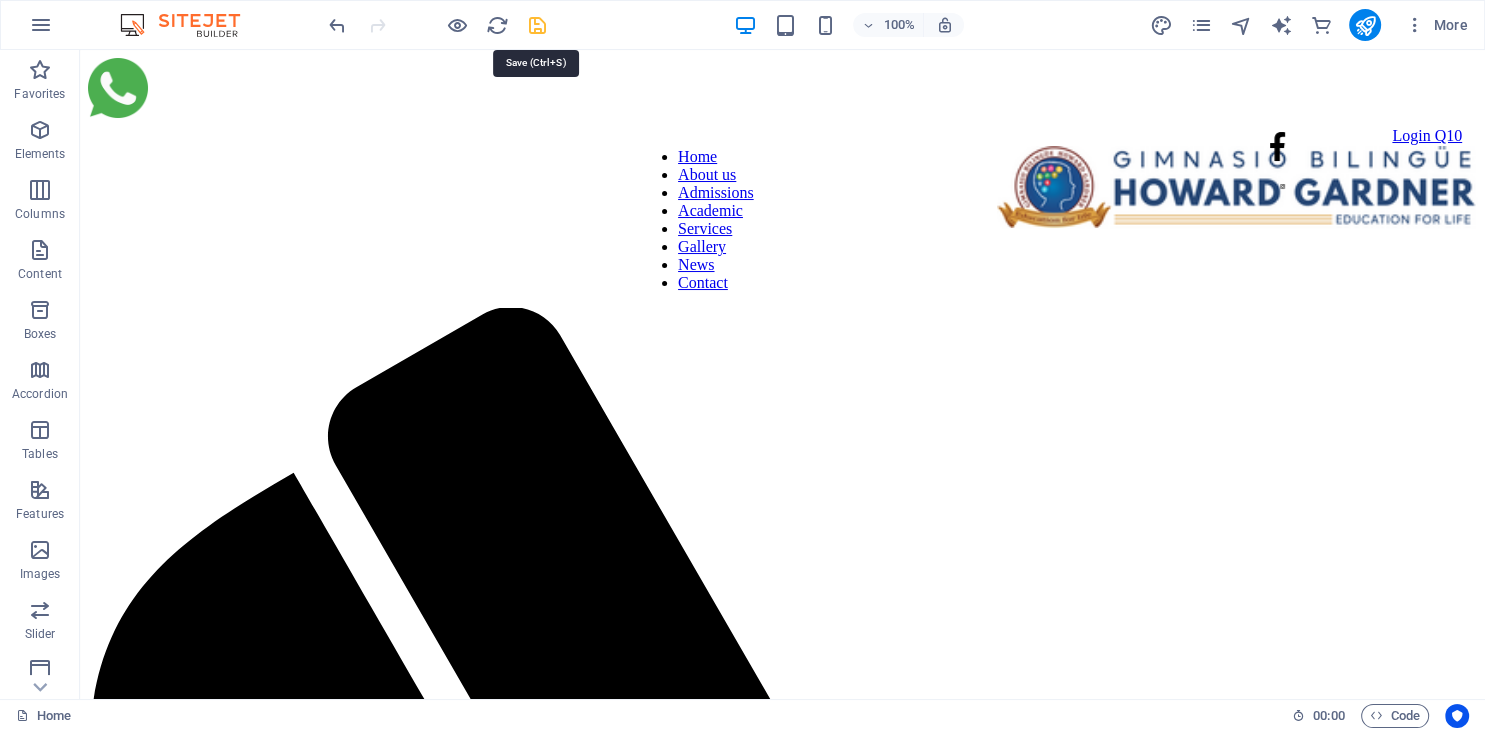 click at bounding box center [537, 25] 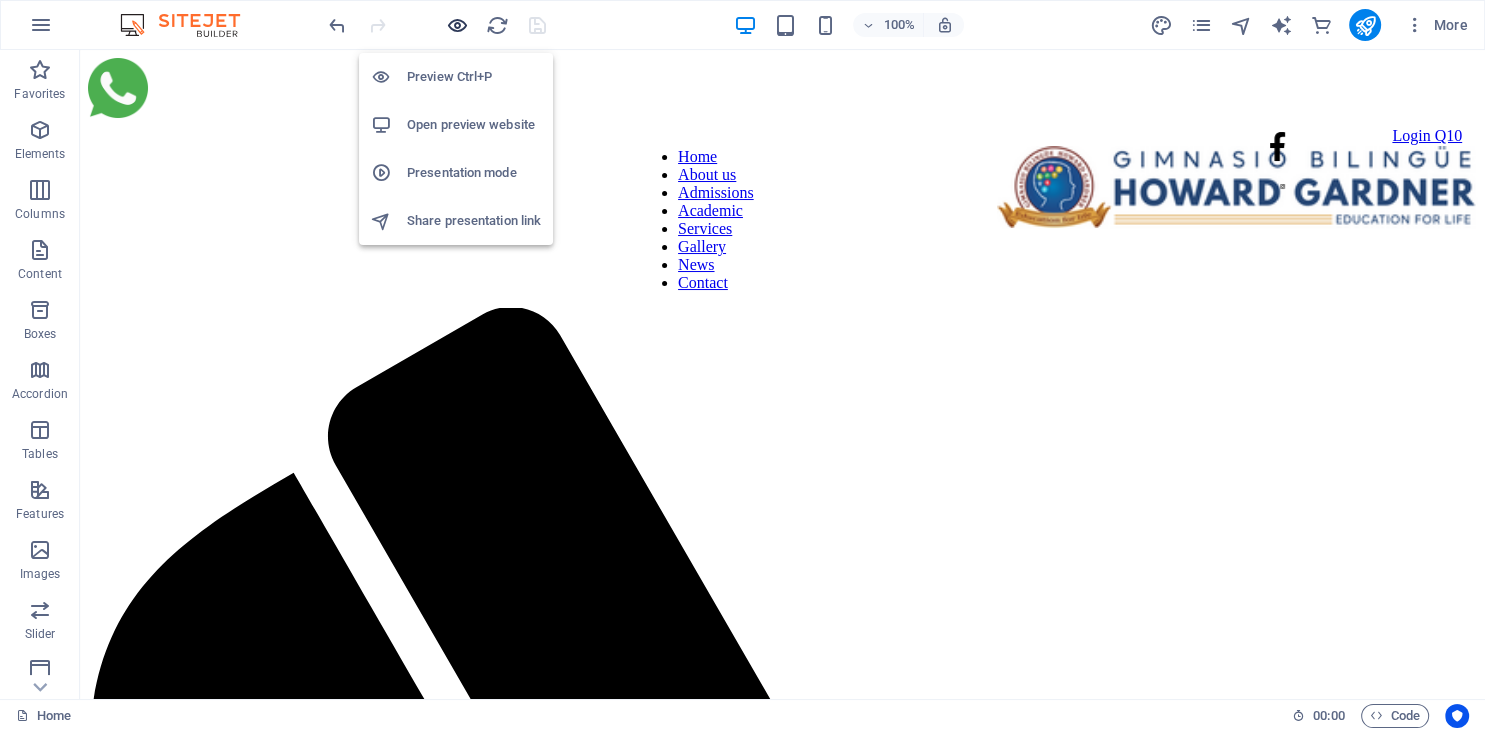 click at bounding box center (457, 25) 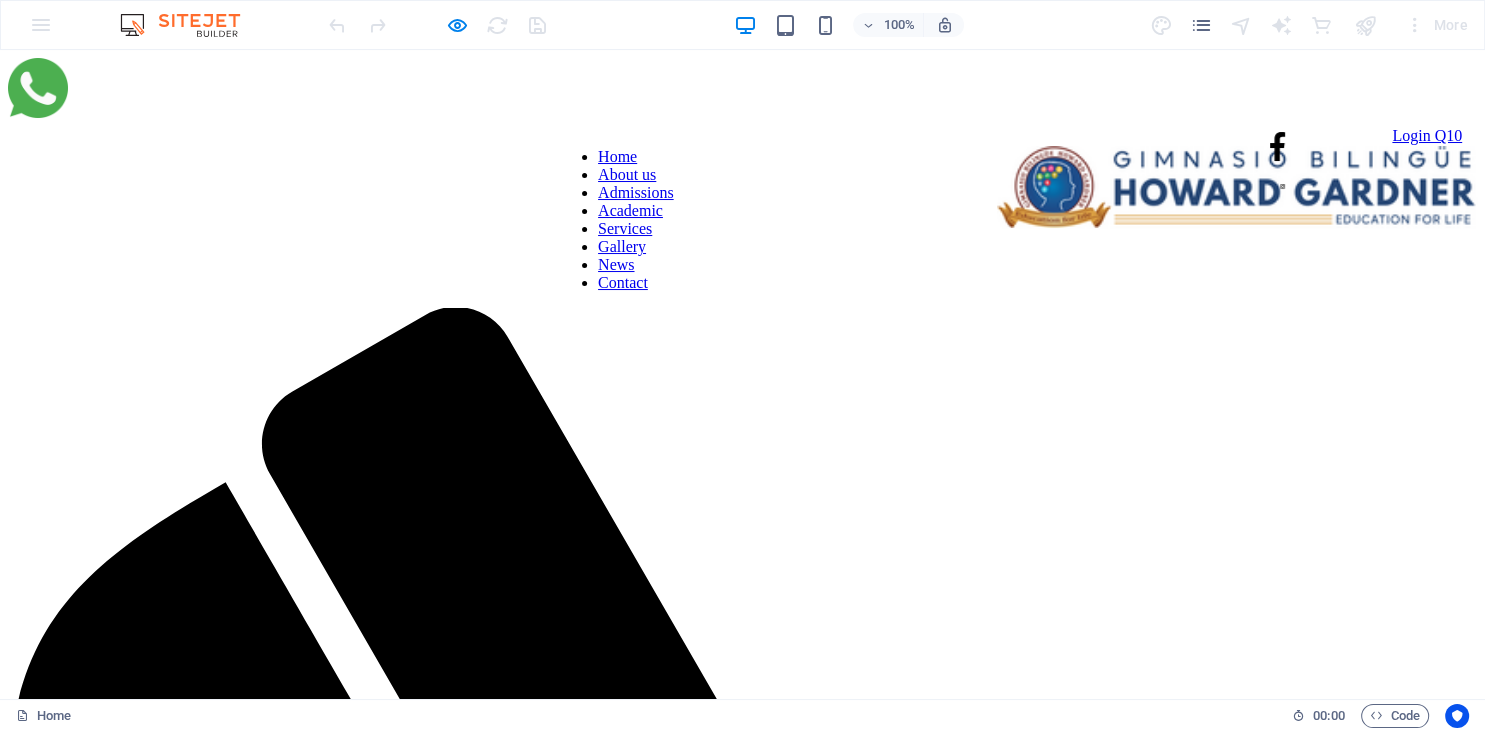 type 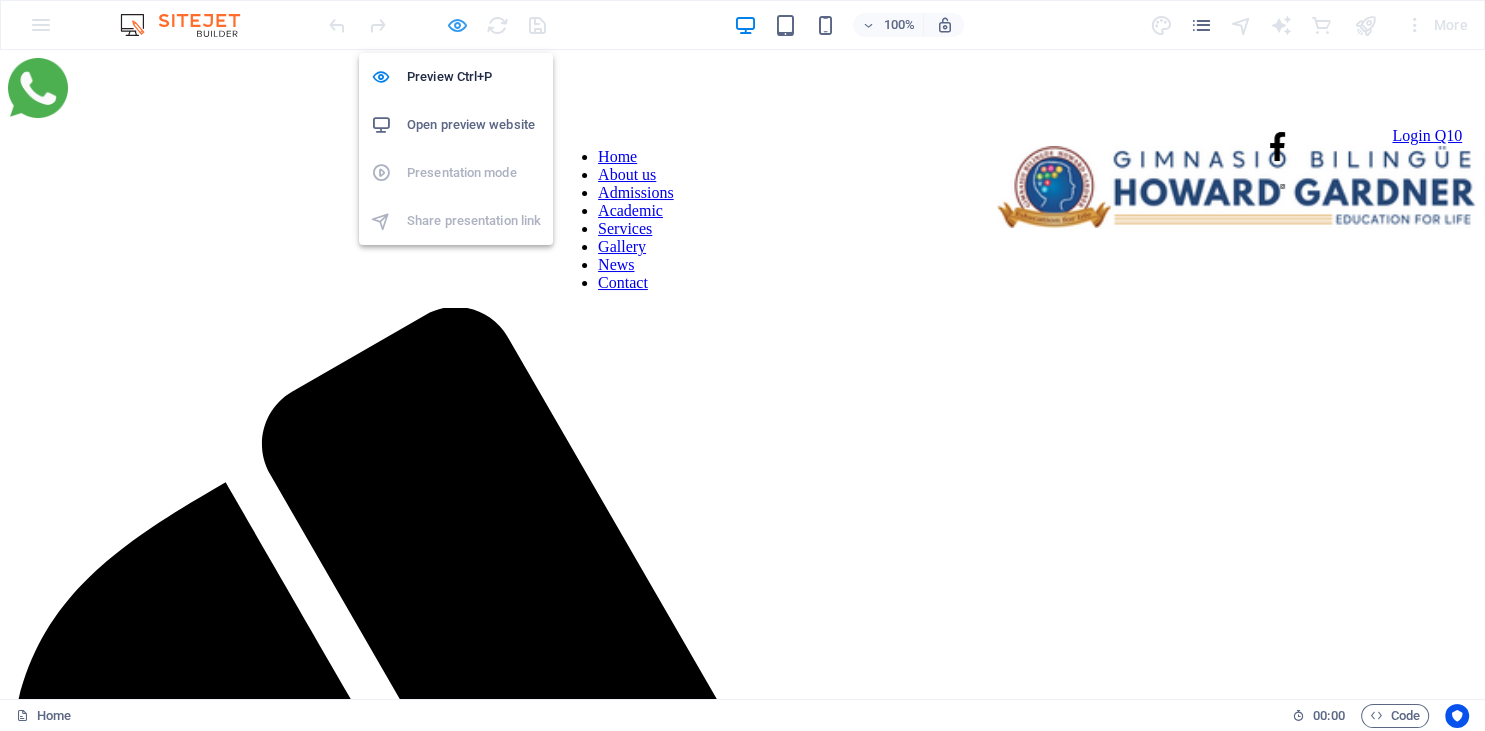 click at bounding box center [457, 25] 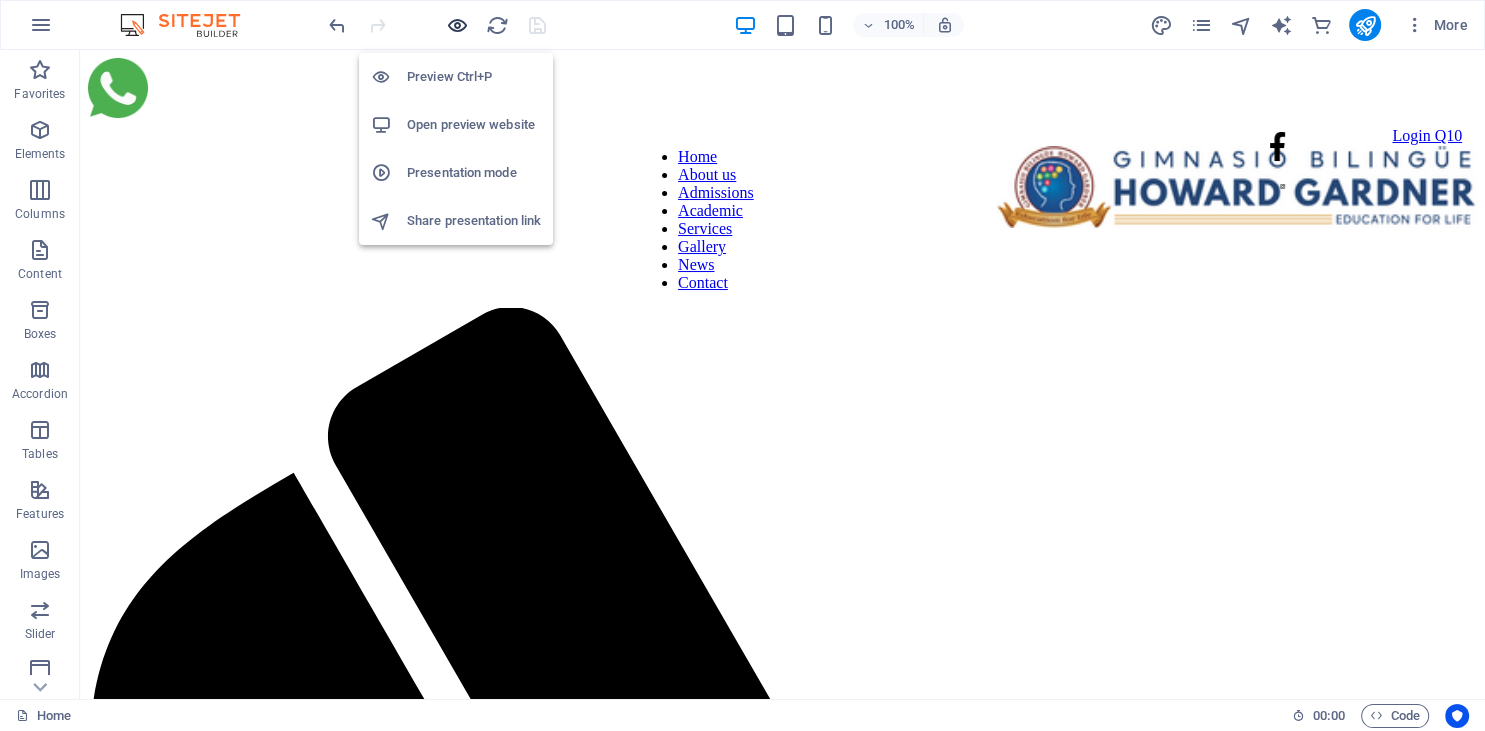 click at bounding box center [457, 25] 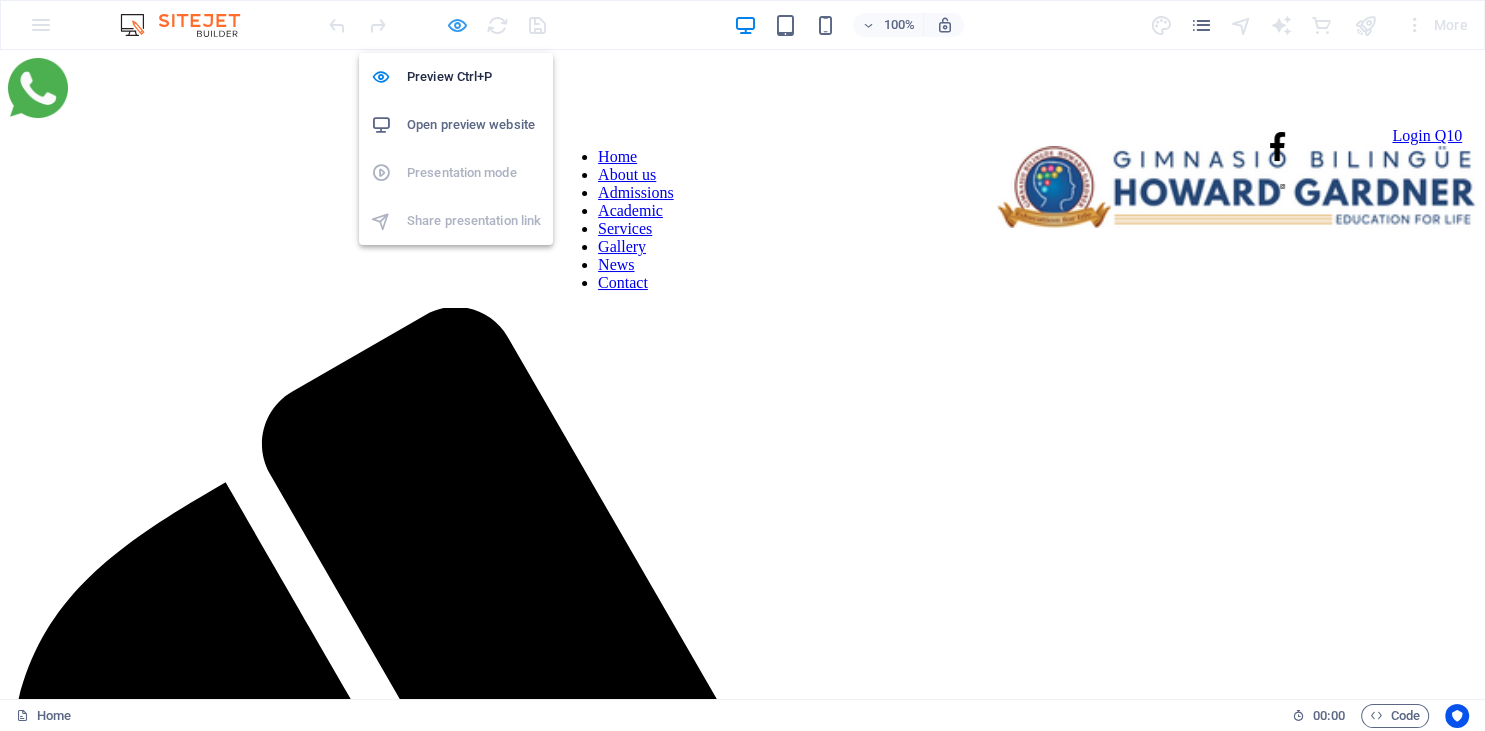 click at bounding box center (457, 25) 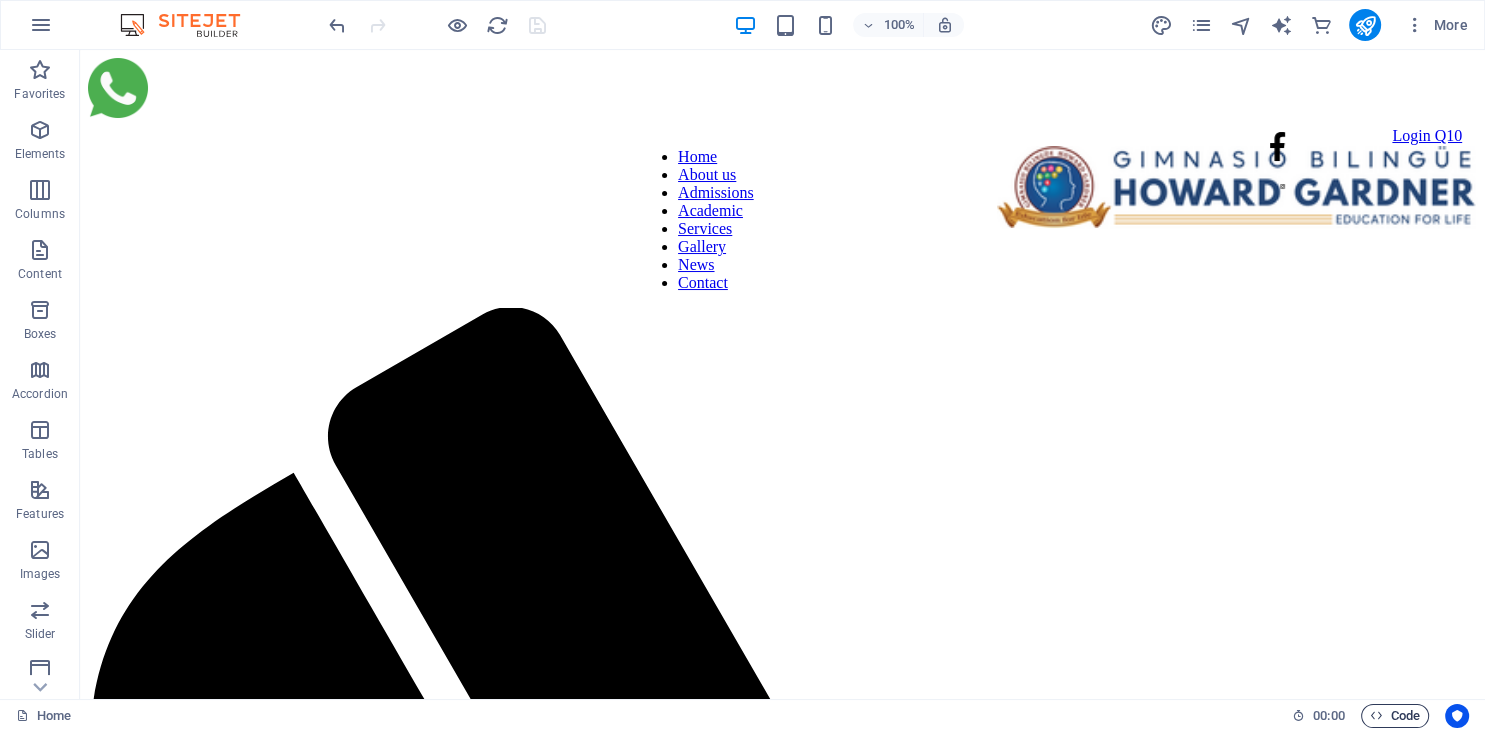 click at bounding box center (1376, 715) 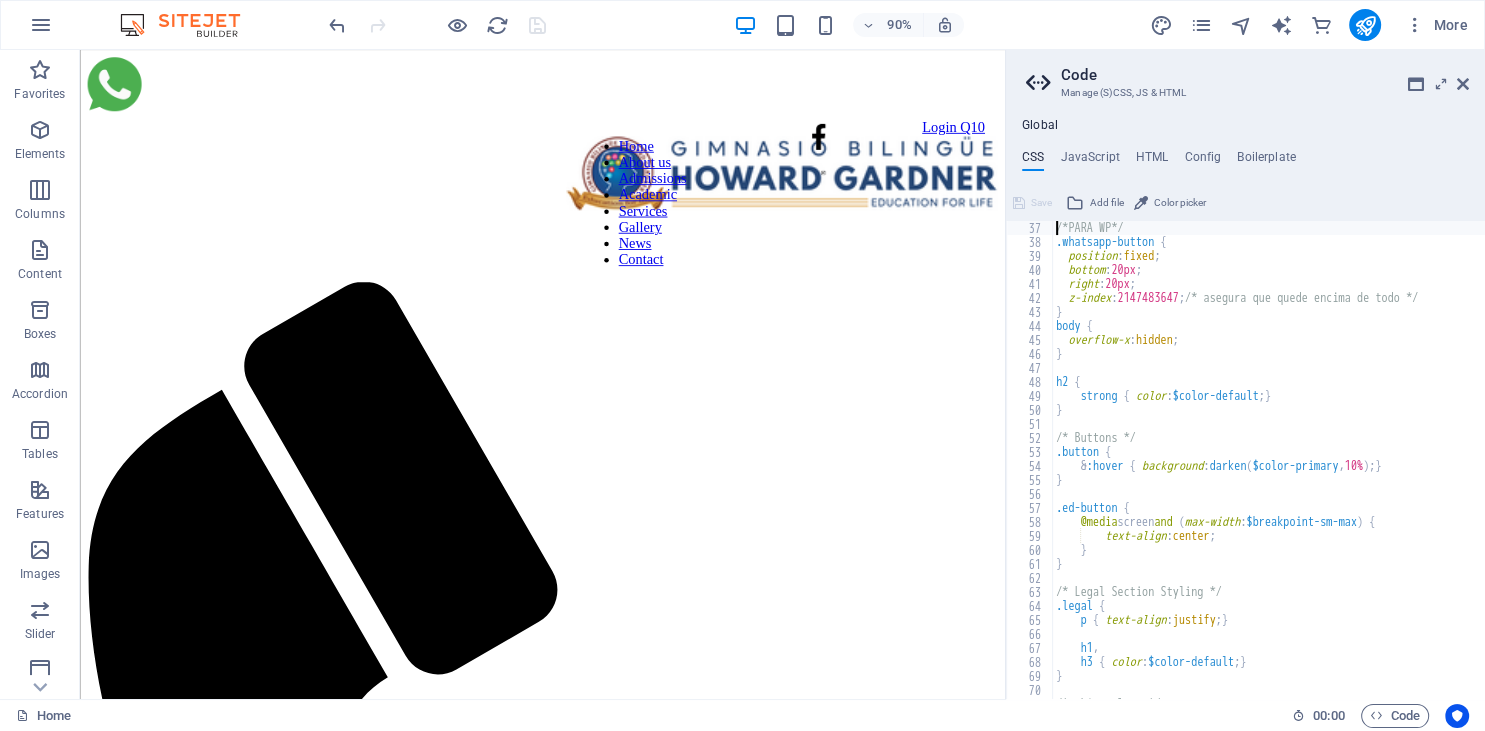 scroll, scrollTop: 504, scrollLeft: 0, axis: vertical 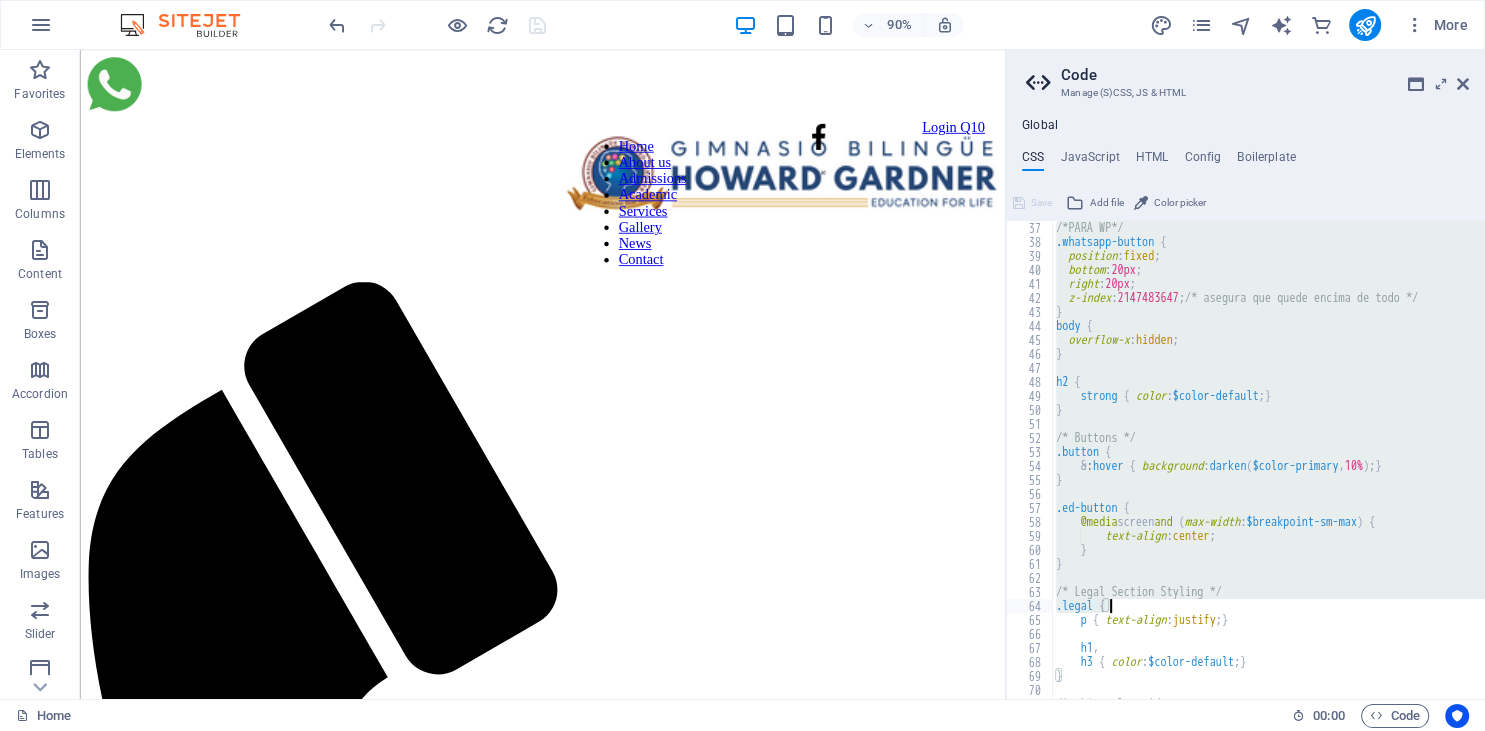 drag, startPoint x: 1055, startPoint y: 230, endPoint x: 1166, endPoint y: 602, distance: 388.20743 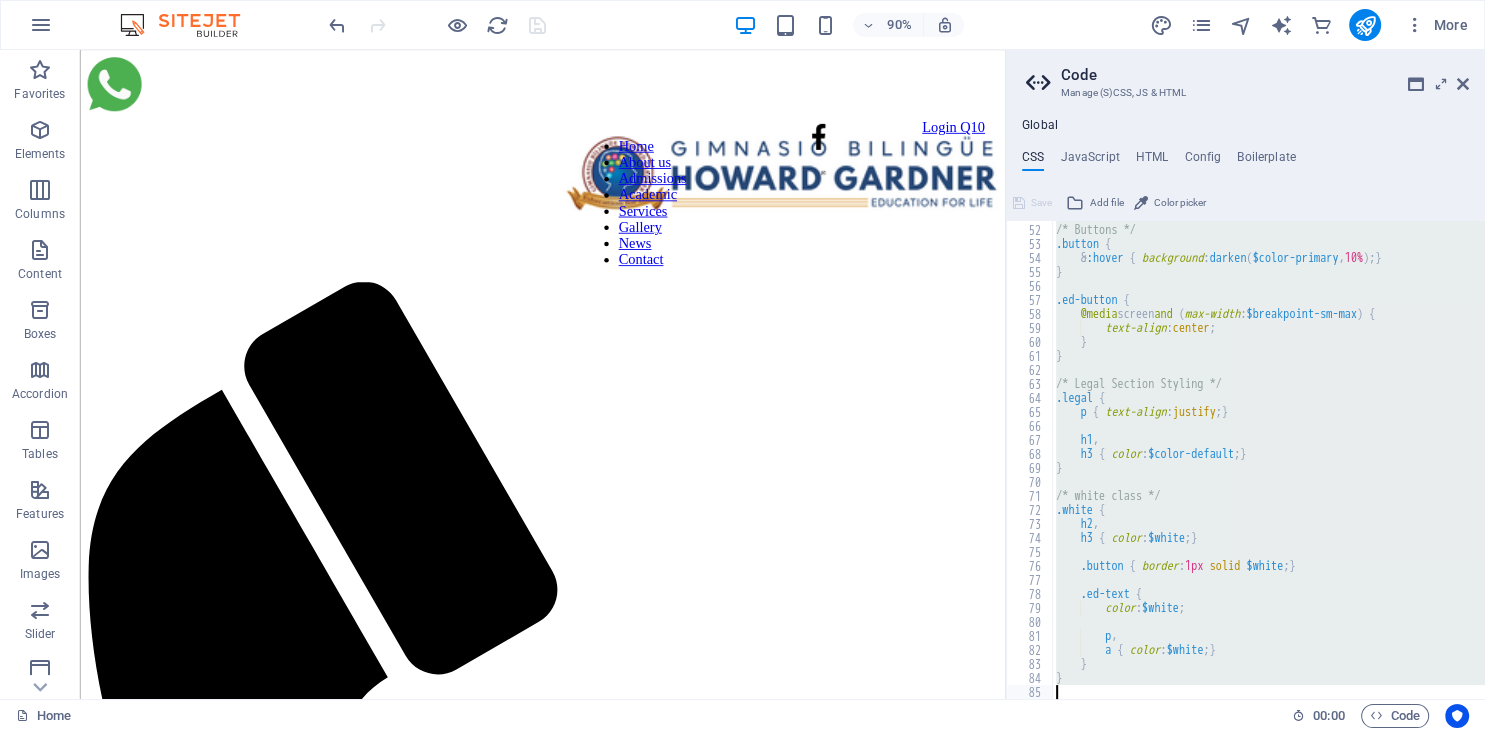 scroll, scrollTop: 768, scrollLeft: 0, axis: vertical 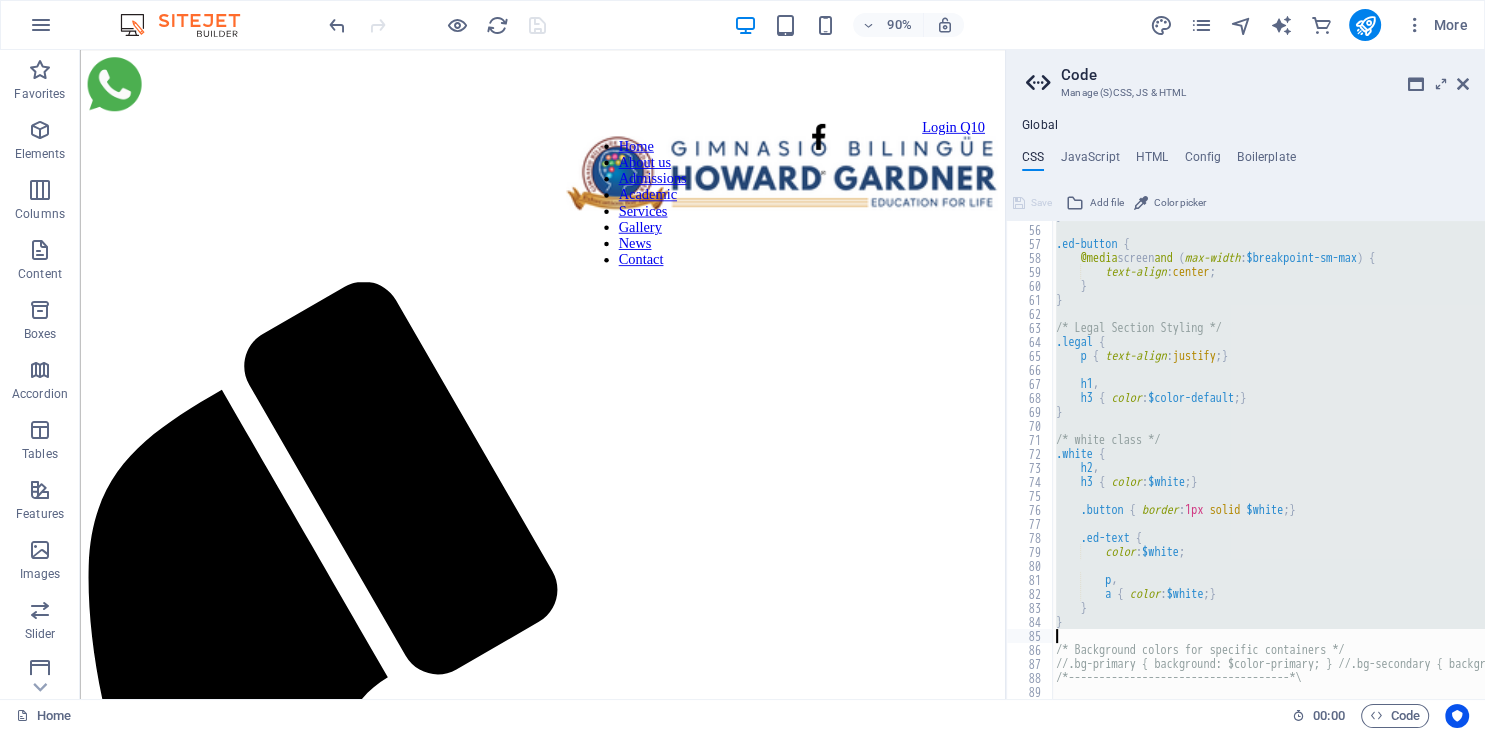 click on "} .ed-button   {      @media  screen  and   ( max-width :  $breakpoint-sm-max )   {           text-align :  center ;      } } /* Legal Section Styling */ .legal   {      p   {   text-align :  justify ;  }      h1 ,      h3   {   color :  $color-default ;  } } /* white class */ .white   {      h2 ,      h3   {   color :  $white ;  }      .button   {   border :  1px   solid   $white ;  }      .ed-text   {           color :  $white ;                p ,           a   {   color :  $white ;  }      } } /* Background colors for specific containers */ //.bg-primary { background: $color-primary; } //.bg-secondary { background: $color-secondary; } /*------------------------------------*\     #Header & Footer" at bounding box center [1268, 460] 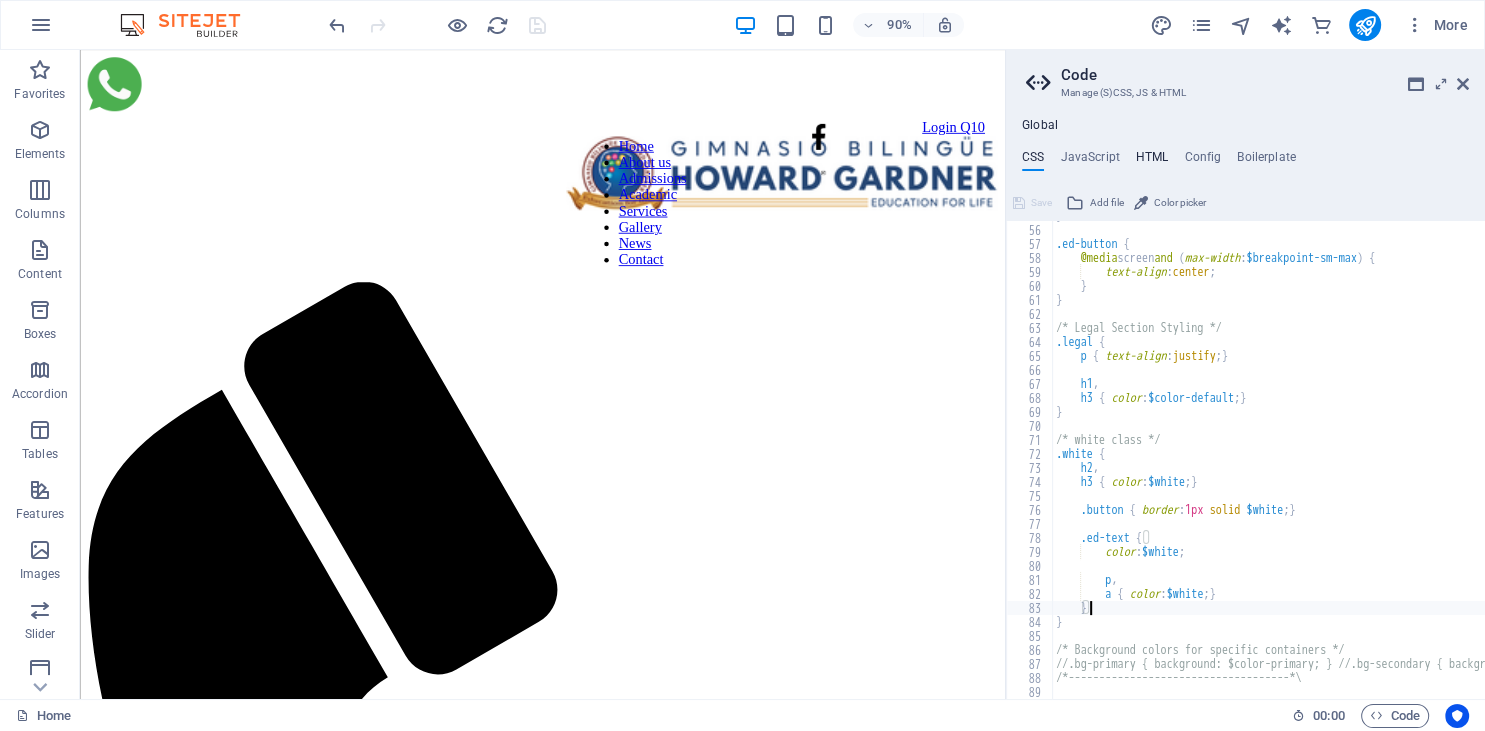 click on "HTML" at bounding box center (1152, 161) 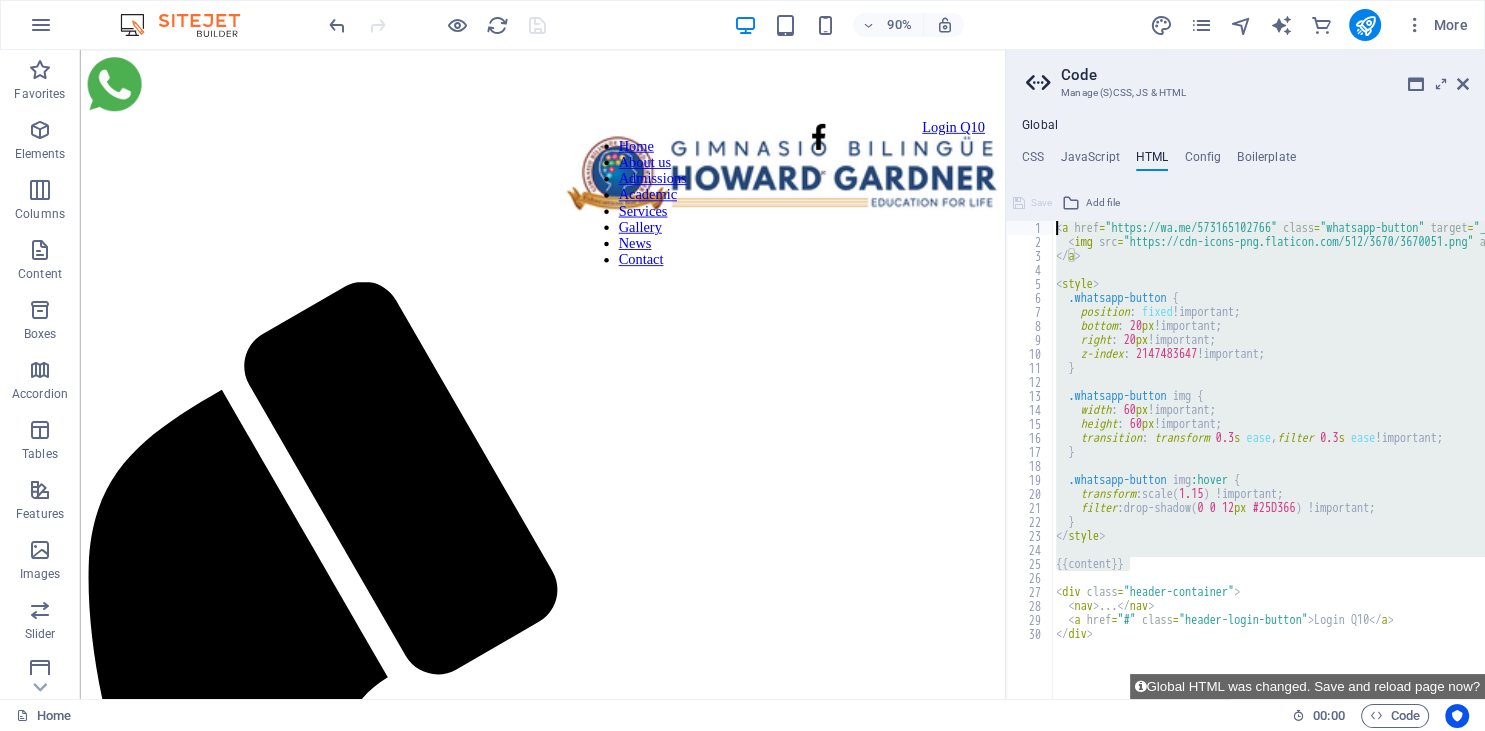 drag, startPoint x: 1138, startPoint y: 562, endPoint x: 1035, endPoint y: 146, distance: 428.56155 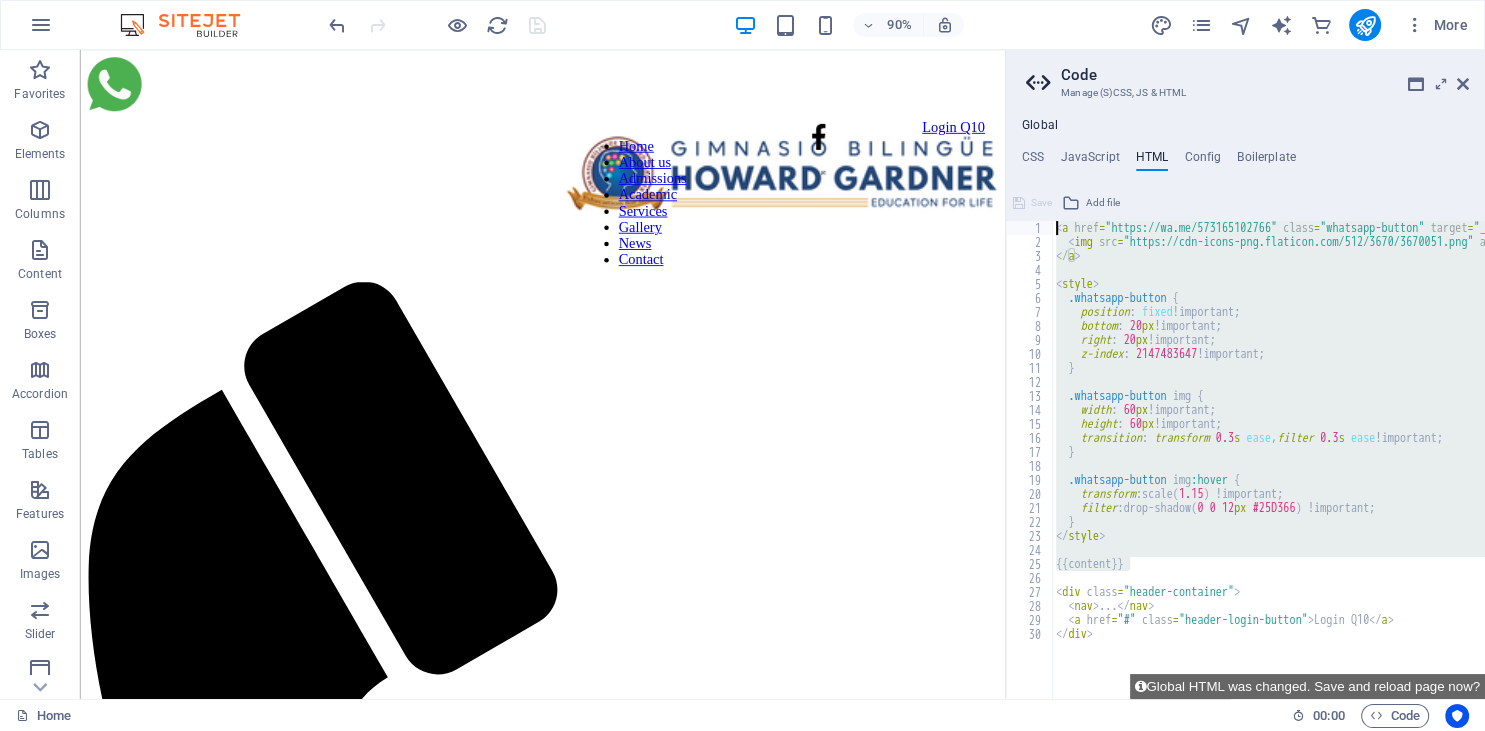 paste on "/sty<a href="https://wa.me/573165102766" class="whatsapp-button" target="_blank" title="Escríbenos por WhatsApp"" 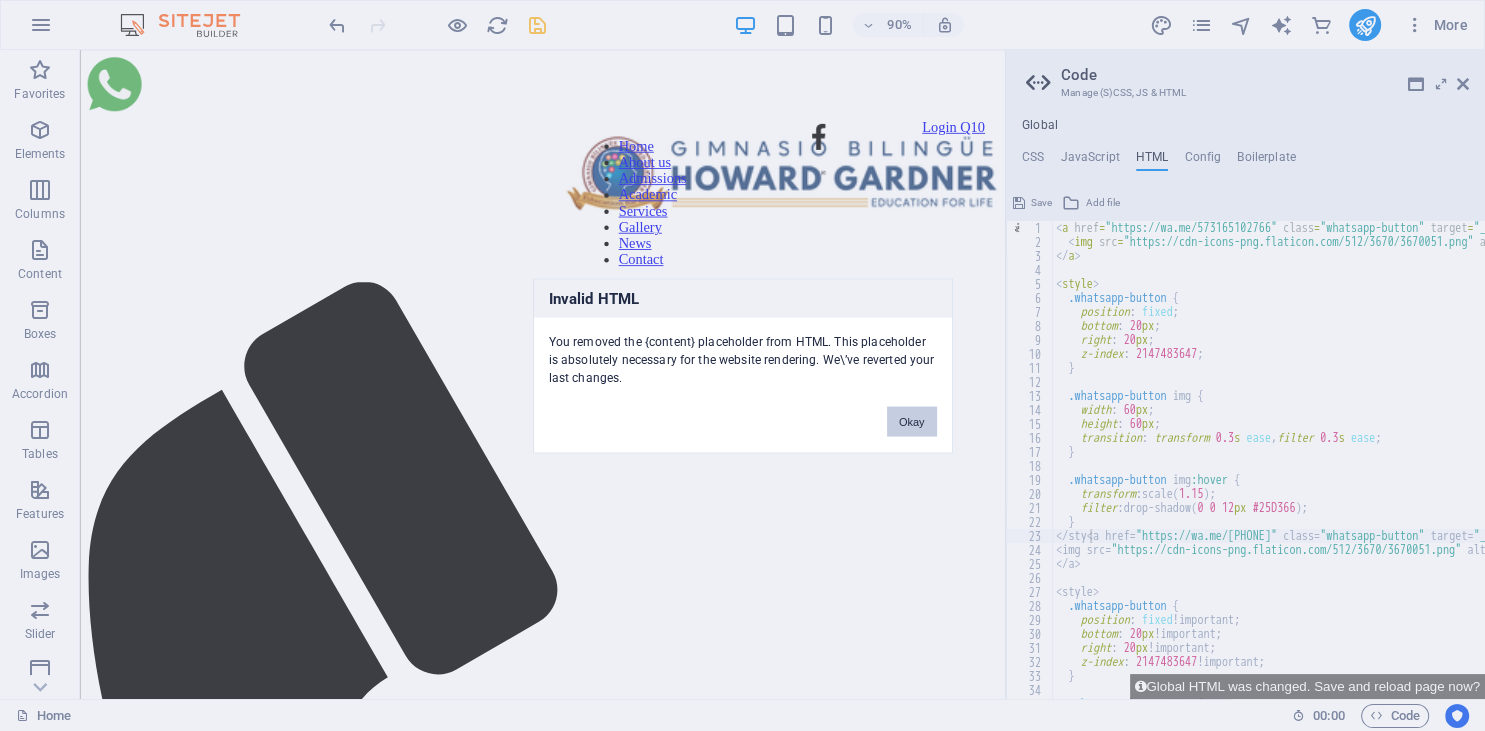 click on "Okay" at bounding box center [912, 421] 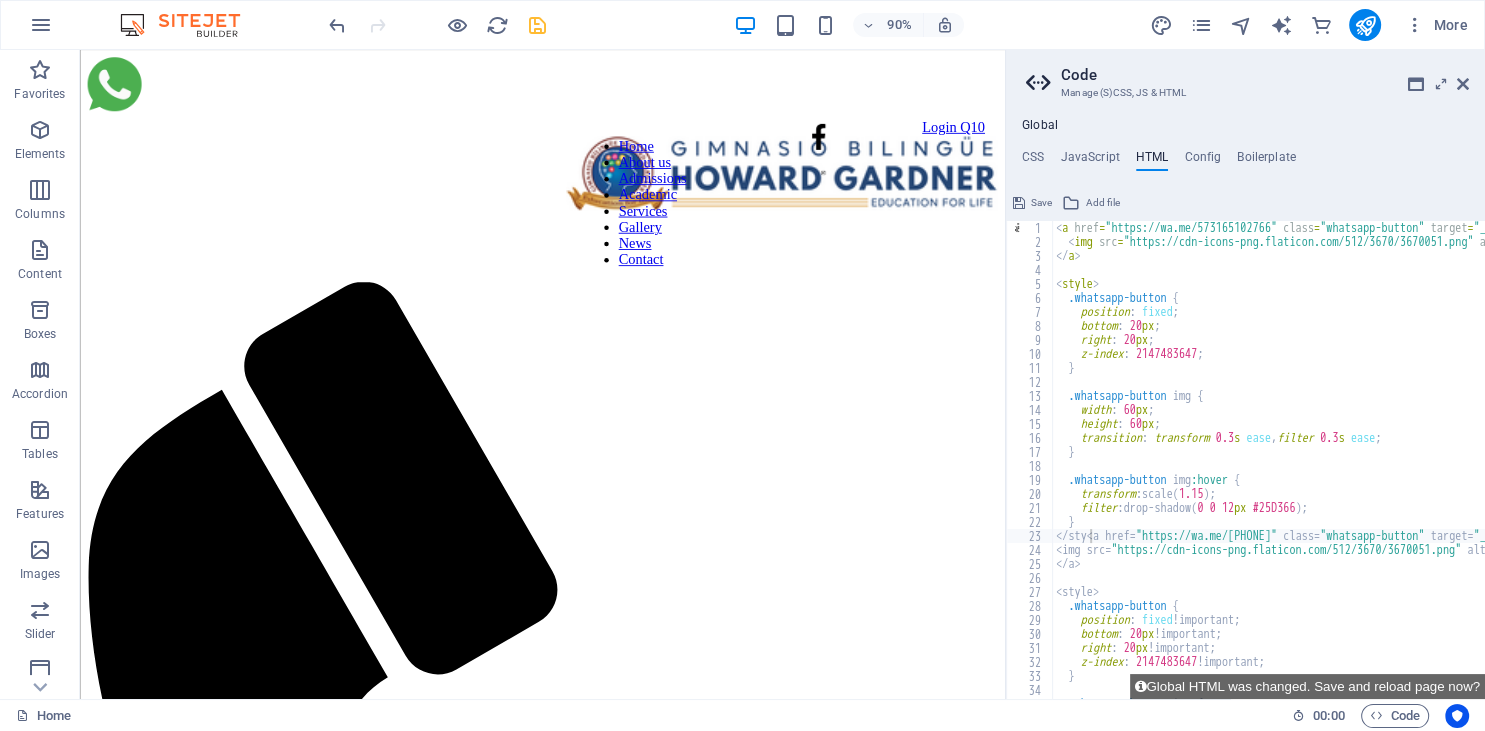 scroll, scrollTop: 85, scrollLeft: 0, axis: vertical 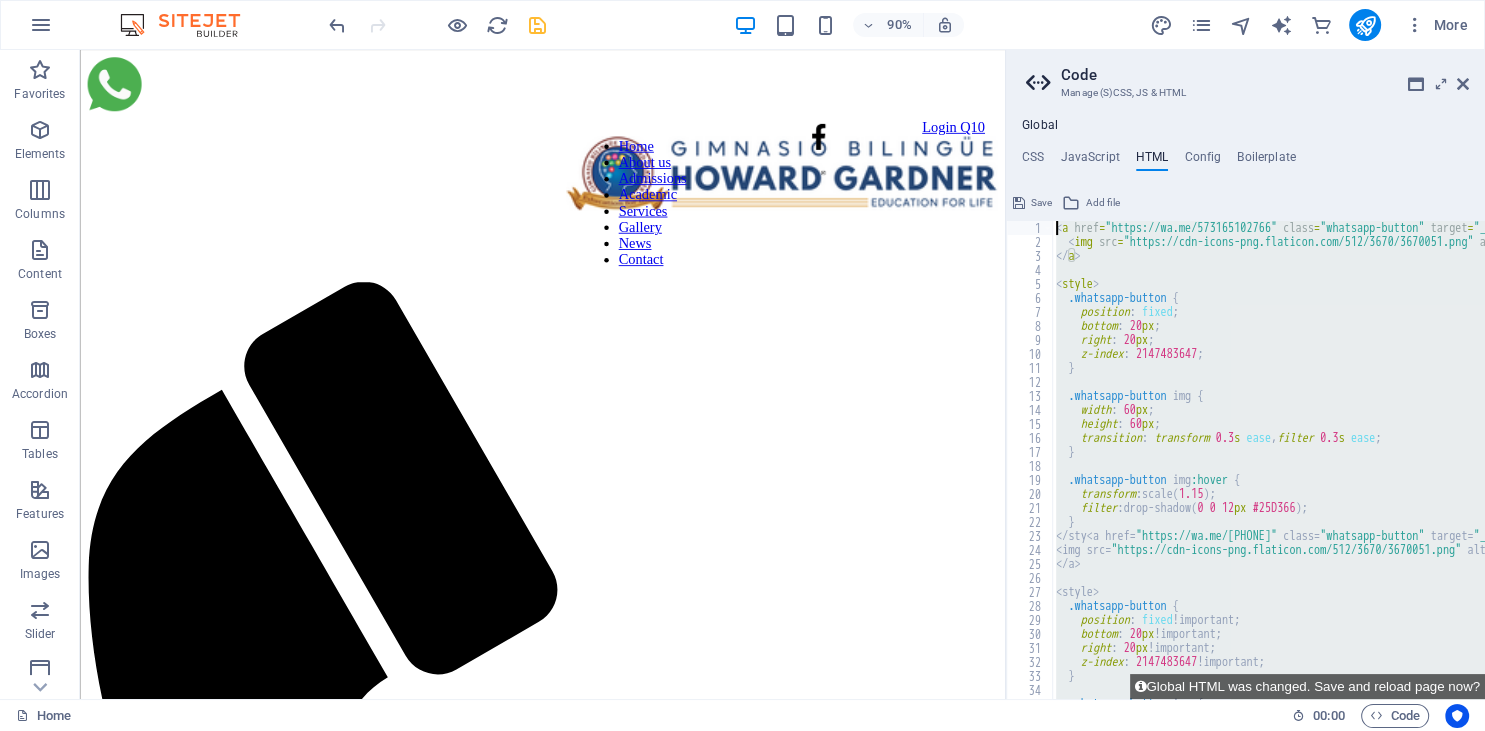 drag, startPoint x: 1135, startPoint y: 598, endPoint x: 1041, endPoint y: 174, distance: 434.29483 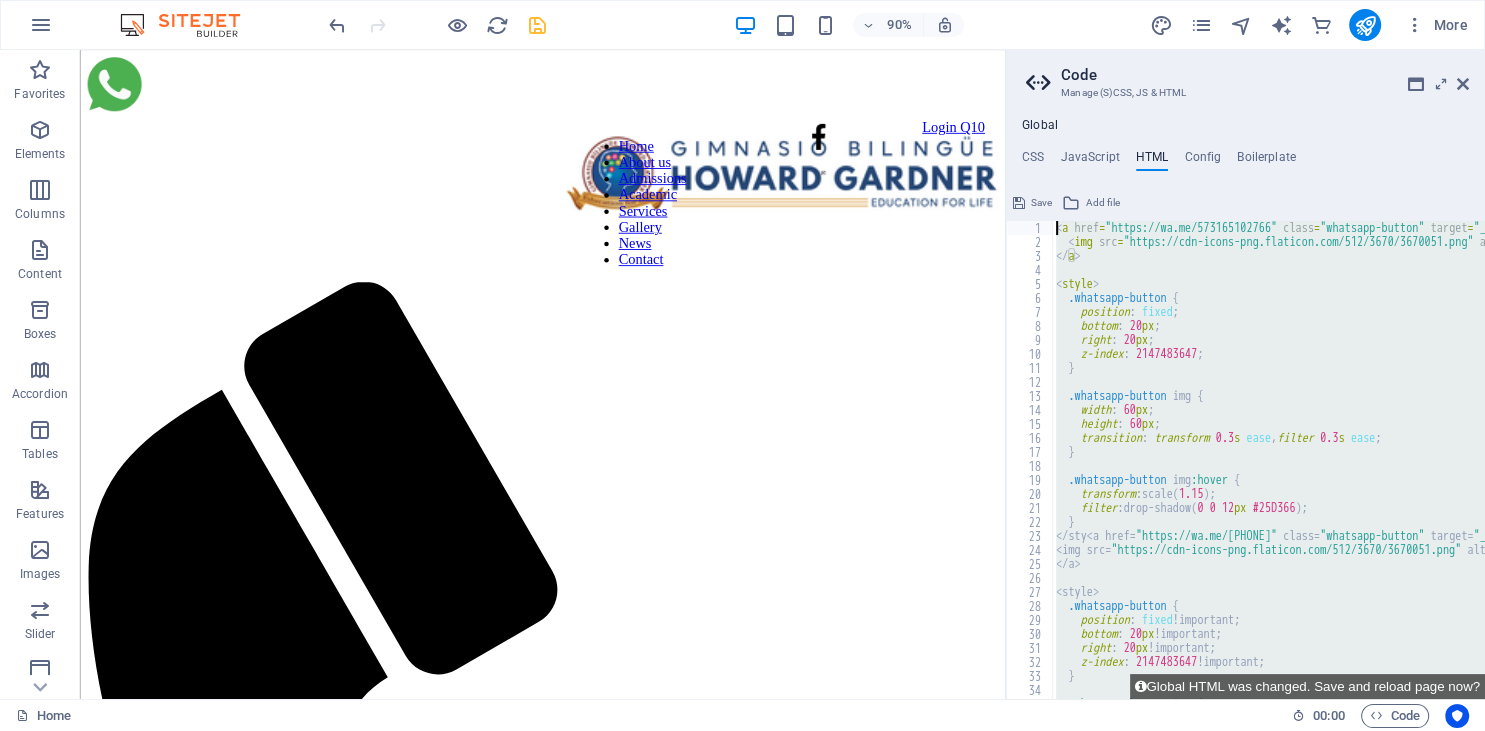 paste on "/sty" 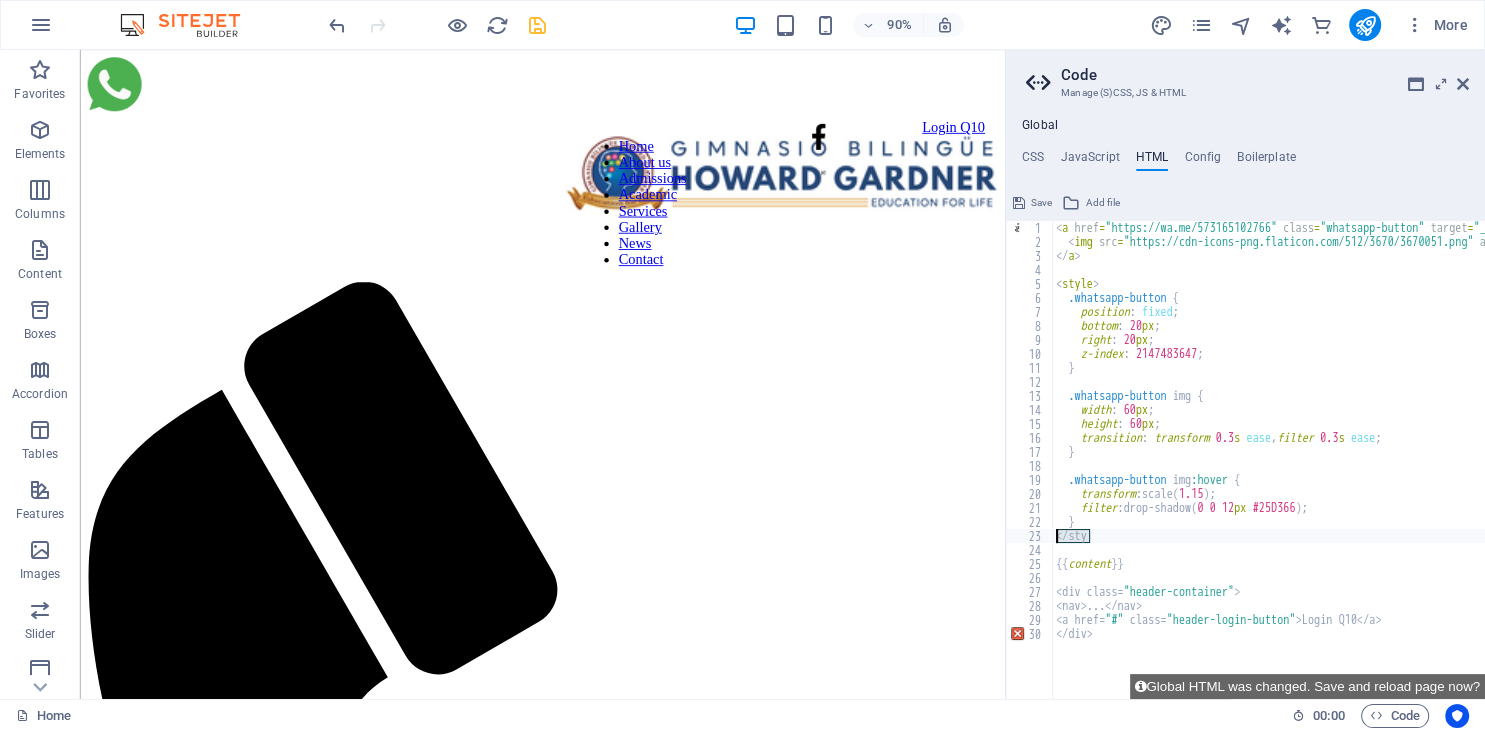 drag, startPoint x: 1105, startPoint y: 537, endPoint x: 1053, endPoint y: 534, distance: 52.086468 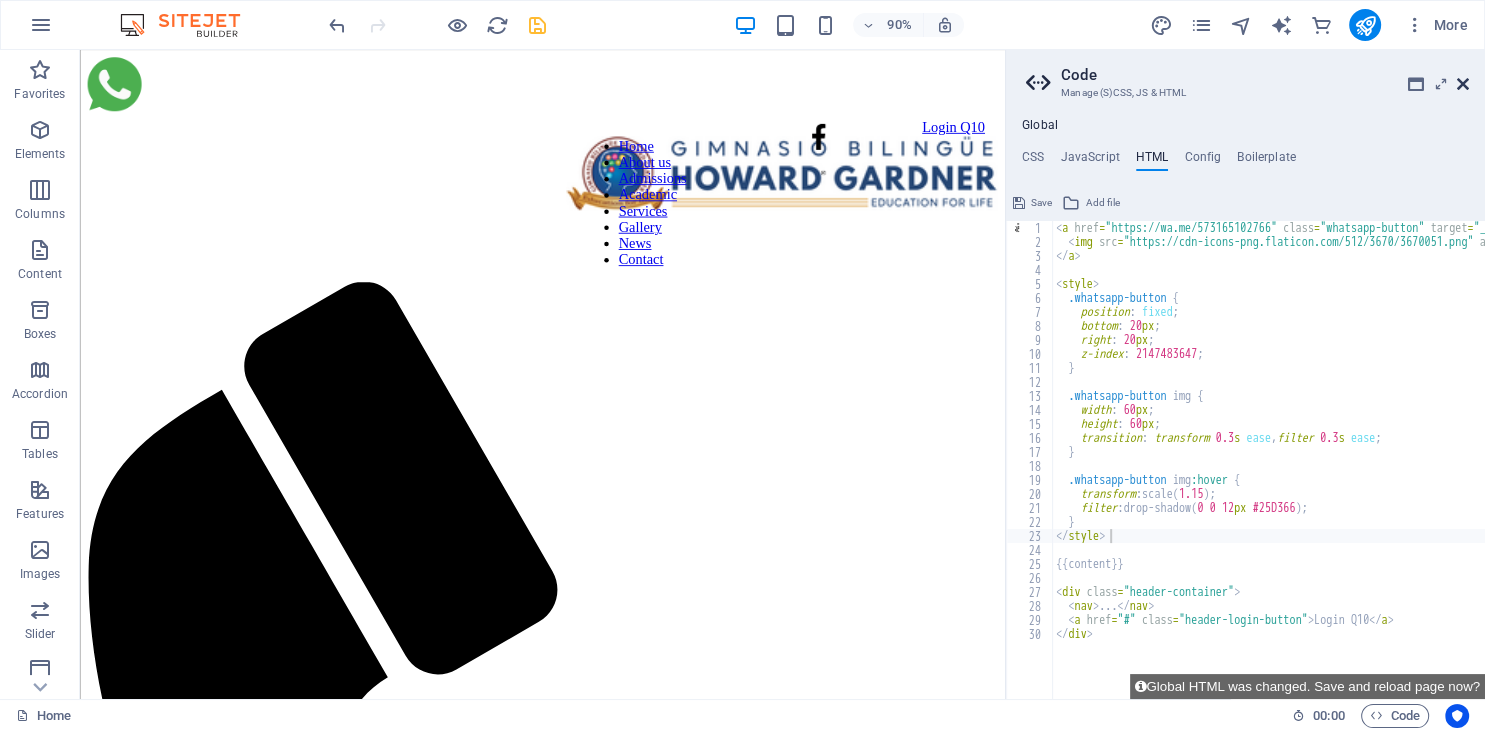 click at bounding box center [1463, 84] 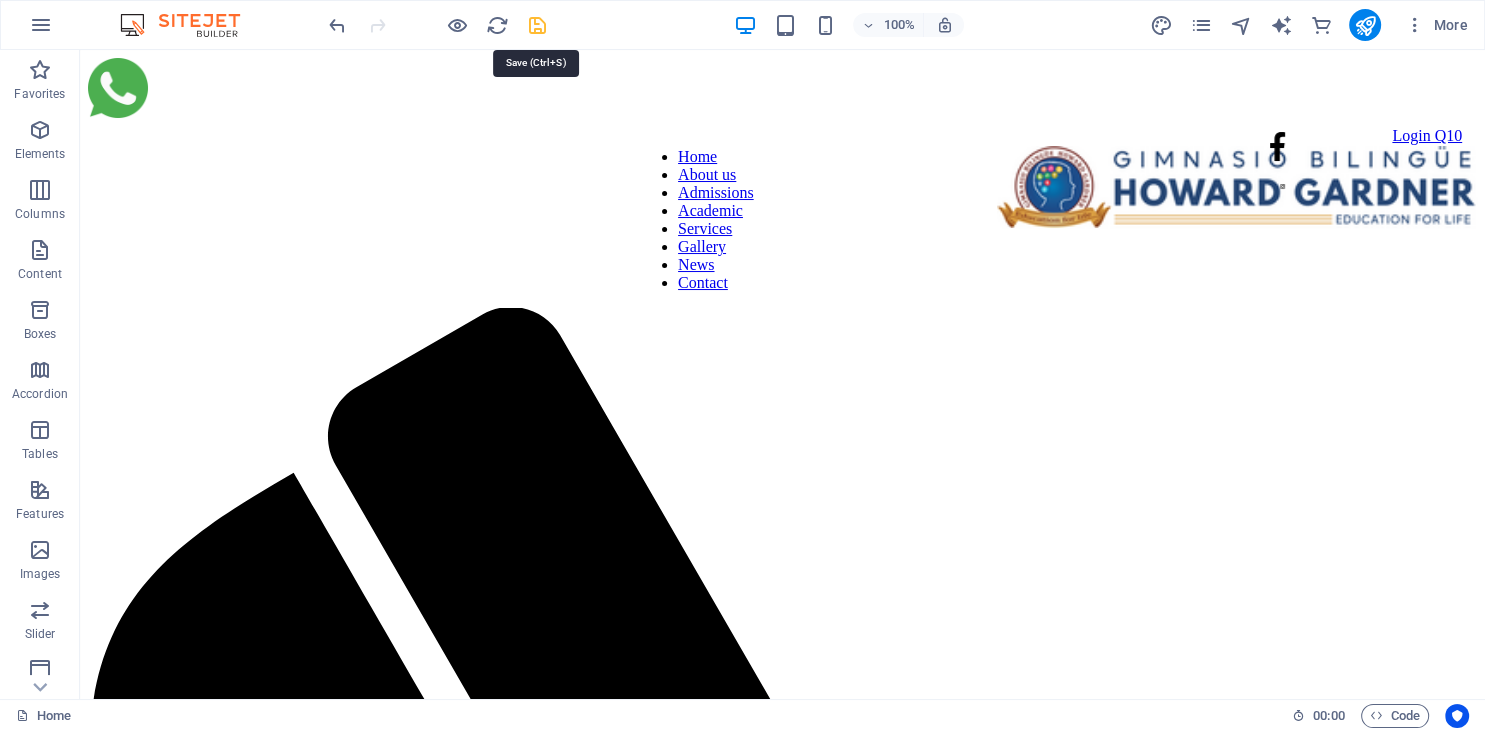 click at bounding box center (537, 25) 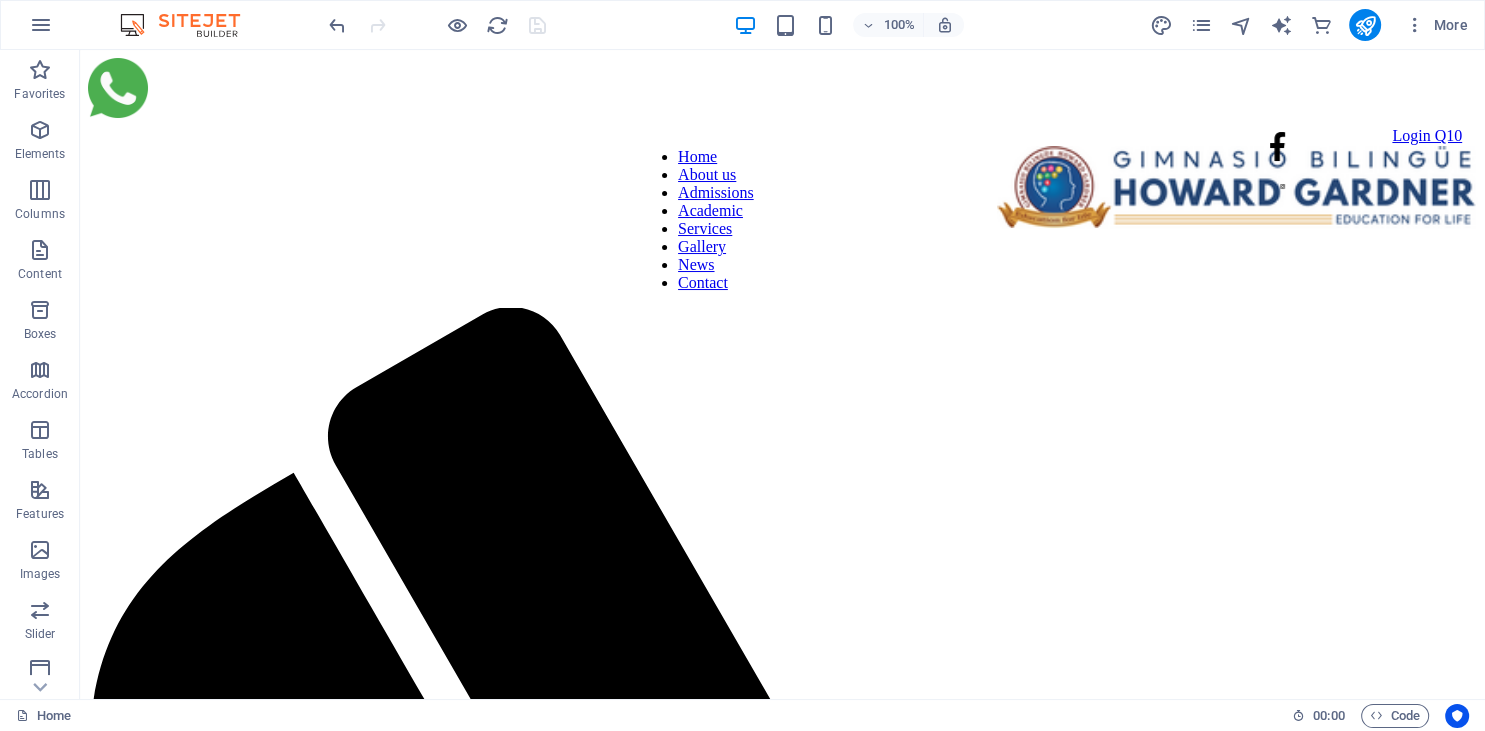 click at bounding box center (437, 25) 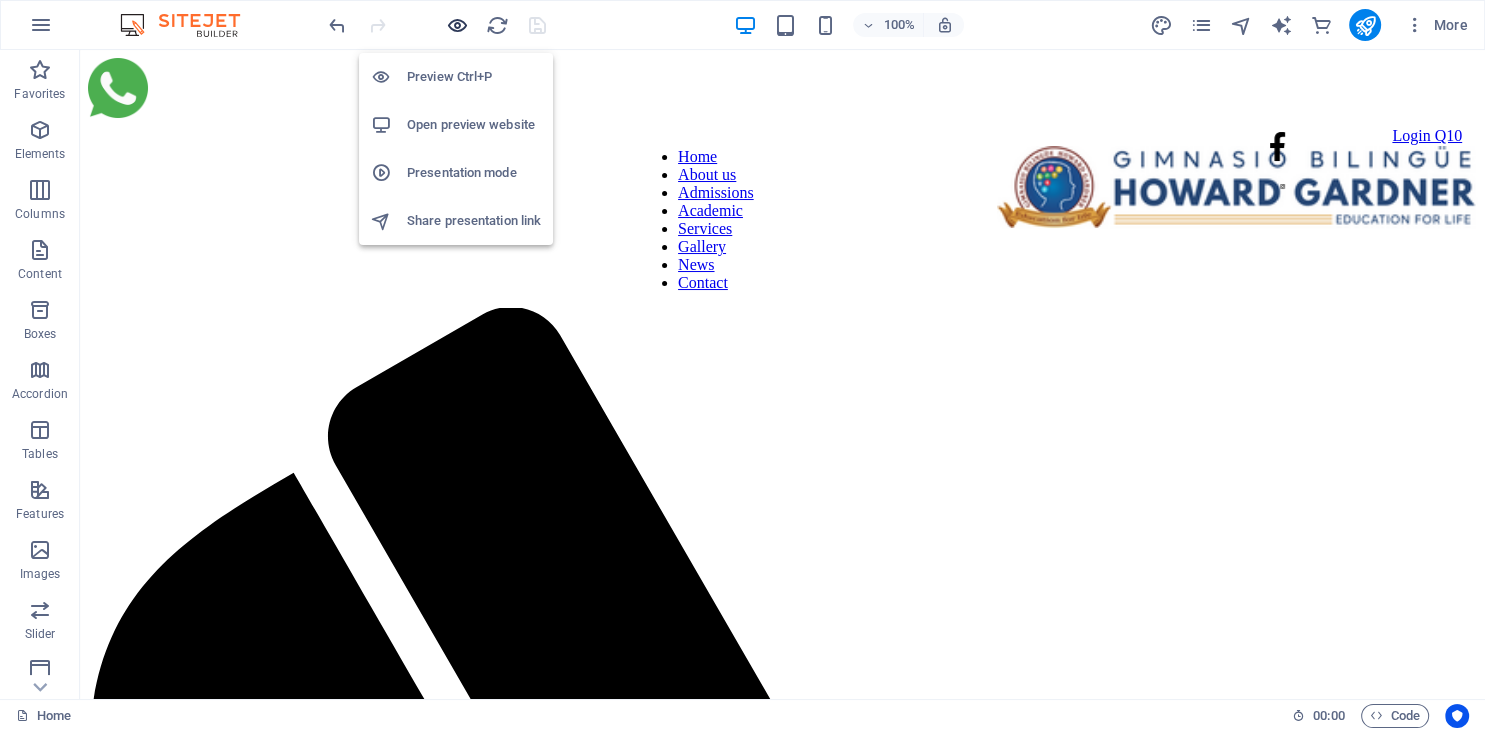 click at bounding box center [457, 25] 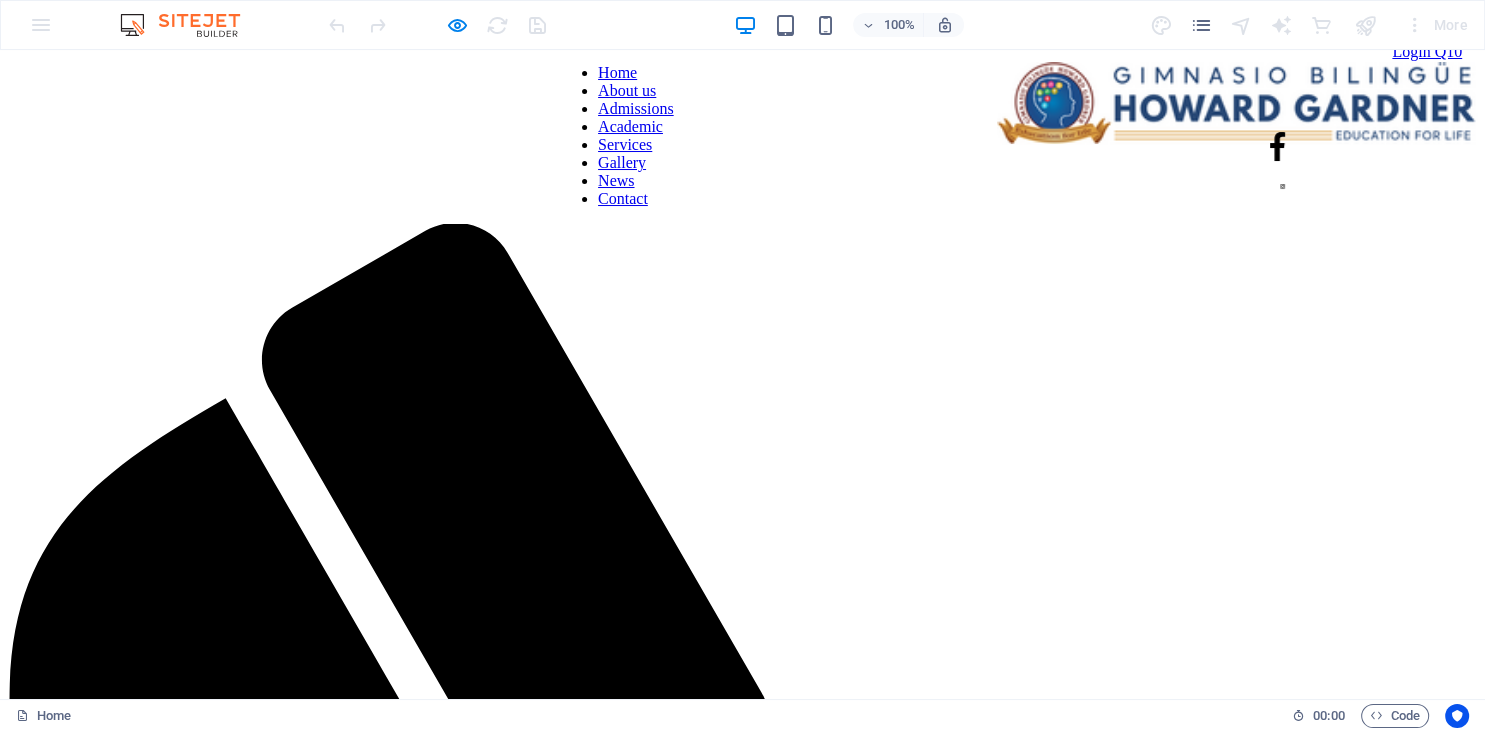 scroll, scrollTop: 0, scrollLeft: 0, axis: both 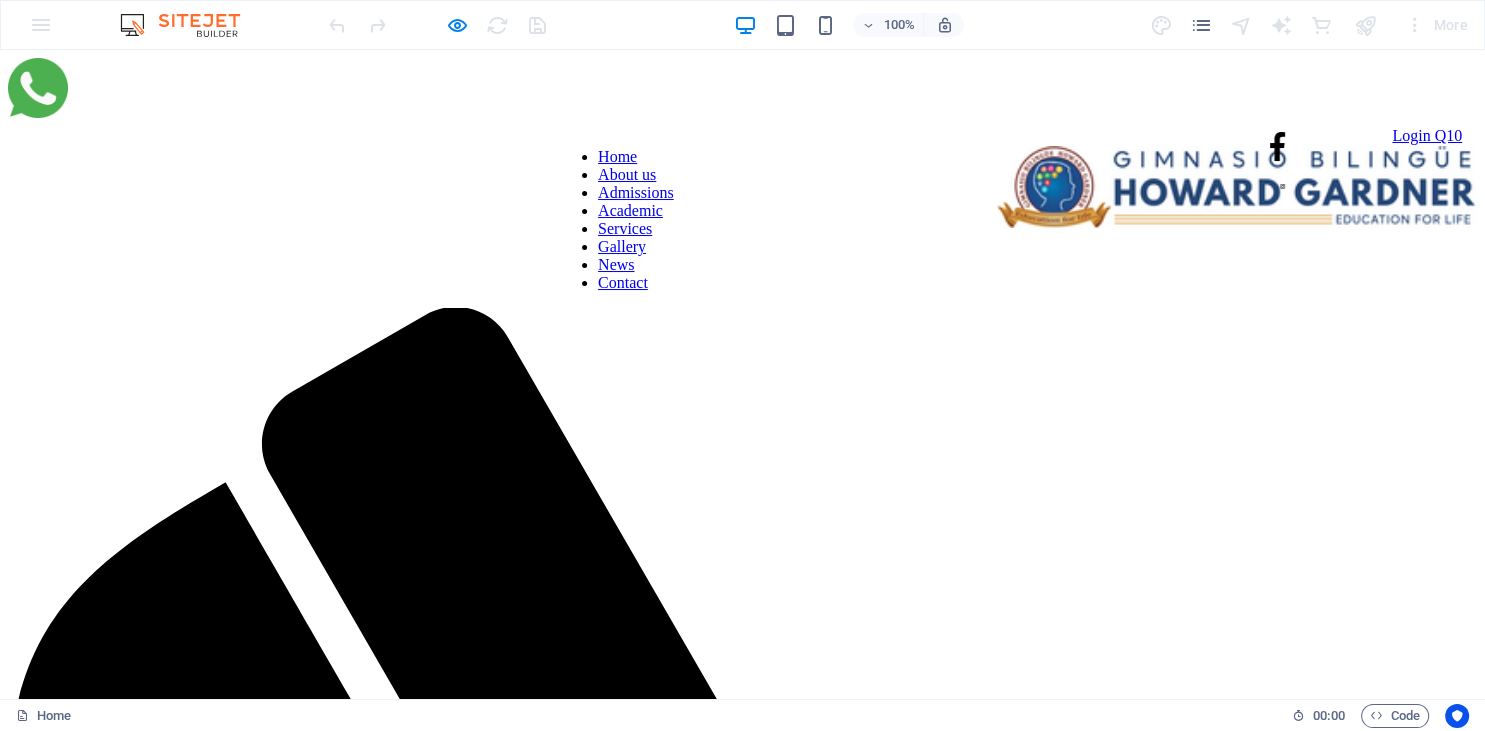 click at bounding box center (38, 88) 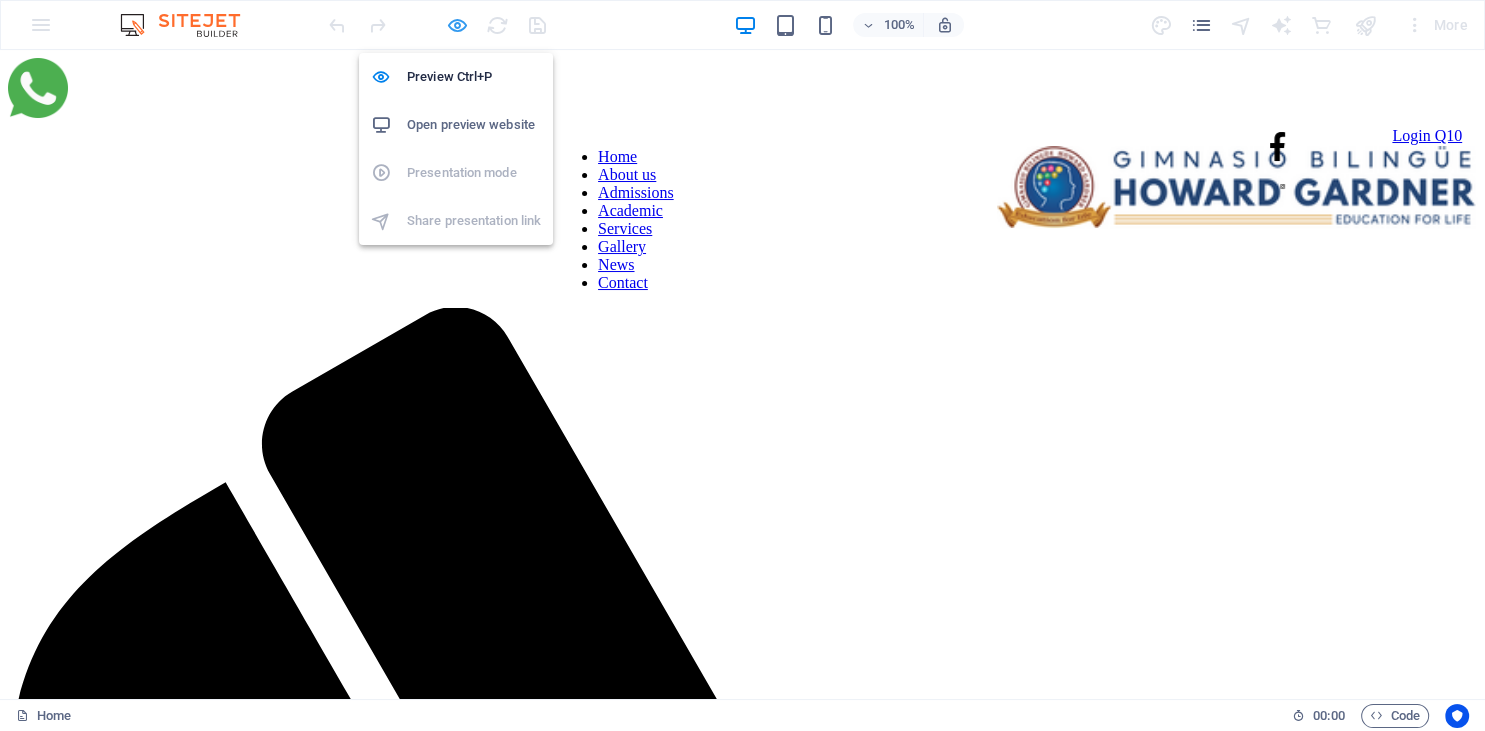 click at bounding box center [457, 25] 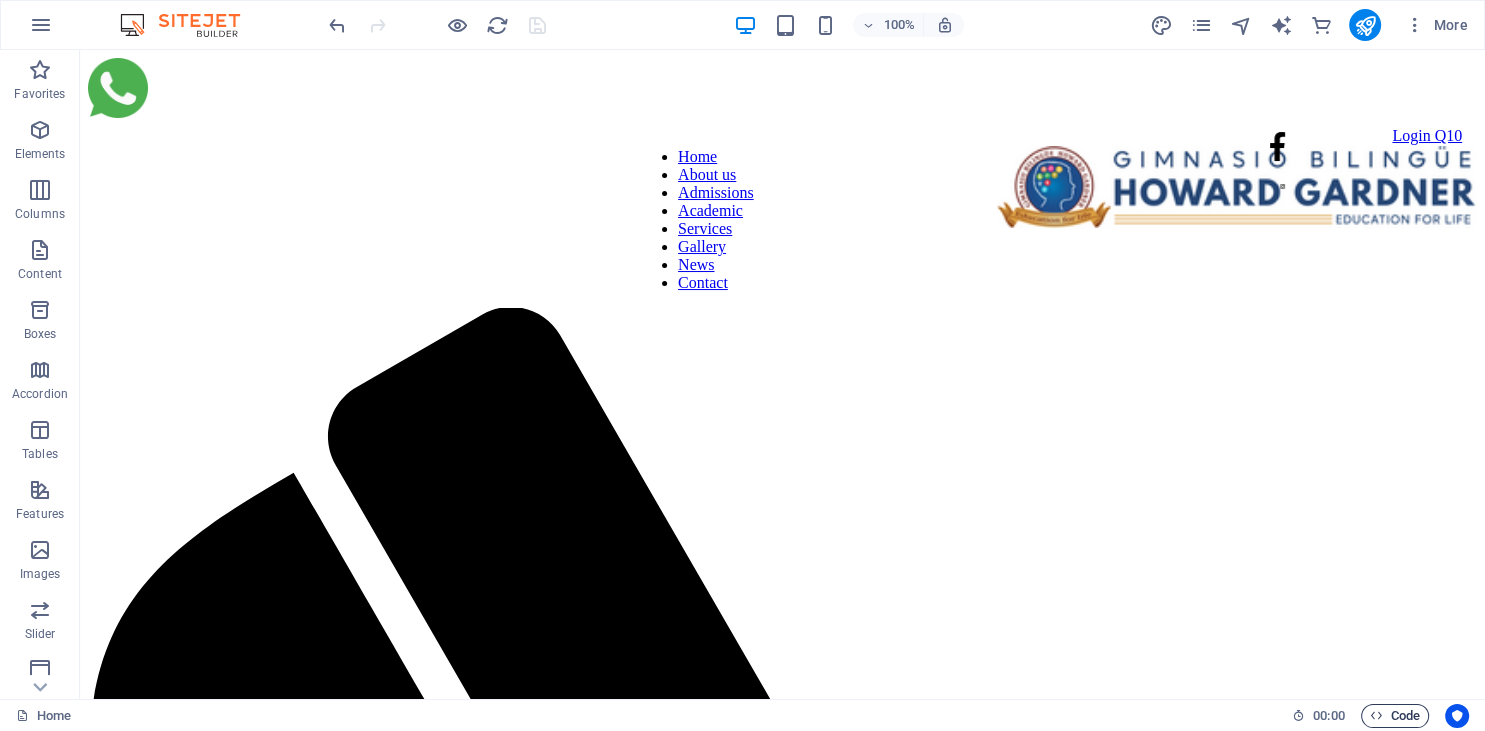 click at bounding box center [1376, 715] 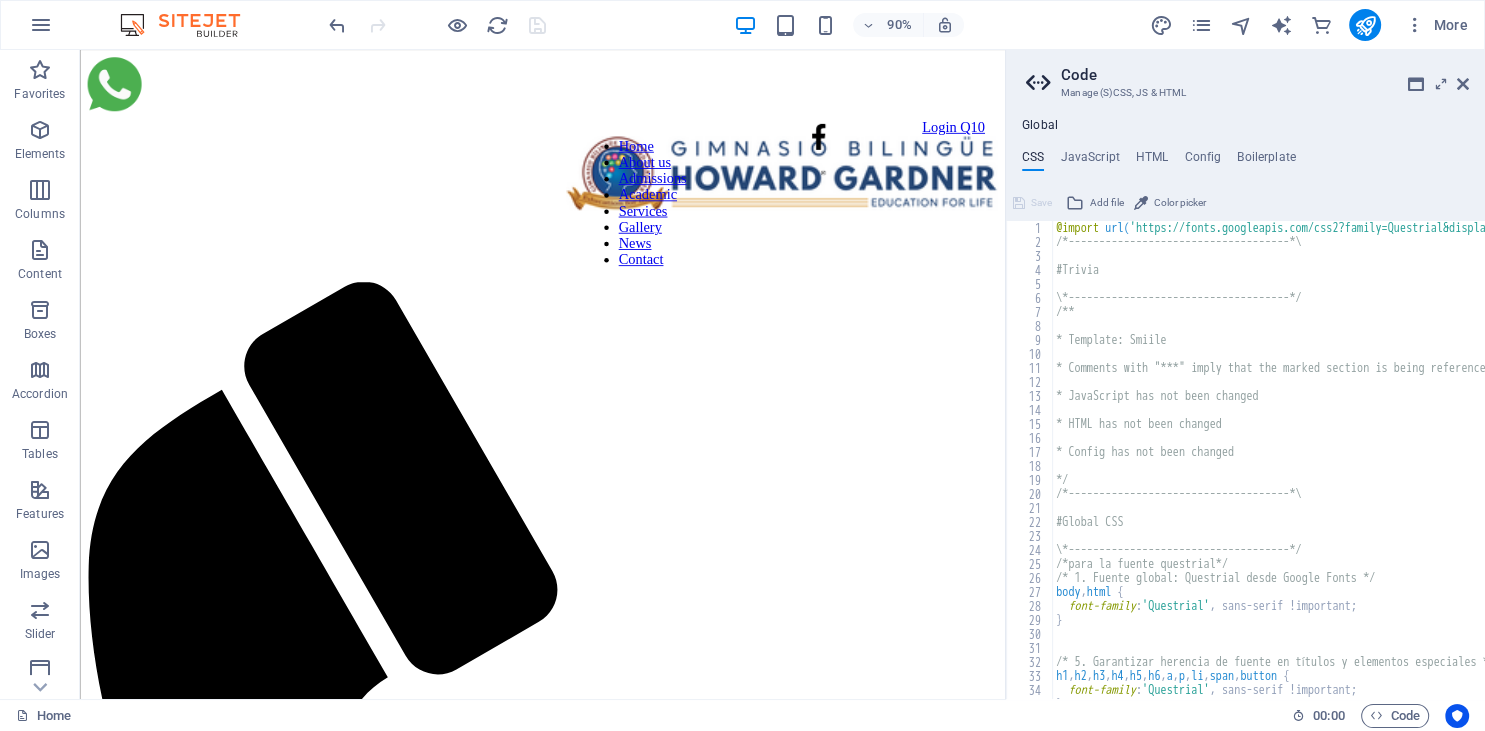 scroll, scrollTop: 95, scrollLeft: 0, axis: vertical 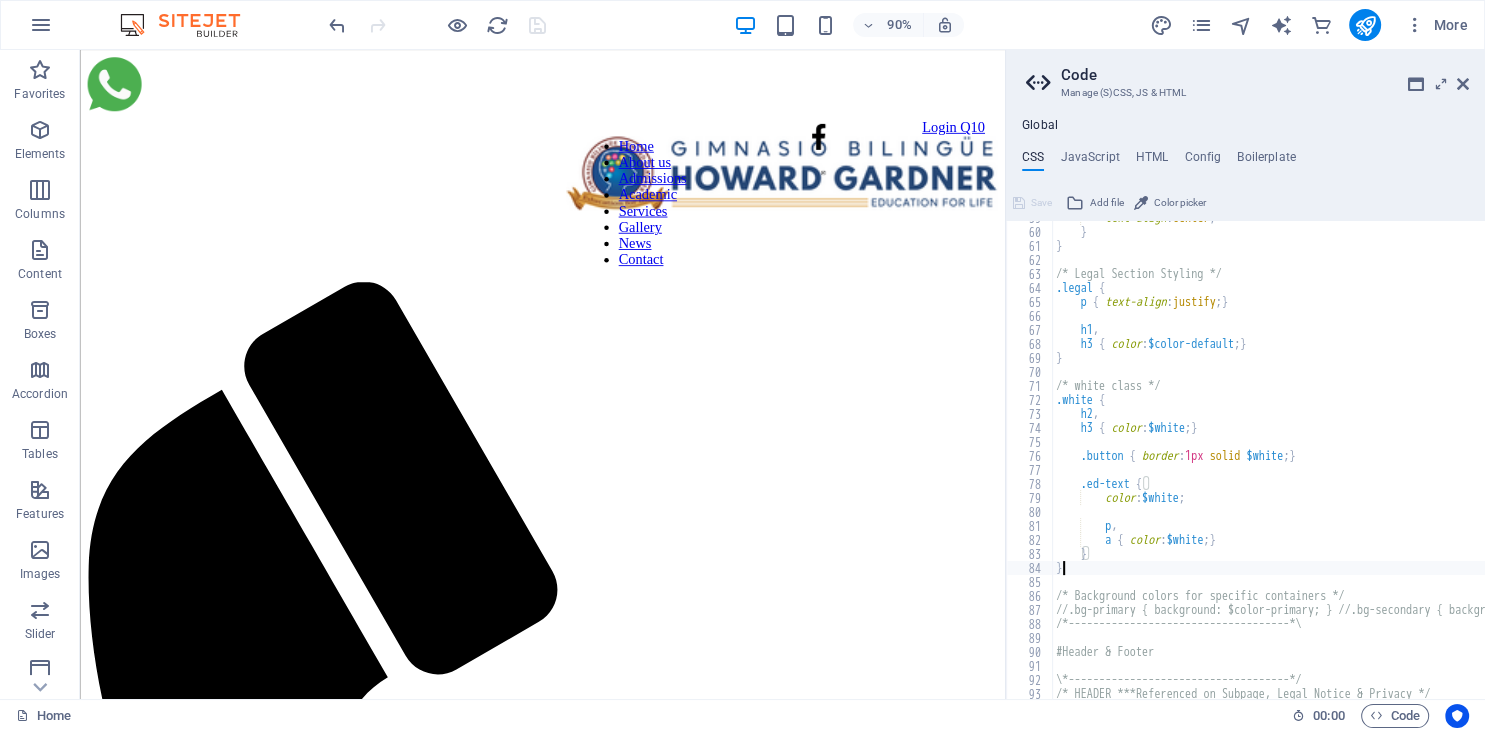 click on "text-align :  center ;      } } /* Legal Section Styling */ .legal   {      p   {   text-align :  justify ;  }      h1 ,      h3   {   color :  $color-default ;  } } /* white class */ .white   {      h2 ,      h3   {   color :  $white ;  }      .button   {   border :  1px   solid   $white ;  }      .ed-text   {           color :  $white ;                p ,           a   {   color :  $white ;  }      } } /* Background colors for specific containers */ //.bg-primary { background: $color-primary; } //.bg-secondary { background: $color-secondary; } /*------------------------------------*\     #Header & Footer \*------------------------------------*/ /* HEADER ***Referenced on Subpage, Legal Notice & Privacy */ .ed-element.preset-menu-v2-smiile   { ... }" at bounding box center (1376, 464) 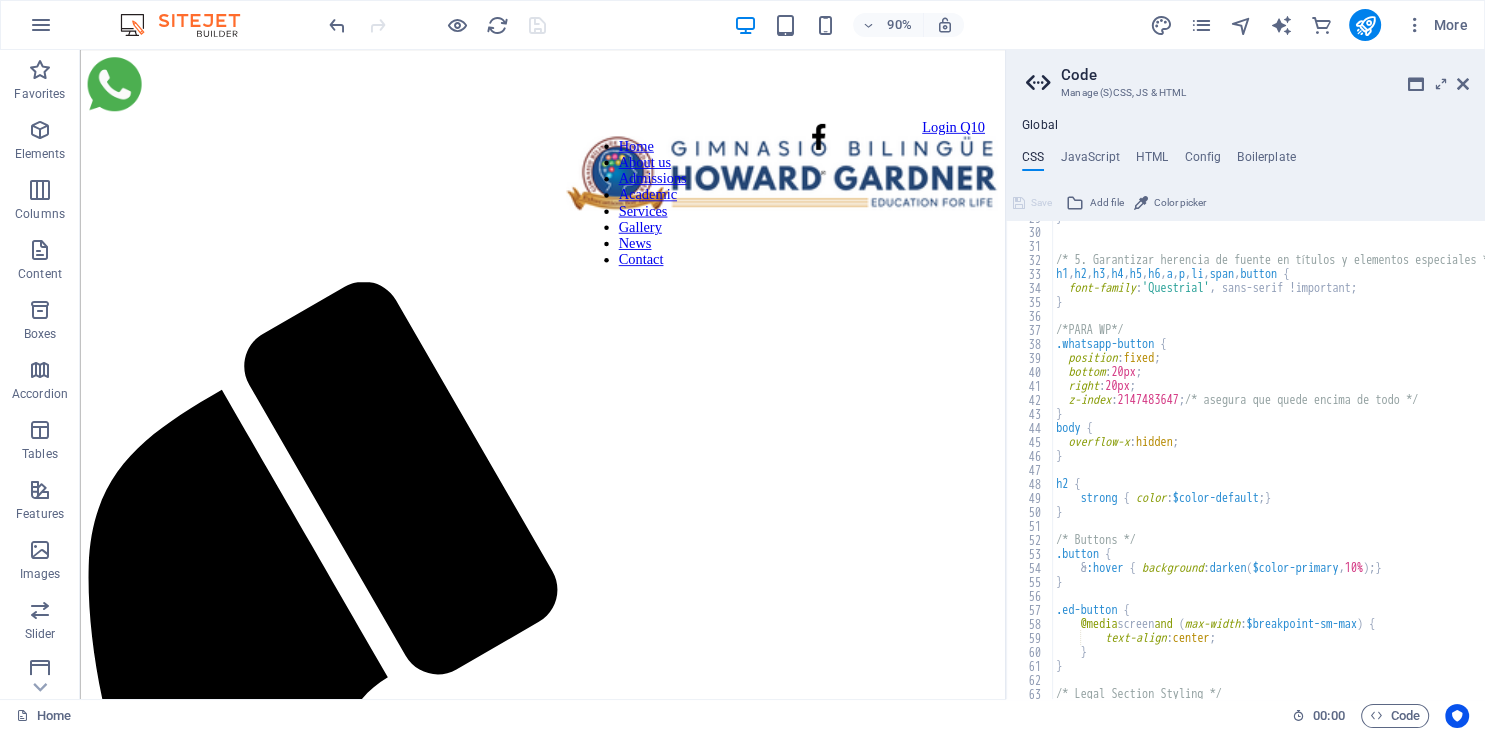 scroll, scrollTop: 401, scrollLeft: 0, axis: vertical 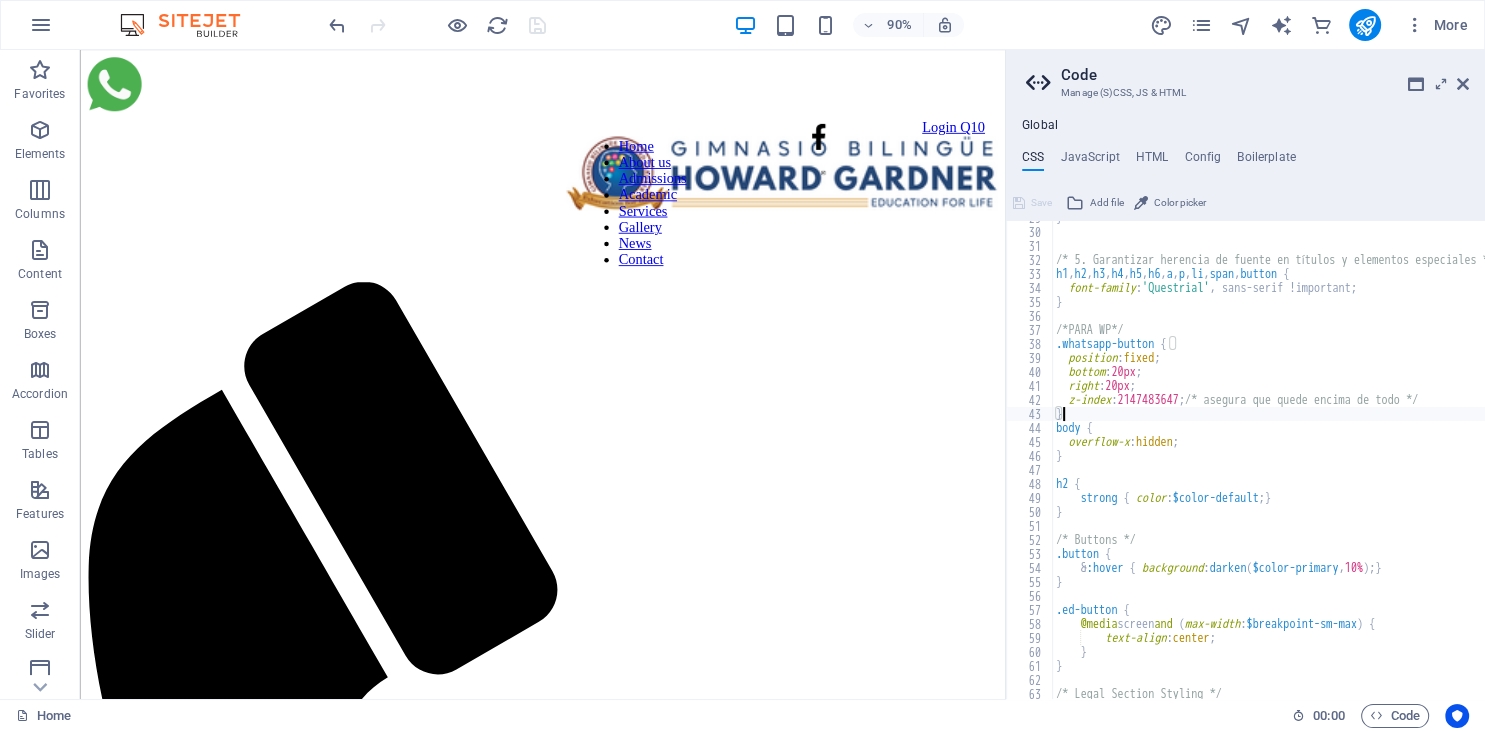 click on "} /* 5. Garantizar herencia de fuente en títulos y elementos especiales */ h1 ,  h2 ,  h3 ,  h4 ,  h5 ,  h6 ,  a ,  p ,  li ,  span ,  button   {    font-family :  'Questrial' , sans-serif !important; } /*PARA WP*/ .whatsapp-button   {    position :  fixed ;    bottom :  20px ;    right :  20px ;    z-index :  2147483647 ;  /* asegura que quede encima de todo */ } body   {    overflow-x :  hidden ; } h2   {      strong   {   color :  $color-default ;  } } /* Buttons */ .button   {      & :hover   {   background :  darken ( $color-primary ,  10% ) ;  } } .ed-button   {      @media  screen  and   ( max-width :  $breakpoint-sm-max )   {           text-align :  center ;      } } /* Legal Section Styling */ .legal   {" at bounding box center [1376, 464] 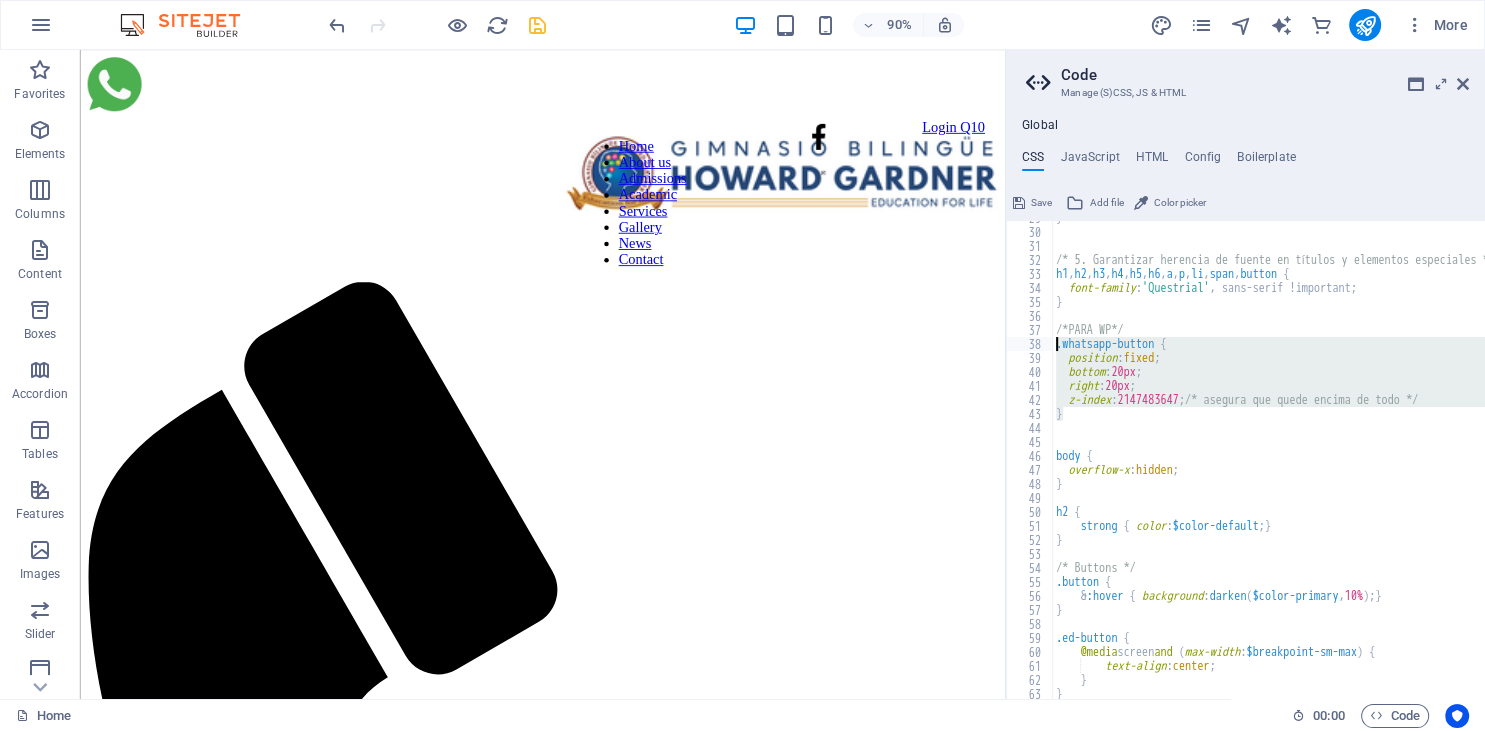 drag, startPoint x: 1082, startPoint y: 417, endPoint x: 1046, endPoint y: 346, distance: 79.60528 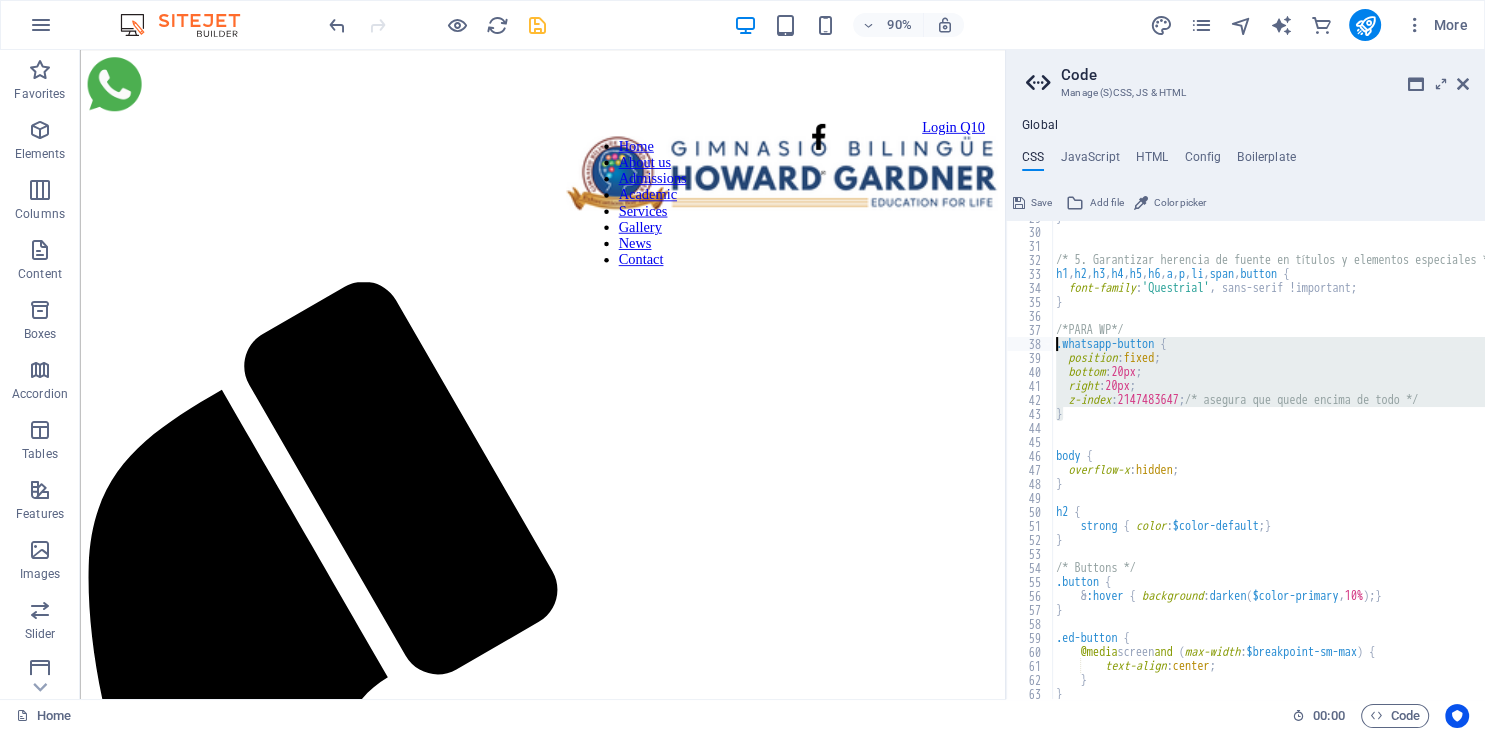 paste on "}" 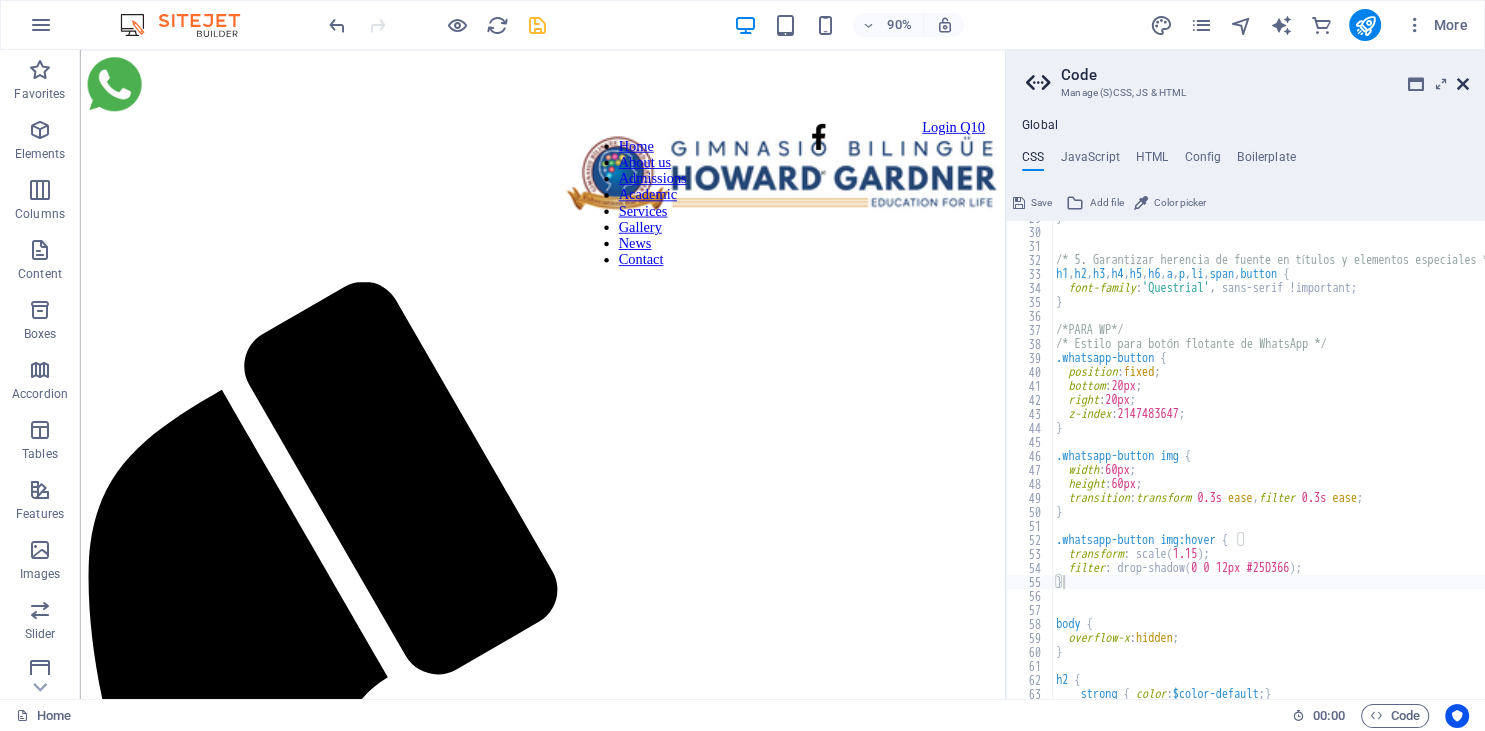 click at bounding box center (1463, 84) 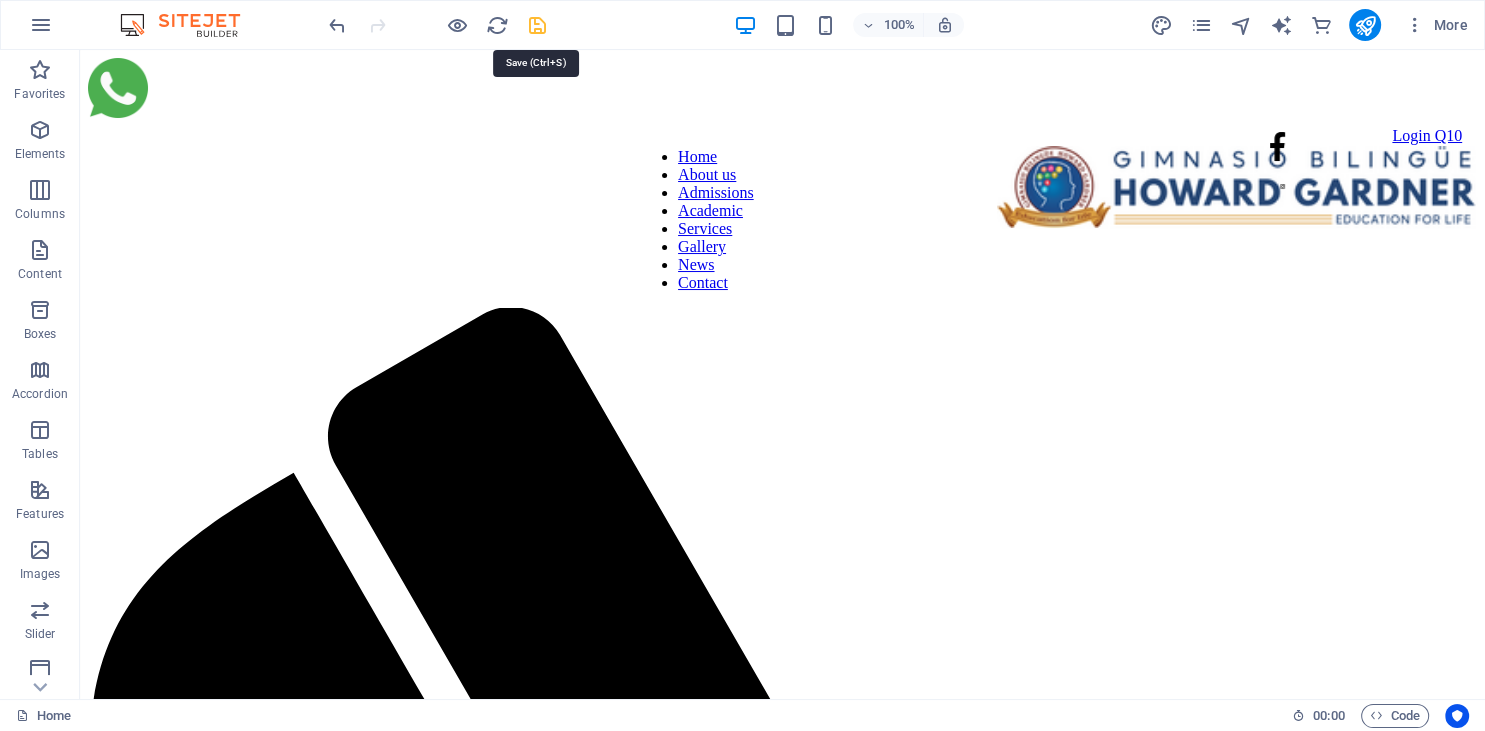 click at bounding box center [537, 25] 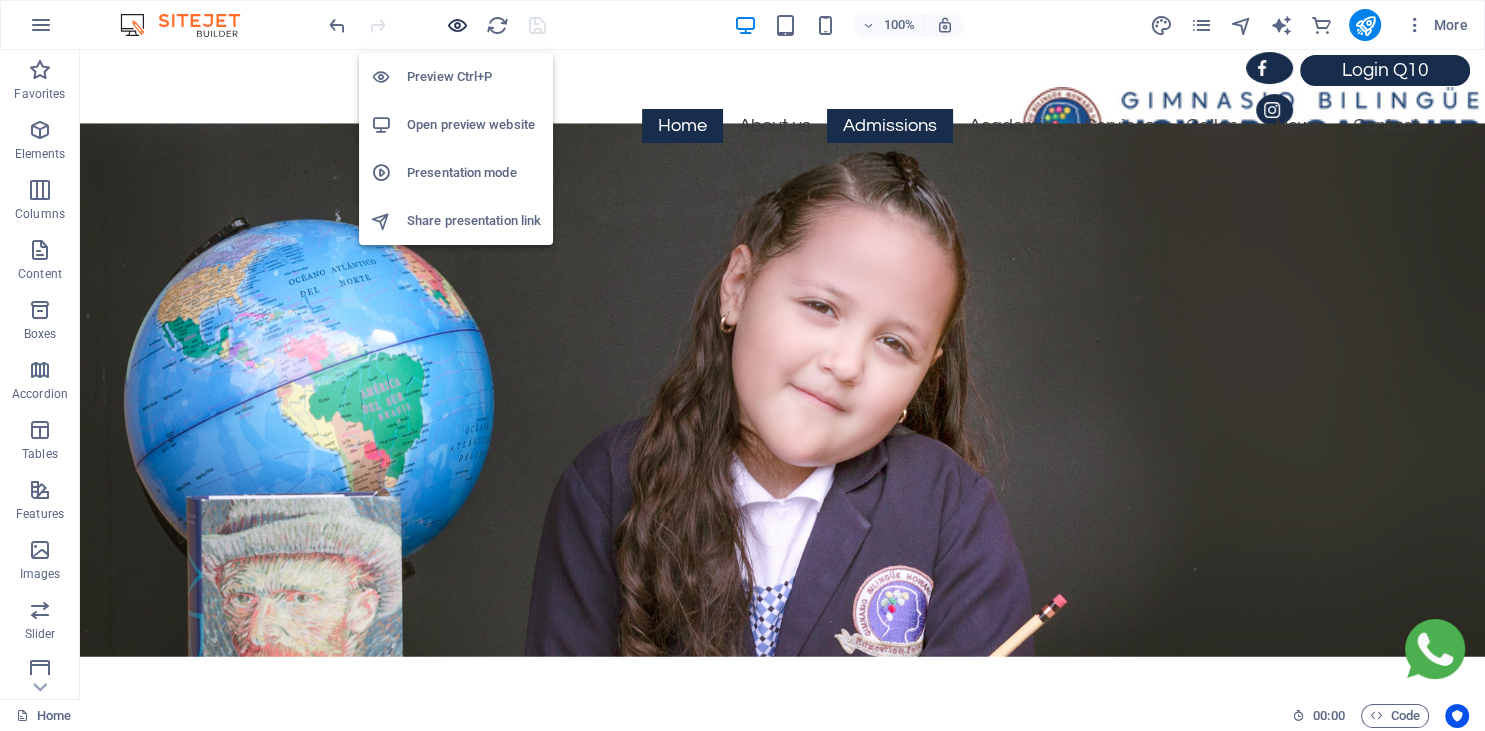 click at bounding box center [457, 25] 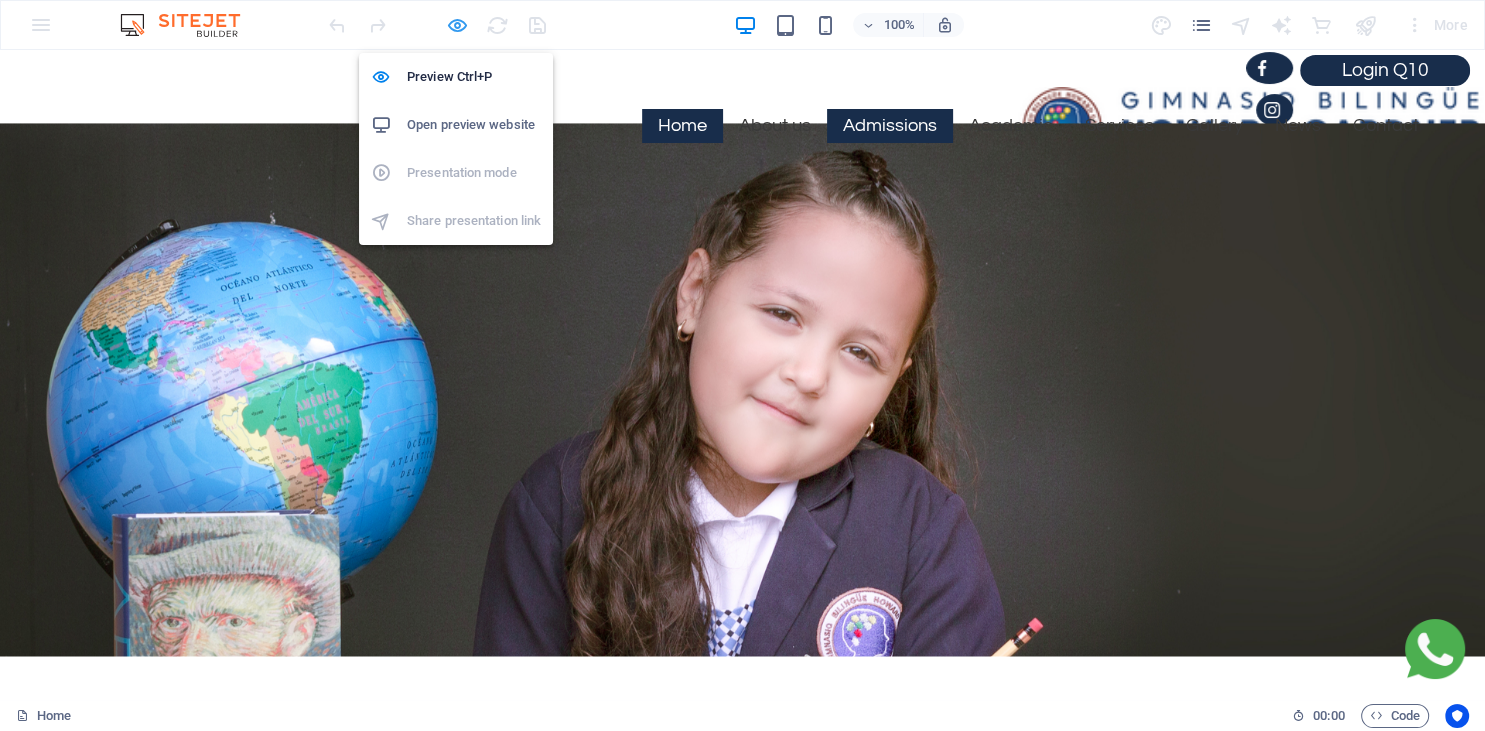 click at bounding box center (457, 25) 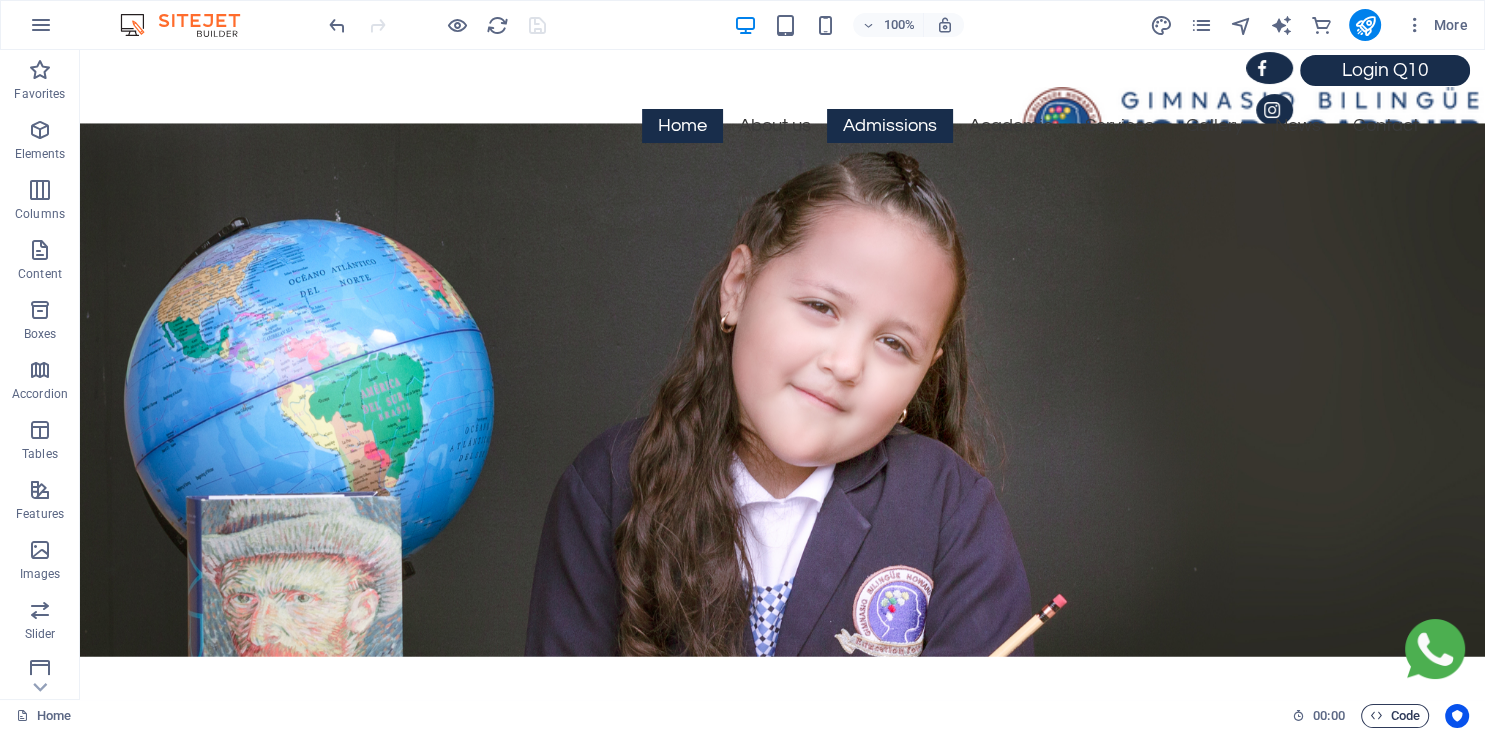 click at bounding box center (1376, 715) 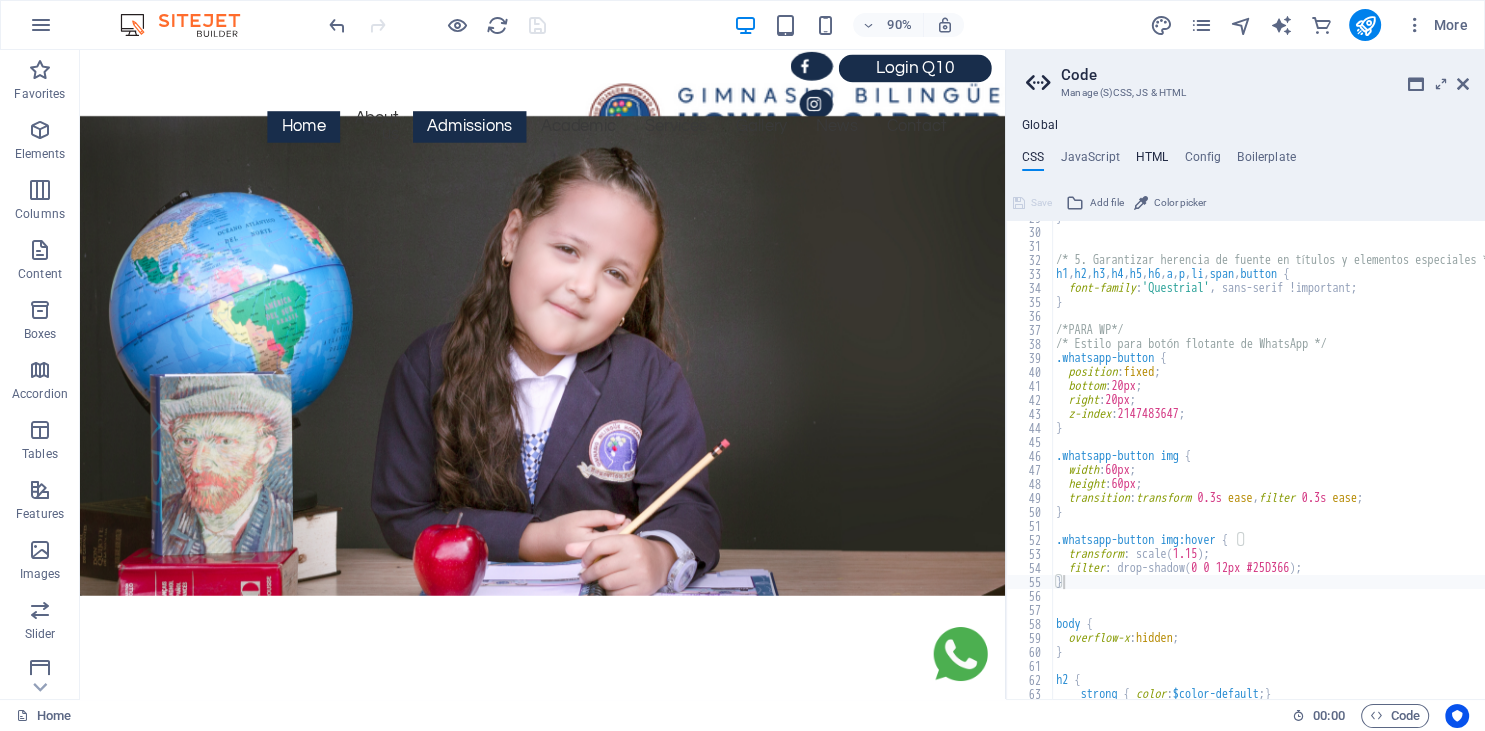 click on "HTML" at bounding box center (1152, 161) 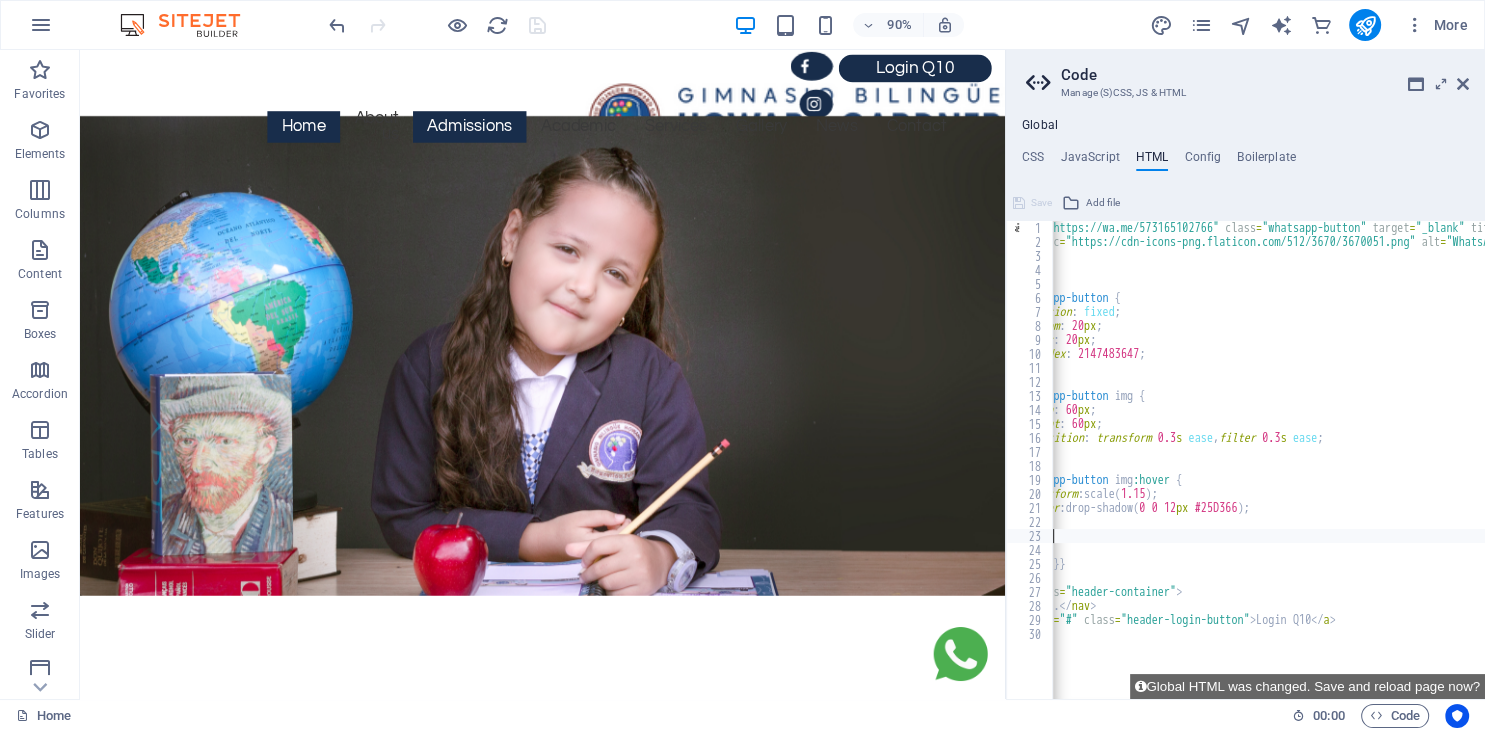 scroll, scrollTop: 0, scrollLeft: 57, axis: horizontal 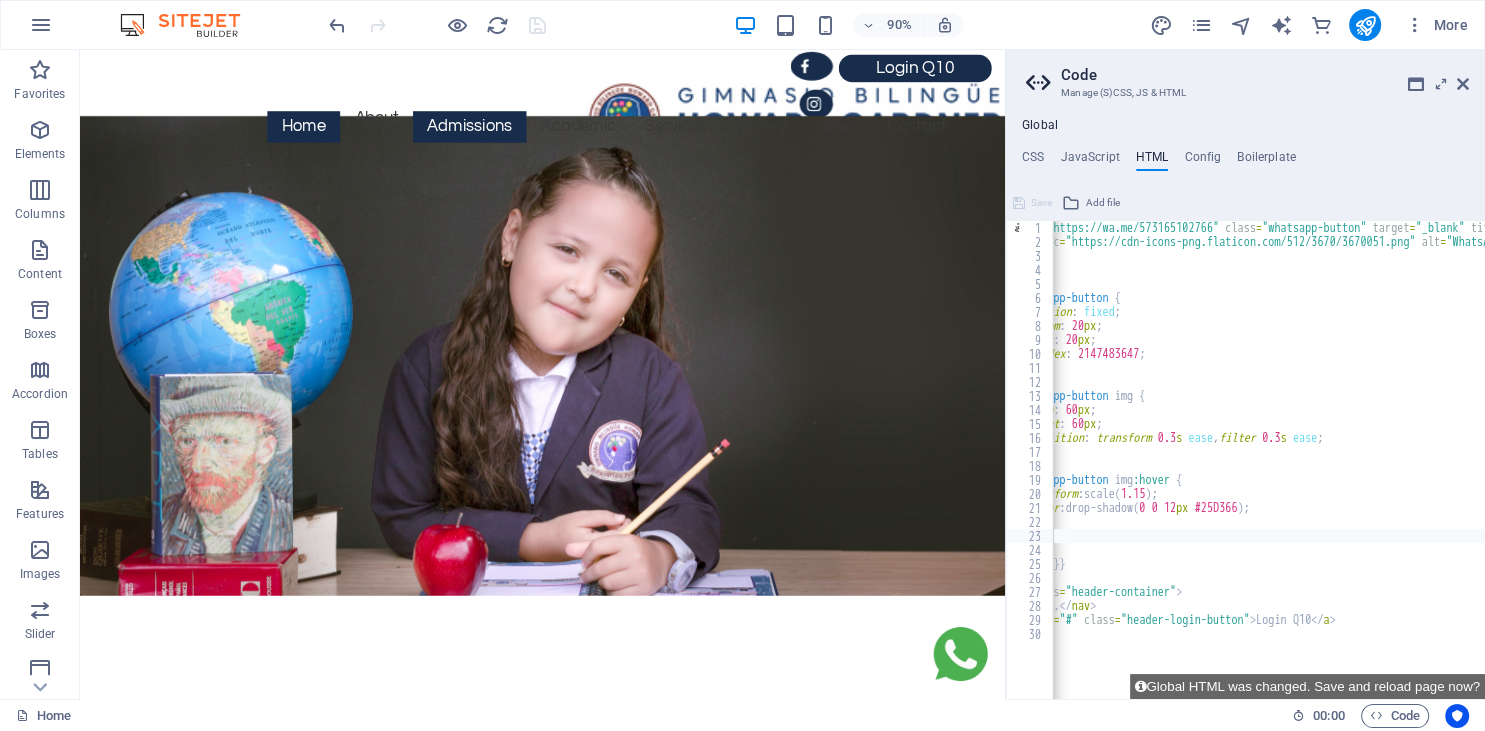 click on "Code Manage (S)CSS, JS & HTML Global CSS JavaScript HTML Config Boilerplate } 29 30 31 32 33 34 35 36 37 38 39 40 41 42 43 44 45 46 47 48 49 50 51 52 53 54 55 56 57 58 59 60 61 62 63 64 65 } /* 5. Garantizar herencia de fuente en títulos y elementos especiales */ h1 ,  h2 ,  h3 ,  h4 ,  h5 ,  h6 ,  a ,  p ,  li ,  span ,  button   {    font-family :  'Questrial' , sans-serif !important; } /*PARA WP*/ /* Estilo para botón flotante de WhatsApp */ .whatsapp-button   {    position :  fixed ;    bottom :  20px ;    right :  20px ;    z-index :  2147483647 ; } .whatsapp-button   img   {    width :  60px ;    height :  60px ;    transition :  transform   0.3s   ease ,  filter   0.3s   ease ; } .whatsapp-button   img:hover   {    transform : scale ( 1.15 ) ;    filter : drop-shadow ( 0   0   12px   #25D366 ) ; } body   {    overflow-x :  hidden ; } h2   {      strong   {   color :  $color-default ;  } }     Save Add file Color picker     Save Add file </style> 1 2 3 4 5 6 7 8 9 10 11 12 13 14 15 16 17 18 19 20" at bounding box center [1245, 374] 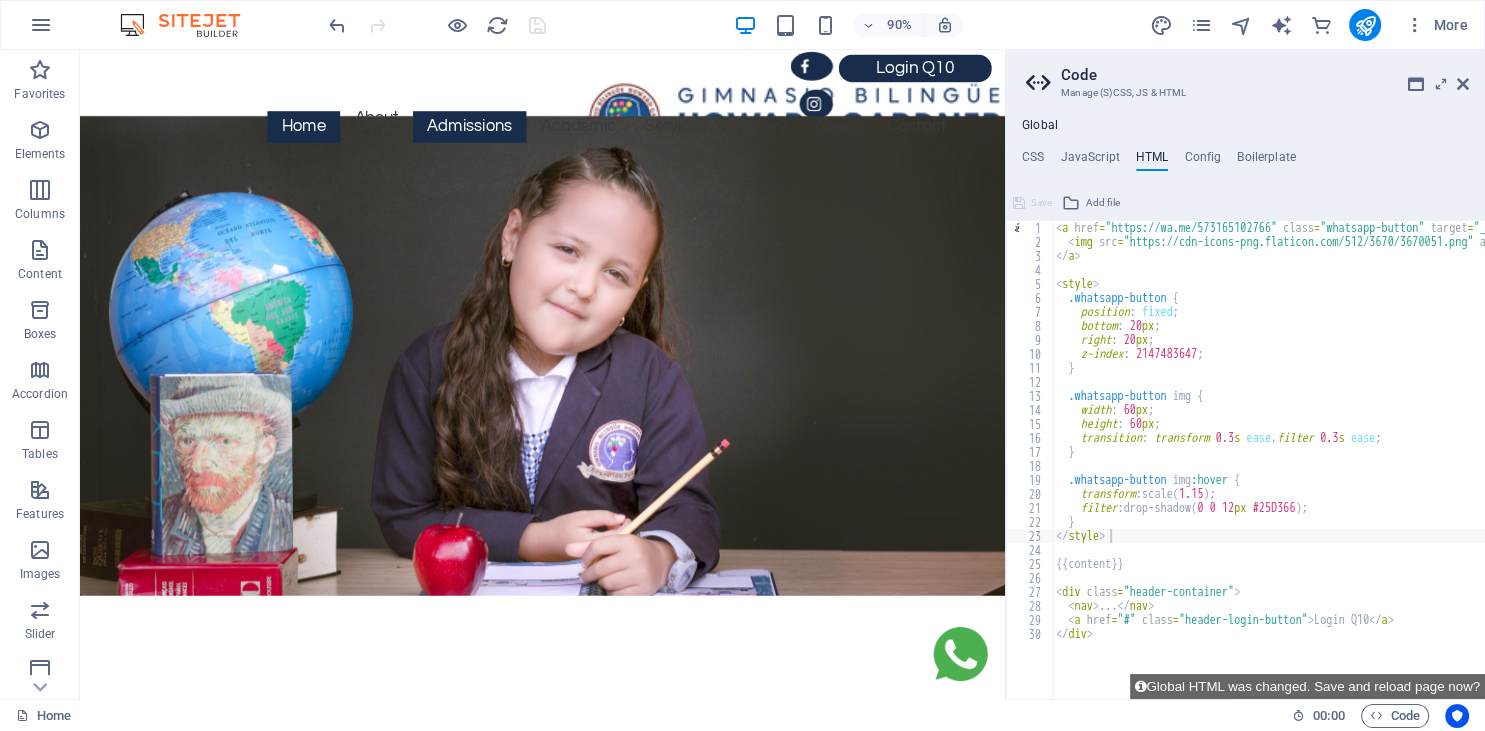 scroll, scrollTop: 0, scrollLeft: 0, axis: both 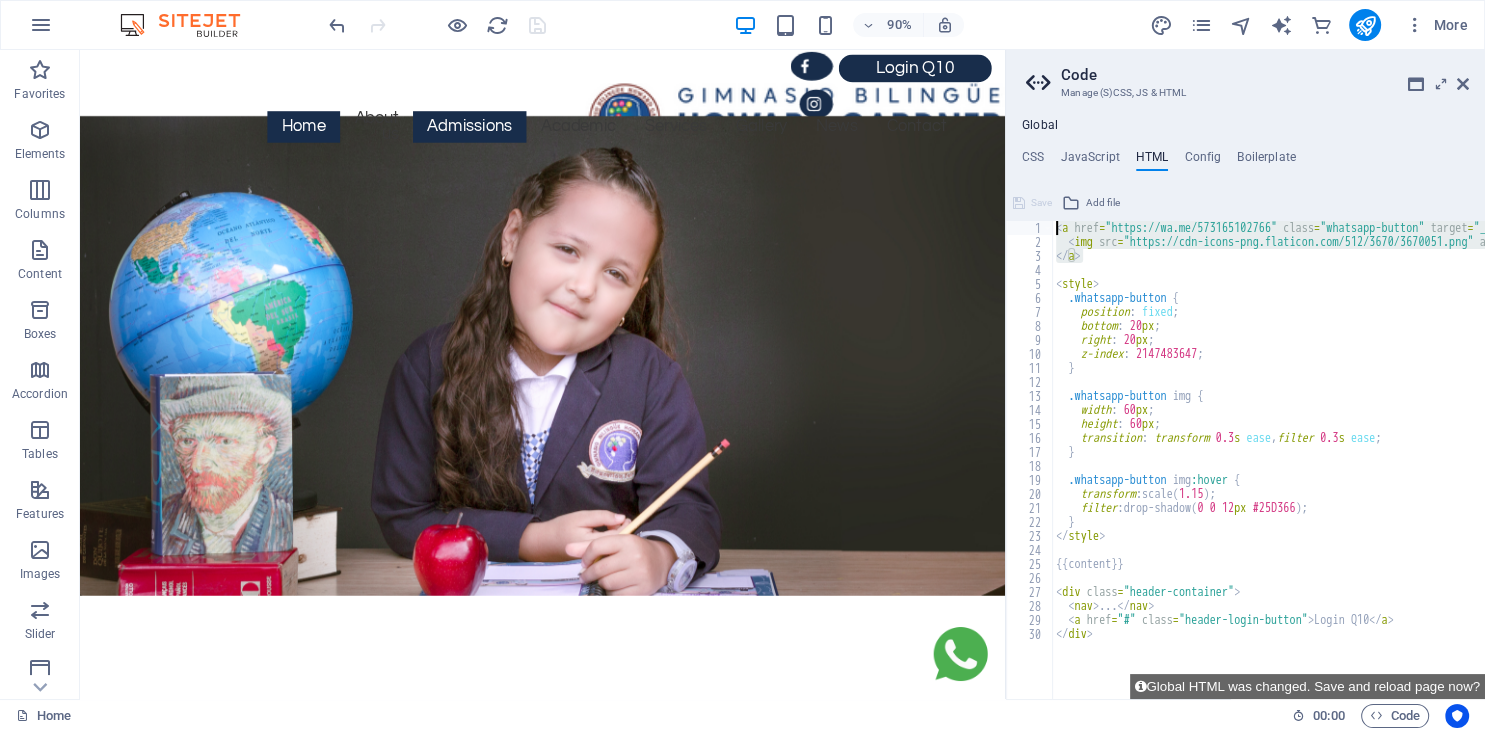 drag, startPoint x: 1118, startPoint y: 259, endPoint x: 1022, endPoint y: 215, distance: 105.60303 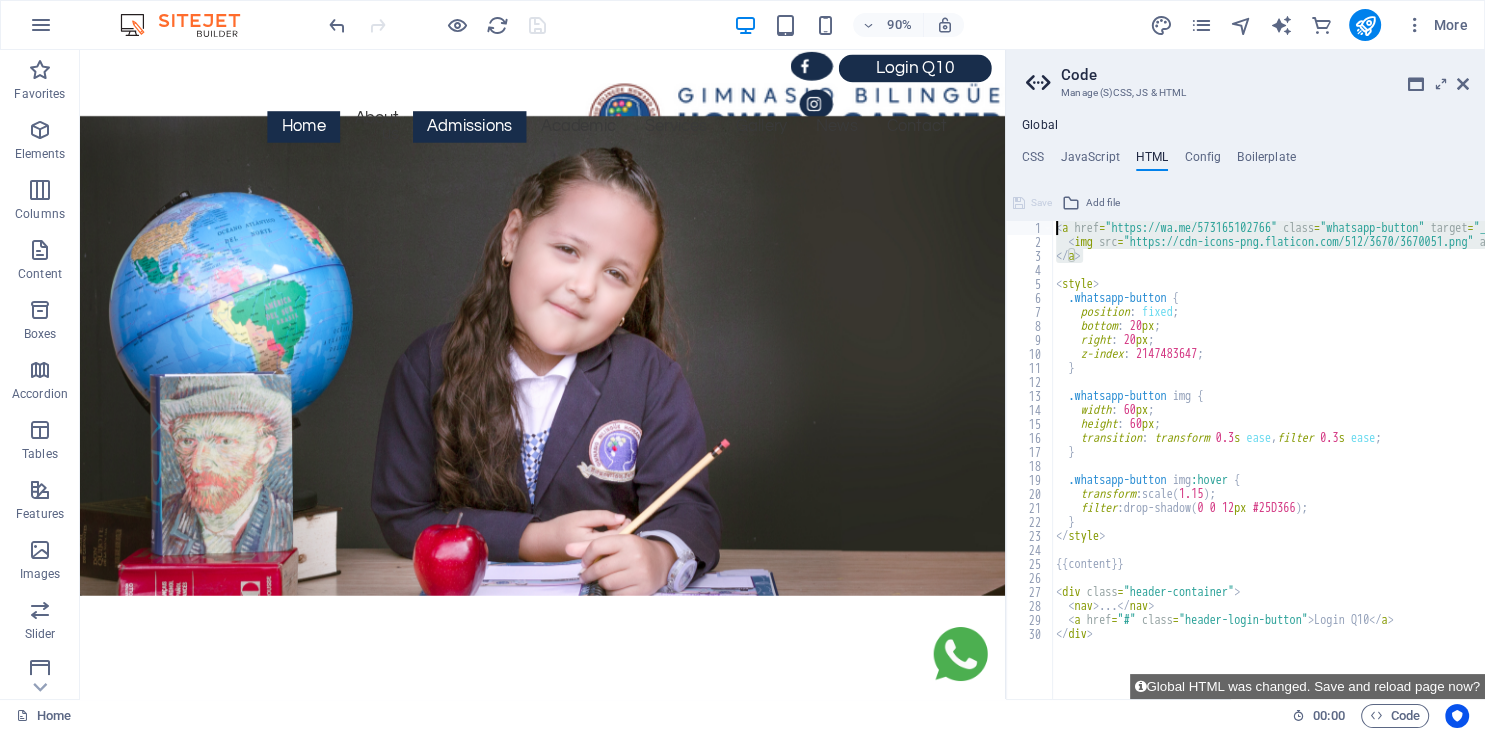 paste on "/a" 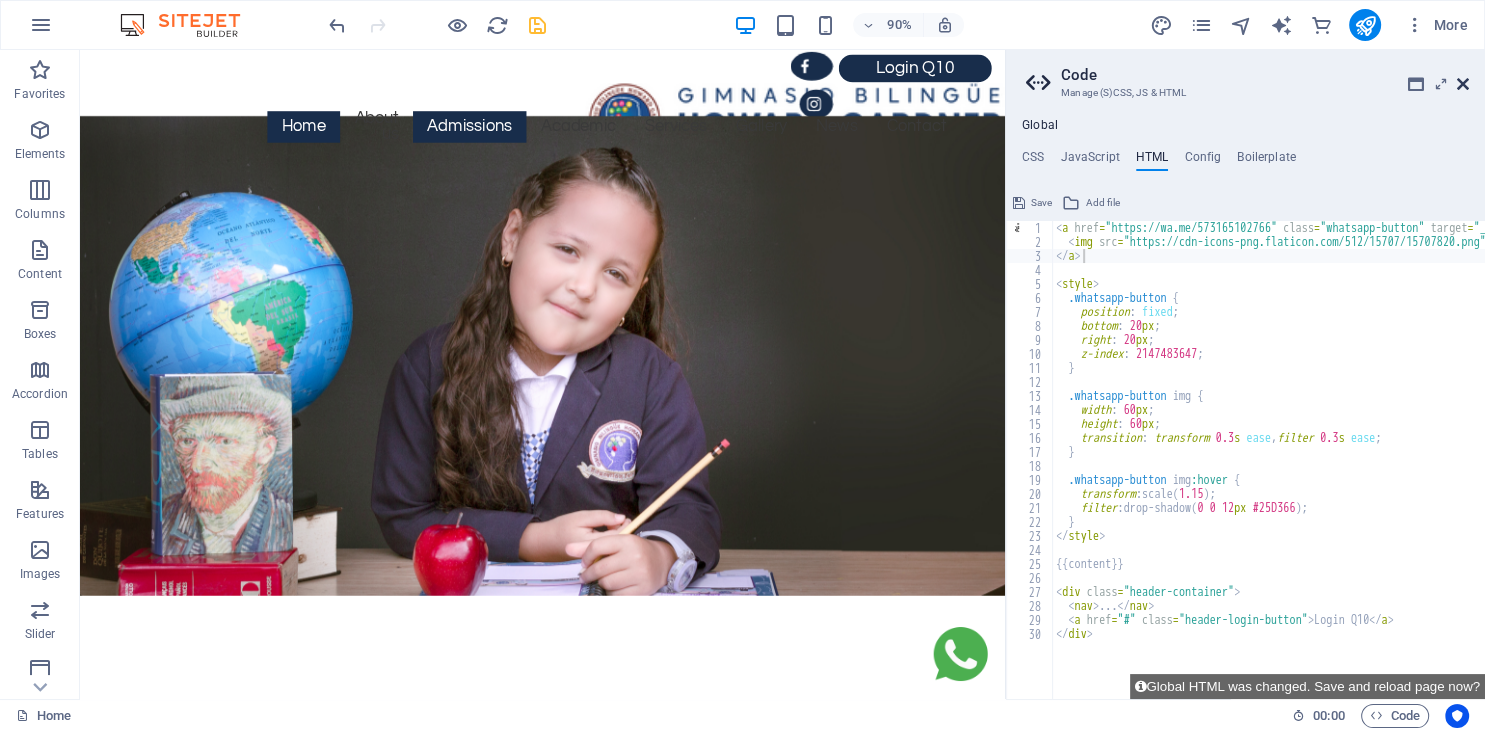 click at bounding box center (1463, 84) 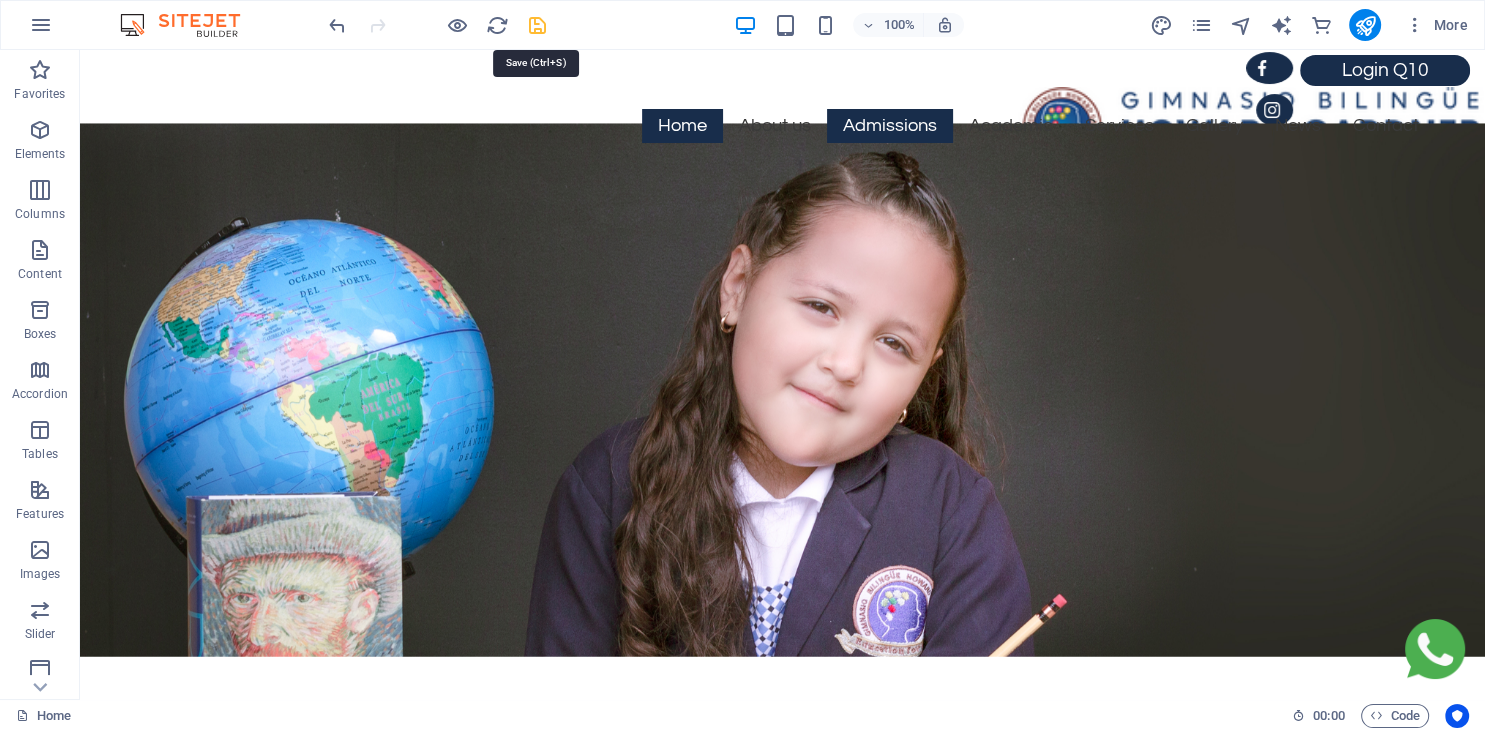 click at bounding box center (537, 25) 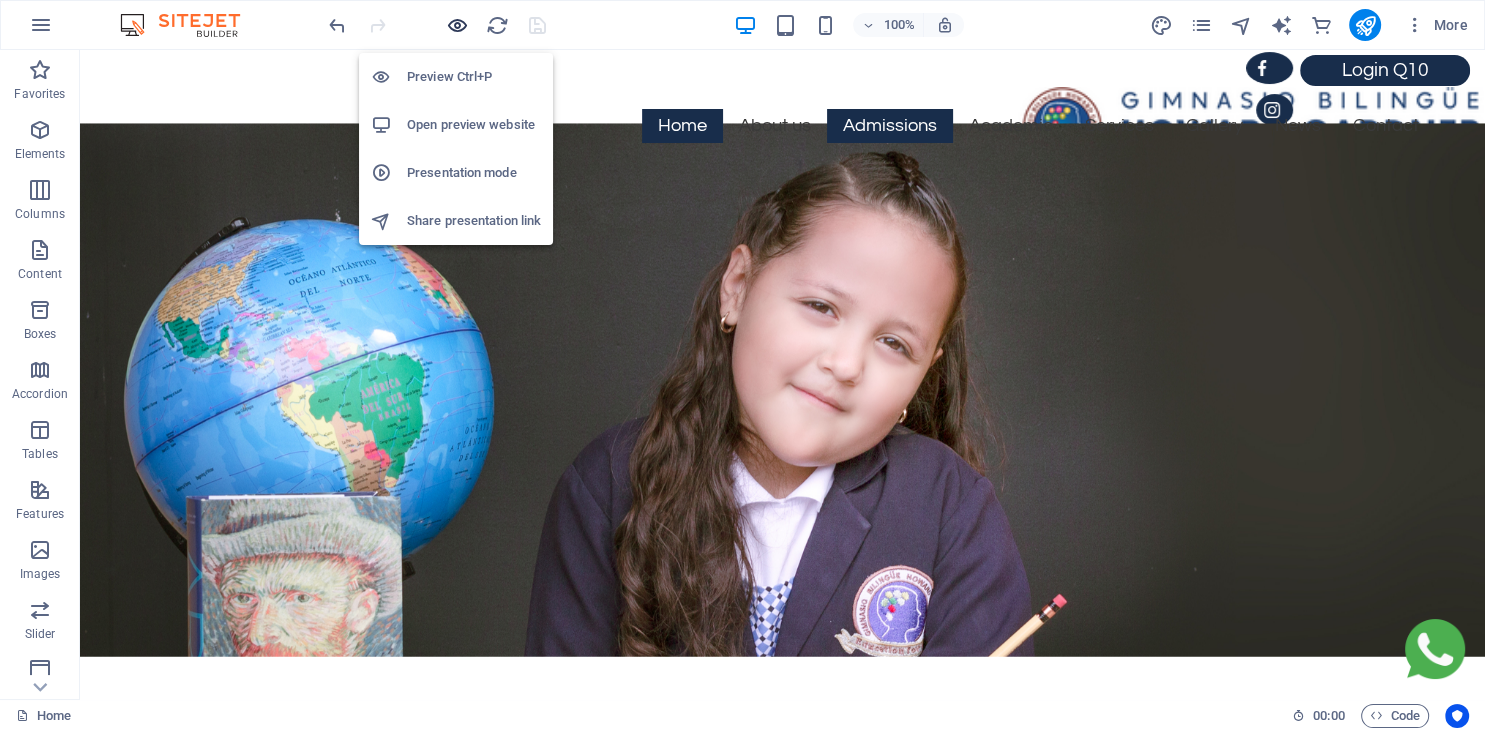 click at bounding box center [457, 25] 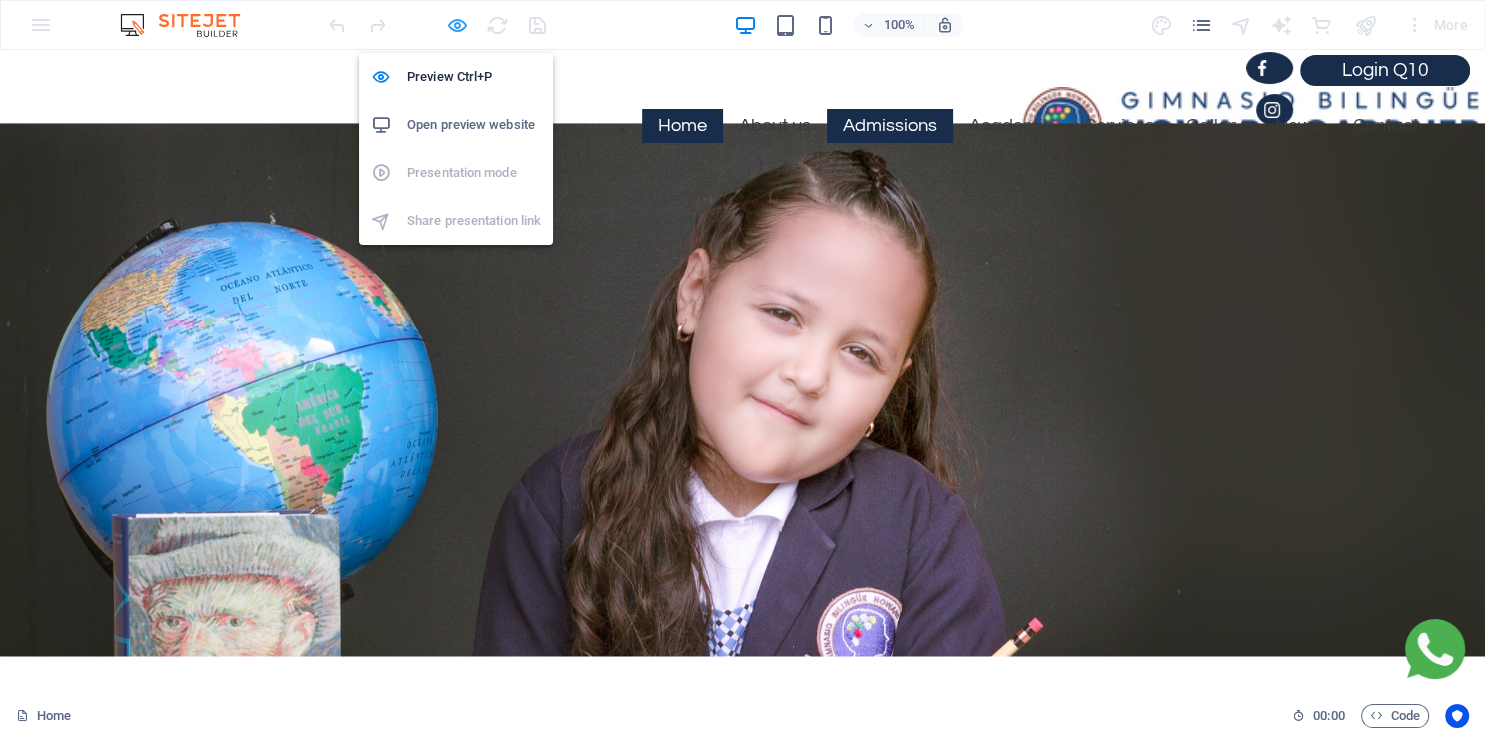 click at bounding box center [457, 25] 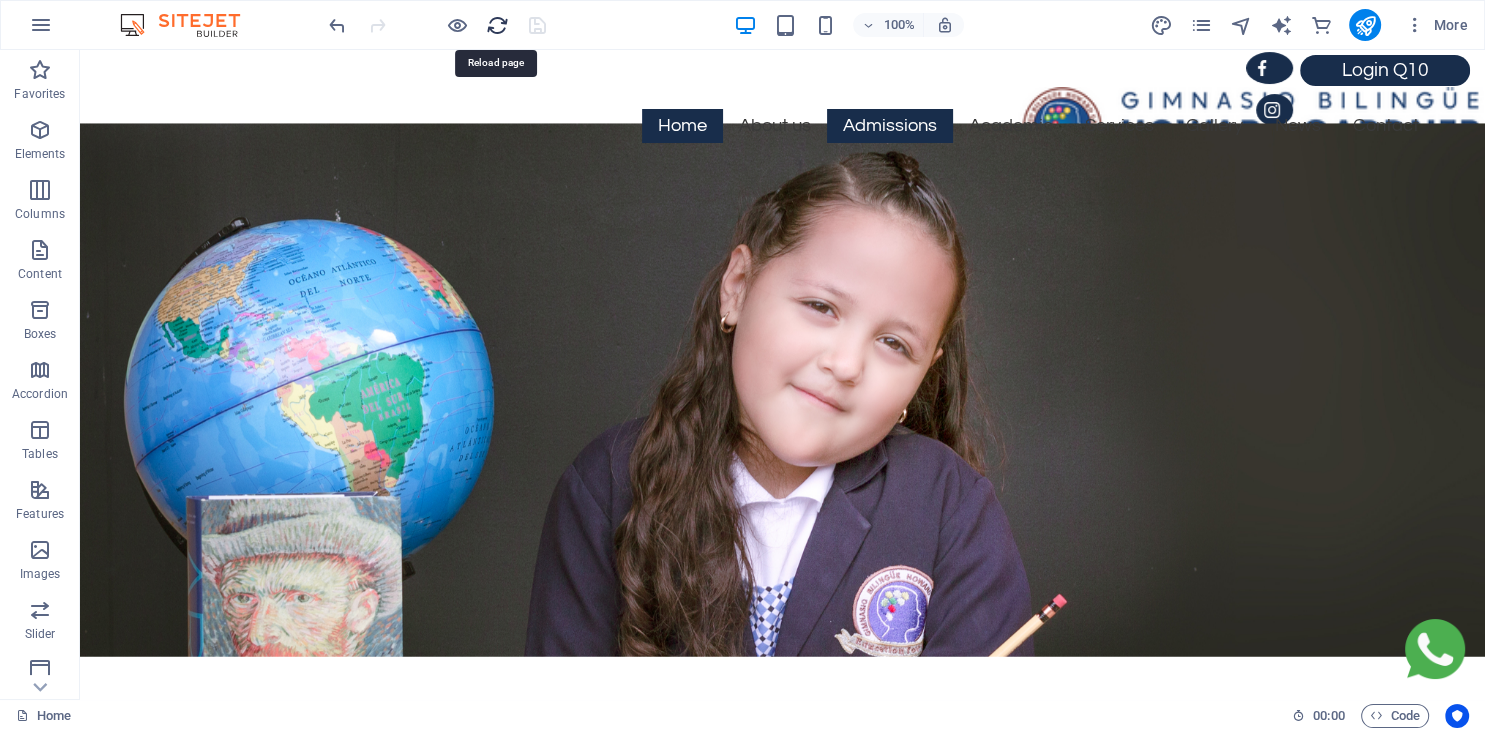 click at bounding box center [497, 25] 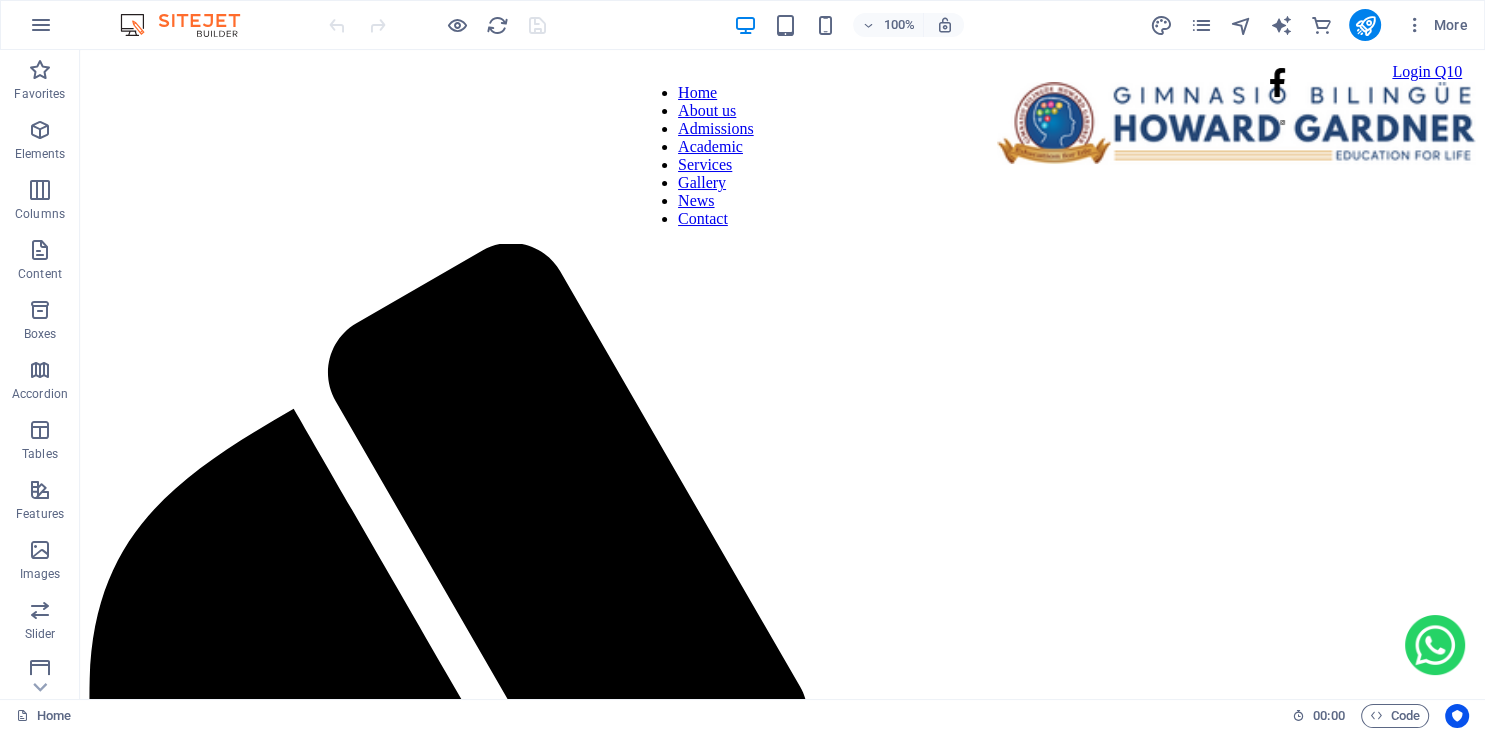 scroll, scrollTop: 0, scrollLeft: 0, axis: both 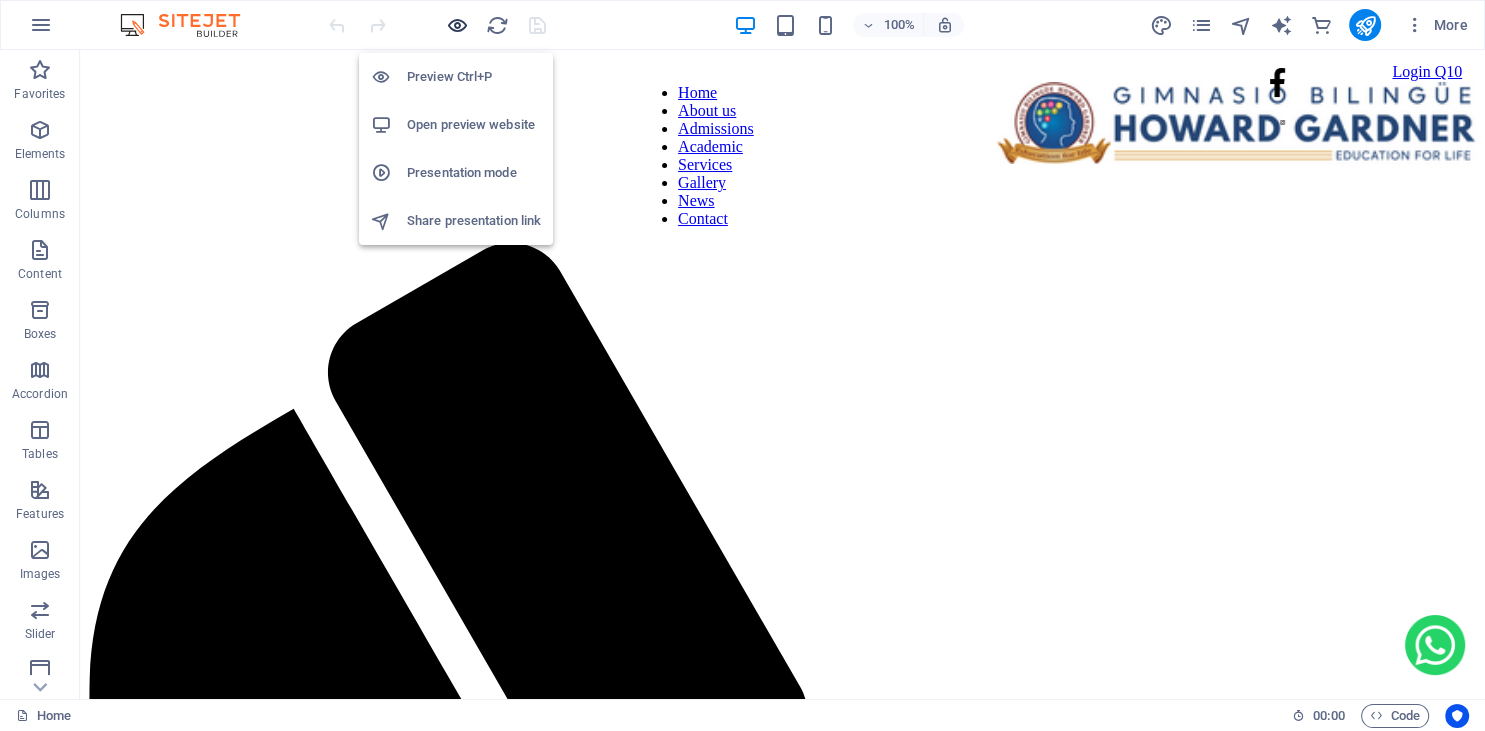 click at bounding box center [457, 25] 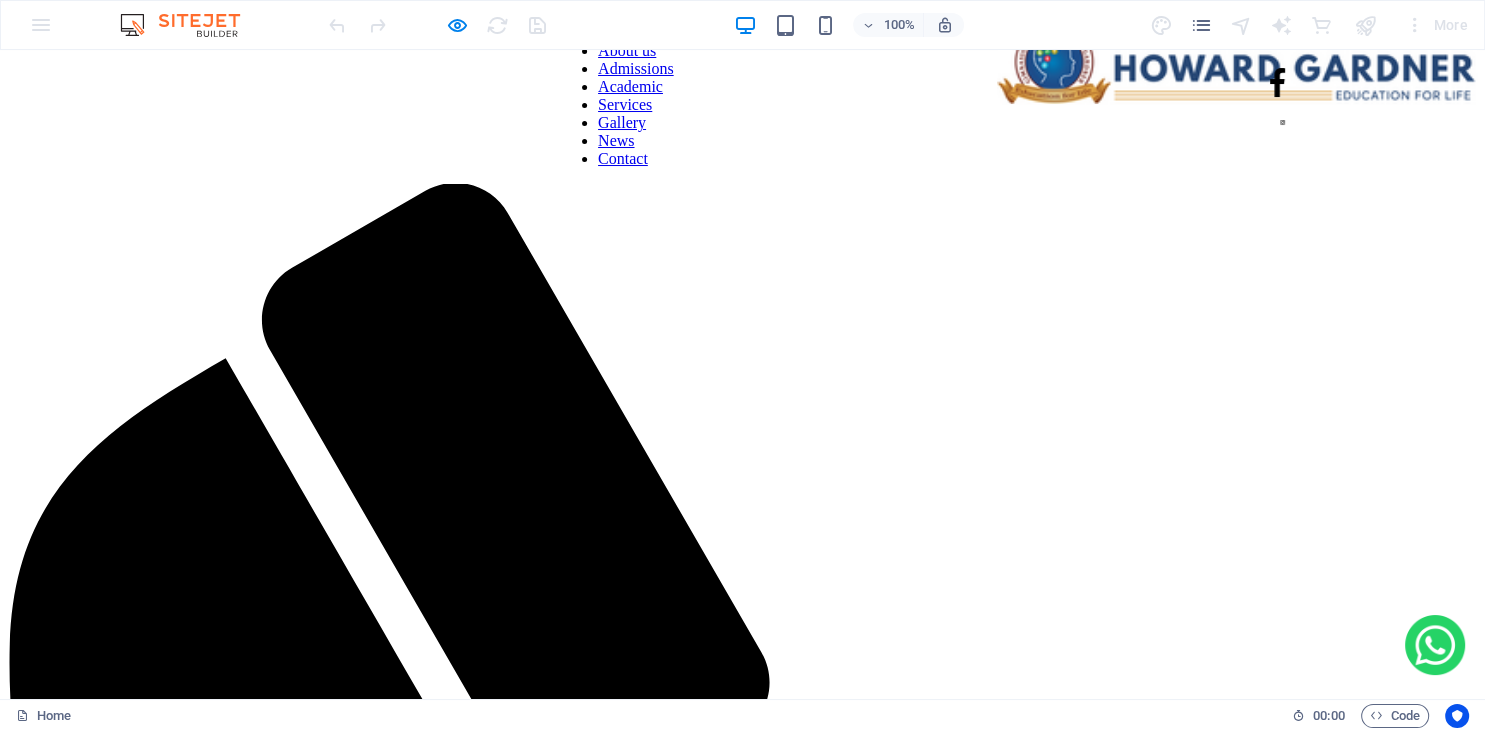 scroll, scrollTop: 0, scrollLeft: 0, axis: both 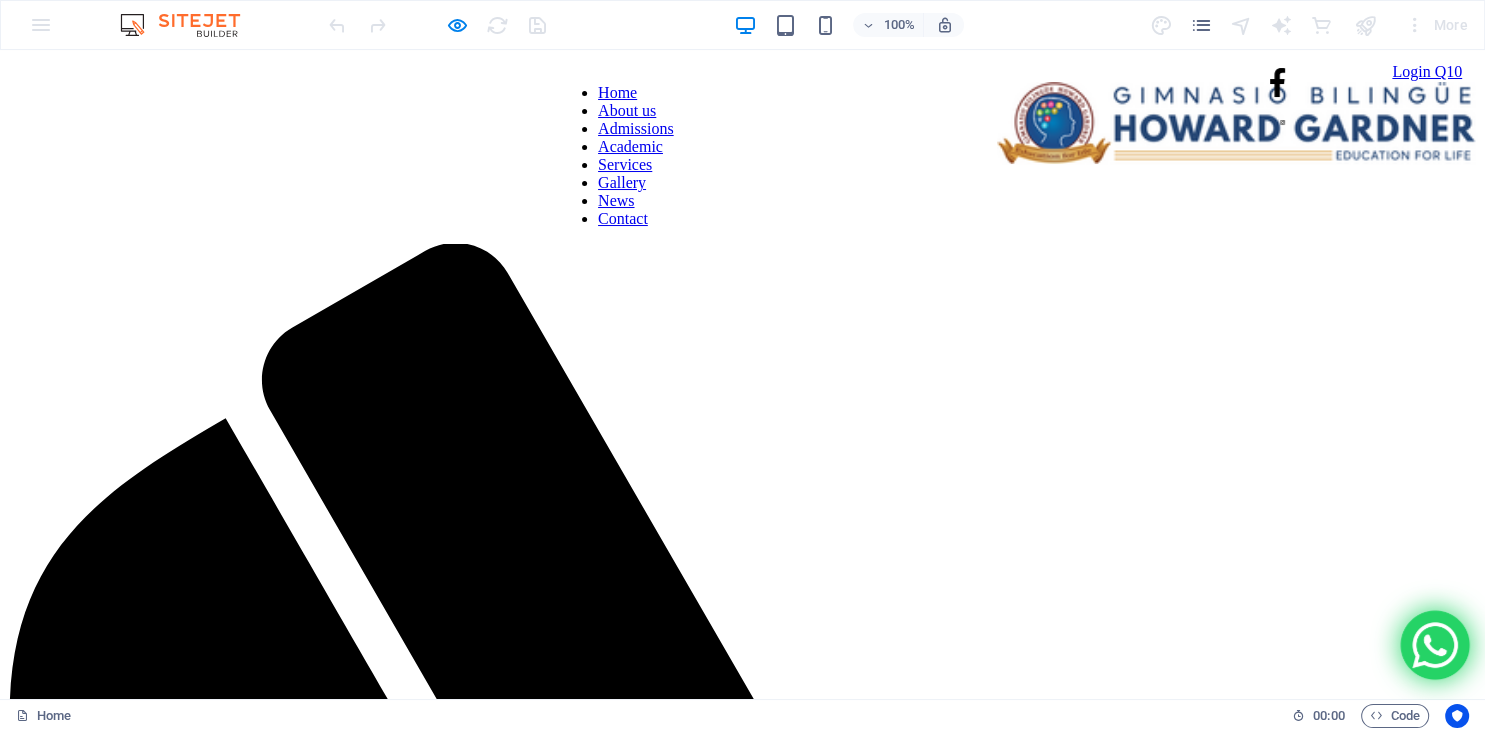 click at bounding box center (1435, 645) 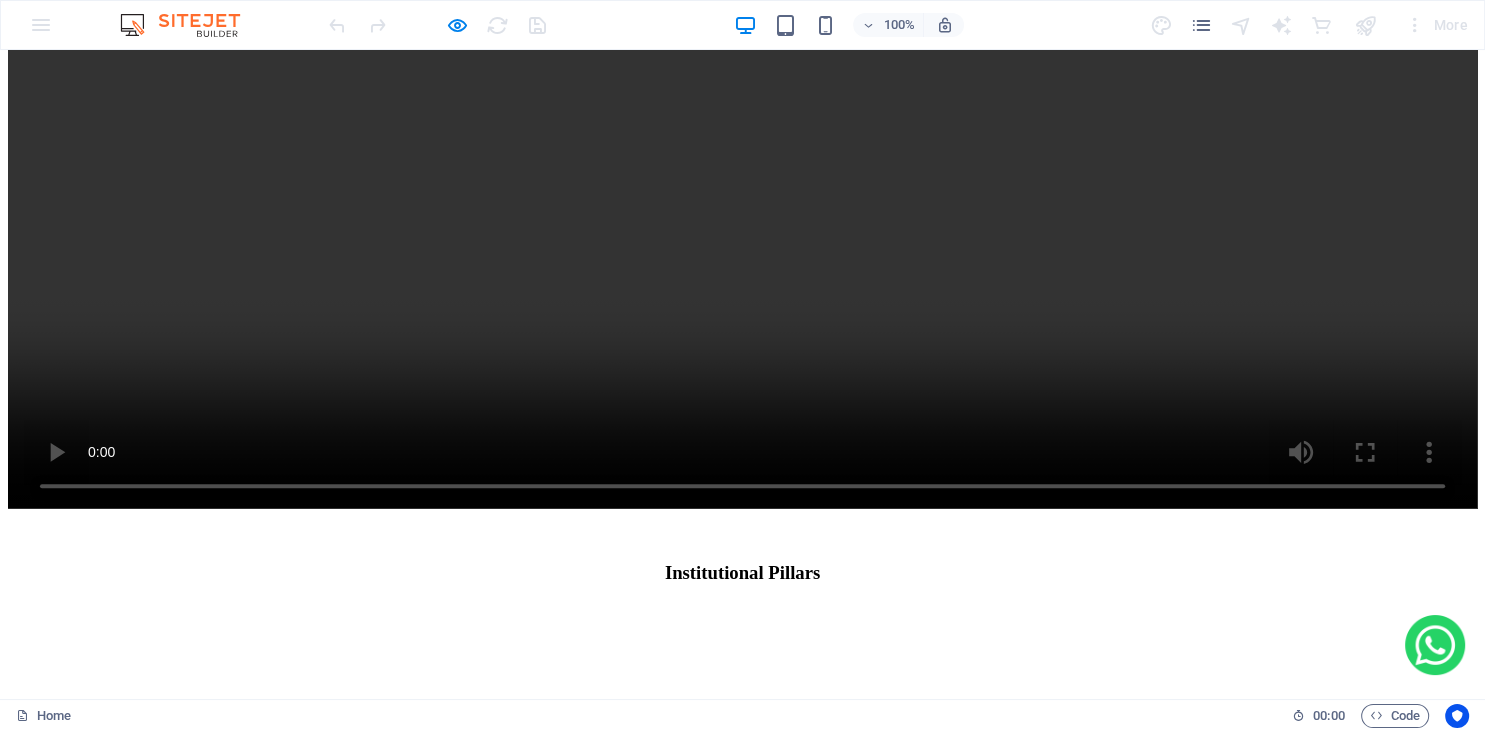 scroll, scrollTop: 2013, scrollLeft: 0, axis: vertical 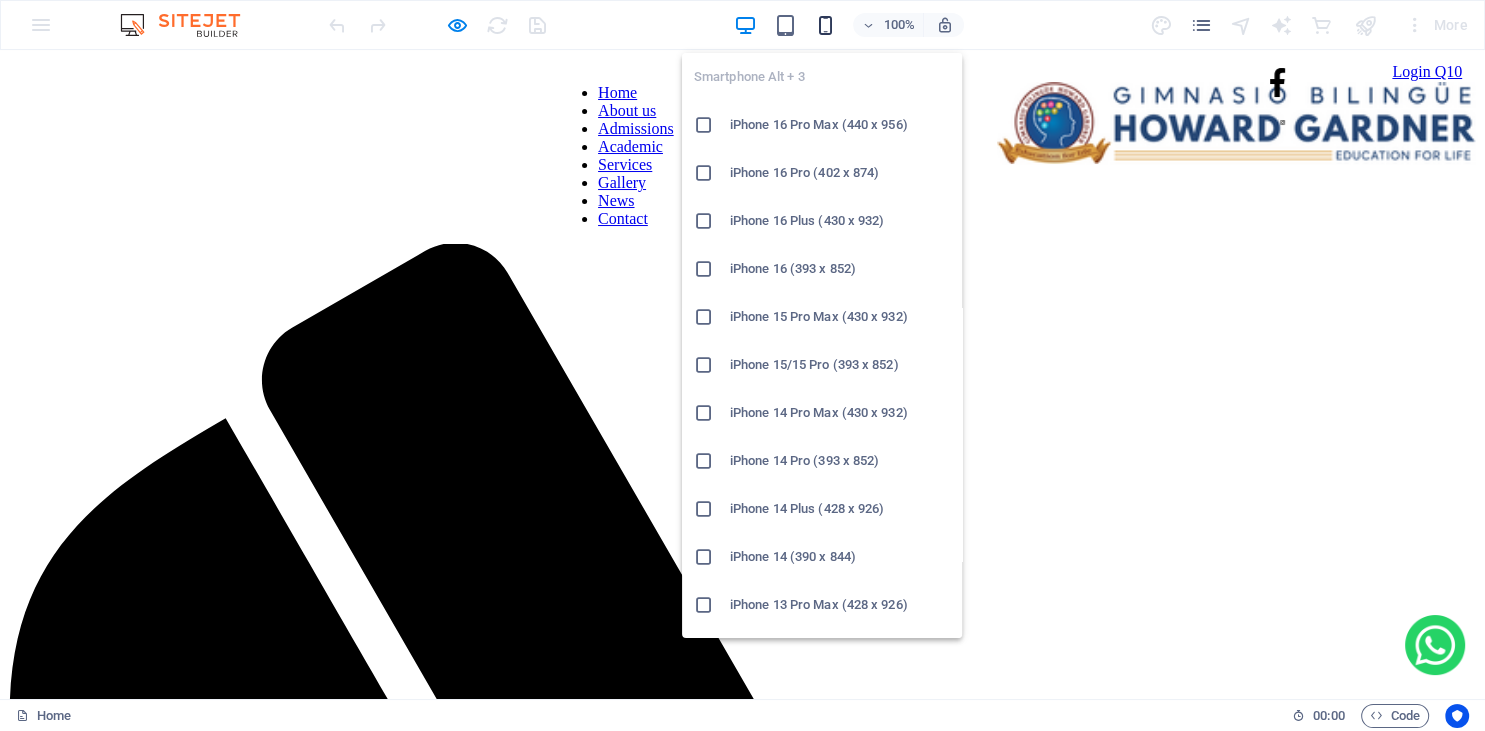click at bounding box center (825, 25) 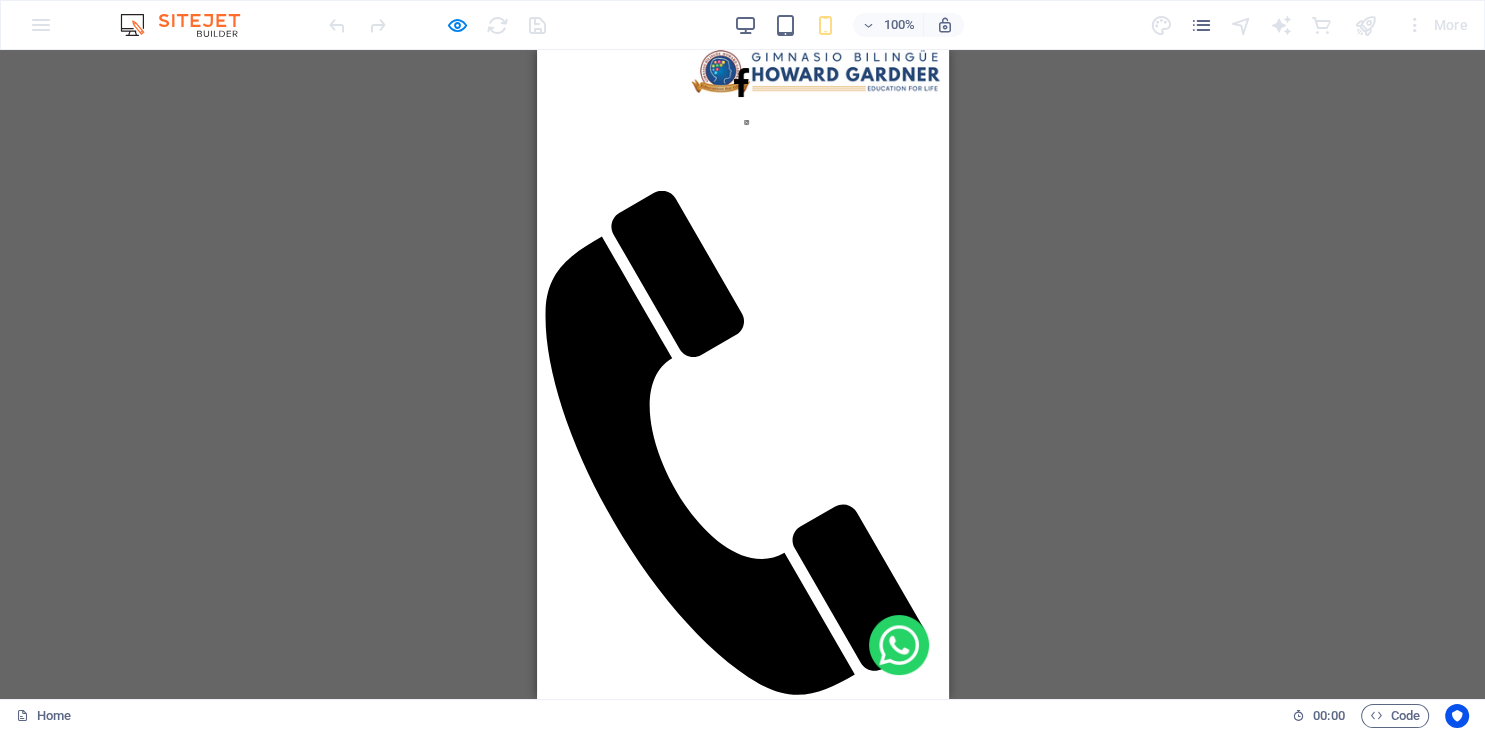 scroll, scrollTop: 0, scrollLeft: 0, axis: both 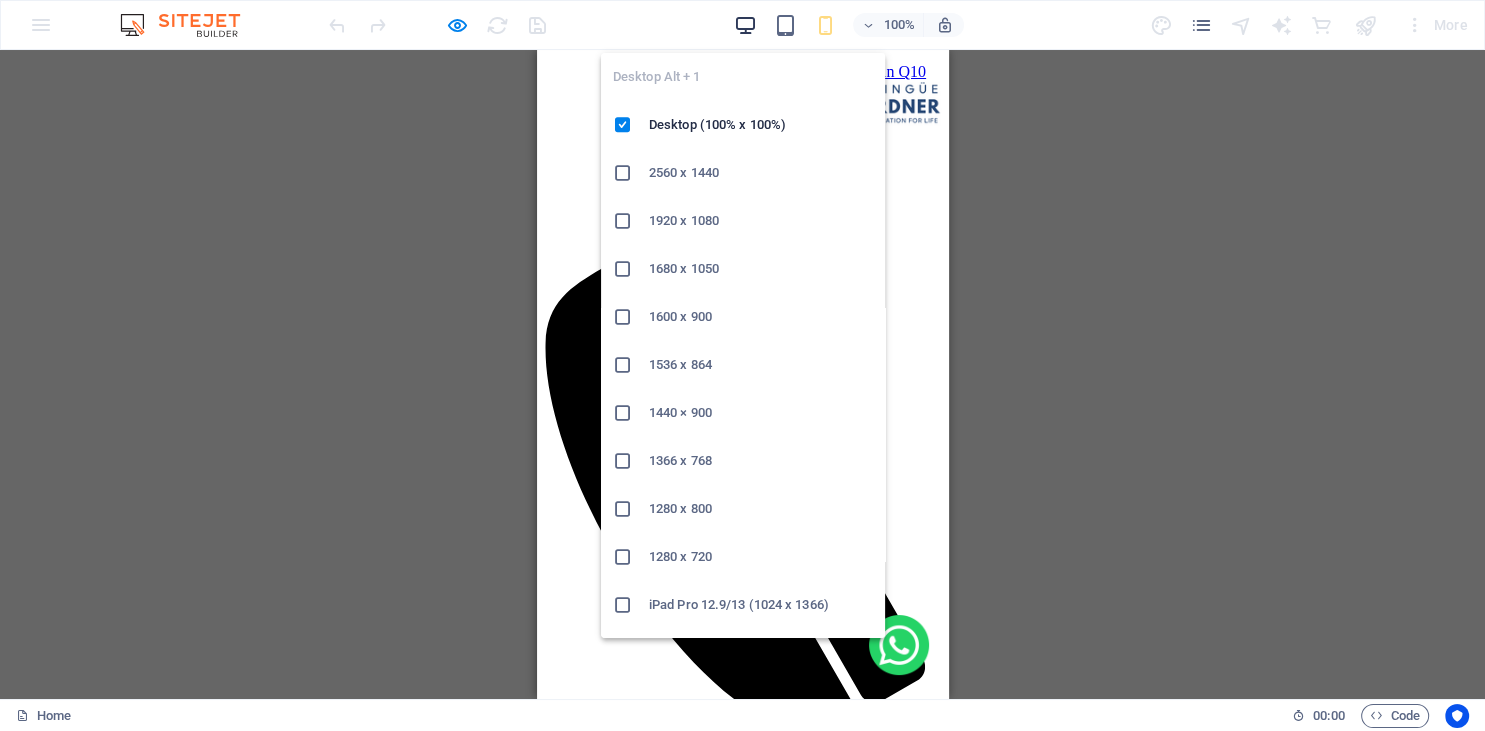 click at bounding box center (745, 25) 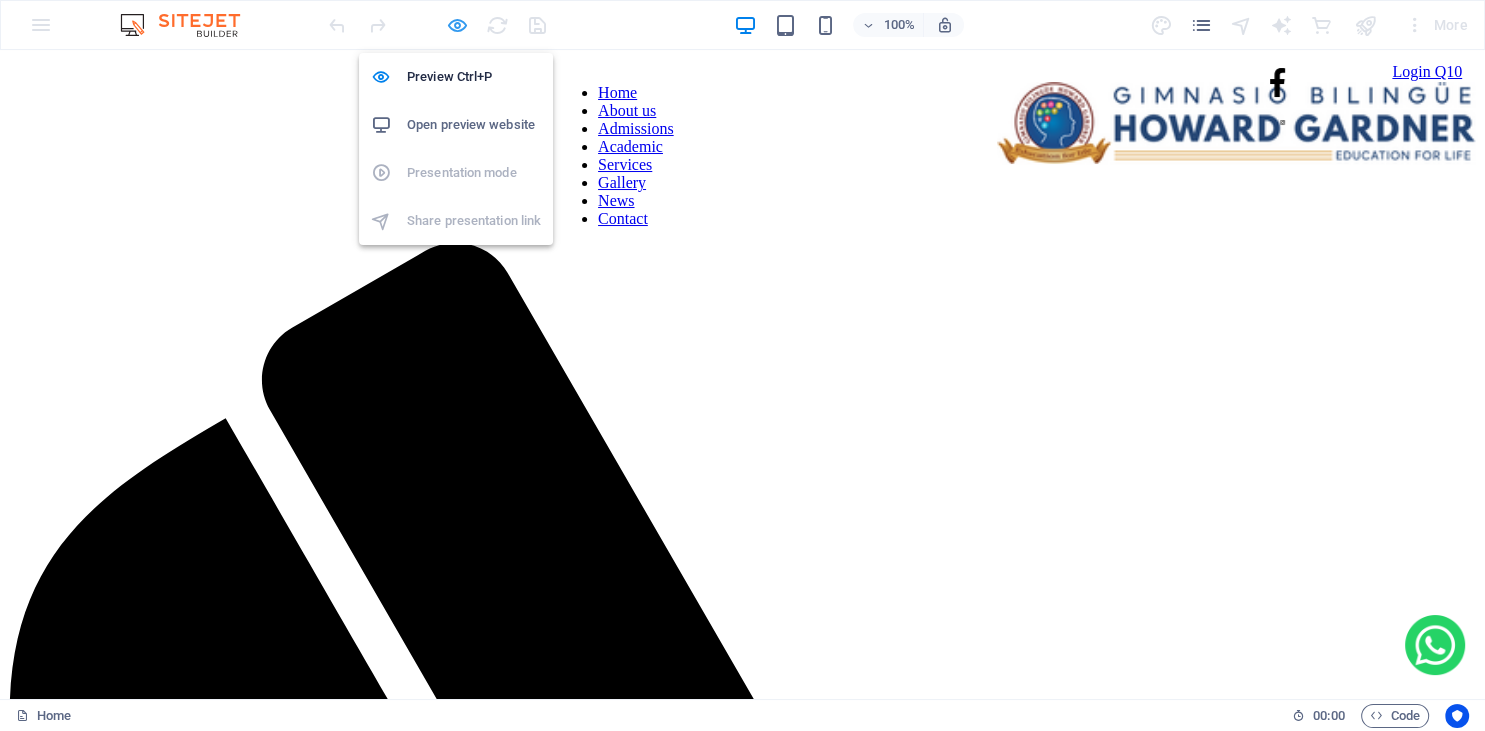 click at bounding box center (457, 25) 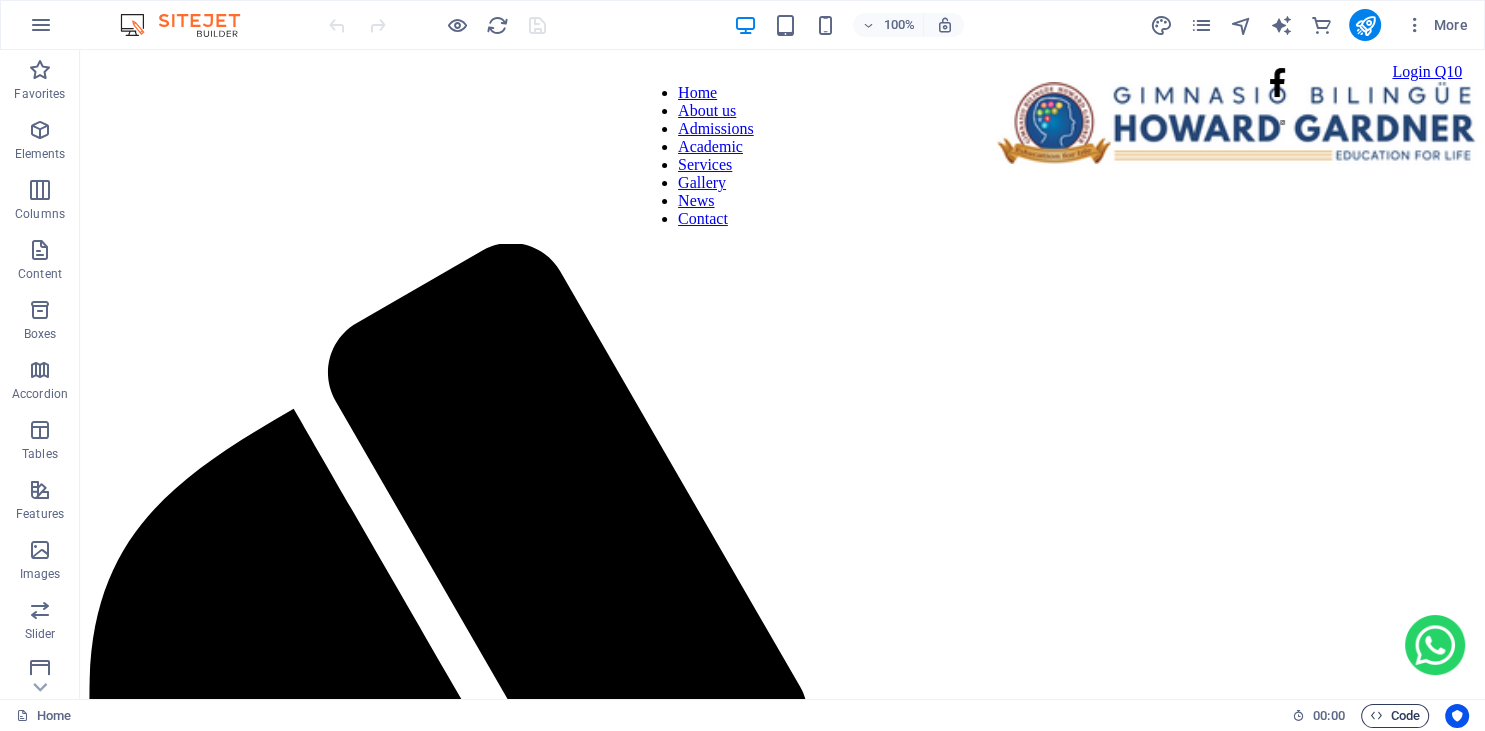 click on "Code" at bounding box center [1395, 716] 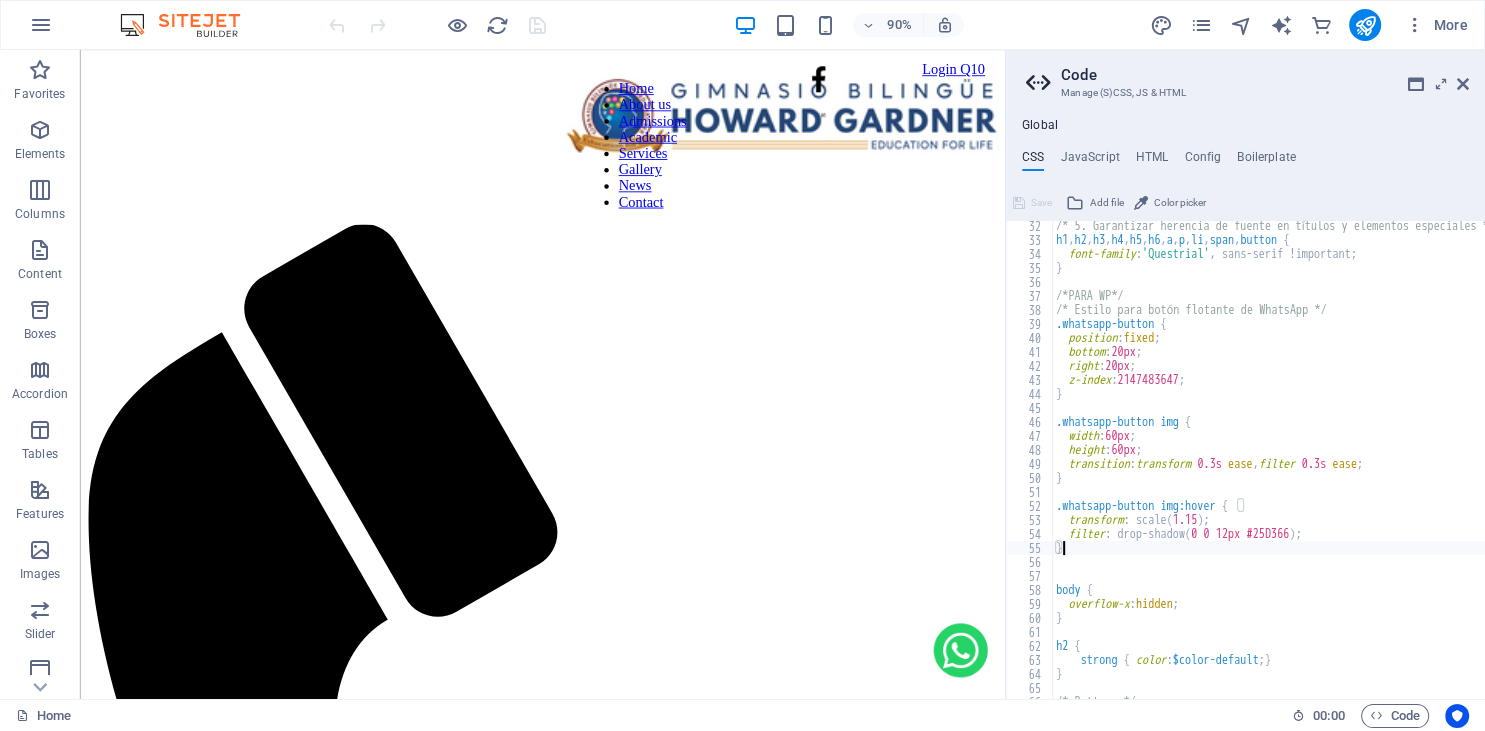 scroll, scrollTop: 438, scrollLeft: 0, axis: vertical 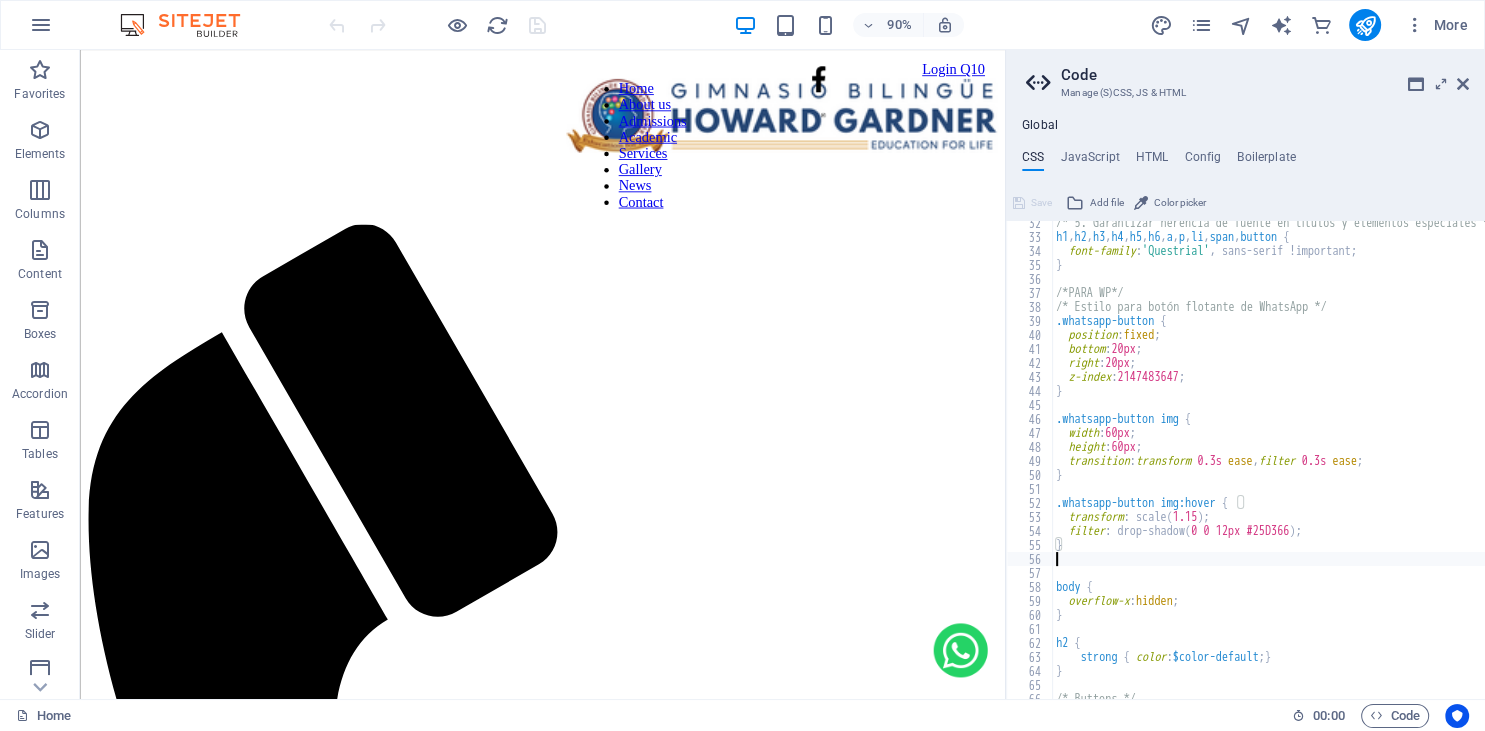 click on "/* 5. Garantizar herencia de fuente en títulos y elementos especiales */ h1 ,  h2 ,  h3 ,  h4 ,  h5 ,  h6 ,  a ,  p ,  li ,  span ,  button   {    font-family :  'Questrial' , sans-serif !important; } /*PARA WP*/ /* Estilo para botón flotante de WhatsApp */ .whatsapp-button   {    position :  fixed ;    bottom :  20px ;    right :  20px ;    z-index :  2147483647 ; } .whatsapp-button   img   {    width :  60px ;    height :  60px ;    transition :  transform   0.3s   ease ,  filter   0.3s   ease ; } .whatsapp-button   img:hover   {    transform : scale ( 1.15 ) ;    filter : drop-shadow ( 0   0   12px   #25D366 ) ; } body   {    overflow-x :  hidden ; } h2   {      strong   {   color :  $color-default ;  } } /* Buttons */ .button   {" at bounding box center (1376, 469) 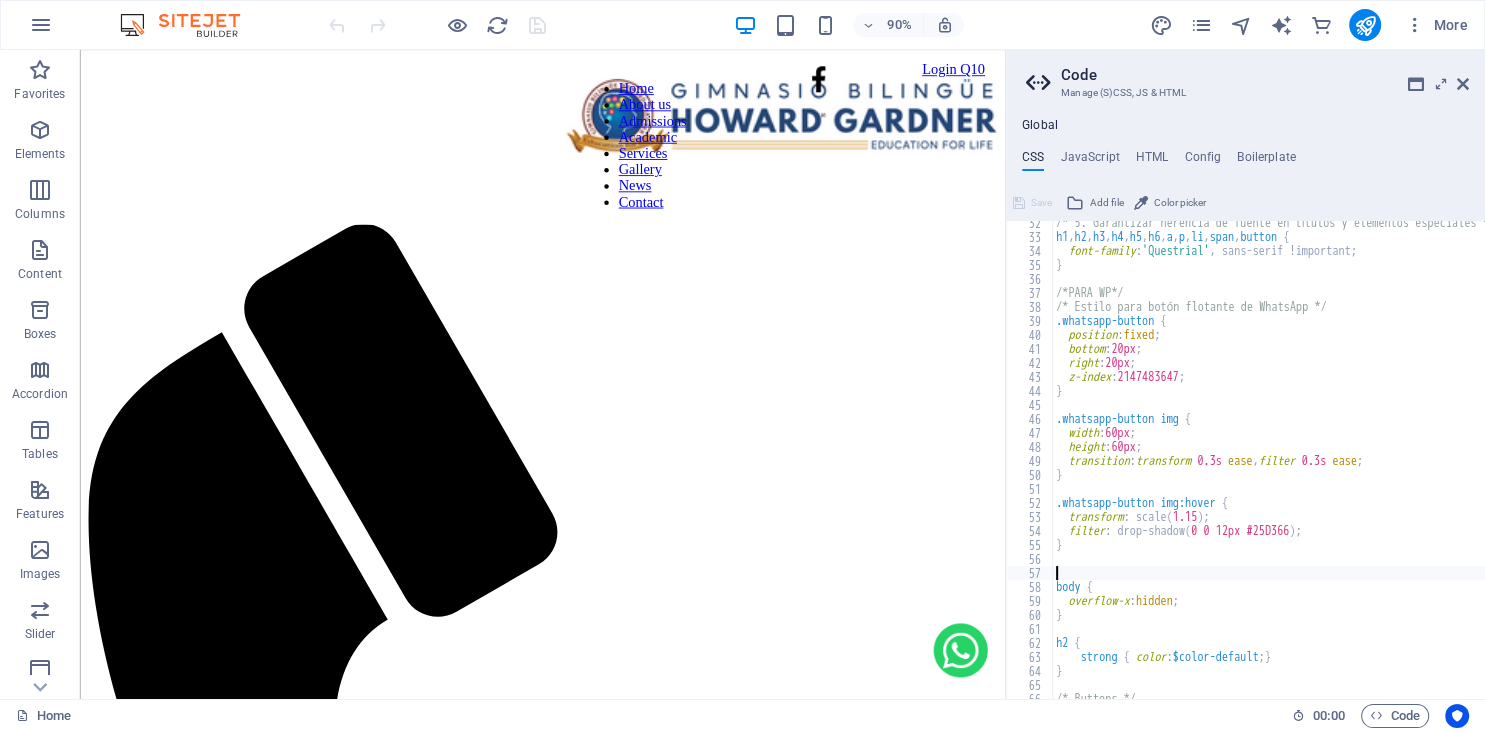 click on "/* 5. Garantizar herencia de fuente en títulos y elementos especiales */ h1 ,  h2 ,  h3 ,  h4 ,  h5 ,  h6 ,  a ,  p ,  li ,  span ,  button   {    font-family :  'Questrial' , sans-serif !important; } /*PARA WP*/ /* Estilo para botón flotante de WhatsApp */ .whatsapp-button   {    position :  fixed ;    bottom :  20px ;    right :  20px ;    z-index :  2147483647 ; } .whatsapp-button   img   {    width :  60px ;    height :  60px ;    transition :  transform   0.3s   ease ,  filter   0.3s   ease ; } .whatsapp-button   img:hover   {    transform : scale ( 1.15 ) ;    filter : drop-shadow ( 0   0   12px   #25D366 ) ; } body   {    overflow-x :  hidden ; } h2   {      strong   {   color :  $color-default ;  } } /* Buttons */ .button   {" at bounding box center [1376, 469] 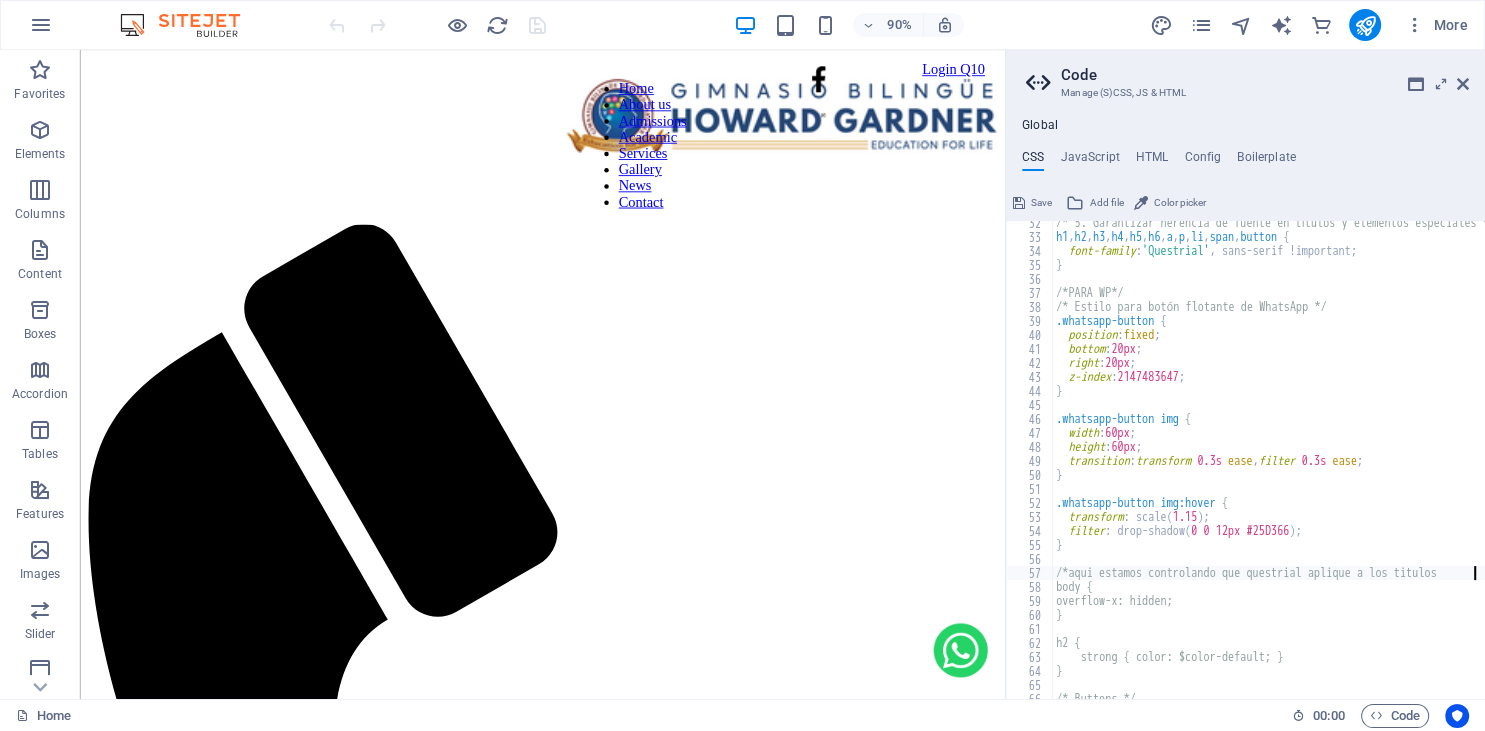 scroll, scrollTop: 0, scrollLeft: 33, axis: horizontal 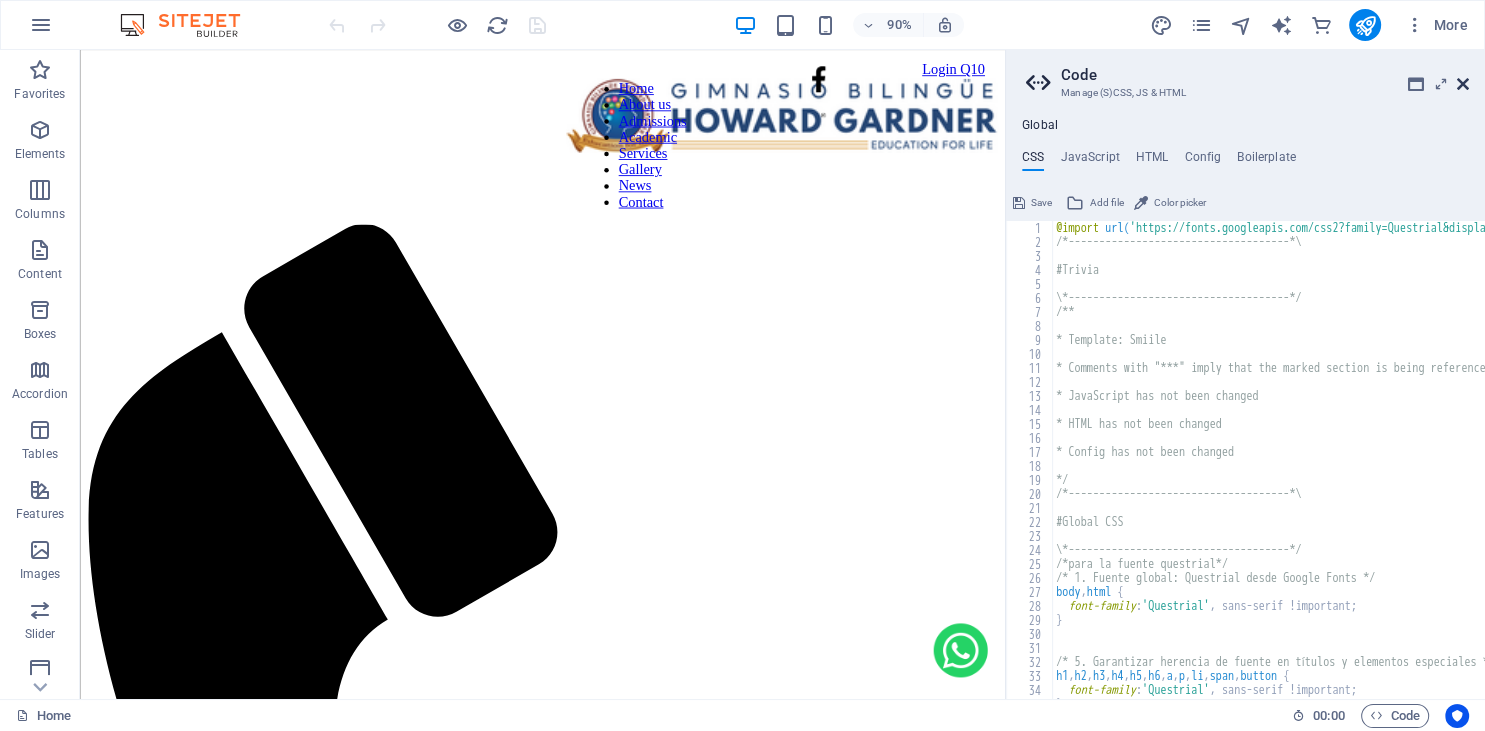 type on "/*aqui estamos controlando que questrial aplique a los titulos*/" 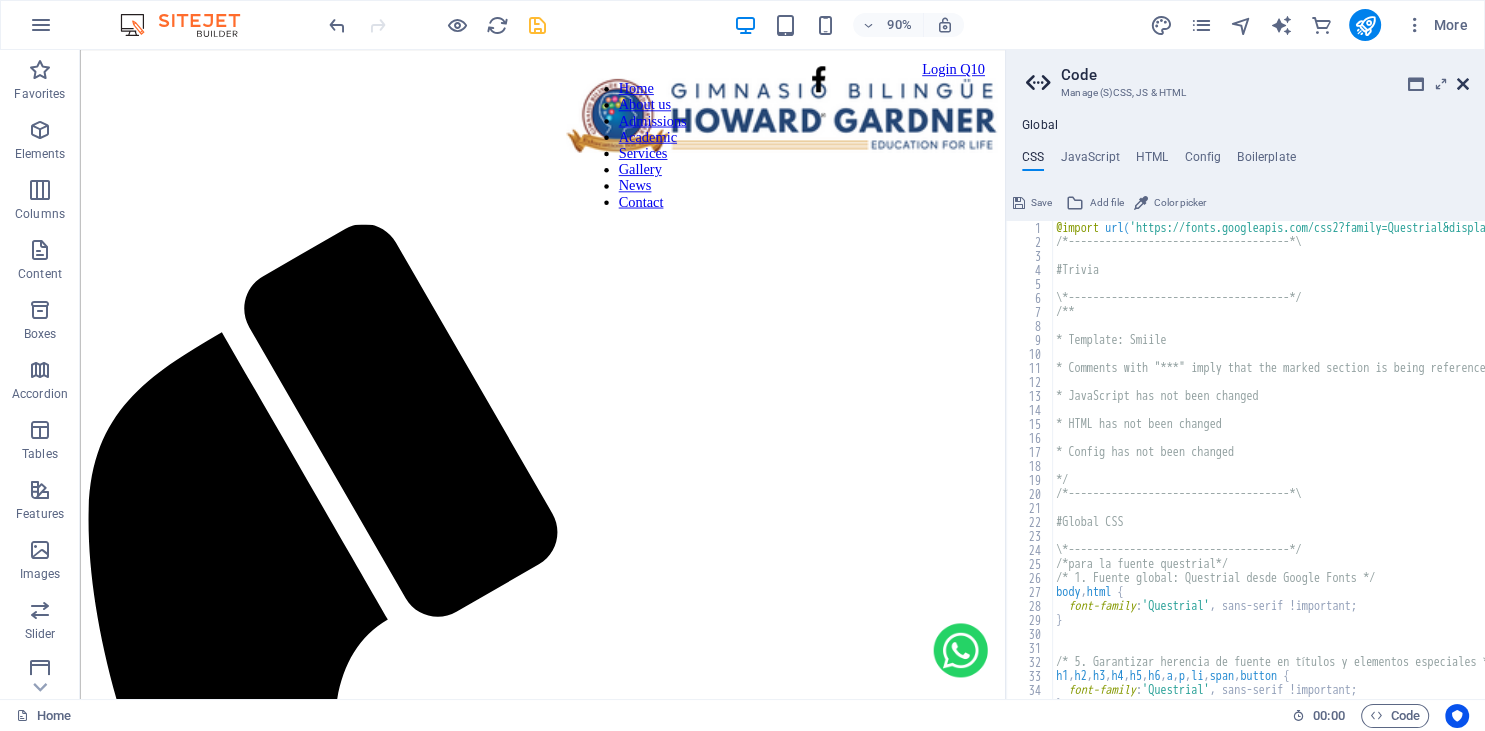 click at bounding box center [1463, 84] 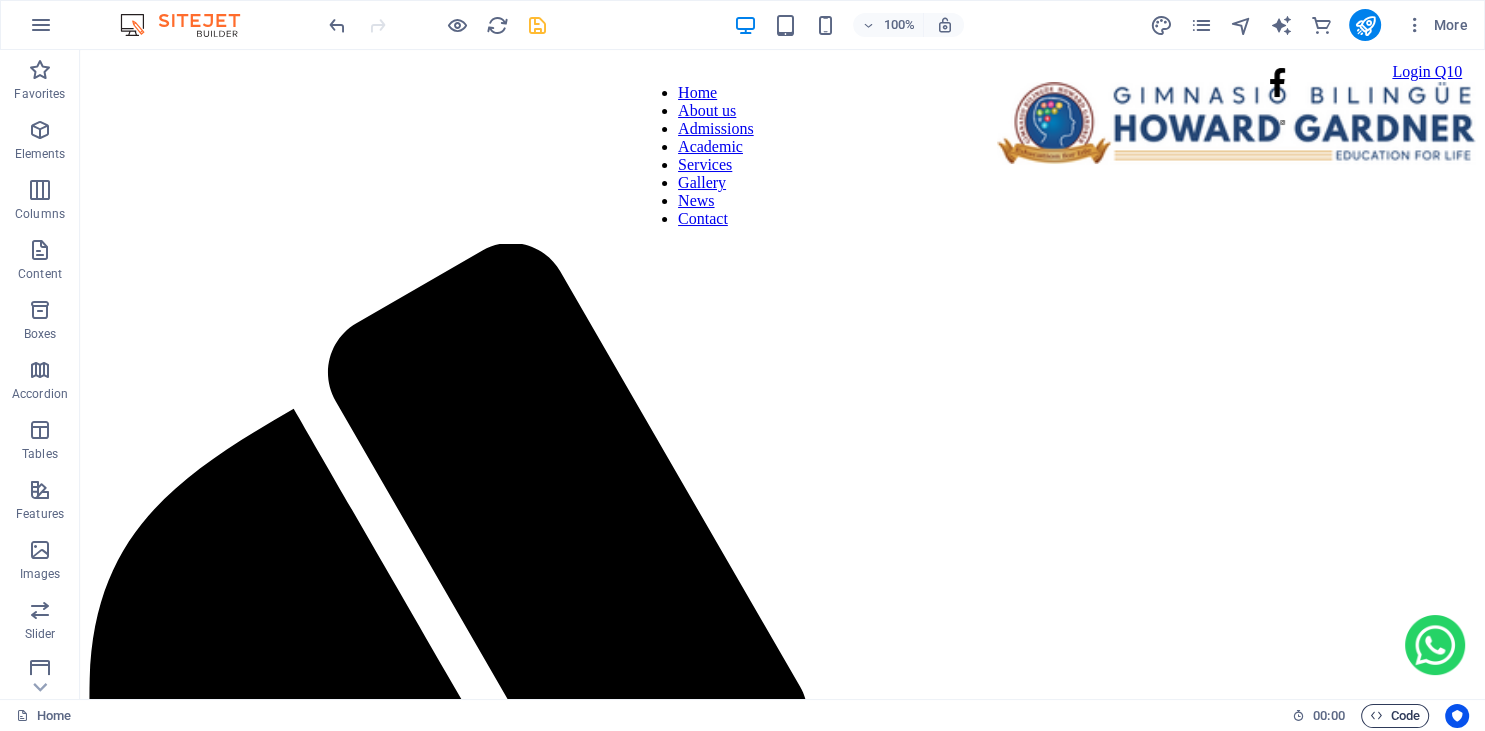 click at bounding box center [1376, 715] 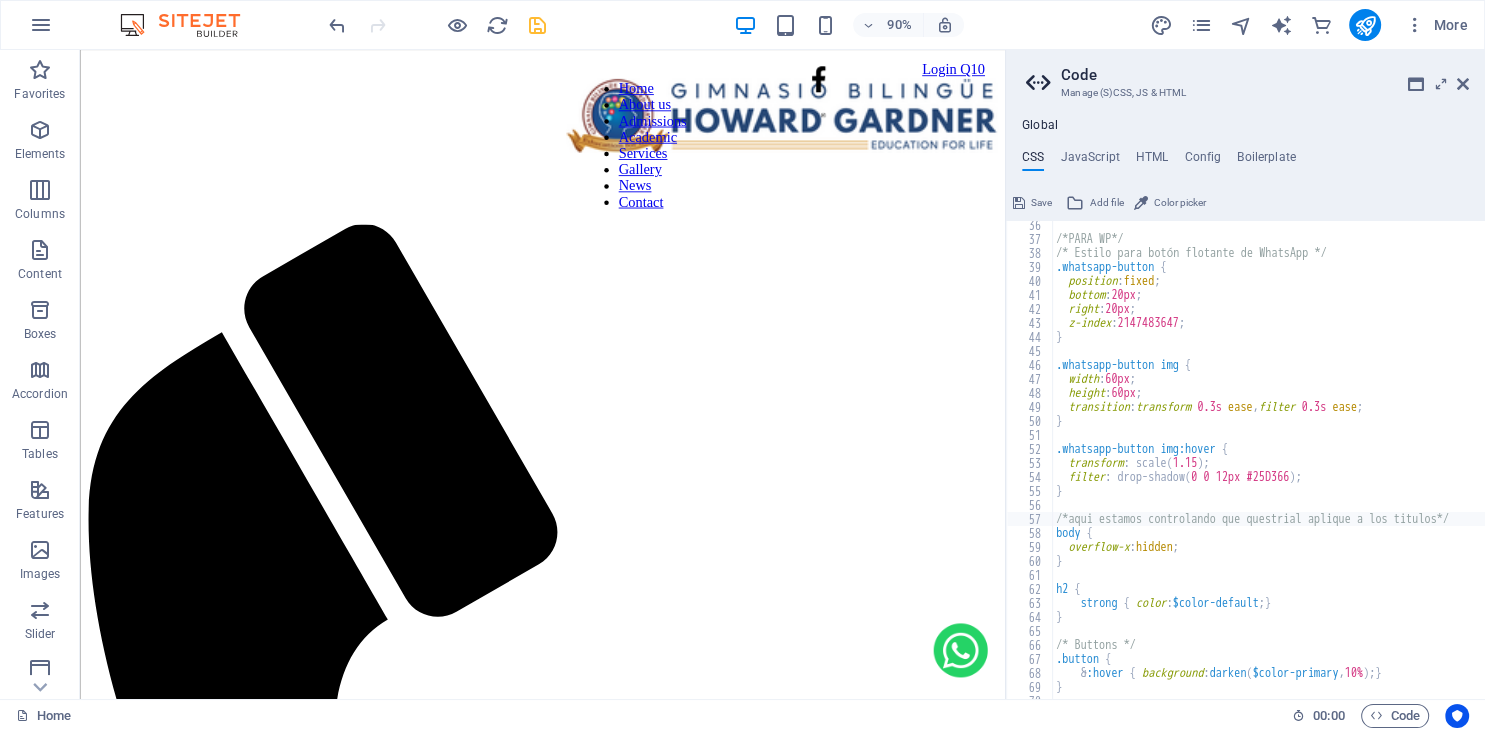 scroll, scrollTop: 492, scrollLeft: 0, axis: vertical 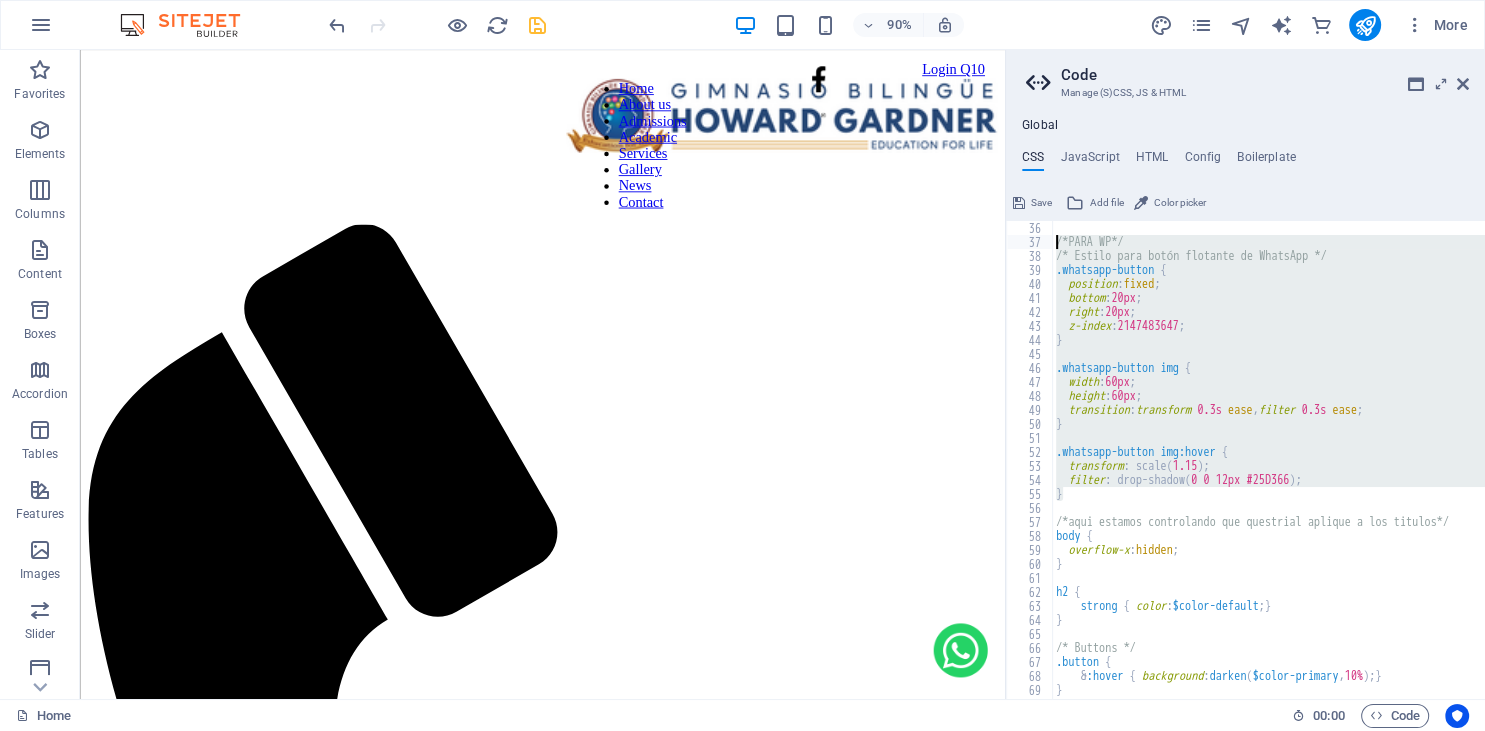 drag, startPoint x: 1074, startPoint y: 497, endPoint x: 1013, endPoint y: 238, distance: 266.08646 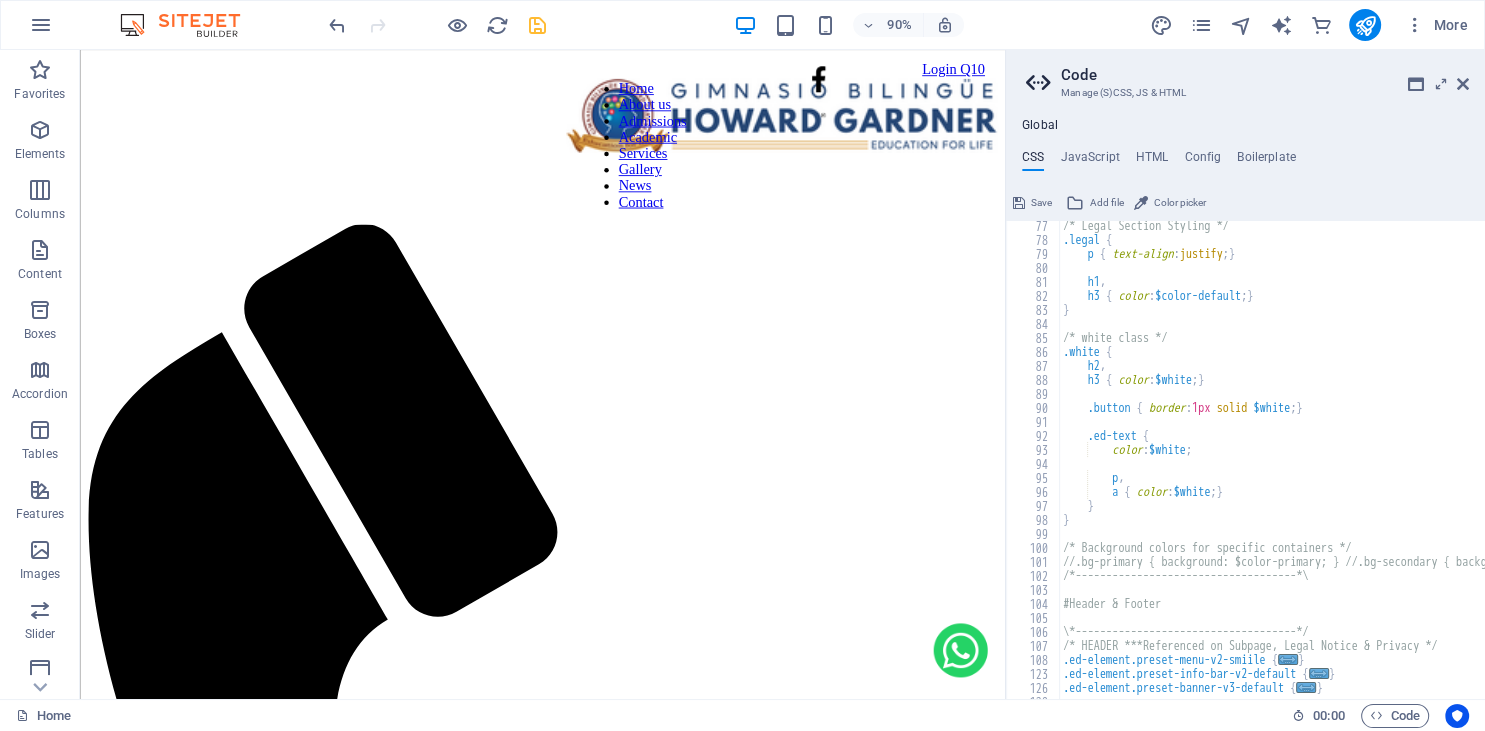 scroll, scrollTop: 1124, scrollLeft: 0, axis: vertical 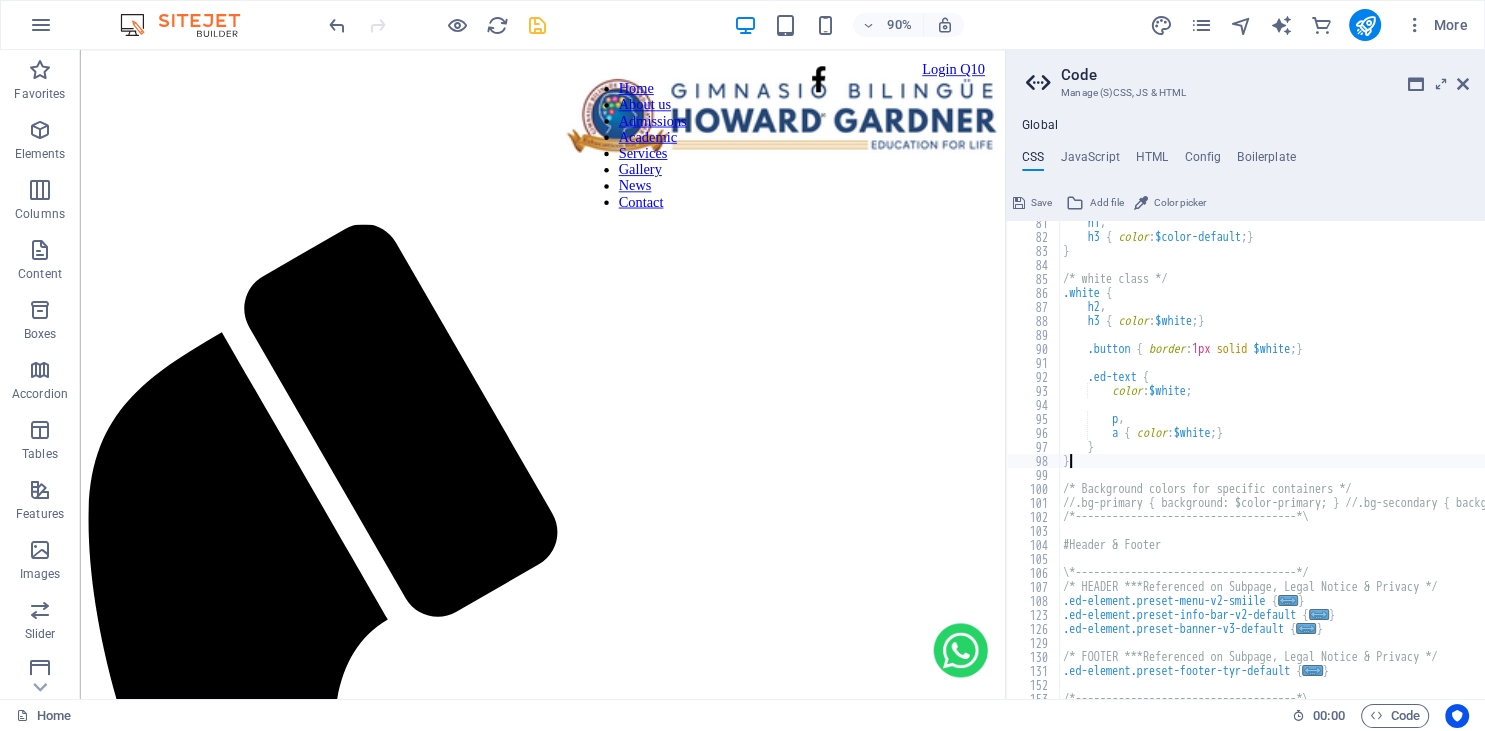click on "h1 ,      h3   {   color :  $color-default ;  } } /* white class */ .white   {      h2 ,      h3   {   color :  $white ;  }      .button   {   border :  1px   solid   $white ;  }      .ed-text   {           color :  $white ;                p ,           a   {   color :  $white ;  }      } } /* Background colors for specific containers */ //.bg-primary { background: $color-primary; } //.bg-secondary { background: $color-secondary; } /*------------------------------------*\     #Header & Footer \*------------------------------------*/ /* HEADER ***Referenced on Subpage, Legal Notice & Privacy */ .ed-element.preset-menu-v2-smiile   { ... } .ed-element.preset-info-bar-v2-default   { ... } .ed-element.preset-banner-v3-default   { ... } /* FOOTER ***Referenced on Subpage, Legal Notice & Privacy */ .ed-element.preset-footer-tyr-default   { ... } /*------------------------------------*\" at bounding box center [1383, 469] 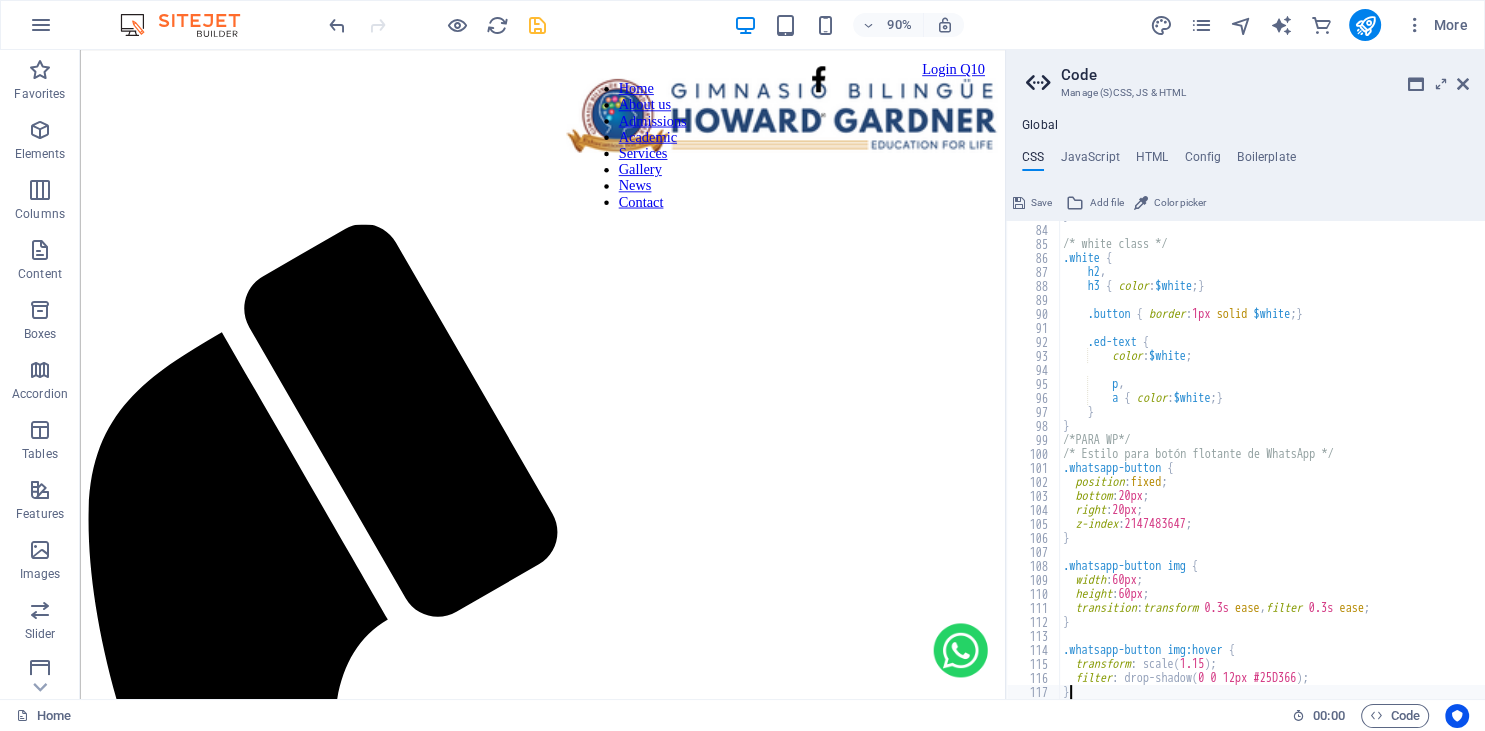 scroll, scrollTop: 1160, scrollLeft: 0, axis: vertical 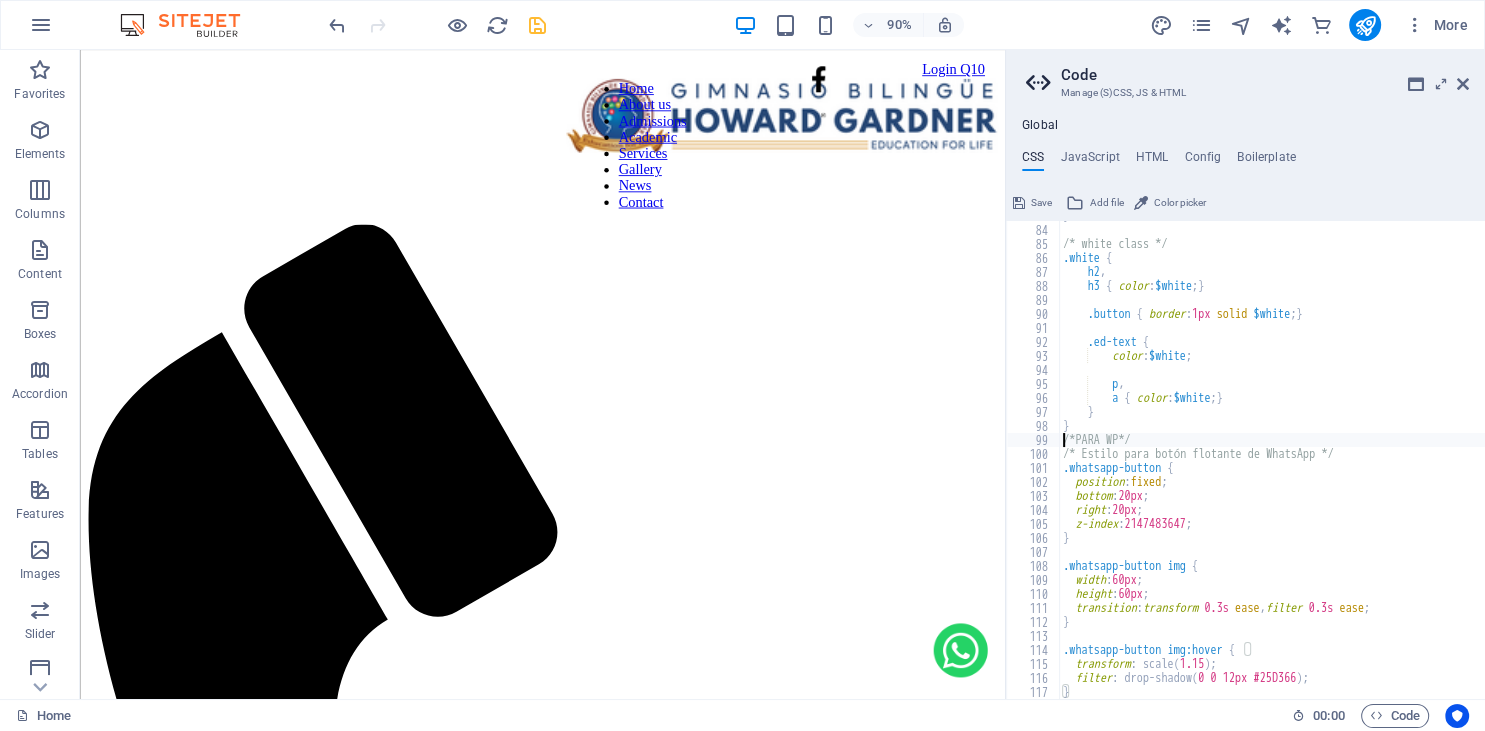 click on "} /* white class */ .white   {      h2 ,      h3   {   color :  $white ;  }      .button   {   border :  1px   solid   $white ;  }      .ed-text   {           color :  $white ;                p ,           a   {   color :  $white ;  }      } } /*PARA WP*/ /* Estilo para botón flotante de WhatsApp */ .whatsapp-button   {    position :  fixed ;    bottom :  20px ;    right :  20px ;    z-index :  2147483647 ; } .whatsapp-button   img   {    width :  60px ;    height :  60px ;    transition :  transform   0.3s   ease ,  filter   0.3s   ease ; } .whatsapp-button   img:hover   {    transform : scale ( 1.15 ) ;    filter : drop-shadow ( 0   0   12px   #25D366 ) ; }" at bounding box center (1383, 462) 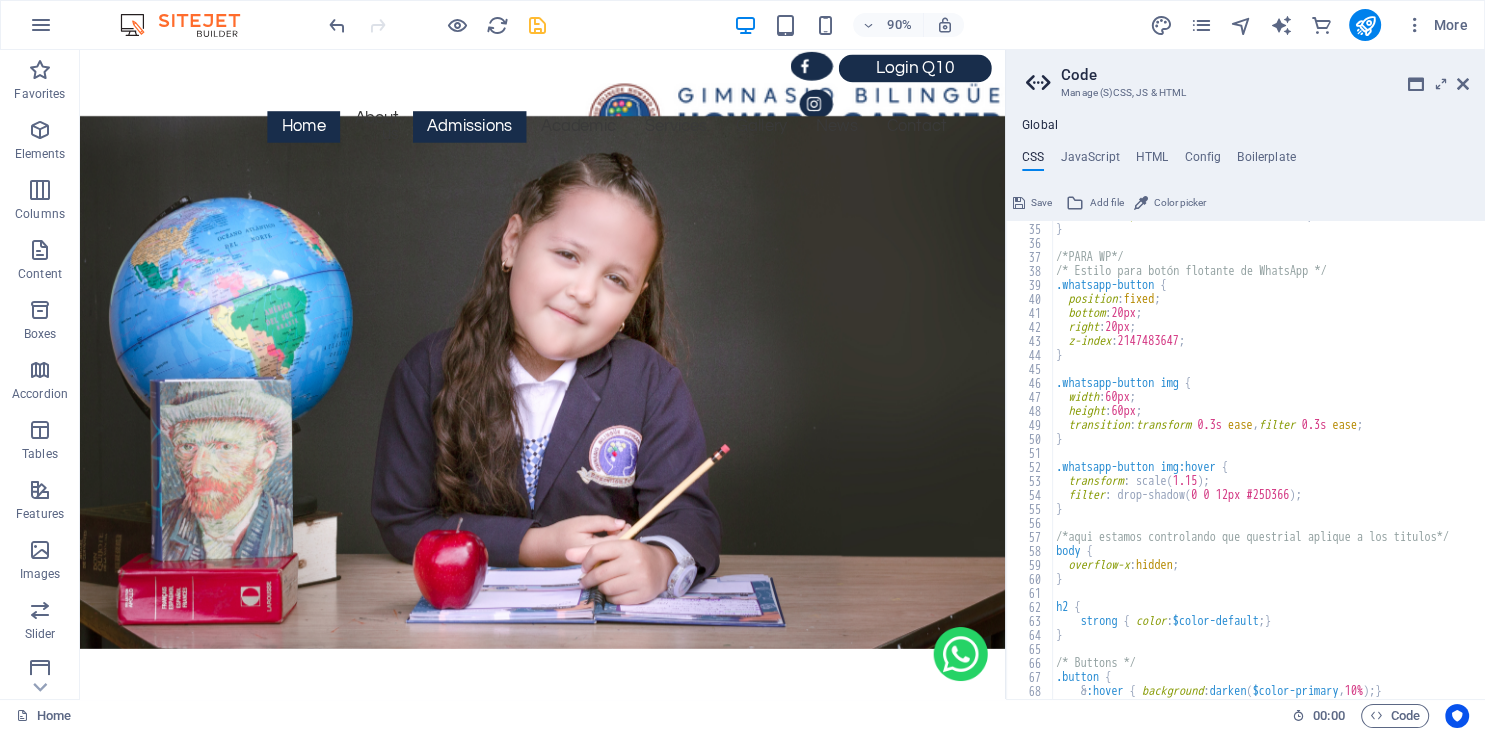 scroll, scrollTop: 482, scrollLeft: 0, axis: vertical 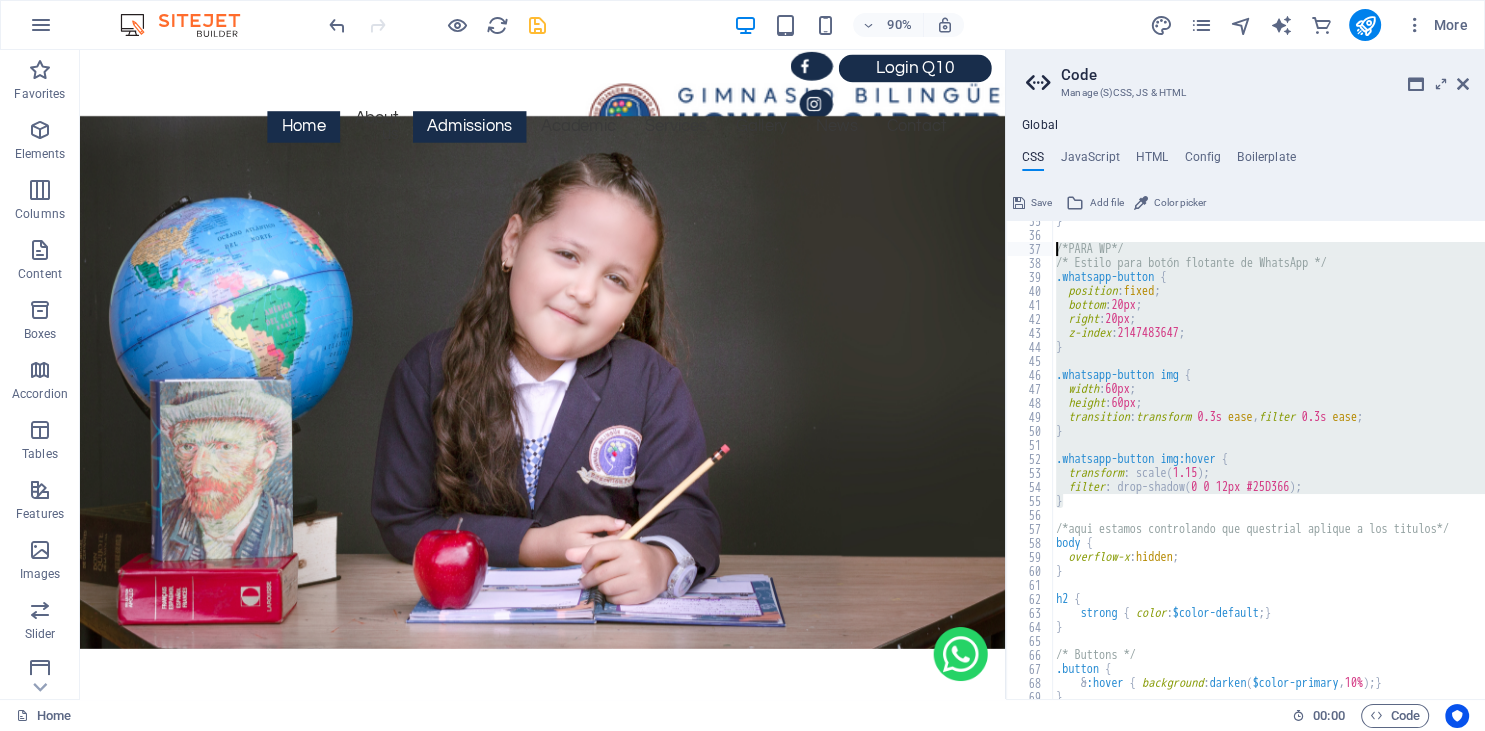 drag, startPoint x: 1067, startPoint y: 499, endPoint x: 1037, endPoint y: 250, distance: 250.80072 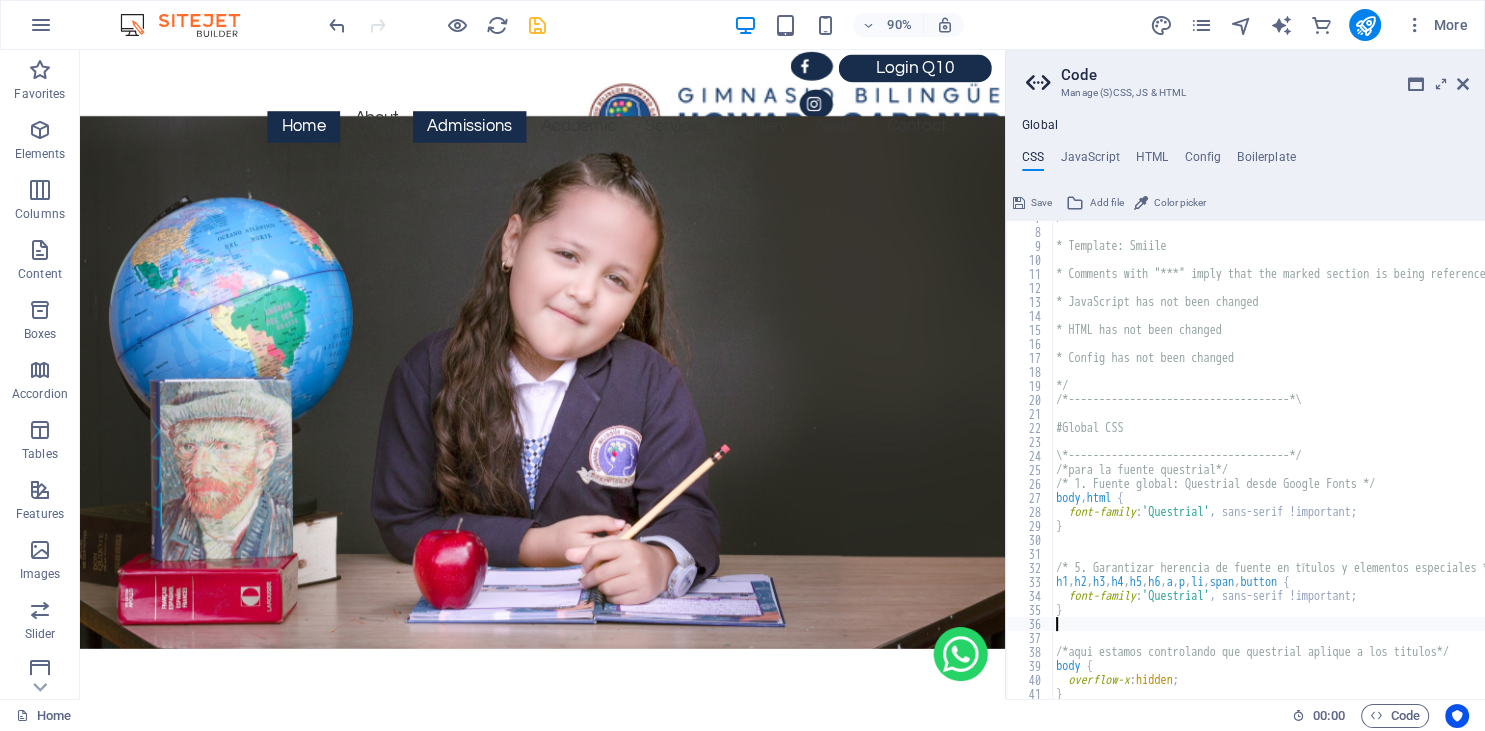 scroll, scrollTop: 88, scrollLeft: 0, axis: vertical 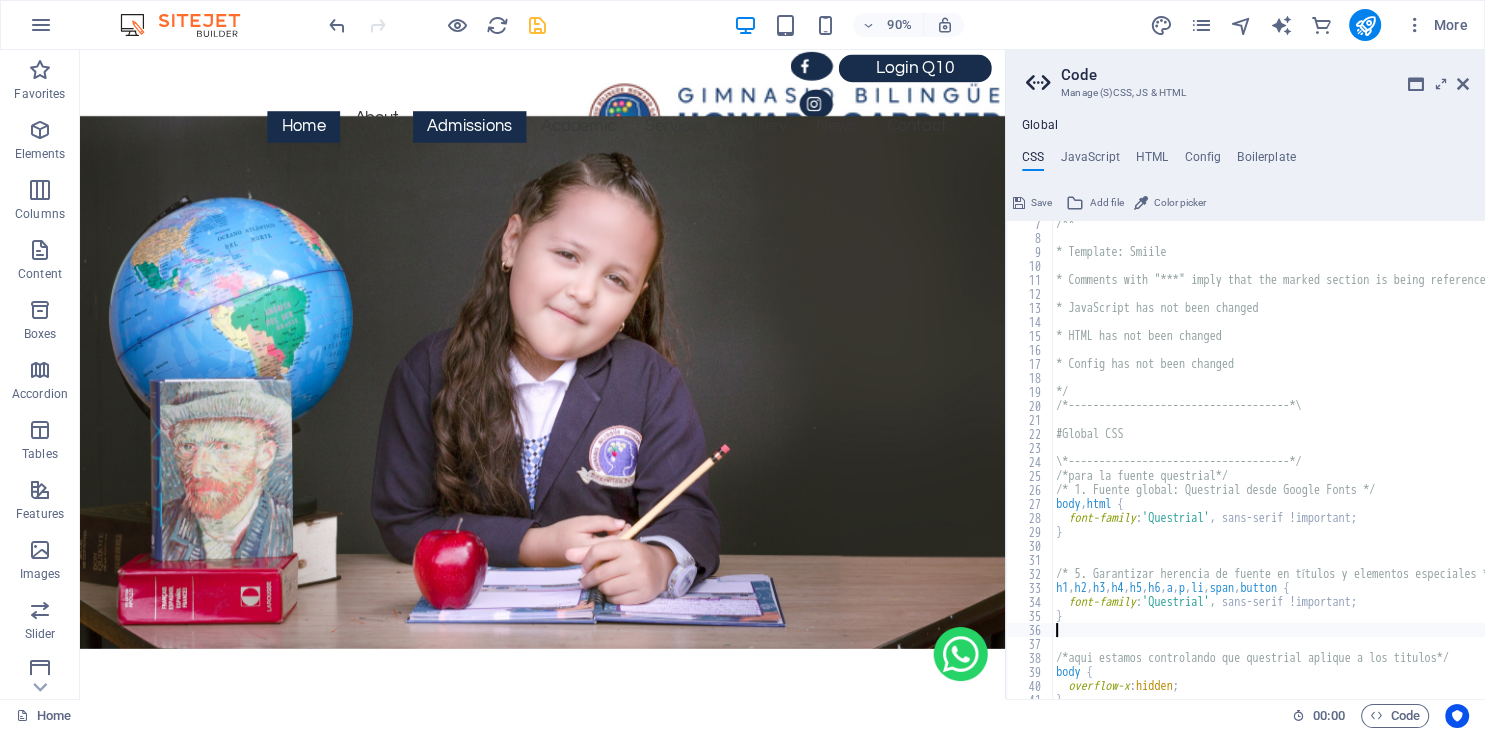click on "/**   * Template: Smiile   * Comments with "***" imply that the marked section is being referenced somewhere else   * JavaScript has not been changed   * HTML has not been changed   * Config has not been changed   */ /*------------------------------------*\     #Global CSS \*------------------------------------*/ /*para la fuente questrial*/ /* 1. Fuente global: Questrial desde Google Fonts */ body ,  html   {    font-family :  'Questrial' , sans-serif !important; } /* 5. Garantizar herencia de fuente en títulos y elementos especiales */ h1 ,  h2 ,  h3 ,  h4 ,  h5 ,  h6 ,  a ,  p ,  li ,  span ,  button   {    font-family :  'Questrial' , sans-serif !important; } /*aqui estamos controlando que questrial aplique a los titulos*/ body   {    overflow-x :  hidden ; }" at bounding box center (1376, 470) 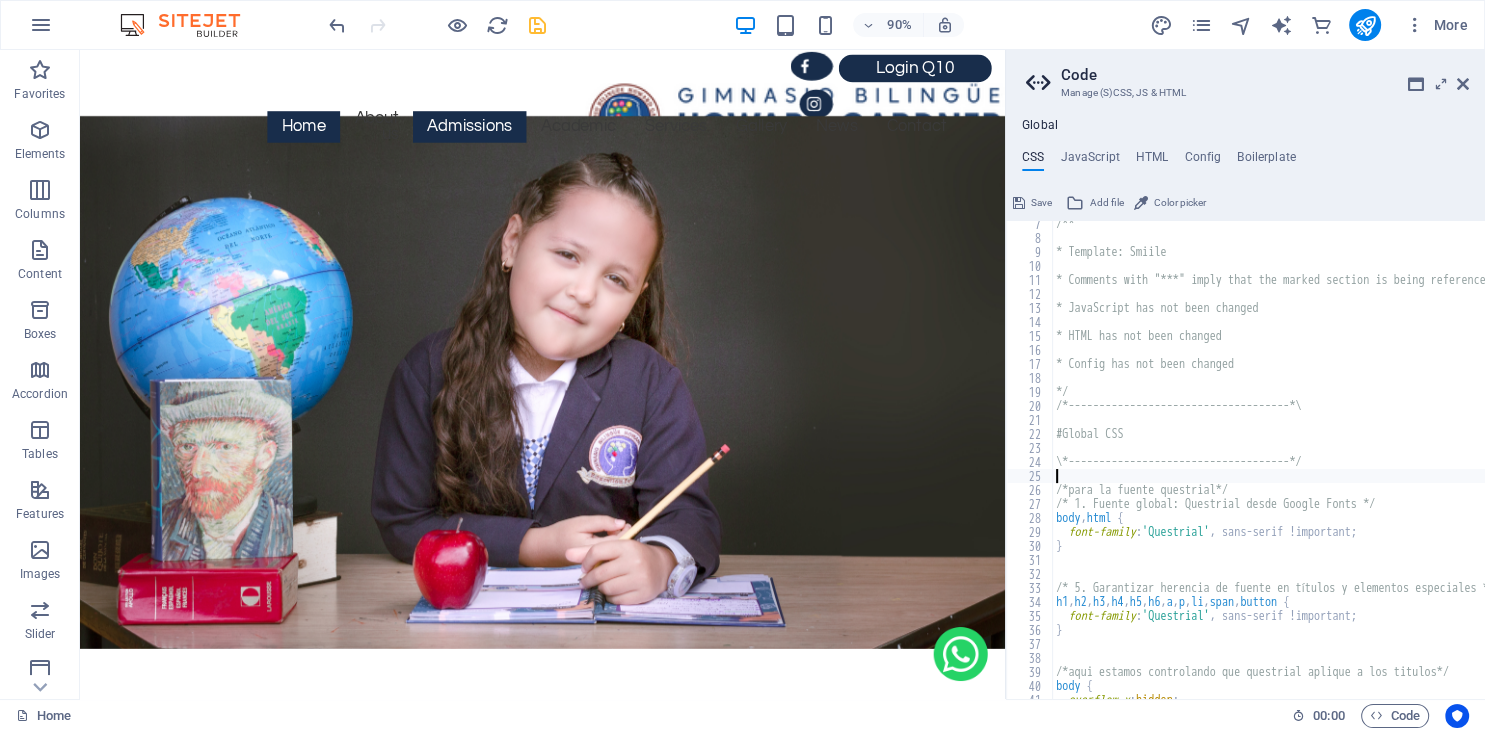 scroll, scrollTop: 0, scrollLeft: 0, axis: both 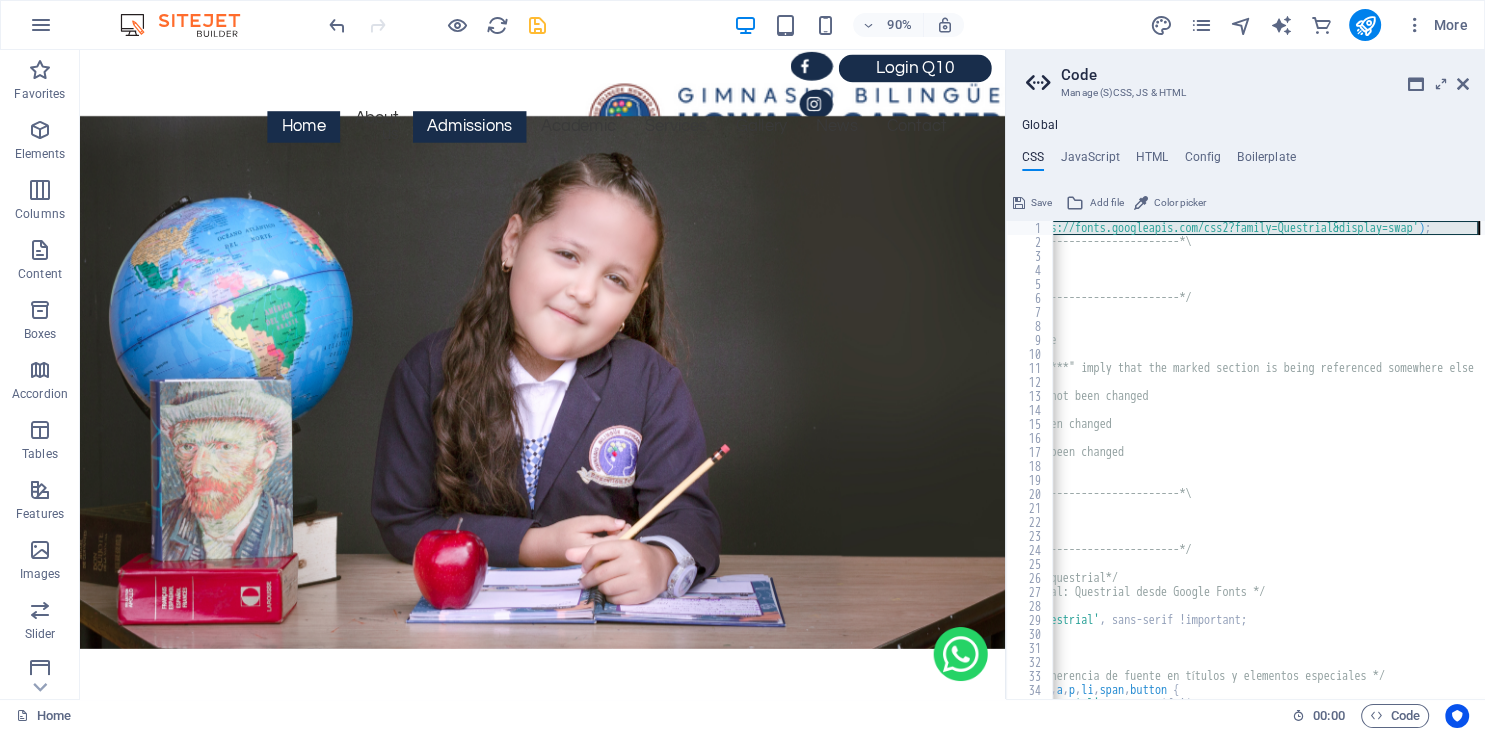 drag, startPoint x: 1055, startPoint y: 226, endPoint x: 1484, endPoint y: 229, distance: 429.0105 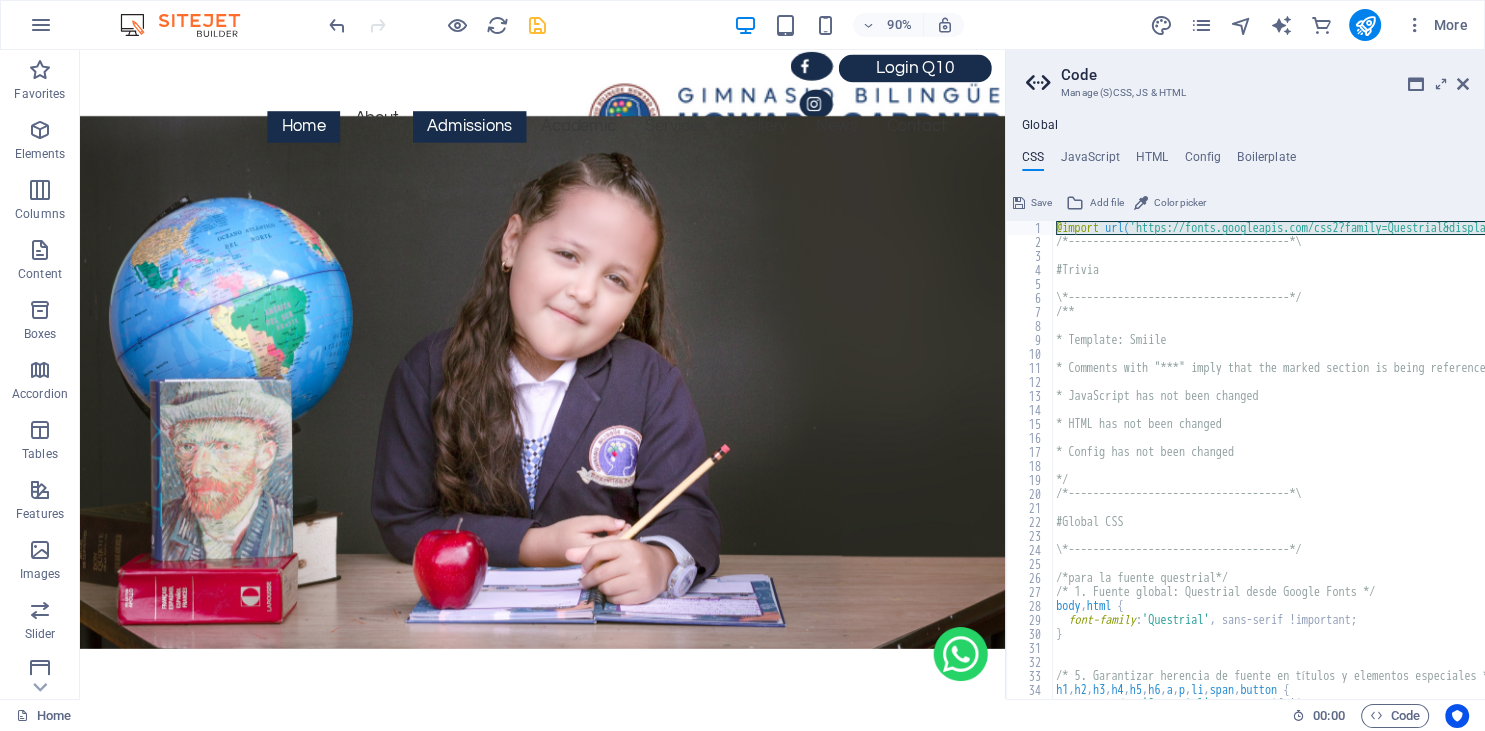 click on "@import   url( 'https://fonts.googleapis.com/css2?family=Questrial&display=swap' ) ; /*------------------------------------*\     #Trivia \*------------------------------------*/ /**   * Template: Smiile   * Comments with "***" imply that the marked section is being referenced somewhere else   * JavaScript has not been changed   * HTML has not been changed   * Config has not been changed   */ /*------------------------------------*\     #Global CSS \*------------------------------------*/ /*para la fuente questrial*/ /* 1. Fuente global: Questrial desde Google Fonts */ body ,  html   {    font-family :  'Questrial' , sans-serif !important; } /* 5. Garantizar herencia de fuente en títulos y elementos especiales */ h1 ,  h2 ,  h3 ,  h4 ,  h5 ,  h6 ,  a ,  p ,  li ,  span ,  button   {    font-family :  'Questrial' , sans-serif !important; }" at bounding box center [1376, 474] 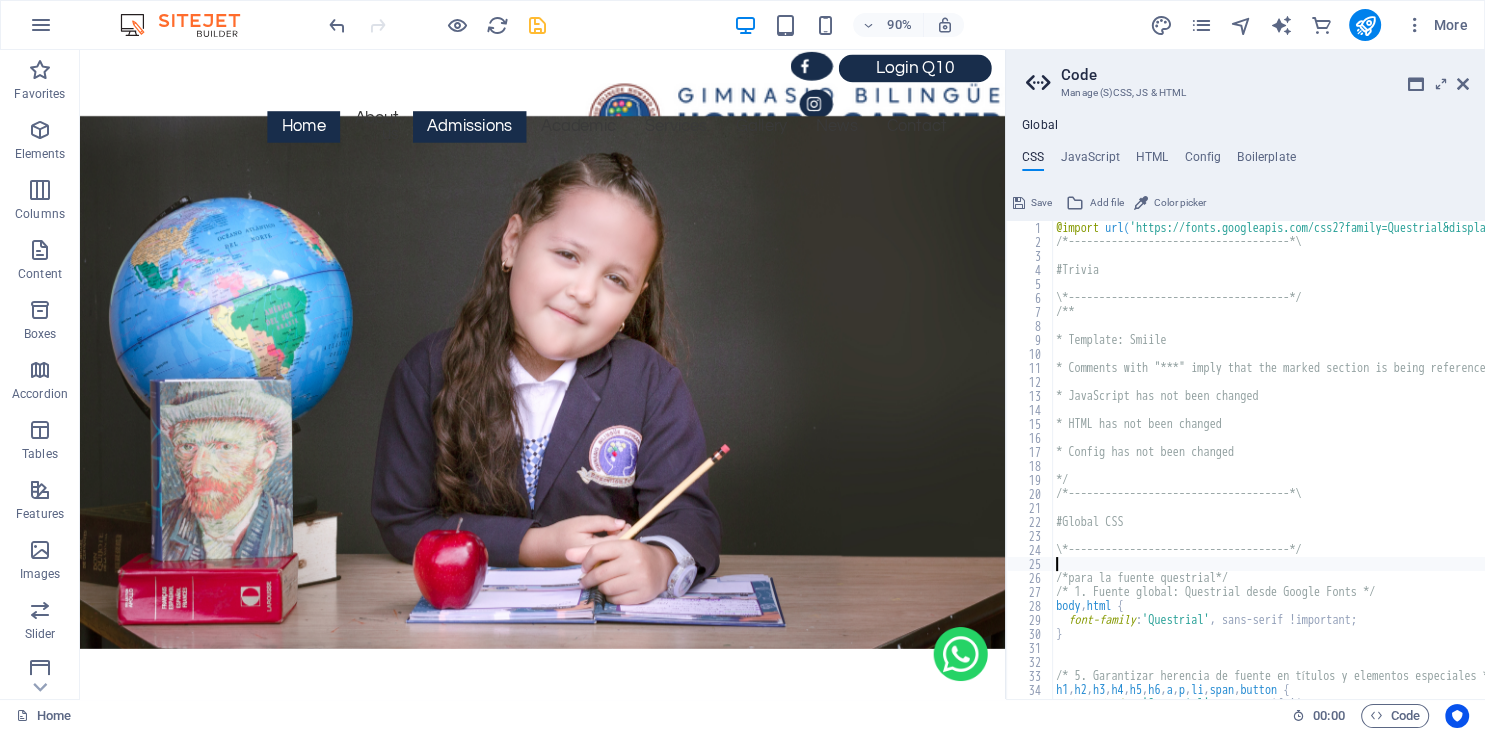 scroll, scrollTop: 0, scrollLeft: 110, axis: horizontal 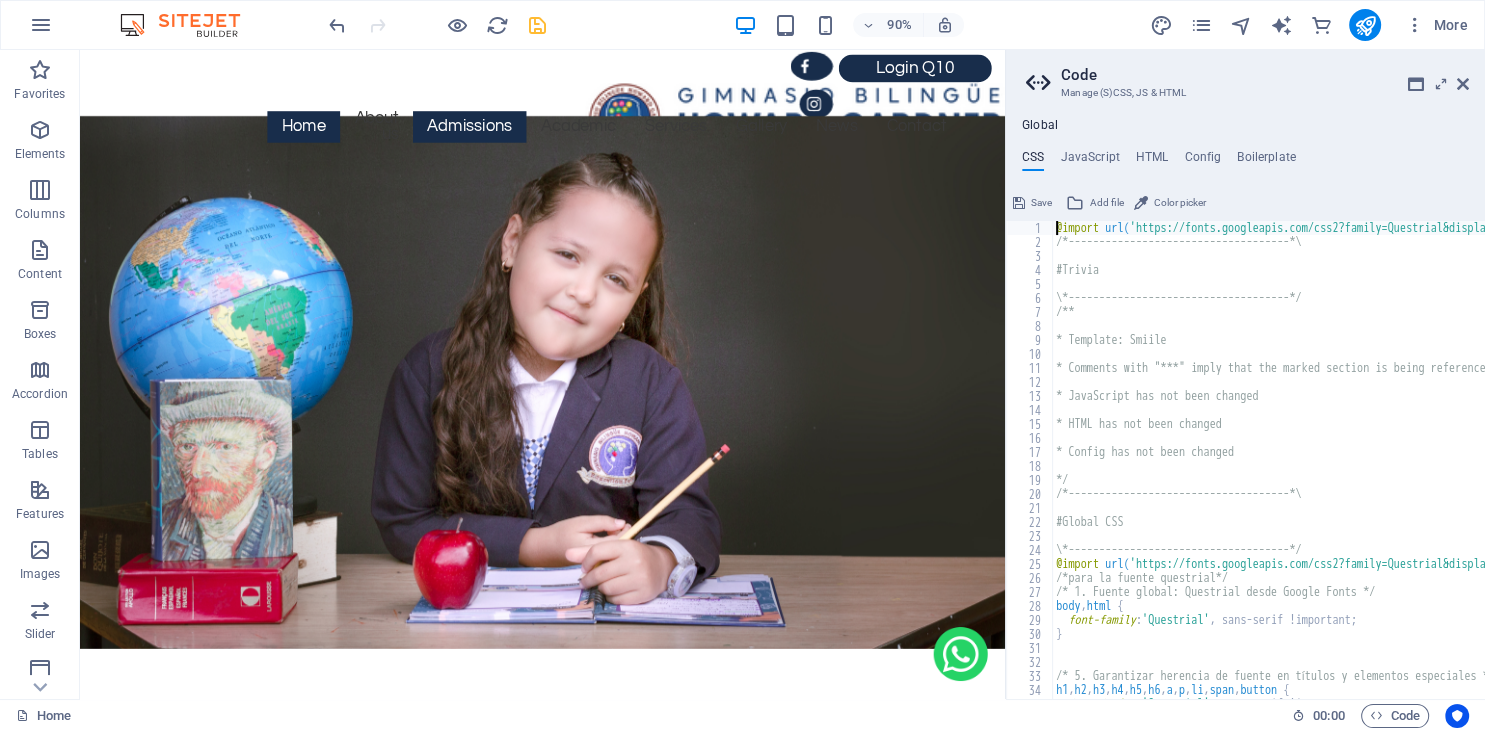 click on "@import   url( 'https://fonts.googleapis.com/css2?family=Questrial&display=swap' ) ; /*------------------------------------*\     #Trivia \*------------------------------------*/ /**   * Template: Smiile   * Comments with "***" imply that the marked section is being referenced somewhere else   * JavaScript has not been changed   * HTML has not been changed   * Config has not been changed   */ /*------------------------------------*\     #Global CSS \*------------------------------------*/ @import   url( 'https://fonts.googleapis.com/css2?family=Questrial&display=swap' ) ; /*para la fuente questrial*/ /* 1. Fuente global: Questrial desde Google Fonts */ body ,  html   {    font-family :  'Questrial' , sans-serif !important; } /* 5. Garantizar herencia de fuente en títulos y elementos especiales */ h1 ,  h2 ,  h3 ,  h4 ,  h5 ,  h6 ,  a ,  p ,  li ,  span ,  button   {    font-family :  'Questrial' , sans-serif !important; }" at bounding box center [1376, 474] 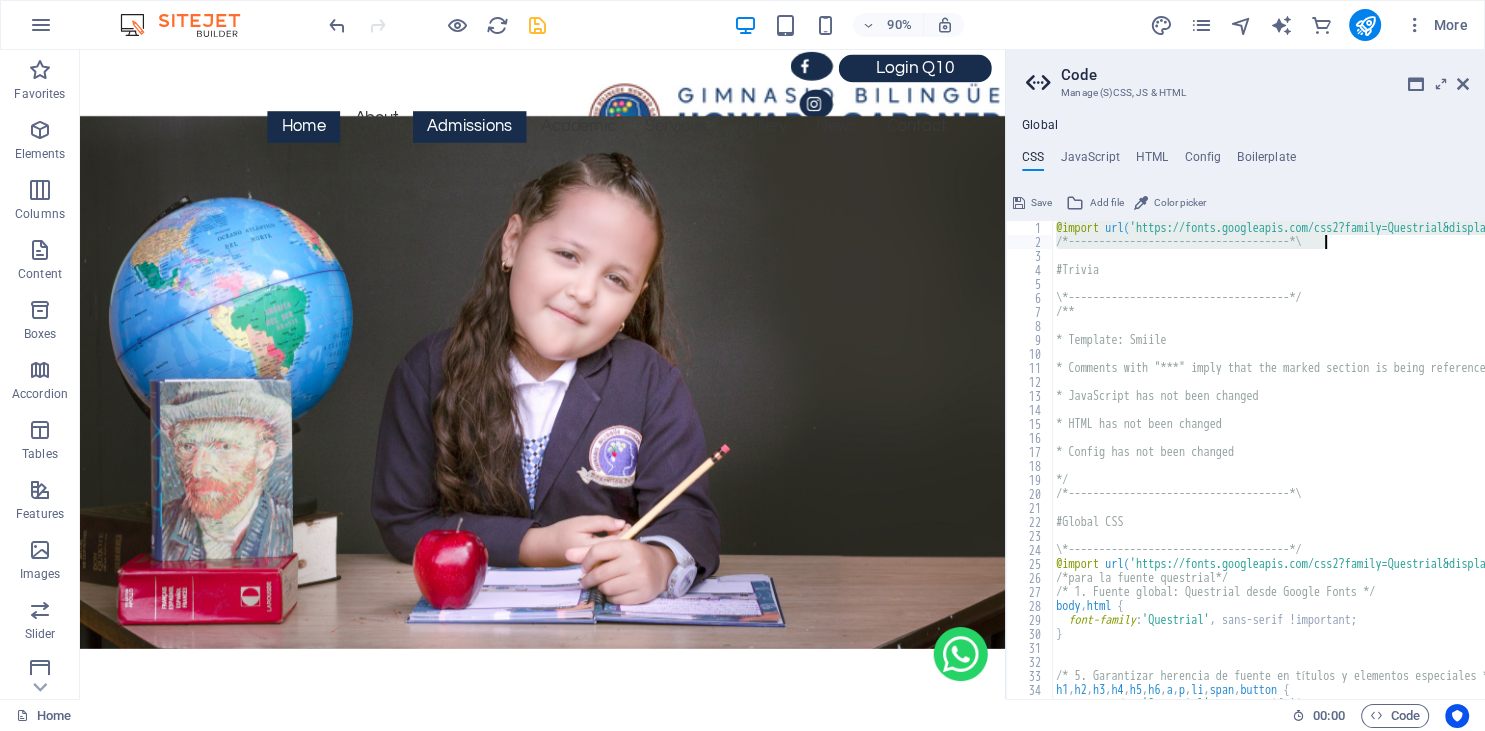 drag, startPoint x: 1056, startPoint y: 228, endPoint x: 1336, endPoint y: 245, distance: 280.5156 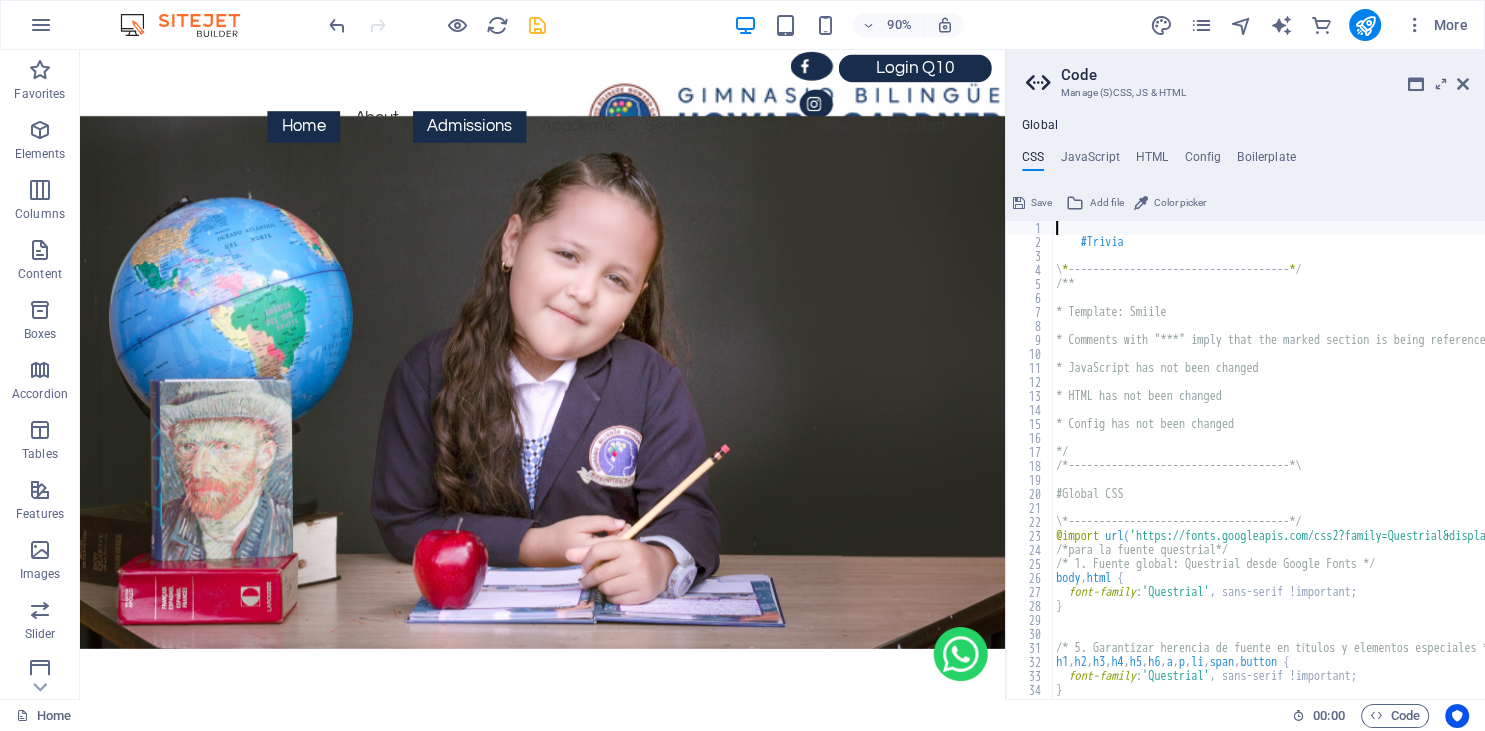 type on "#Trivia" 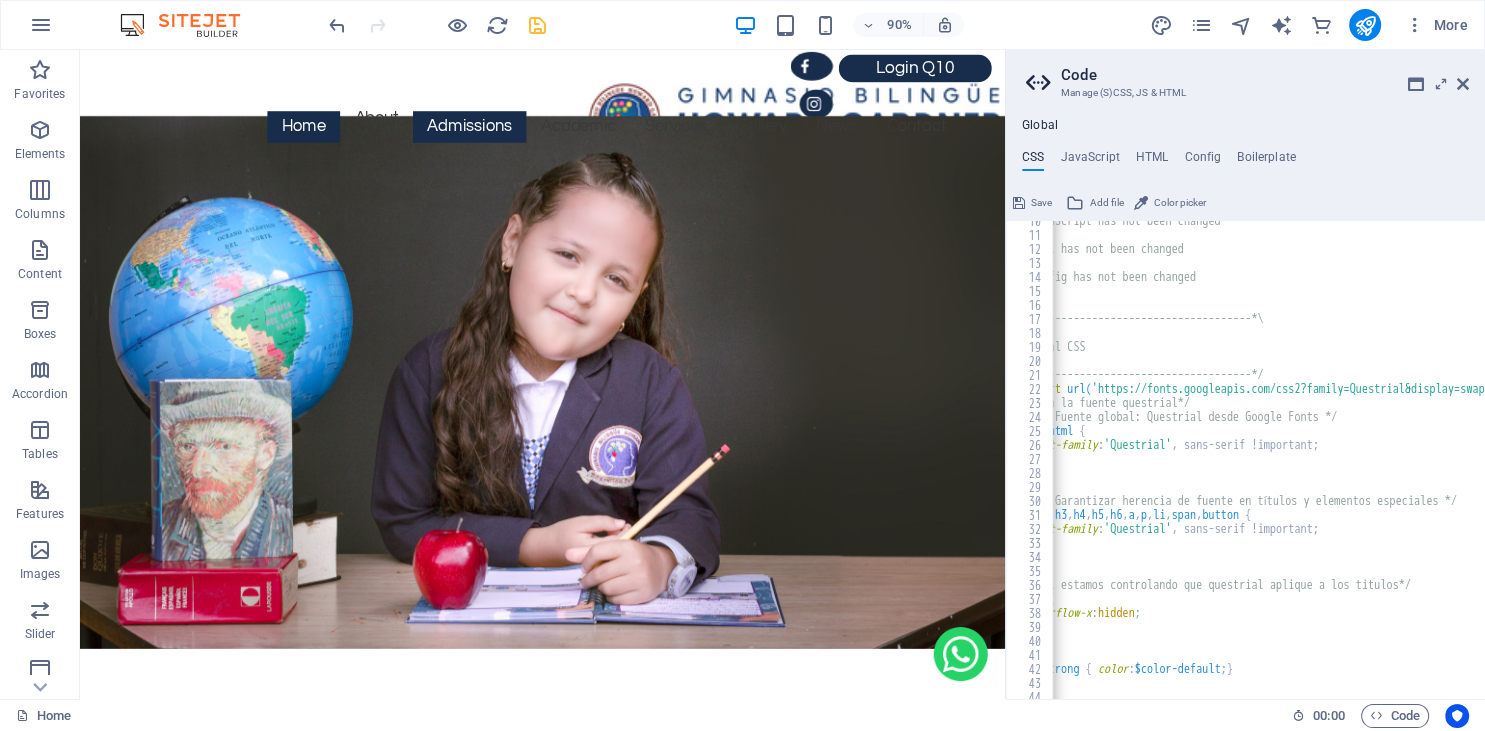 scroll, scrollTop: 217, scrollLeft: 0, axis: vertical 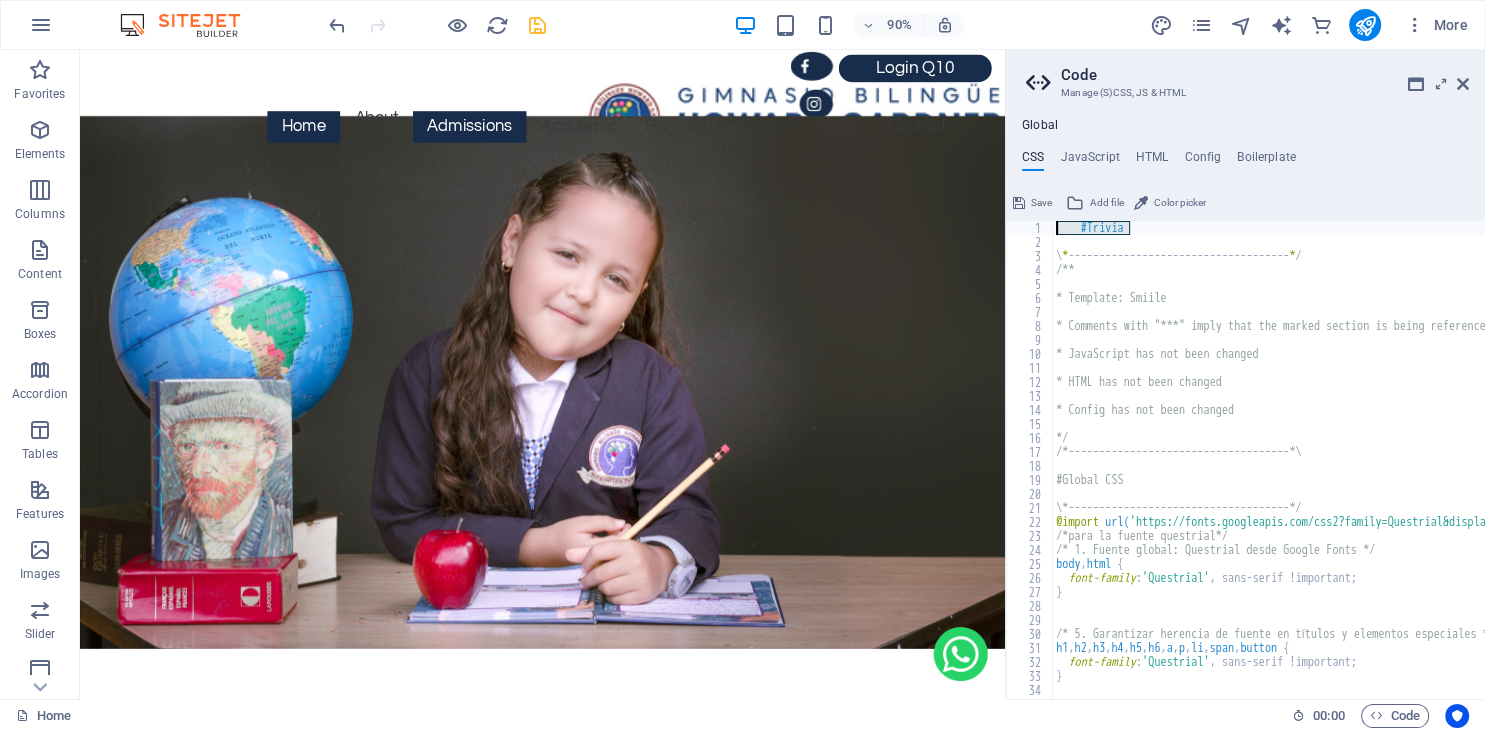 drag, startPoint x: 1162, startPoint y: 229, endPoint x: 1058, endPoint y: 227, distance: 104.019226 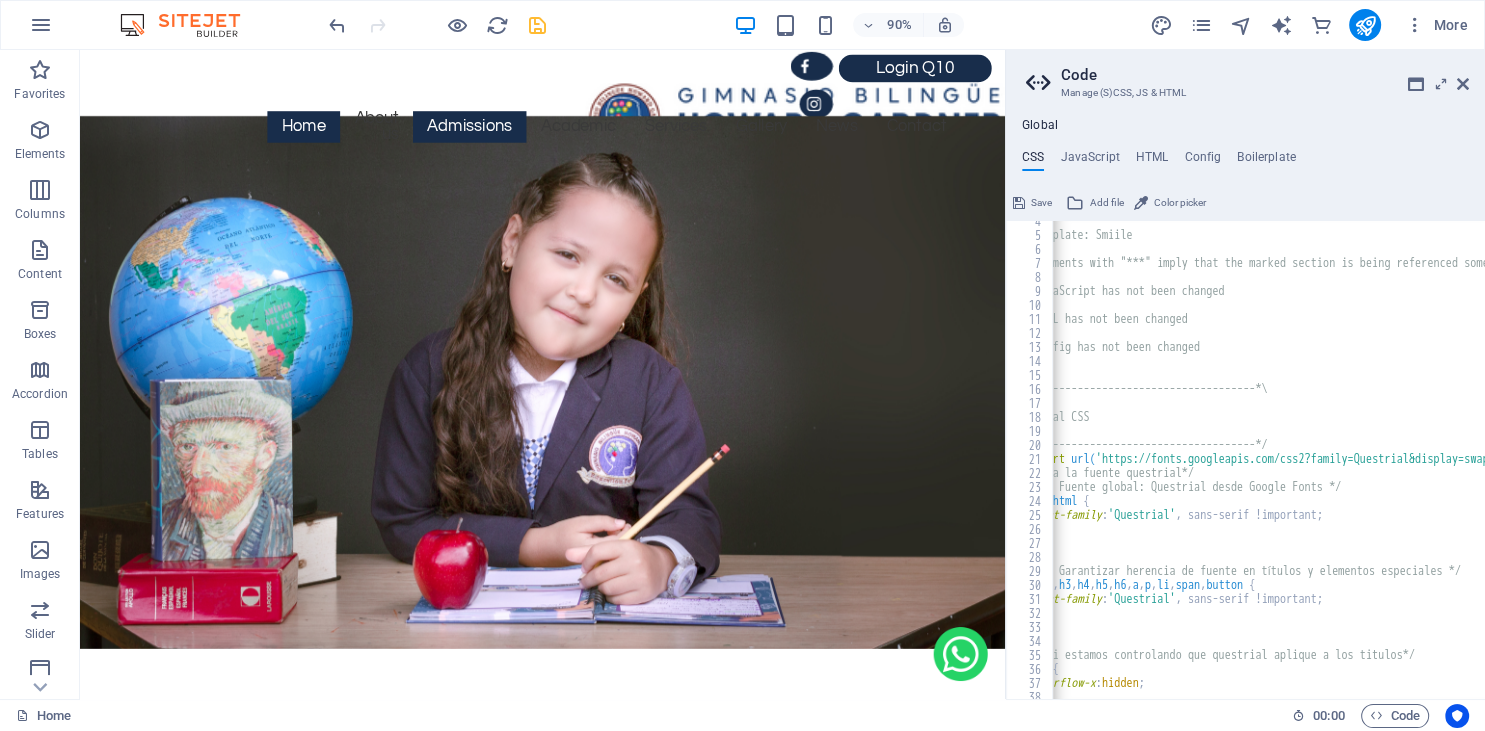 scroll, scrollTop: 132, scrollLeft: 0, axis: vertical 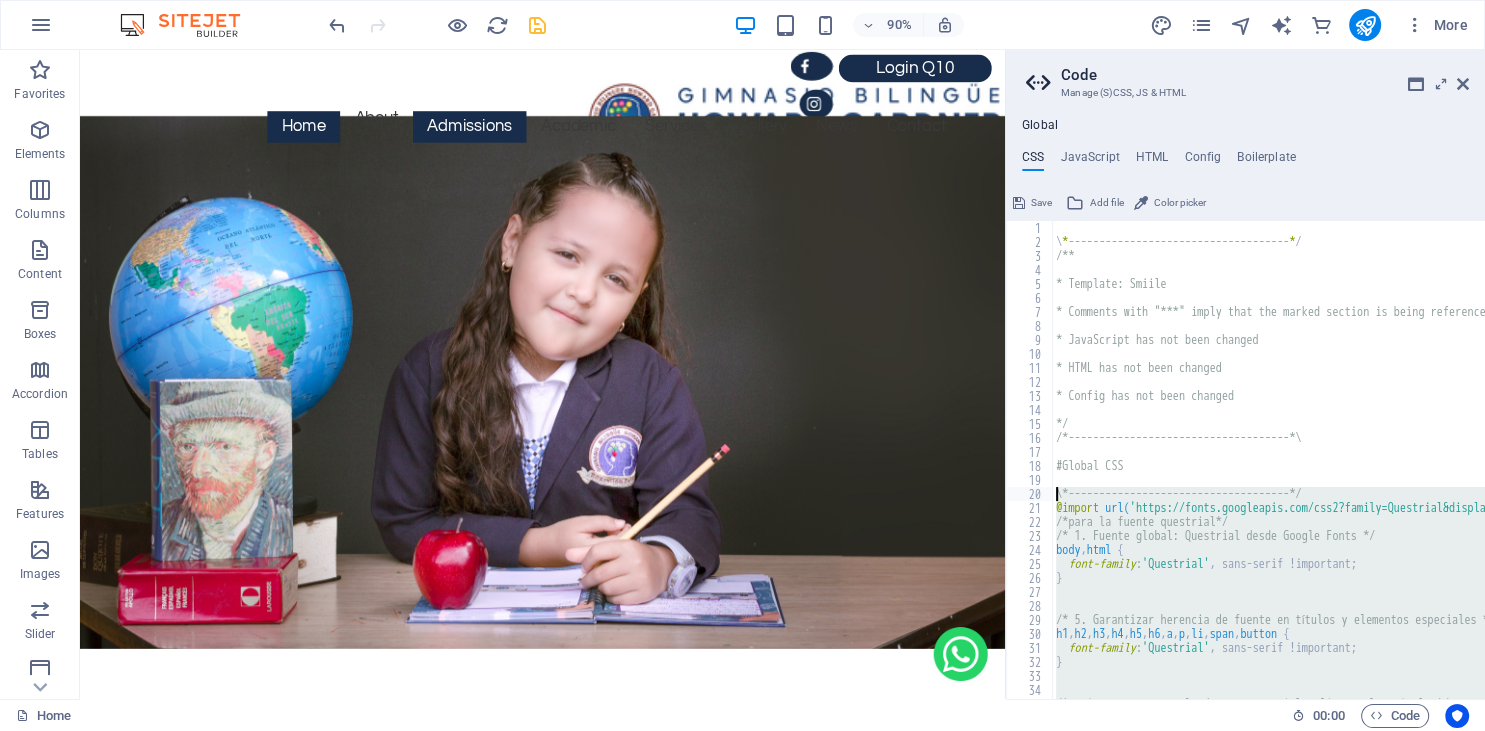 drag, startPoint x: 1070, startPoint y: 606, endPoint x: 1030, endPoint y: 492, distance: 120.8139 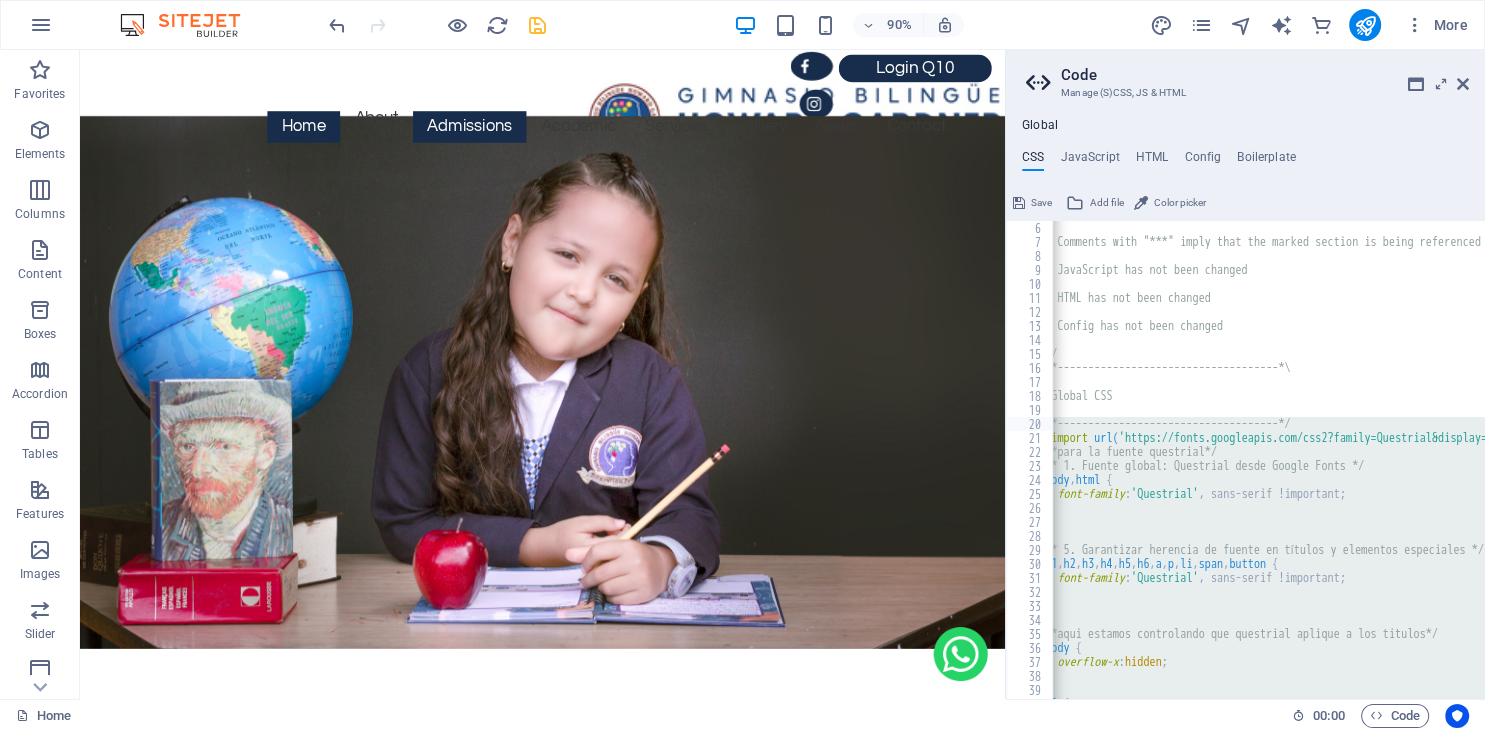 scroll, scrollTop: 175, scrollLeft: 0, axis: vertical 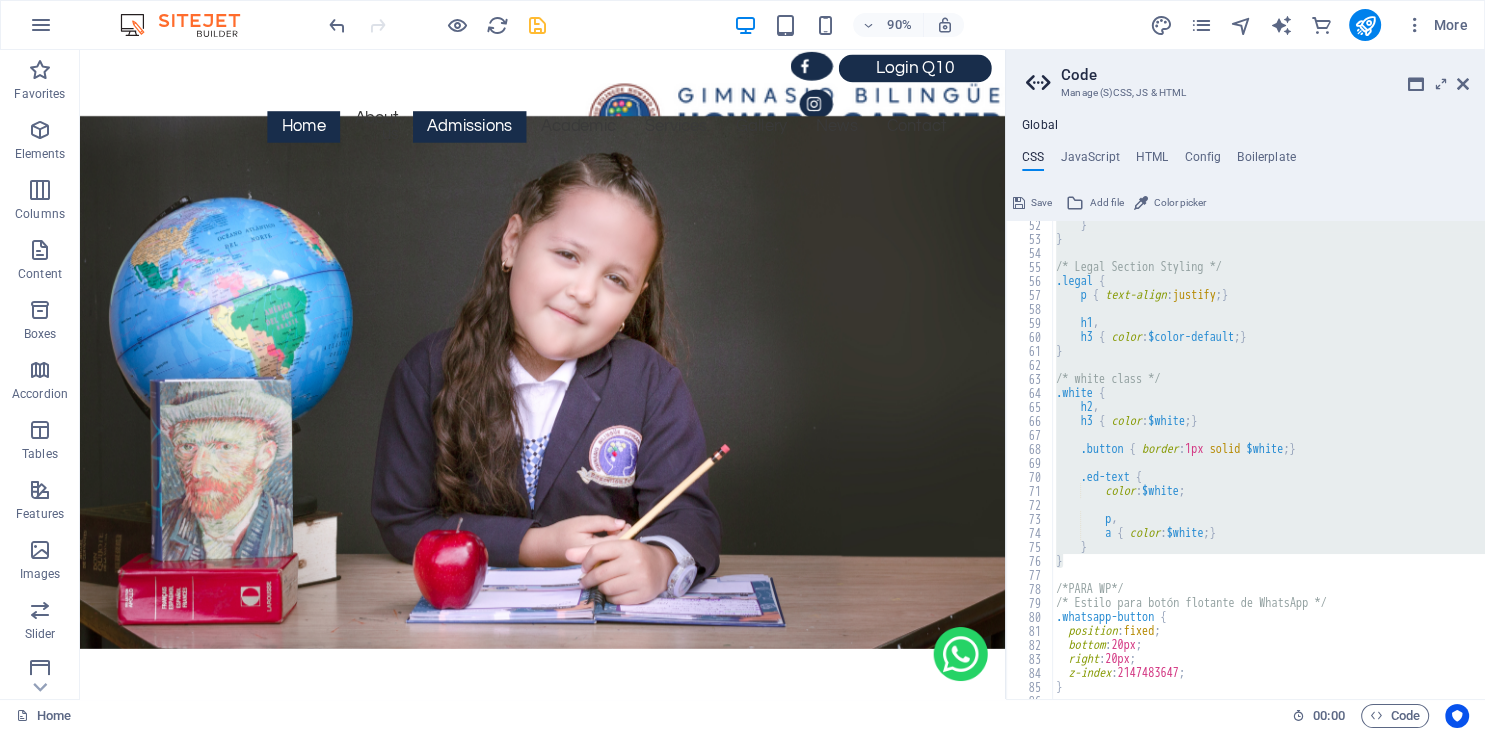 paste on "}" 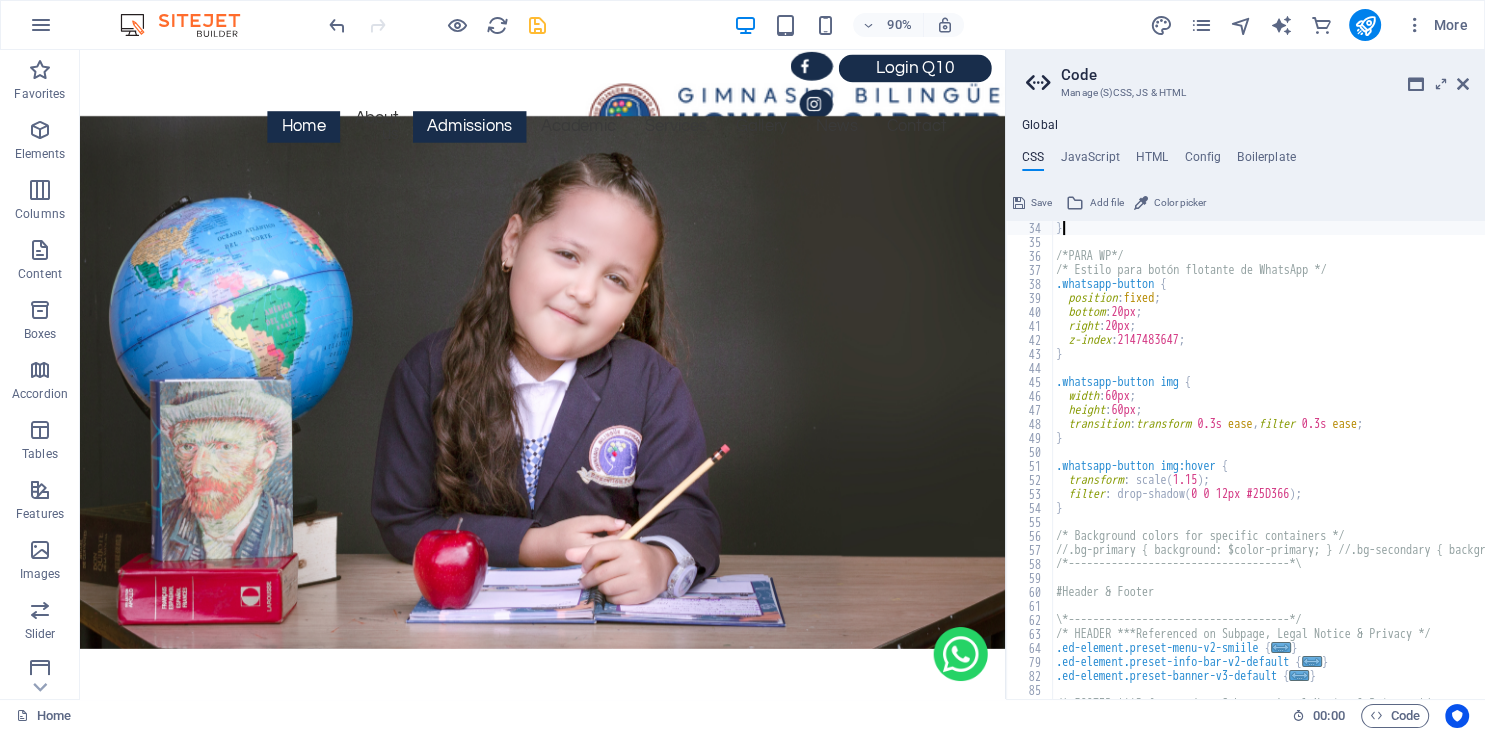 type on "}" 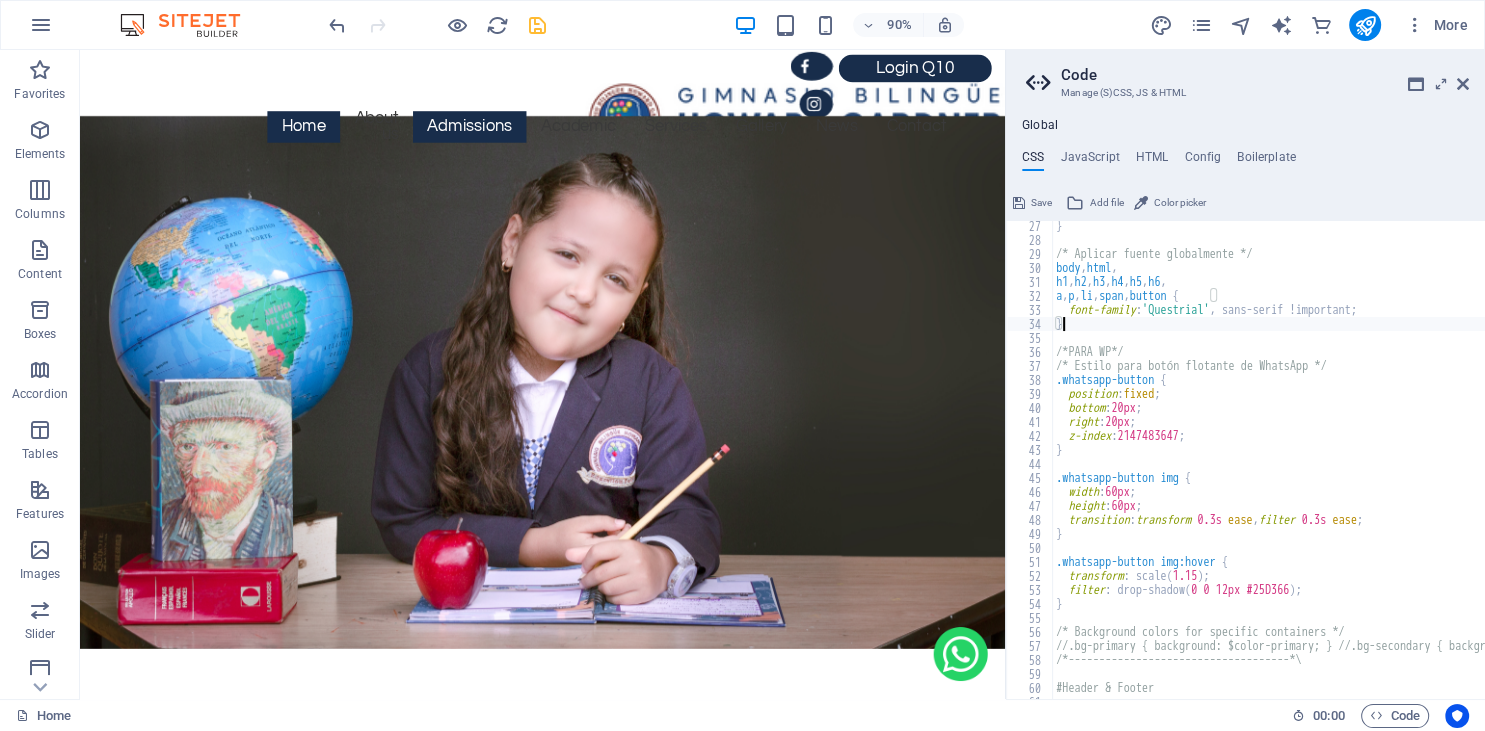 scroll, scrollTop: 365, scrollLeft: 0, axis: vertical 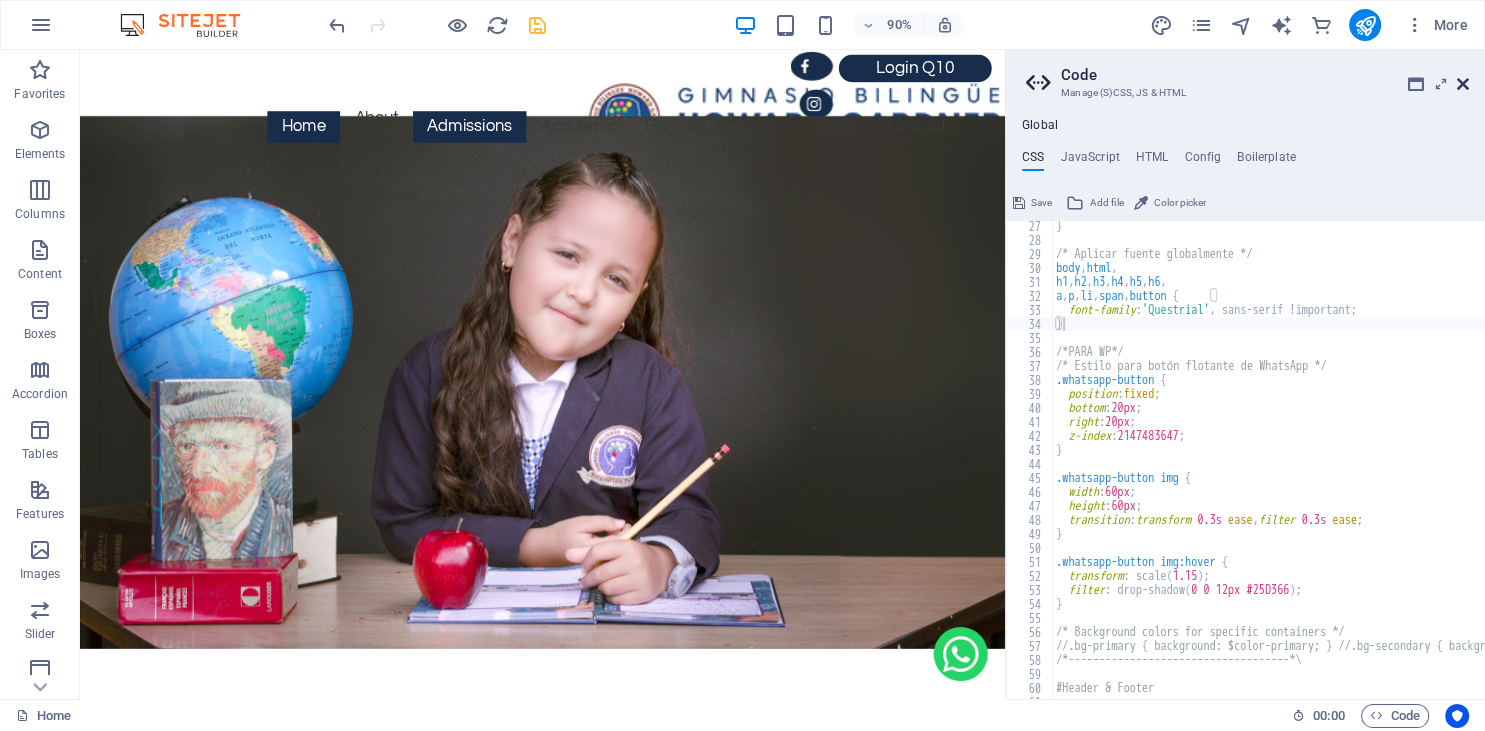 click at bounding box center [1463, 84] 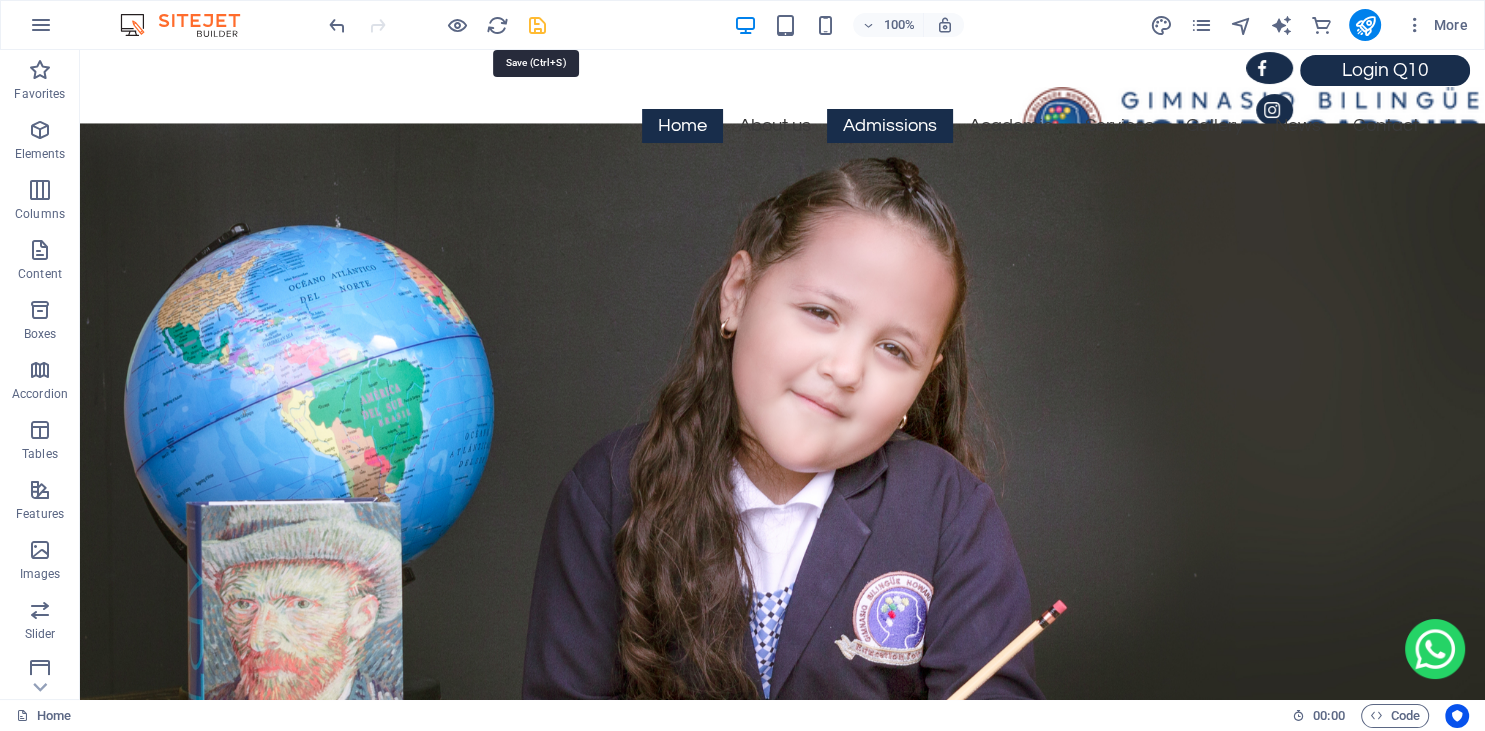 click at bounding box center (537, 25) 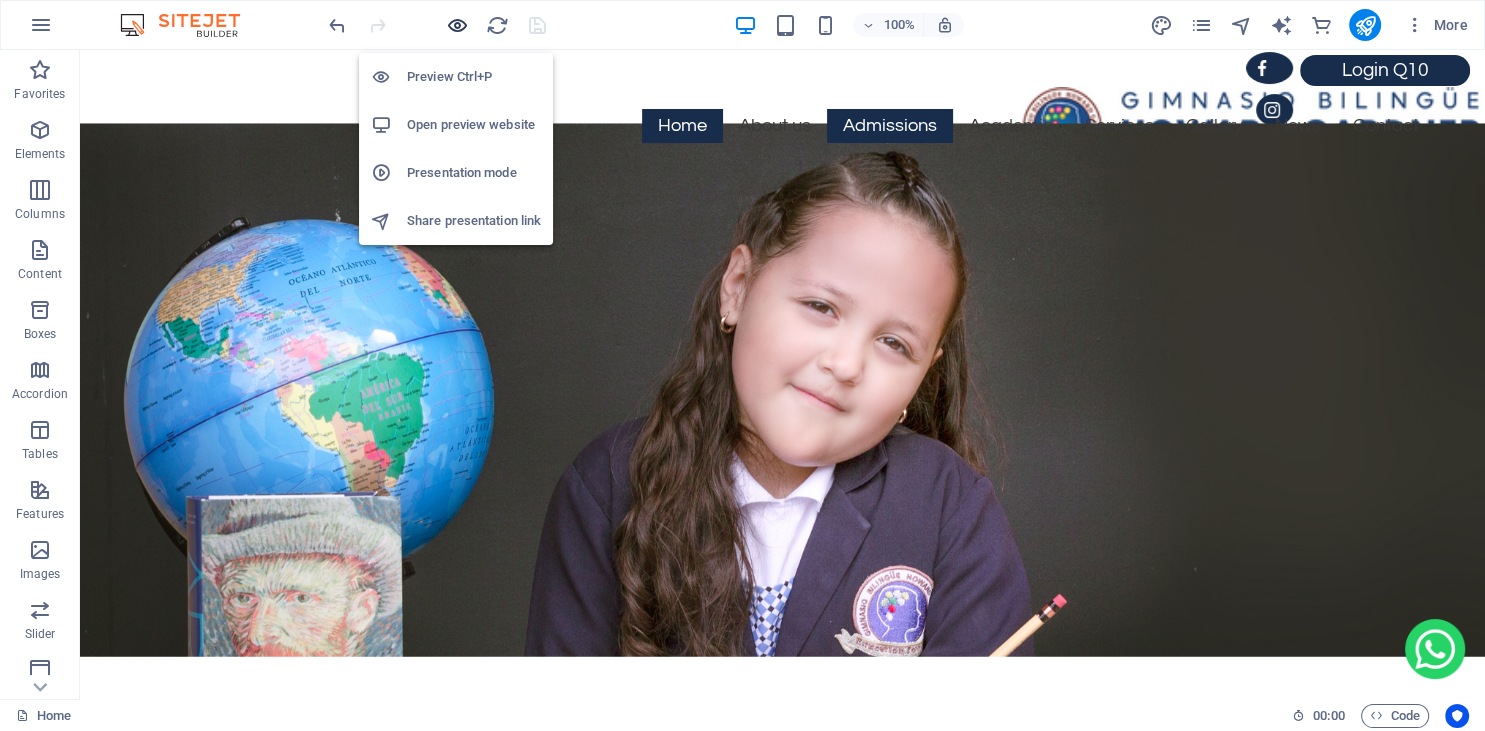 click at bounding box center (457, 25) 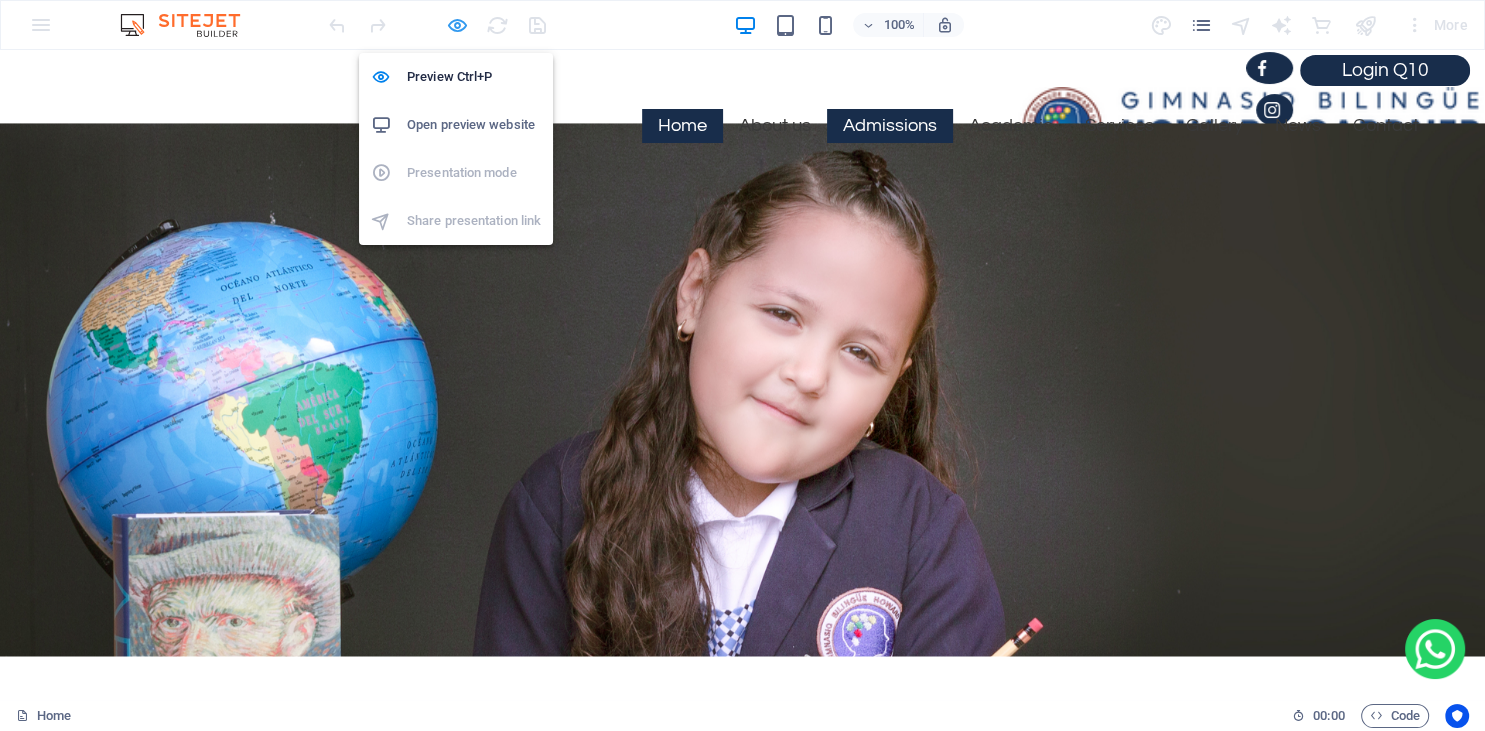 click at bounding box center [457, 25] 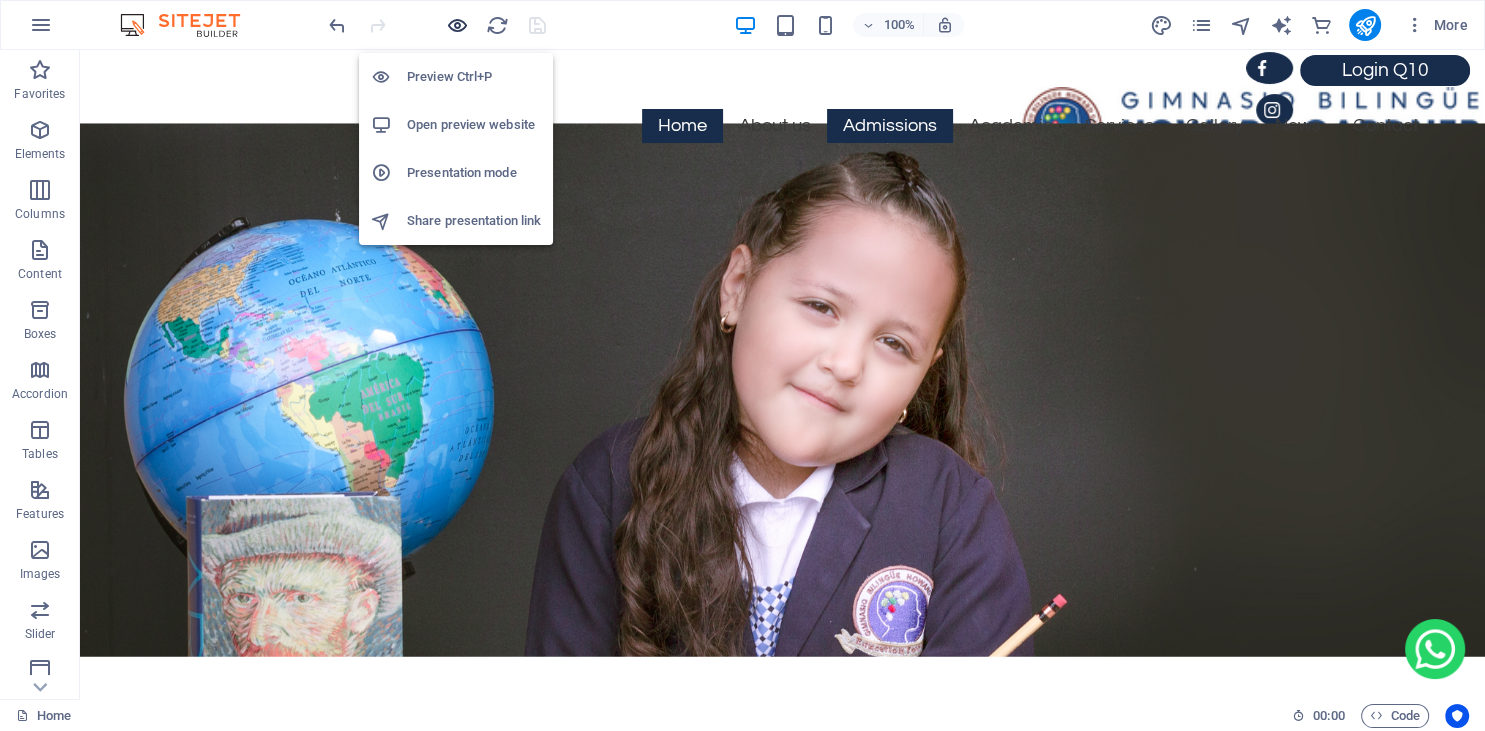 click at bounding box center [457, 25] 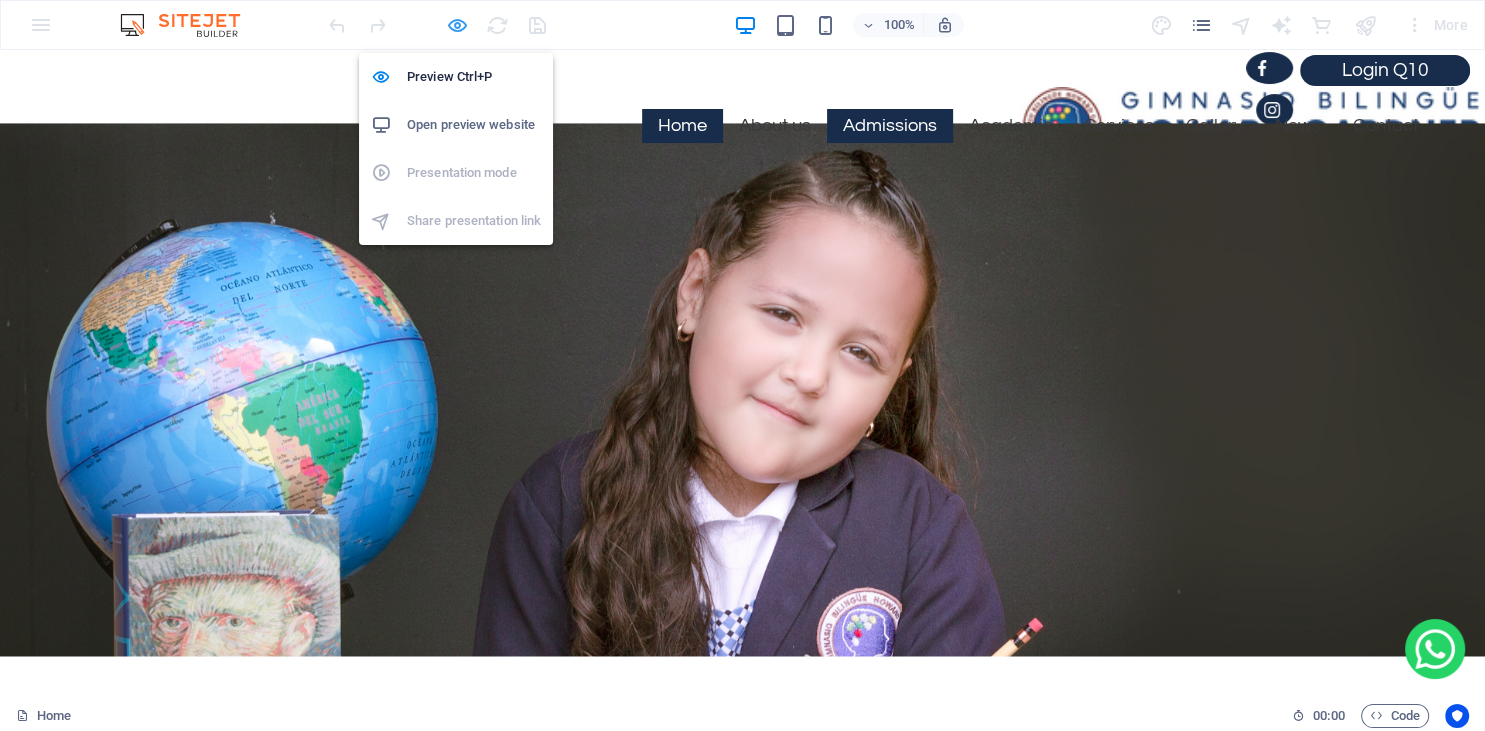click at bounding box center [457, 25] 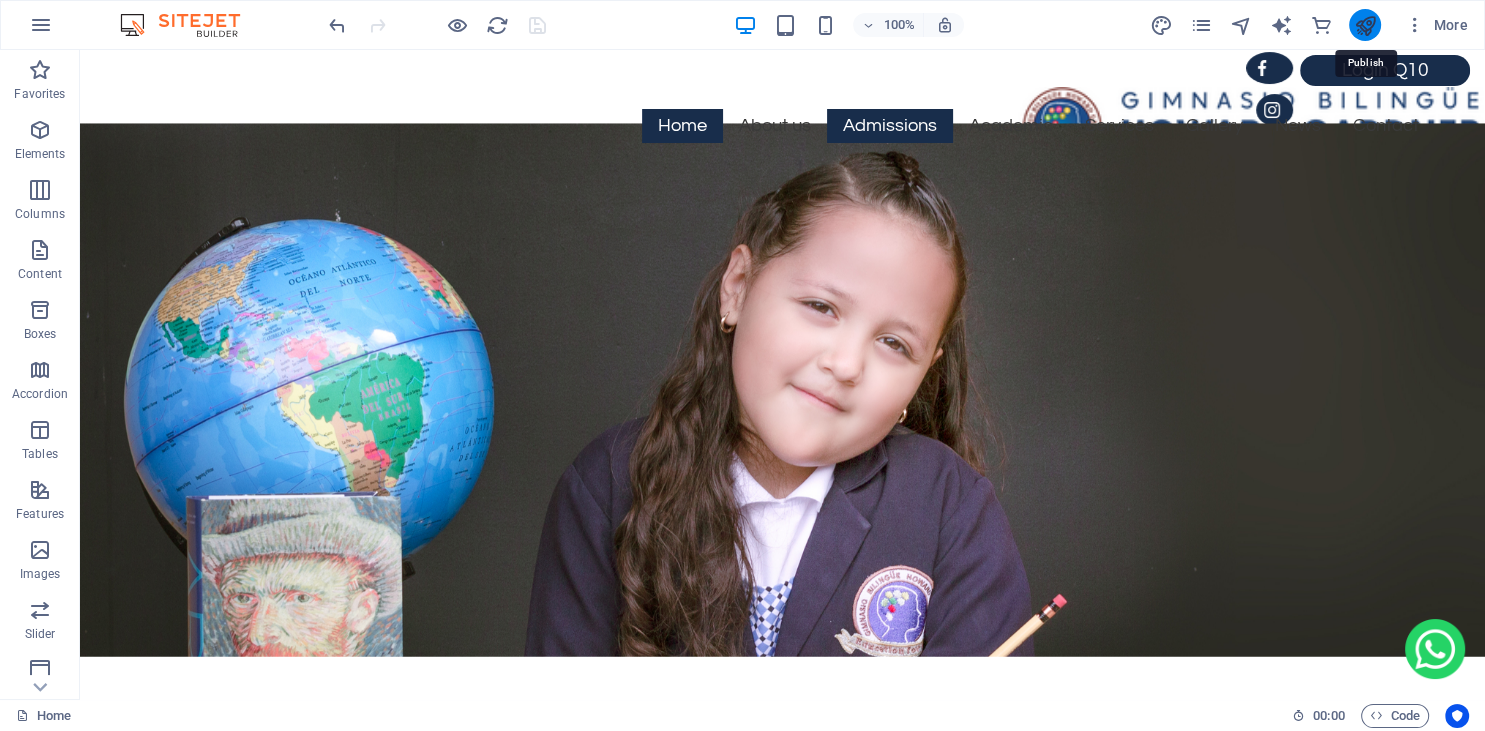 click at bounding box center [1364, 25] 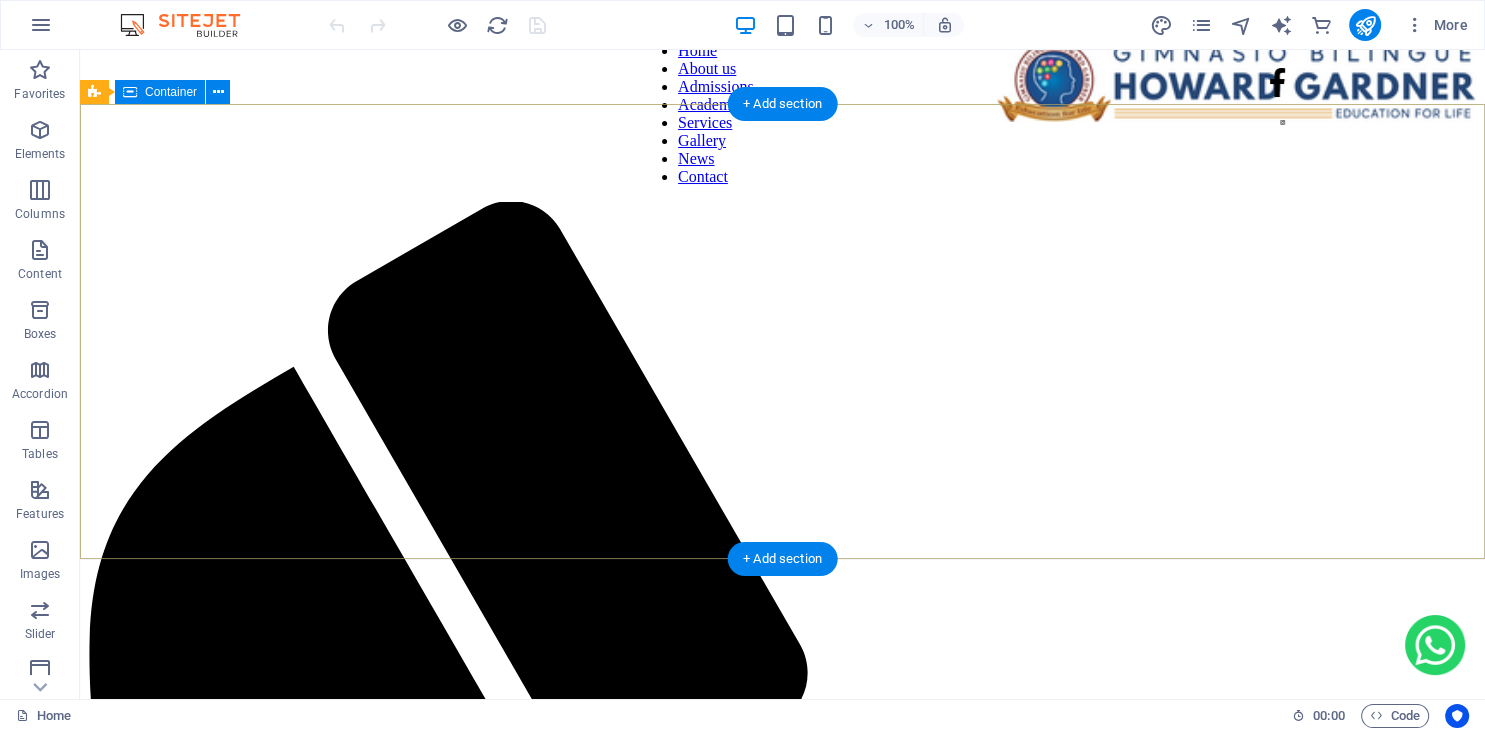scroll, scrollTop: 0, scrollLeft: 0, axis: both 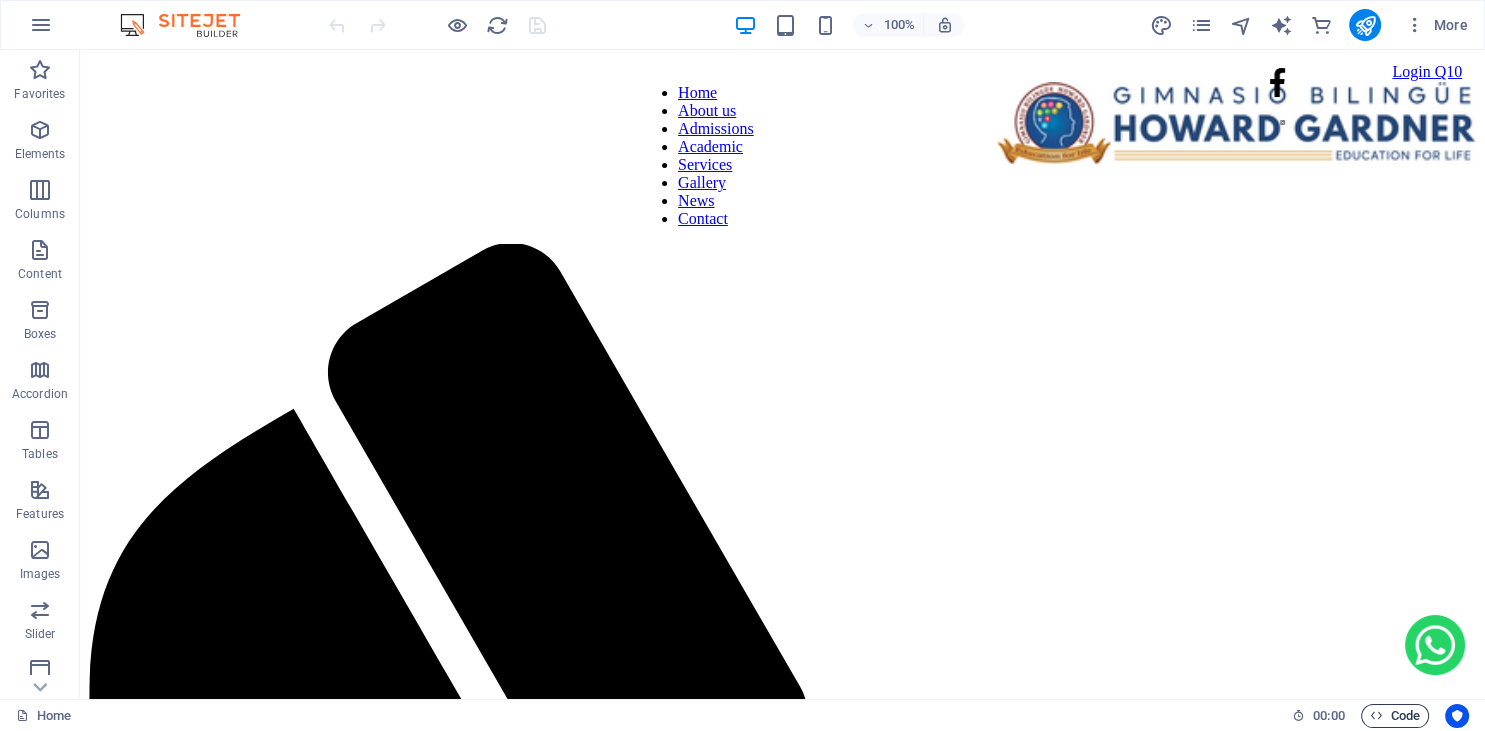 click at bounding box center [1376, 715] 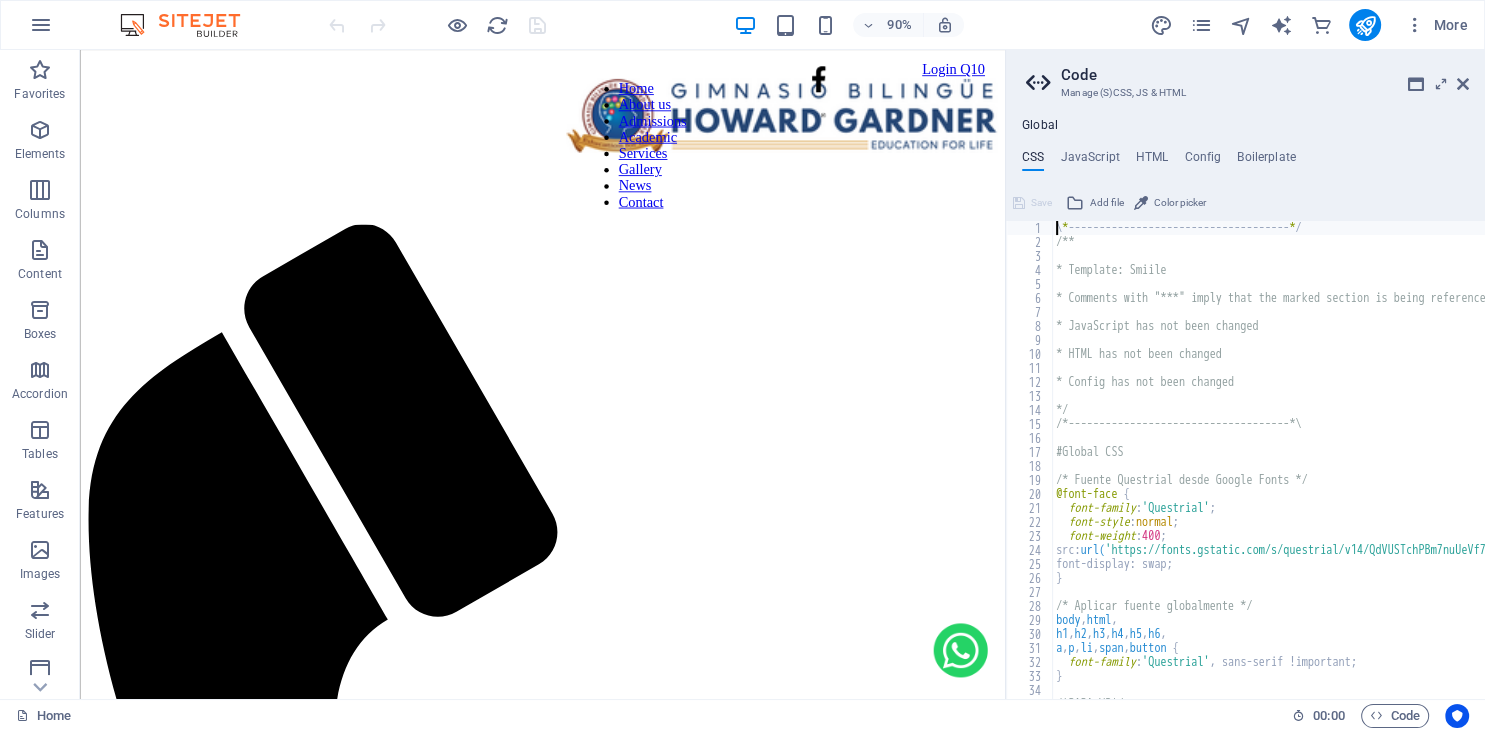 scroll, scrollTop: 87, scrollLeft: 0, axis: vertical 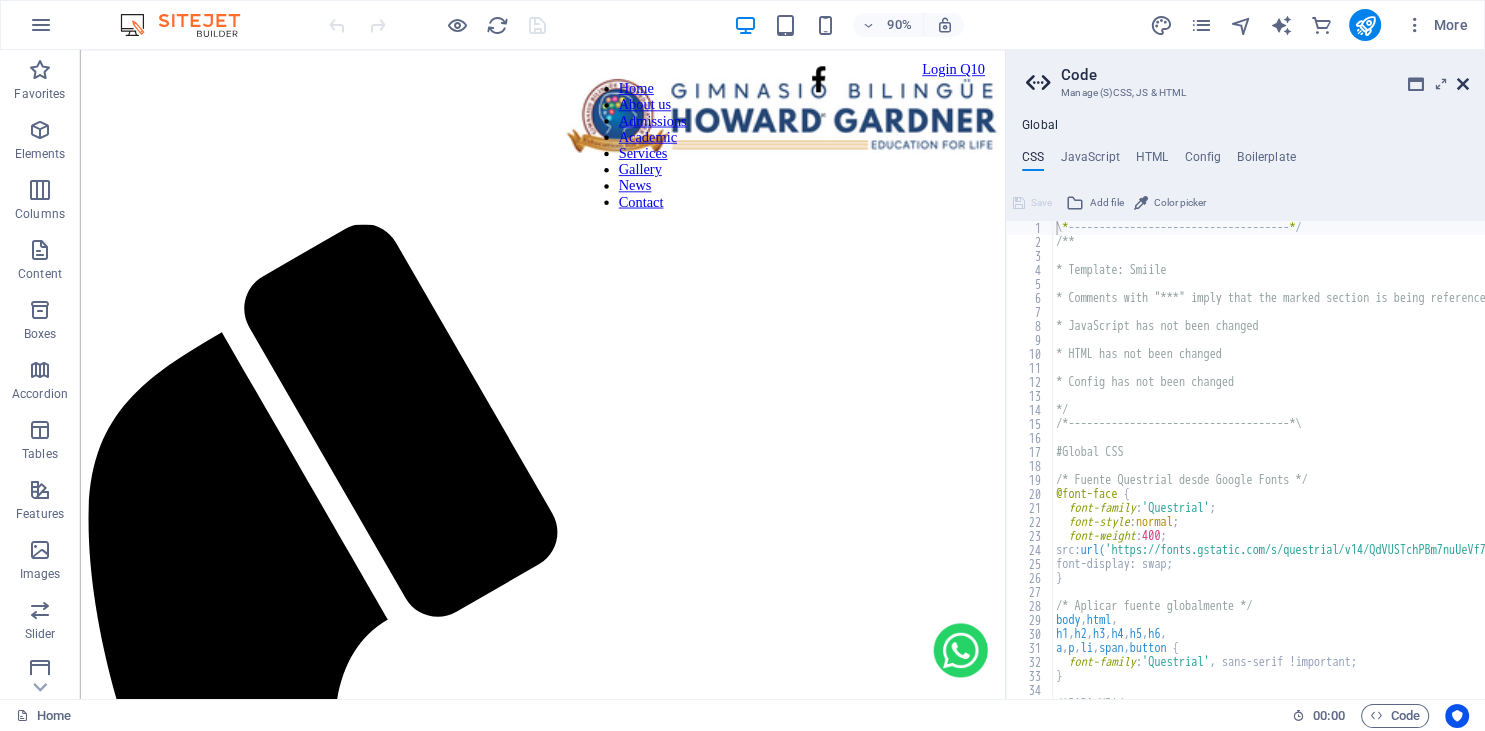 click at bounding box center (1463, 84) 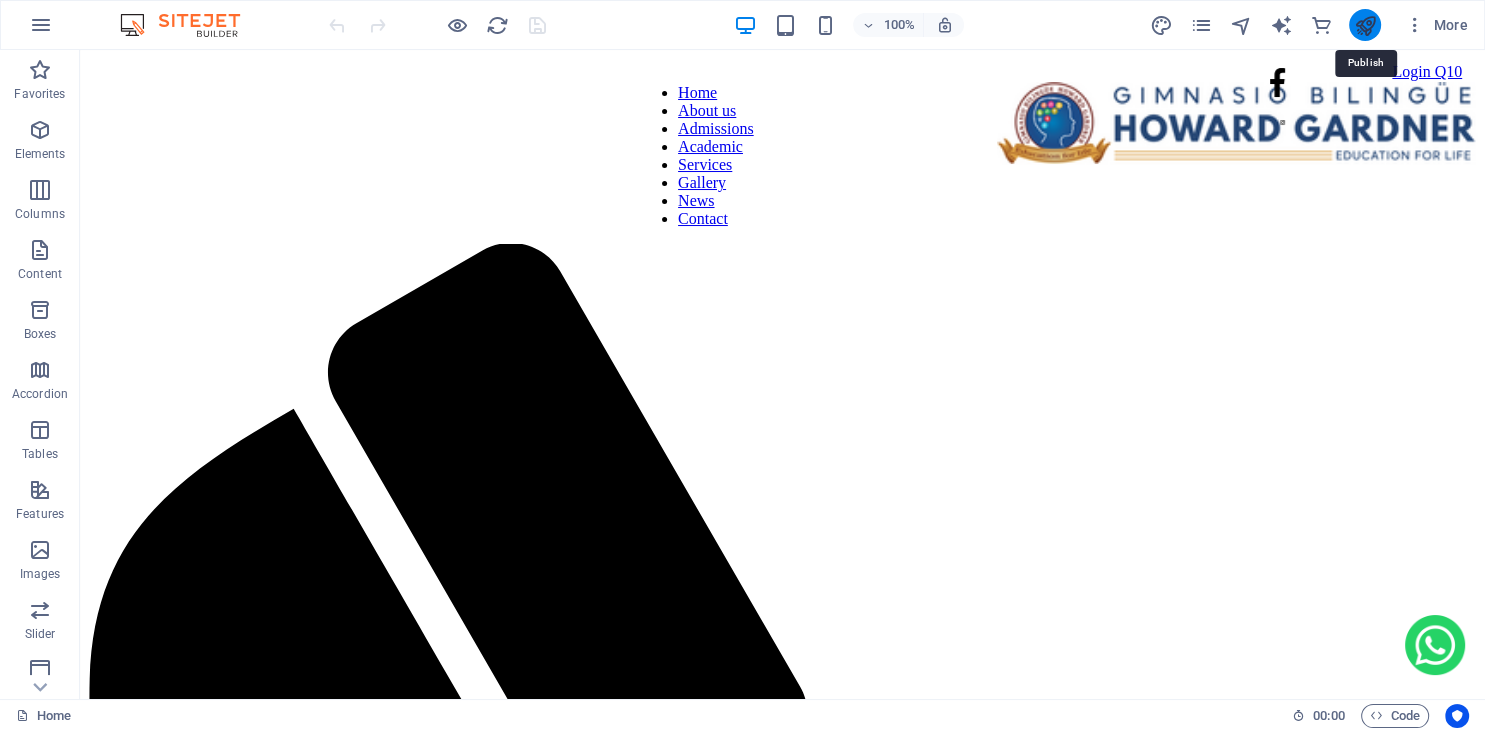 click at bounding box center (1364, 25) 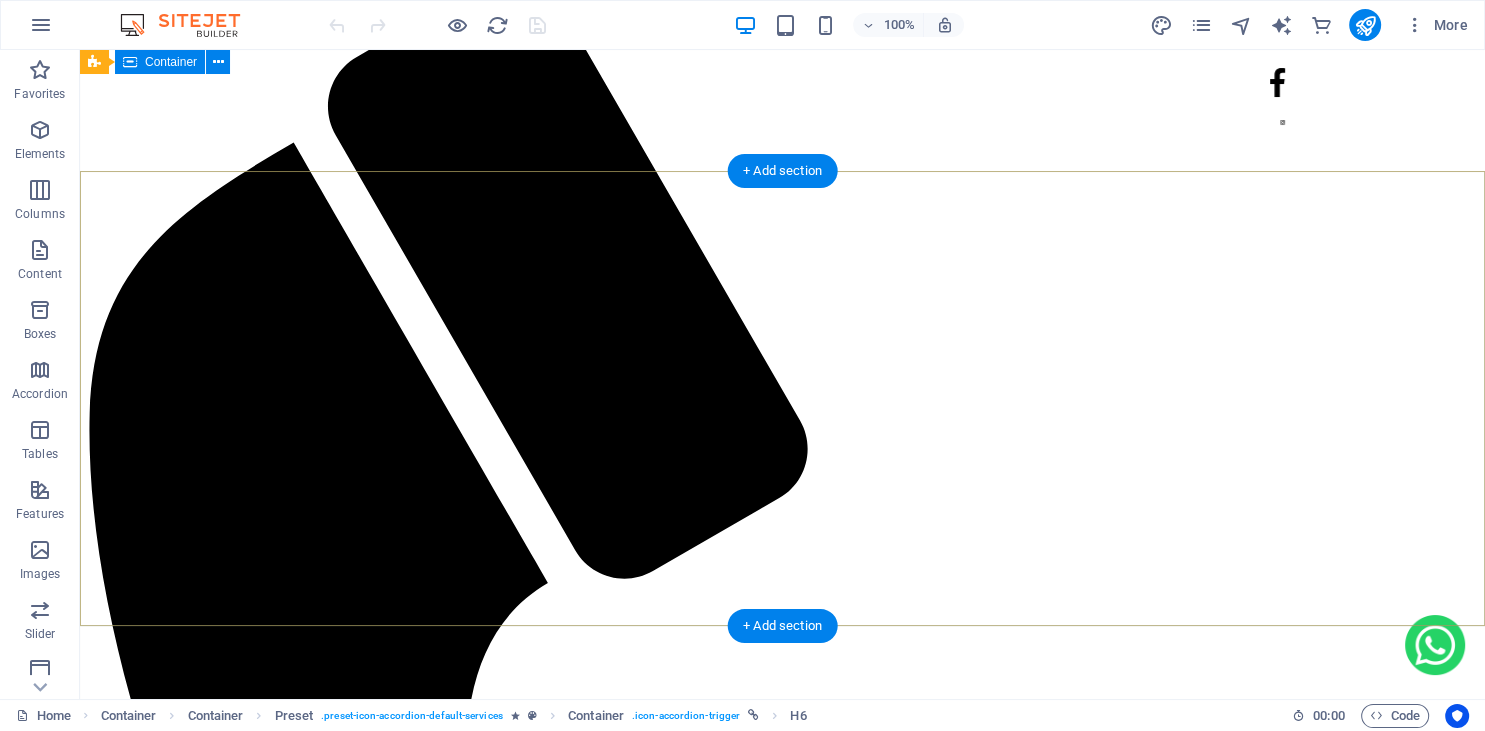 scroll, scrollTop: 0, scrollLeft: 0, axis: both 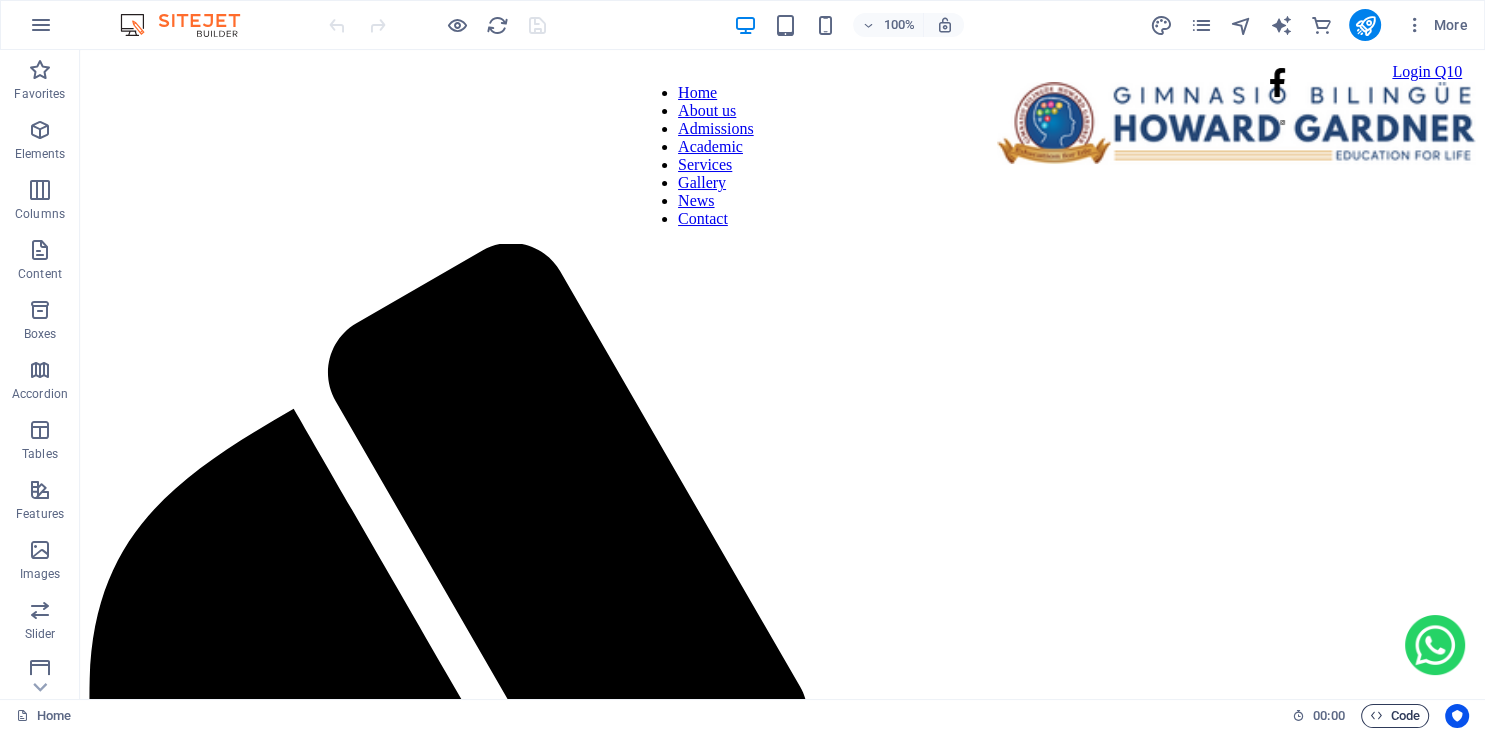 click at bounding box center [1376, 715] 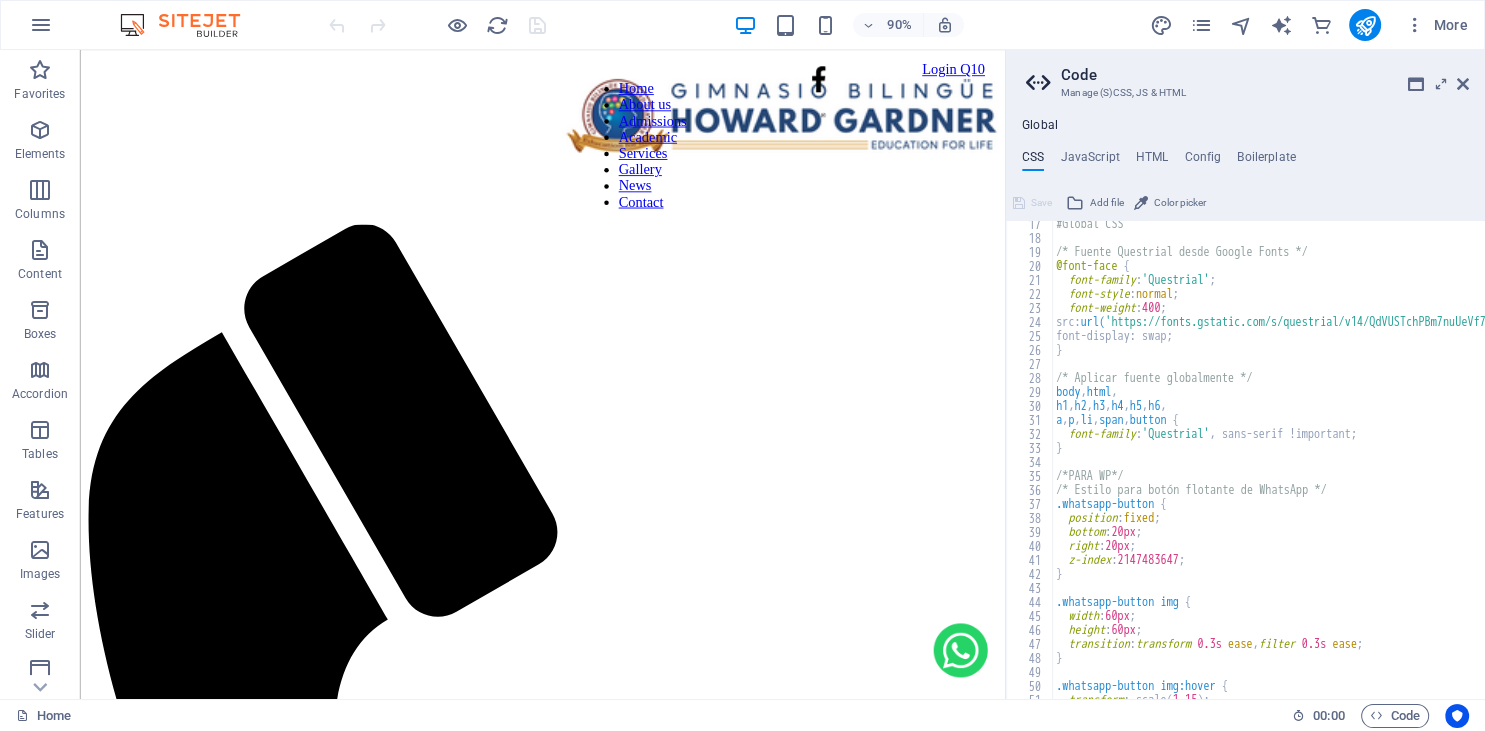 scroll, scrollTop: 228, scrollLeft: 0, axis: vertical 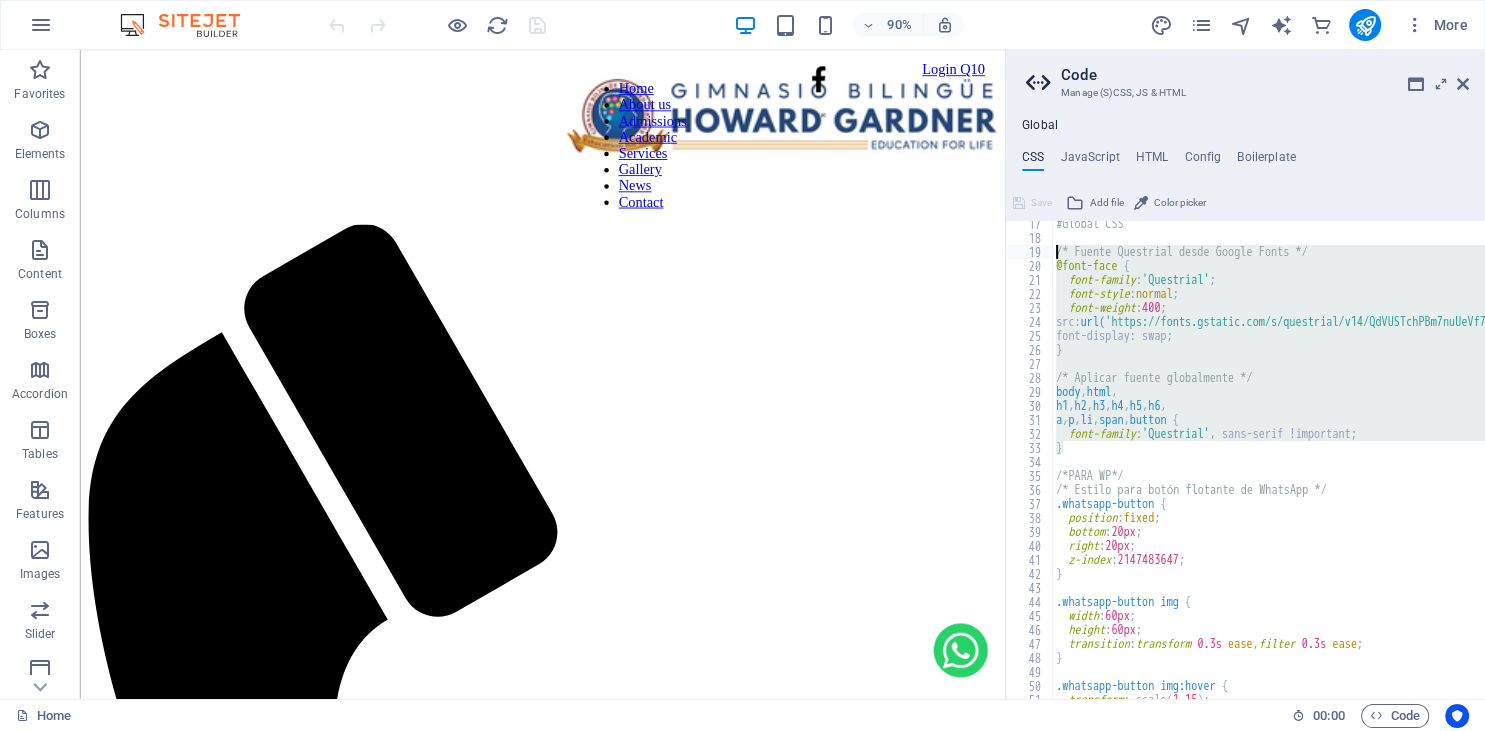 drag, startPoint x: 1082, startPoint y: 452, endPoint x: 1047, endPoint y: 254, distance: 201.06964 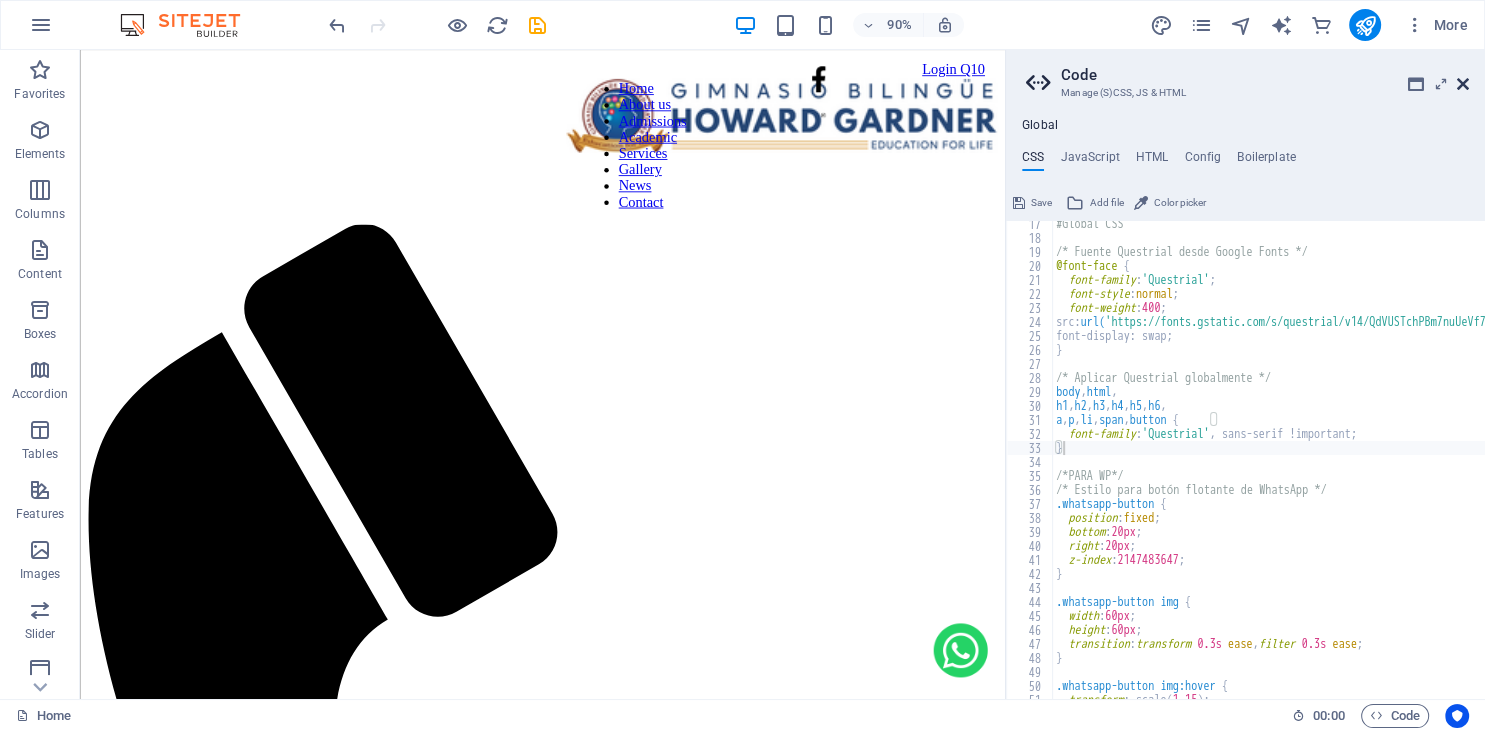 click at bounding box center (1463, 84) 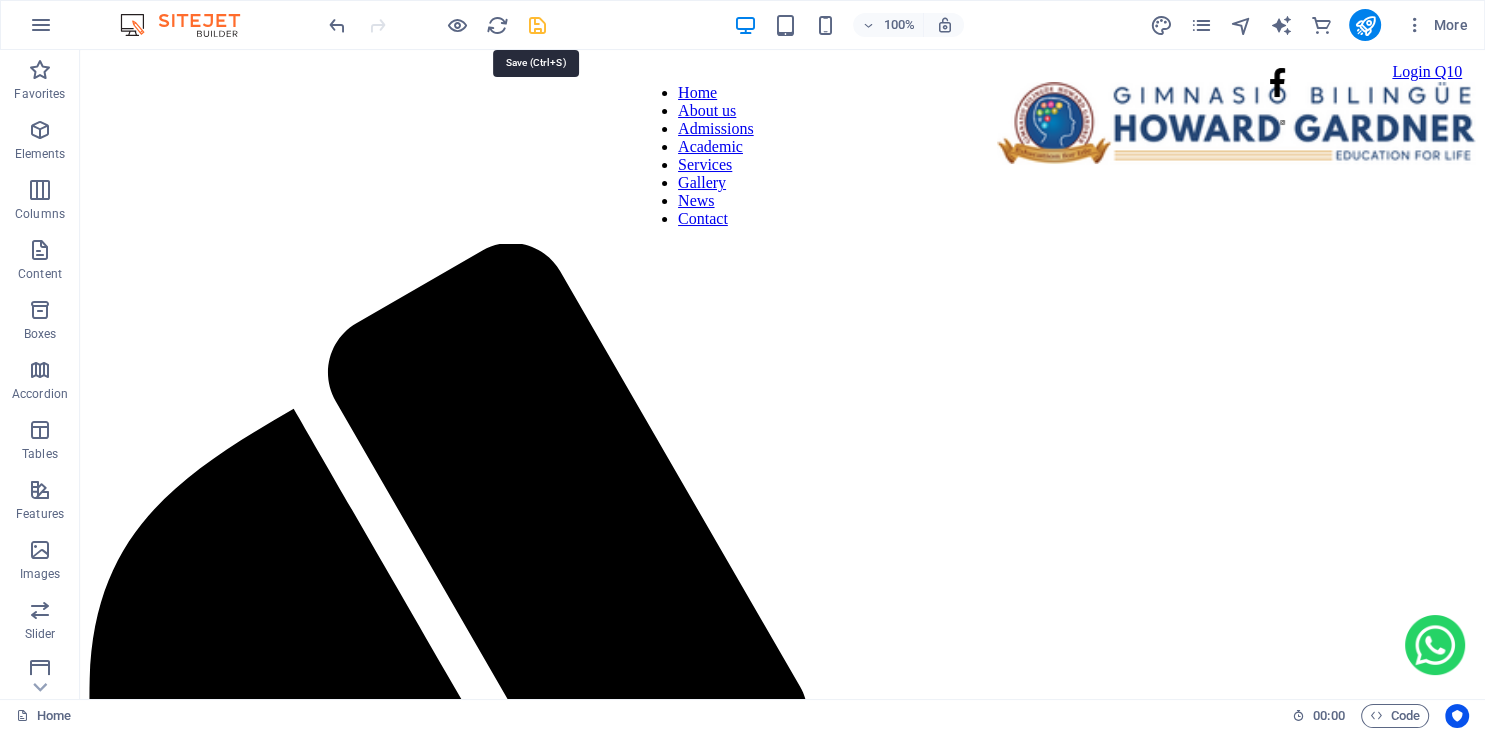 click at bounding box center (537, 25) 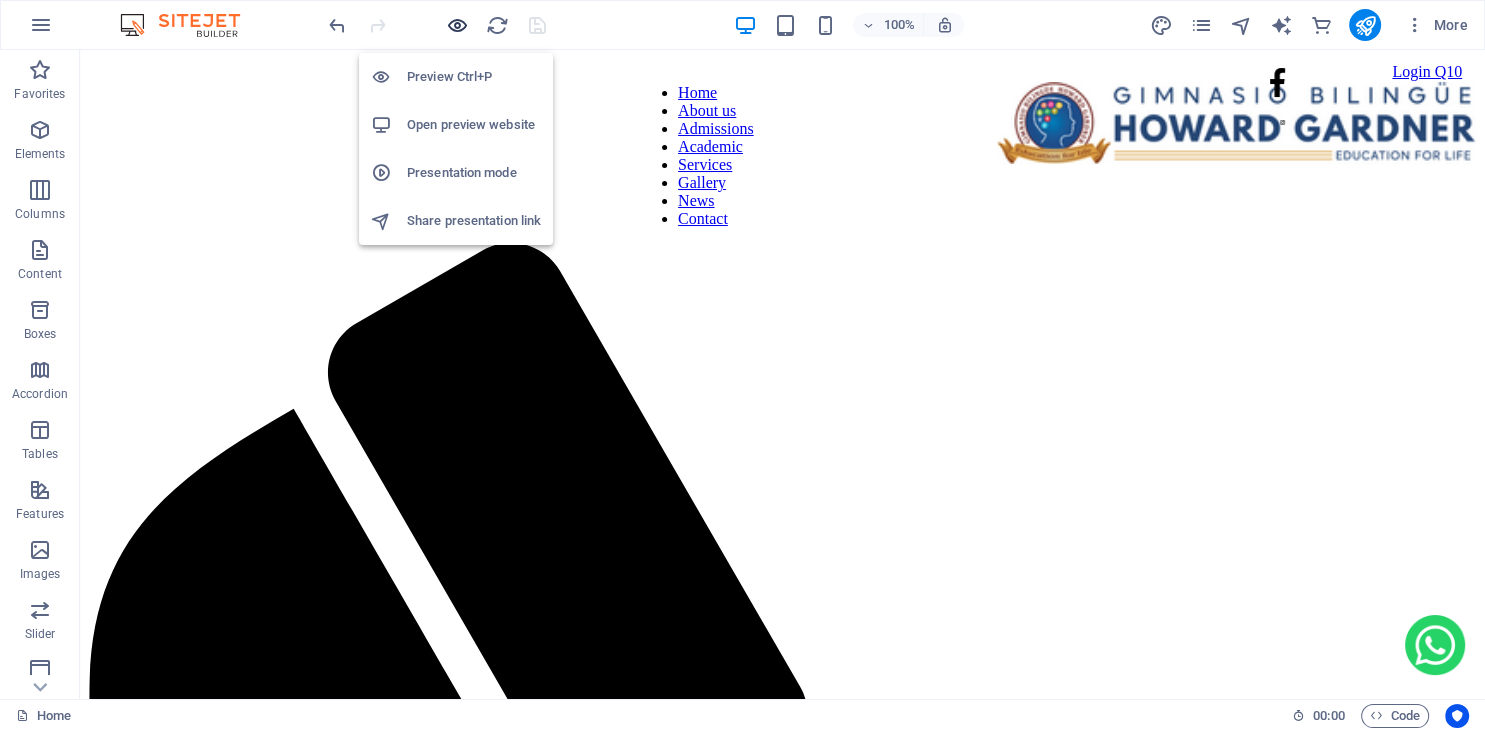 click at bounding box center (457, 25) 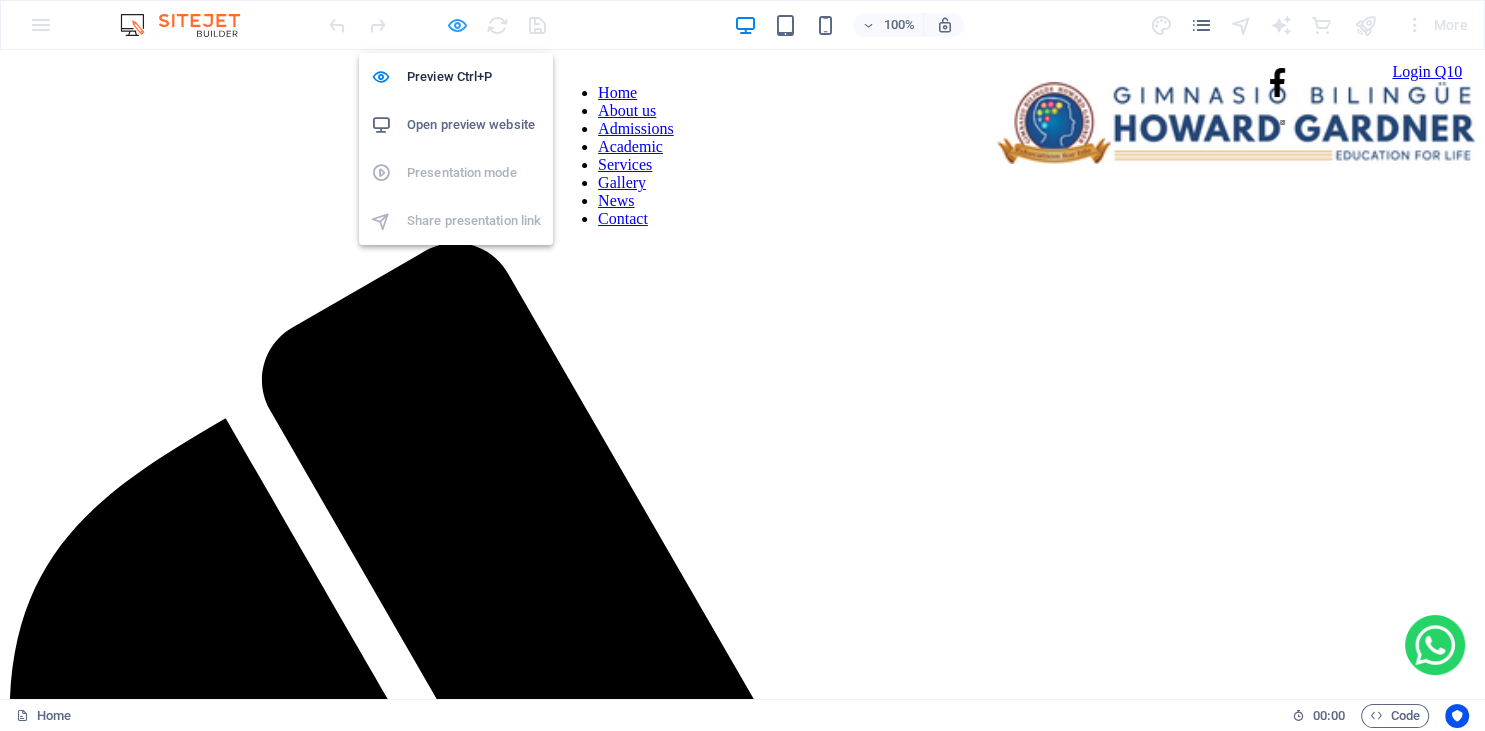 click at bounding box center (457, 25) 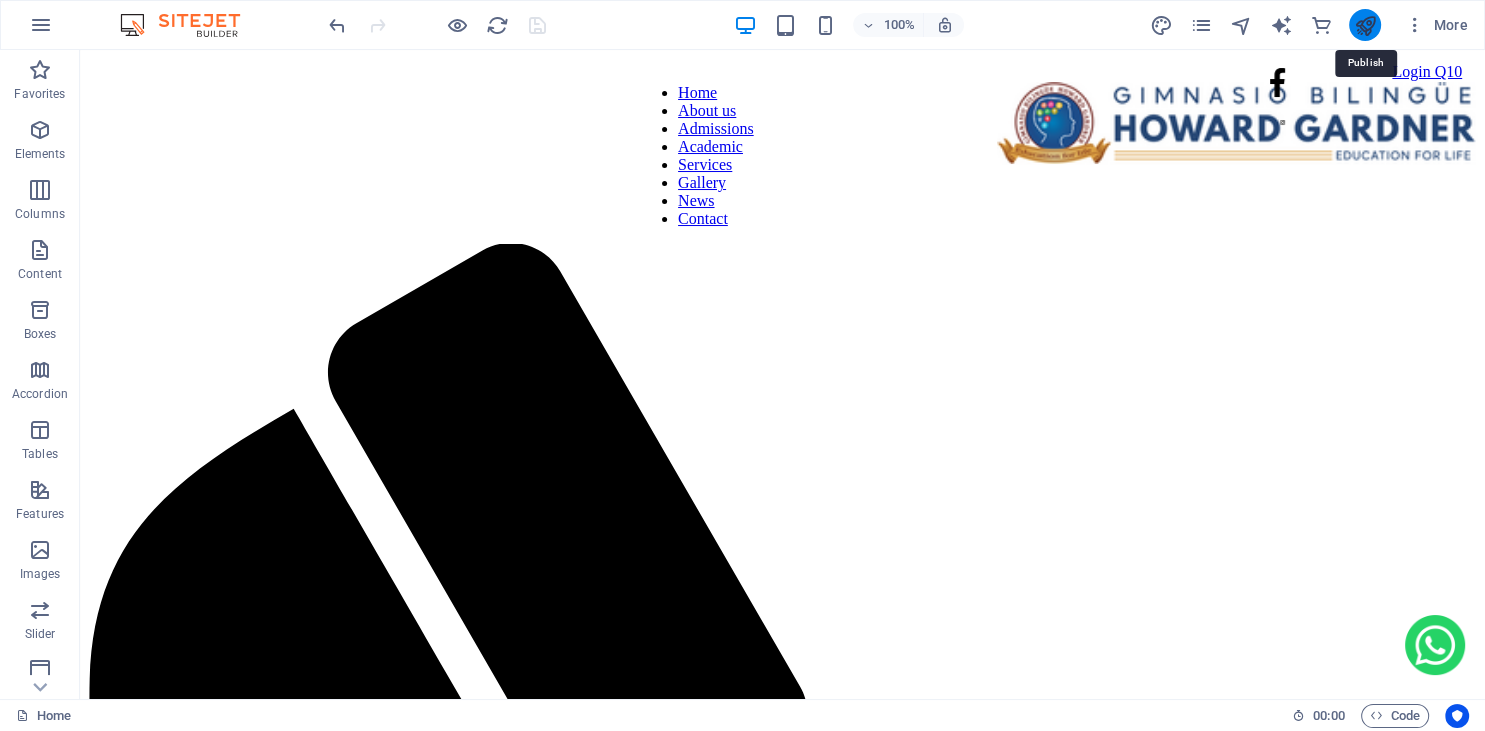 click at bounding box center (1364, 25) 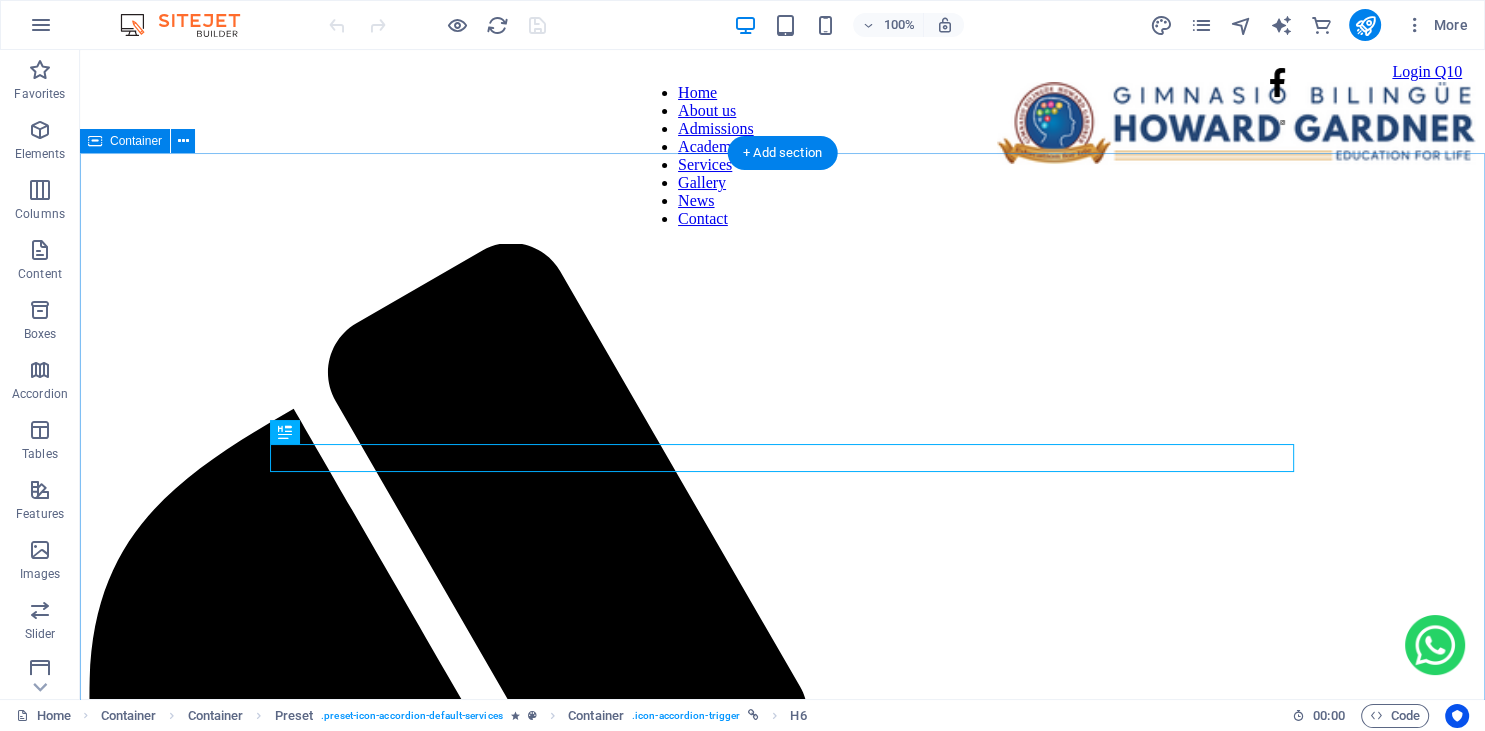 scroll, scrollTop: 1604, scrollLeft: 0, axis: vertical 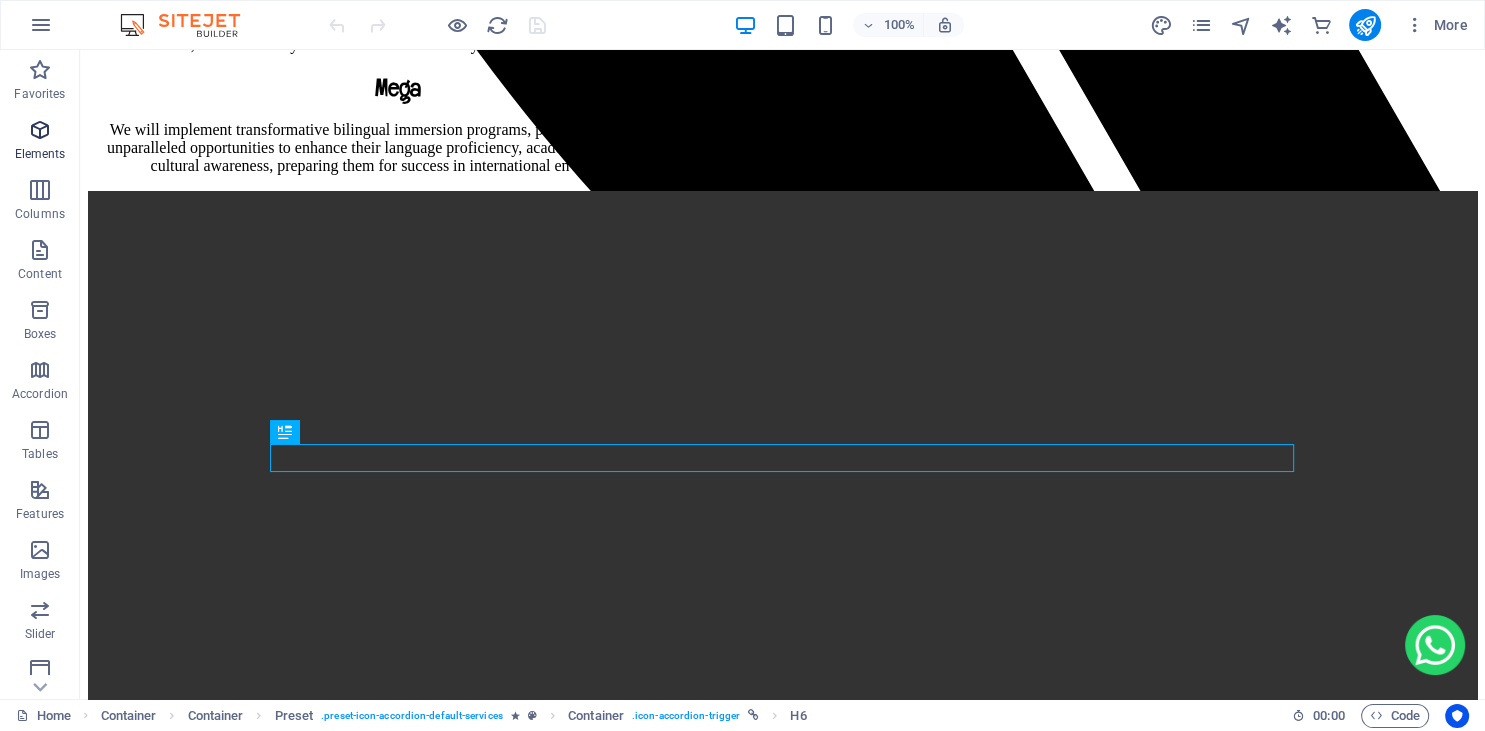 click at bounding box center [40, 130] 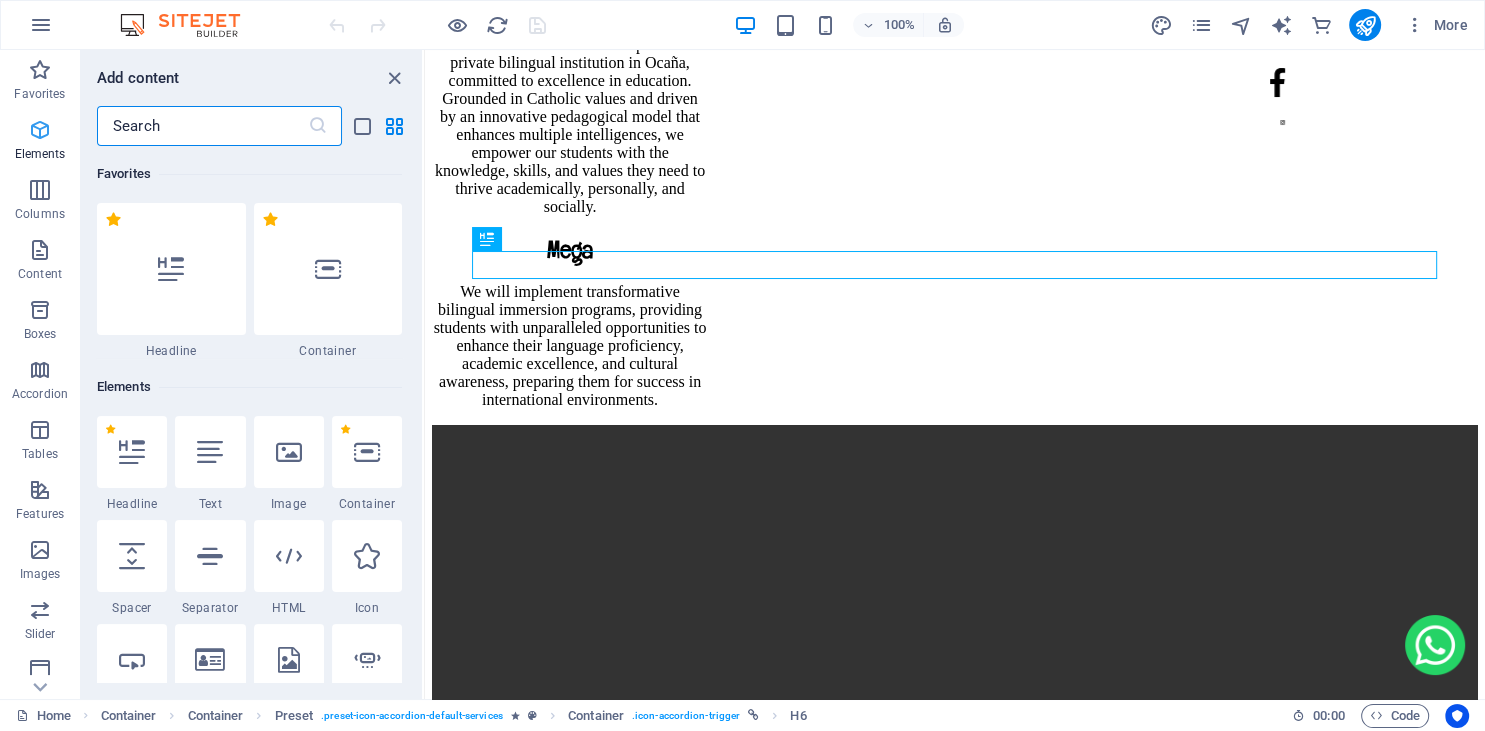 scroll, scrollTop: 1766, scrollLeft: 0, axis: vertical 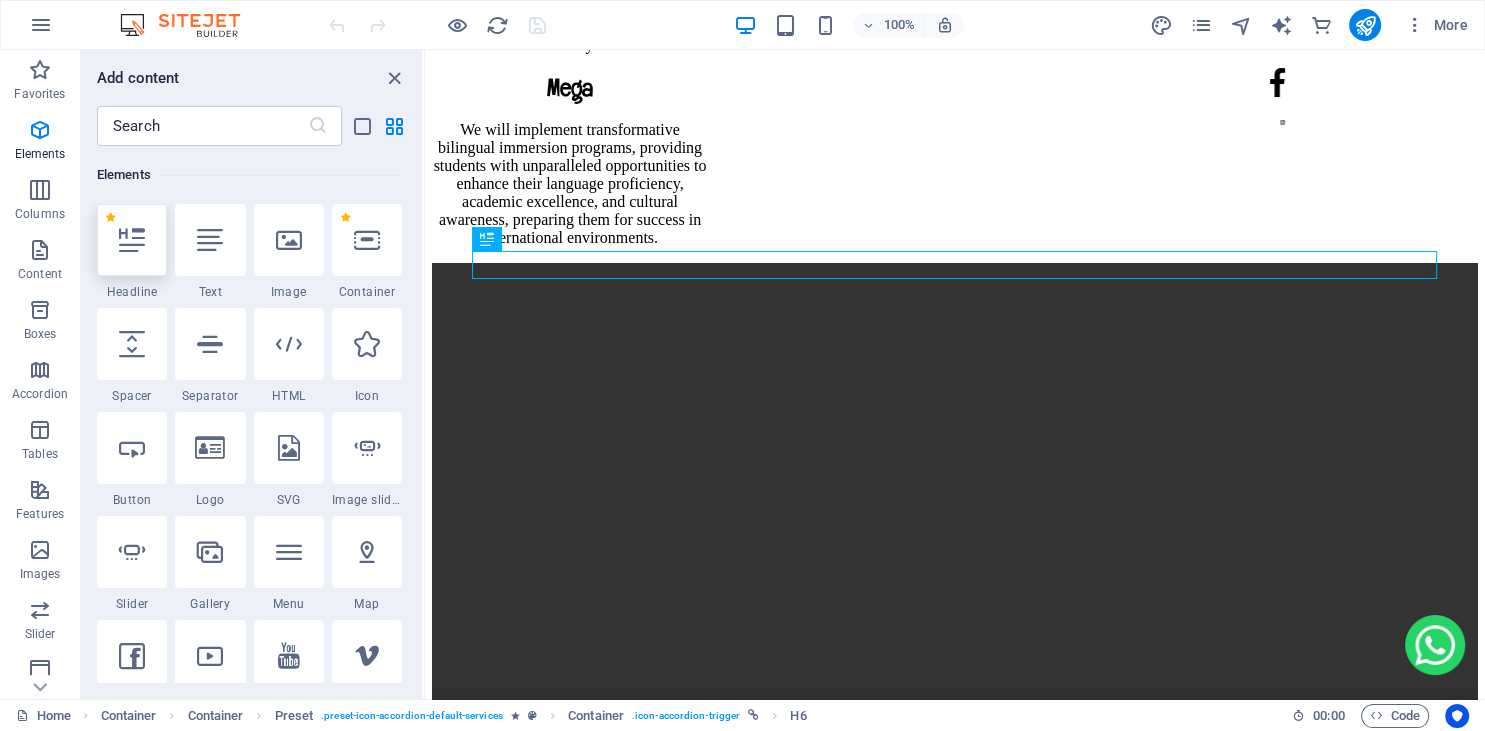 click at bounding box center [132, 240] 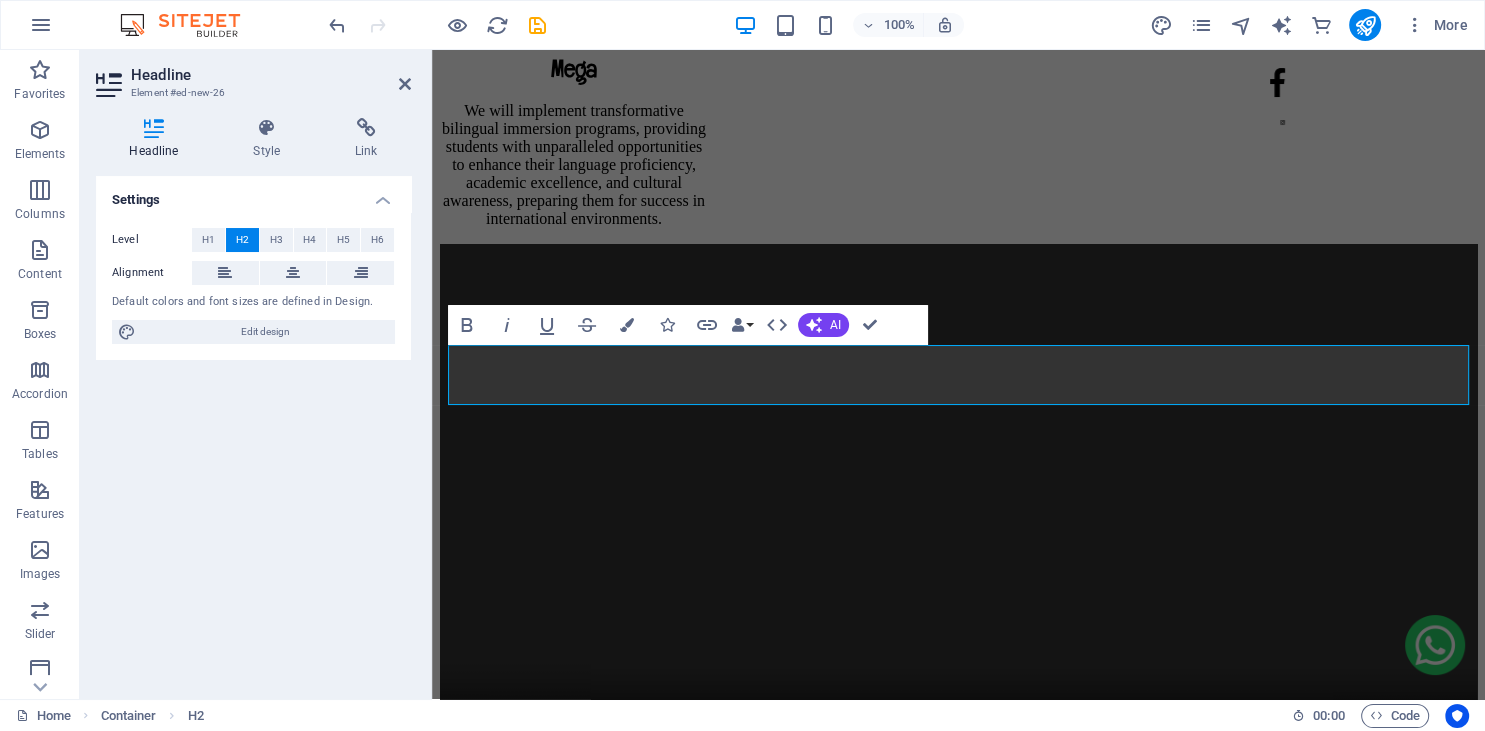 scroll, scrollTop: 1456, scrollLeft: 0, axis: vertical 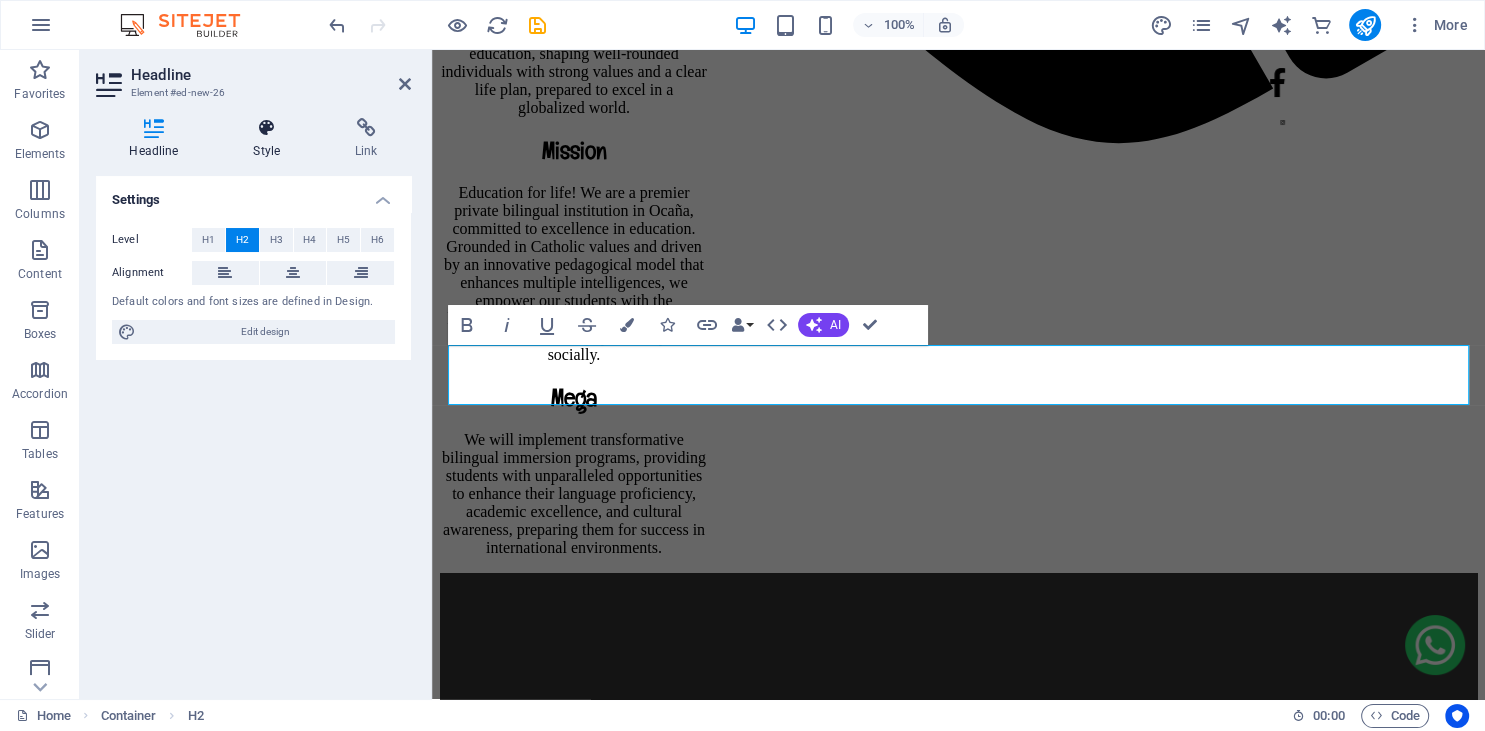 click at bounding box center [267, 128] 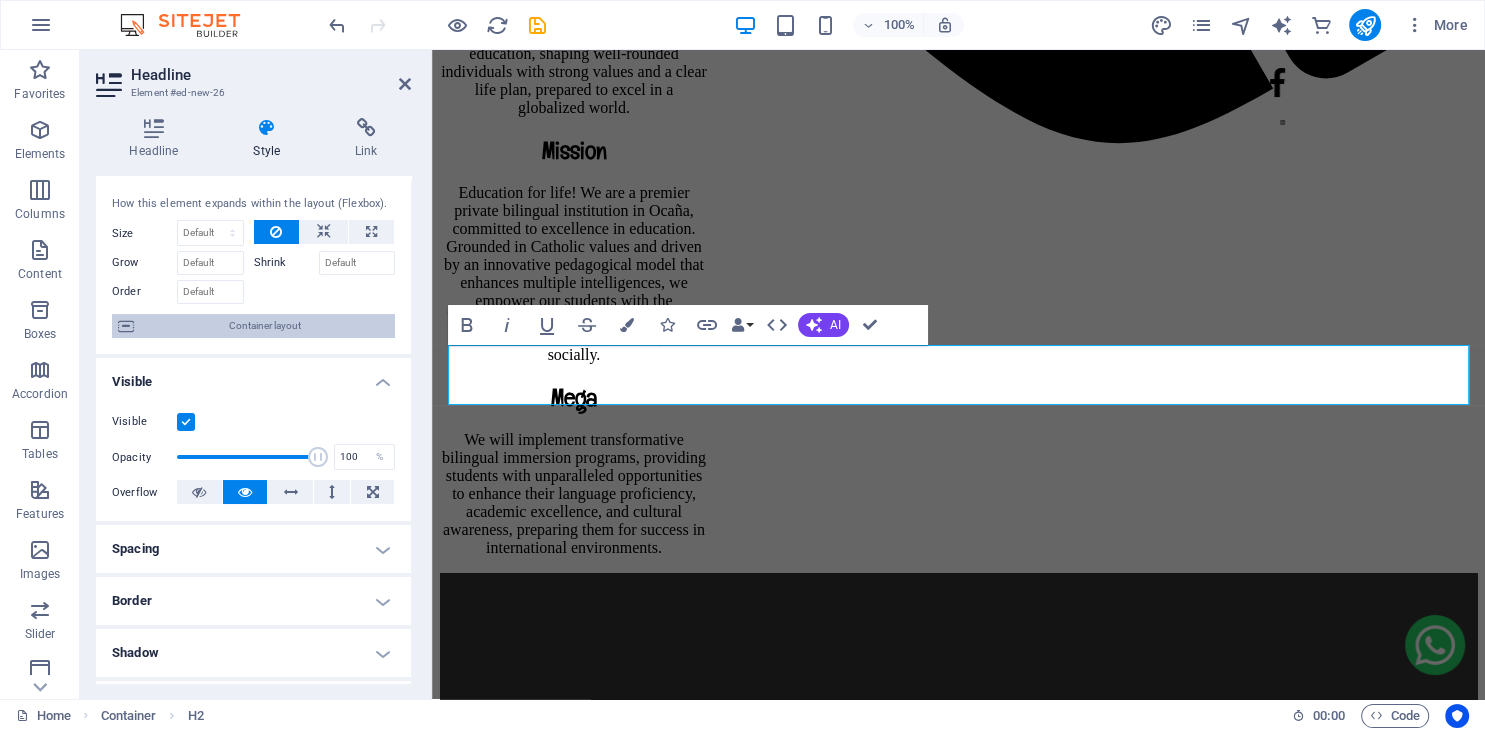 scroll, scrollTop: 0, scrollLeft: 0, axis: both 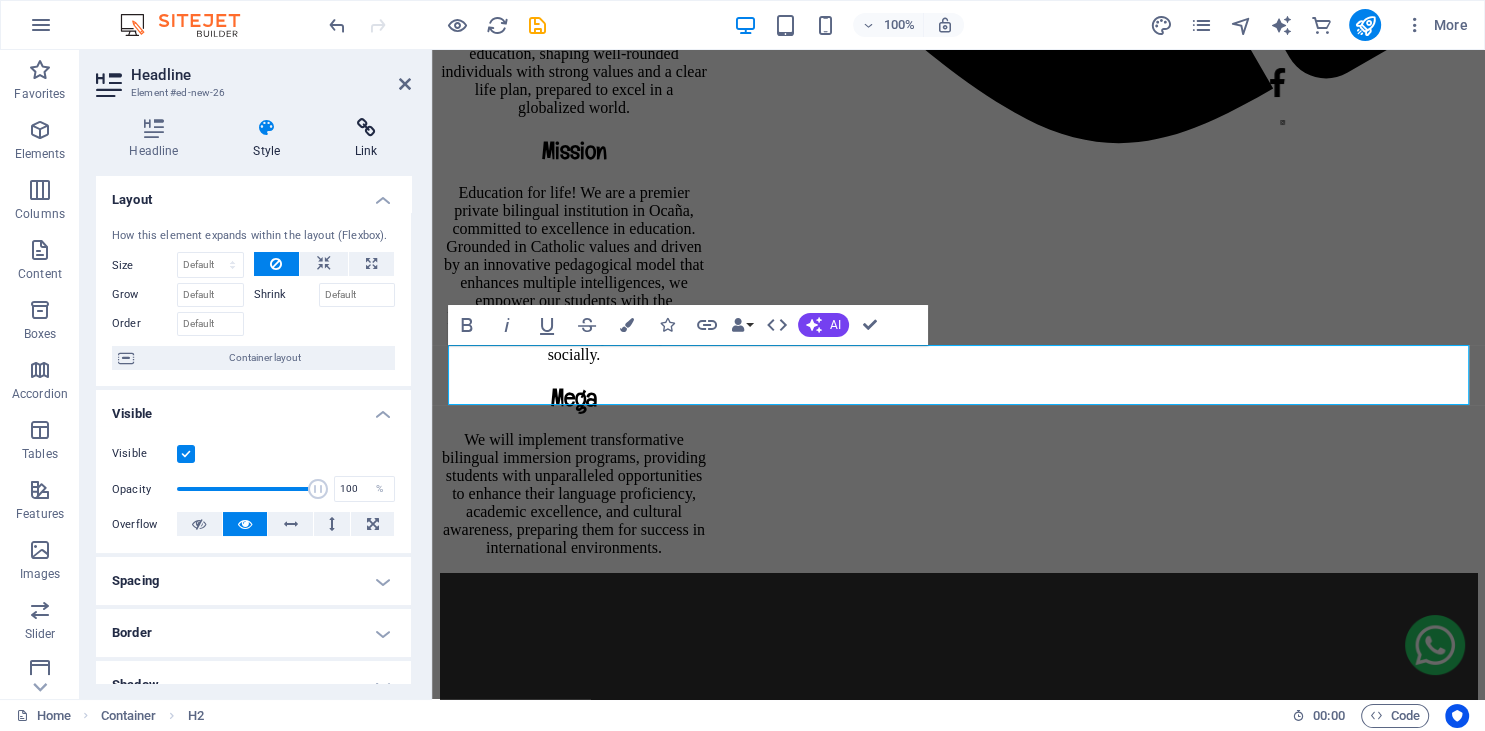 click at bounding box center [366, 128] 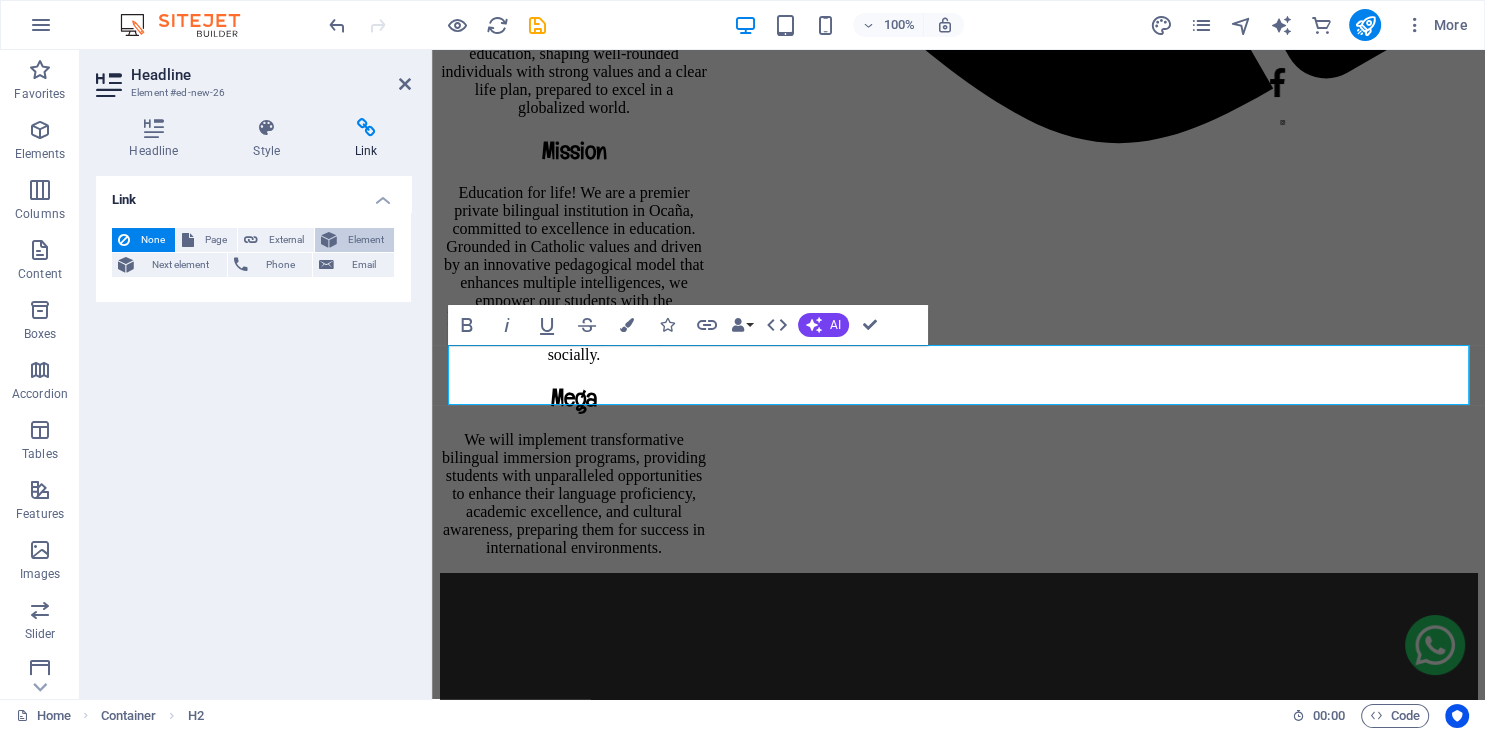 click on "Element" at bounding box center [365, 240] 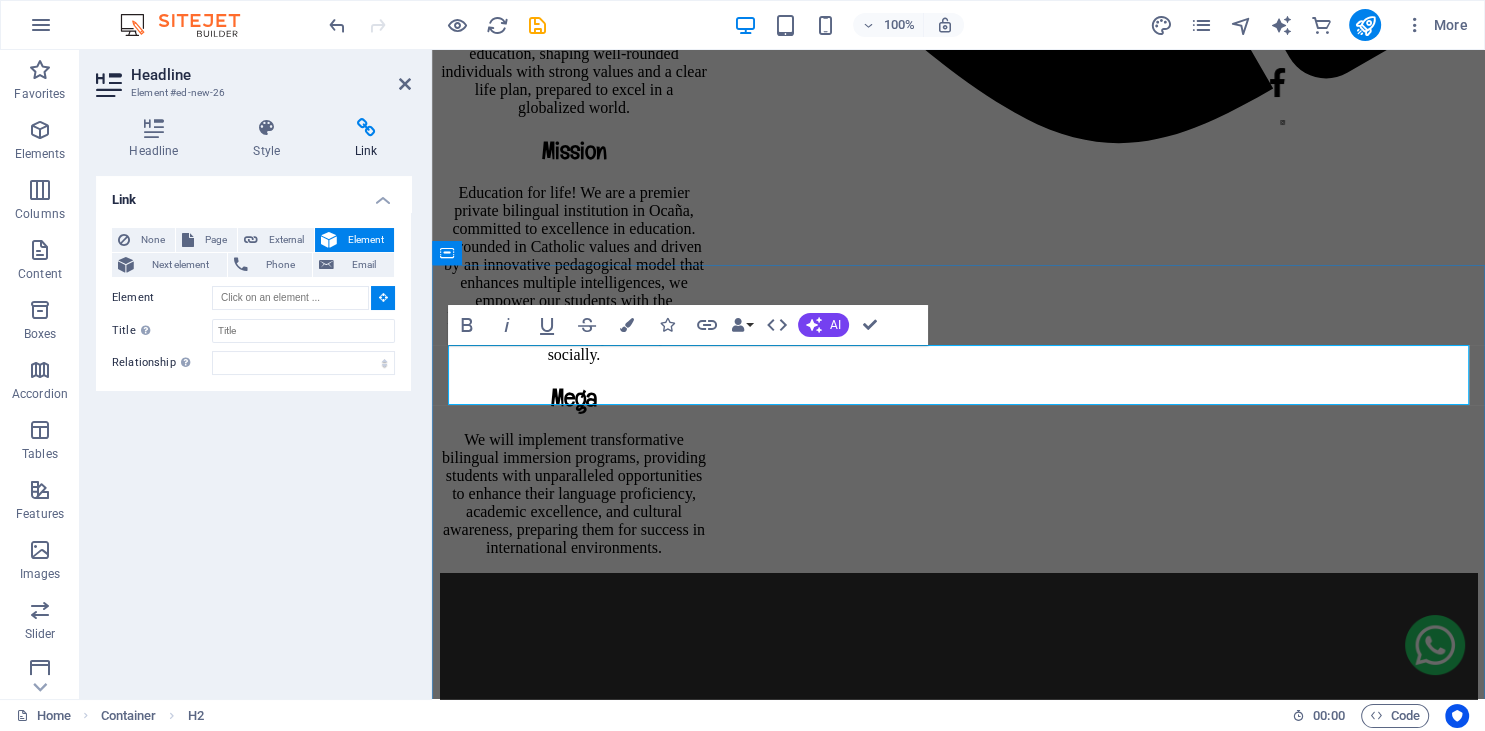 click on "New headline" at bounding box center (958, 1128) 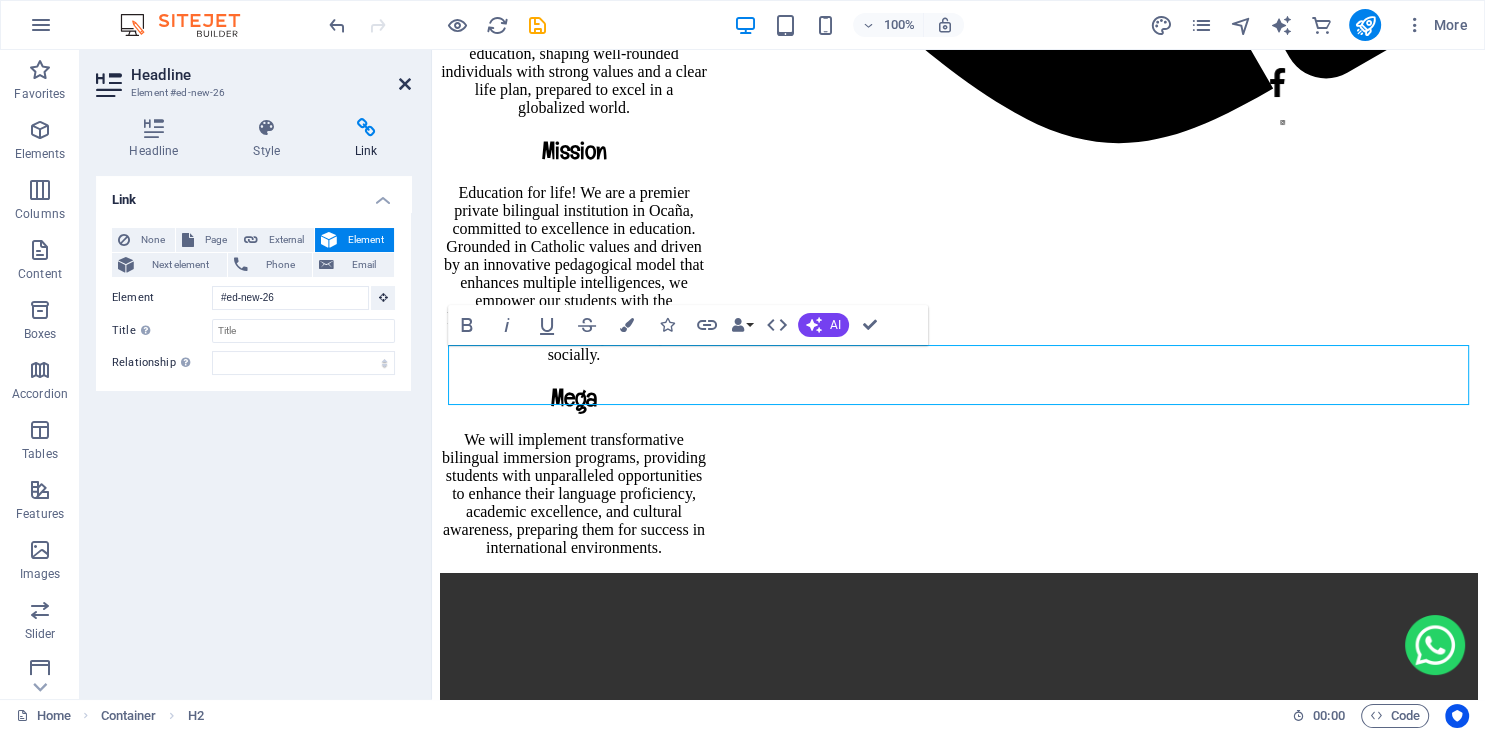 click at bounding box center (405, 84) 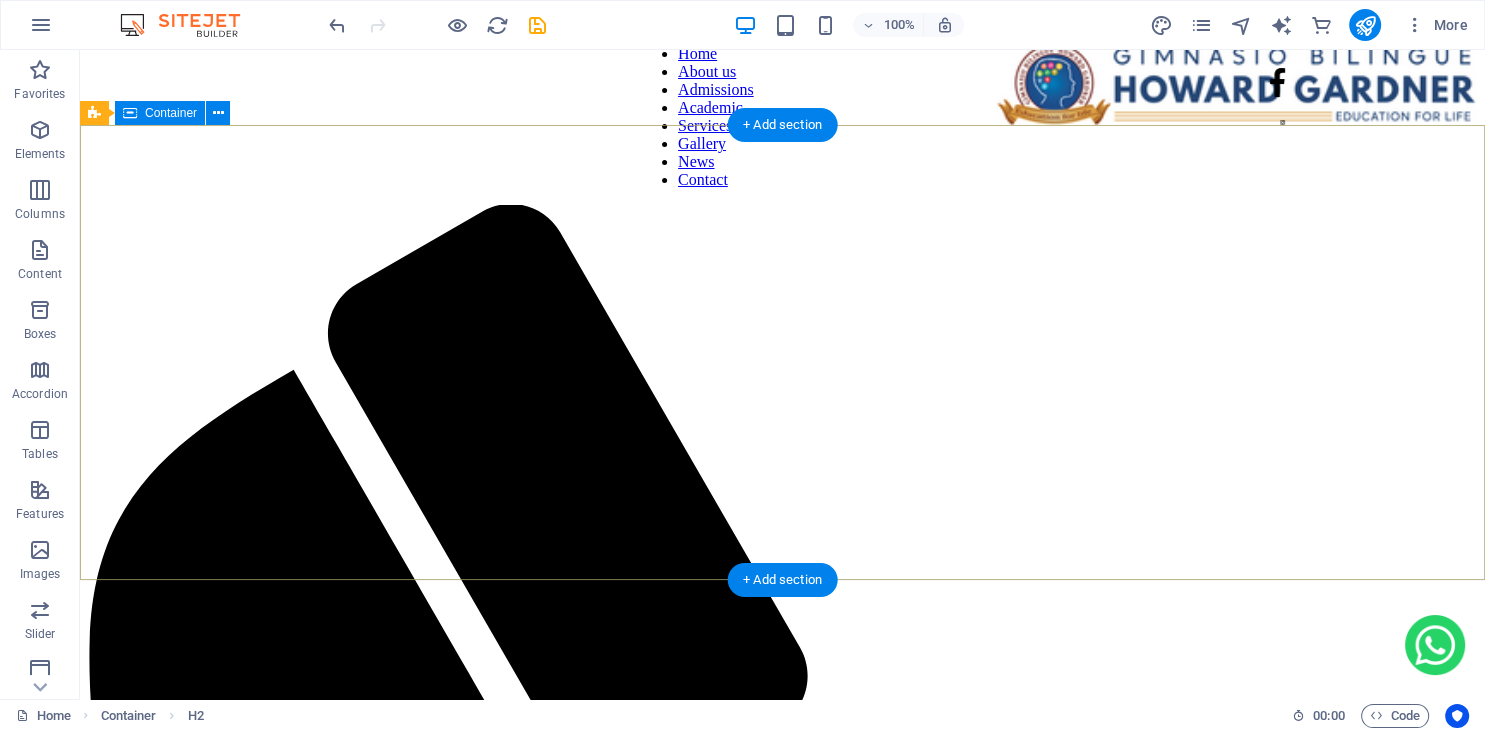 scroll, scrollTop: 0, scrollLeft: 0, axis: both 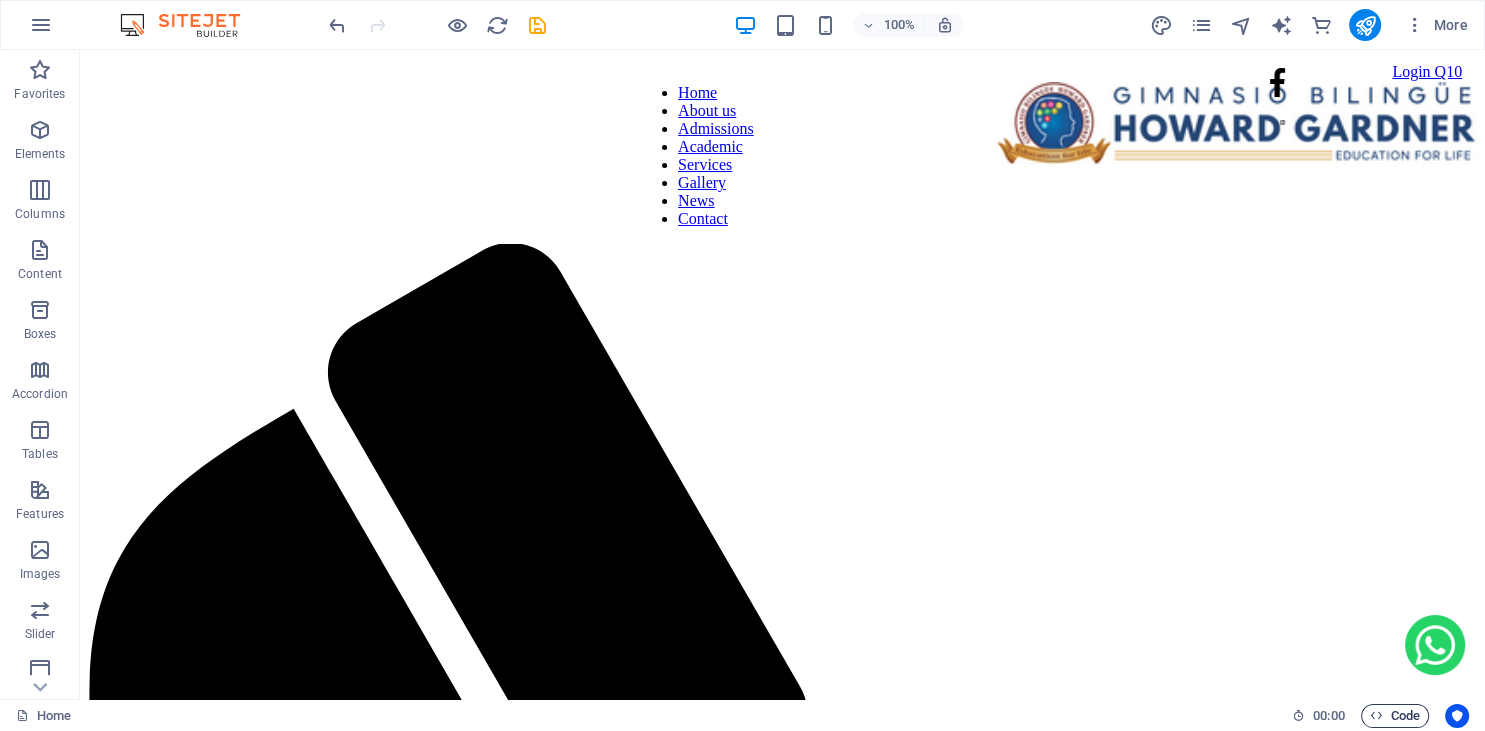 click at bounding box center [1376, 715] 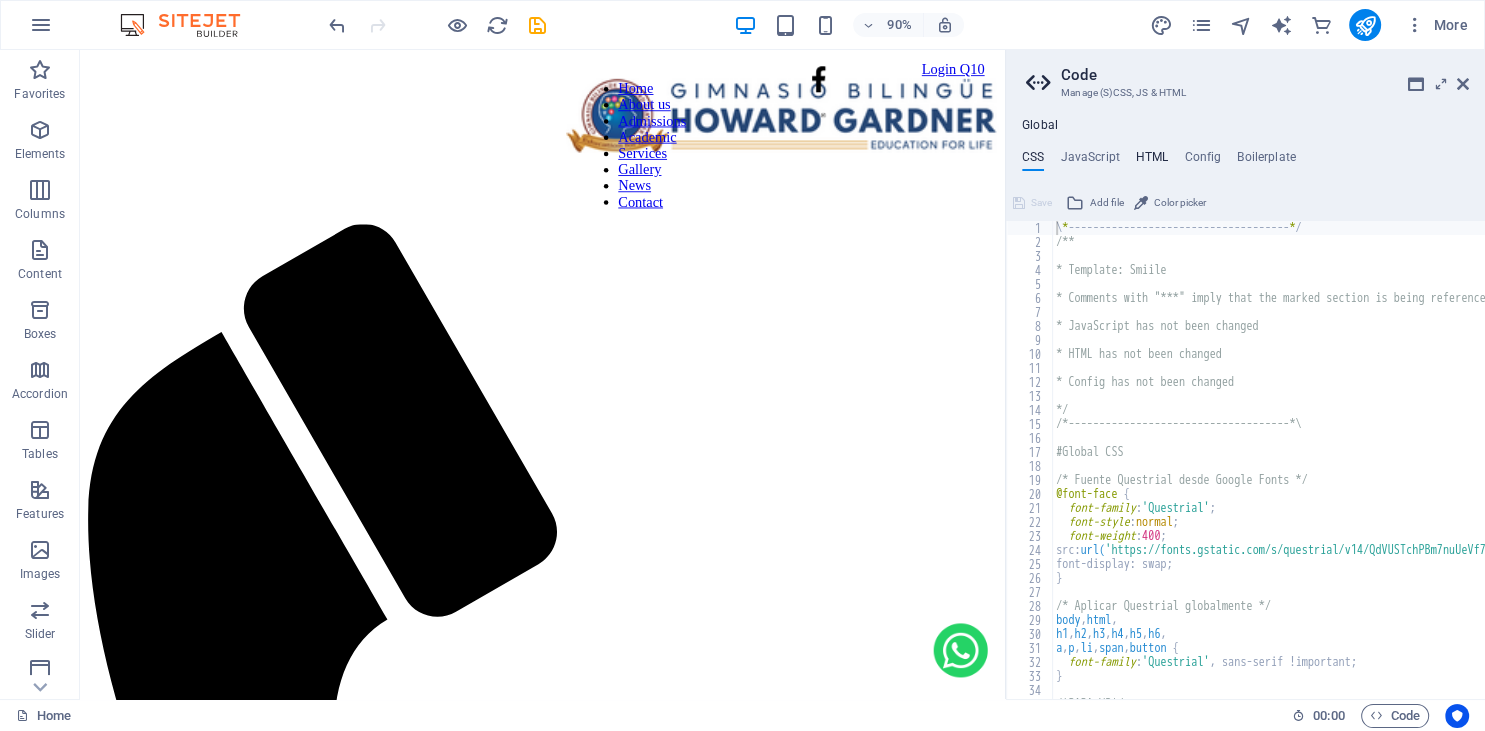 click on "HTML" at bounding box center (1152, 161) 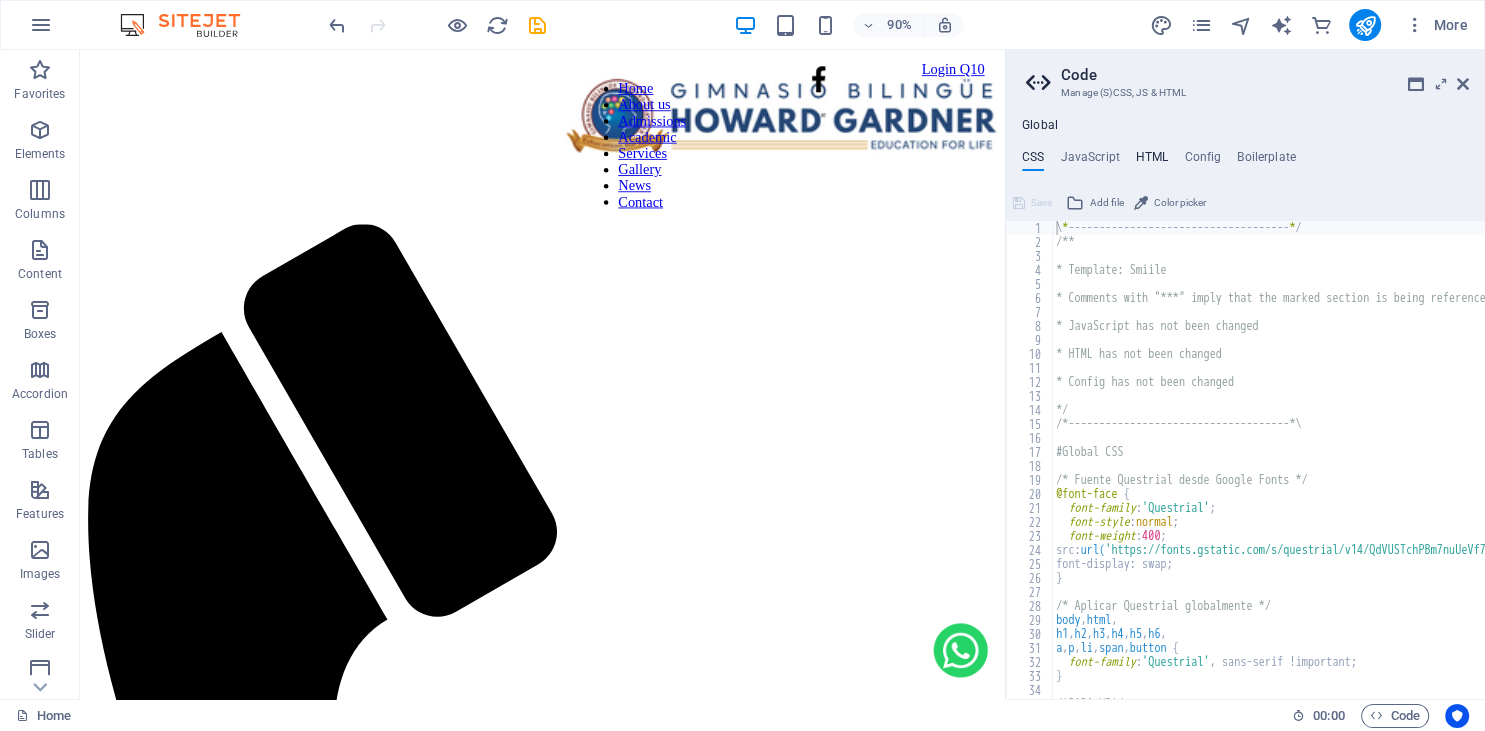 type on "<a href="https://wa.me/573165102766" class="whatsapp-button" target="_blank" title="Escríbenos por WhatsApp">" 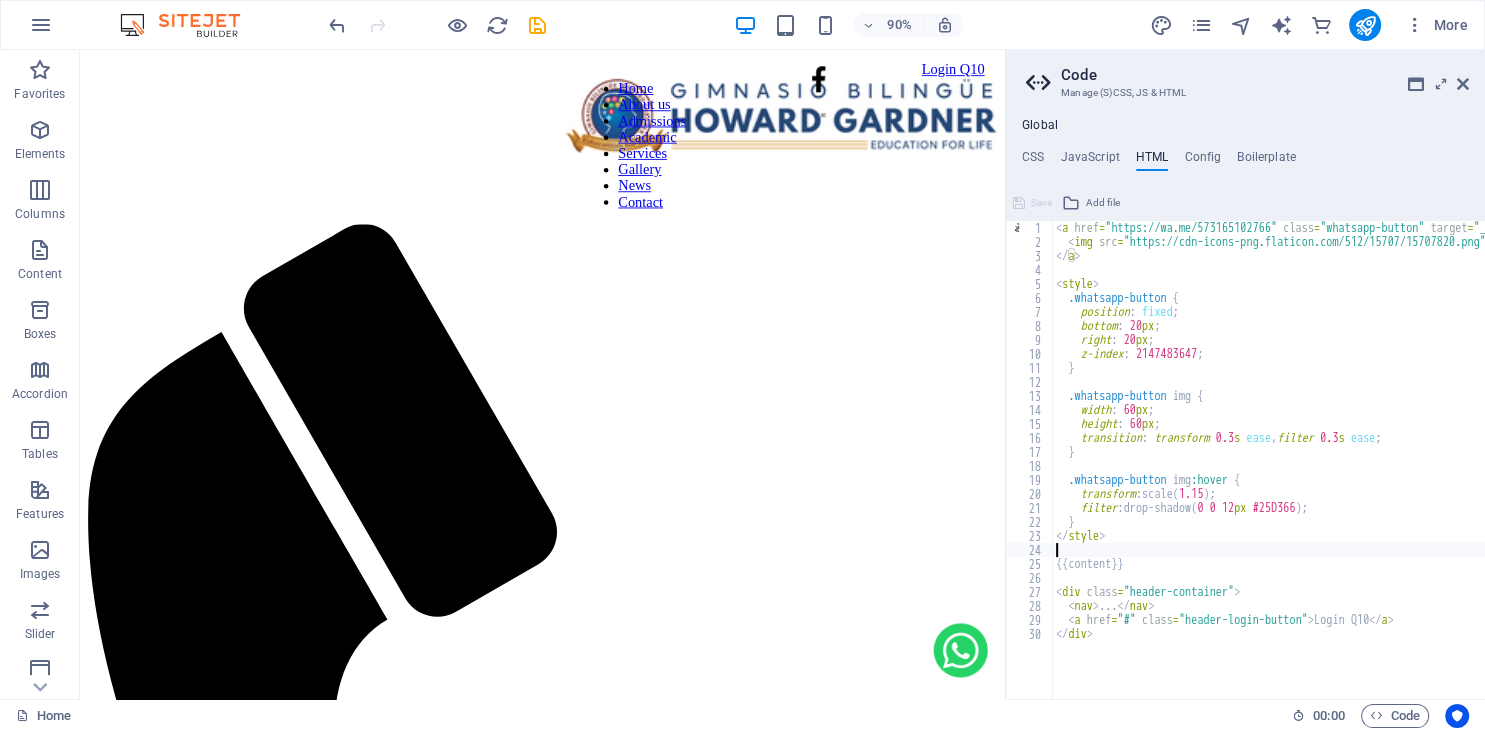 click on "< a   href = "https://wa.me/573165102766"   class = "whatsapp-button"   target = "_blank"   title = "Escríbenos por WhatsApp" >    < img   src = "https://cdn-icons-png.flaticon.com/512/15707/15707820.png"   alt = "WhatsApp"   style = "width:60px; height:60px;" > </ a > < style >    .whatsapp-button   {      position :   fixed ;      bottom :   20 px ;      right :   20 px ;      z-index :   2147483647 ;    }    .whatsapp-button   img   {      width :   60 px ;      height :   60 px ;      transition :   transform   0.3 s   ease ,  filter   0.3 s   ease ;    }    .whatsapp-button   img :hover   {      transform :  scale( 1.15 ) ;      filter :  drop-shadow( 0   0   12 px   #25D366 ) ;    } </ style > {{content}} < div   class = "header-container" >    < nav > ... </ nav >    < a   href = "#"   class = "header-login-button" > Login Q10 </ a > </ div >" at bounding box center [1456, 474] 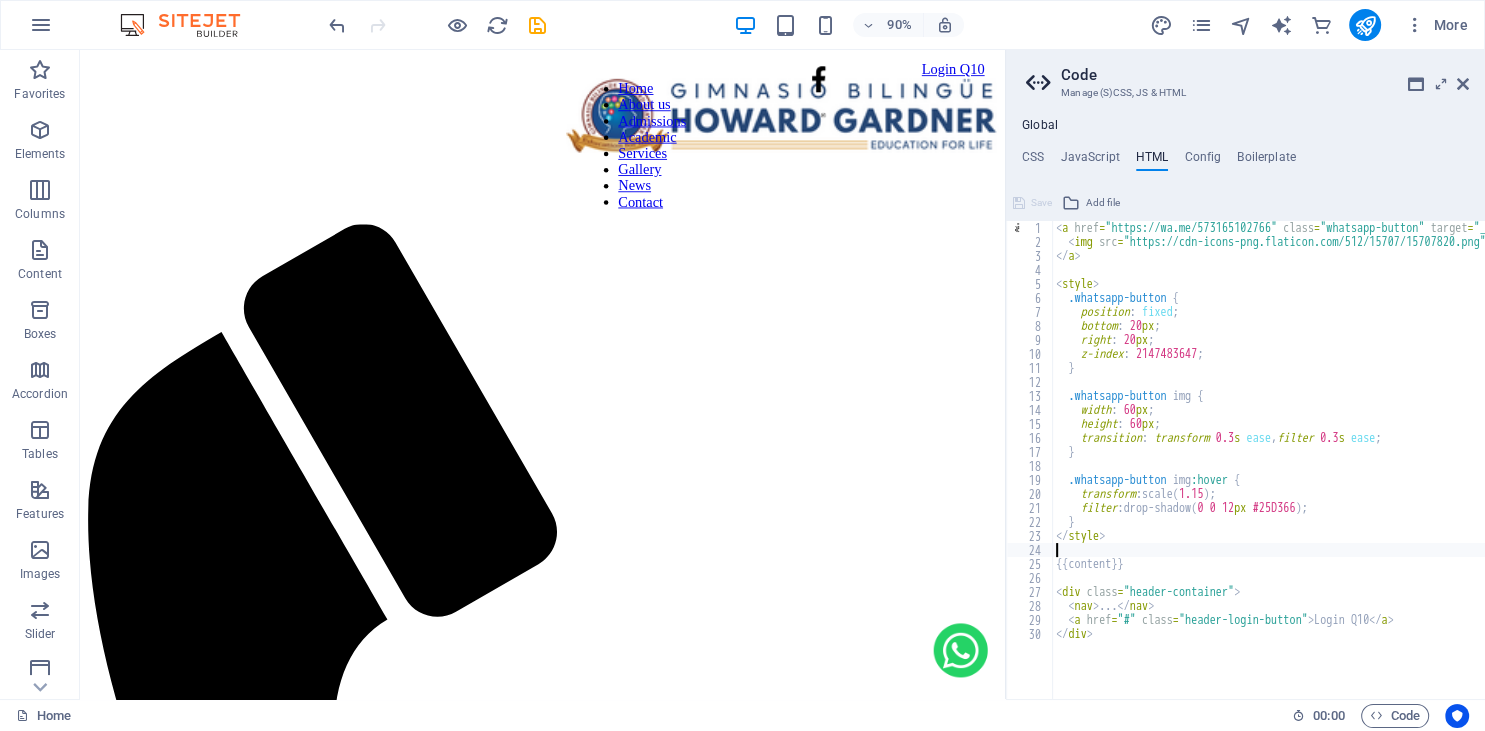 paste on "</style>" 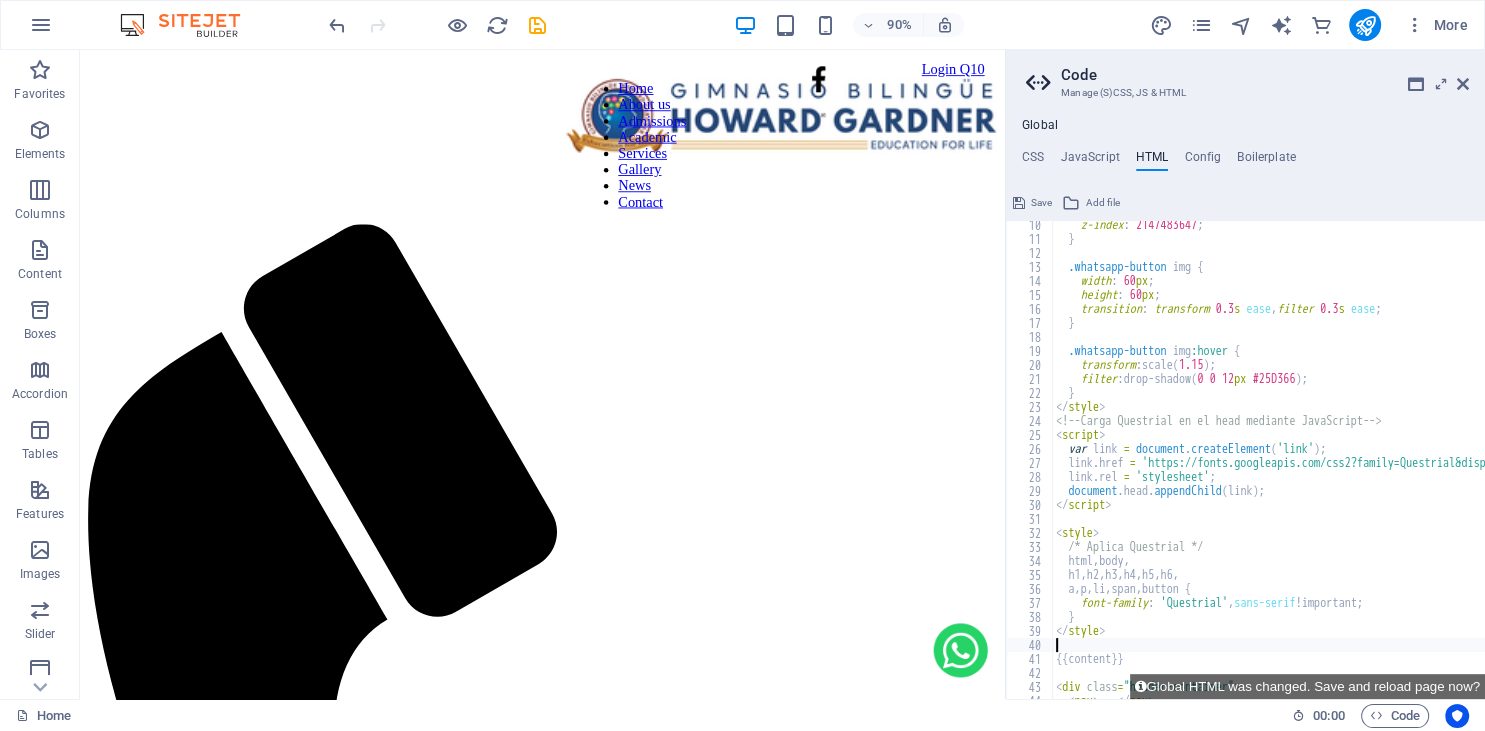 scroll, scrollTop: 125, scrollLeft: 0, axis: vertical 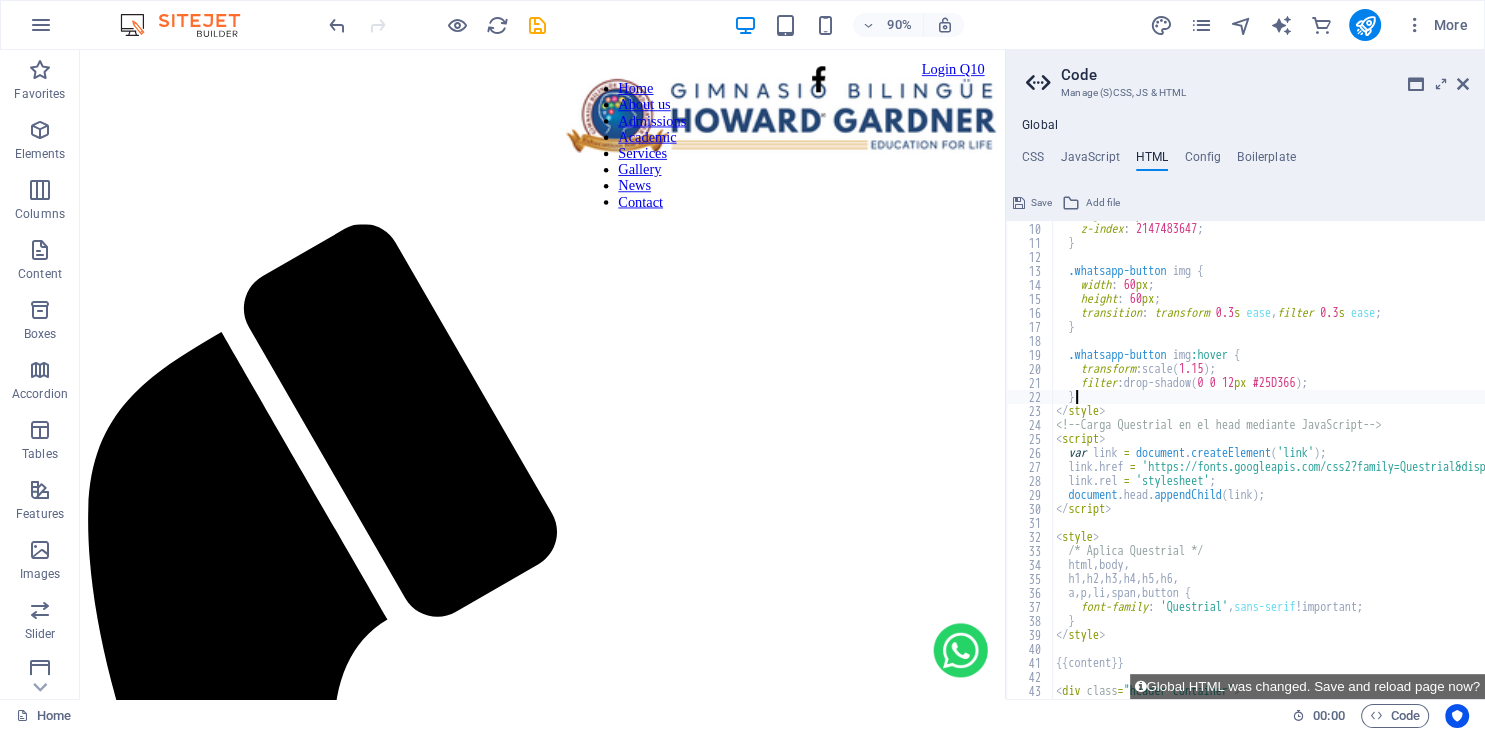click on "right :   20 px ;      z-index :   2147483647 ;    }    .whatsapp-button   img   {      width :   60 px ;      height :   60 px ;      transition :   transform   0.3 s   ease ,  filter   0.3 s   ease ;    }    .whatsapp-button   img :hover   {      transform :  scale( 1.15 ) ;      filter :  drop-shadow( 0   0   12 px   #25D366 ) ;    } </ style > <!--  Carga Questrial en el head mediante JavaScript  --> < script >    var   link   =   document . createElement ( 'link' ) ;    link . href   =   'https://fonts.googleapis.com/css2?family=Questrial&display=swap' ;    link . rel   =   'stylesheet' ;    document . head . appendChild ( link ) ; </ script > < style >    /* Aplica Questrial */    html ,  body ,    h1 ,  h2 ,  h3 ,  h4 ,  h5 ,  h6 ,    a ,  p ,  li ,  span ,  button   {      font-family :   ' Questrial ' ,  sans-serif  !important ;    } </ style > {{content}} < div   class = "header-container" >    < nav > ... </ nav >" at bounding box center (1456, 461) 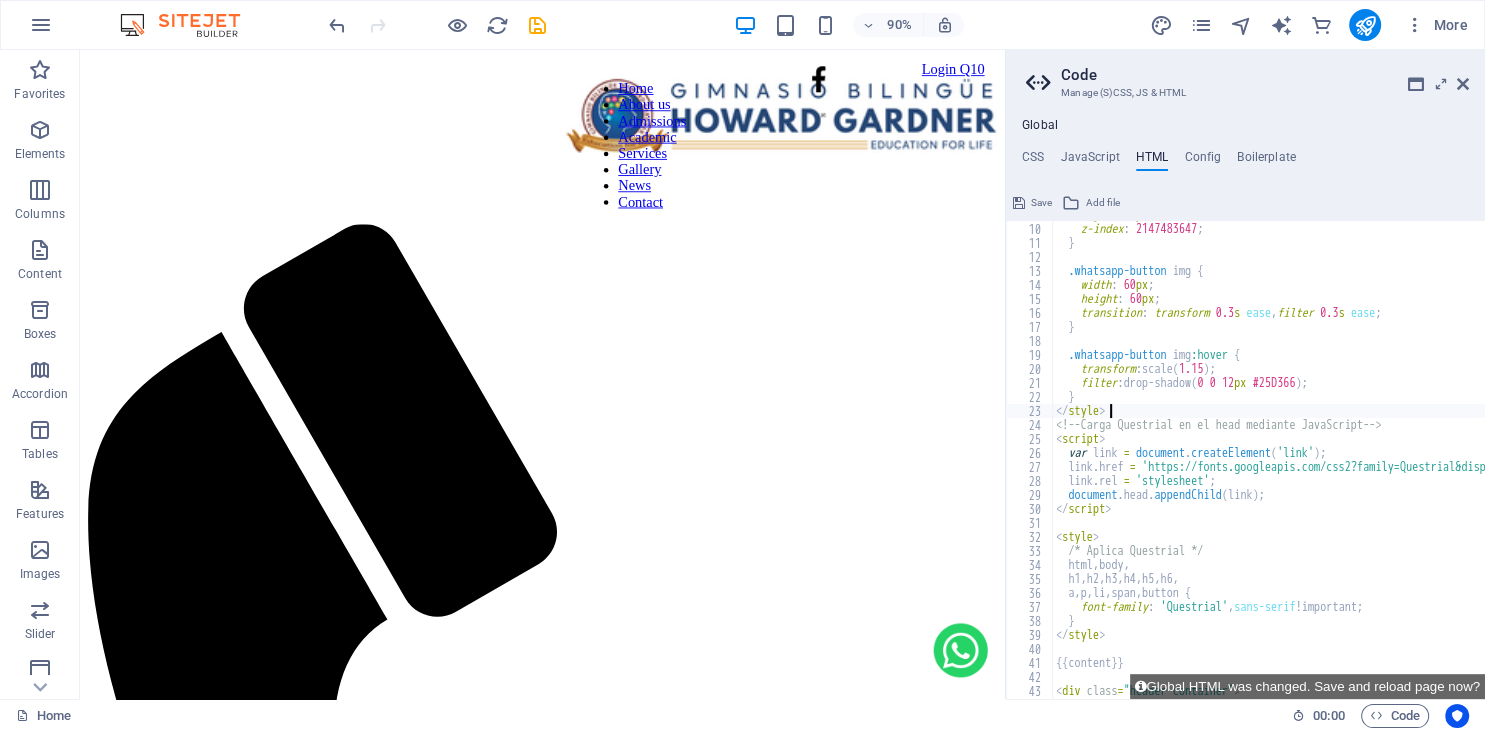 click on "right :   20 px ;      z-index :   2147483647 ;    }    .whatsapp-button   img   {      width :   60 px ;      height :   60 px ;      transition :   transform   0.3 s   ease ,  filter   0.3 s   ease ;    }    .whatsapp-button   img :hover   {      transform :  scale( 1.15 ) ;      filter :  drop-shadow( 0   0   12 px   #25D366 ) ;    } </ style > <!--  Carga Questrial en el head mediante JavaScript  --> < script >    var   link   =   document . createElement ( 'link' ) ;    link . href   =   'https://fonts.googleapis.com/css2?family=Questrial&display=swap' ;    link . rel   =   'stylesheet' ;    document . head . appendChild ( link ) ; </ script > < style >    /* Aplica Questrial */    html ,  body ,    h1 ,  h2 ,  h3 ,  h4 ,  h5 ,  h6 ,    a ,  p ,  li ,  span ,  button   {      font-family :   ' Questrial ' ,  sans-serif  !important ;    } </ style > {{content}} < div   class = "header-container" >    < nav > ... </ nav >" at bounding box center [1456, 461] 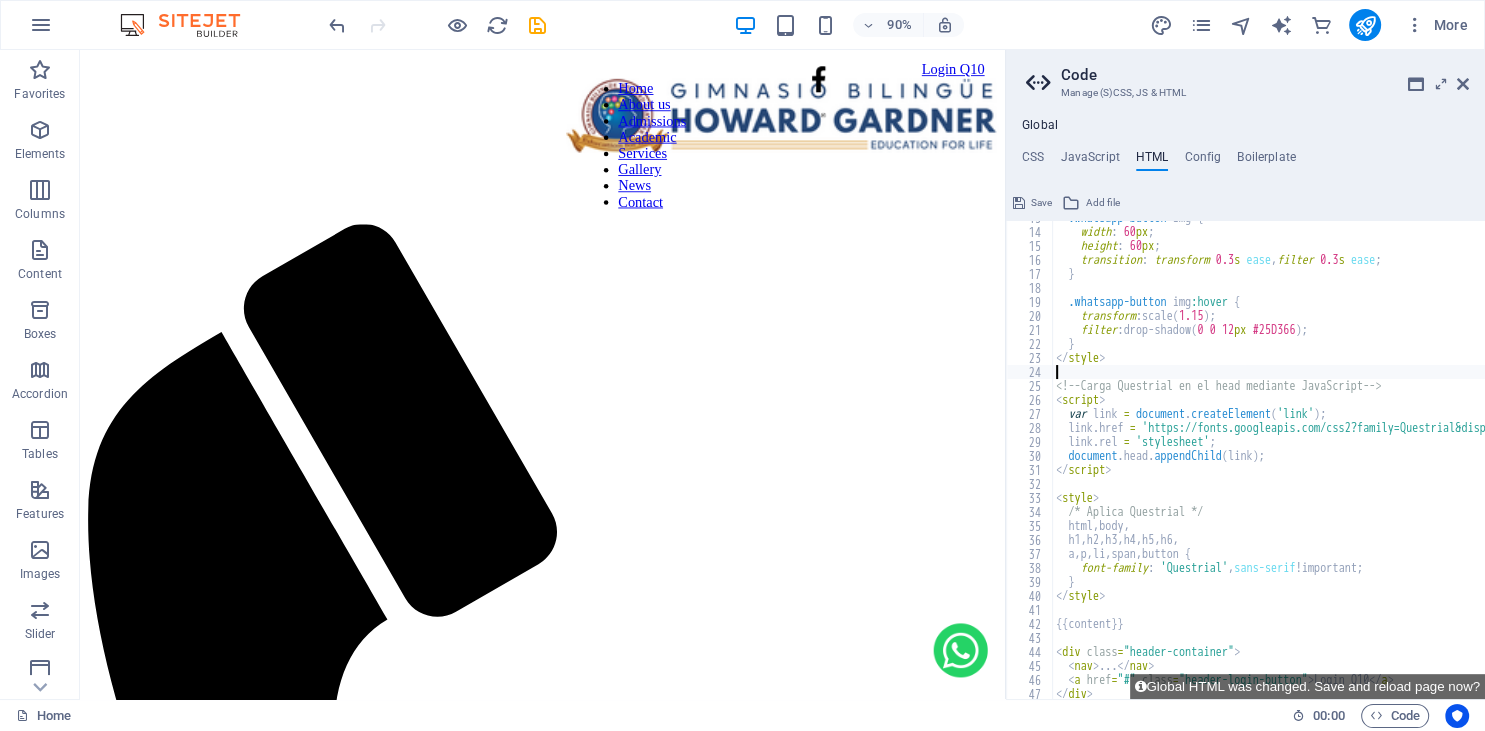 scroll, scrollTop: 180, scrollLeft: 0, axis: vertical 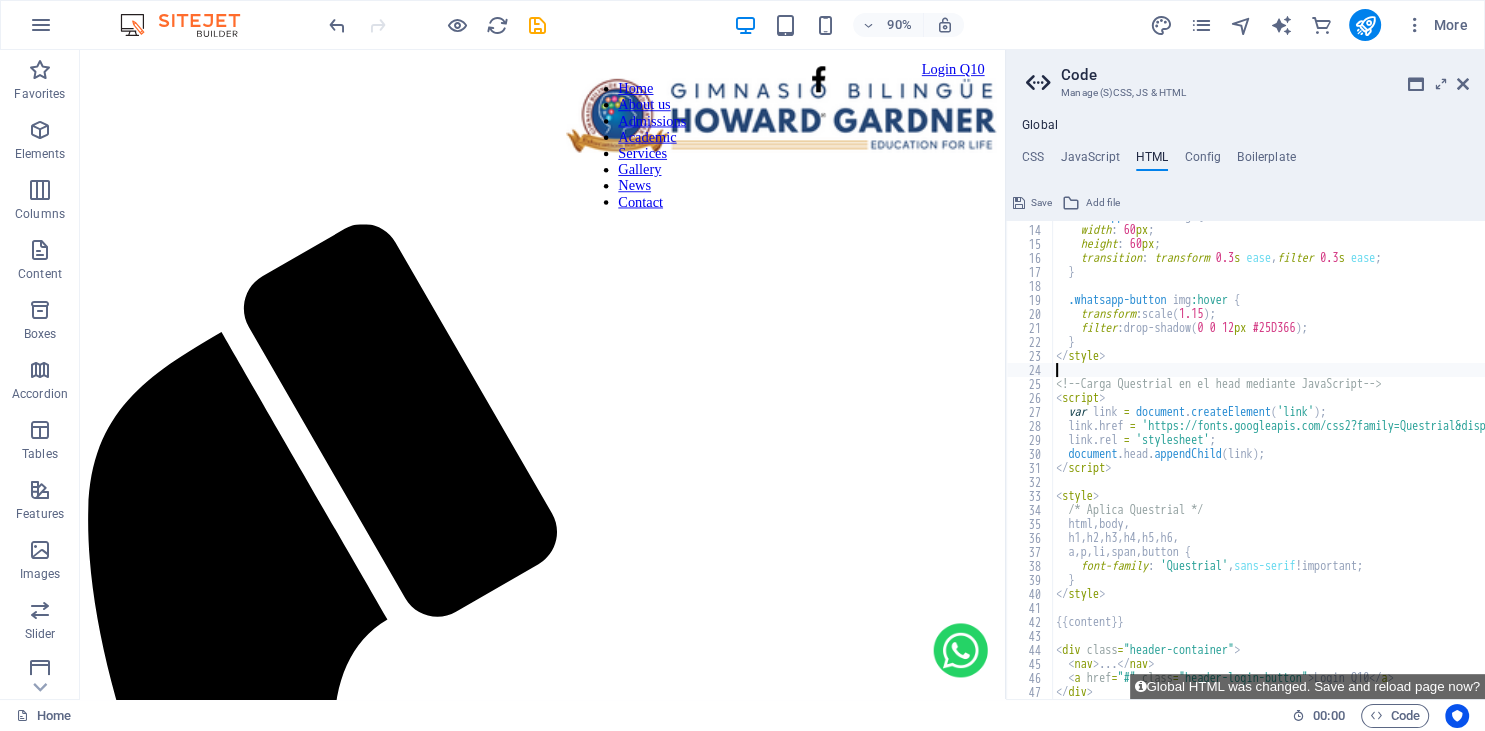 type 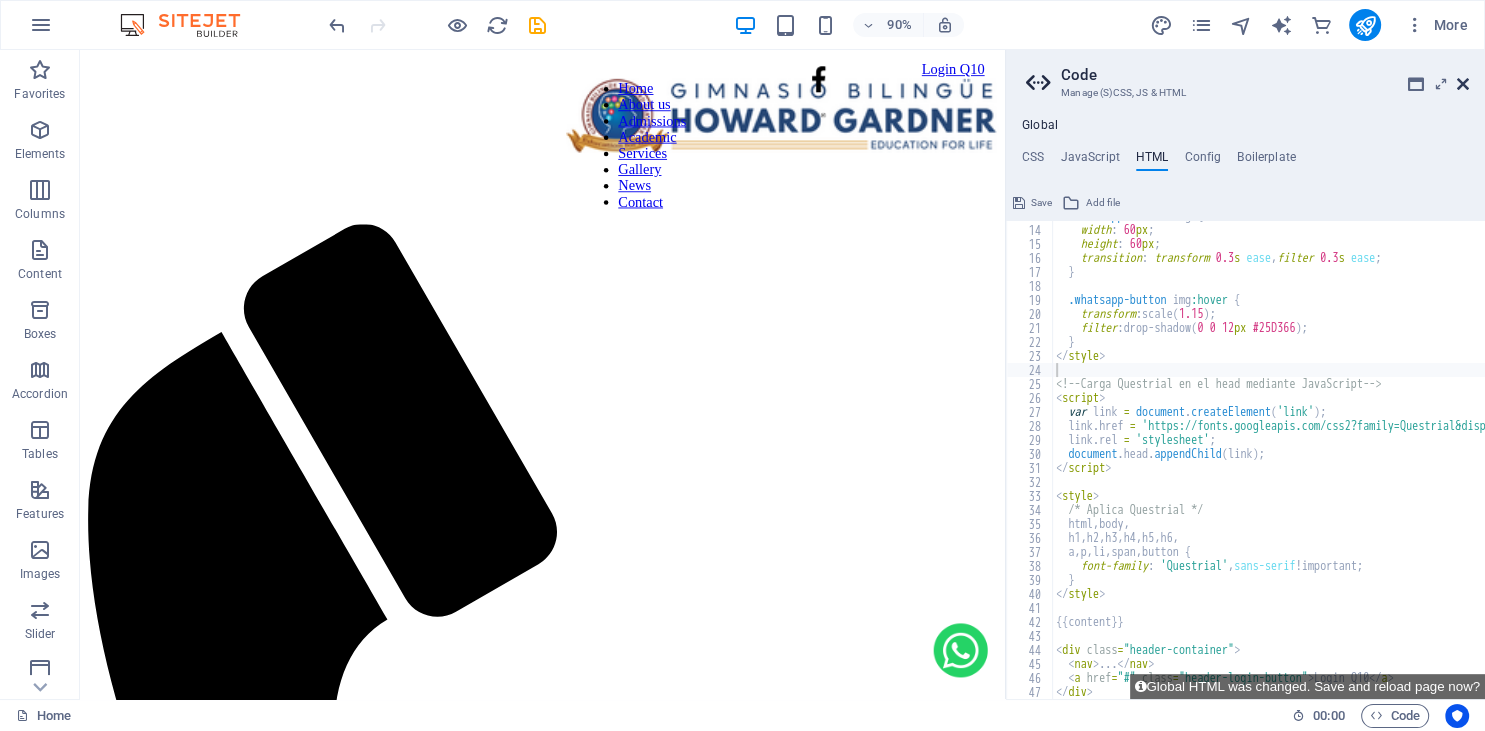 click at bounding box center (1463, 84) 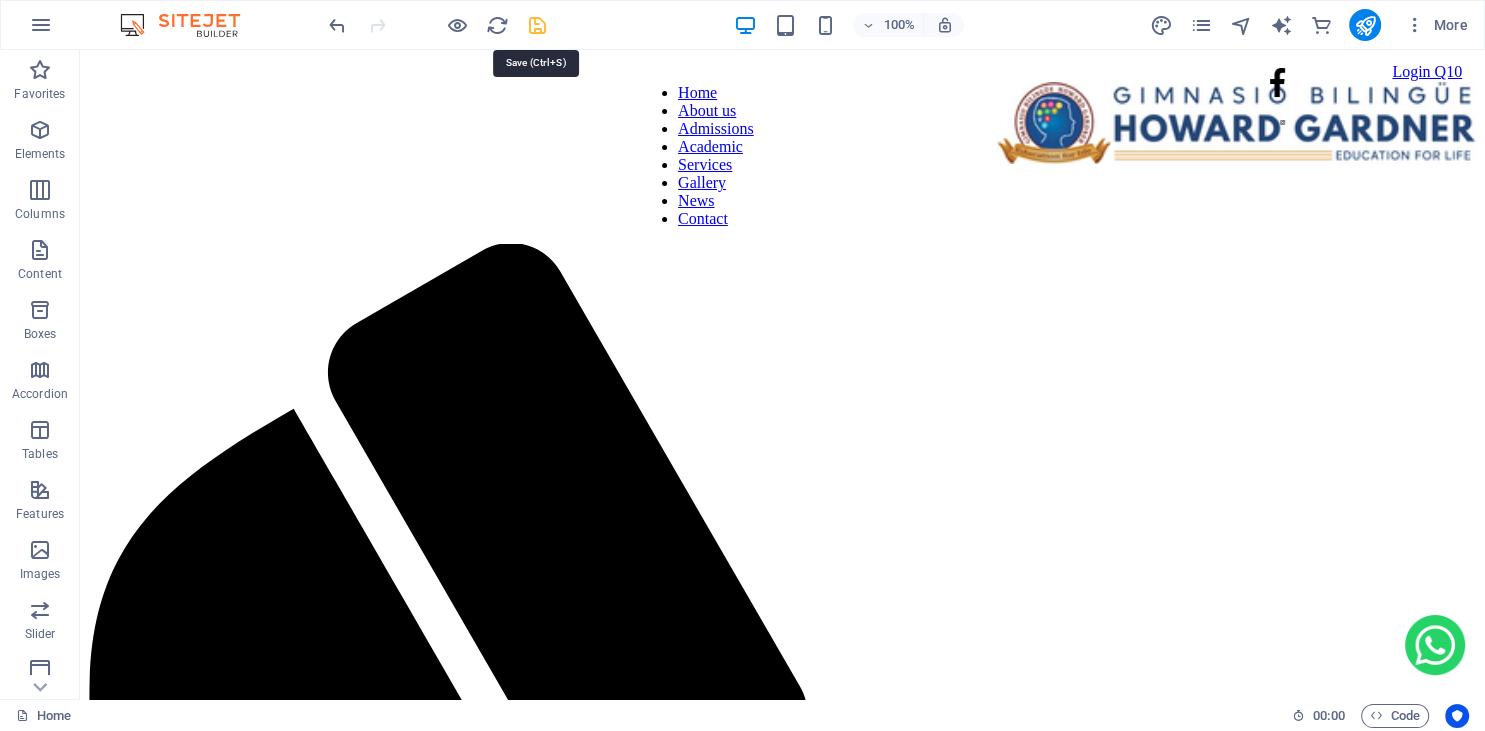 click at bounding box center (537, 25) 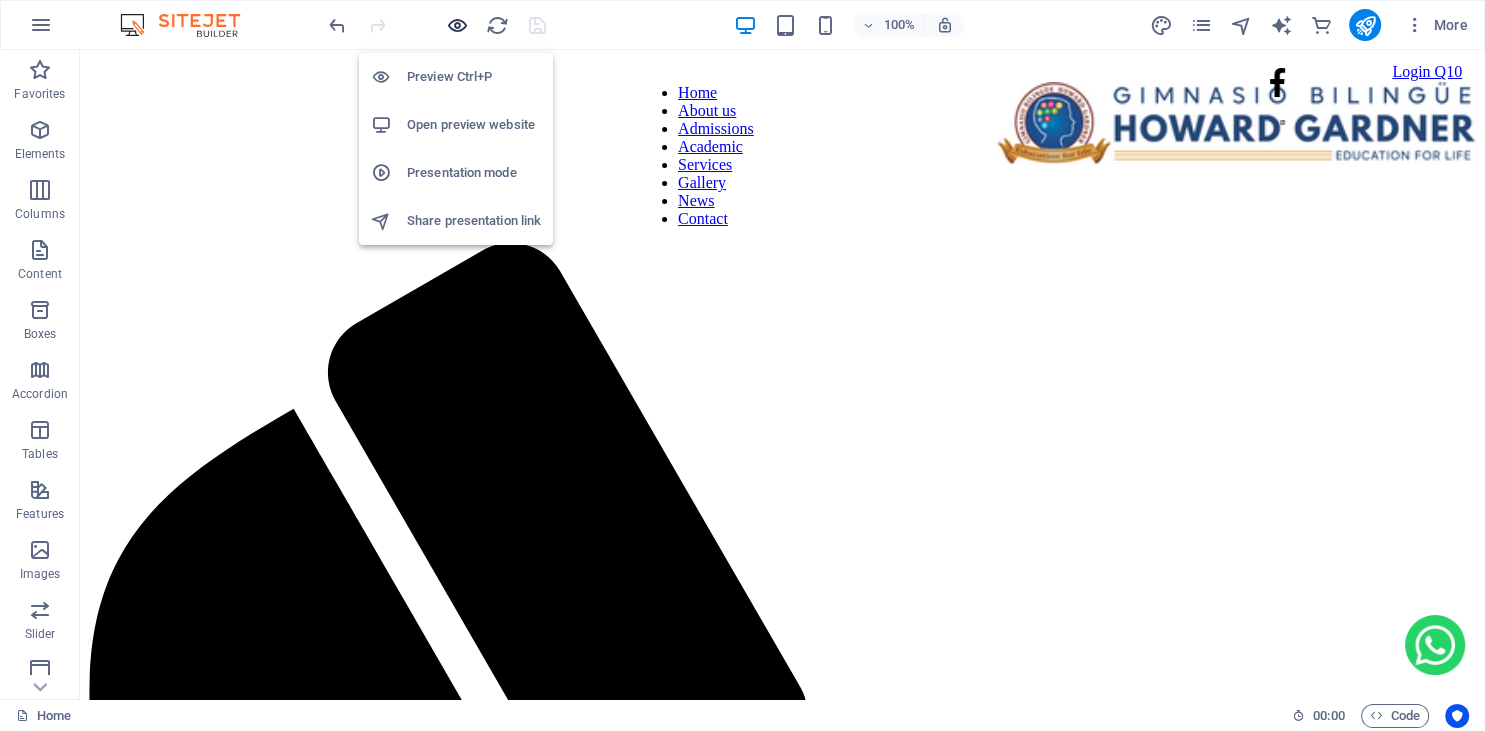click at bounding box center [457, 25] 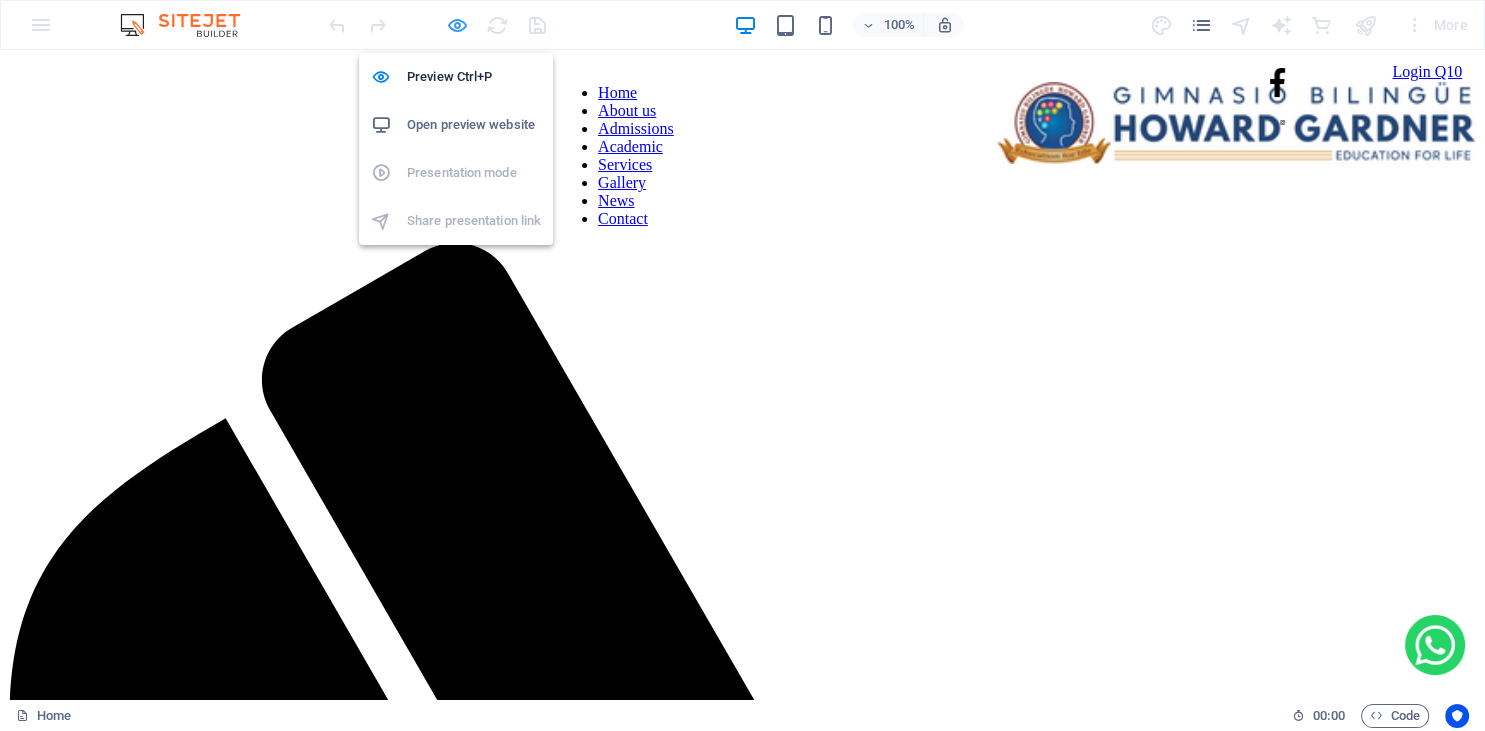 click at bounding box center [457, 25] 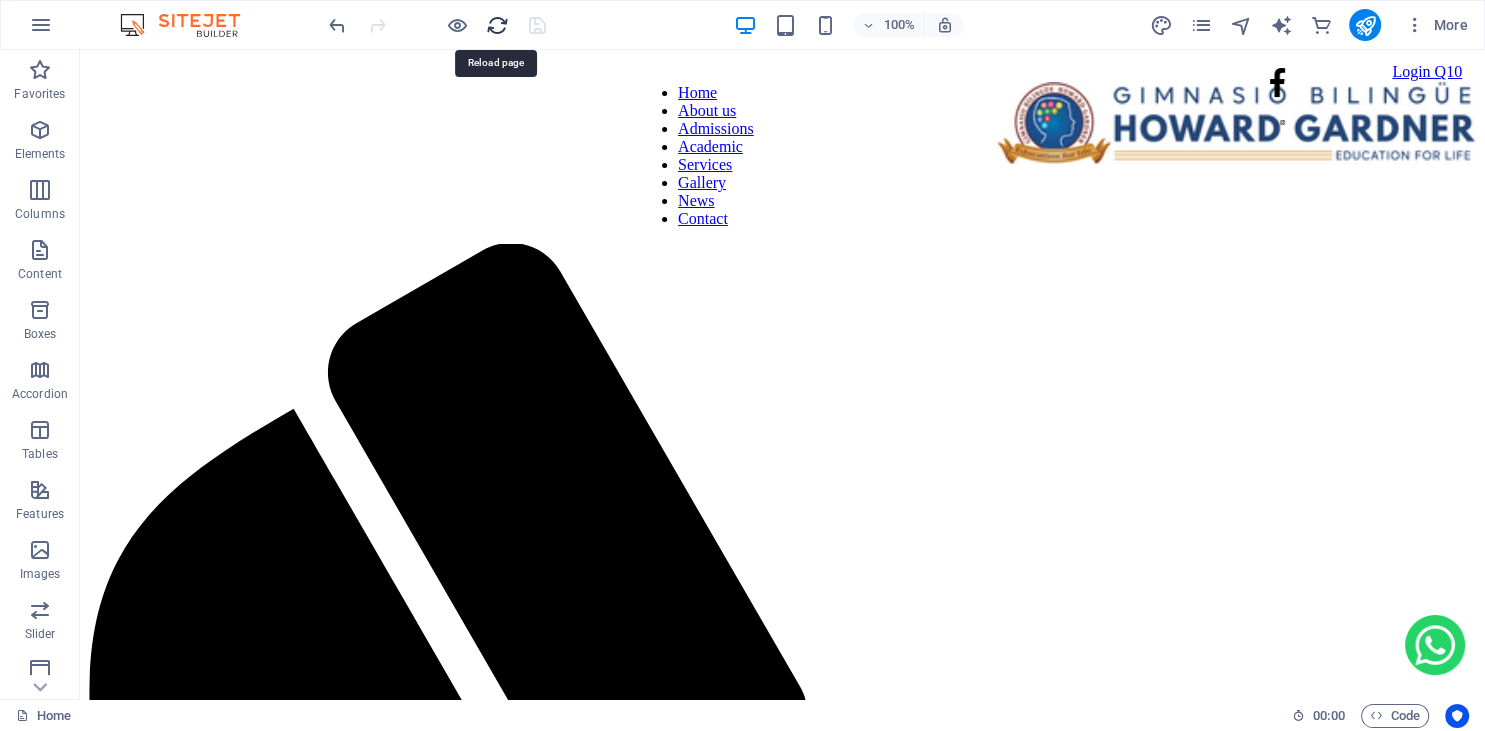 click at bounding box center [497, 25] 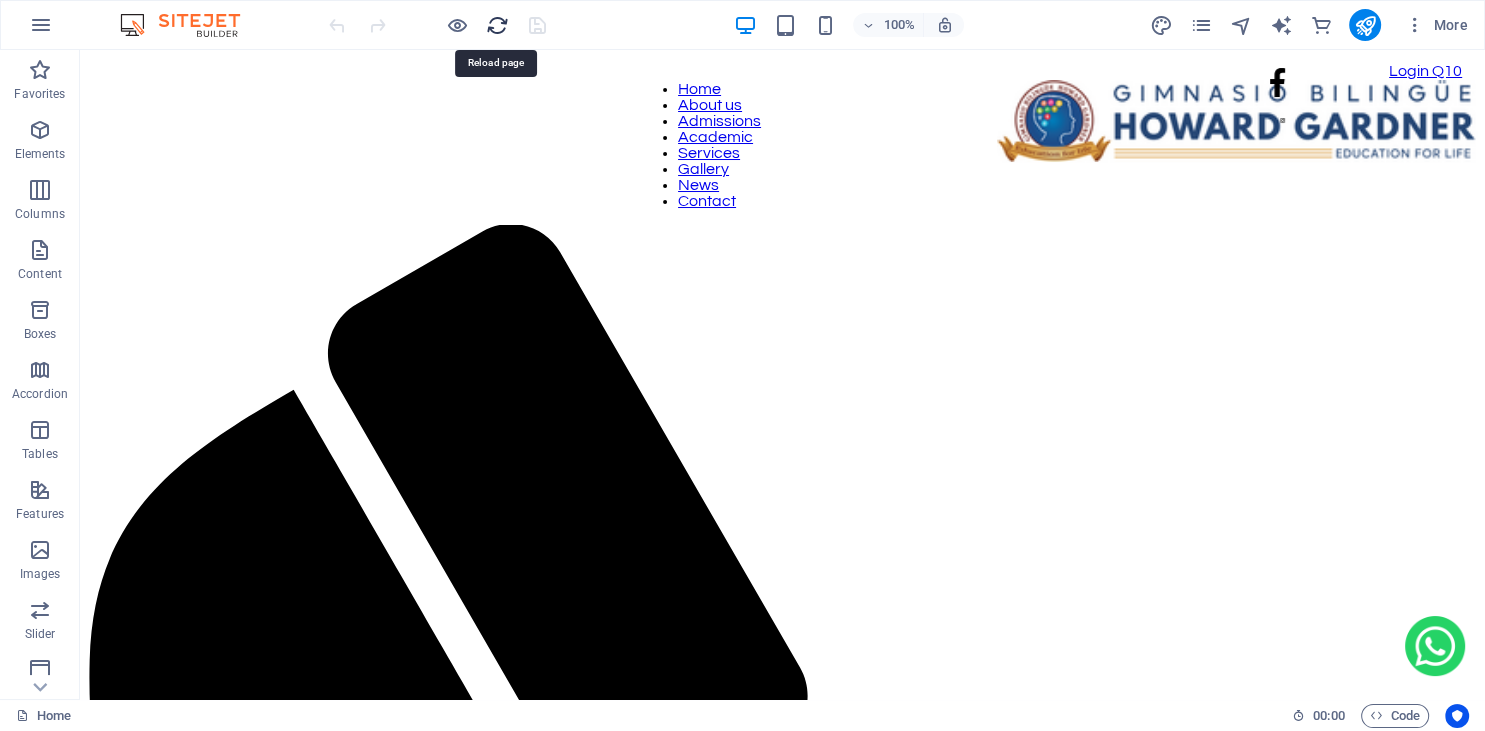scroll, scrollTop: 0, scrollLeft: 0, axis: both 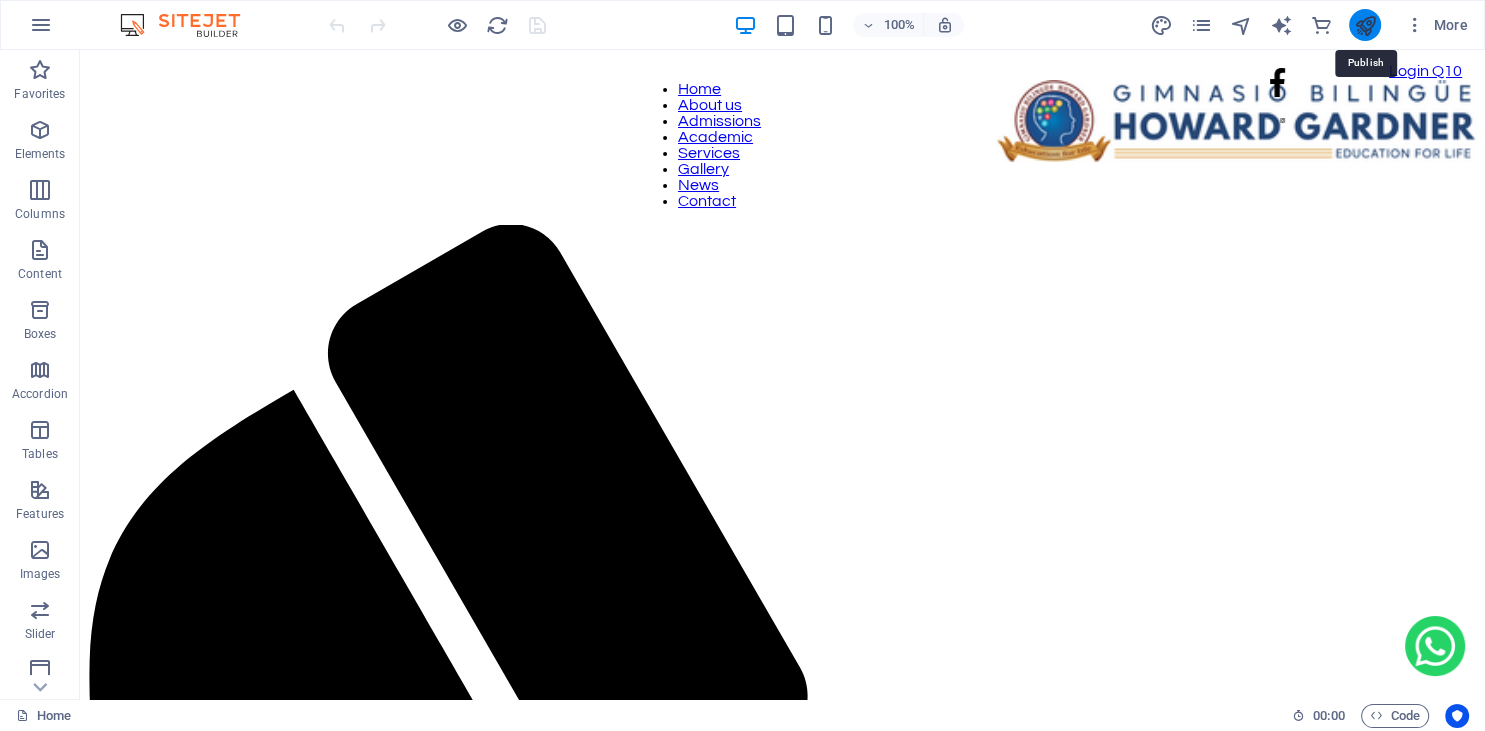 click at bounding box center (1364, 25) 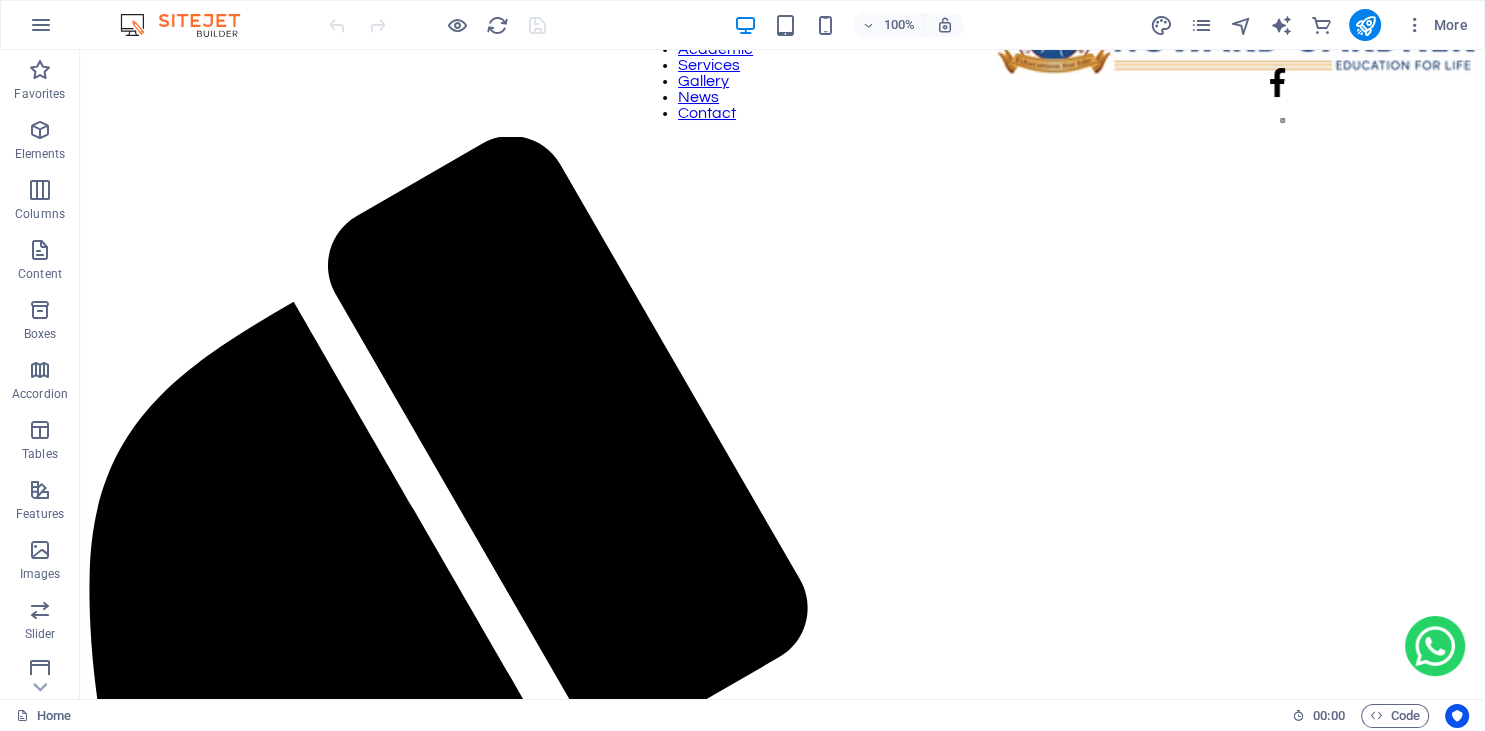 scroll, scrollTop: 0, scrollLeft: 0, axis: both 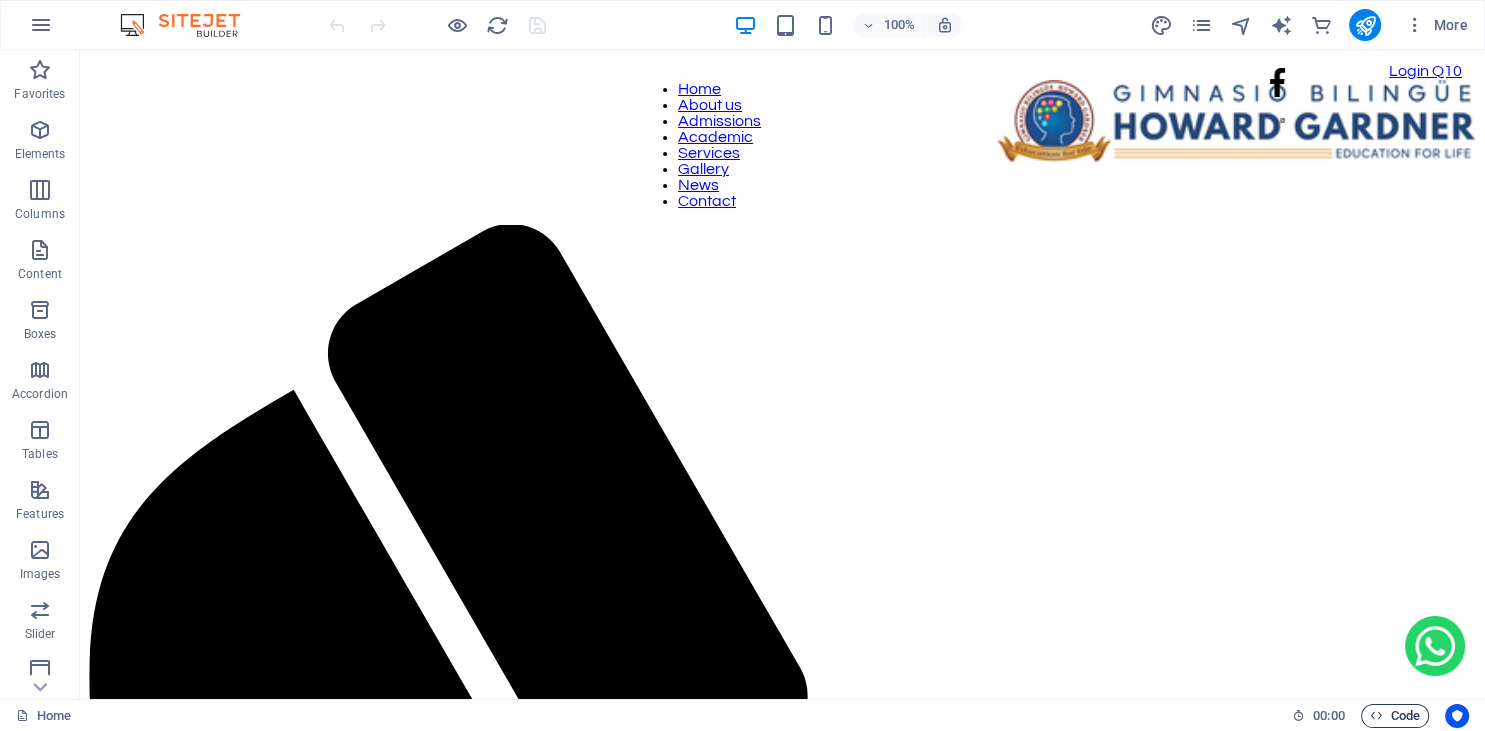 click on "Code" at bounding box center (1395, 716) 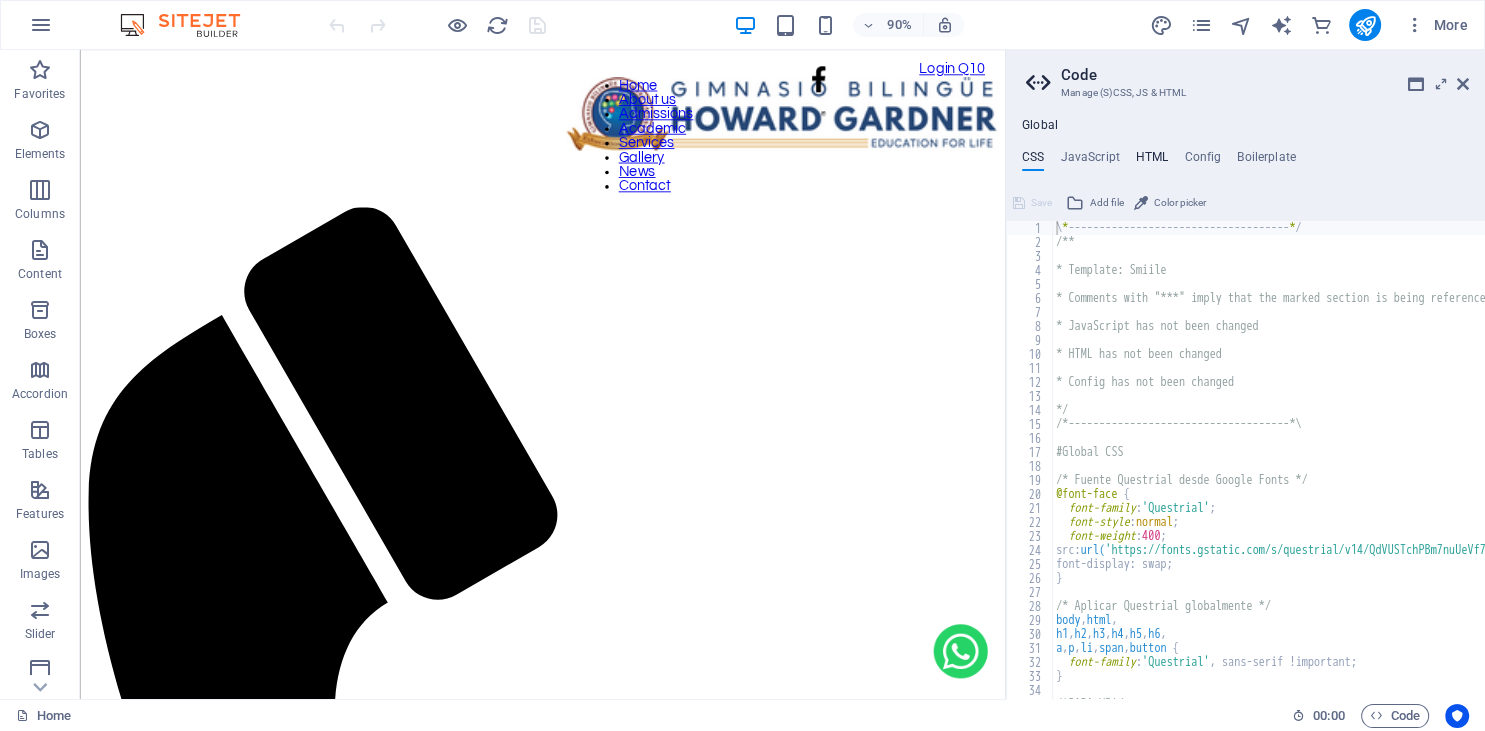 click on "HTML" at bounding box center [1152, 161] 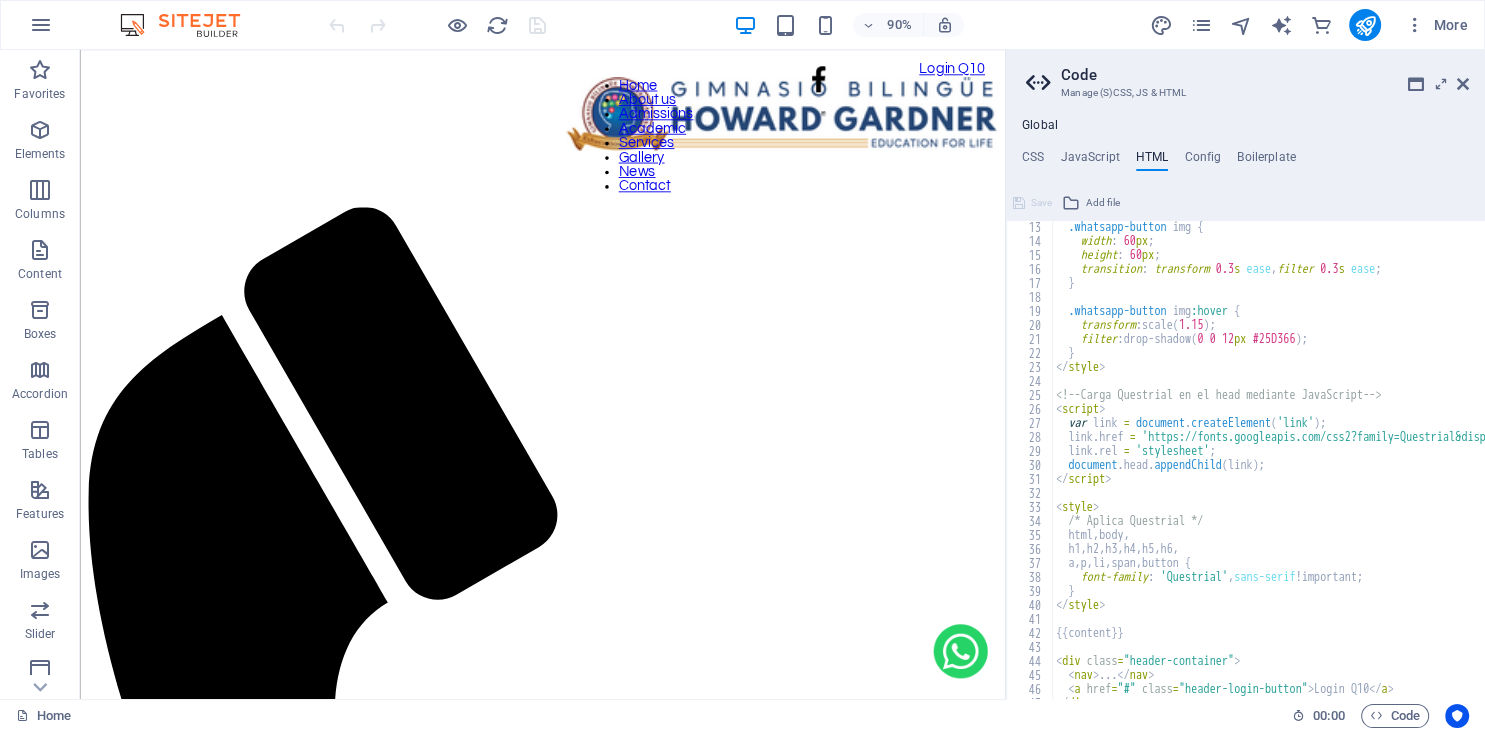 scroll, scrollTop: 180, scrollLeft: 0, axis: vertical 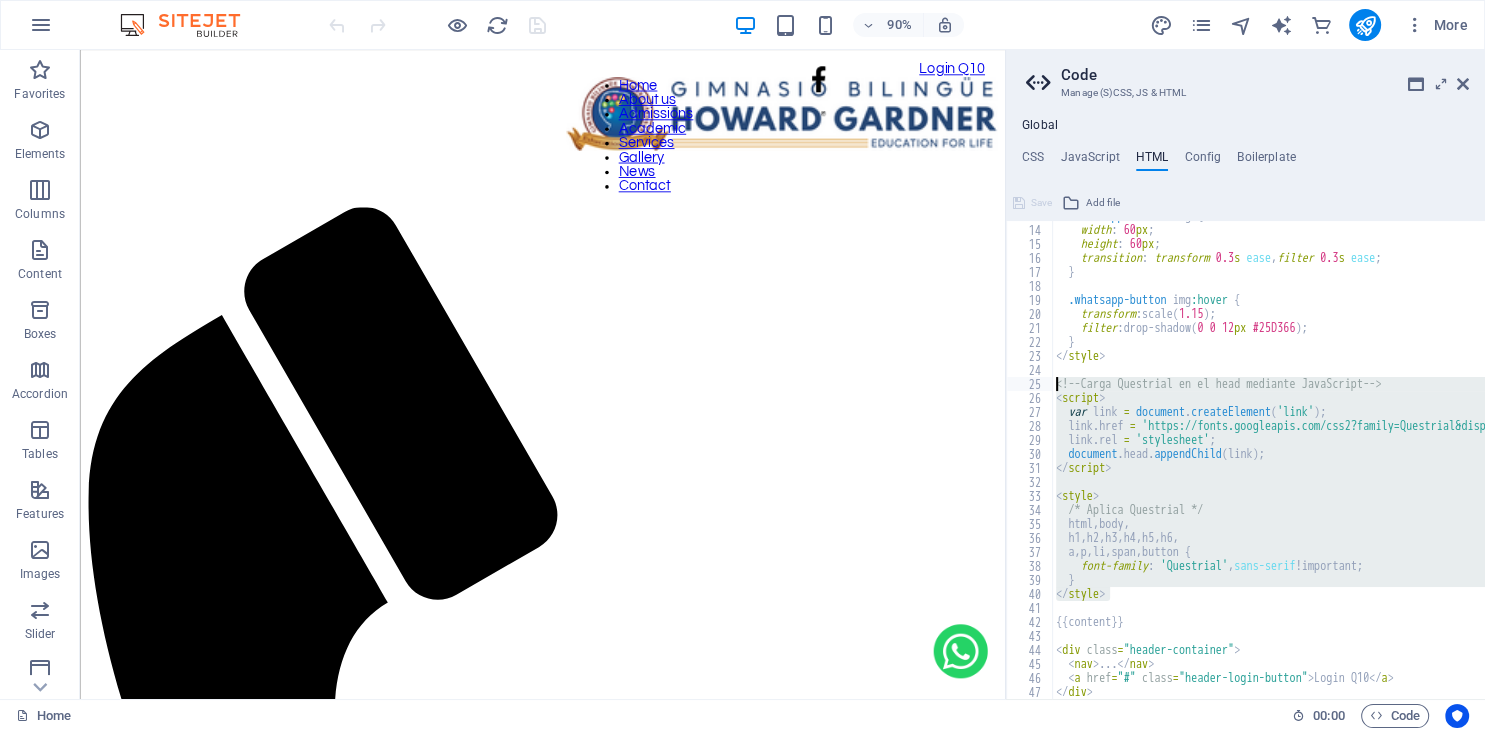 drag, startPoint x: 1131, startPoint y: 595, endPoint x: 1030, endPoint y: 387, distance: 231.225 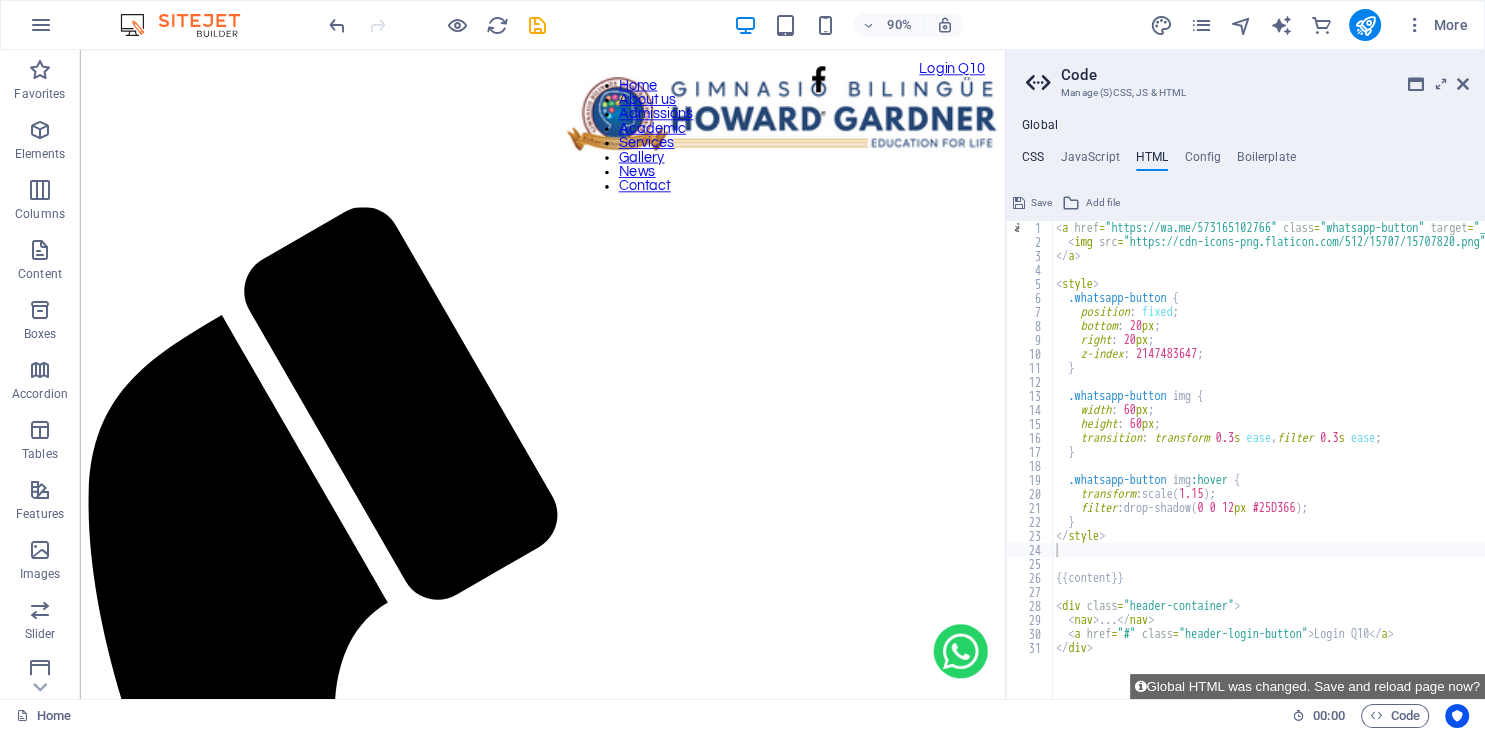 click on "CSS" at bounding box center (1033, 161) 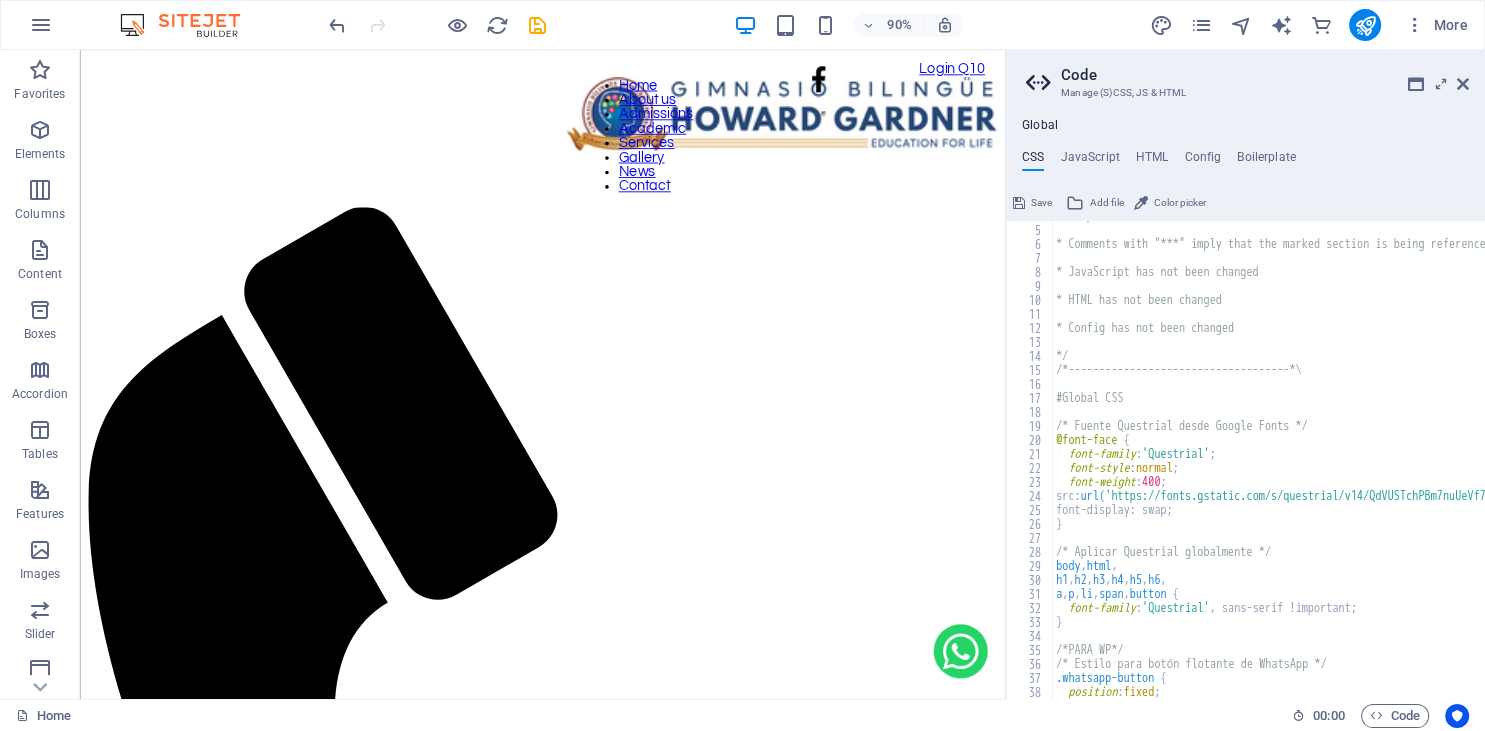 scroll, scrollTop: 0, scrollLeft: 0, axis: both 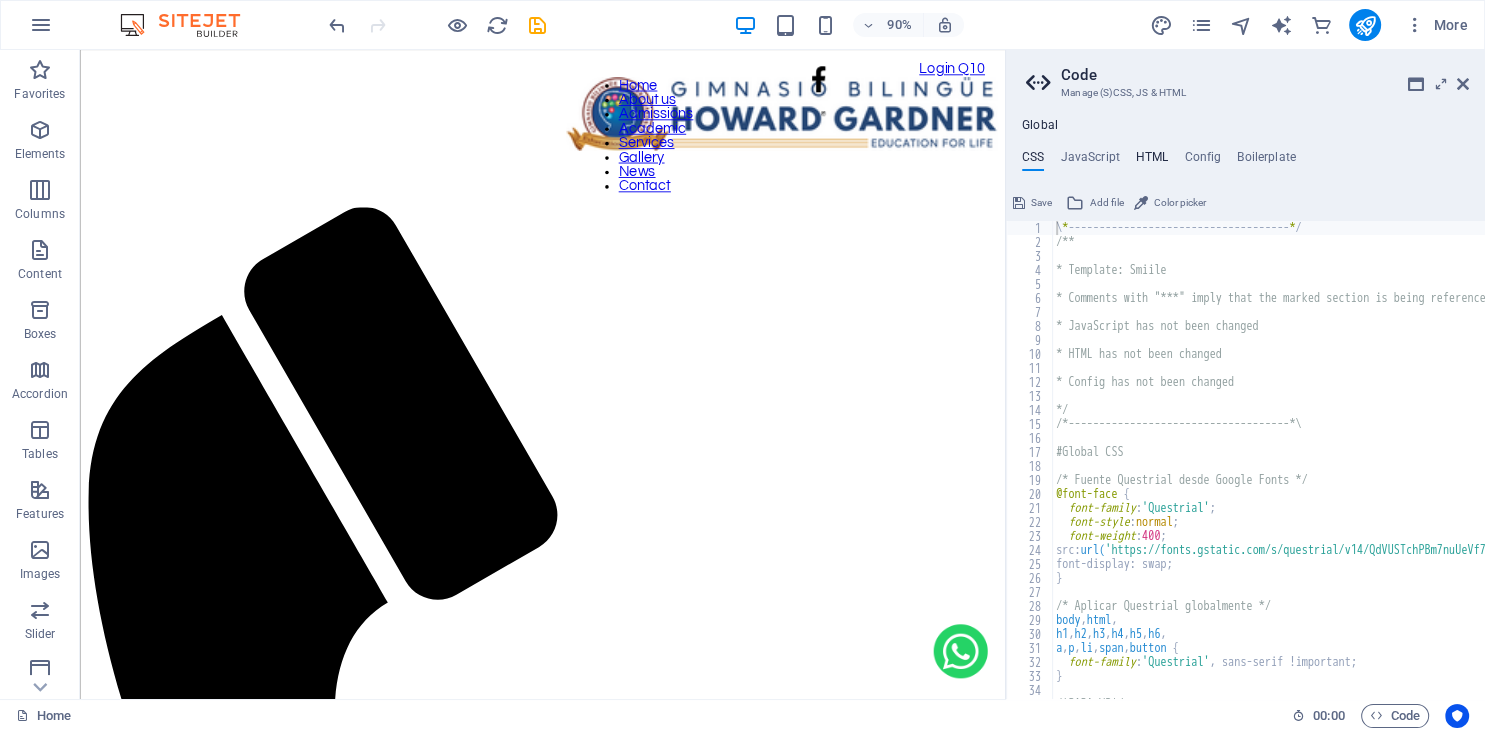 click on "HTML" at bounding box center [1152, 161] 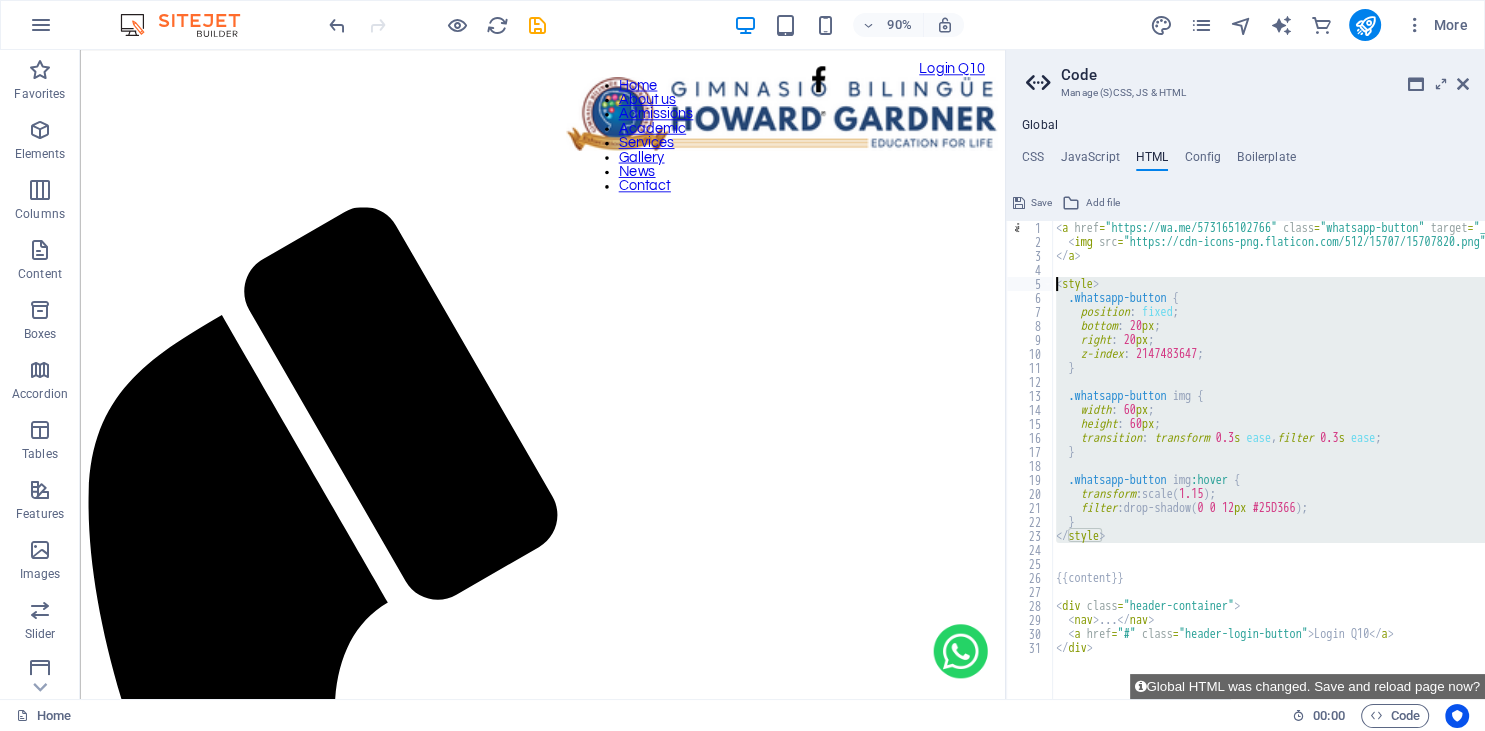 drag, startPoint x: 1076, startPoint y: 554, endPoint x: 1037, endPoint y: 290, distance: 266.86514 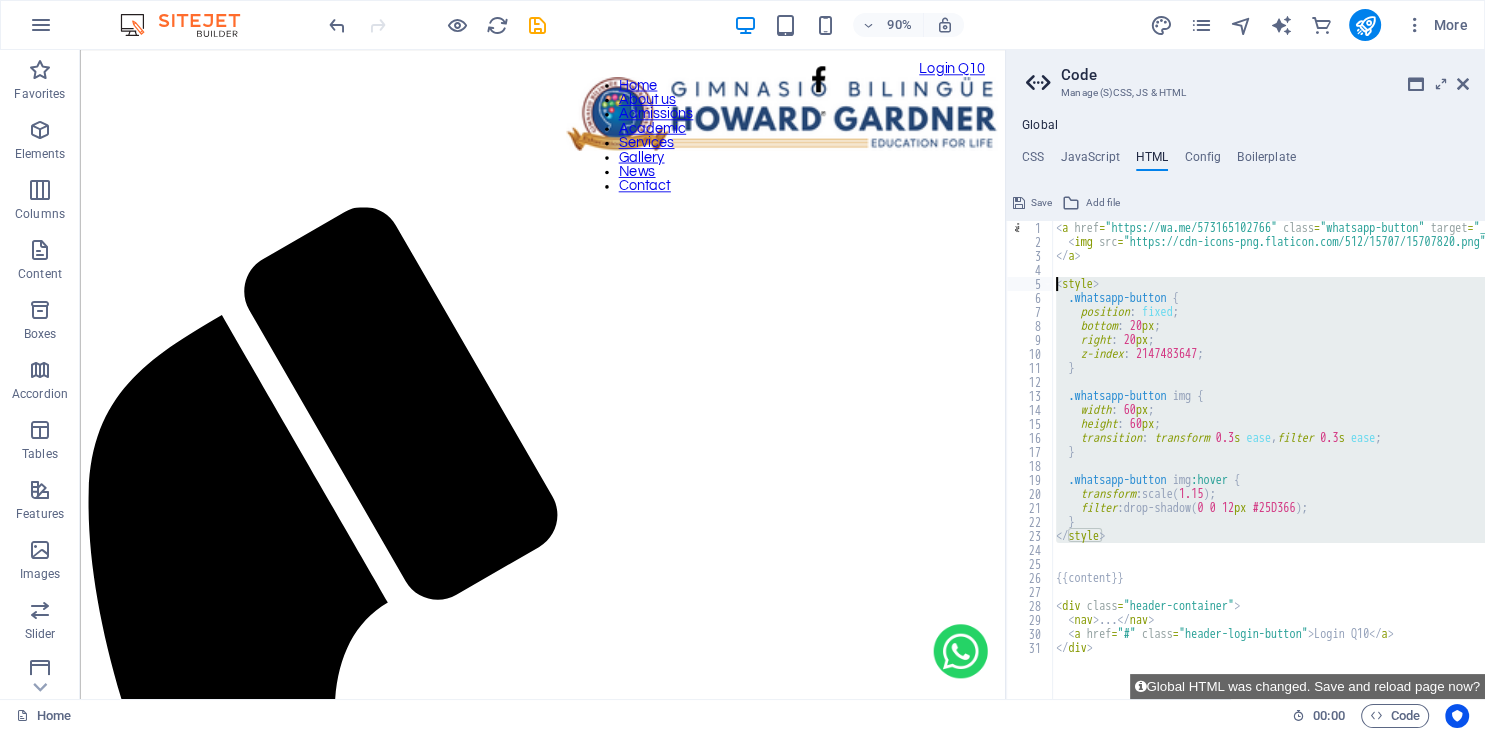 type 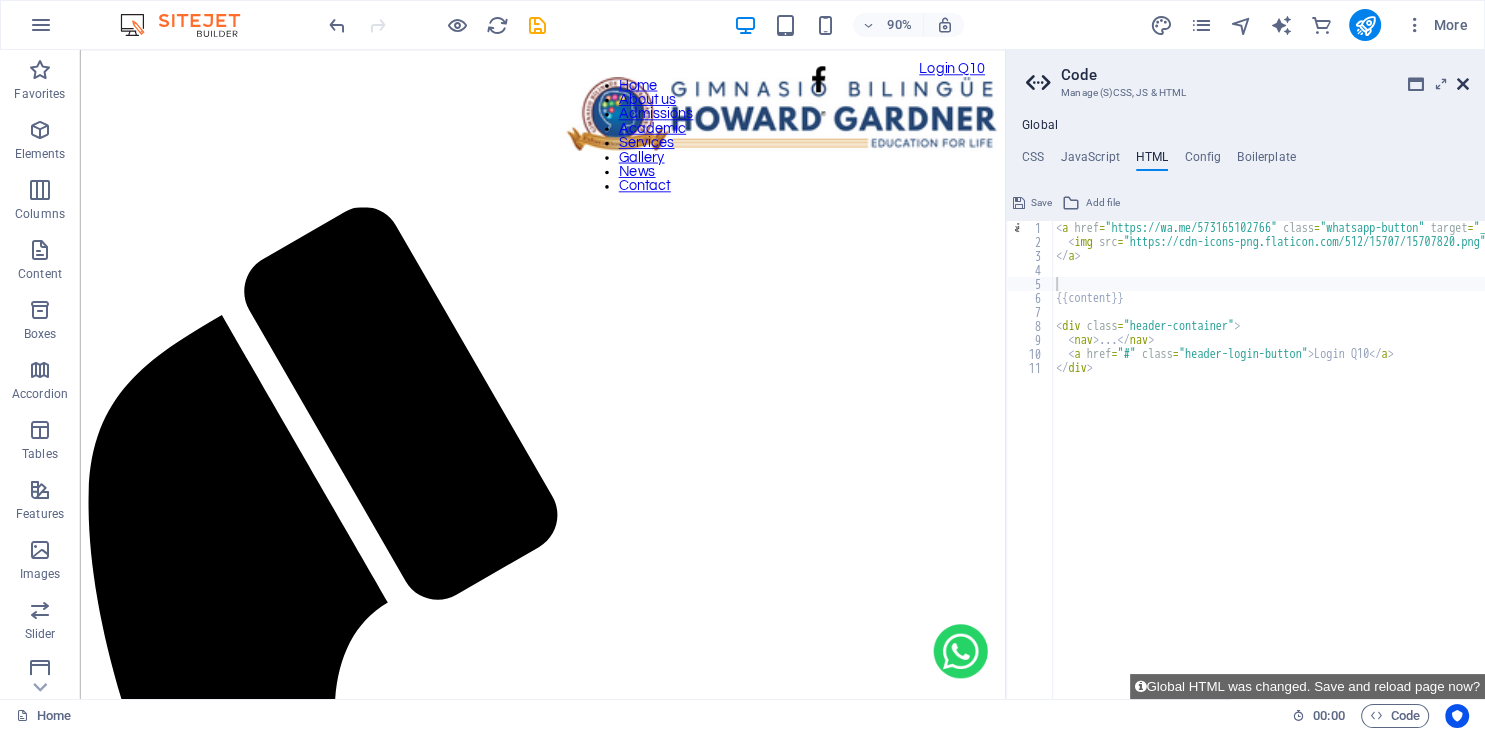 click at bounding box center (1463, 84) 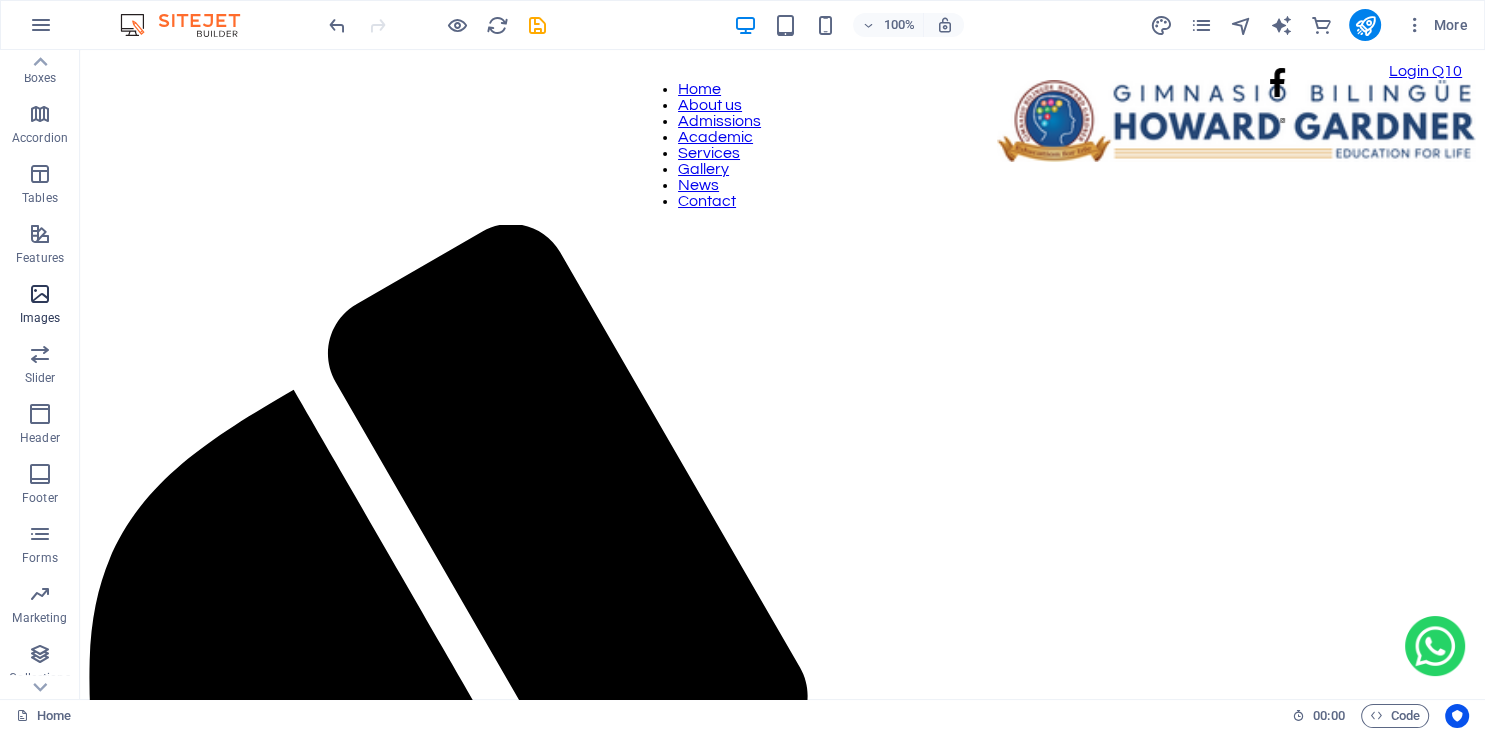 scroll, scrollTop: 311, scrollLeft: 0, axis: vertical 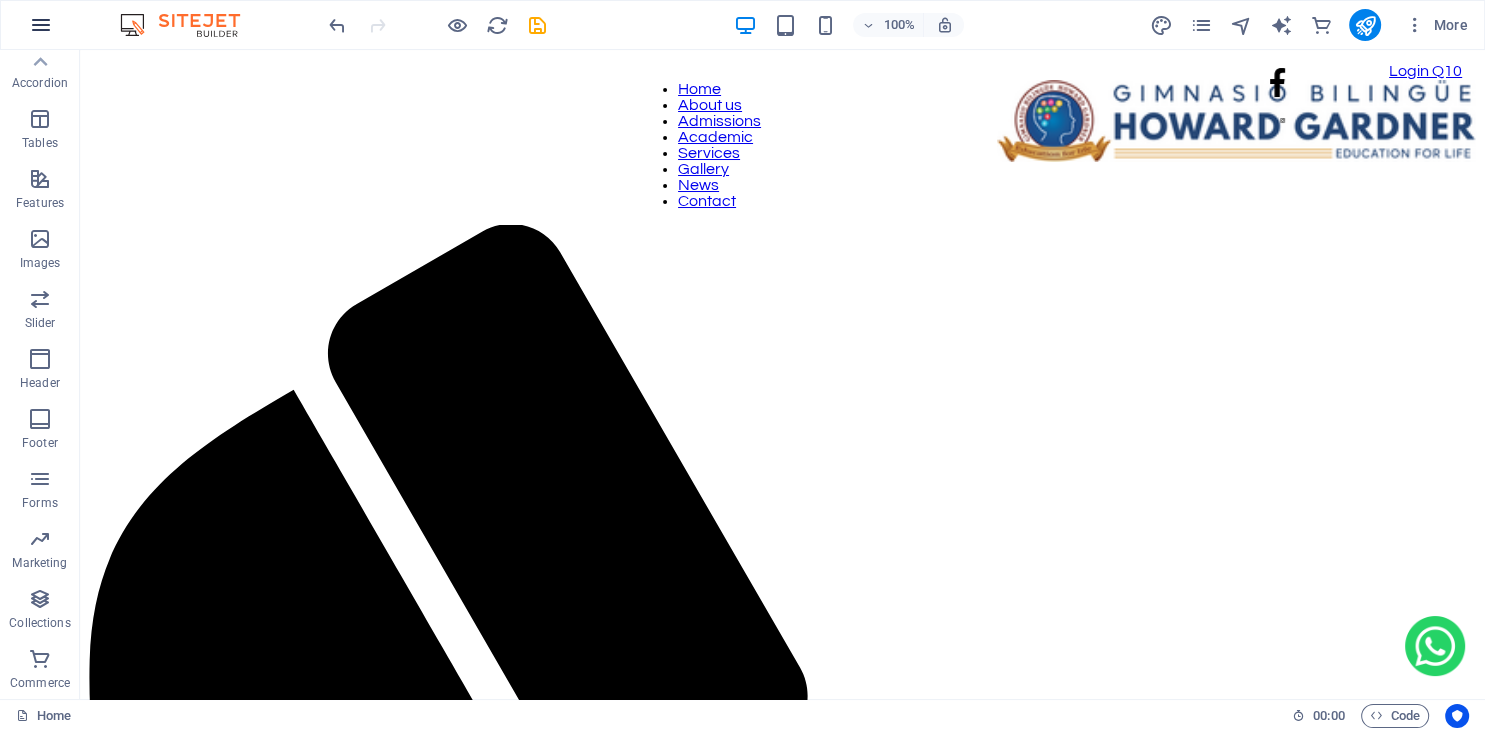click at bounding box center [41, 25] 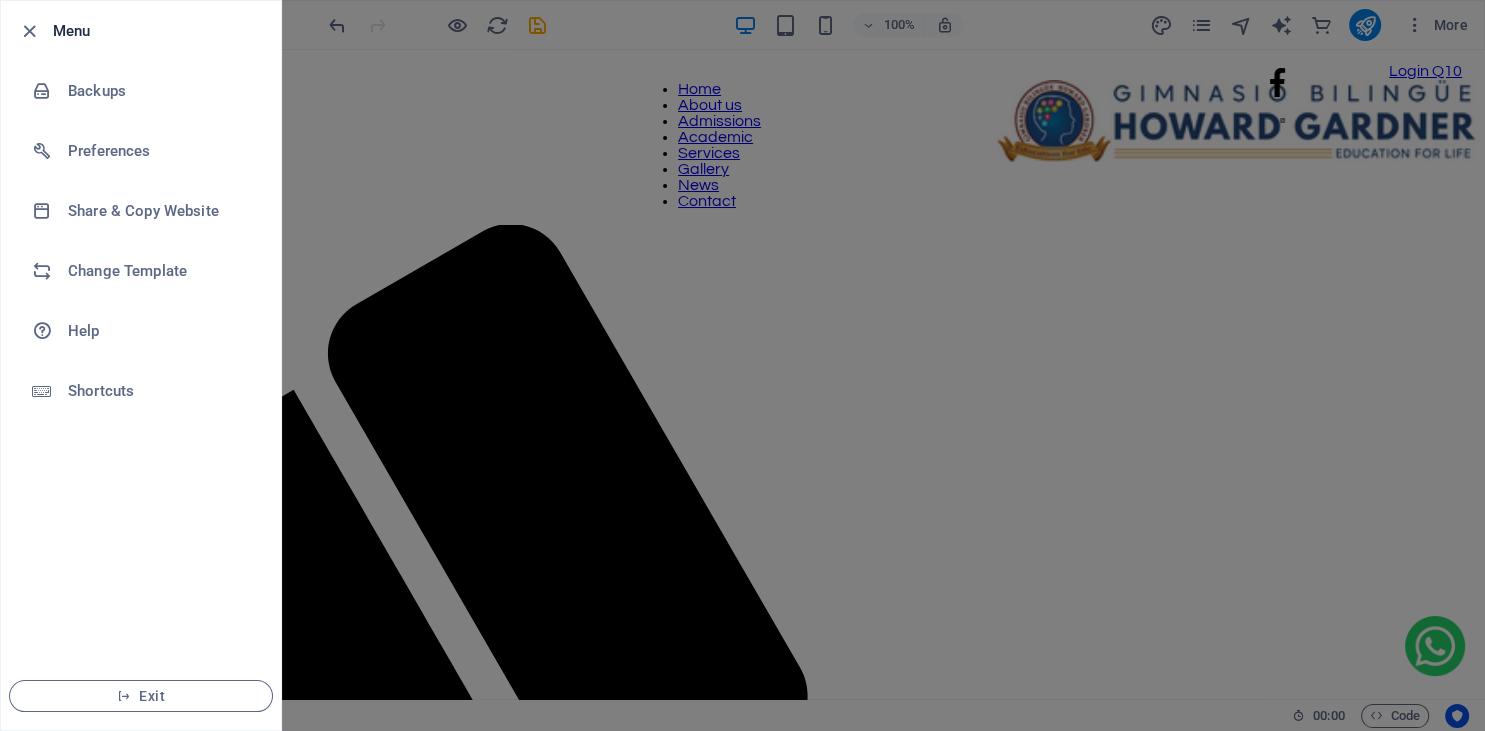 click at bounding box center (742, 365) 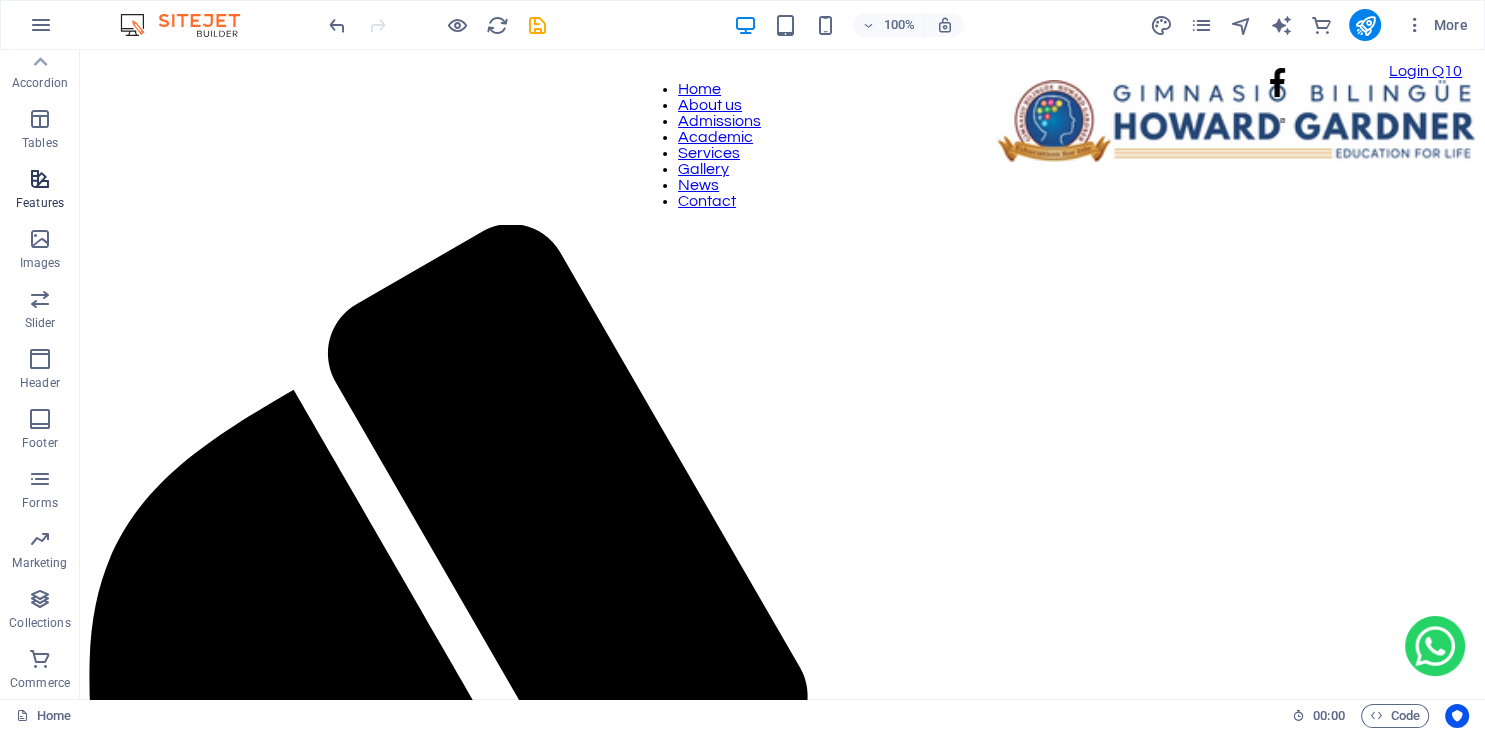 scroll, scrollTop: 0, scrollLeft: 0, axis: both 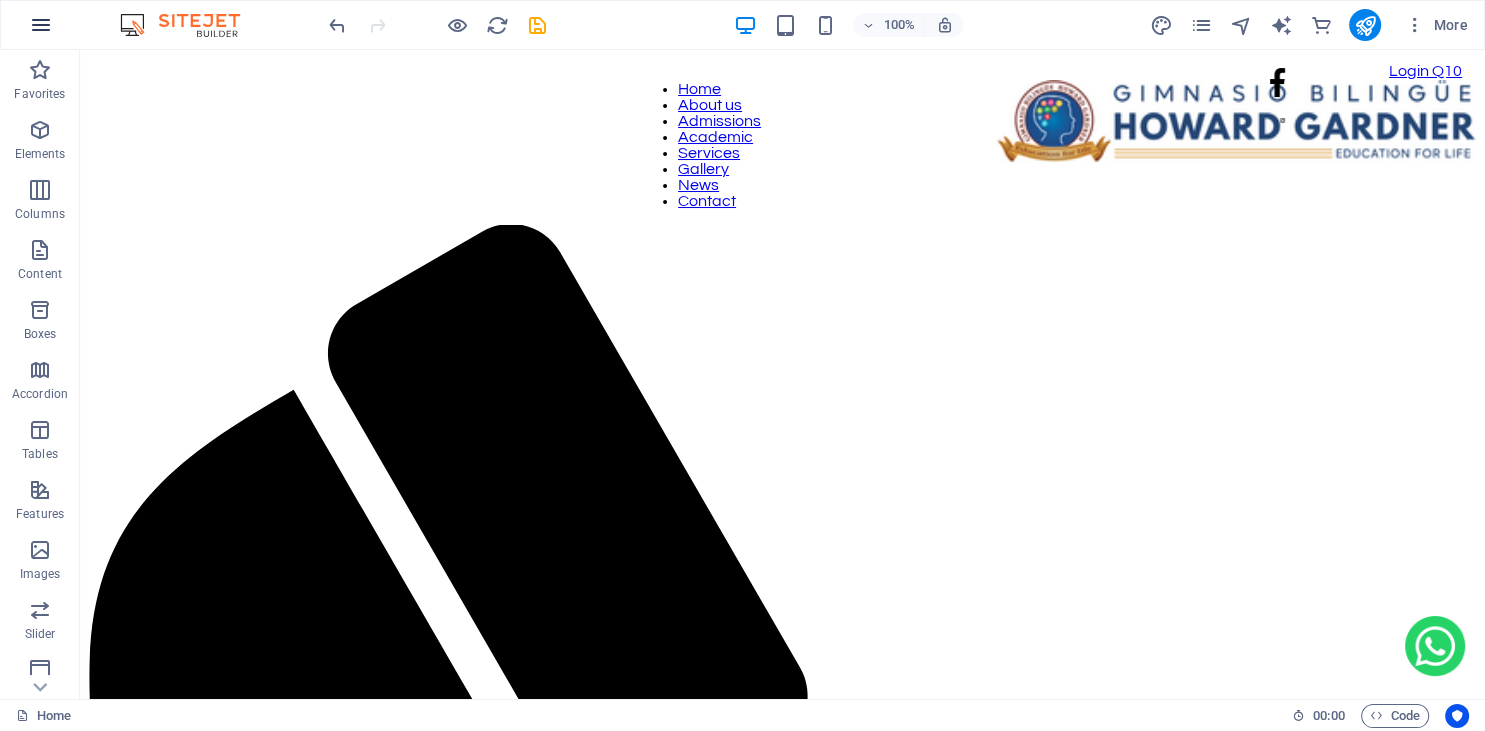 click at bounding box center [41, 25] 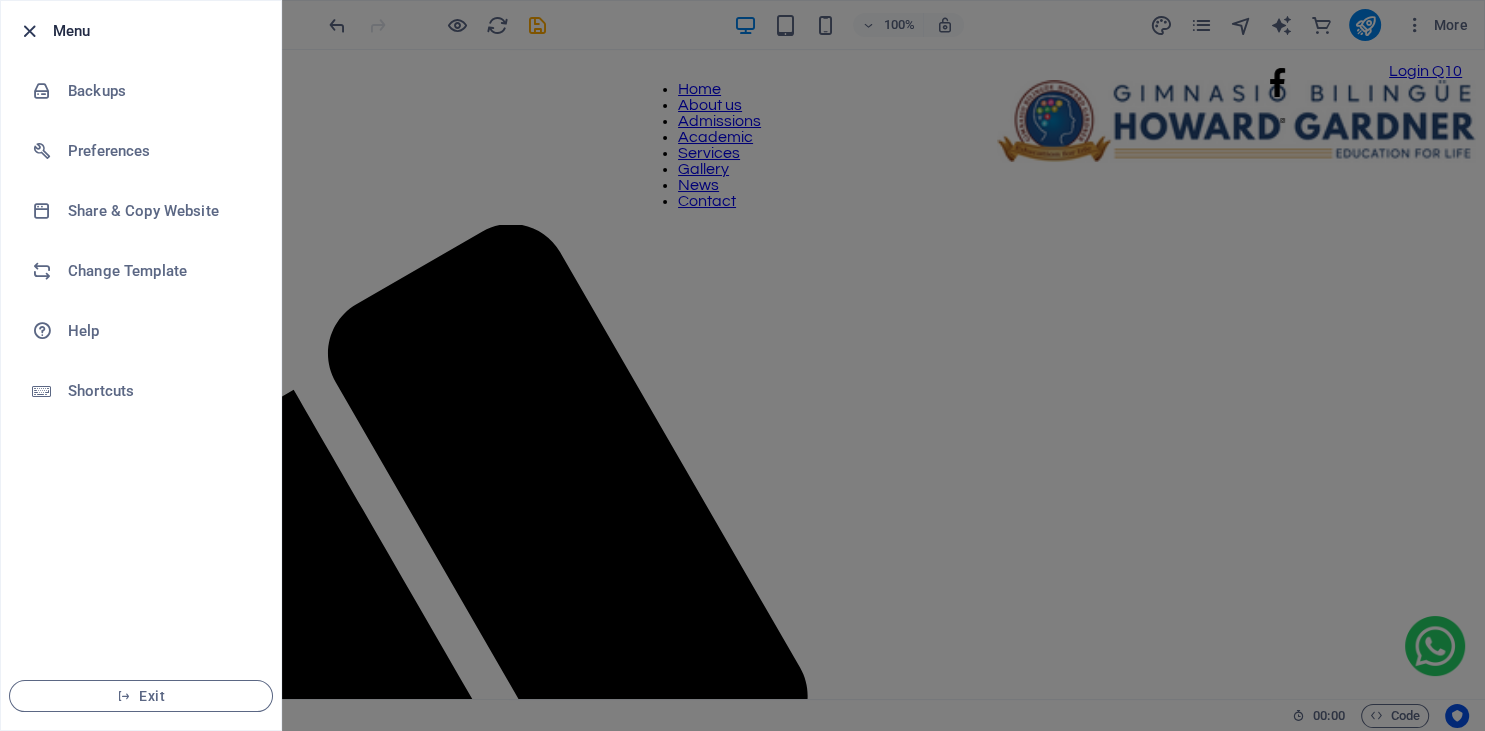 click at bounding box center [29, 31] 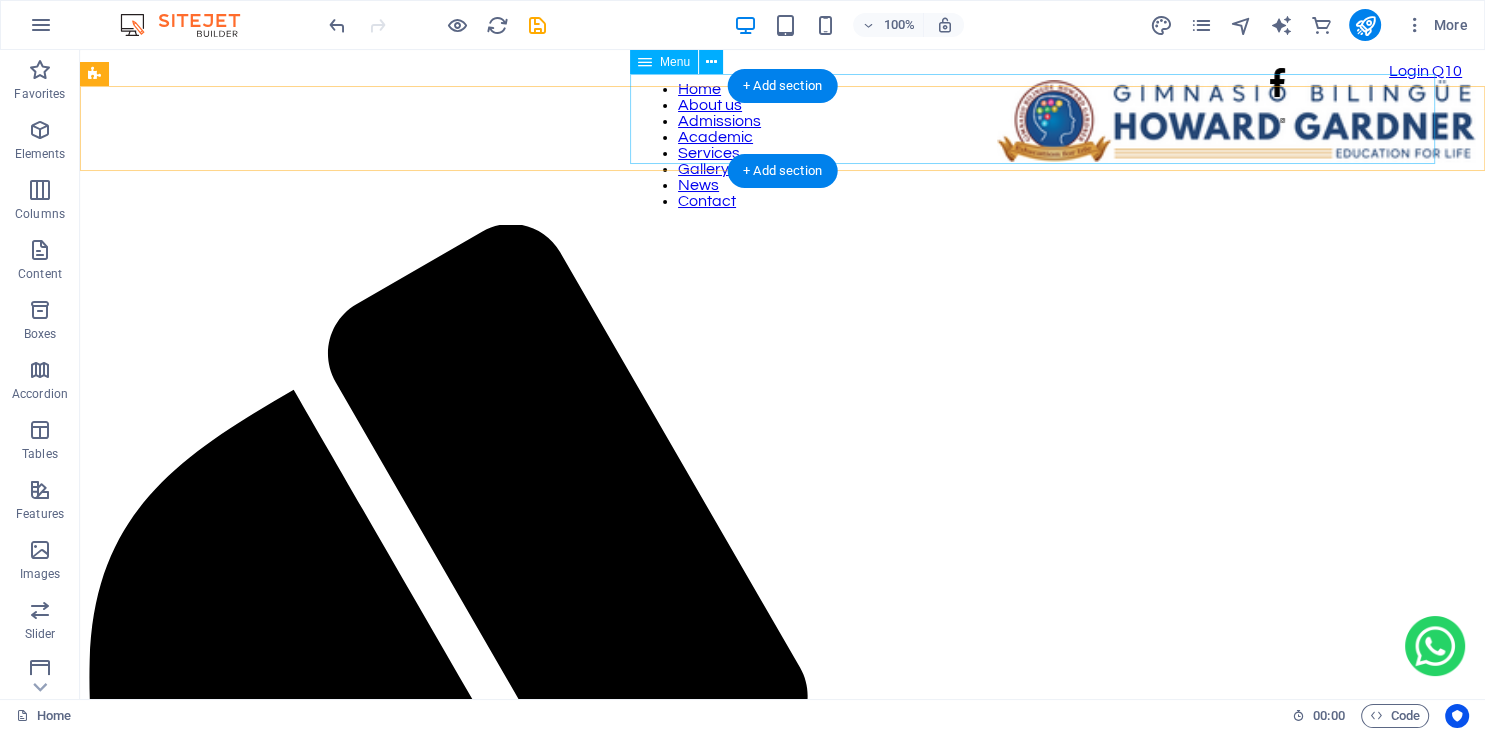 type 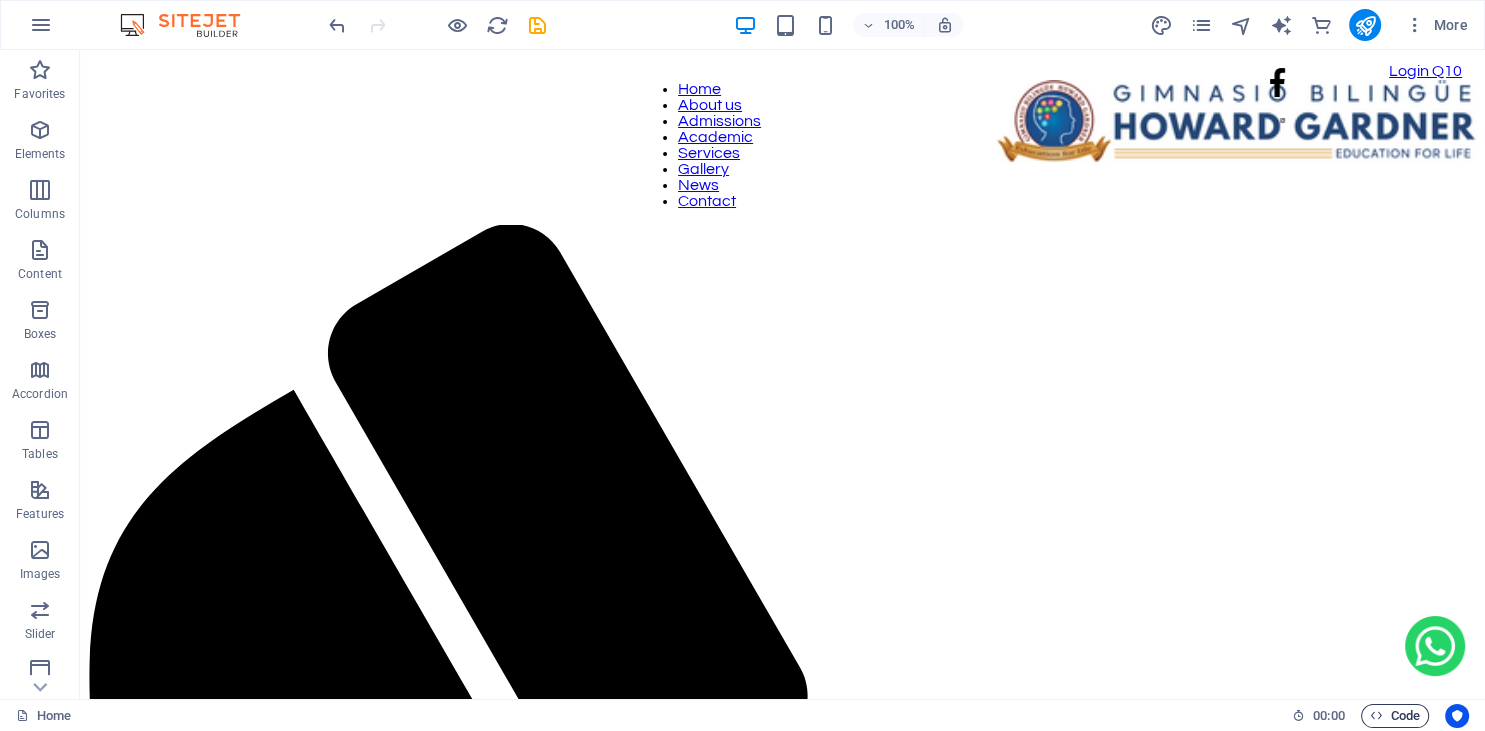 click on "Code" at bounding box center (1395, 716) 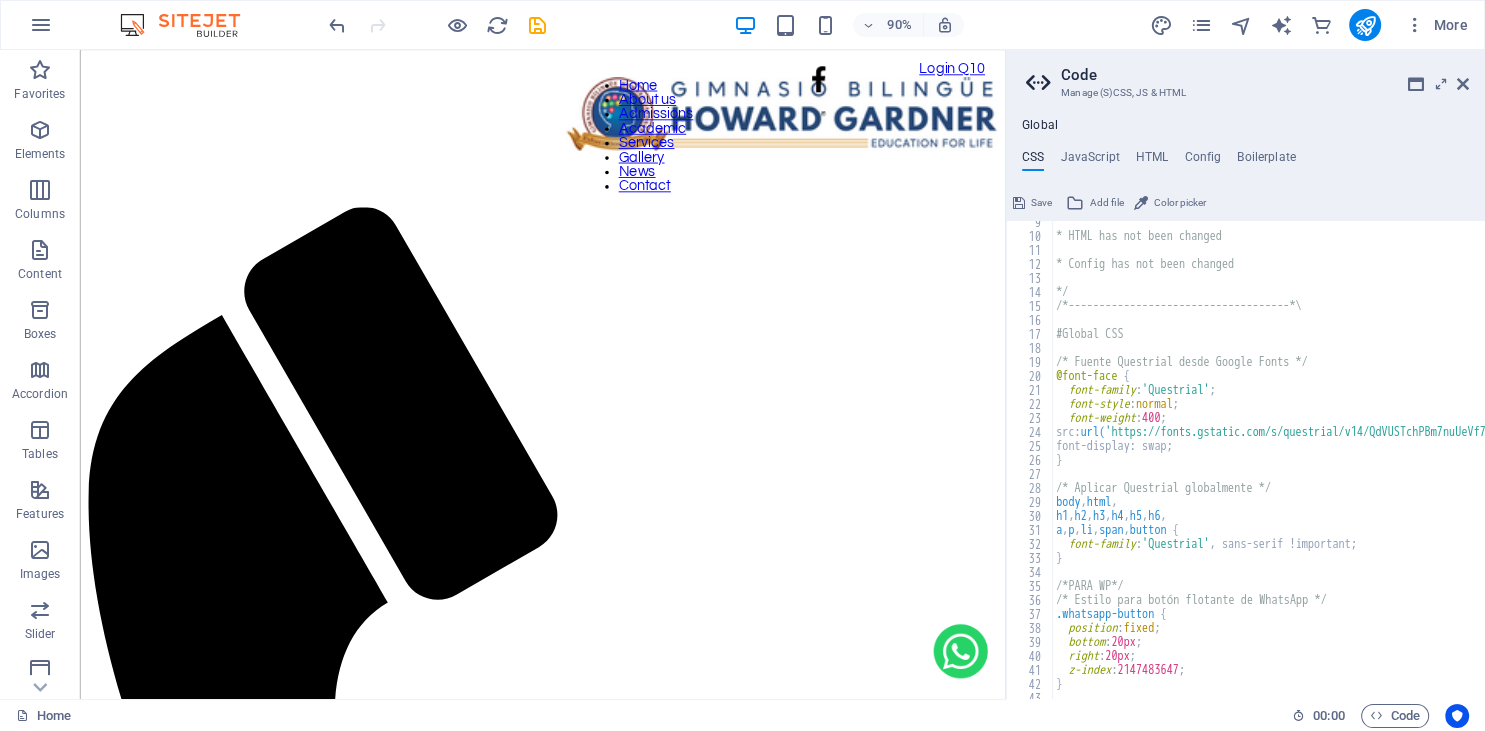 scroll, scrollTop: 116, scrollLeft: 0, axis: vertical 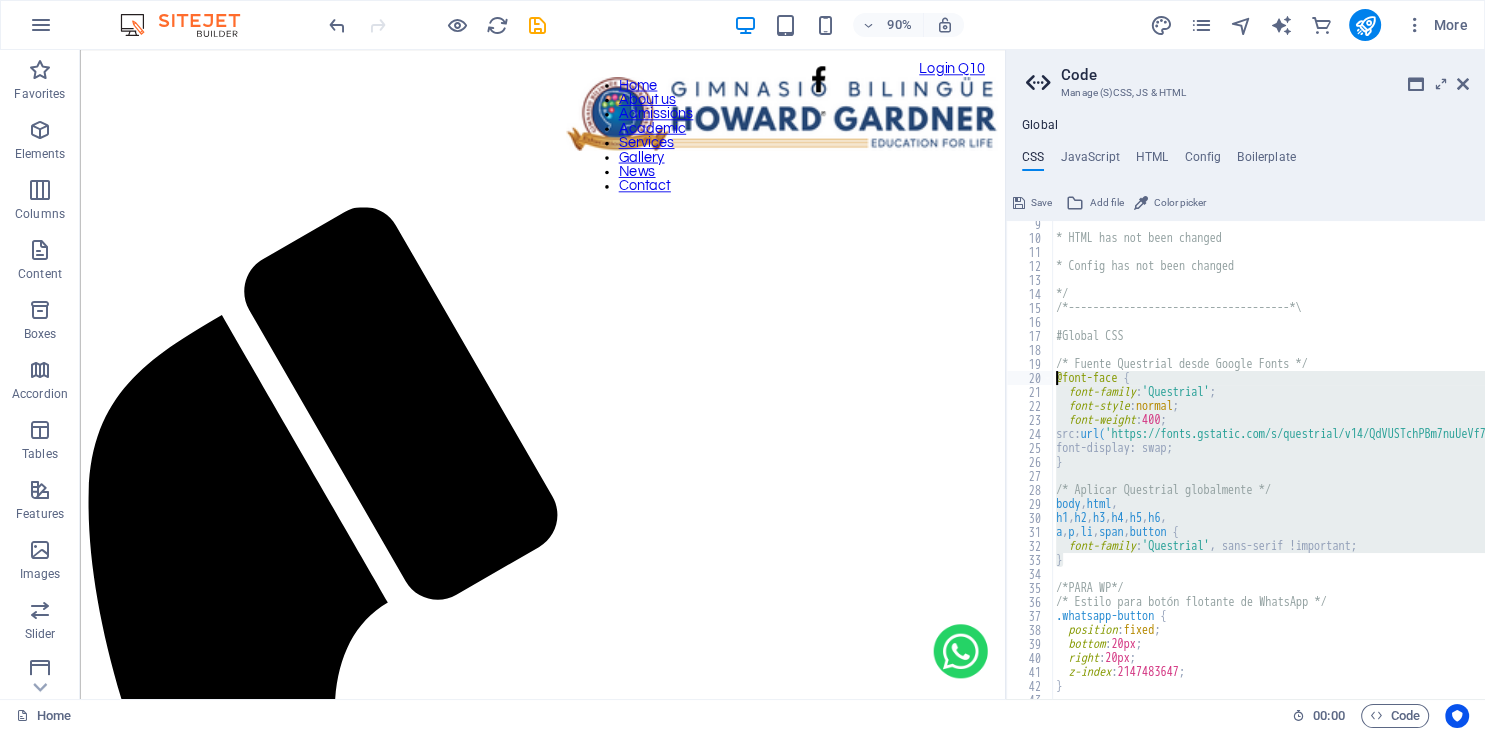 drag, startPoint x: 1074, startPoint y: 563, endPoint x: 1045, endPoint y: 381, distance: 184.29596 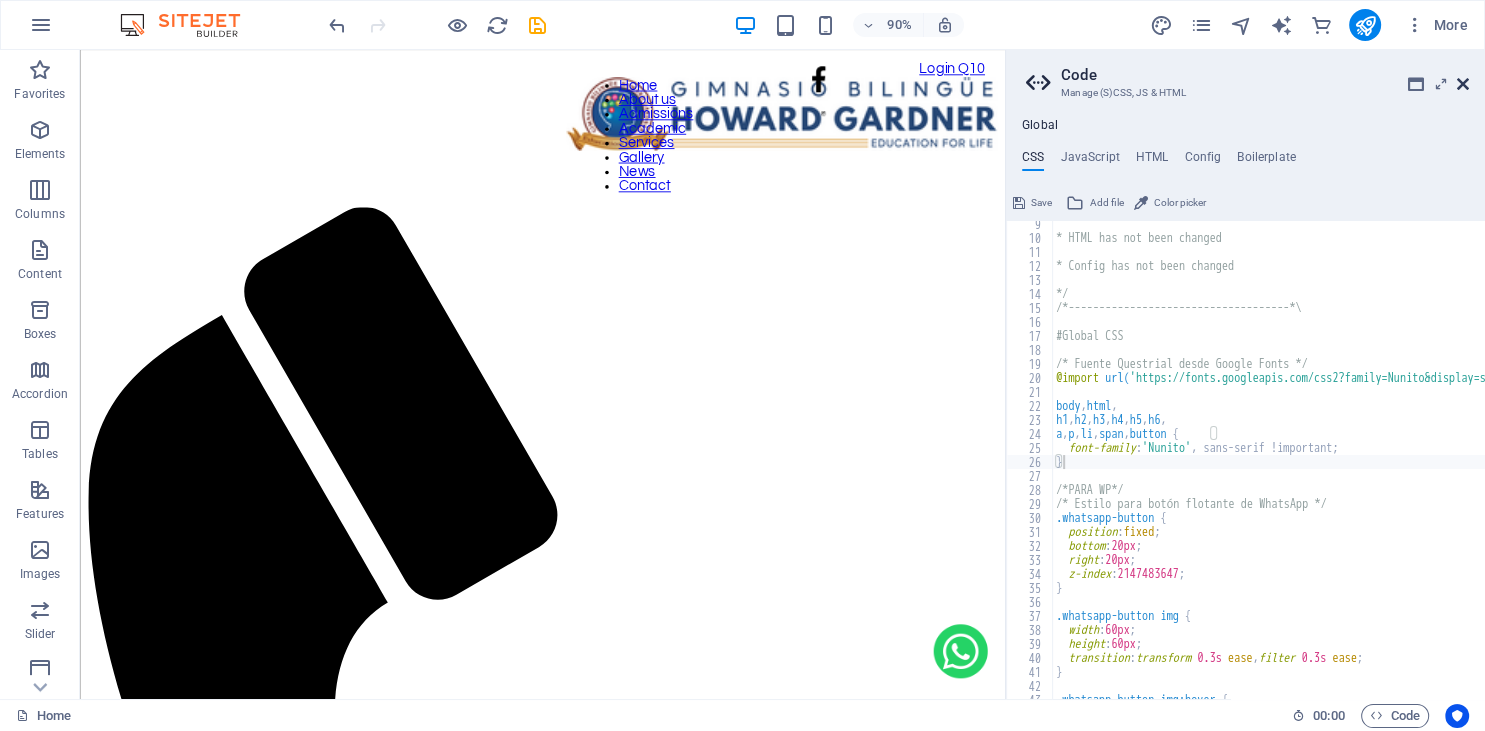 click at bounding box center (1463, 84) 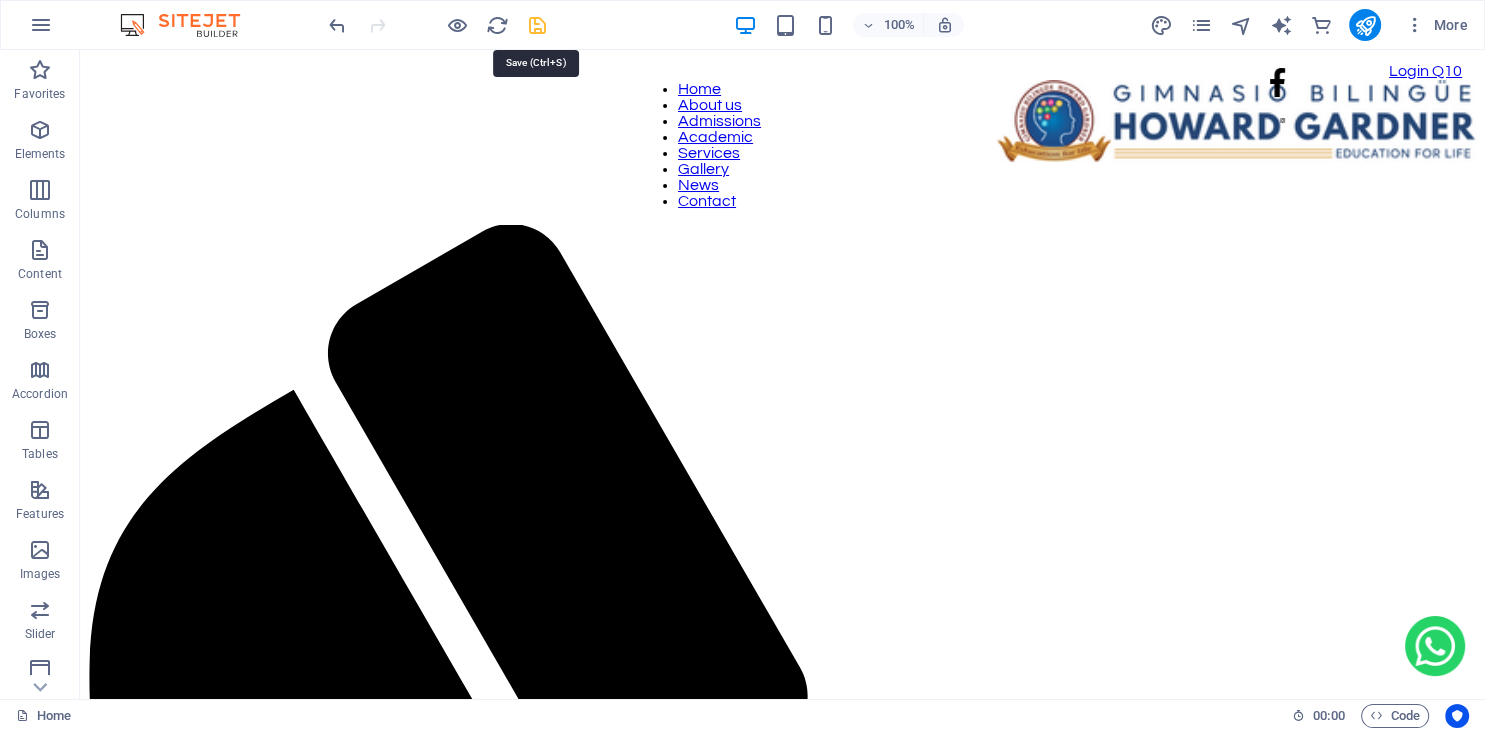 click at bounding box center (537, 25) 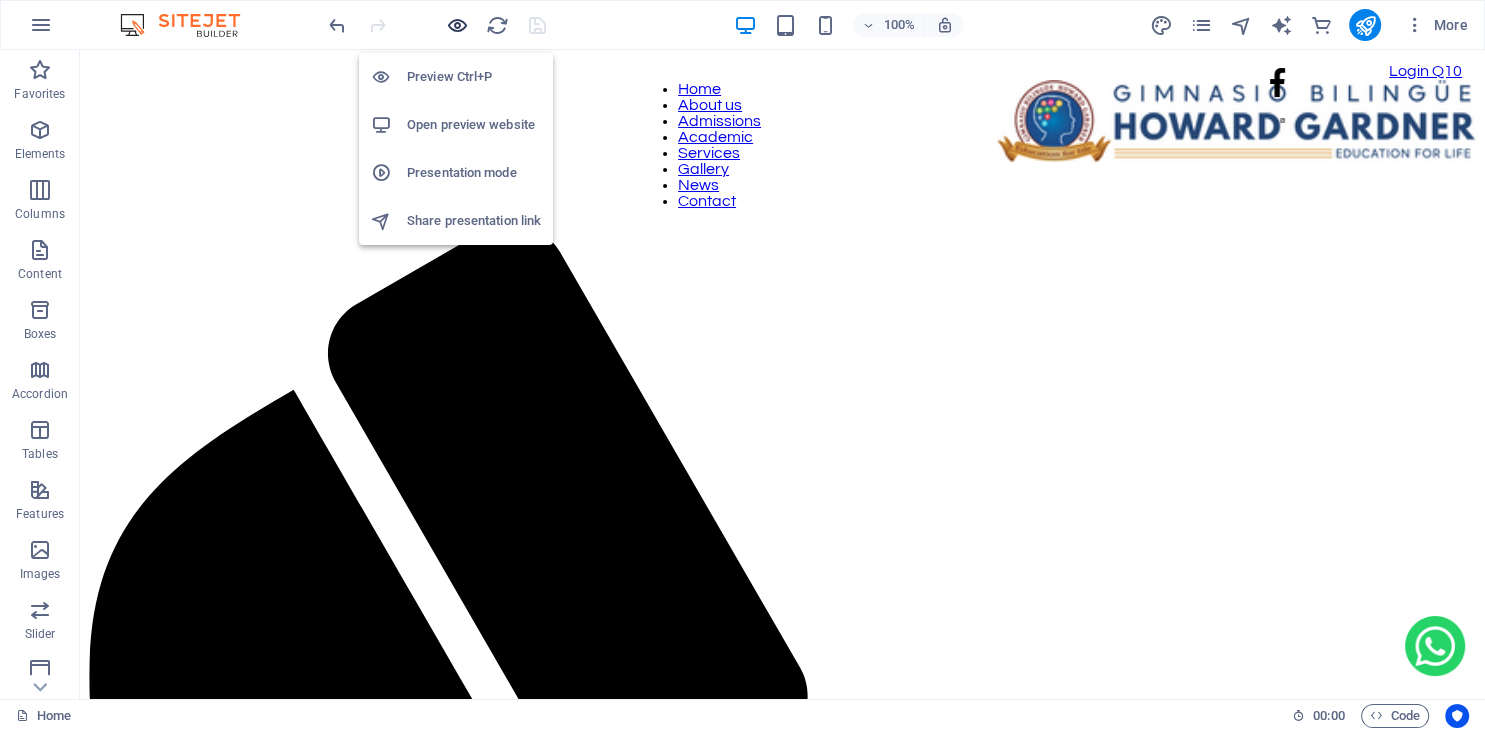 click at bounding box center [457, 25] 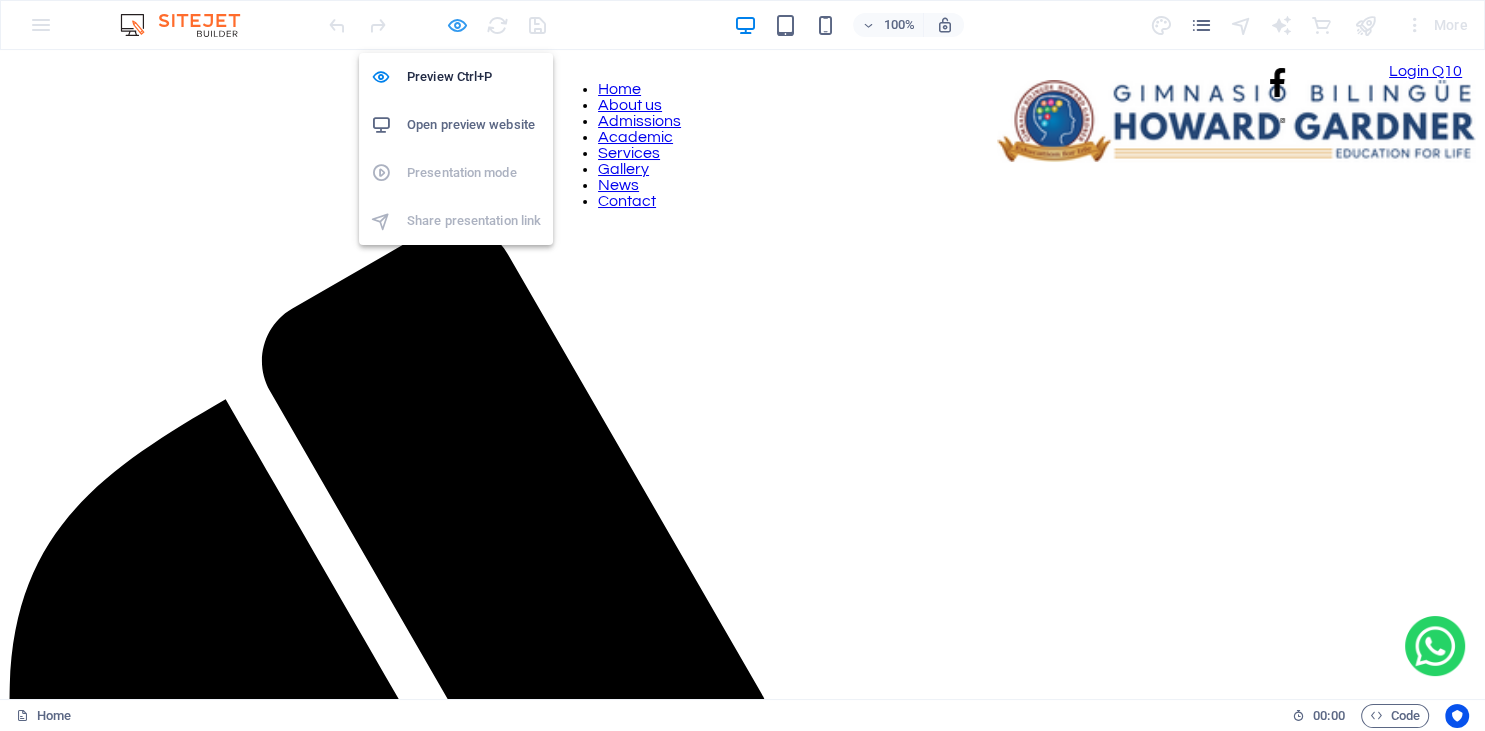 click at bounding box center [457, 25] 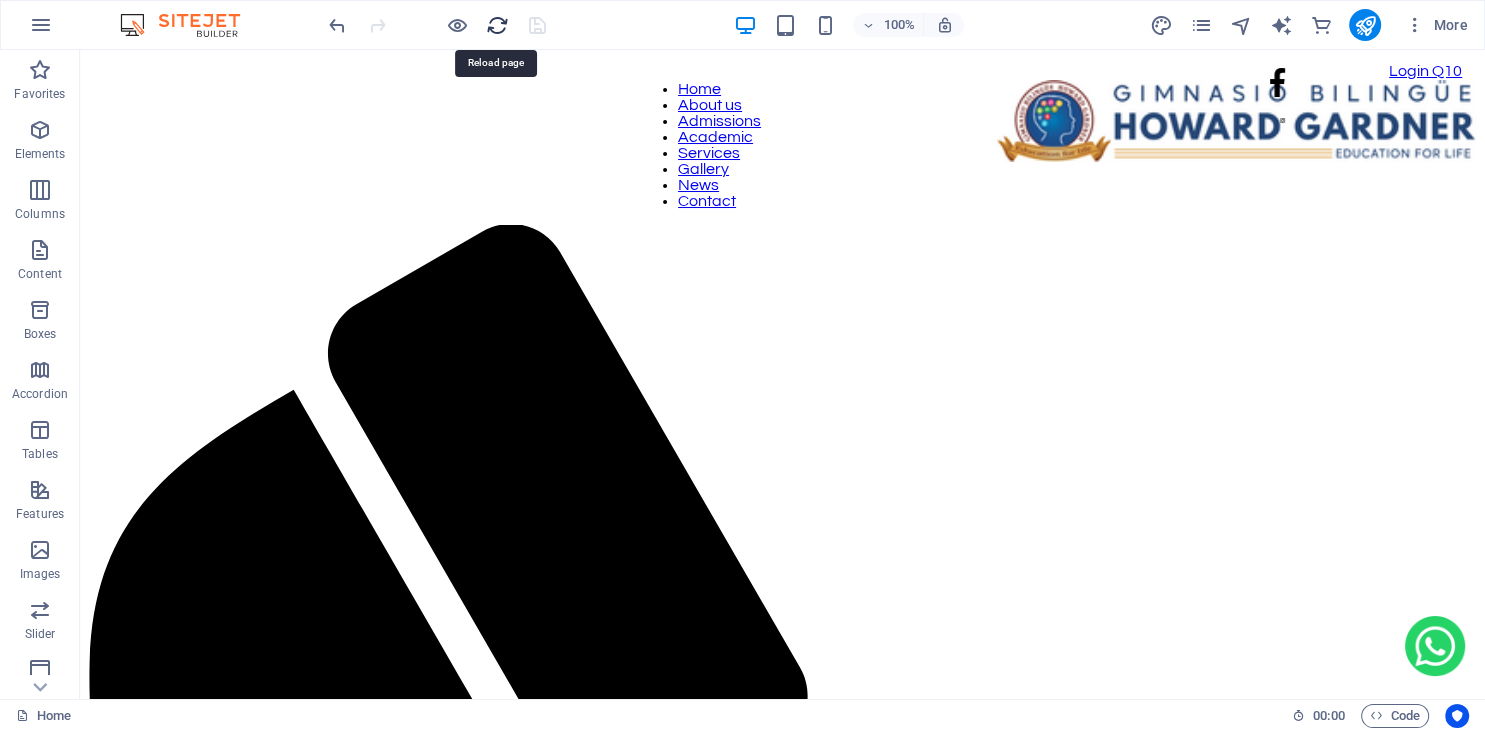 click at bounding box center [497, 25] 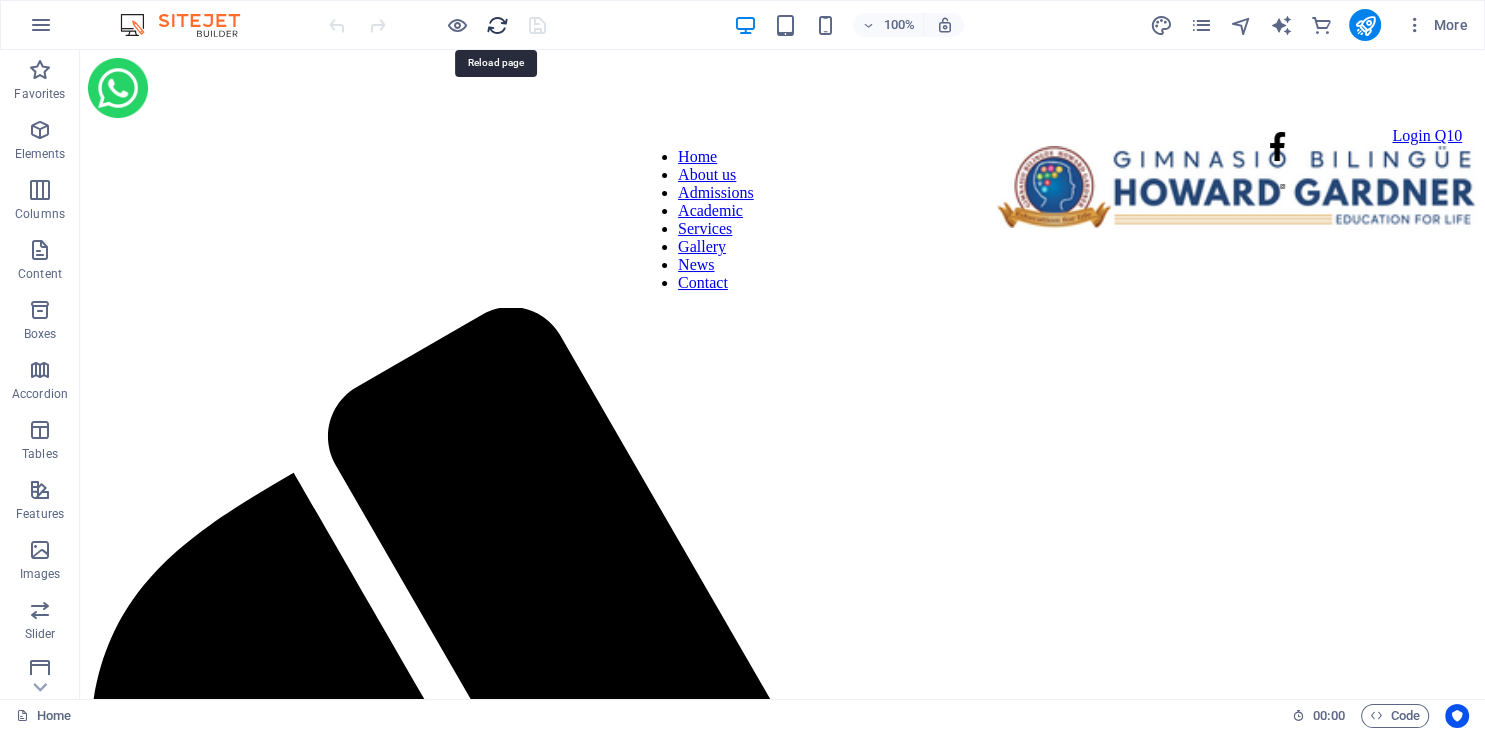 scroll, scrollTop: 0, scrollLeft: 0, axis: both 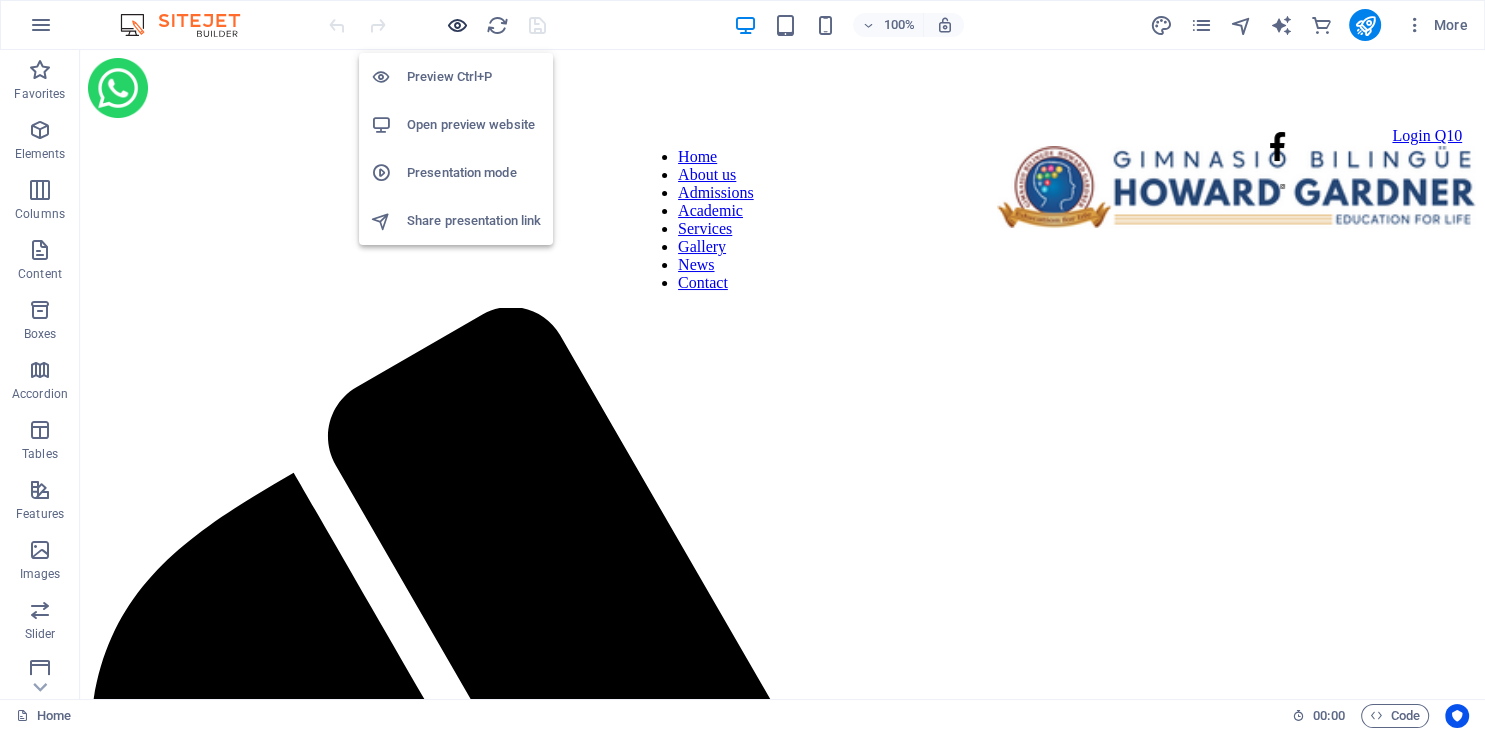 click at bounding box center [457, 25] 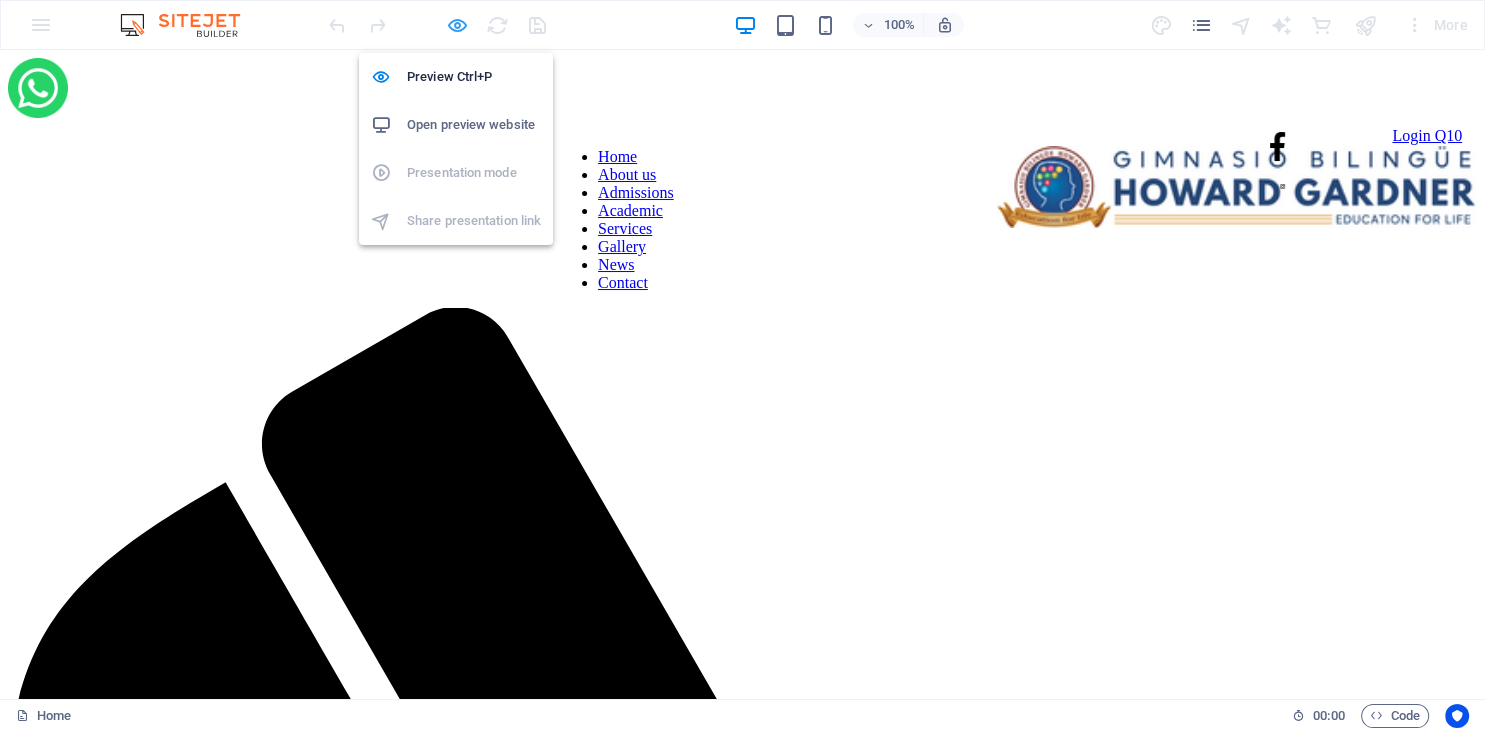click at bounding box center [457, 25] 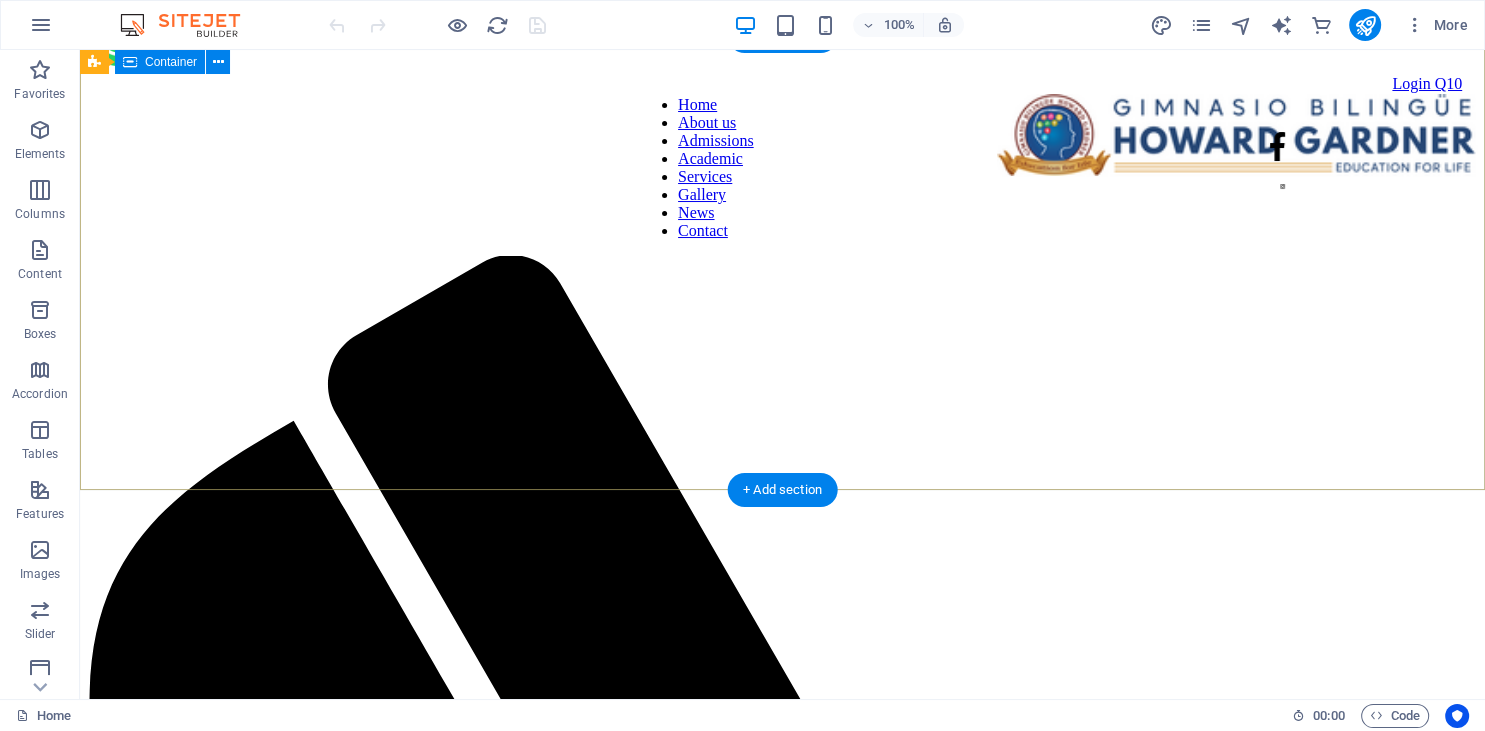 scroll, scrollTop: 0, scrollLeft: 0, axis: both 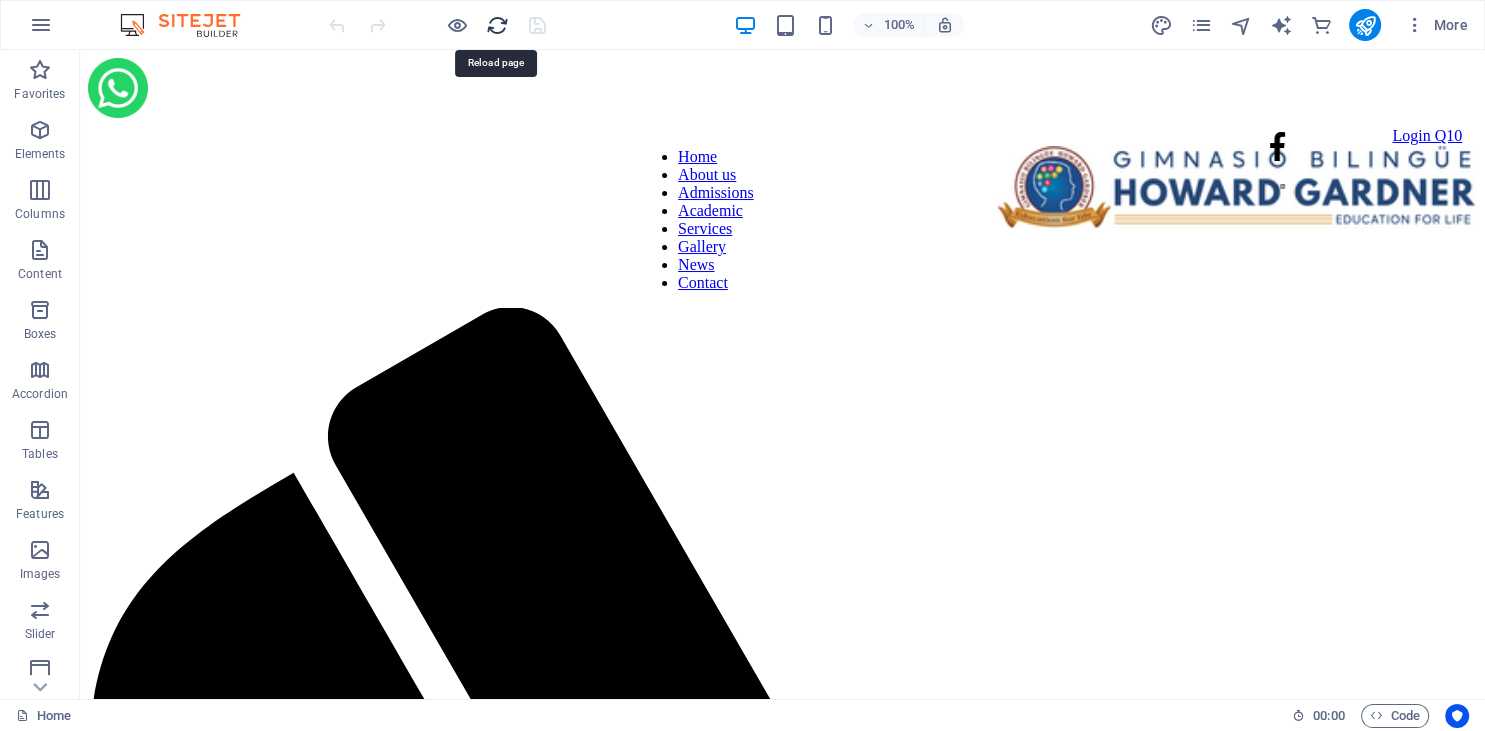 click at bounding box center (497, 25) 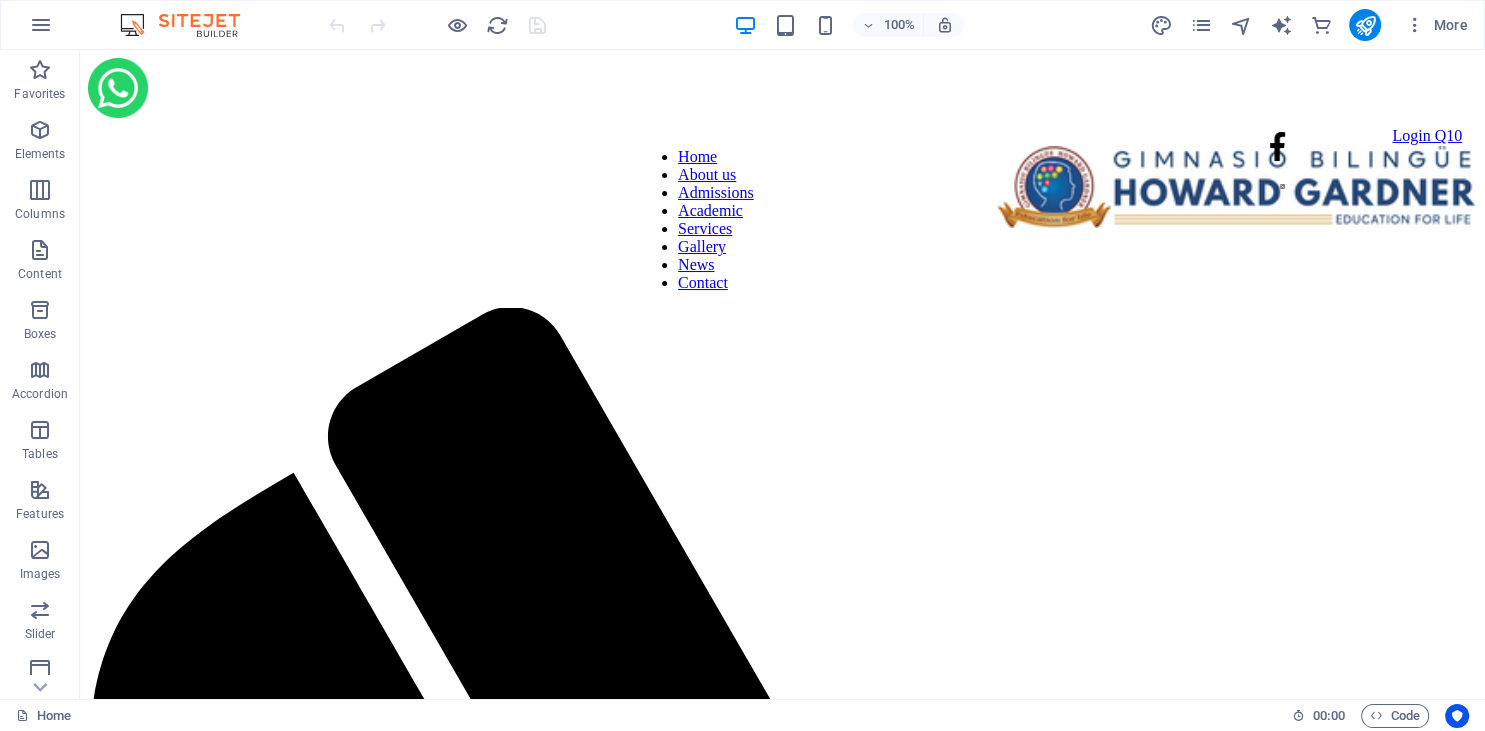scroll, scrollTop: 0, scrollLeft: 0, axis: both 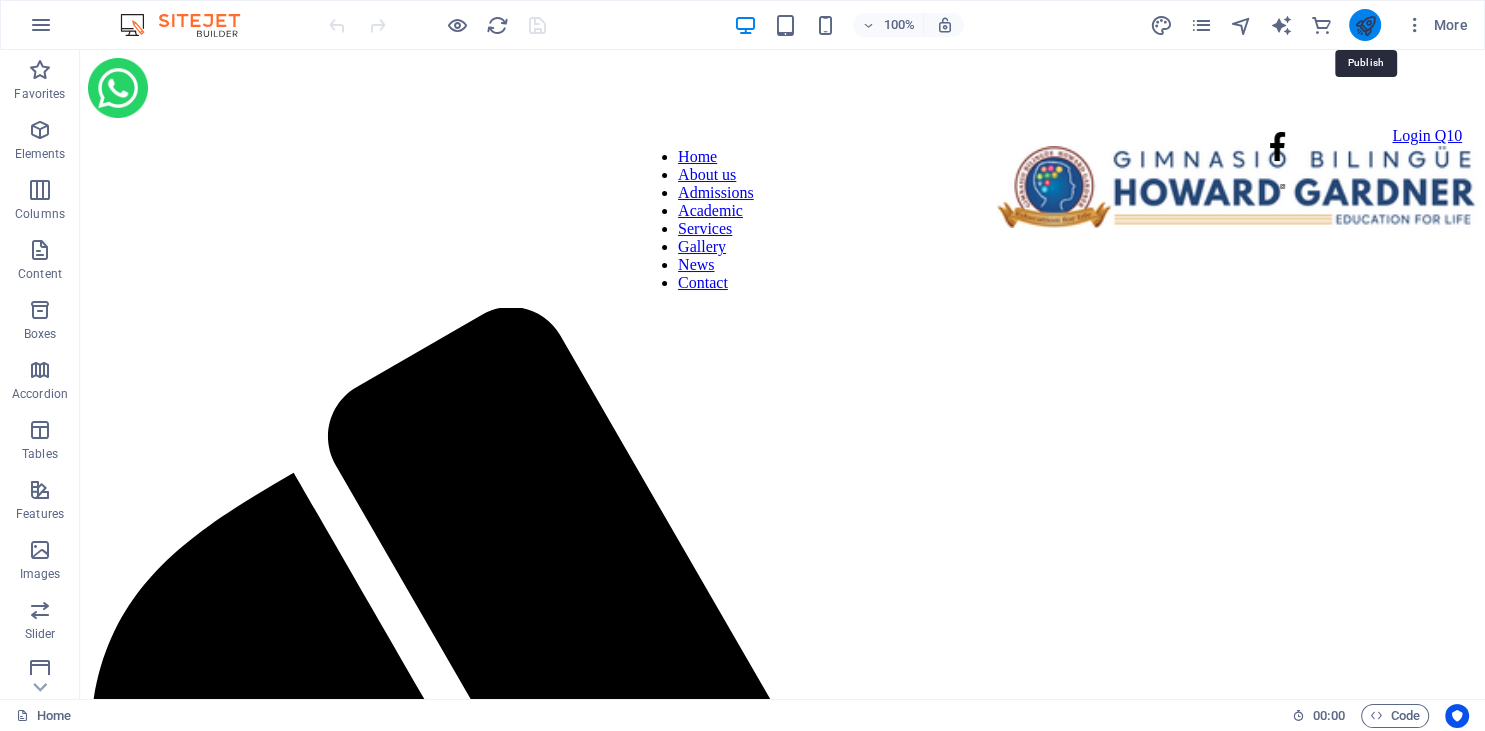 click at bounding box center (1364, 25) 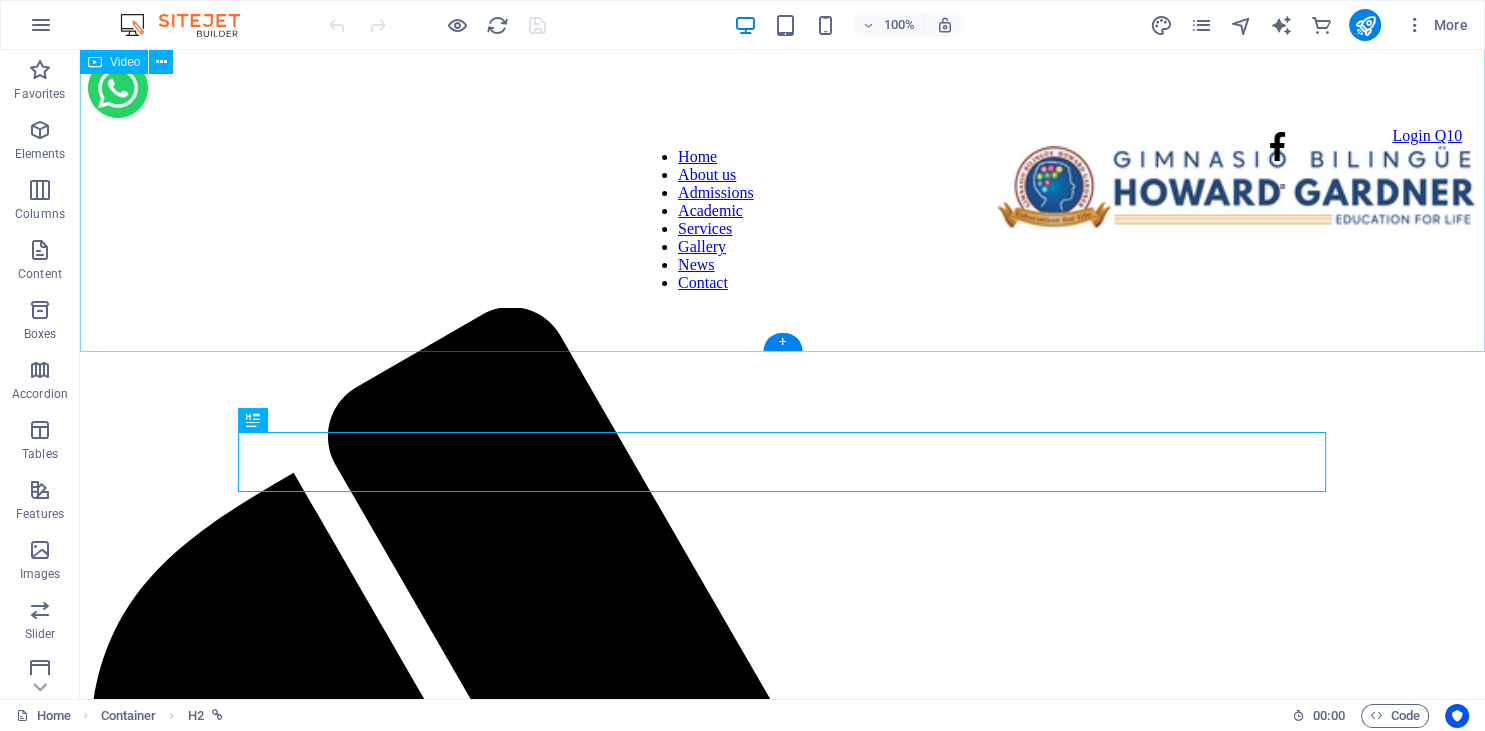 scroll, scrollTop: 1405, scrollLeft: 0, axis: vertical 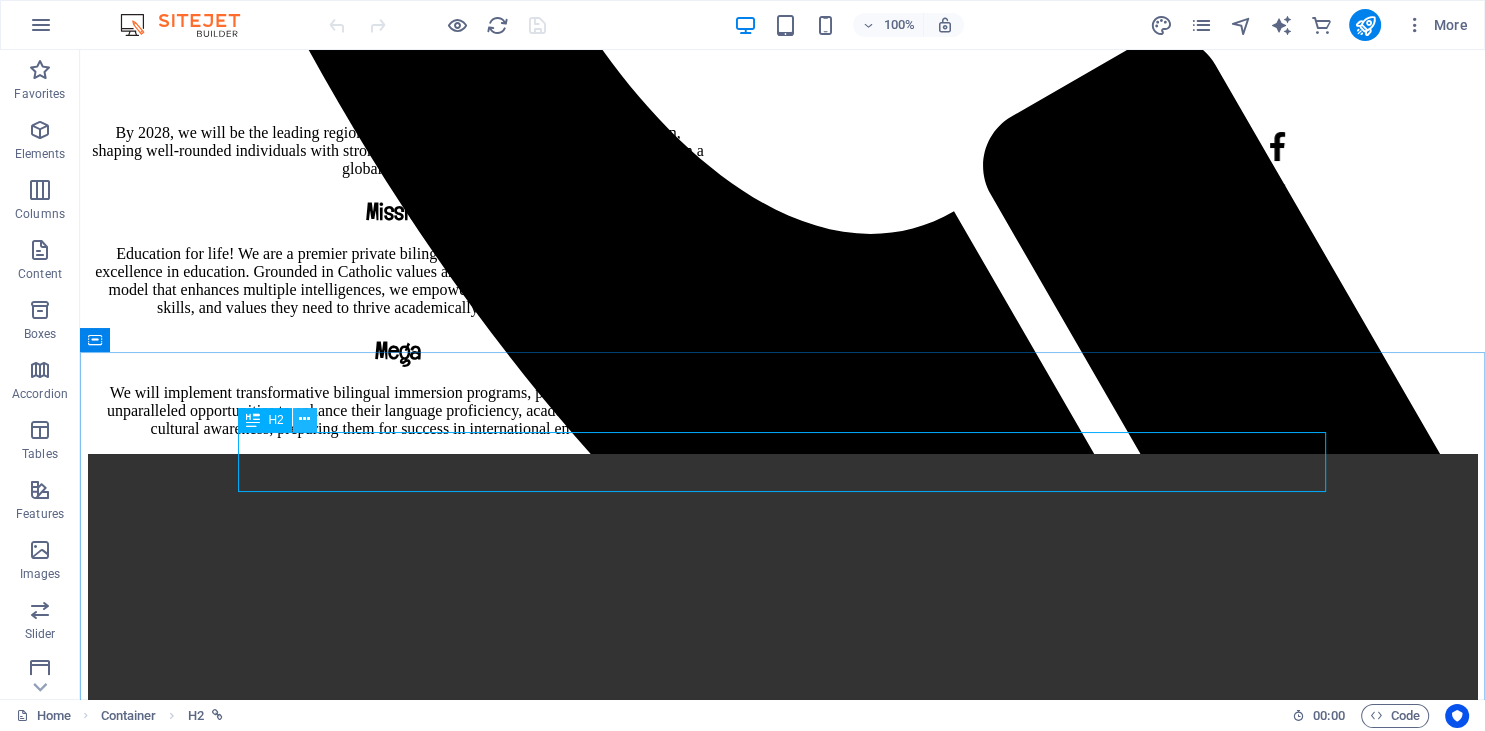 click at bounding box center [304, 419] 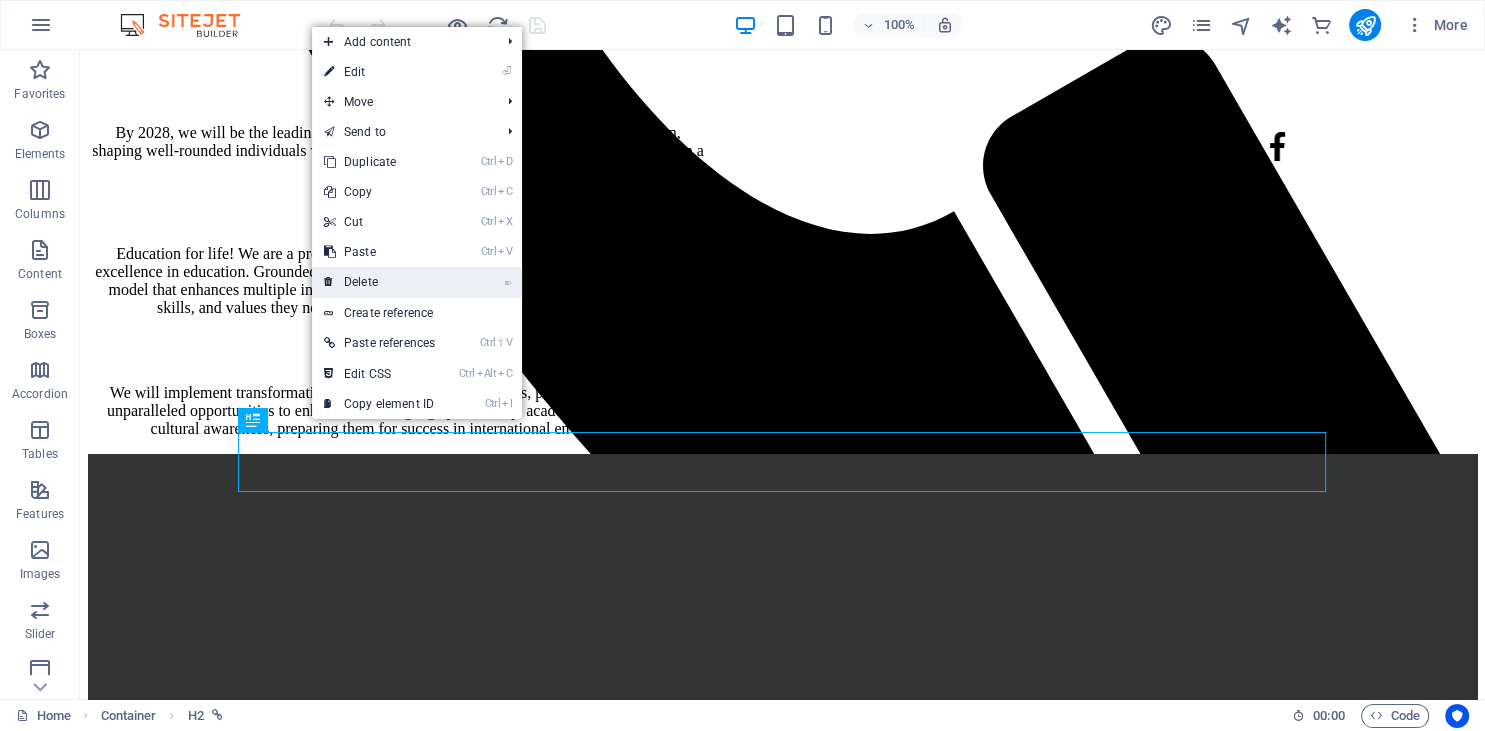 click on "⌦  Delete" at bounding box center [379, 282] 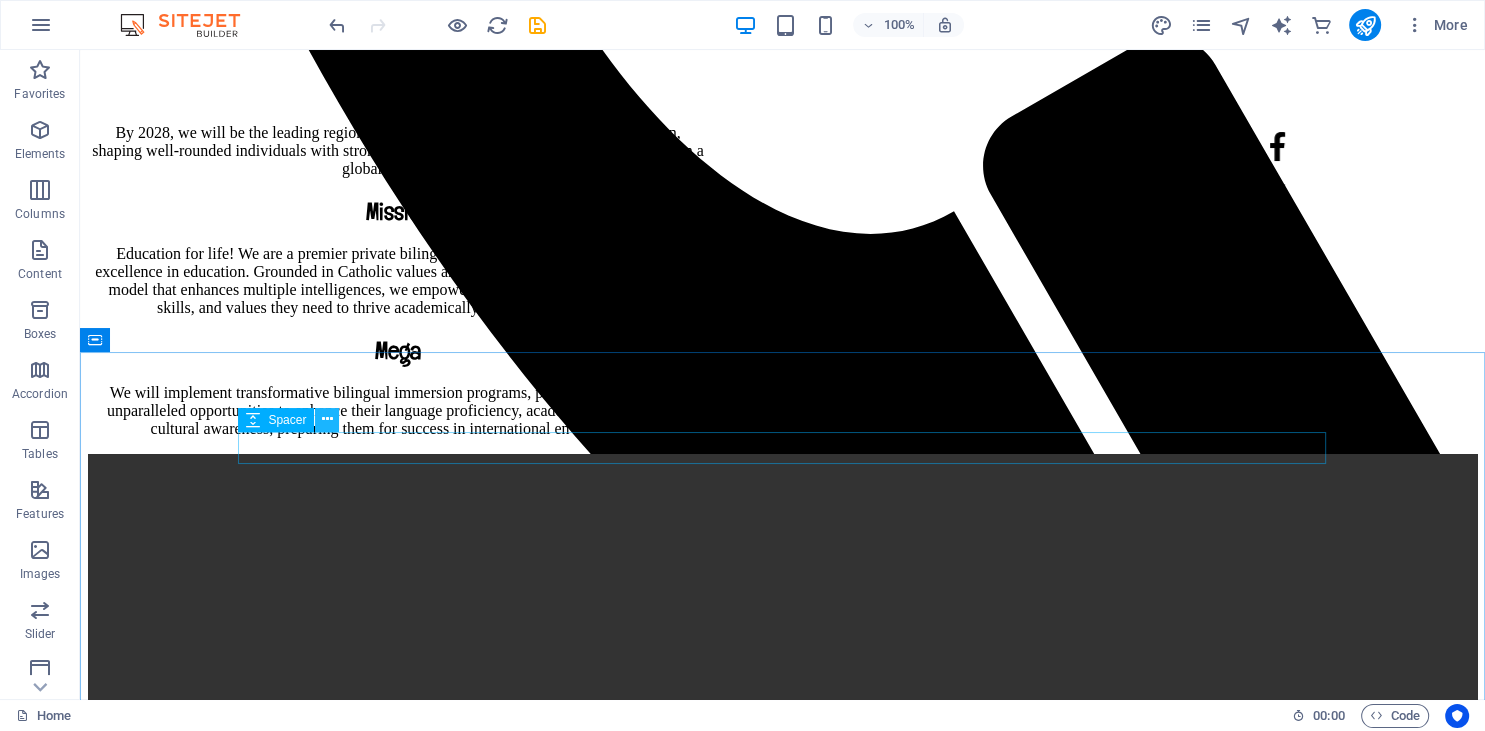 click at bounding box center (327, 419) 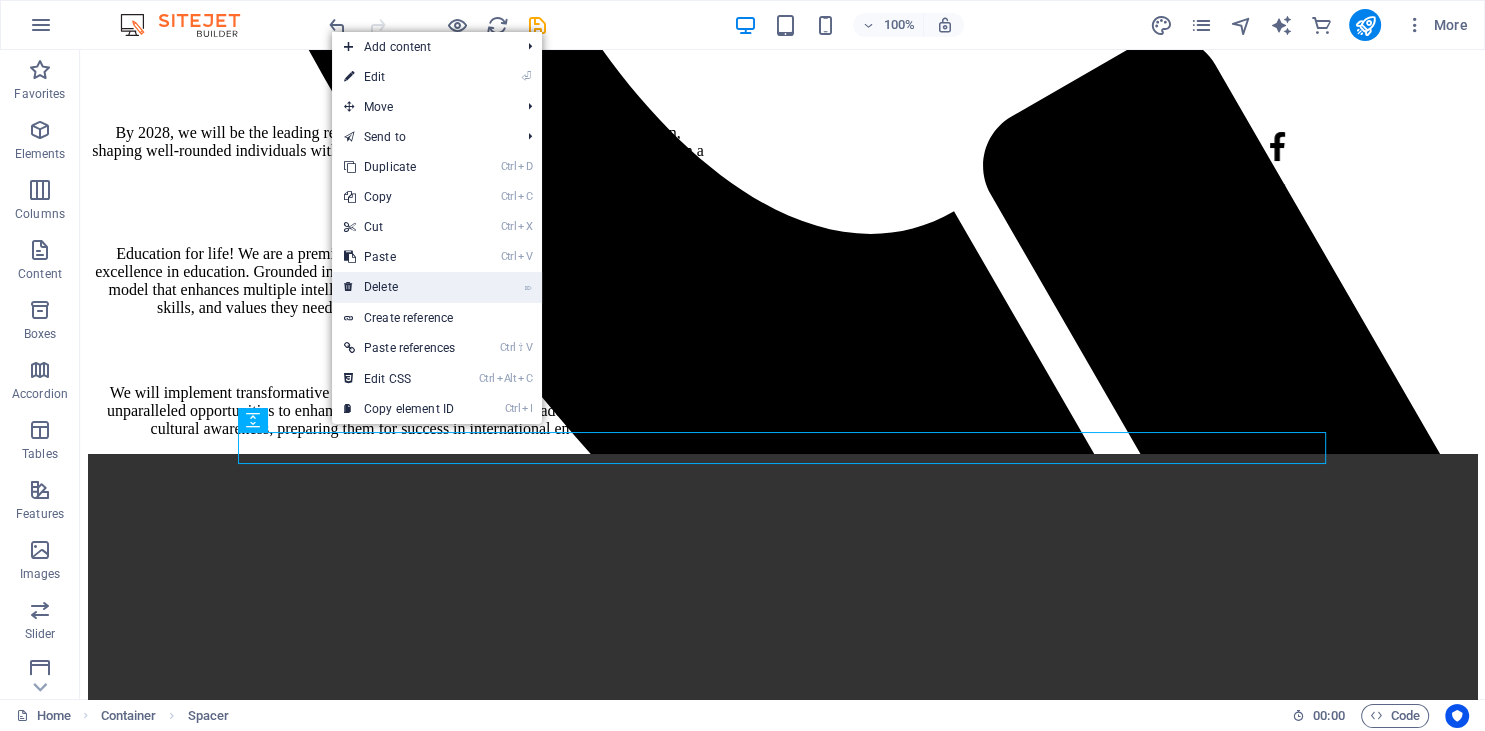 click on "⌦  Delete" at bounding box center [399, 287] 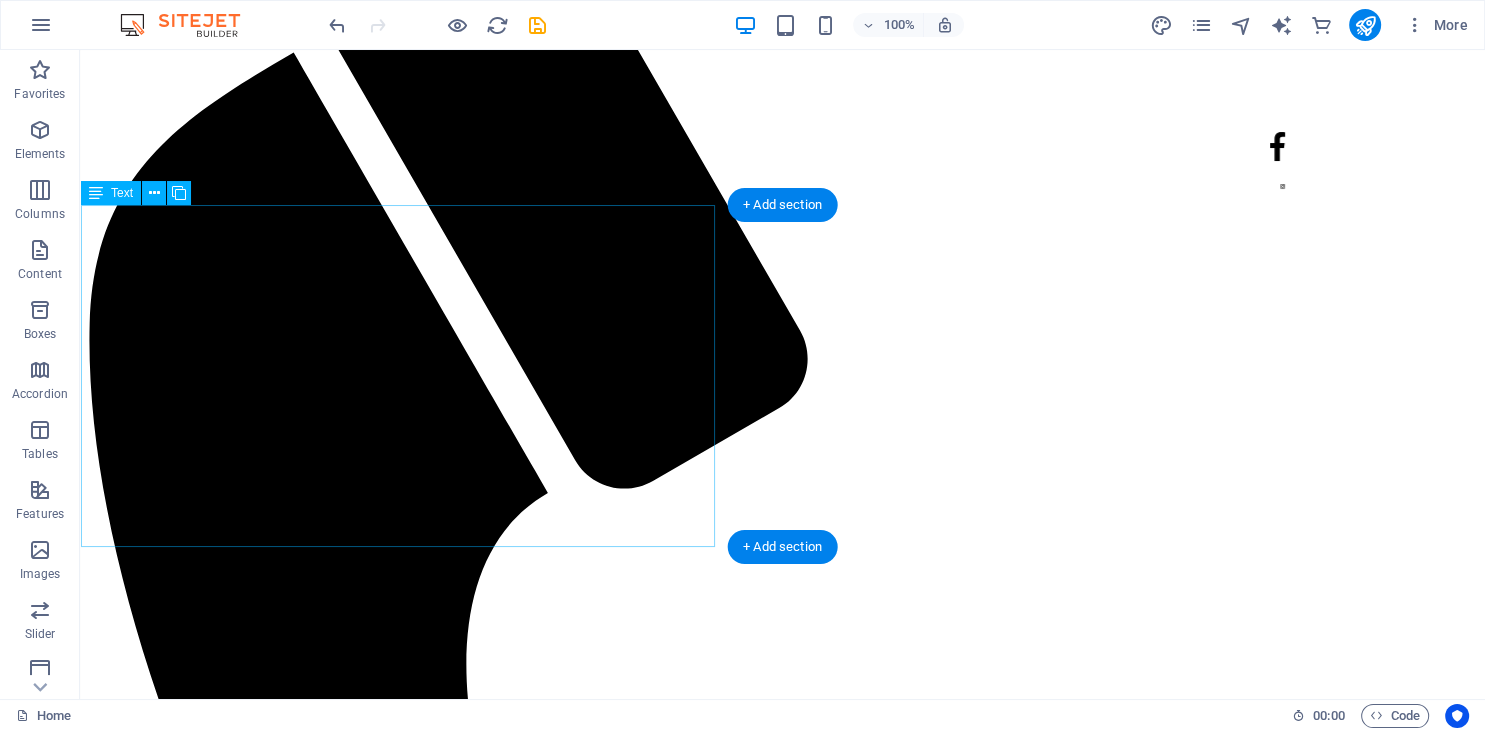 scroll, scrollTop: 313, scrollLeft: 0, axis: vertical 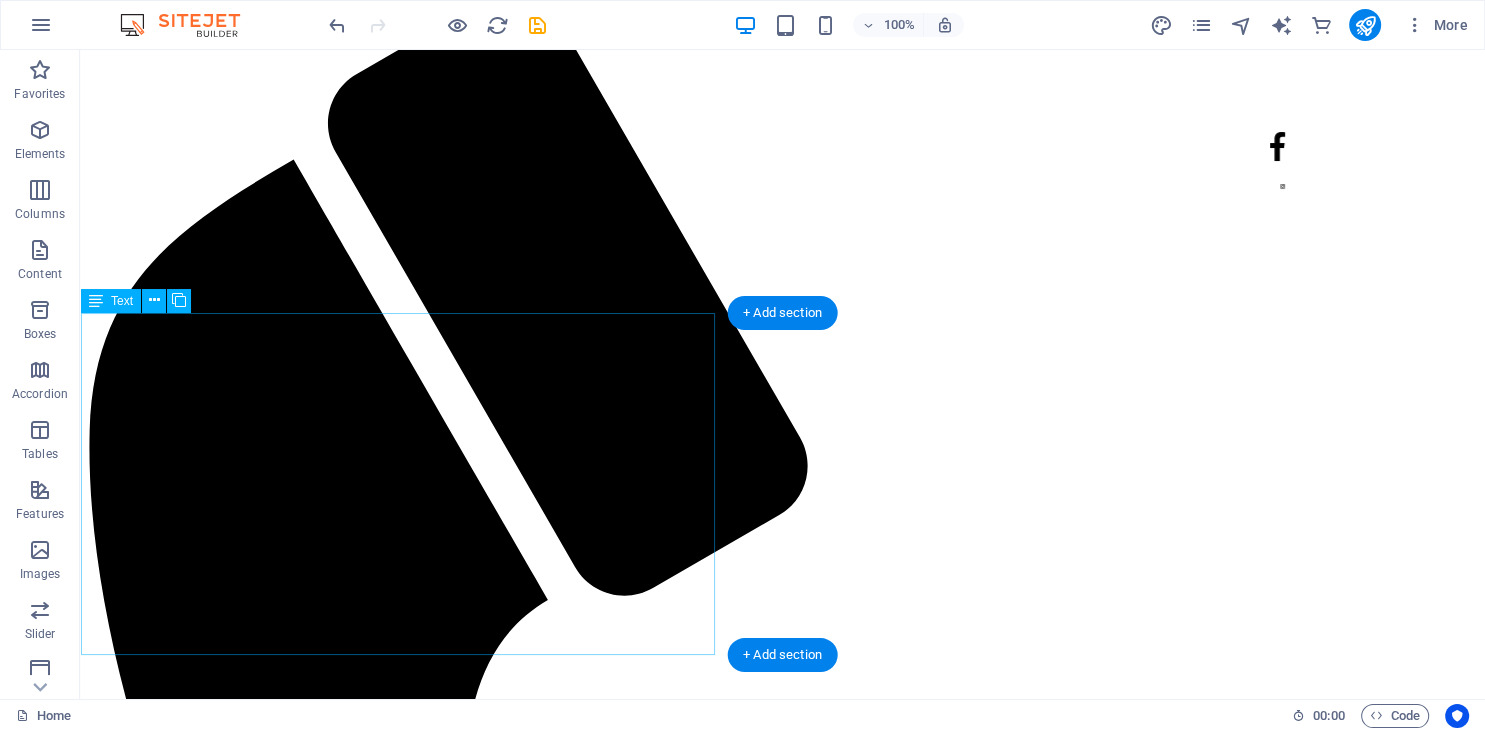 click on "Vision By 2028, we will be the leading regional benchmark in high-quality bilingual education, shaping well-rounded individuals with strong values and a clear life plan, prepared to excel in a globalized world. Mission Education for life! We are a premier private bilingual institution in Ocaña, committed to excellence in education. Grounded in Catholic values and driven by an innovative pedagogical model that enhances multiple intelligences, we empower our students with the knowledge, skills, and values they need to thrive academically, personally, and socially. Mega We will implement transformative bilingual immersion programs, providing students with unparalleled opportunities to enhance their language proficiency, academic excellence, and cultural awareness, preparing them for success in international environments." at bounding box center [398, 1348] 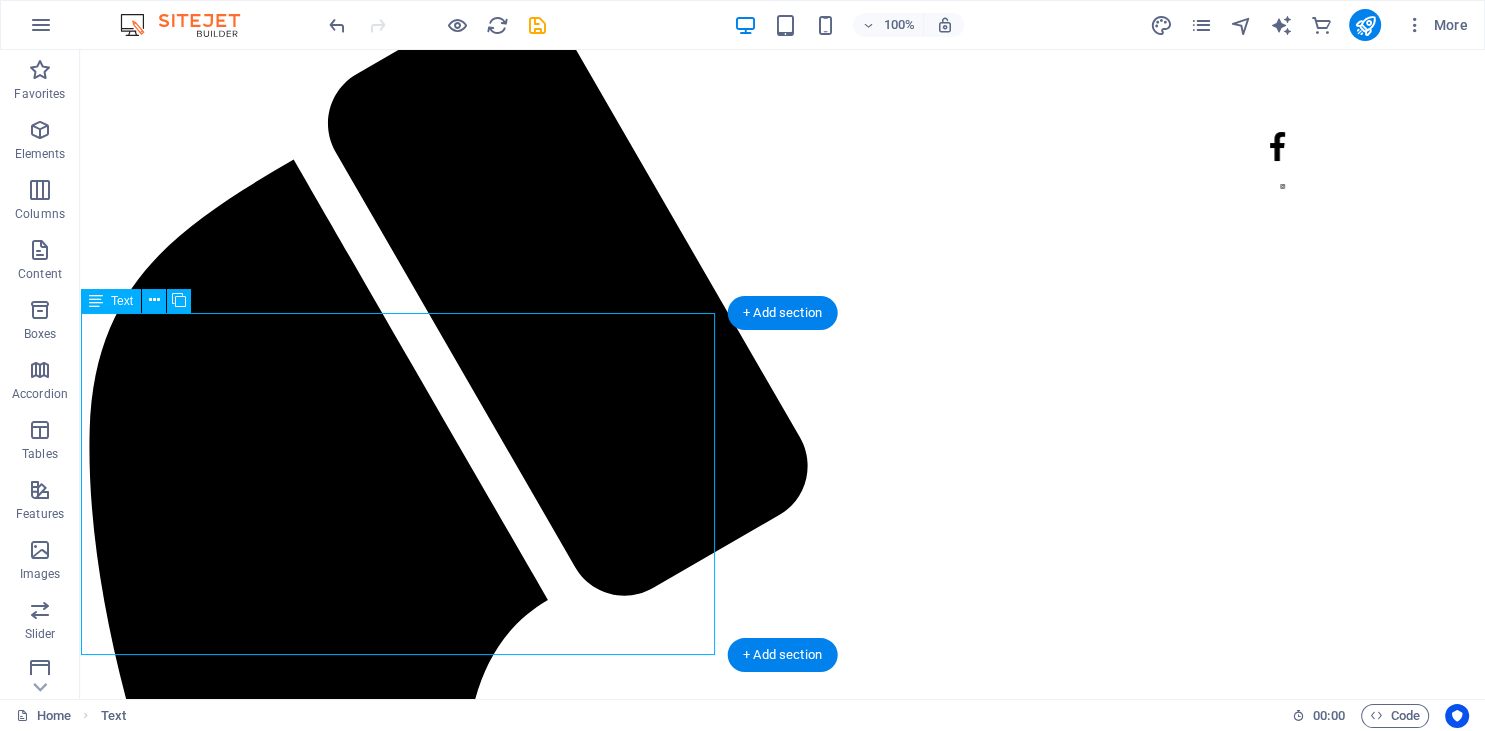 click on "Vision By 2028, we will be the leading regional benchmark in high-quality bilingual education, shaping well-rounded individuals with strong values and a clear life plan, prepared to excel in a globalized world. Mission Education for life! We are a premier private bilingual institution in Ocaña, committed to excellence in education. Grounded in Catholic values and driven by an innovative pedagogical model that enhances multiple intelligences, we empower our students with the knowledge, skills, and values they need to thrive academically, personally, and socially. Mega We will implement transformative bilingual immersion programs, providing students with unparalleled opportunities to enhance their language proficiency, academic excellence, and cultural awareness, preparing them for success in international environments." at bounding box center [398, 1348] 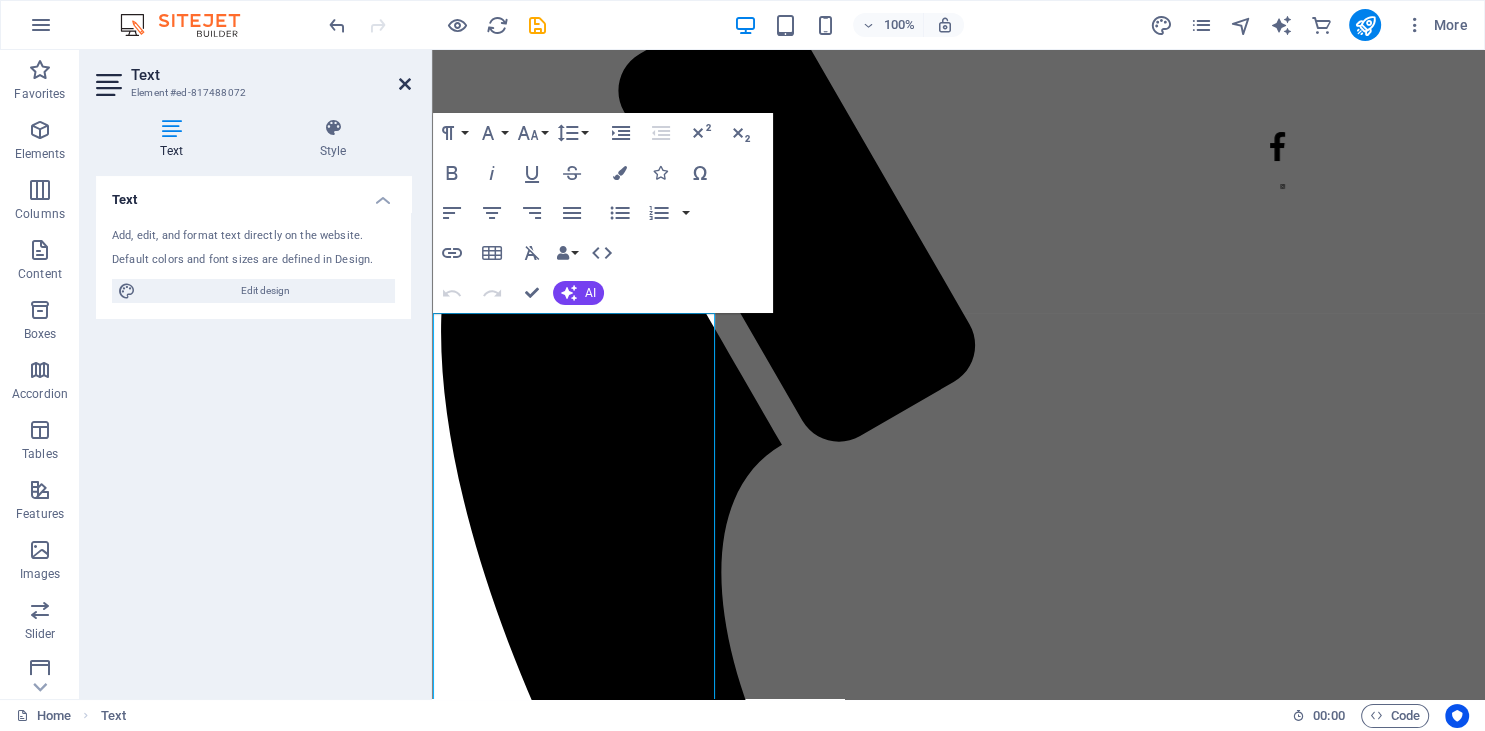 click at bounding box center (405, 84) 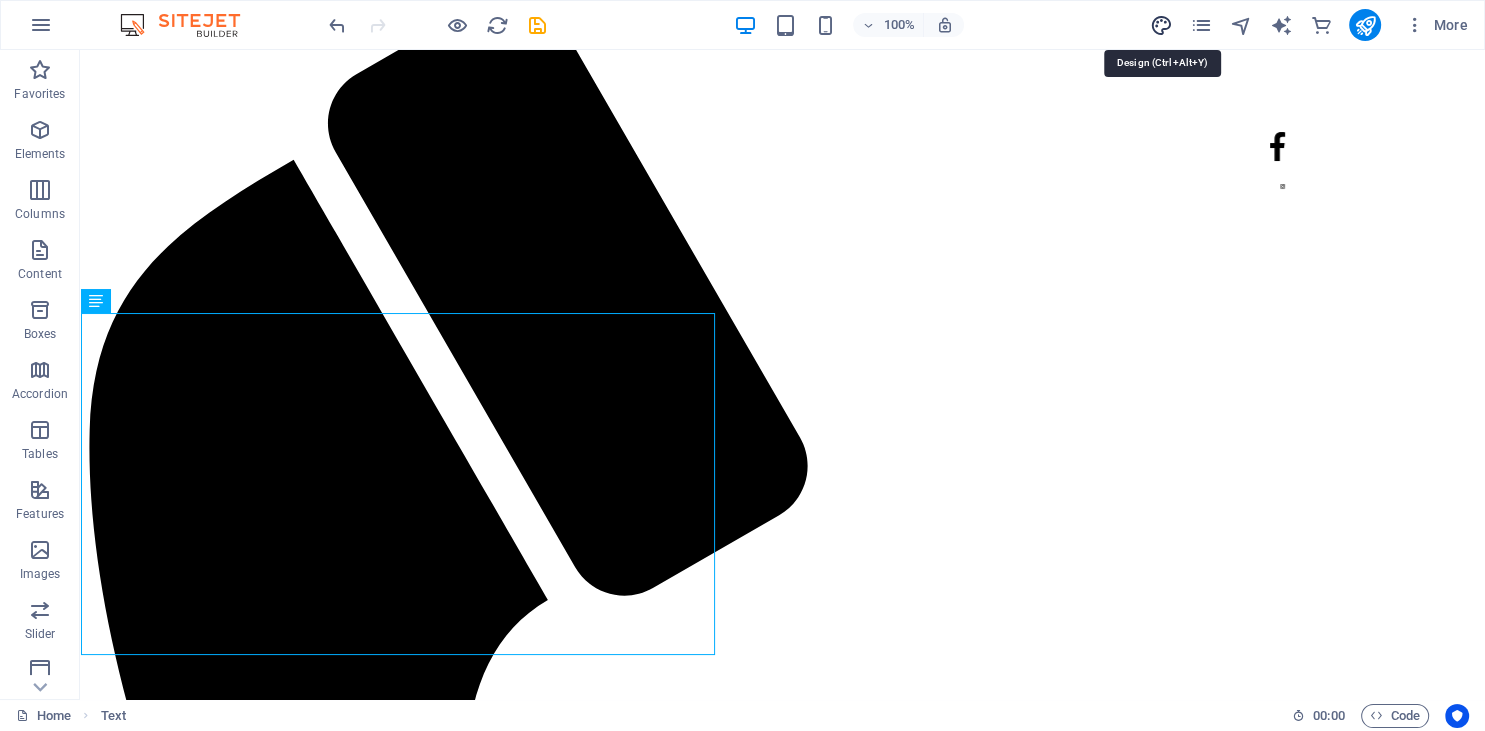 click at bounding box center [1160, 25] 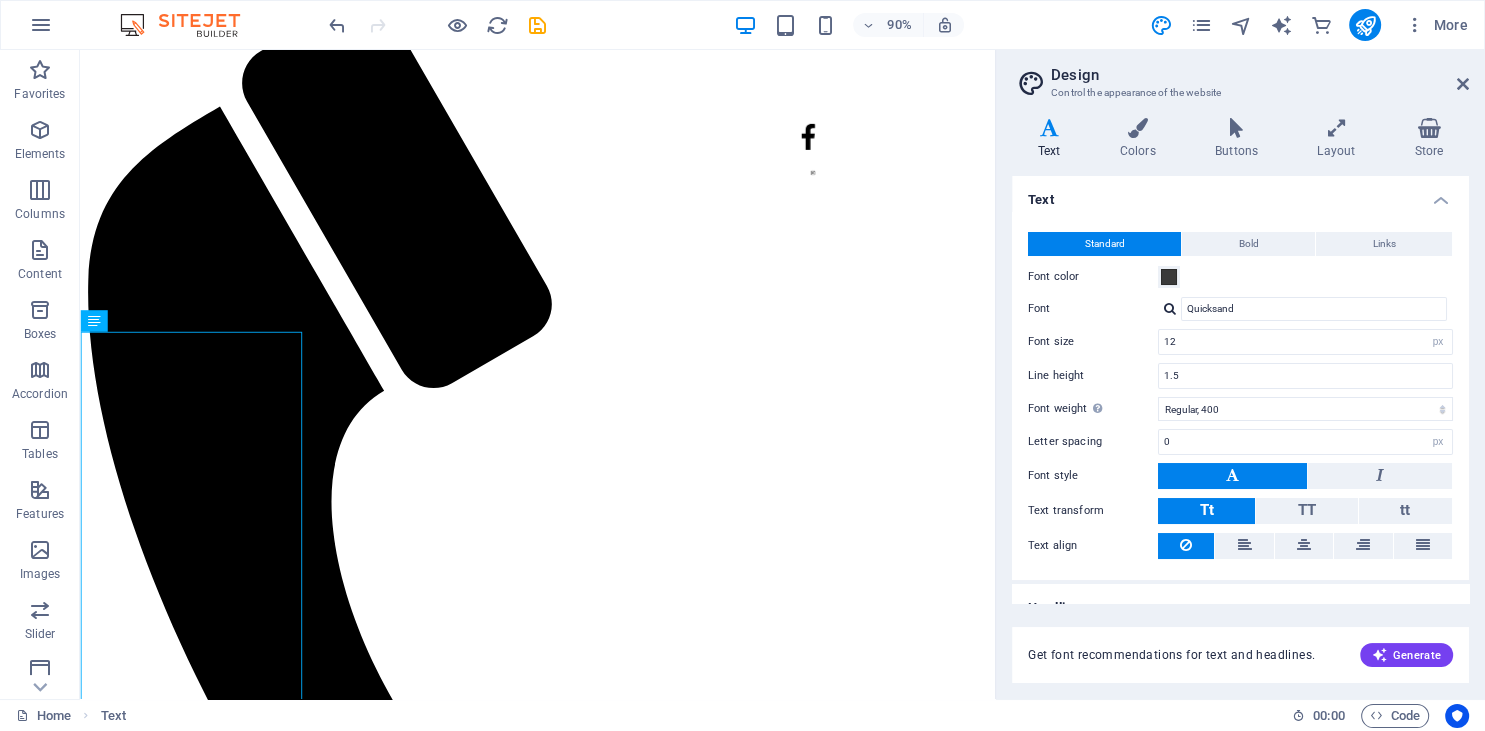 click at bounding box center (1170, 308) 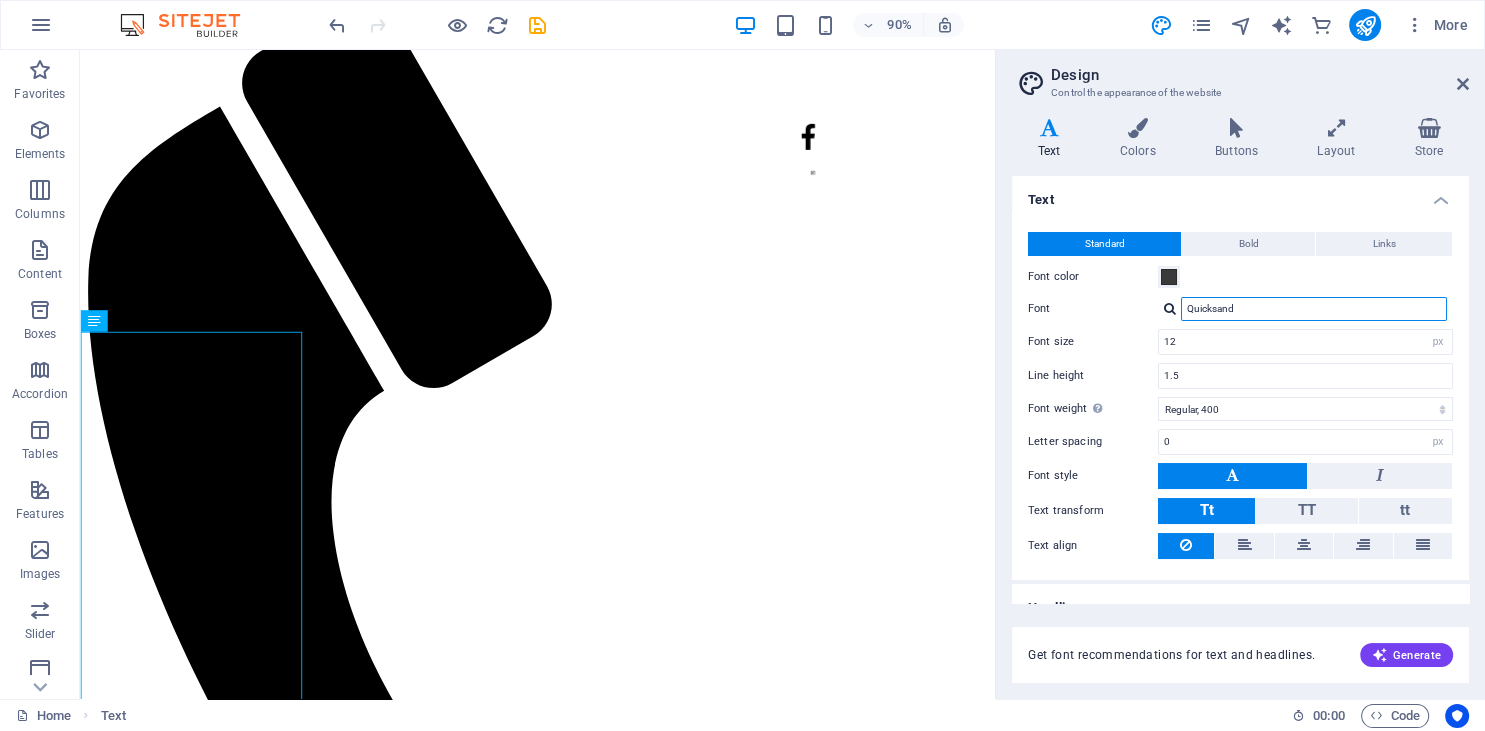 click on "Quicksand" at bounding box center [1314, 309] 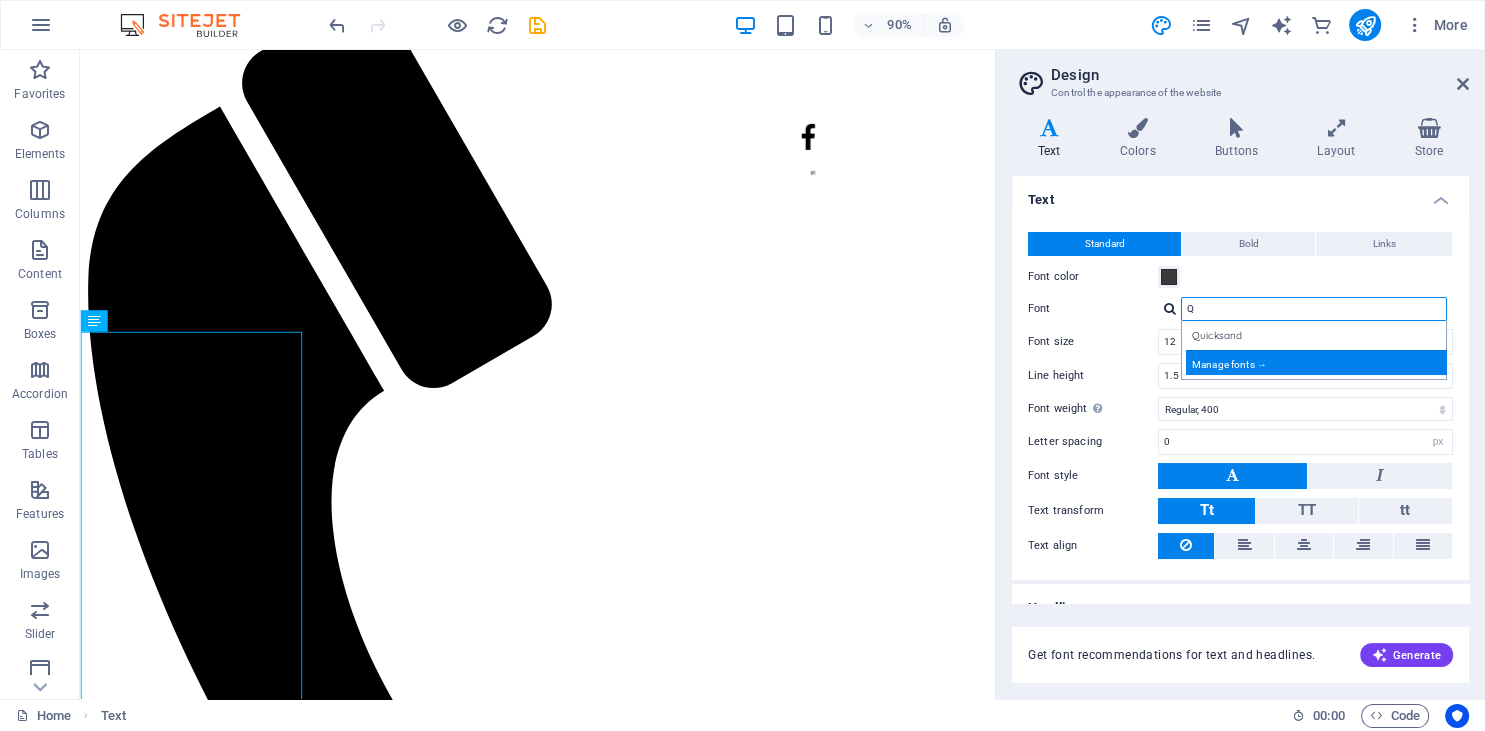 type on "Q" 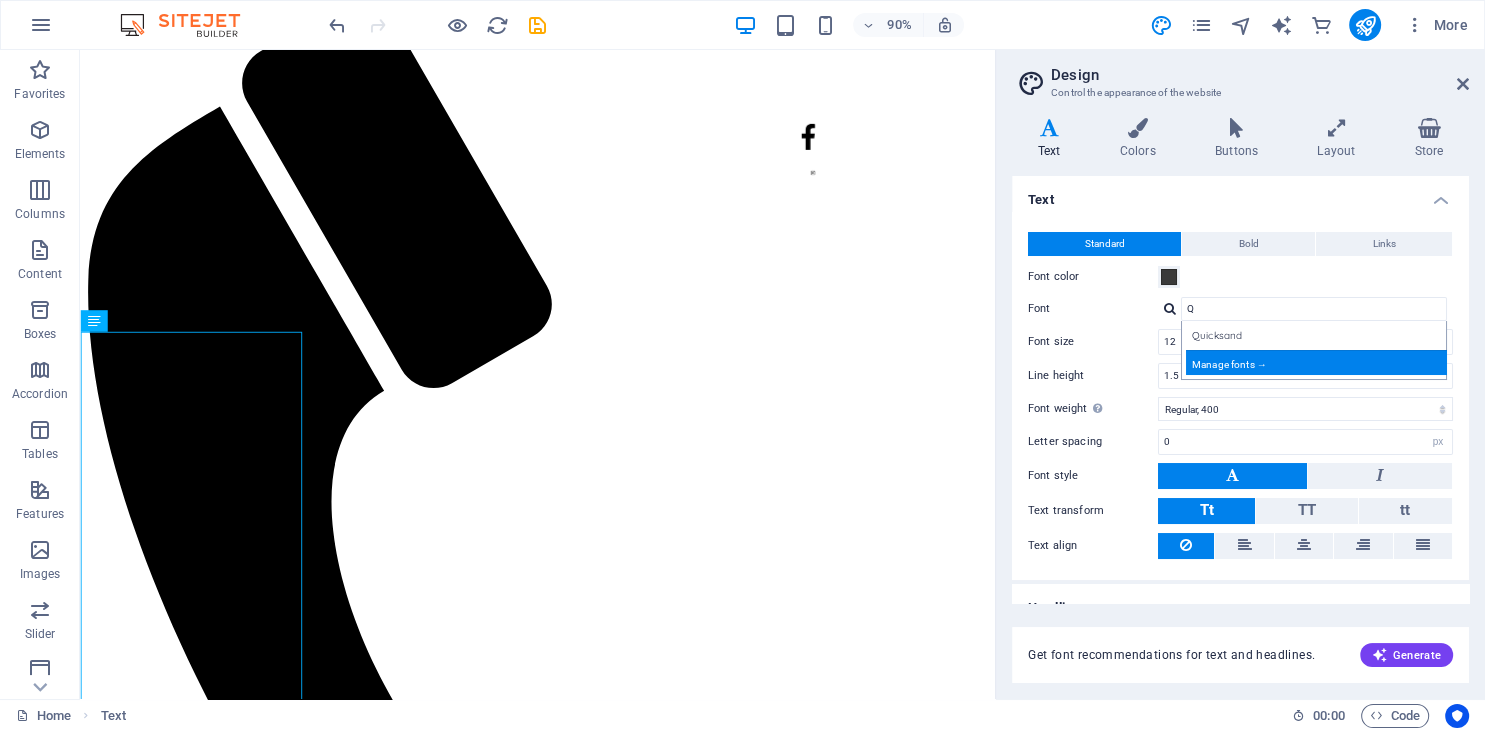 click on "Manage fonts →" at bounding box center [1318, 362] 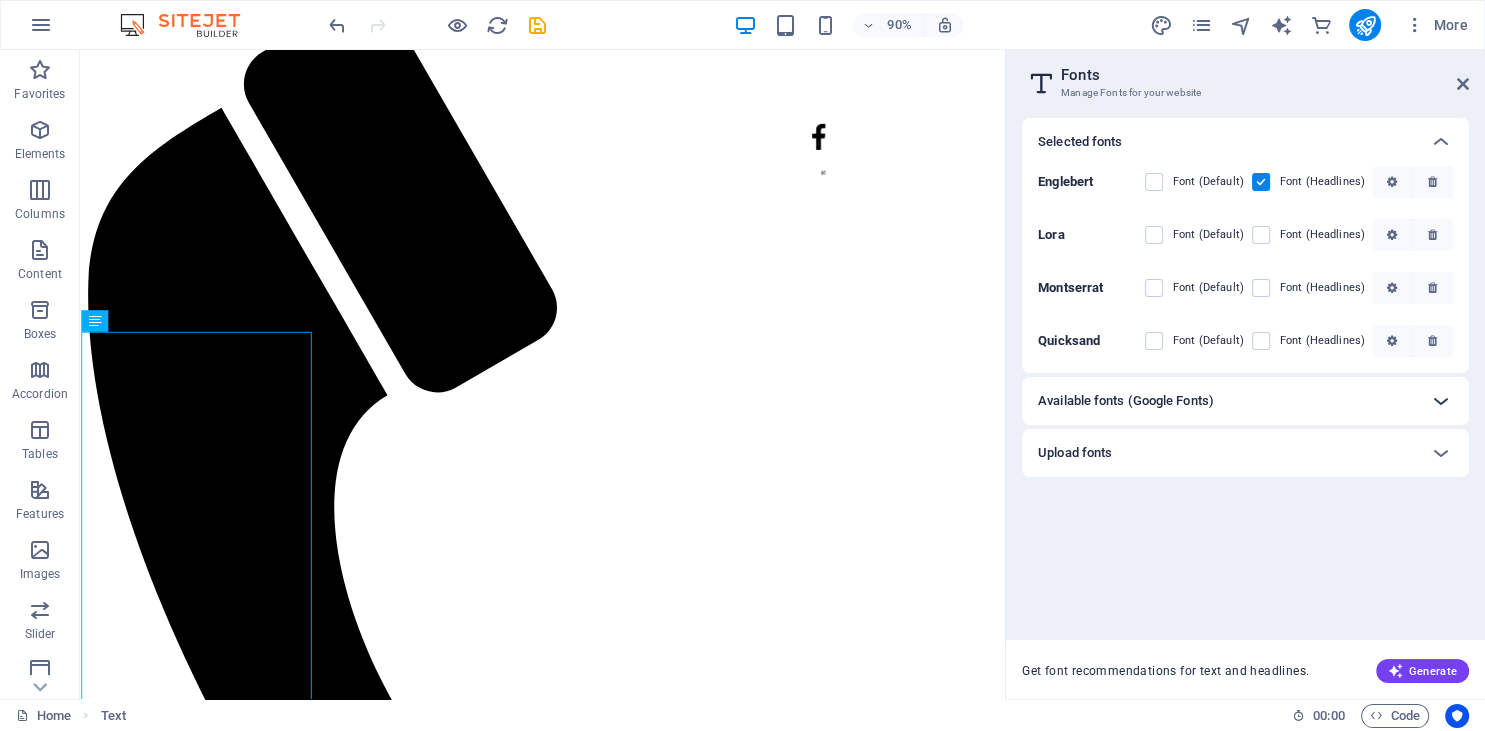click at bounding box center [1441, 401] 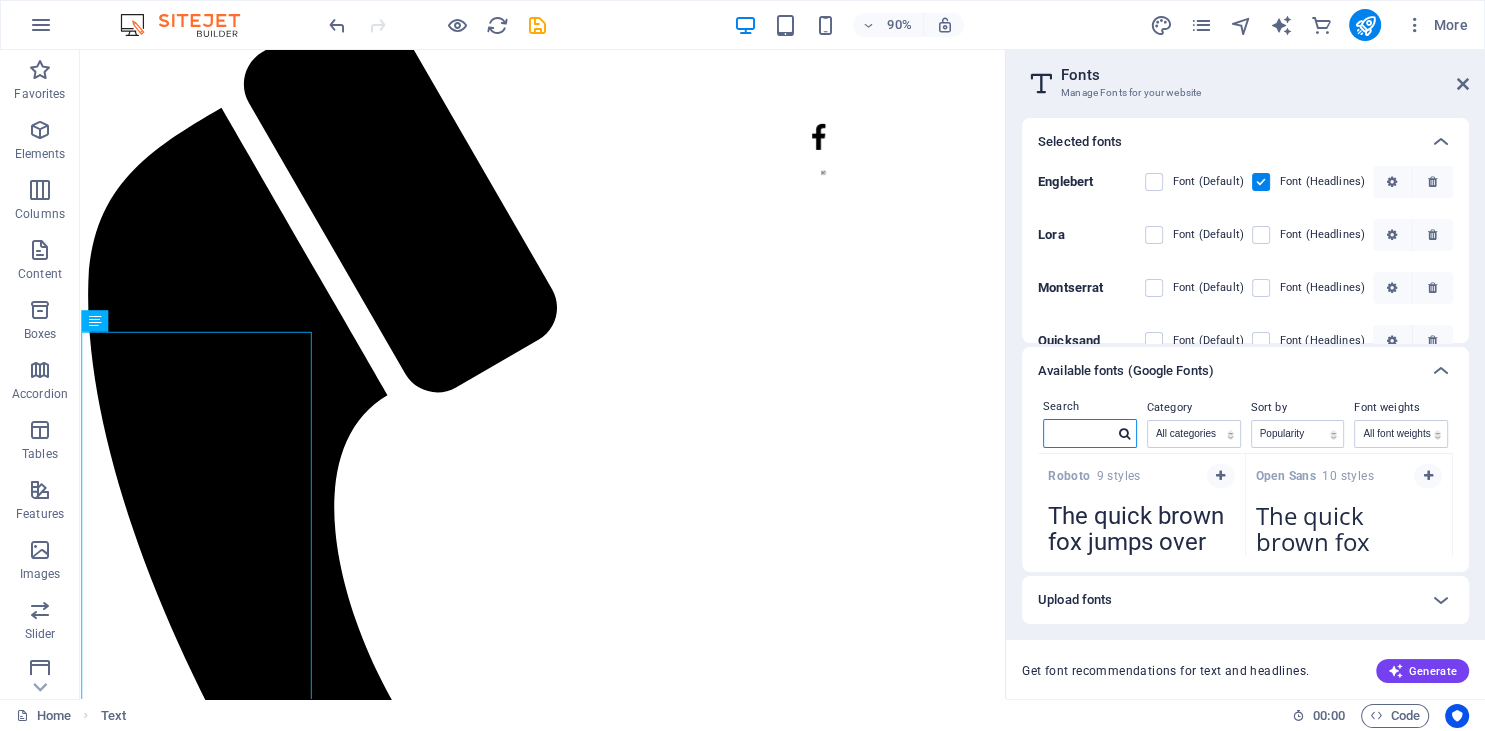click at bounding box center (1079, 433) 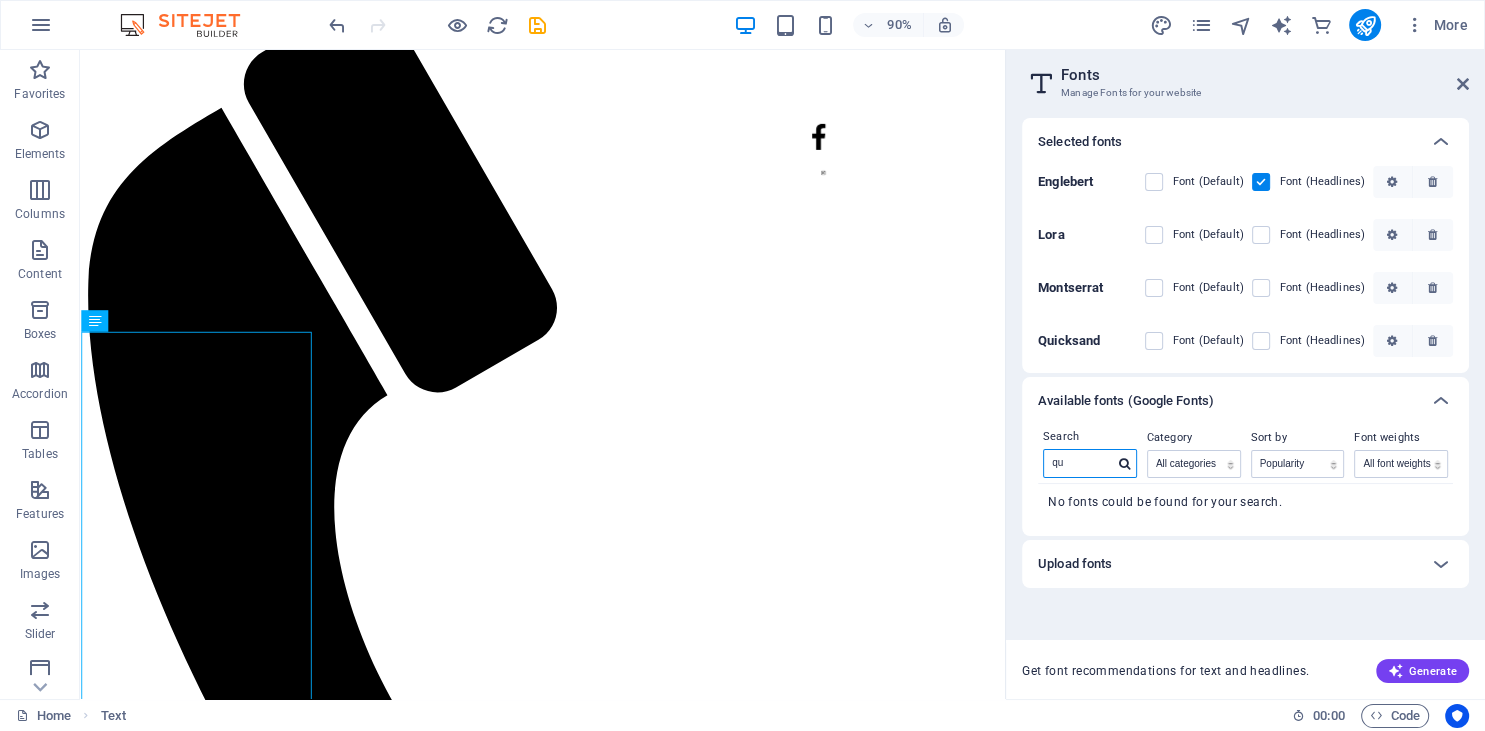 type on "q" 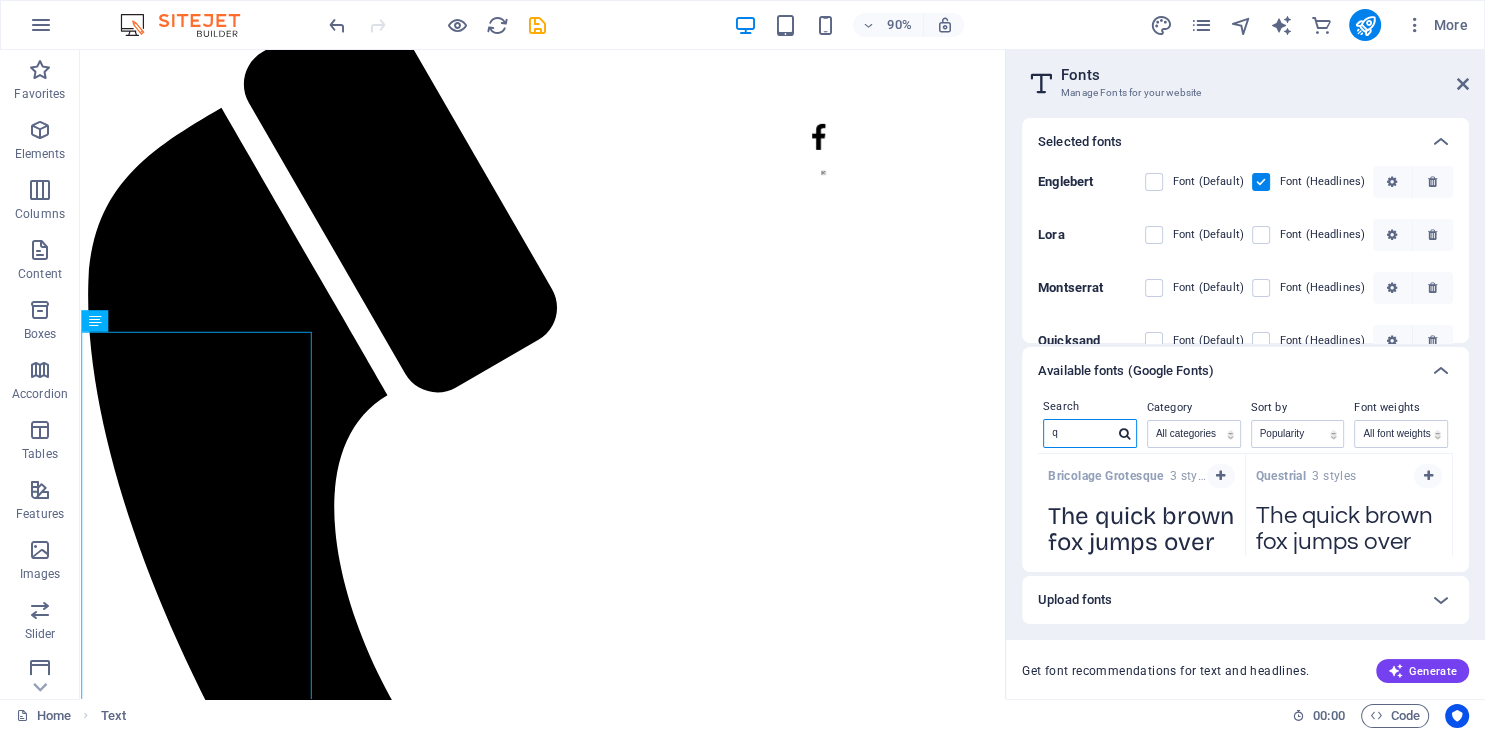 type 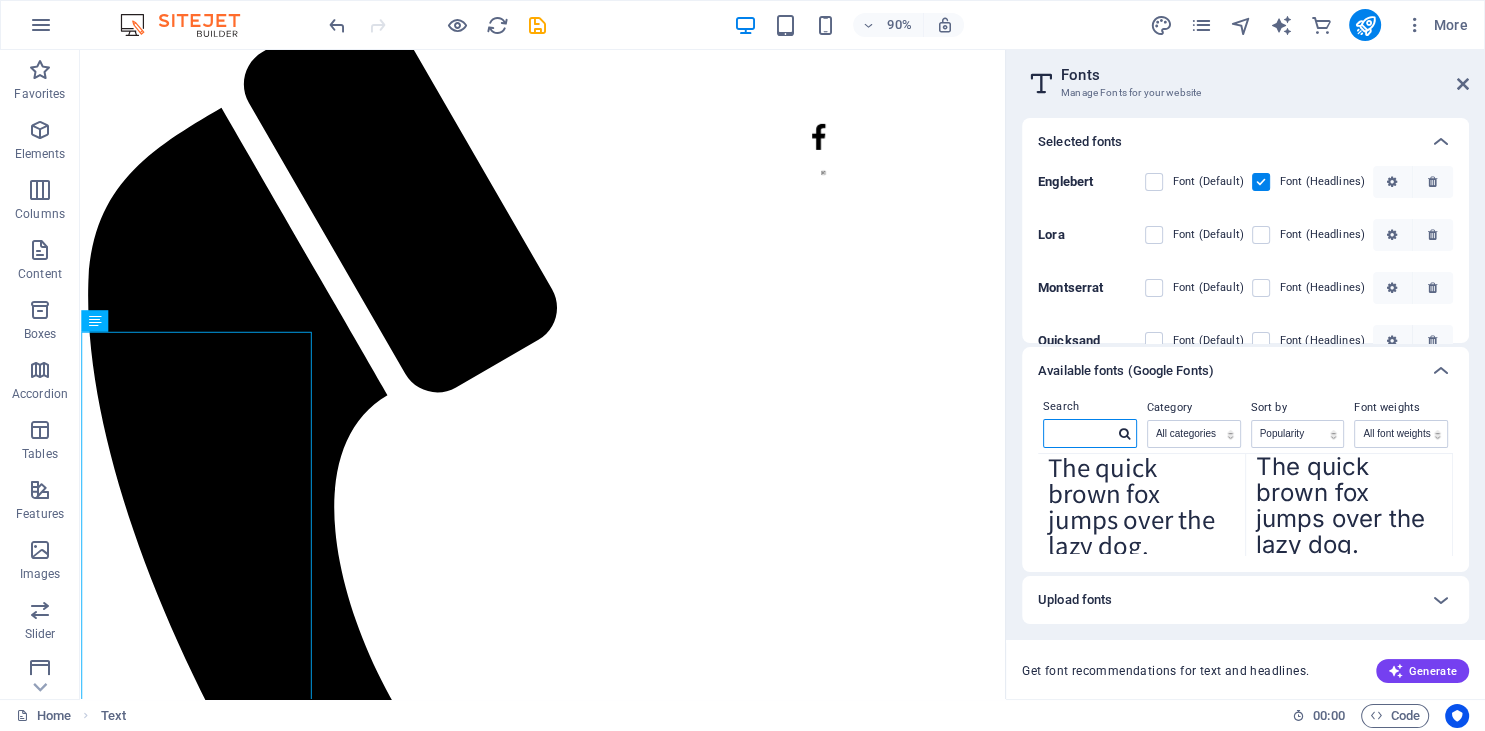 scroll, scrollTop: 204, scrollLeft: 0, axis: vertical 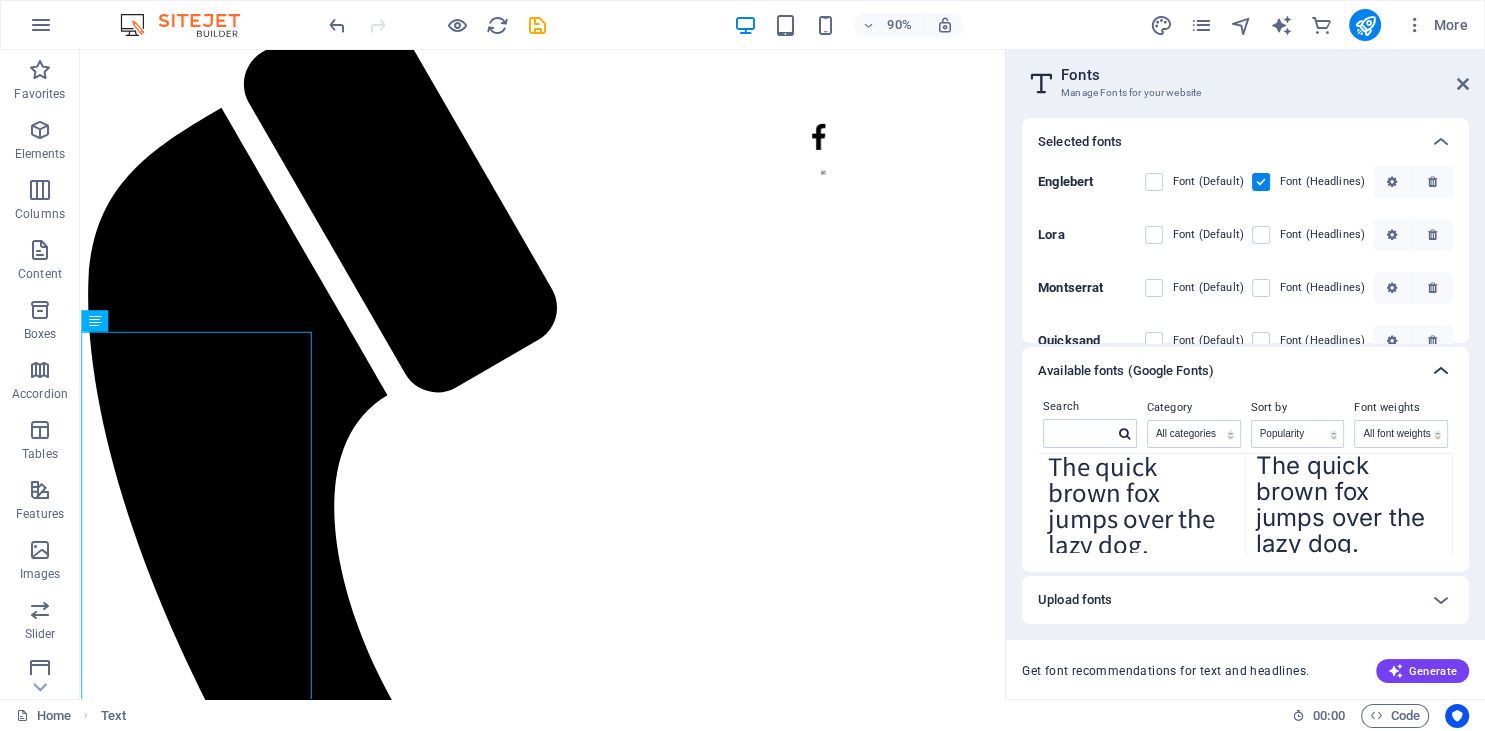 click at bounding box center [1441, 371] 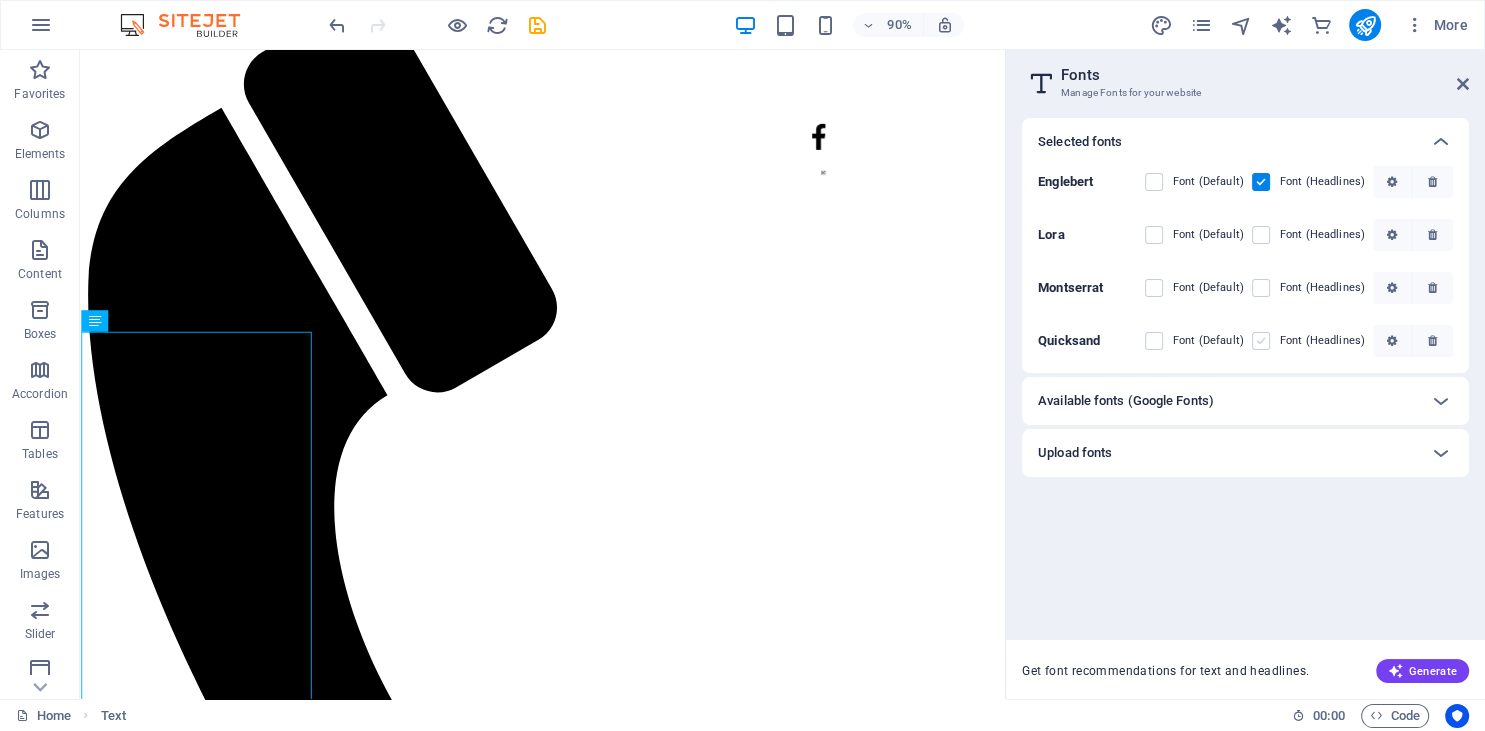 click at bounding box center [1261, 341] 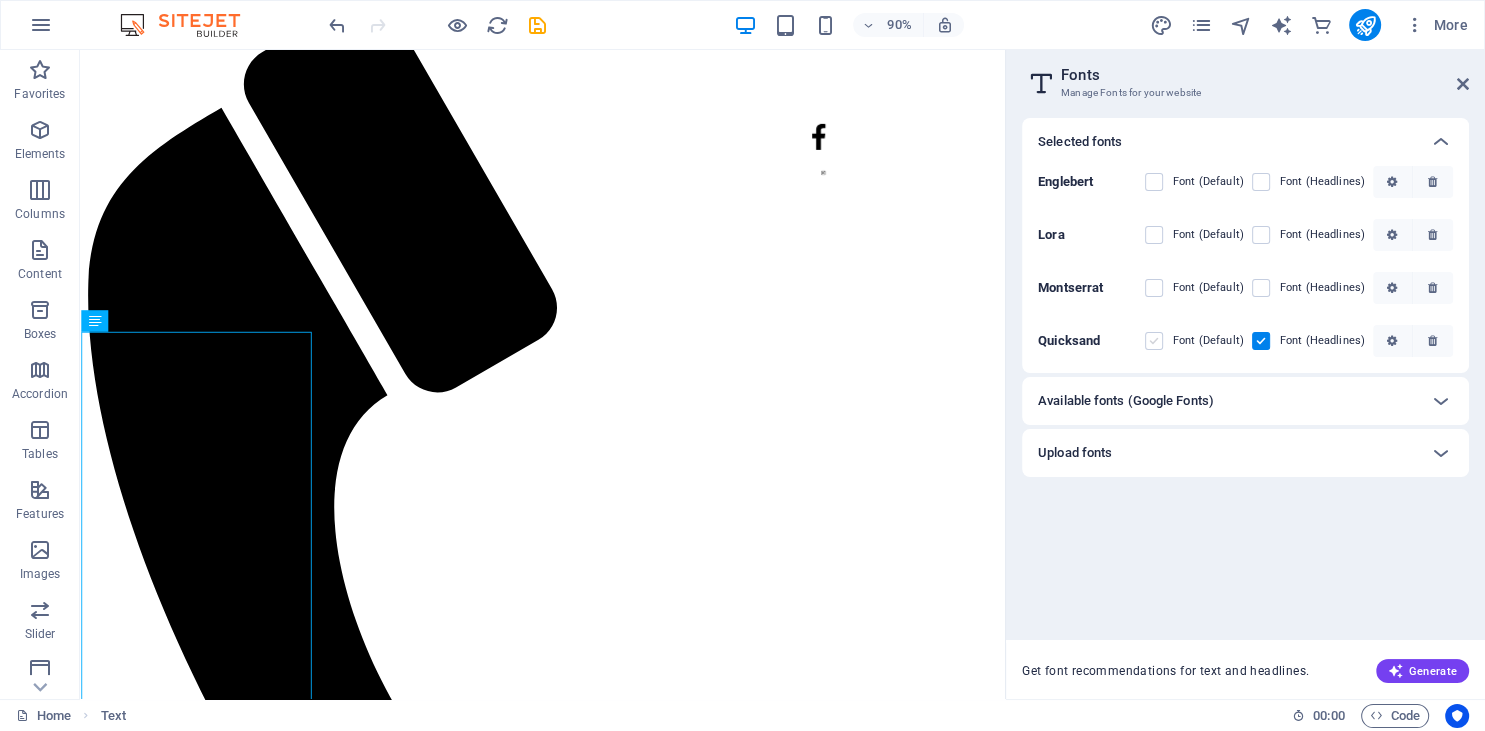 click at bounding box center (1154, 341) 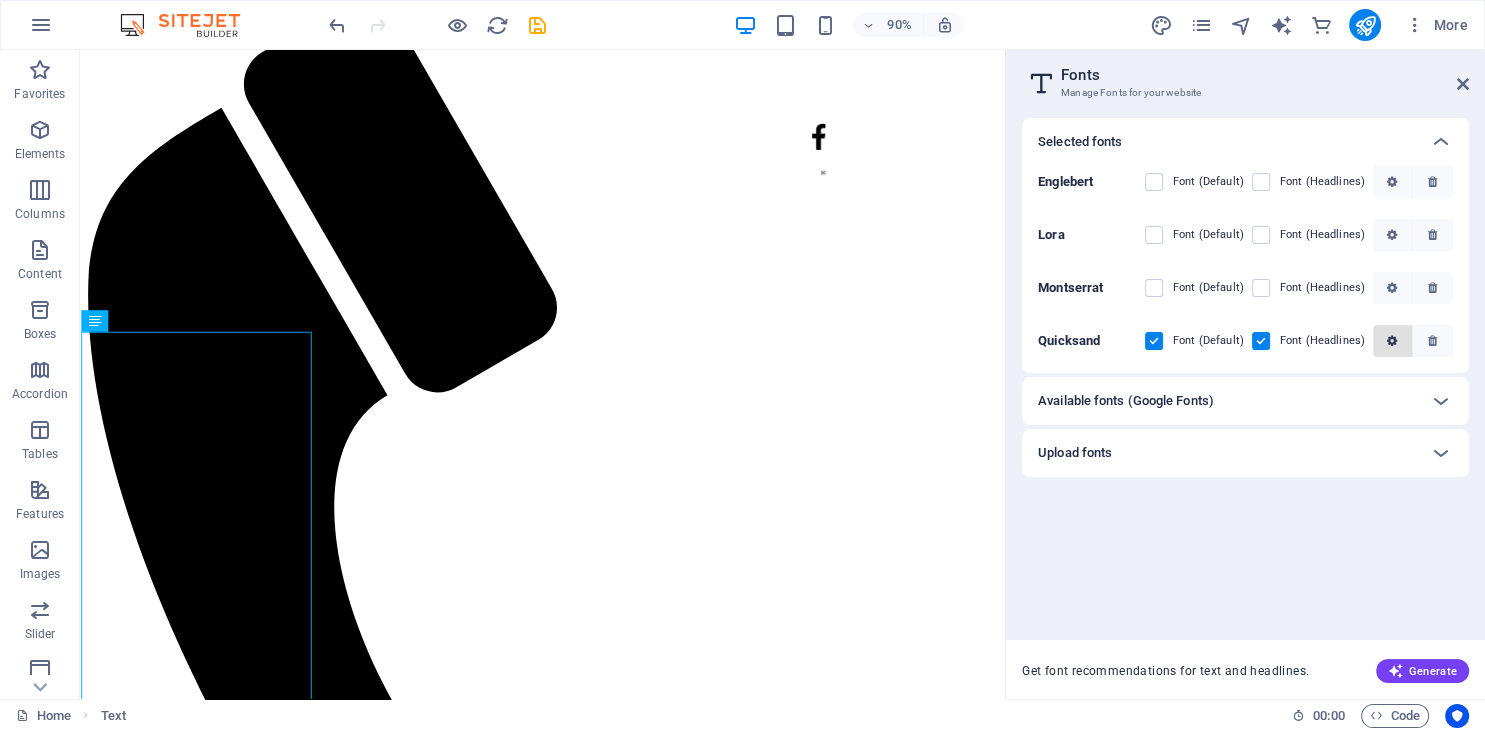 click at bounding box center [1392, 341] 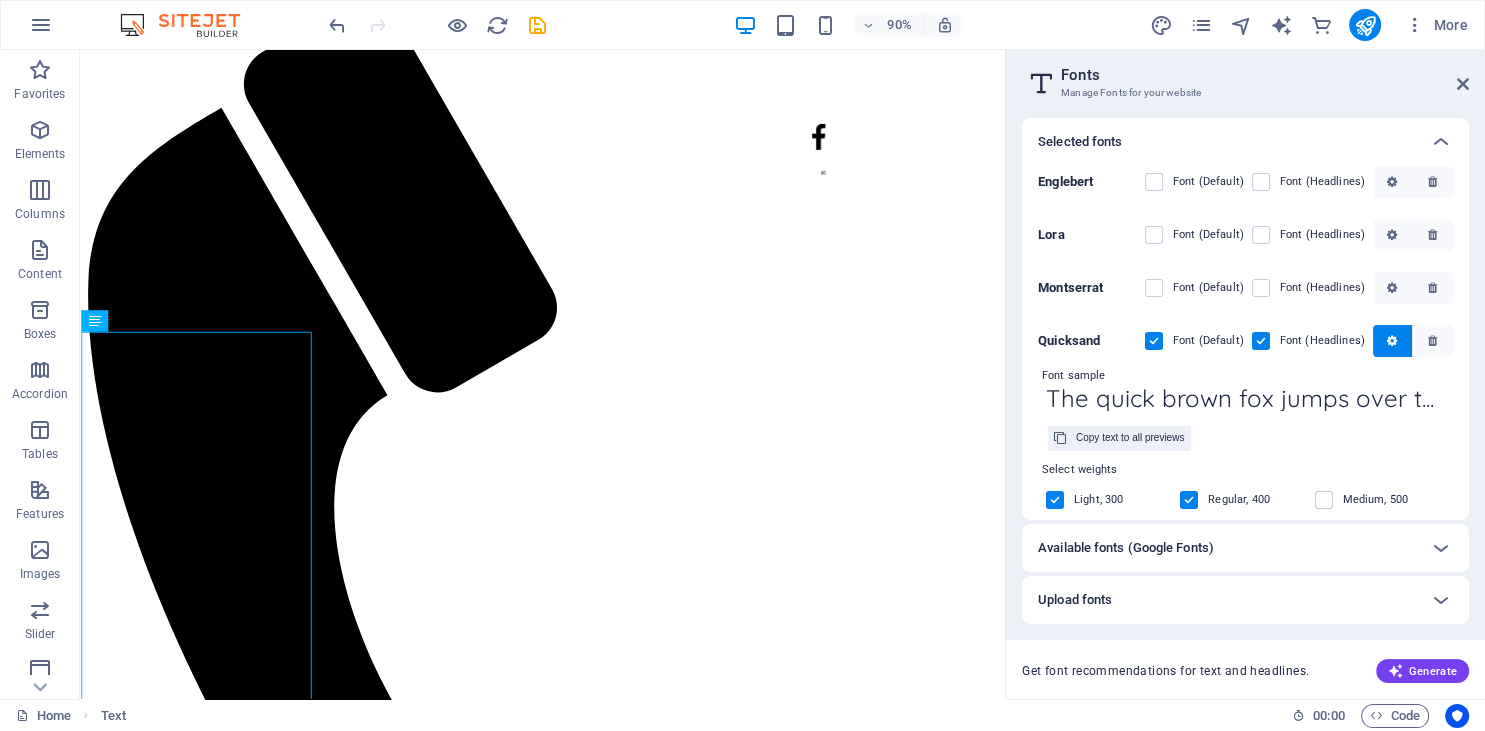 click on "The quick brown fox jumps over the lazy dog." at bounding box center (1245, 398) 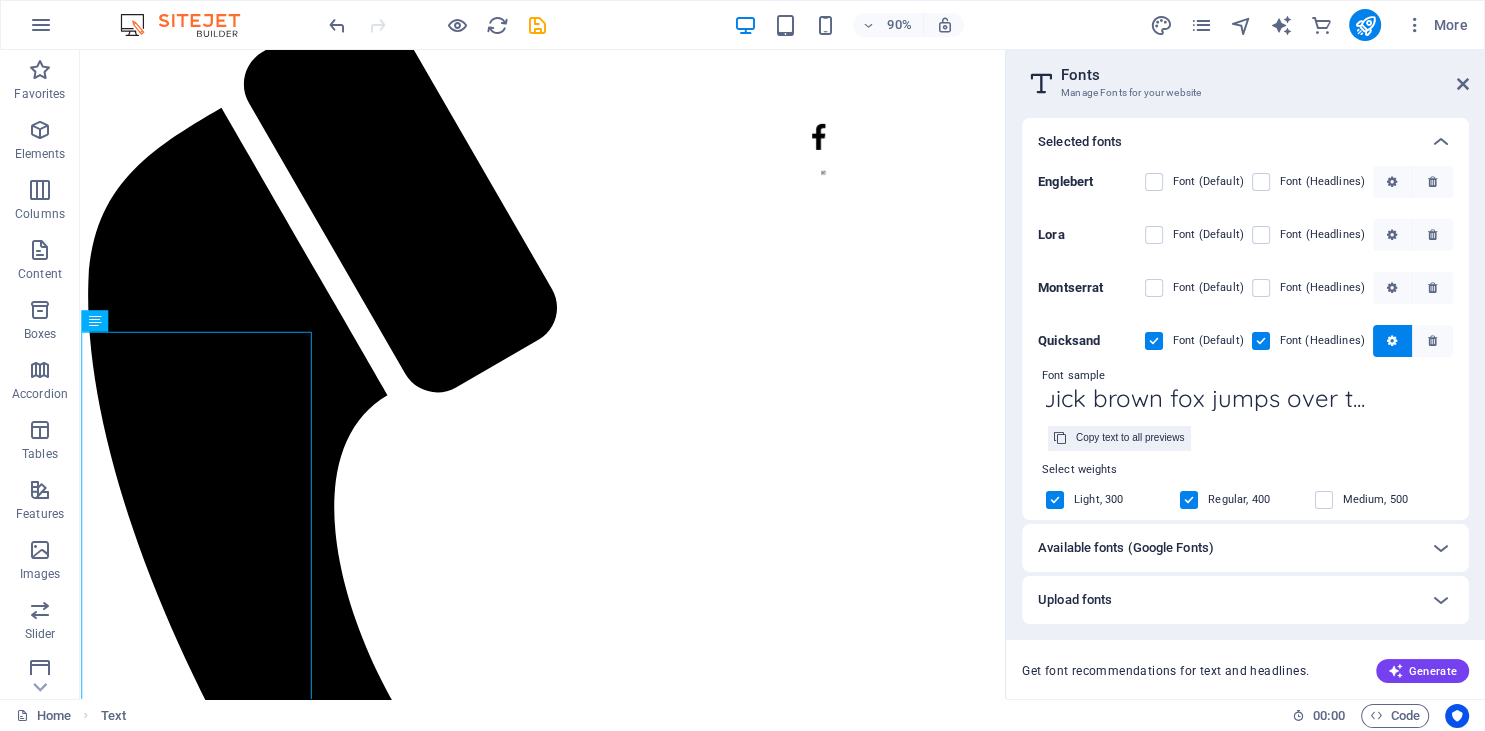 scroll, scrollTop: 0, scrollLeft: 103, axis: horizontal 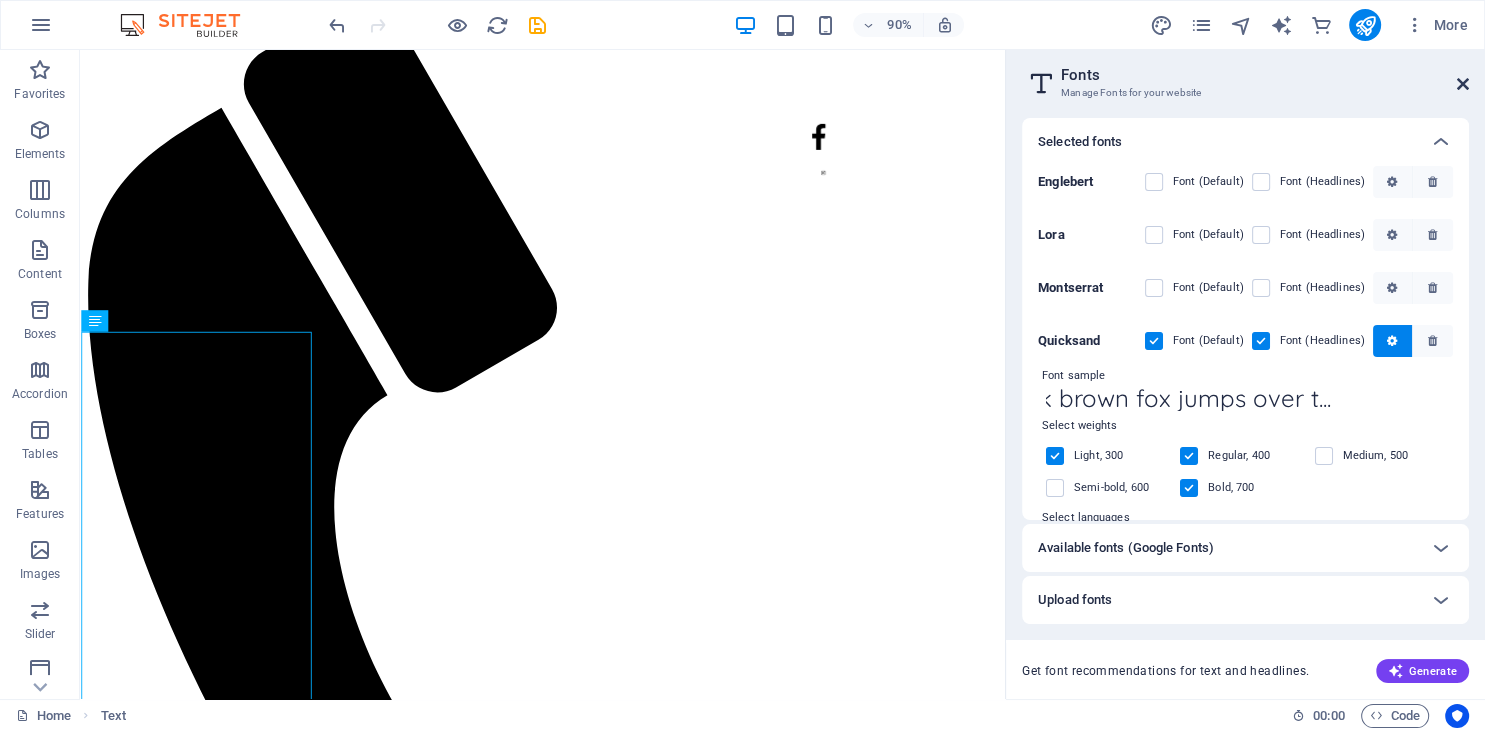 click at bounding box center [1463, 84] 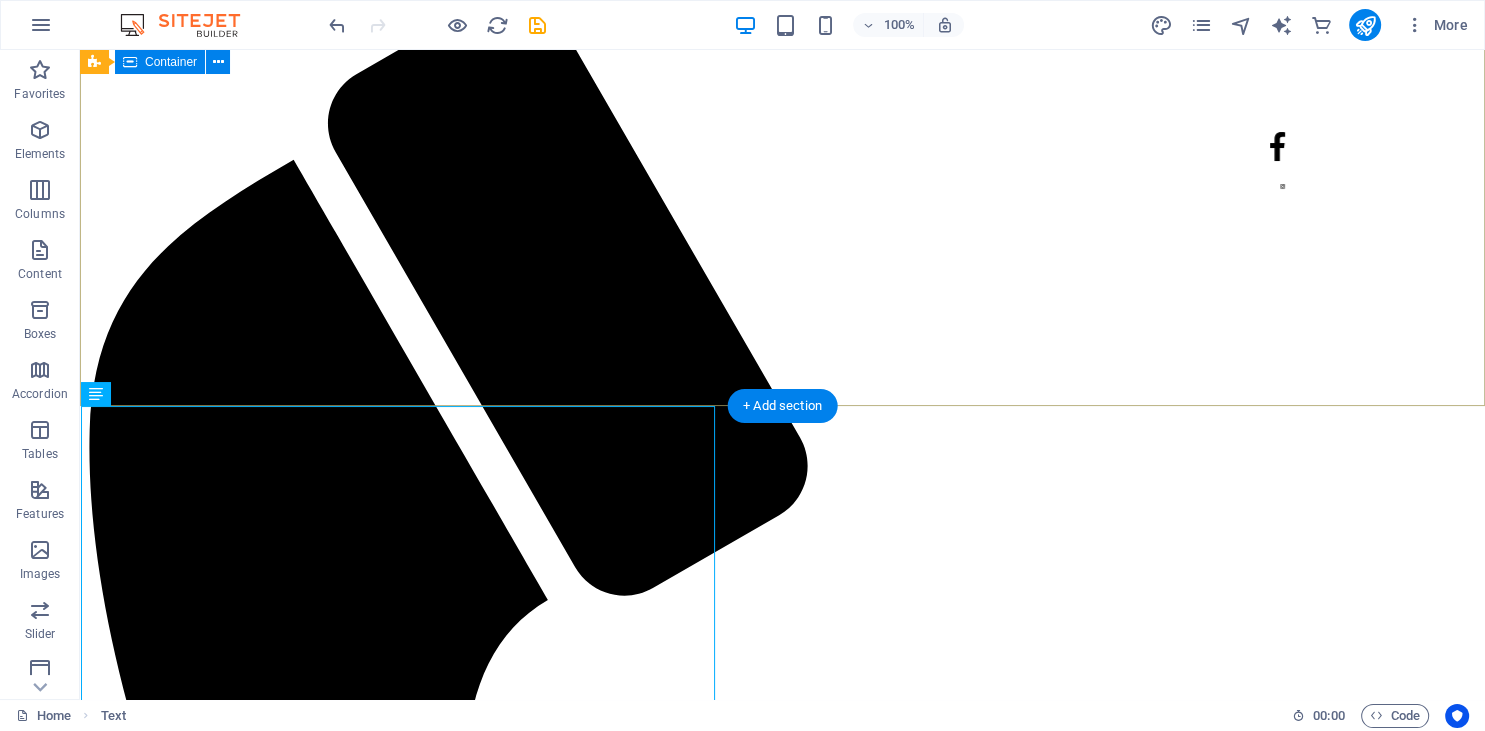 scroll, scrollTop: 0, scrollLeft: 0, axis: both 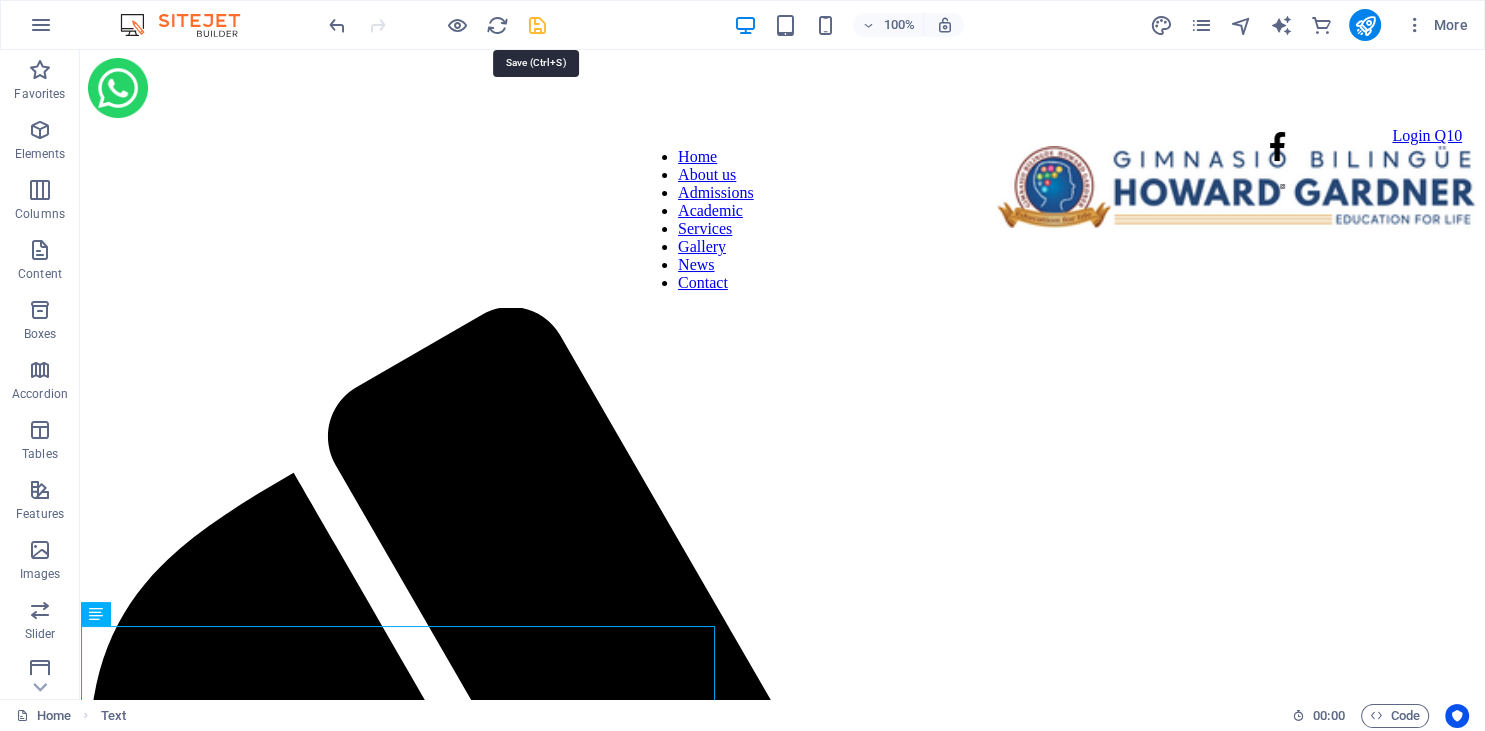 click at bounding box center [537, 25] 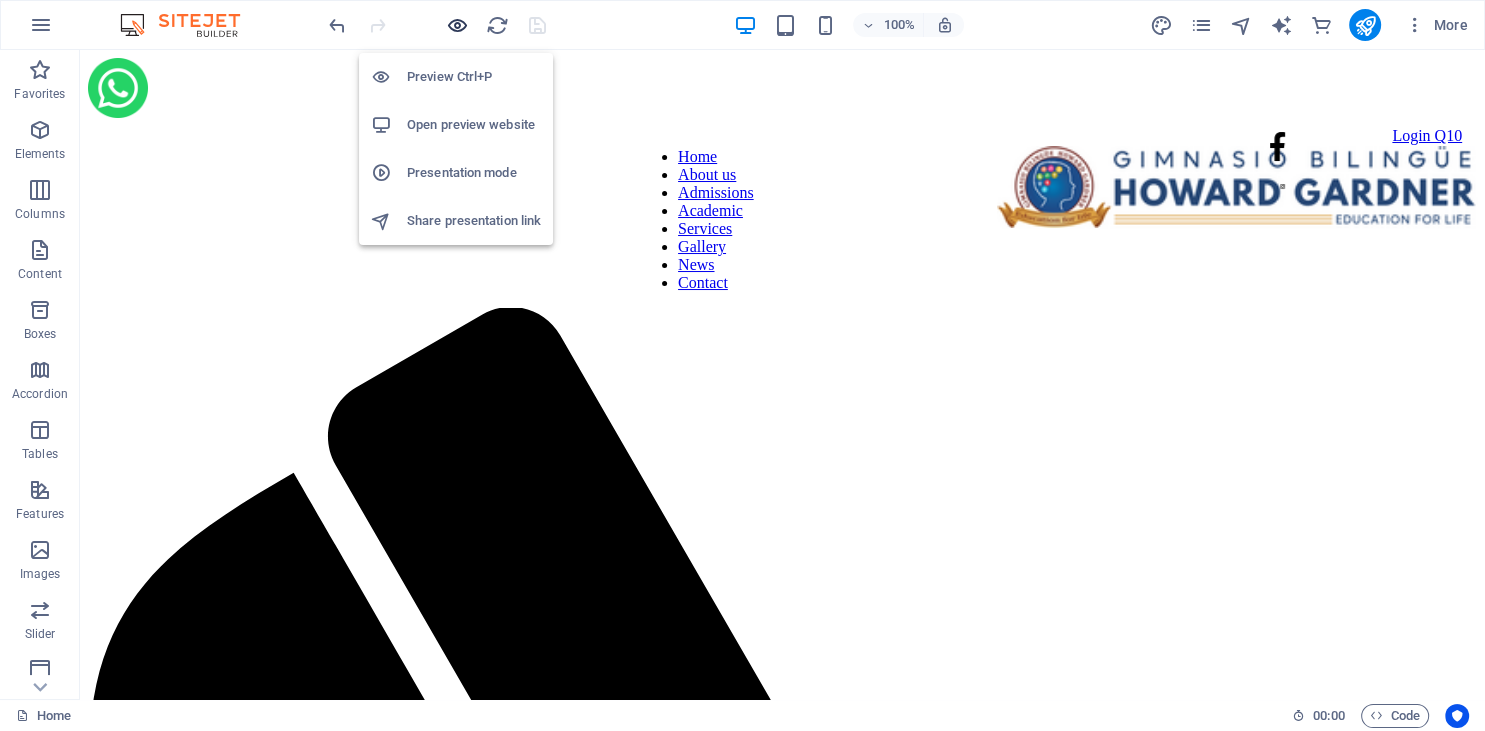 click at bounding box center (457, 25) 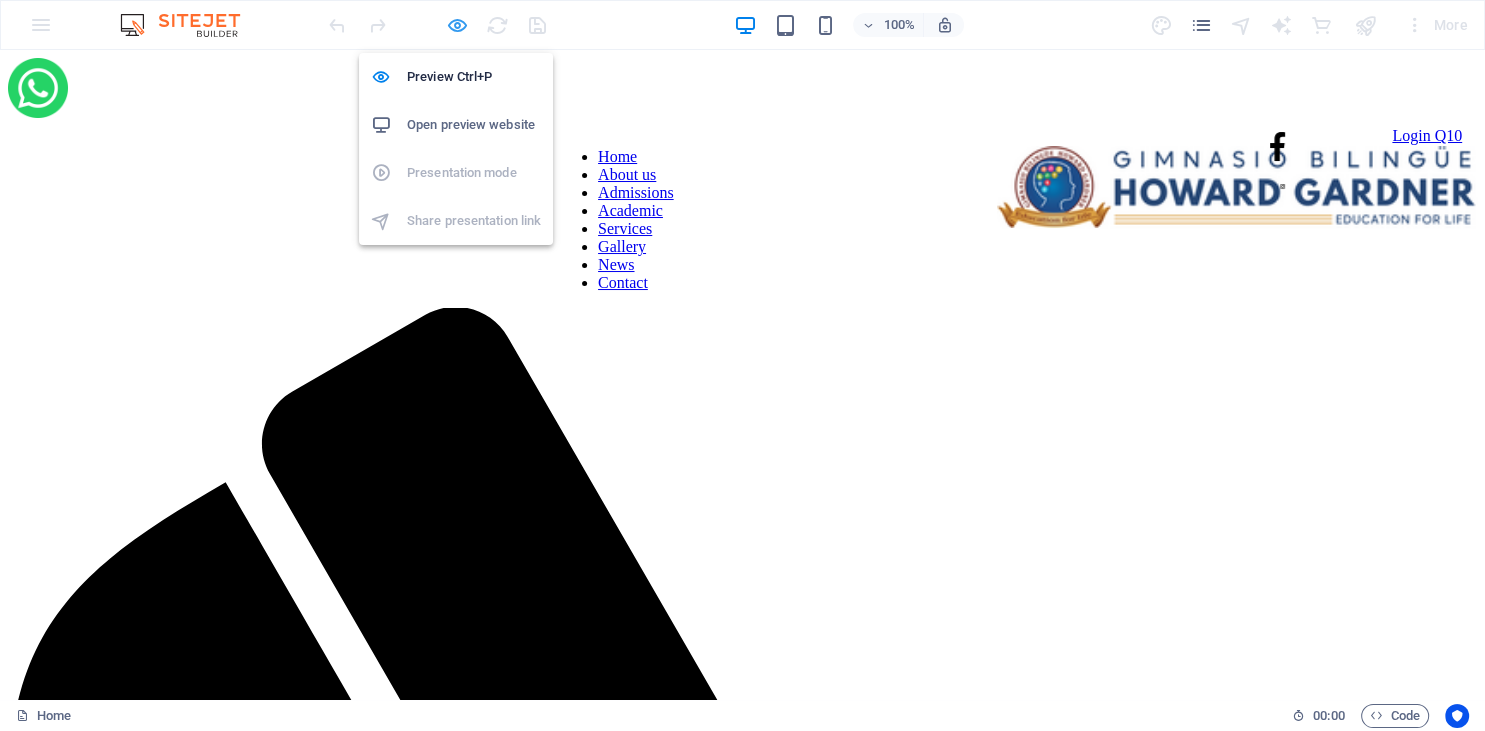 click at bounding box center [457, 25] 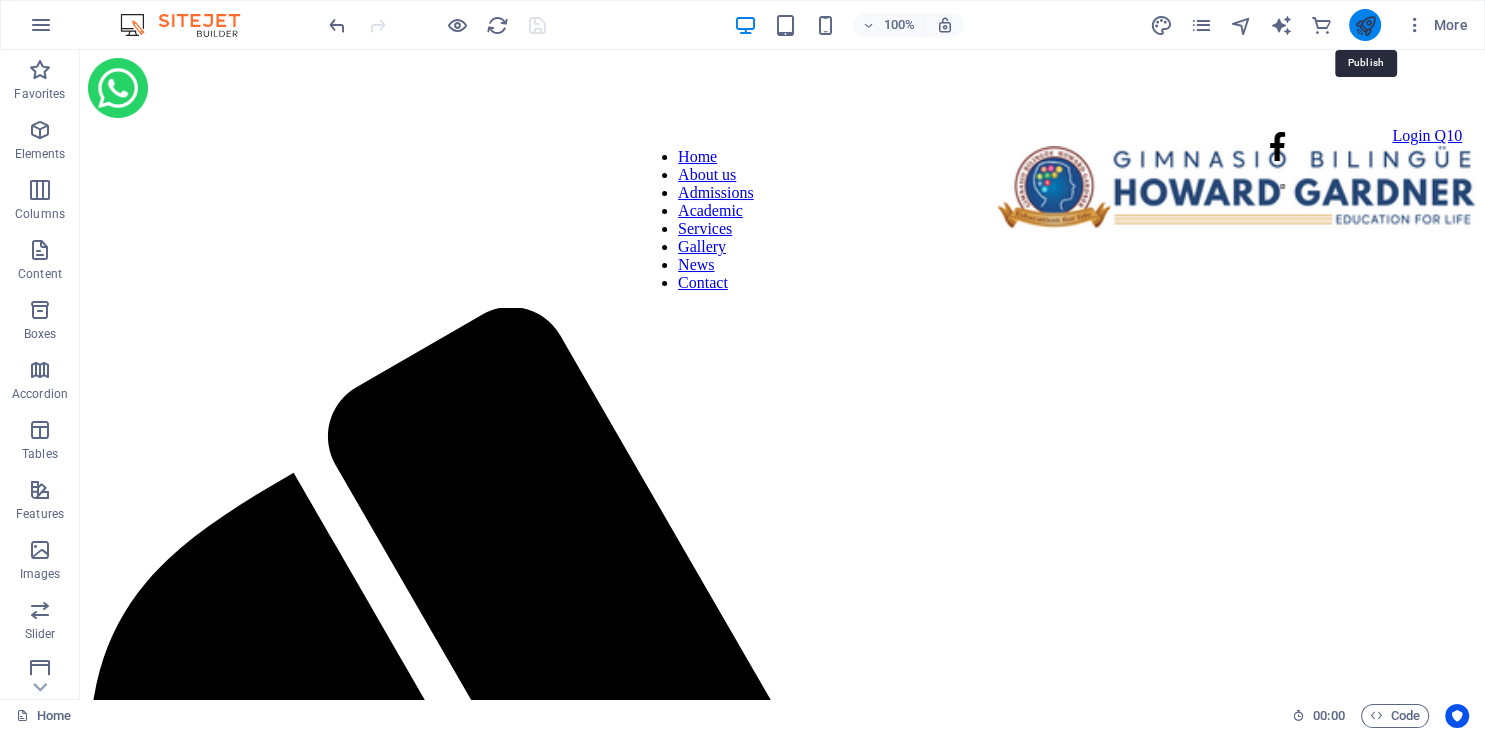 click at bounding box center [1364, 25] 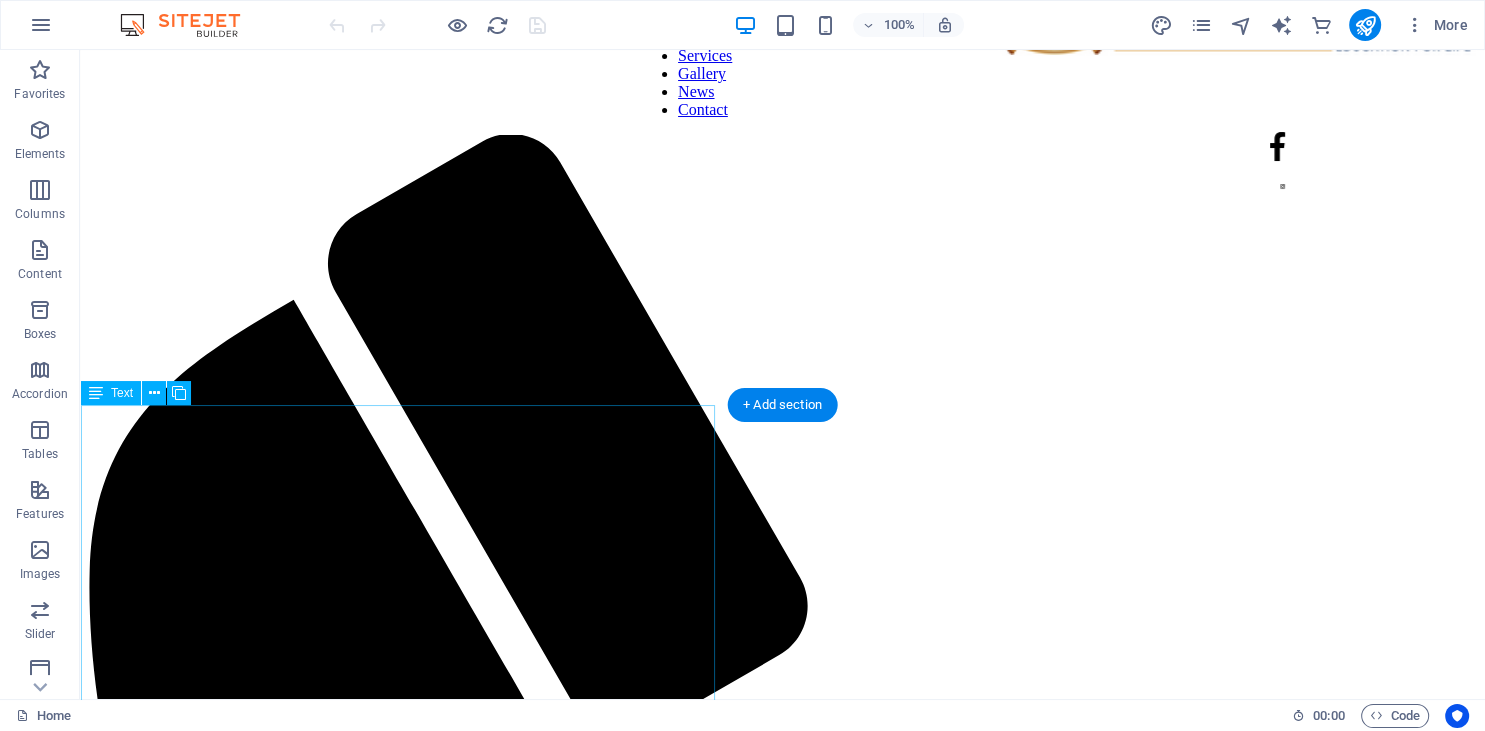 scroll, scrollTop: 227, scrollLeft: 0, axis: vertical 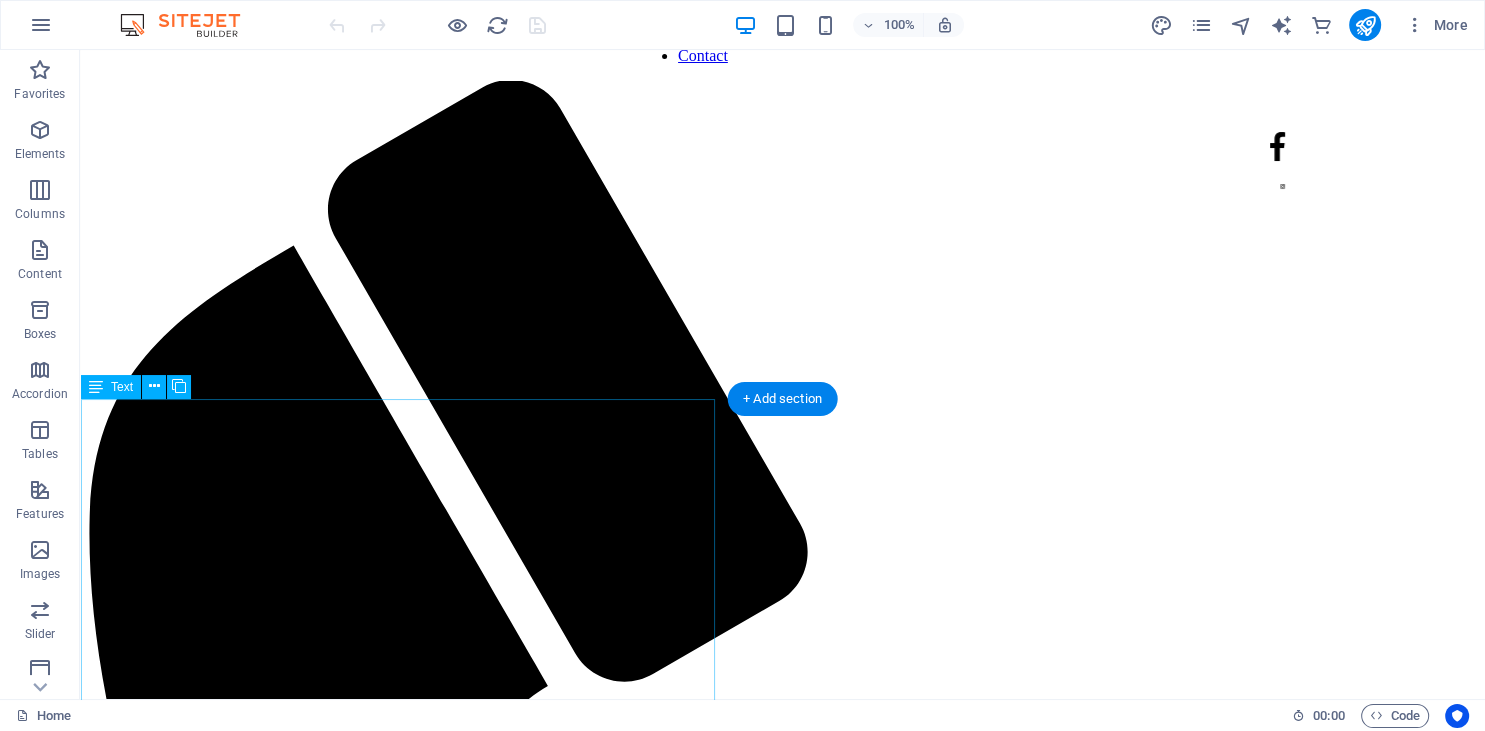 click on "Vision By 2028, we will be the leading regional benchmark in high-quality bilingual education, shaping well-rounded individuals with strong values and a clear life plan, prepared to excel in a globalized world. Mission Education for life! We are a premier private bilingual institution in Ocaña, committed to excellence in education. Grounded in Catholic values and driven by an innovative pedagogical model that enhances multiple intelligences, we empower our students with the knowledge, skills, and values they need to thrive academically, personally, and socially. Mega We will implement transformative bilingual immersion programs, providing students with unparalleled opportunities to enhance their language proficiency, academic excellence, and cultural awareness, preparing them for success in international environments." at bounding box center [398, 1434] 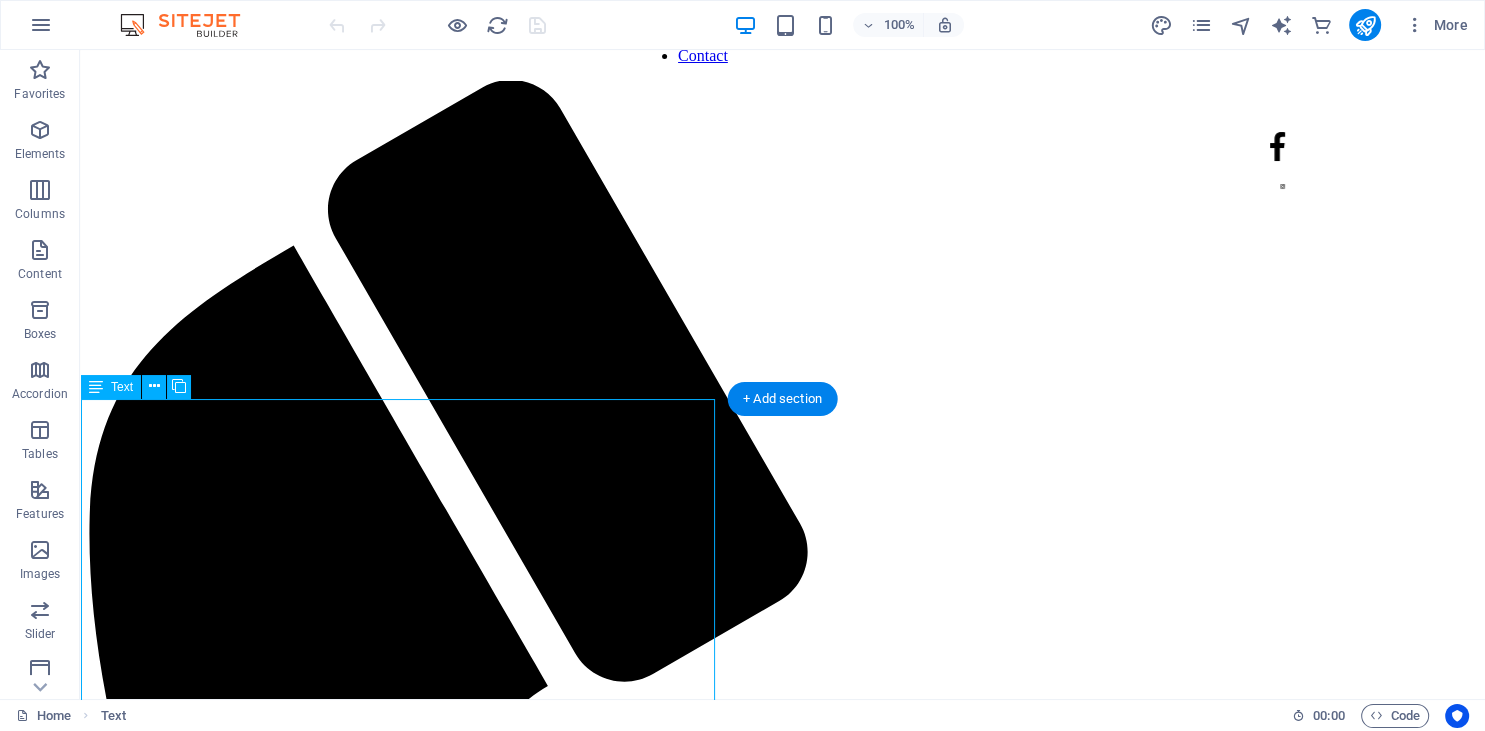 click on "Vision By 2028, we will be the leading regional benchmark in high-quality bilingual education, shaping well-rounded individuals with strong values and a clear life plan, prepared to excel in a globalized world. Mission Education for life! We are a premier private bilingual institution in Ocaña, committed to excellence in education. Grounded in Catholic values and driven by an innovative pedagogical model that enhances multiple intelligences, we empower our students with the knowledge, skills, and values they need to thrive academically, personally, and socially. Mega We will implement transformative bilingual immersion programs, providing students with unparalleled opportunities to enhance their language proficiency, academic excellence, and cultural awareness, preparing them for success in international environments." at bounding box center [398, 1434] 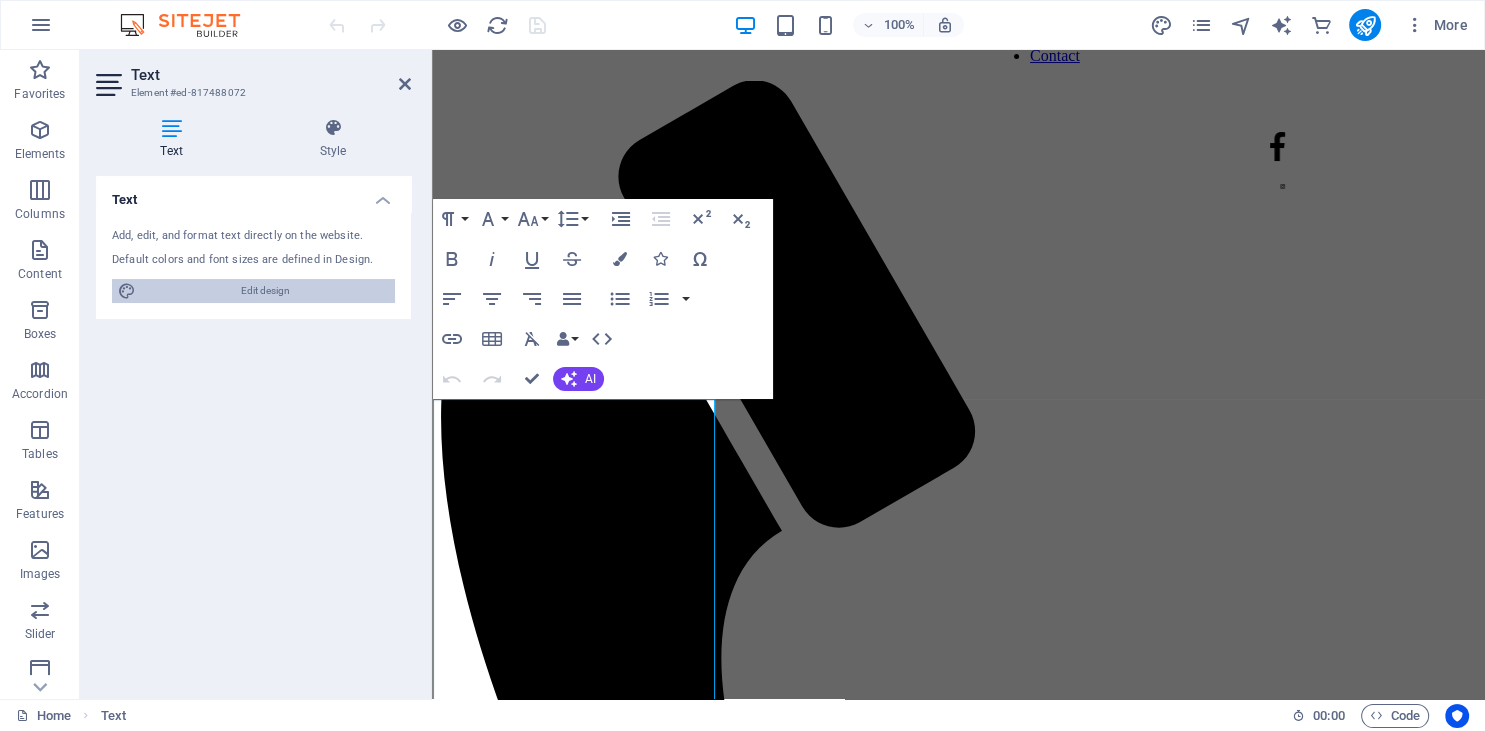 click on "Edit design" at bounding box center [265, 291] 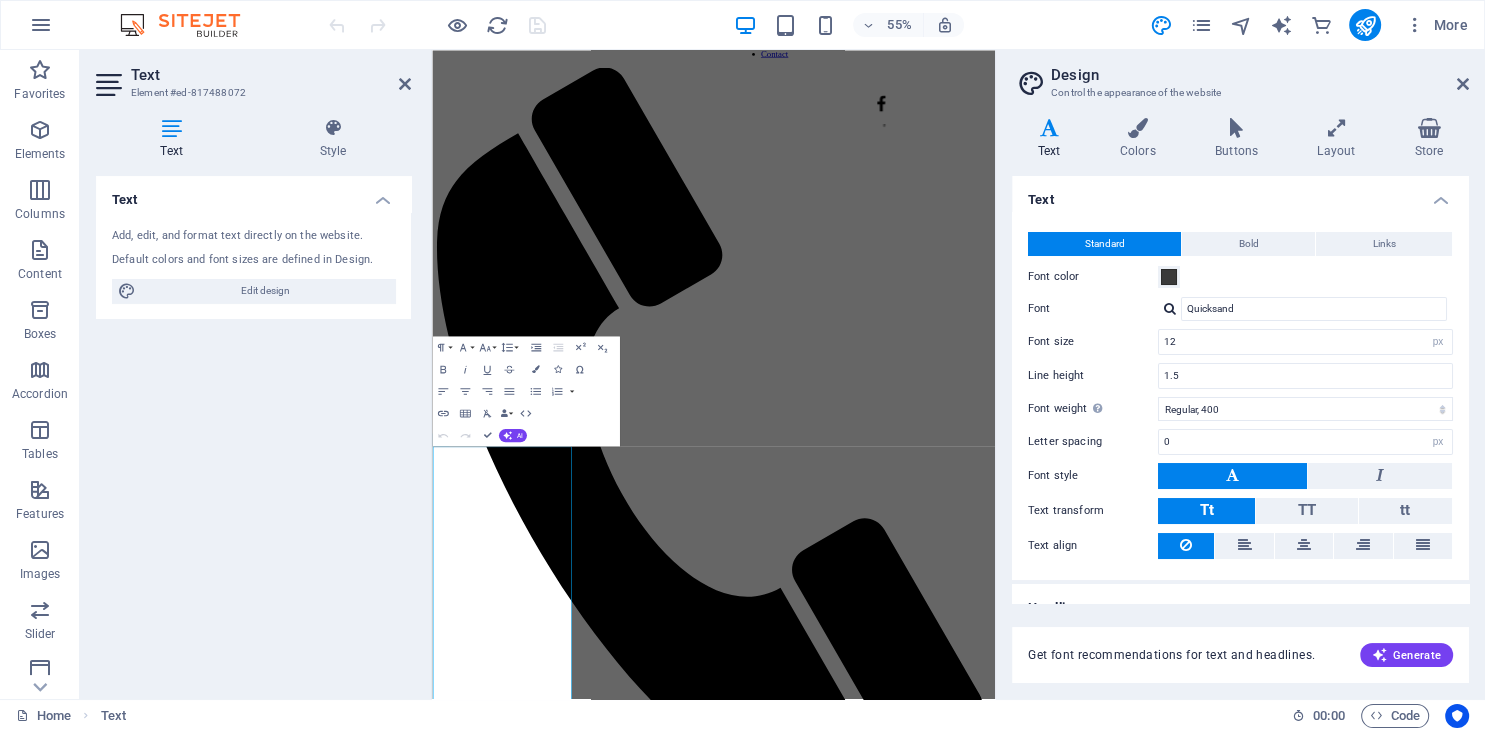 scroll, scrollTop: 25, scrollLeft: 0, axis: vertical 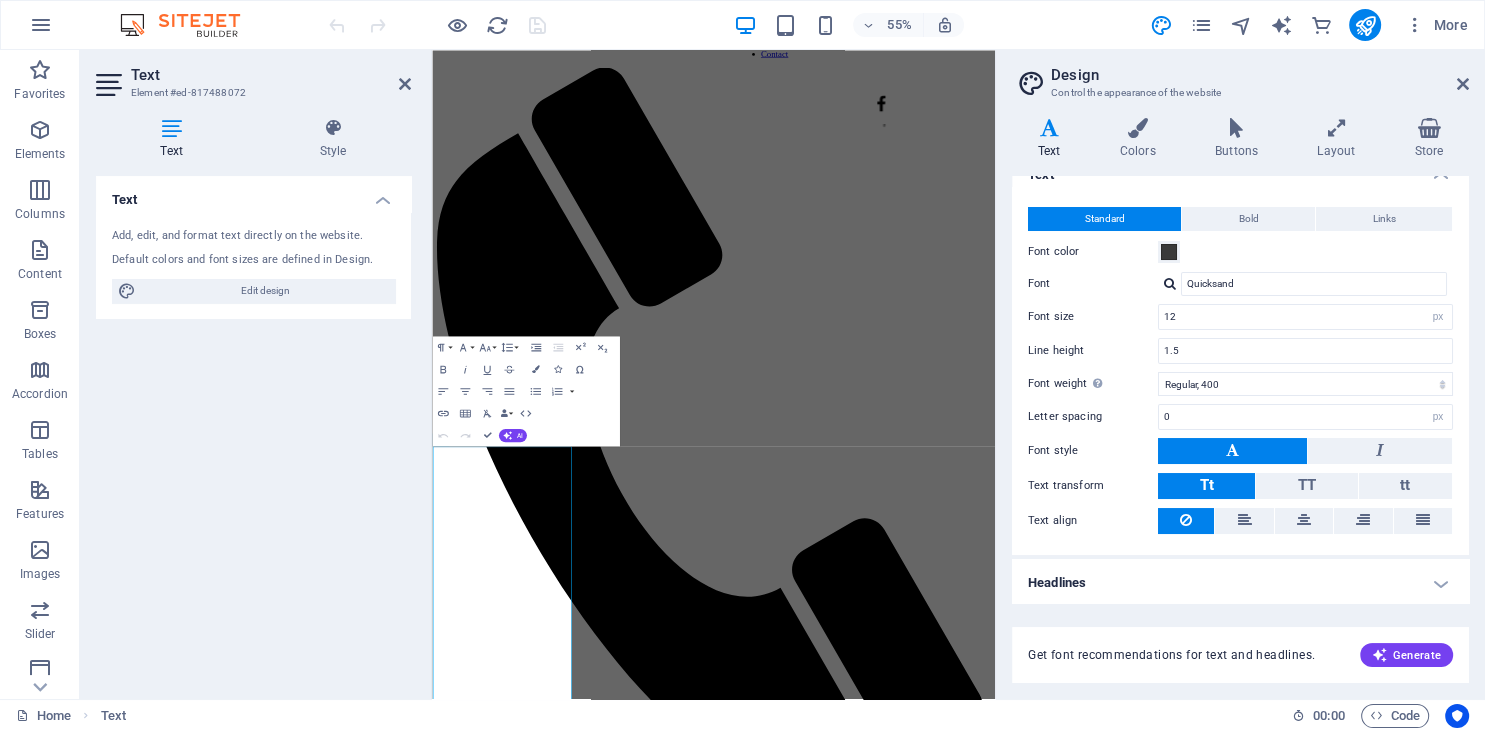 click on "Headlines" at bounding box center (1240, 583) 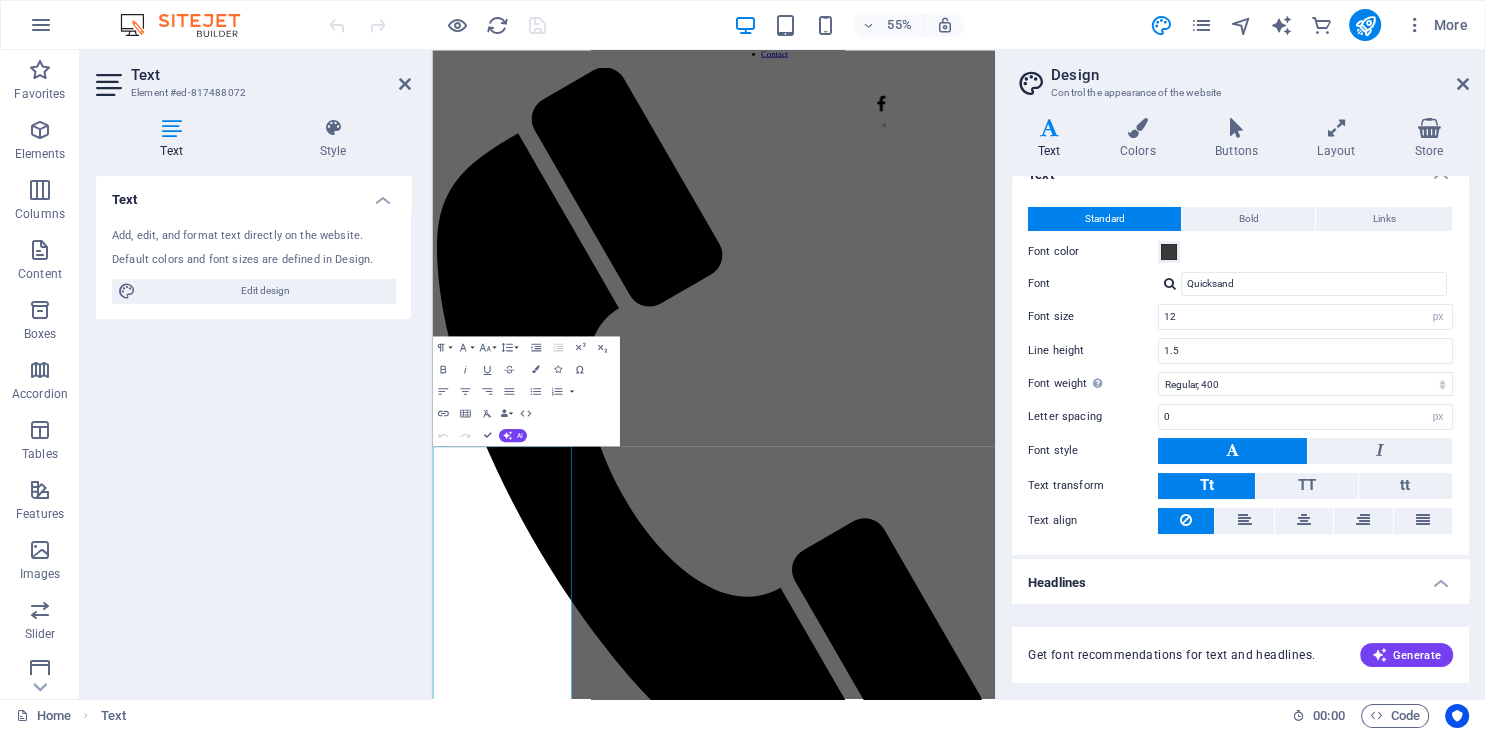 click on "Headlines" at bounding box center (1240, 577) 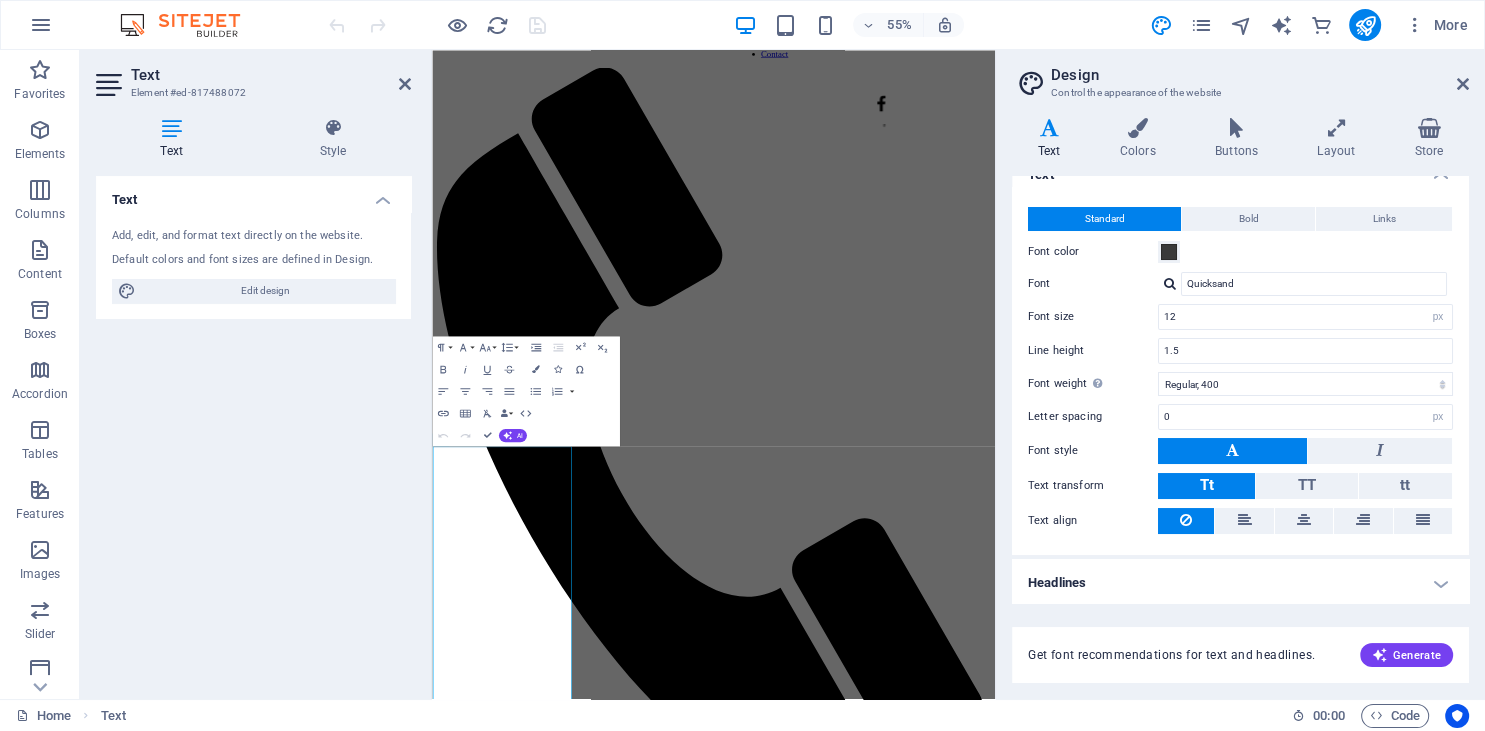 click on "Headlines" at bounding box center (1240, 583) 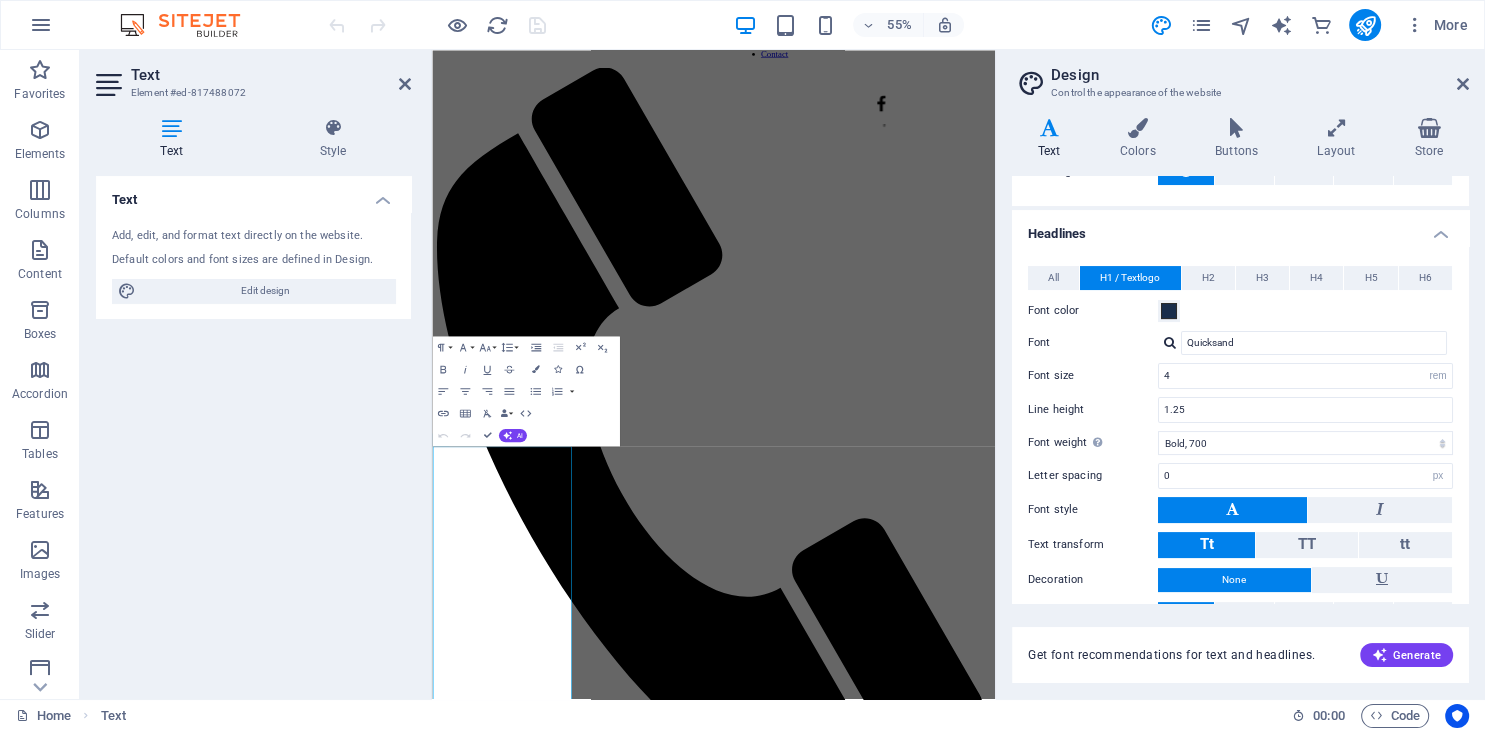 scroll, scrollTop: 445, scrollLeft: 0, axis: vertical 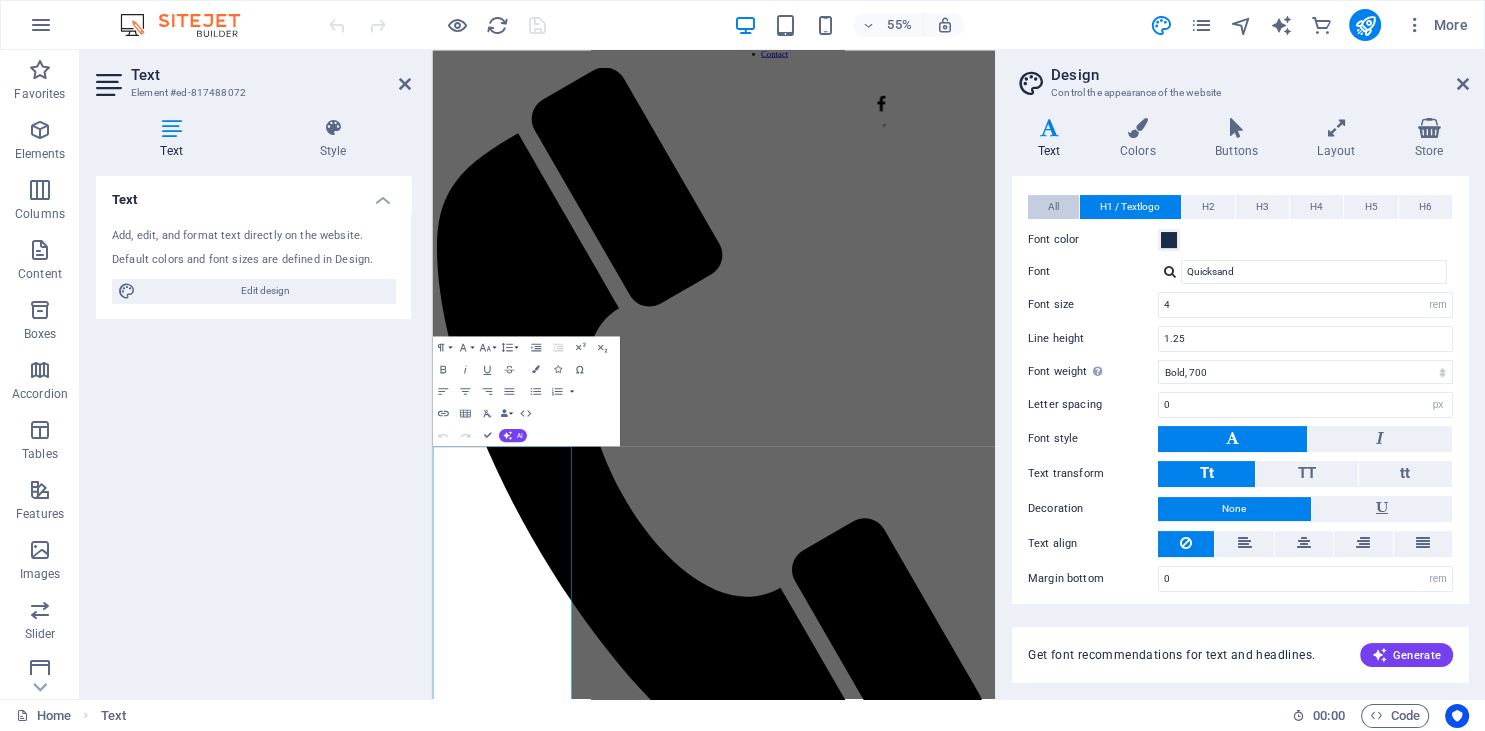click on "All" at bounding box center [1053, 207] 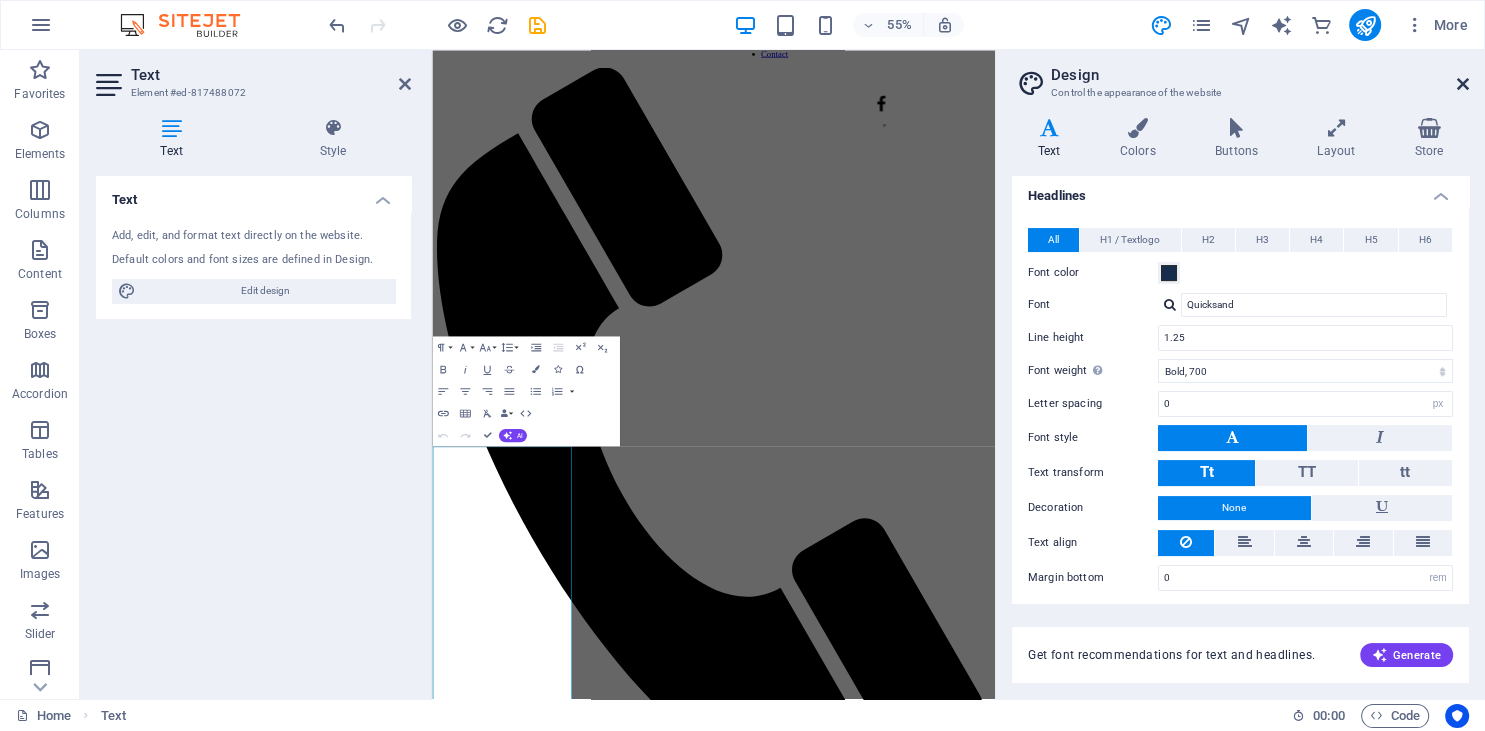 click at bounding box center (1463, 84) 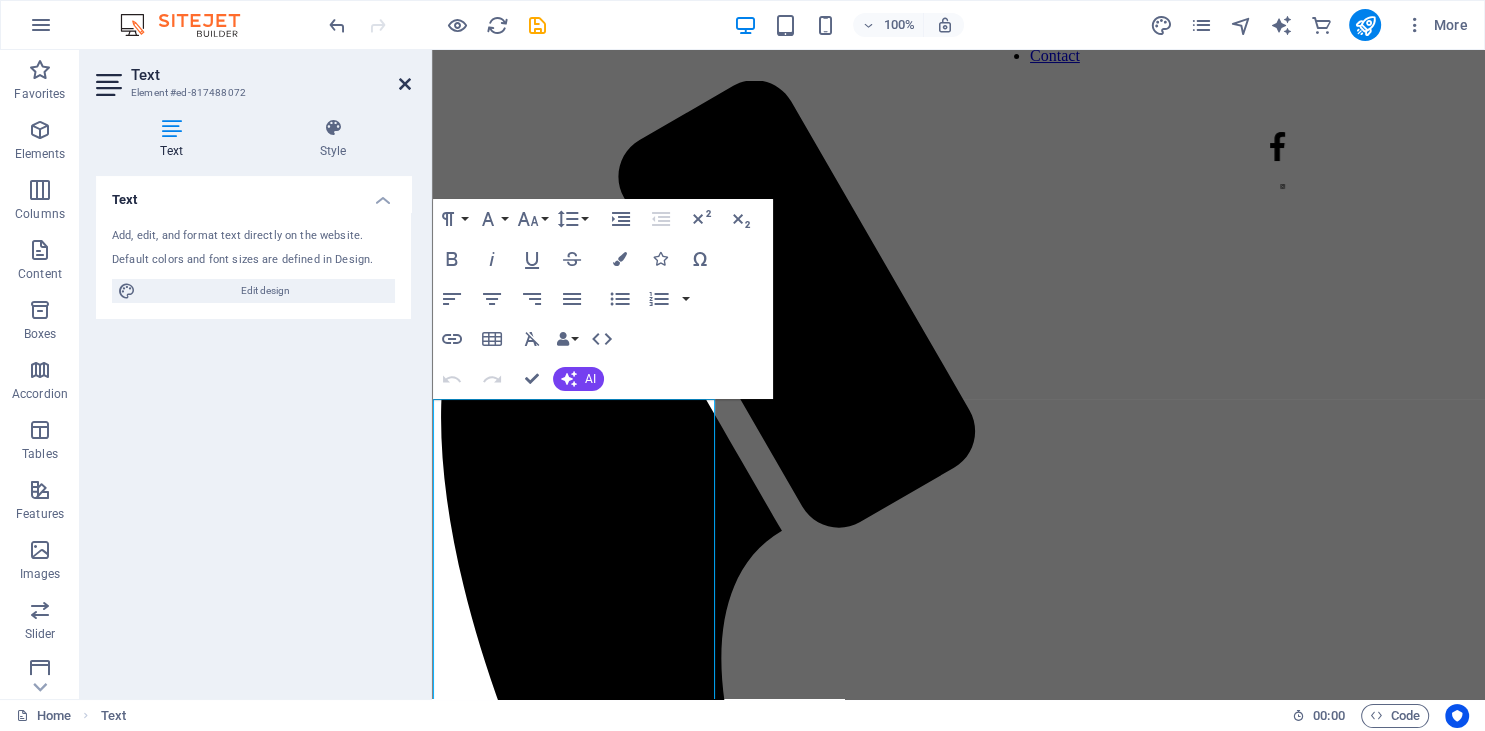 click at bounding box center [405, 84] 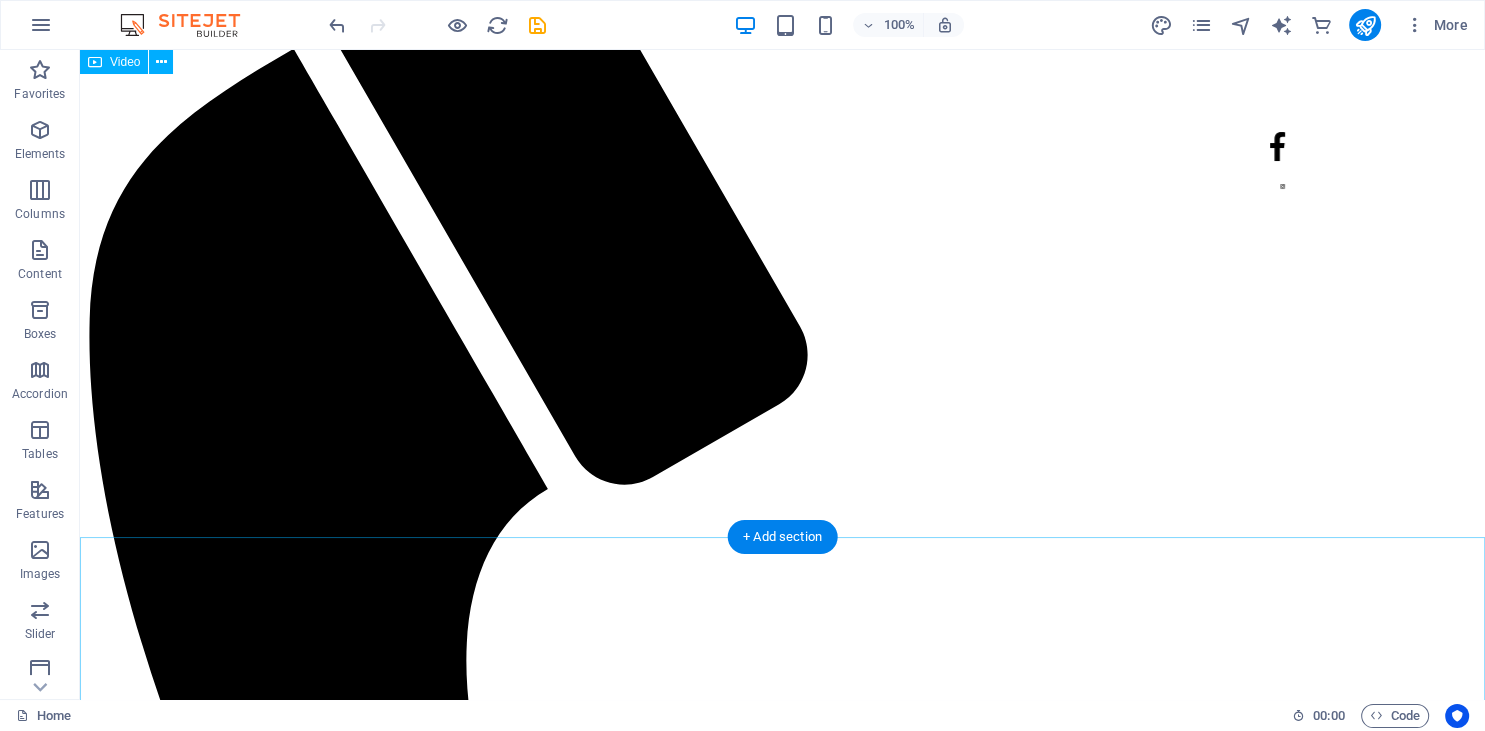 scroll, scrollTop: 0, scrollLeft: 0, axis: both 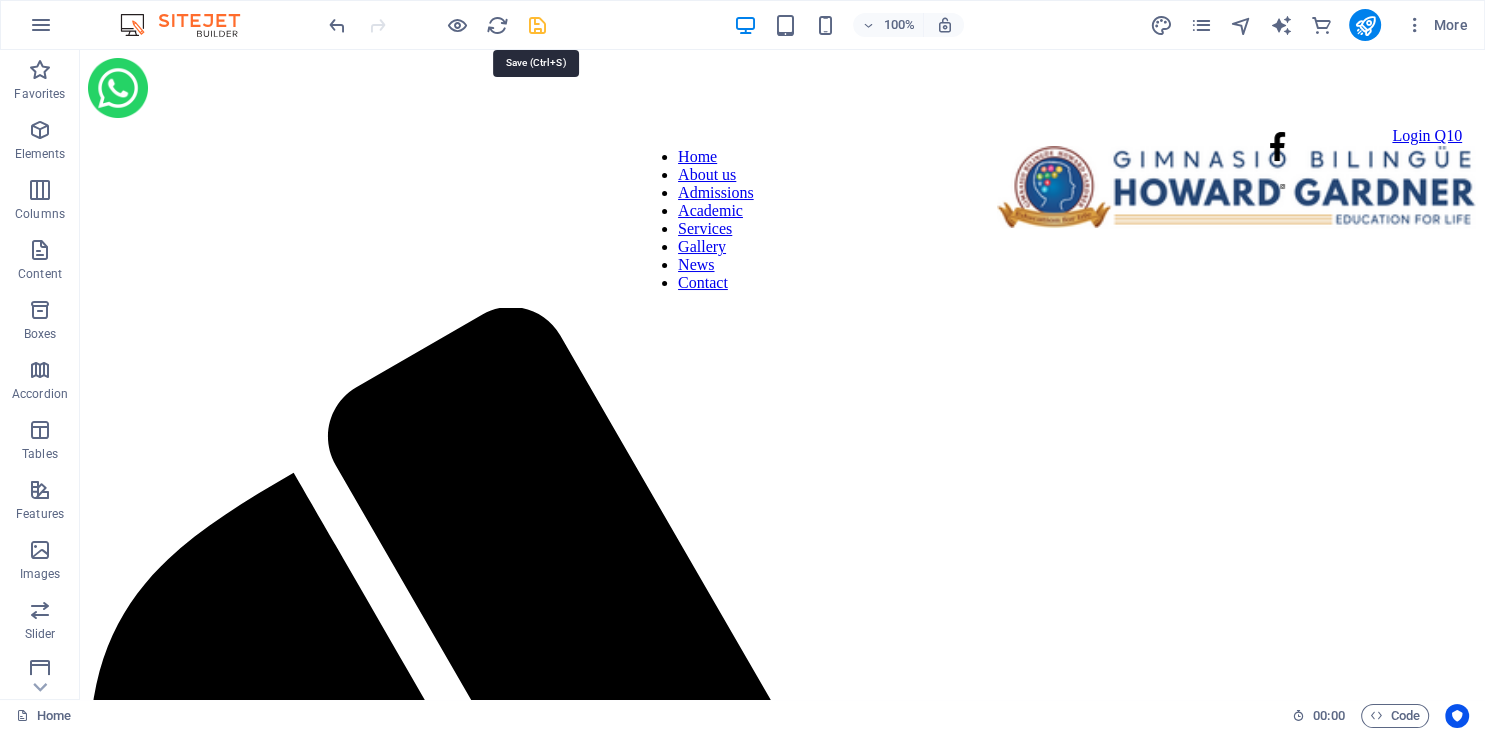 click at bounding box center [537, 25] 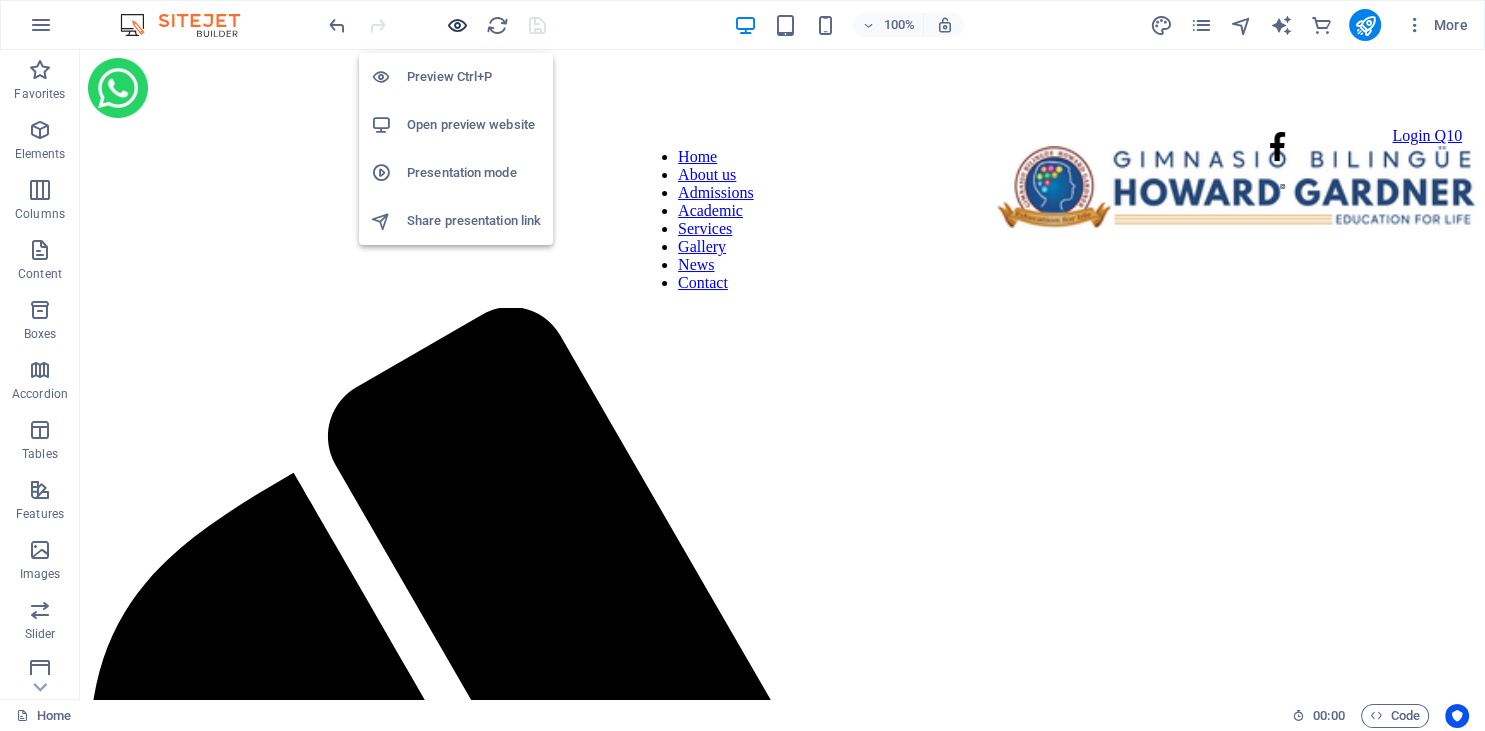 click at bounding box center [457, 25] 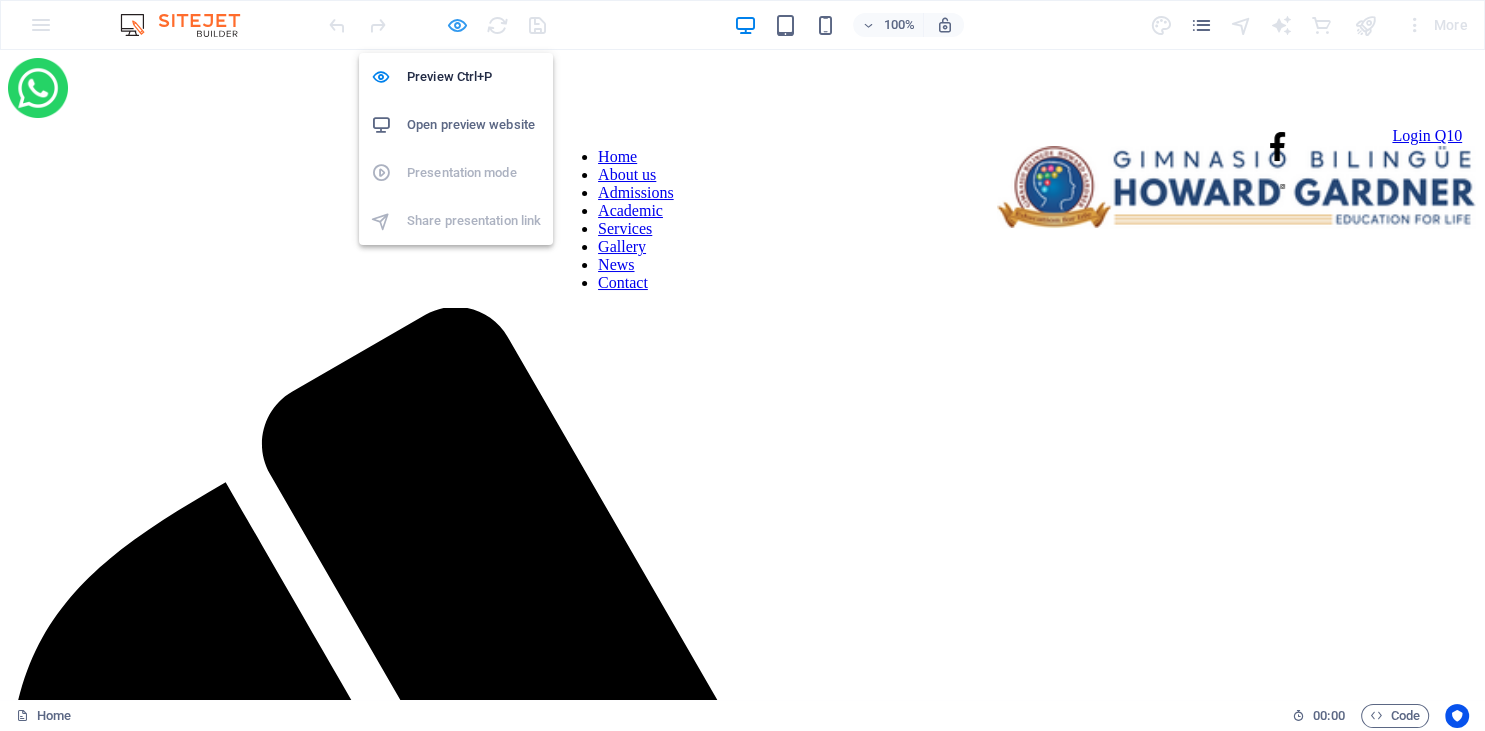 click at bounding box center (457, 25) 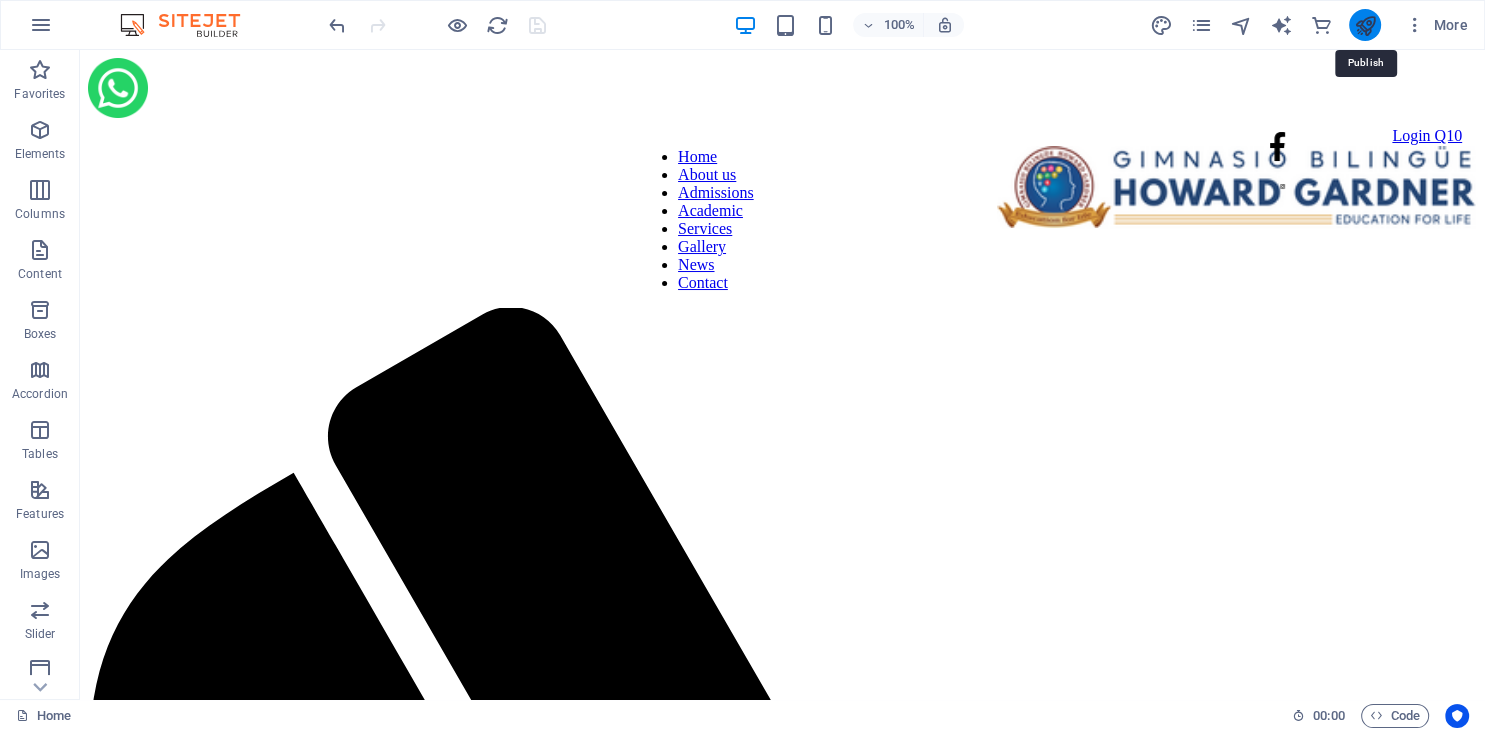 click at bounding box center (1364, 25) 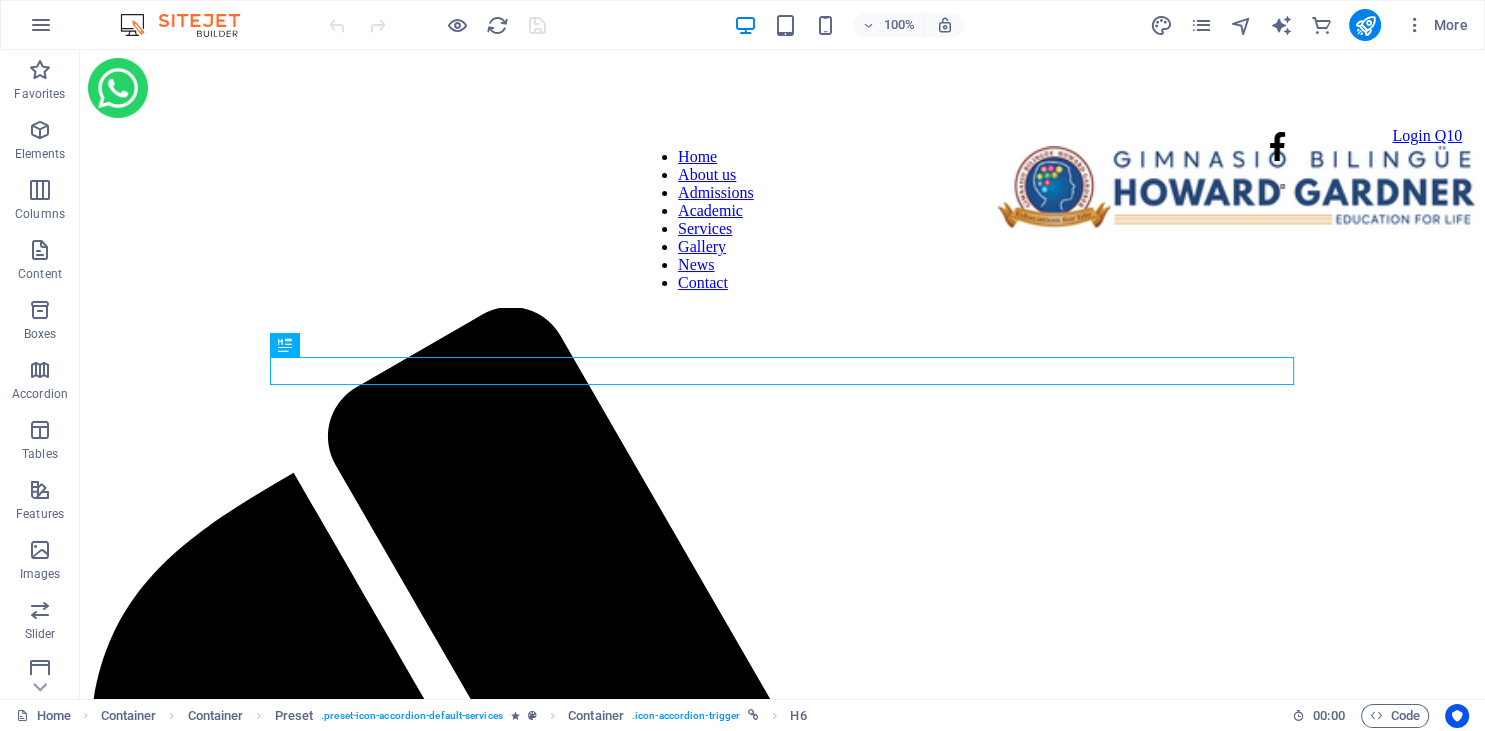 scroll, scrollTop: 1659, scrollLeft: 0, axis: vertical 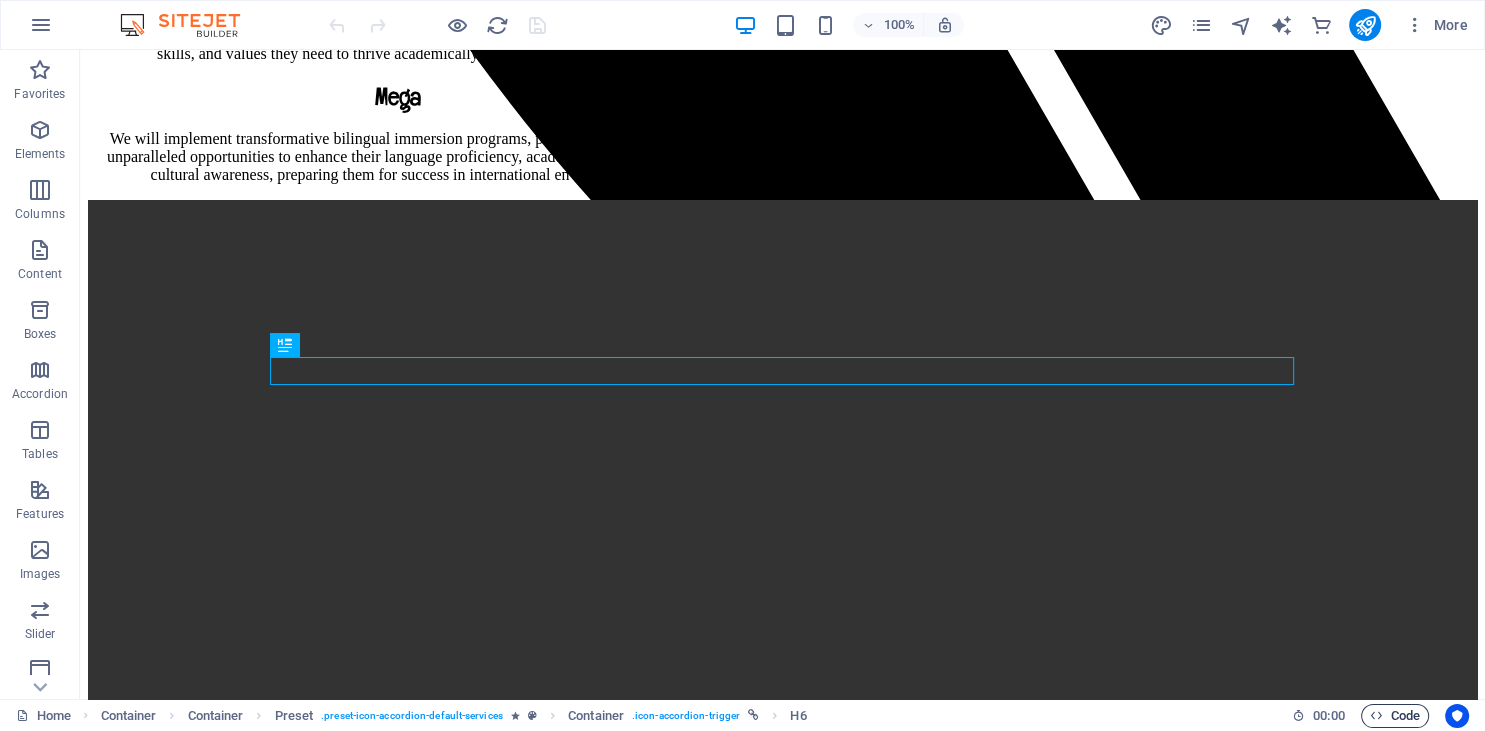 click at bounding box center (1376, 715) 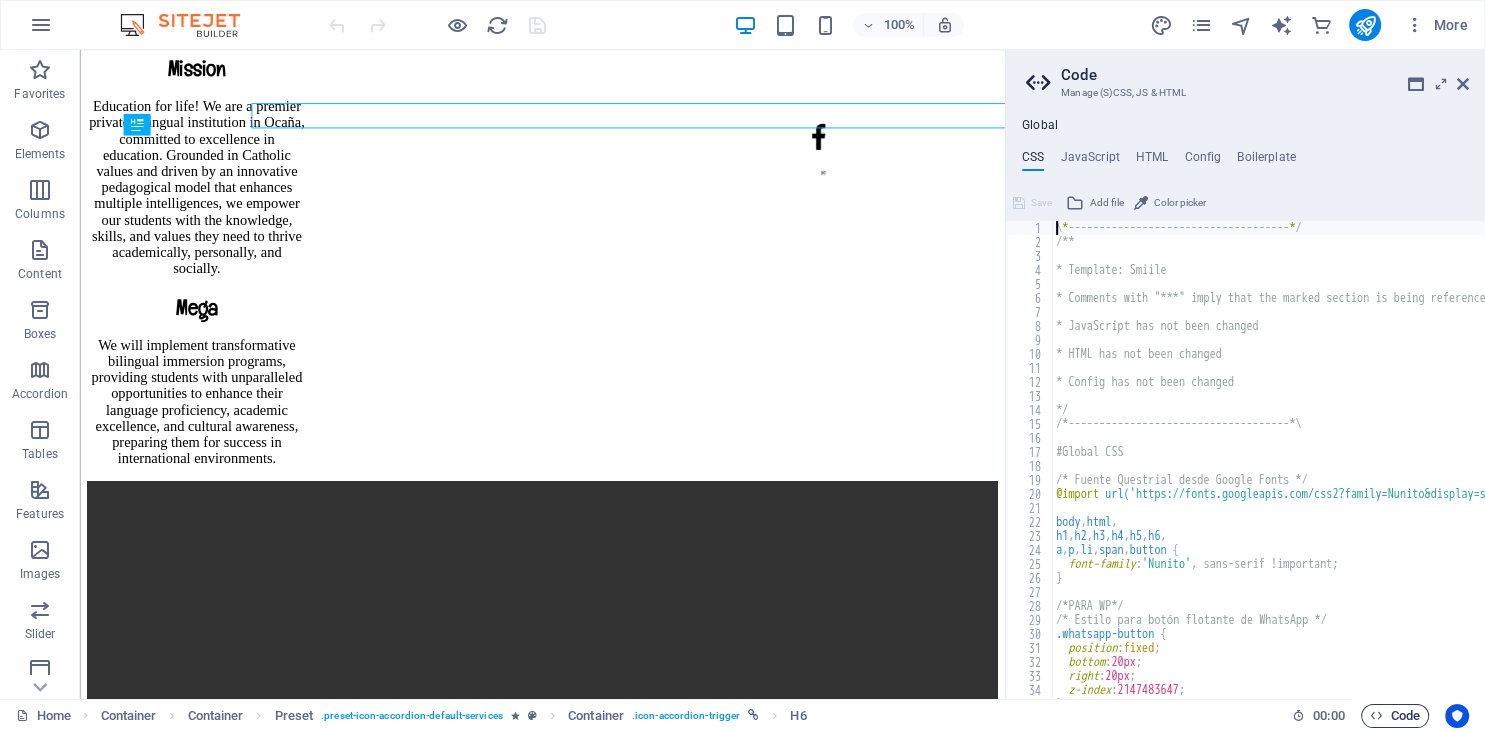 scroll, scrollTop: 1907, scrollLeft: 0, axis: vertical 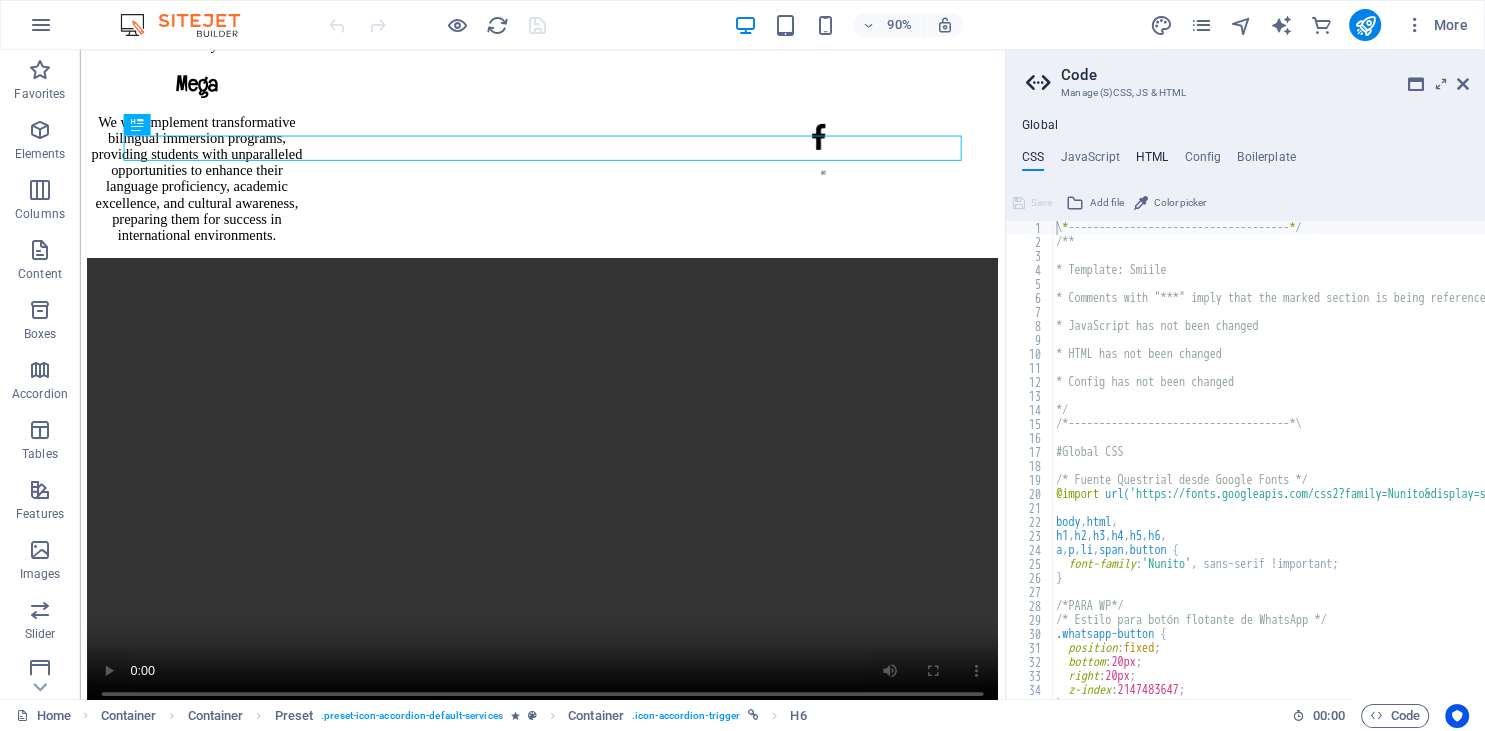 click on "HTML" at bounding box center (1152, 161) 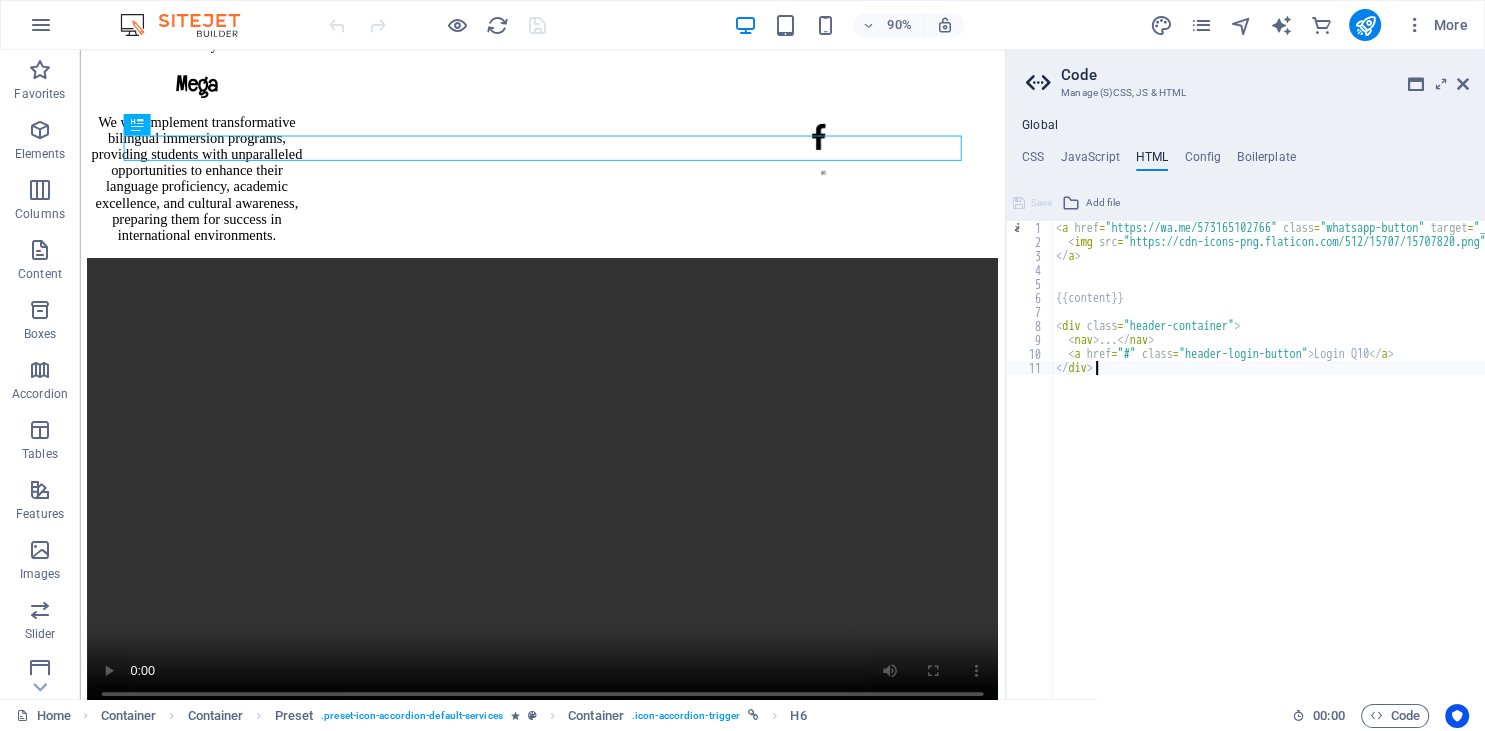 click on "< a   href = "https://wa.me/573165102766"   class = "whatsapp-button"   target = "_blank"   title = "Escríbenos por WhatsApp" >    < img   src = "https://cdn-icons-png.flaticon.com/512/15707/15707820.png"   alt = "WhatsApp"   style = "width:60px; height:60px;" > </ a > {{content}} < div   class = "header-container" >    < nav > ... </ nav >    < a   href = "#"   class = "header-login-button" > Login Q10 </ a > </ div >" at bounding box center [1456, 474] 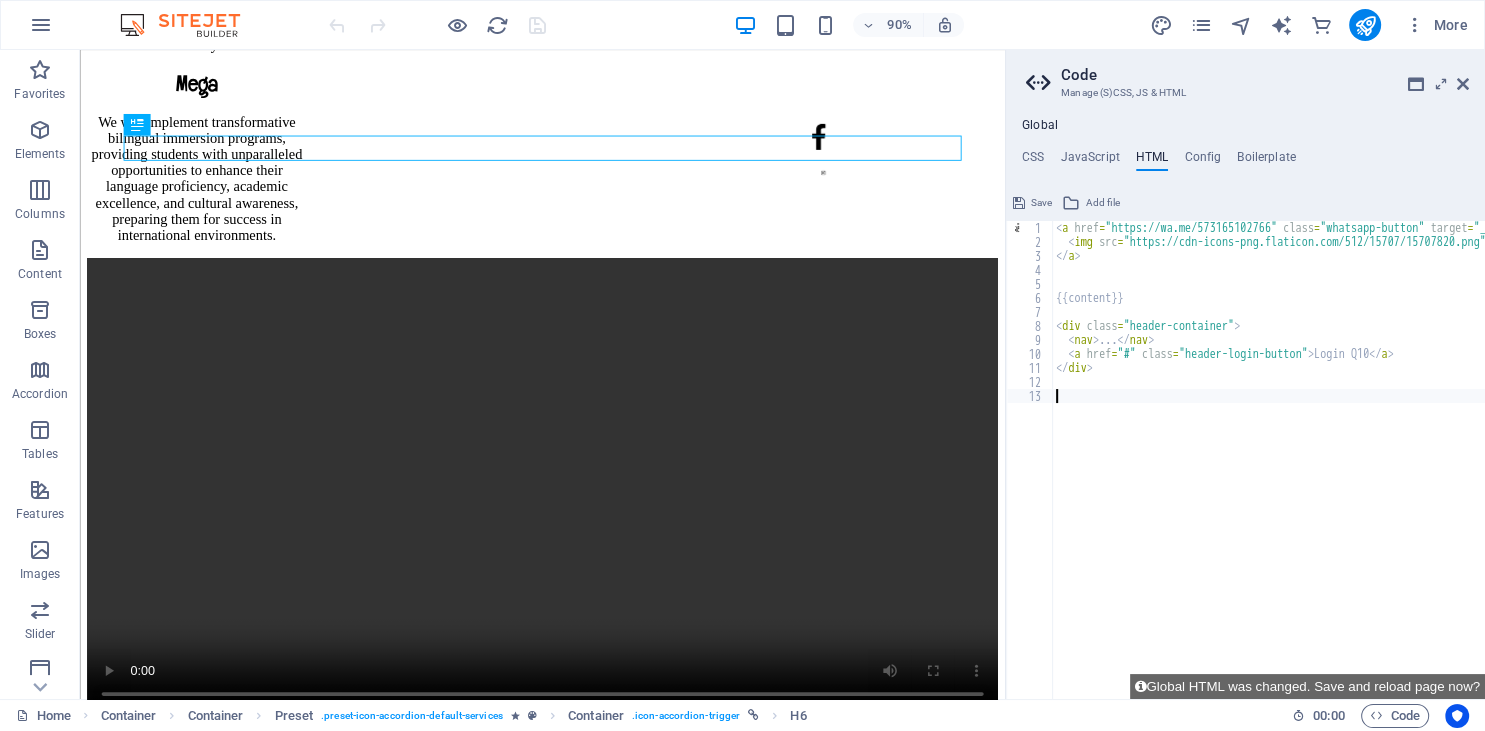 paste on "</div>" 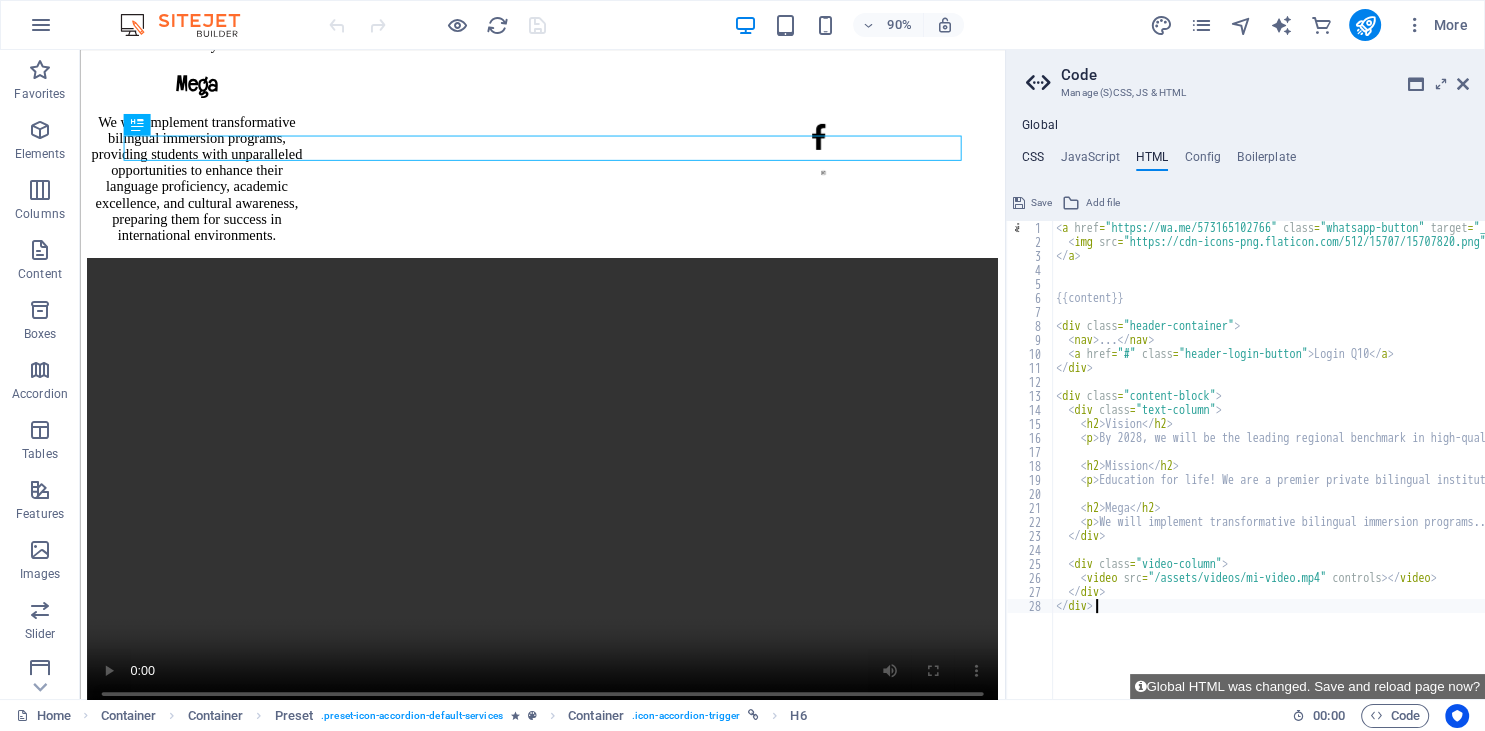 click on "CSS" at bounding box center (1033, 161) 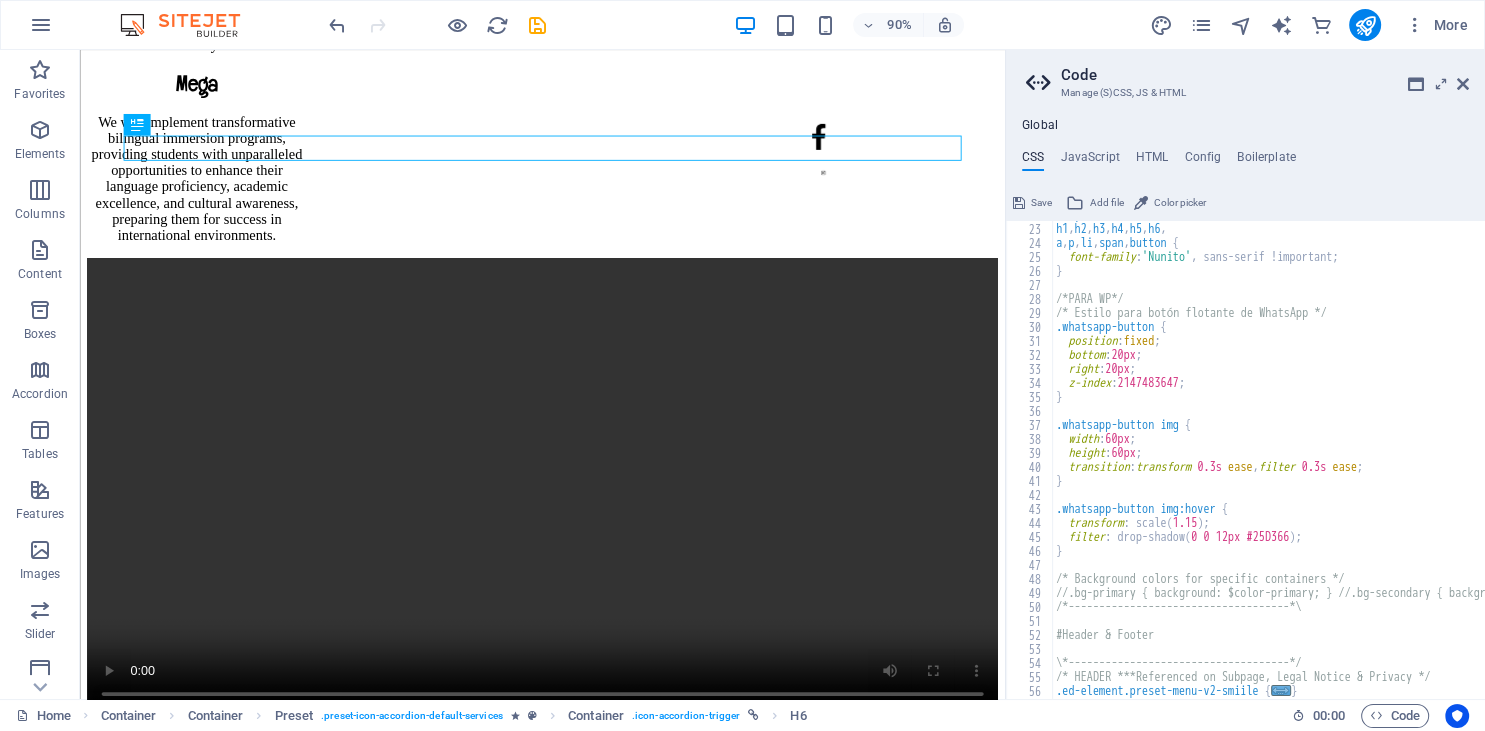 scroll, scrollTop: 327, scrollLeft: 0, axis: vertical 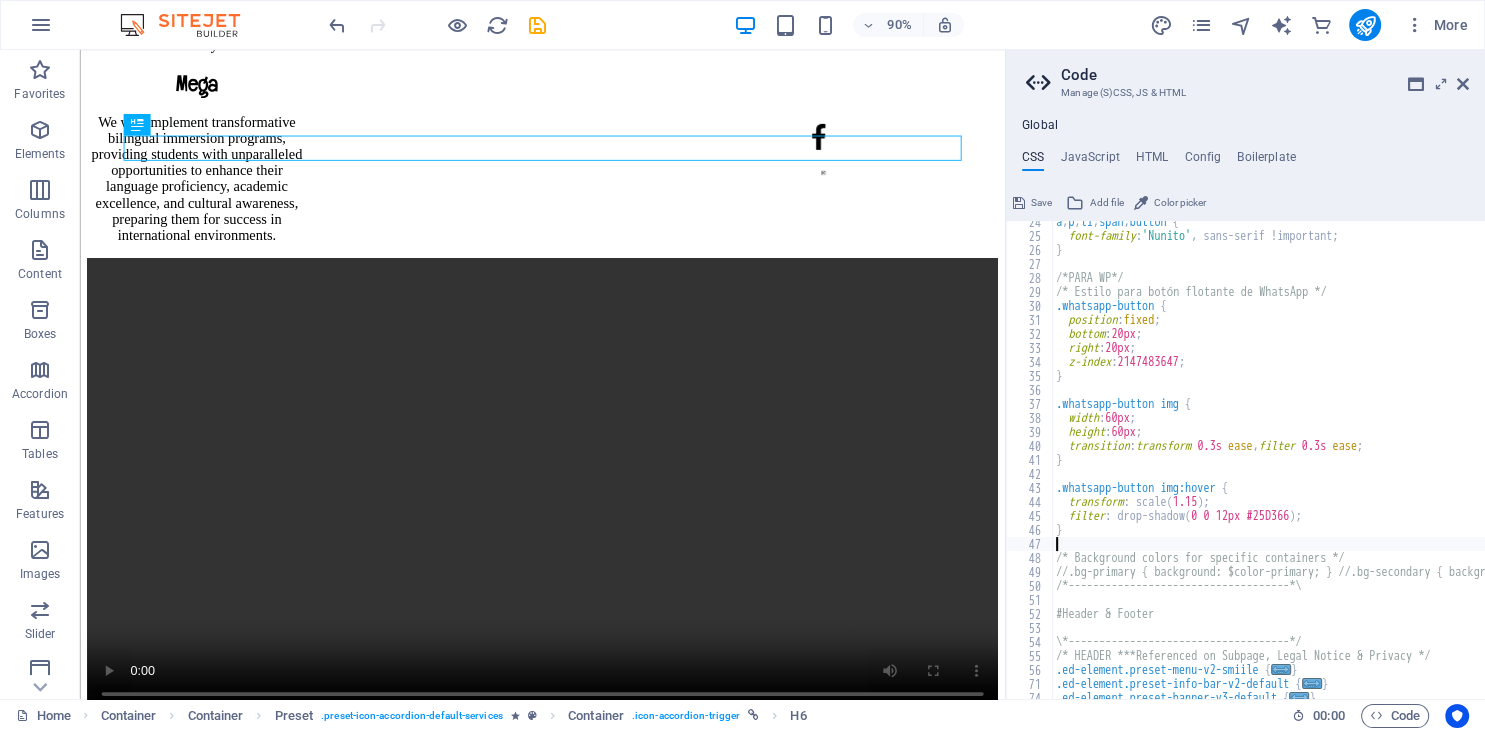 click on "a ,  p ,  li ,  span ,  button   {    font-family :  'Nunito' , sans-serif !important; } /*PARA WP*/ /* Estilo para botón flotante de WhatsApp */ .whatsapp-button   {    position :  fixed ;    bottom :  20px ;    right :  20px ;    z-index :  2147483647 ; } .whatsapp-button   img   {    width :  60px ;    height :  60px ;    transition :  transform   0.3s   ease ,  filter   0.3s   ease ; } .whatsapp-button   img:hover   {    transform : scale ( 1.15 ) ;    filter : drop-shadow ( 0   0   12px   #25D366 ) ; } /* Background colors for specific containers */ //.bg-primary { background: $color-primary; } //.bg-secondary { background: $color-secondary; } /*------------------------------------*\     #Header & Footer \*------------------------------------*/ /* HEADER ***Referenced on Subpage, Legal Notice & Privacy */ .ed-element.preset-menu-v2-smiile   { ... } .ed-element.preset-info-bar-v2-default   { ... } .ed-element.preset-banner-v3-default   { ... }" at bounding box center (1376, 468) 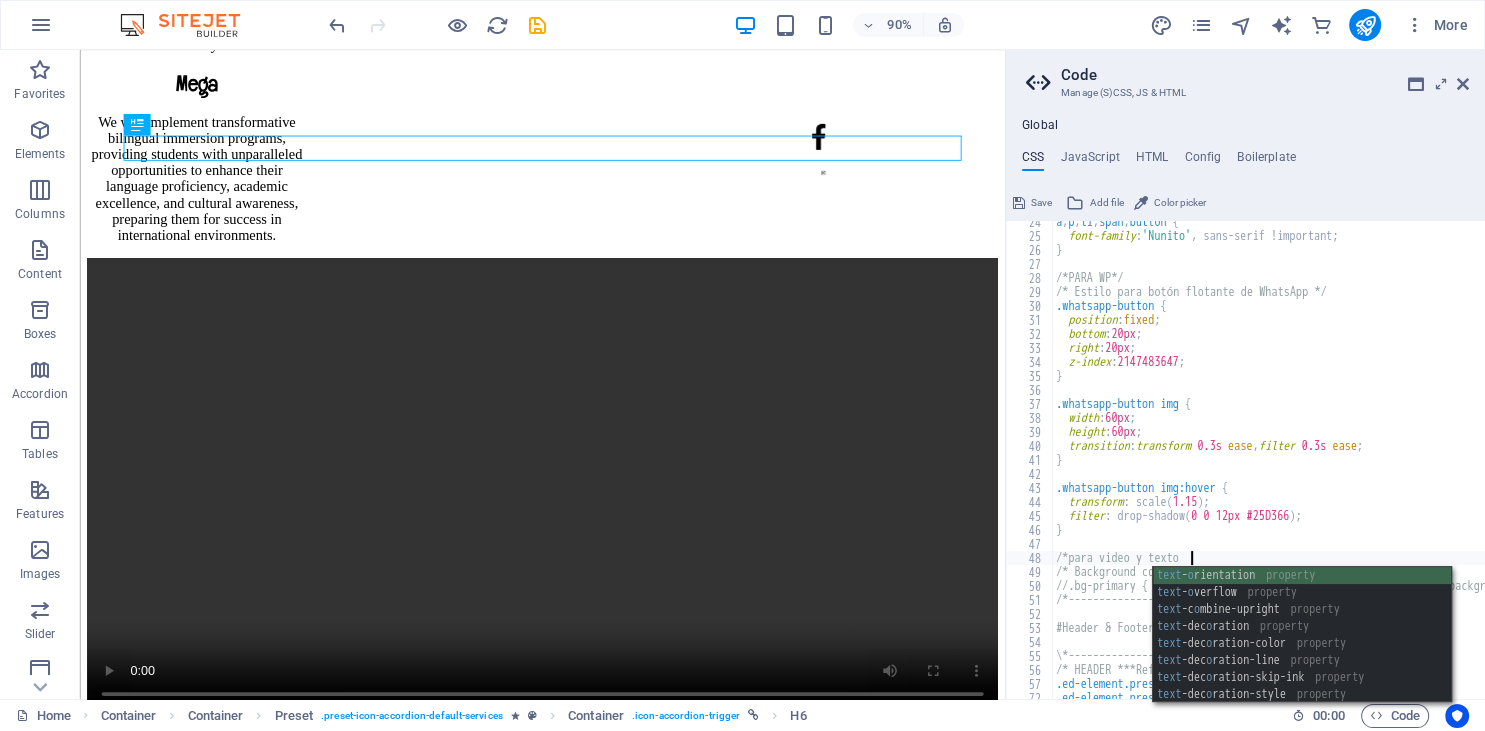 scroll, scrollTop: 0, scrollLeft: 10, axis: horizontal 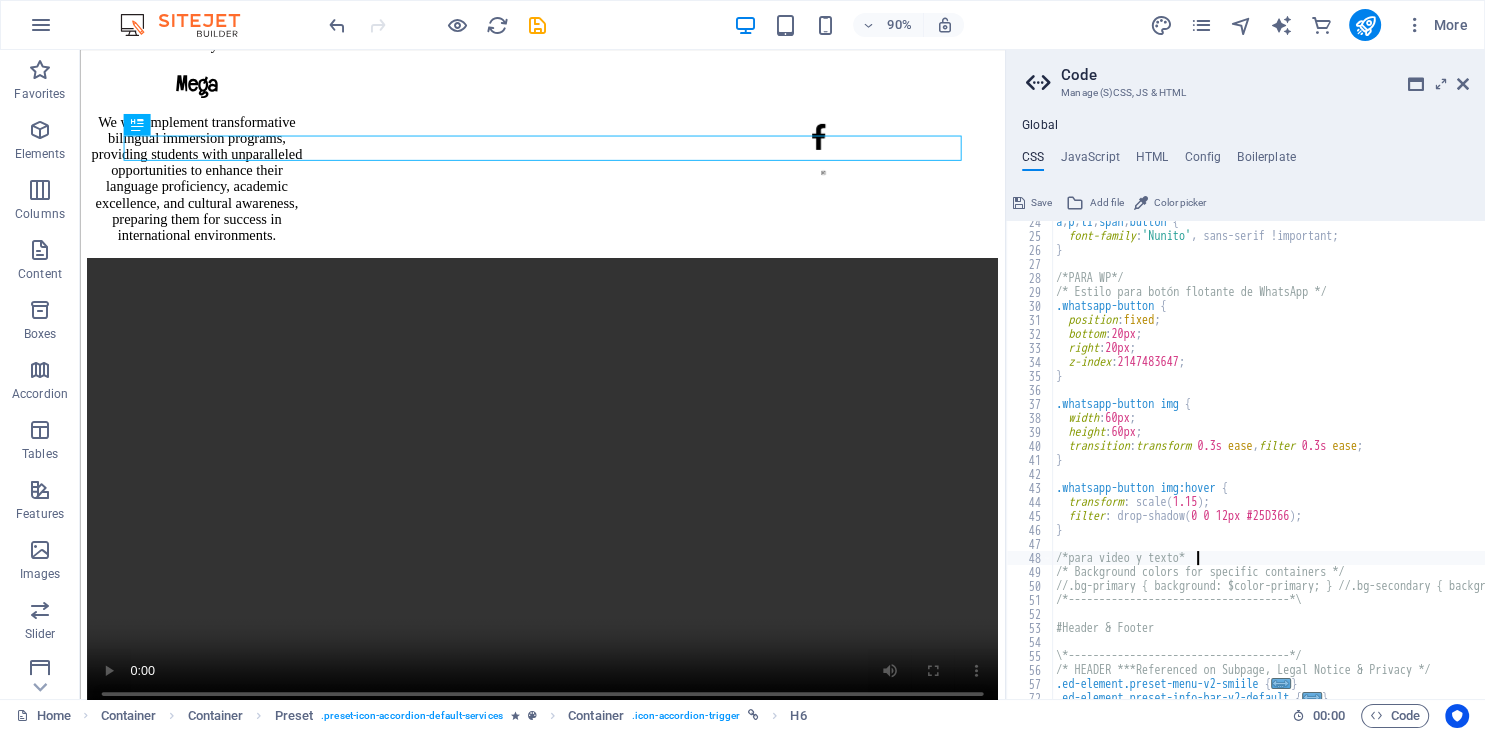 type on "/*para video y texto*/" 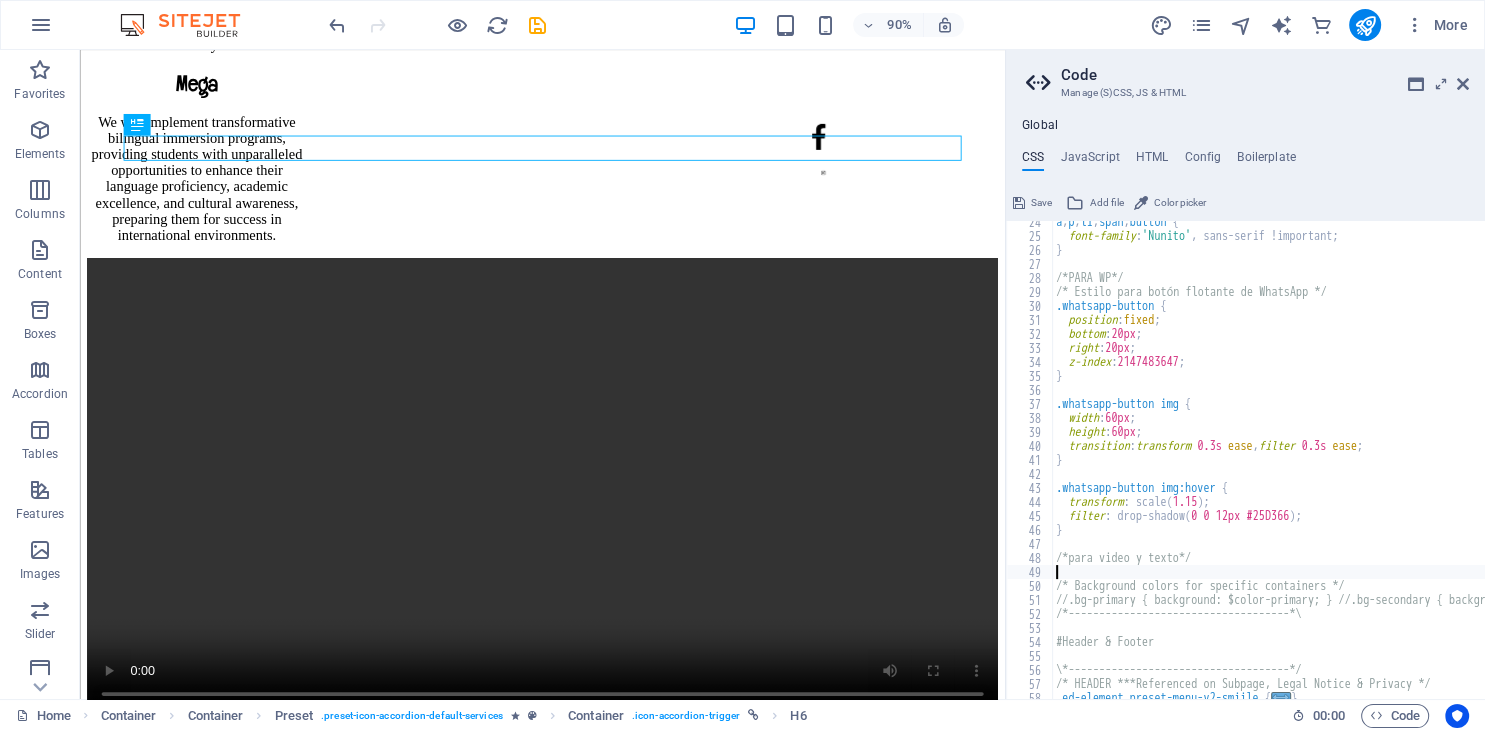 scroll, scrollTop: 0, scrollLeft: 0, axis: both 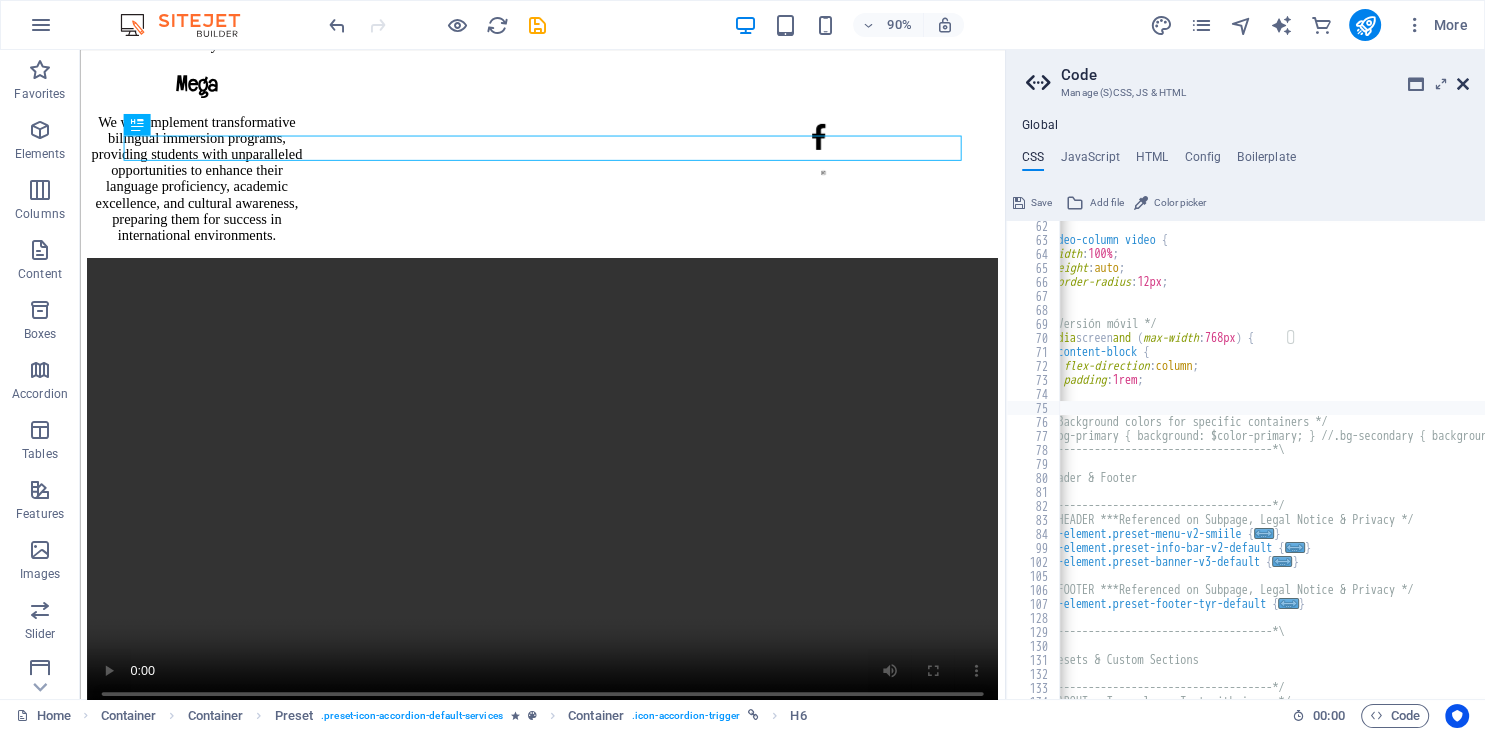 click at bounding box center (1463, 84) 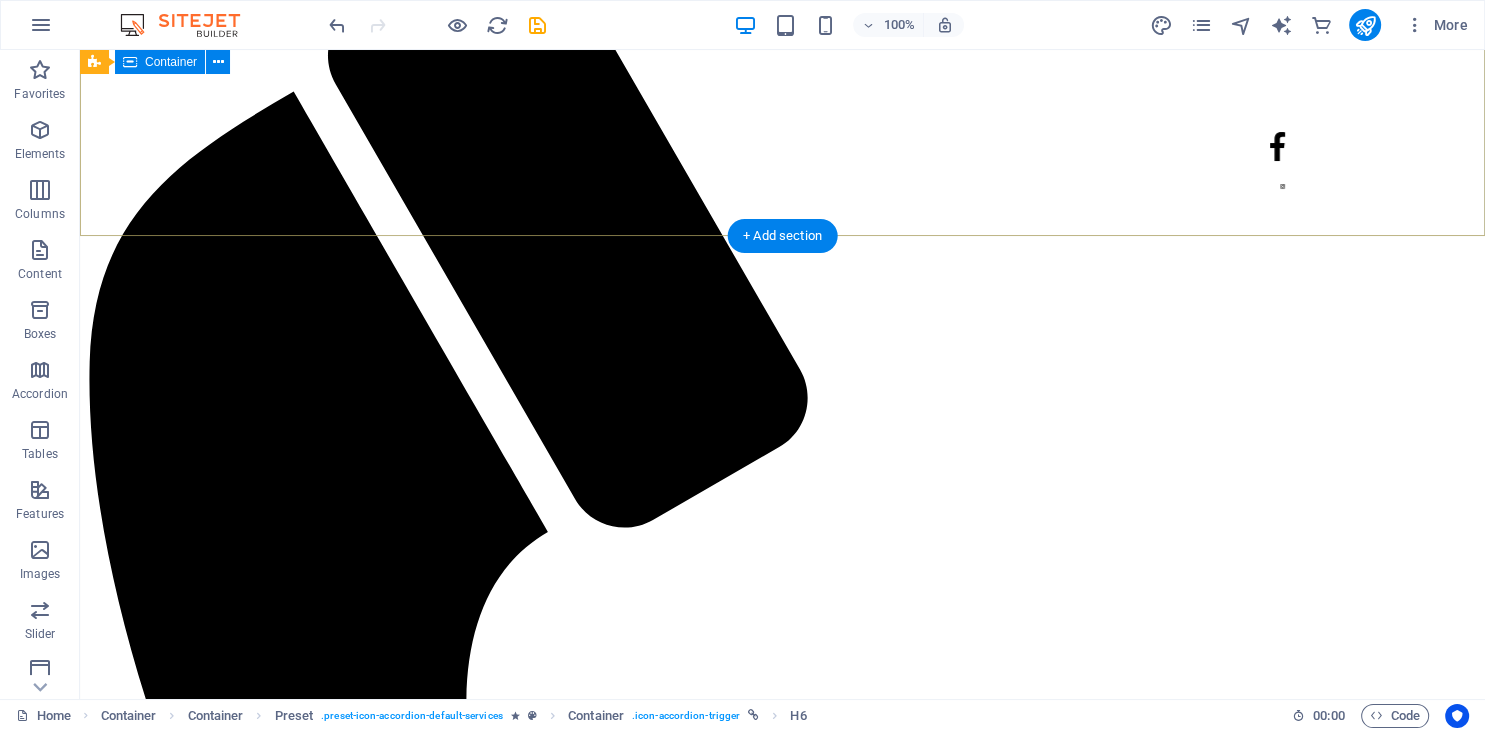 scroll, scrollTop: 373, scrollLeft: 0, axis: vertical 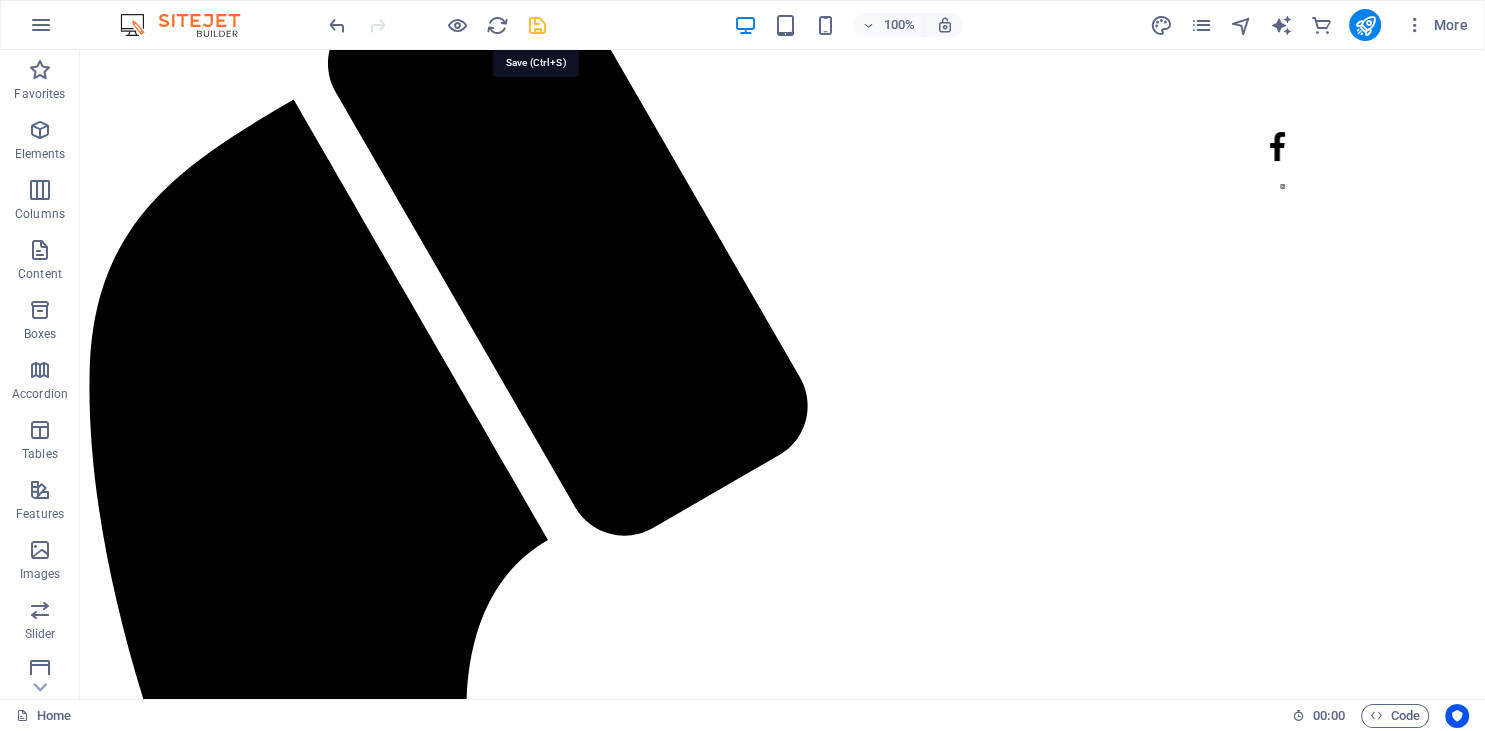 click at bounding box center [537, 25] 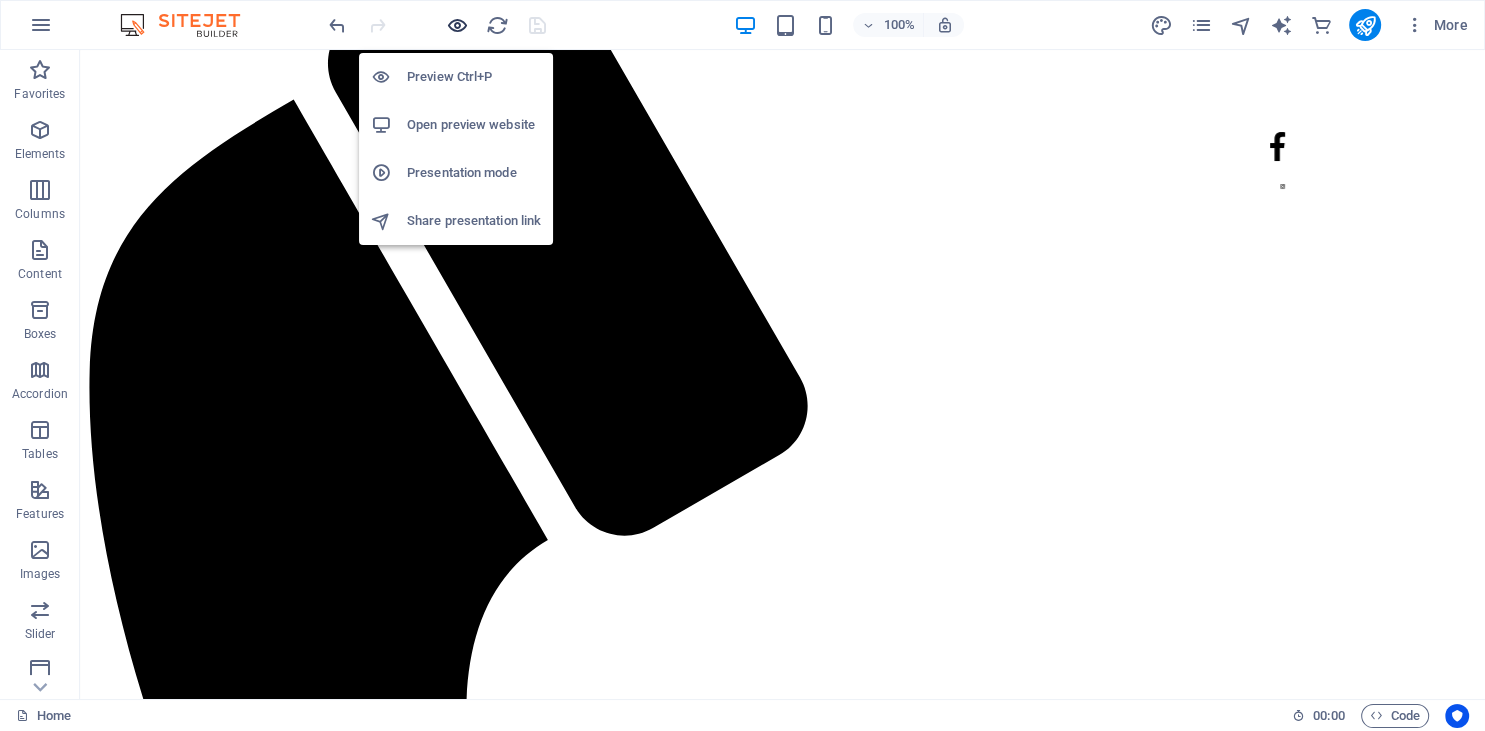 click at bounding box center (457, 25) 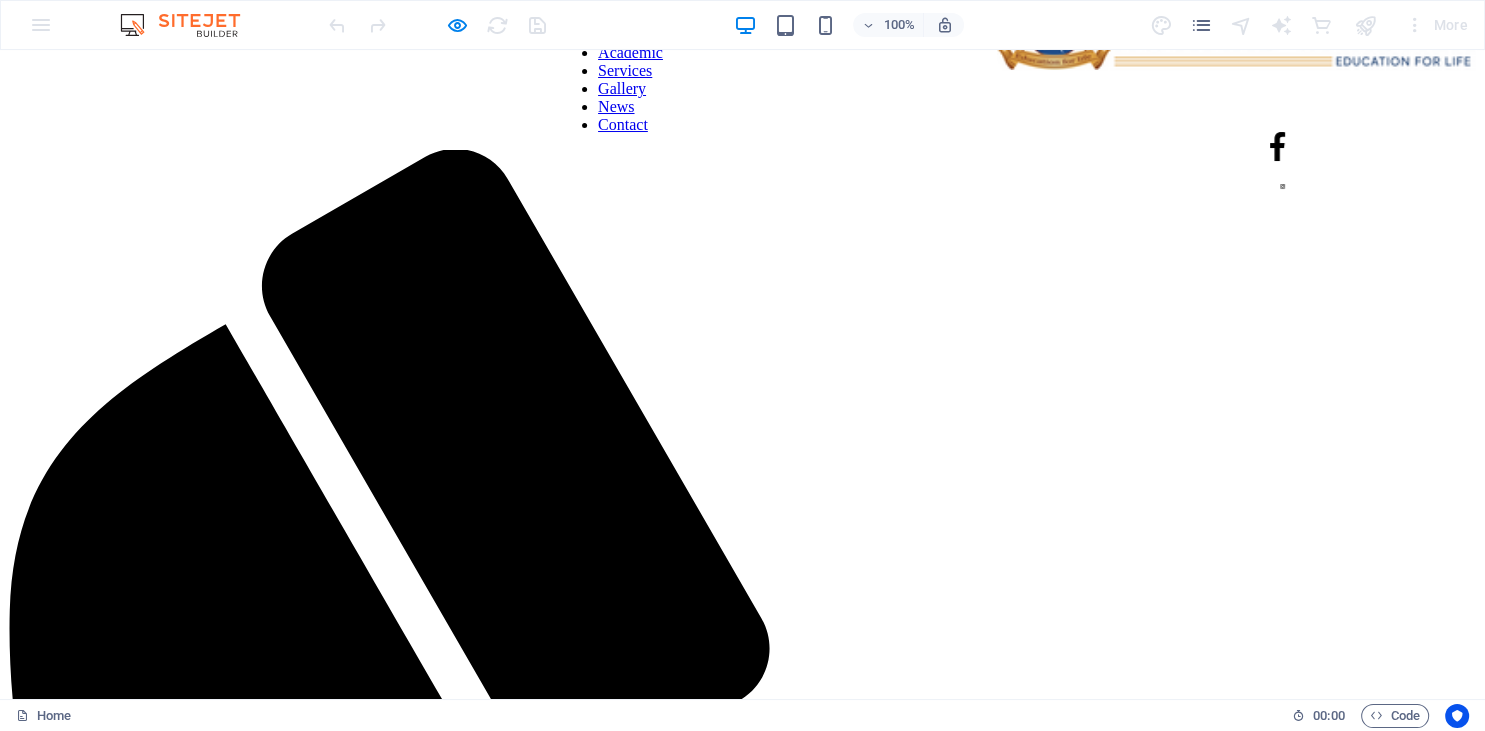 scroll, scrollTop: 164, scrollLeft: 0, axis: vertical 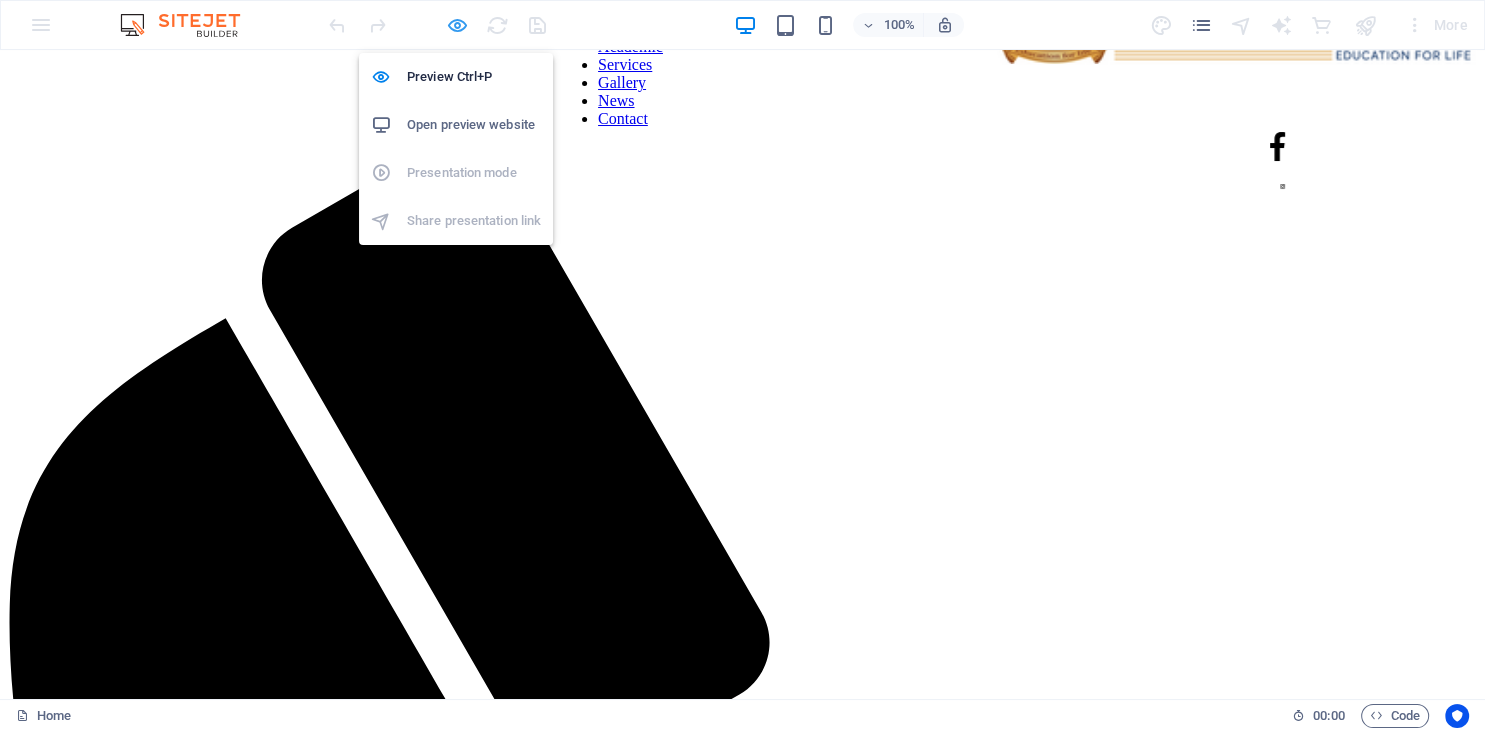 click at bounding box center [457, 25] 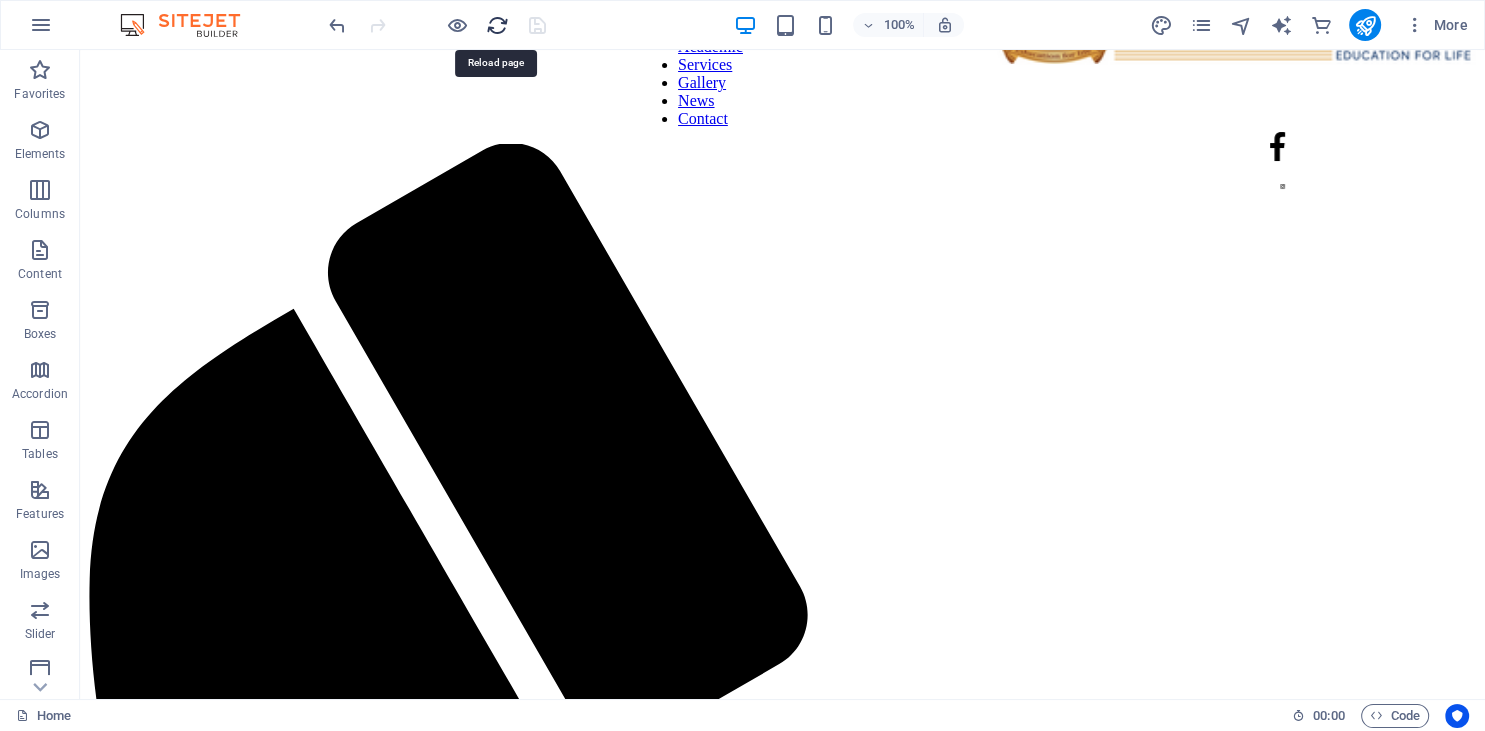 click at bounding box center [497, 25] 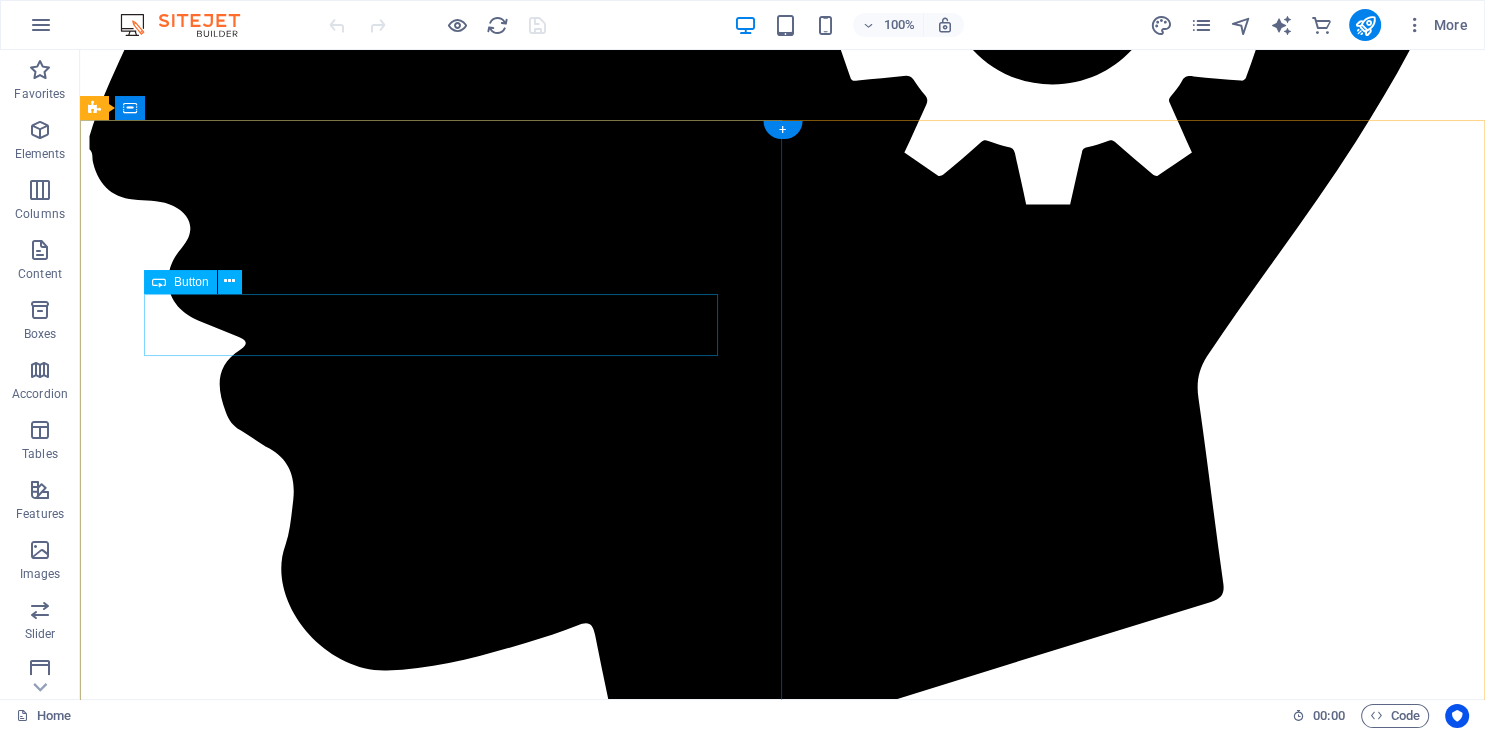 scroll, scrollTop: 3498, scrollLeft: 0, axis: vertical 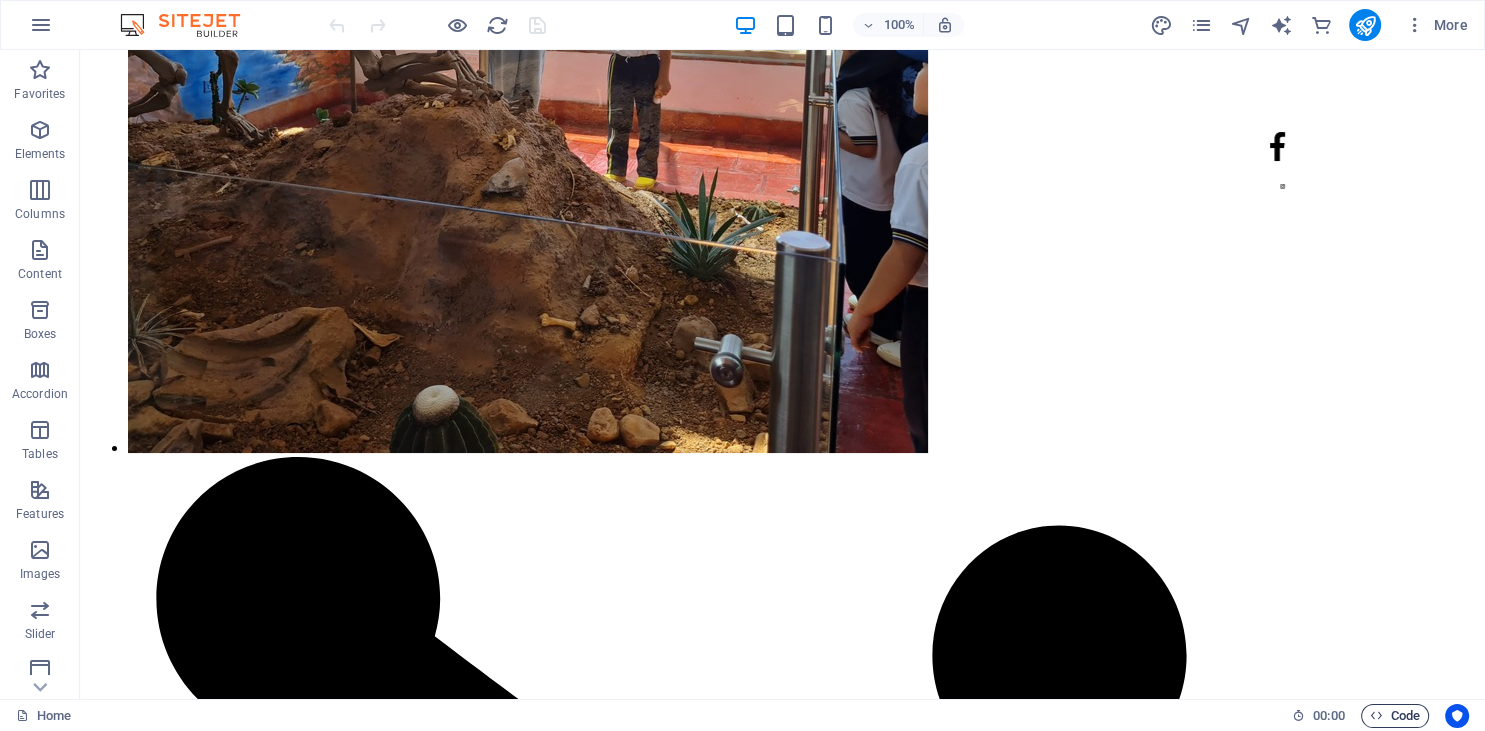 click at bounding box center [1376, 715] 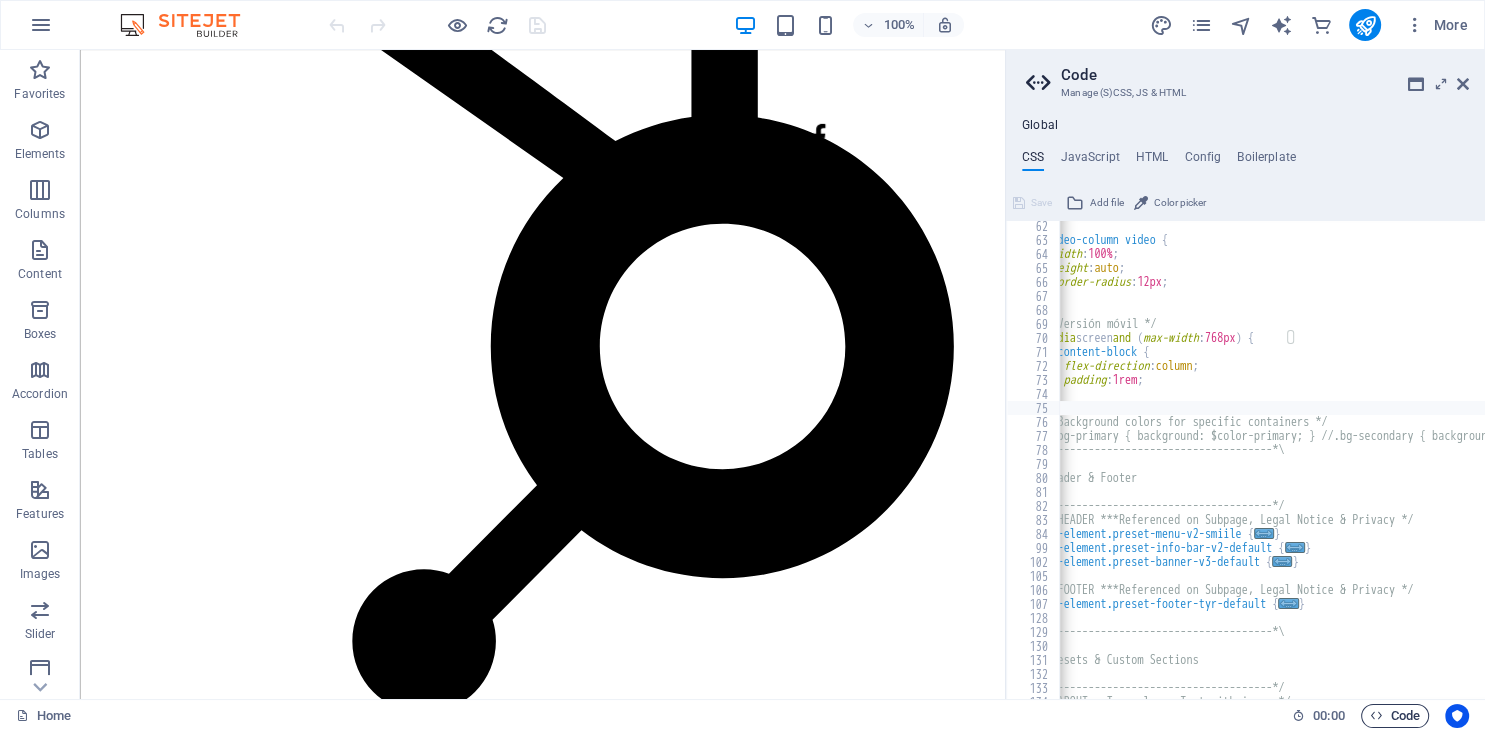 scroll, scrollTop: 11564, scrollLeft: 0, axis: vertical 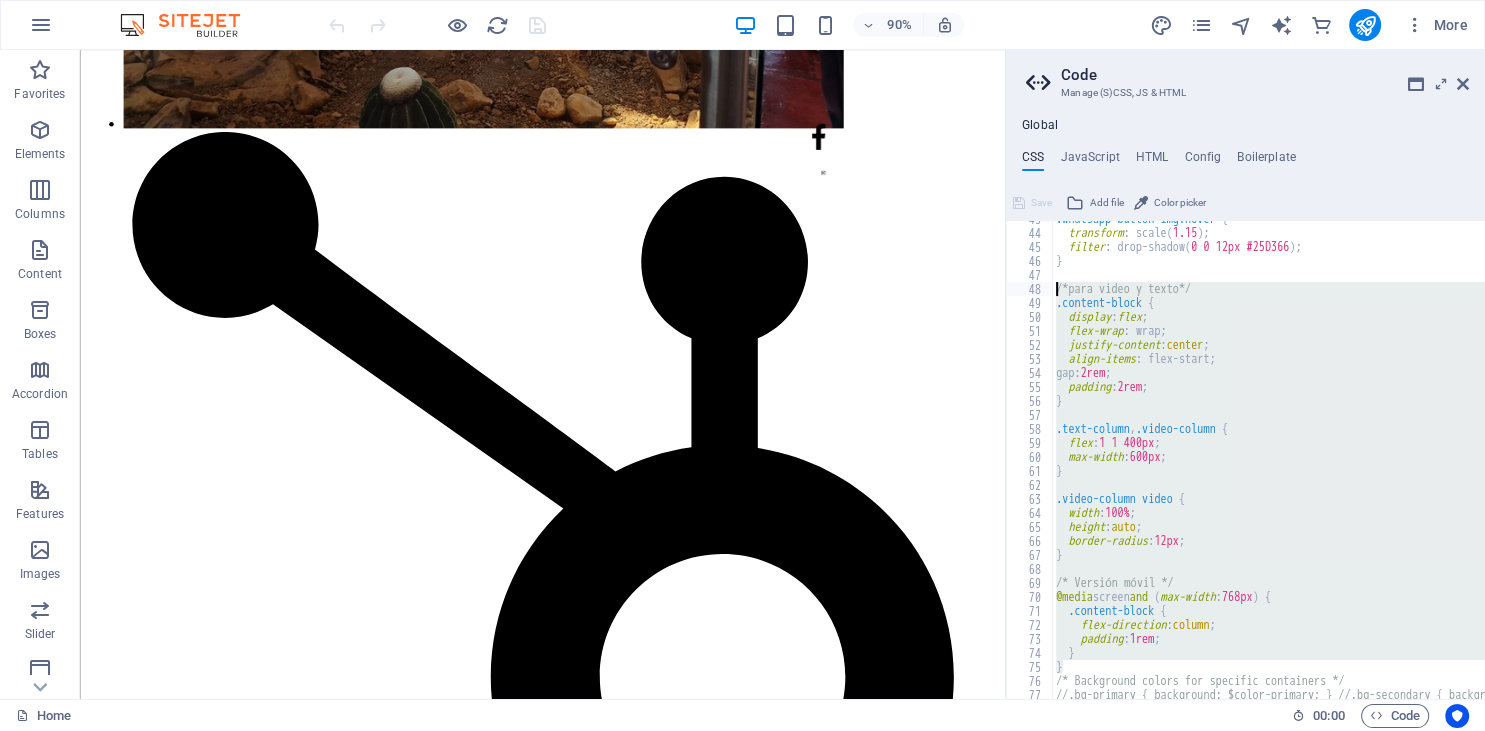 drag, startPoint x: 1078, startPoint y: 669, endPoint x: 1042, endPoint y: 285, distance: 385.6838 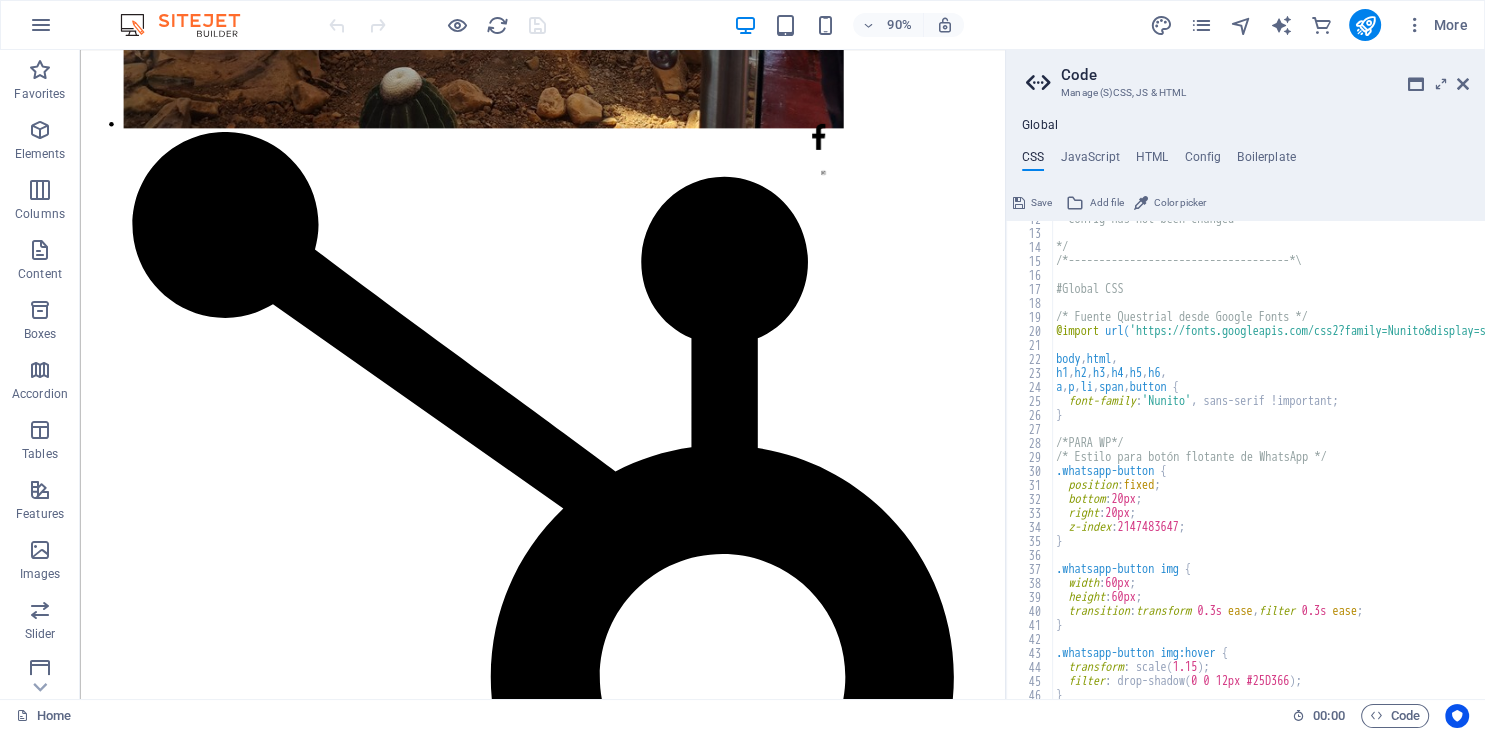scroll, scrollTop: 156, scrollLeft: 0, axis: vertical 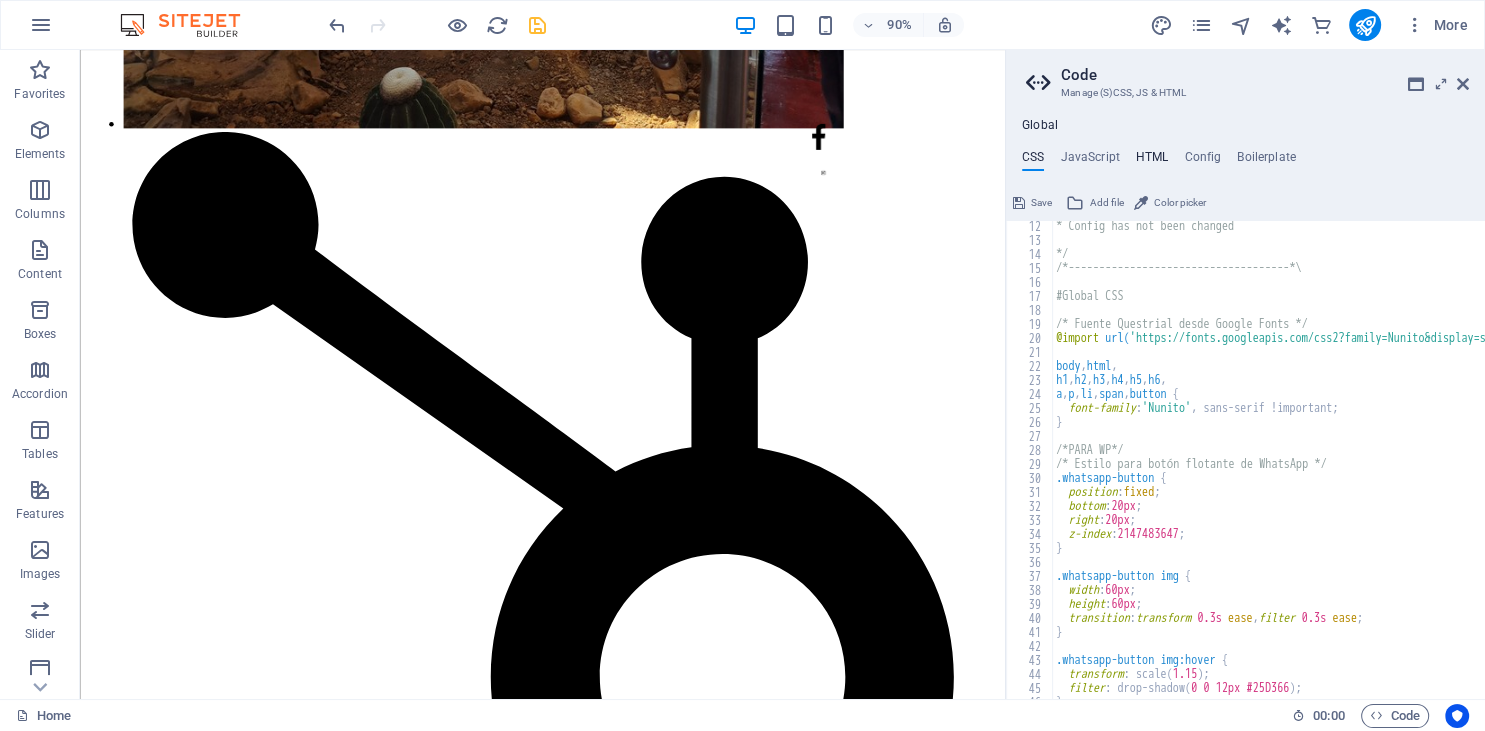 click on "HTML" at bounding box center (1152, 161) 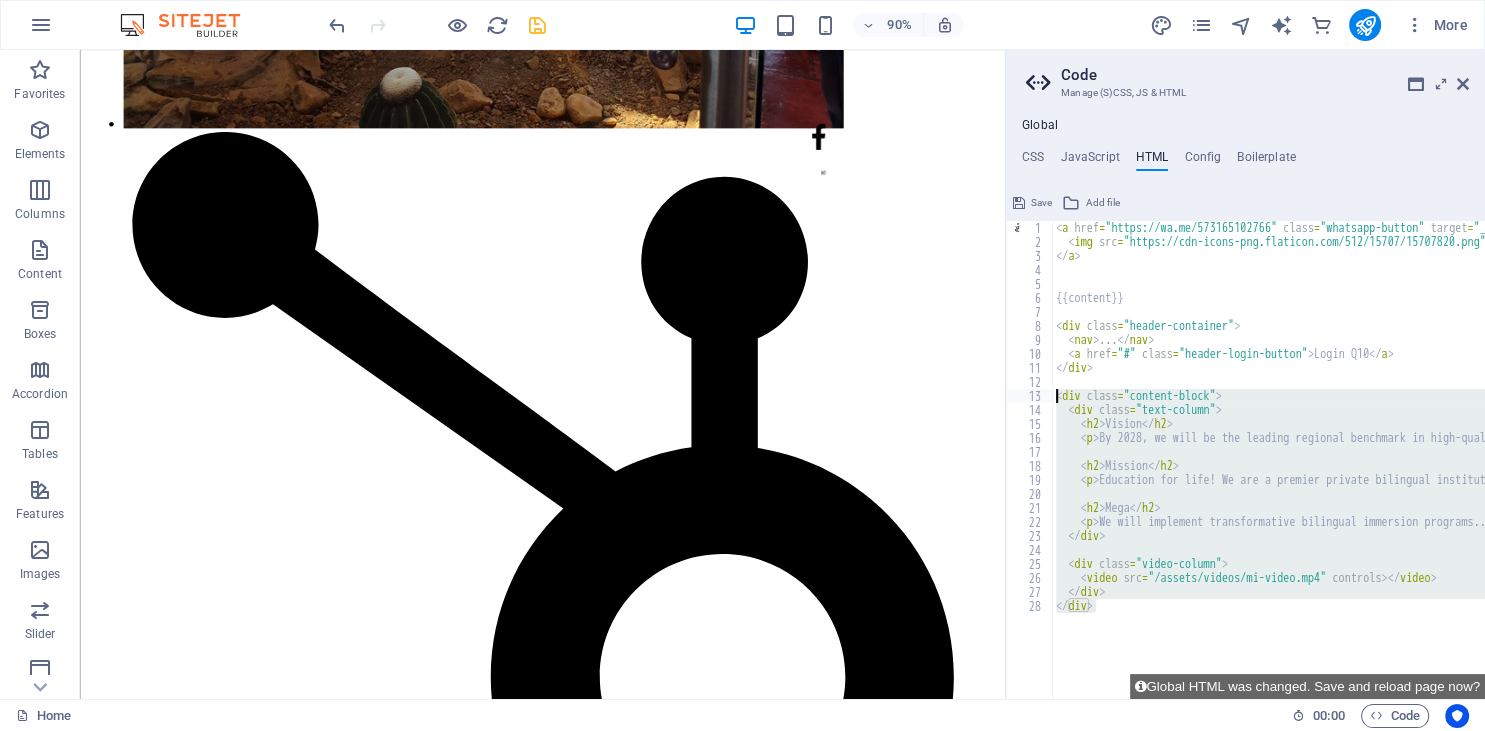 drag, startPoint x: 1110, startPoint y: 606, endPoint x: 1039, endPoint y: 398, distance: 219.78398 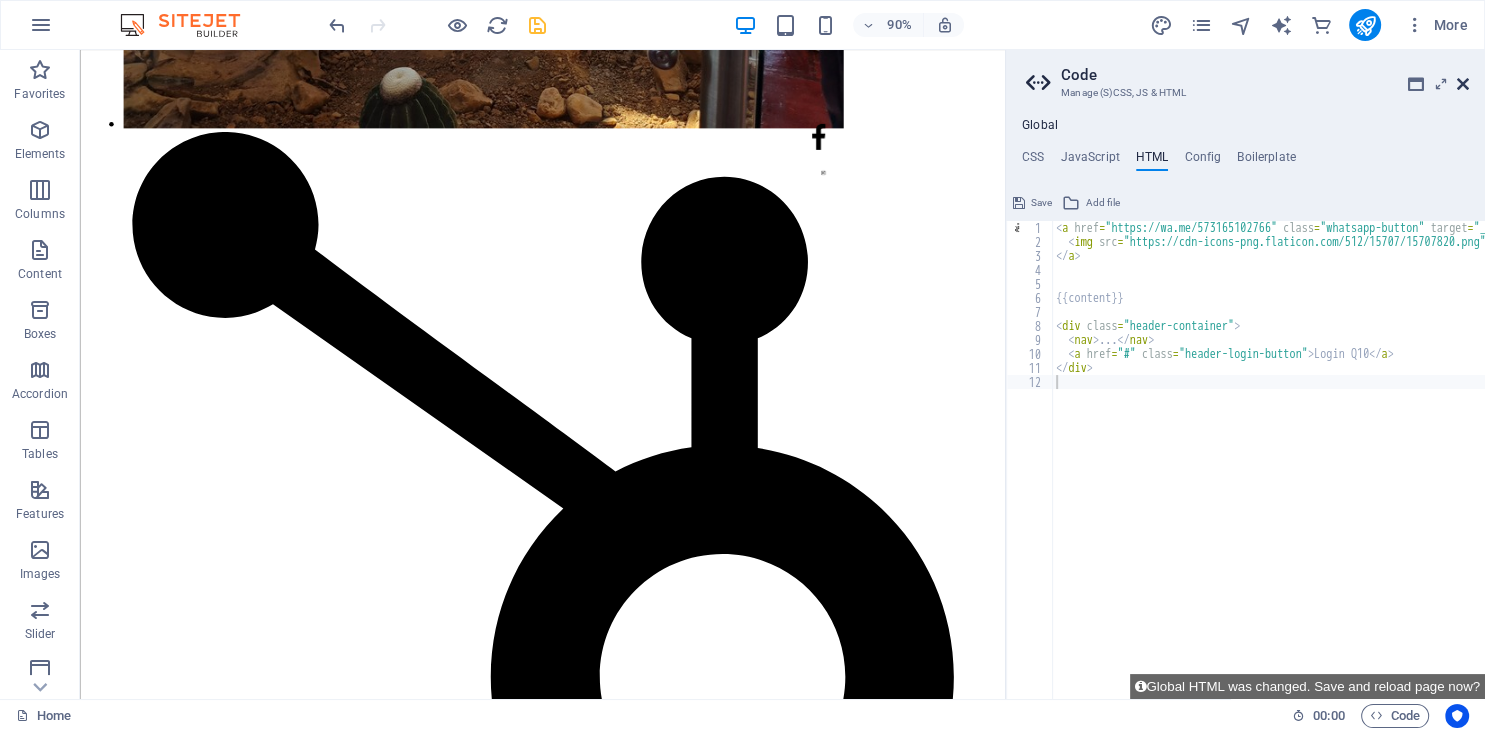 click at bounding box center [1463, 84] 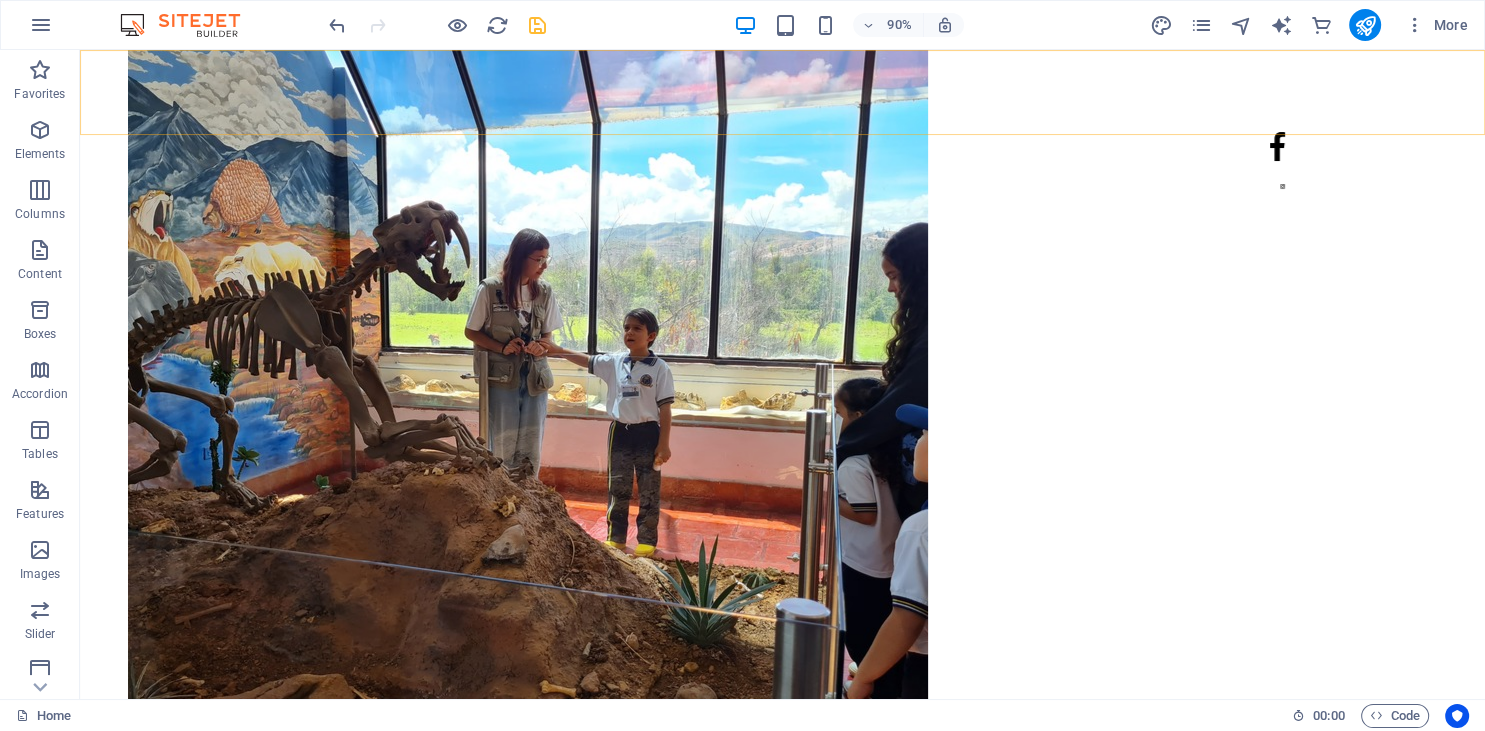 scroll, scrollTop: 11859, scrollLeft: 0, axis: vertical 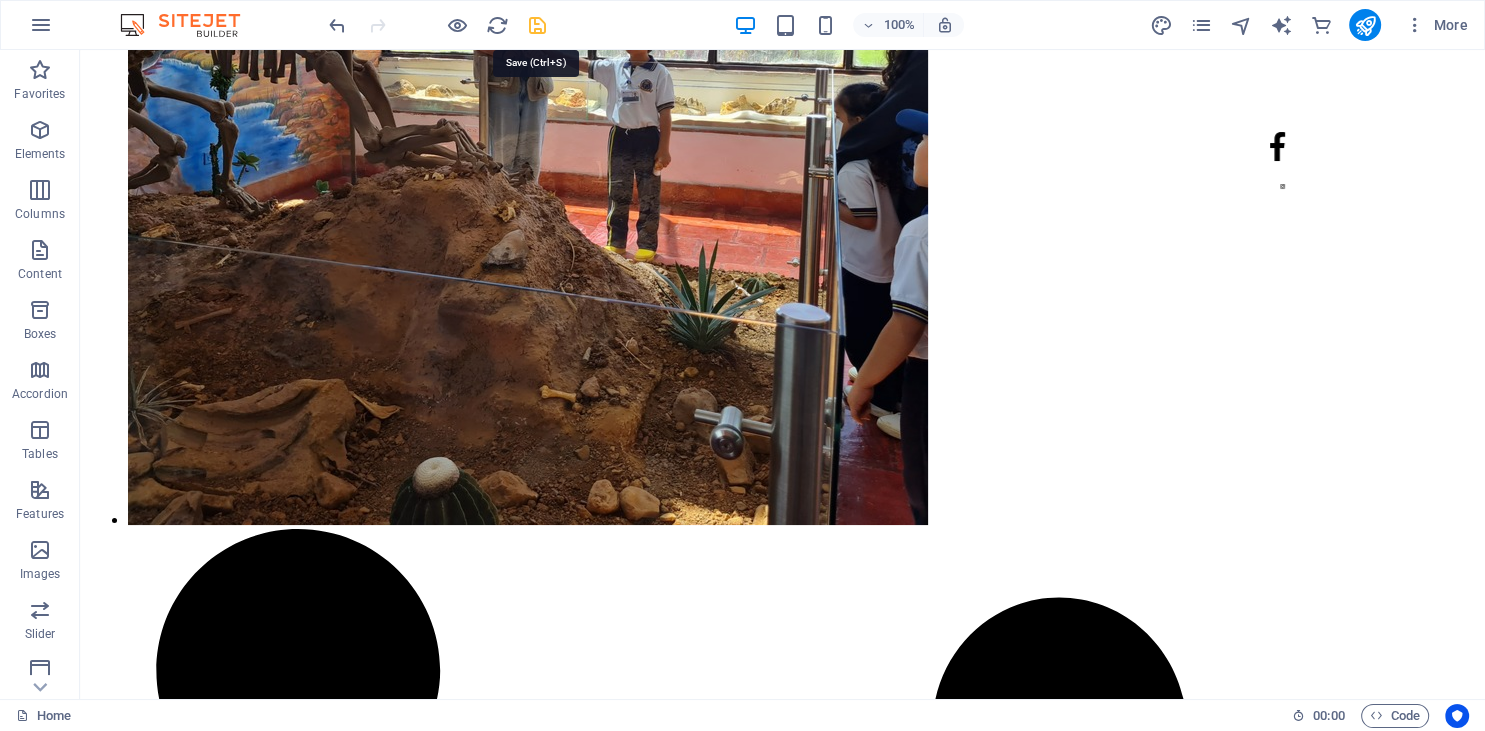 click at bounding box center (537, 25) 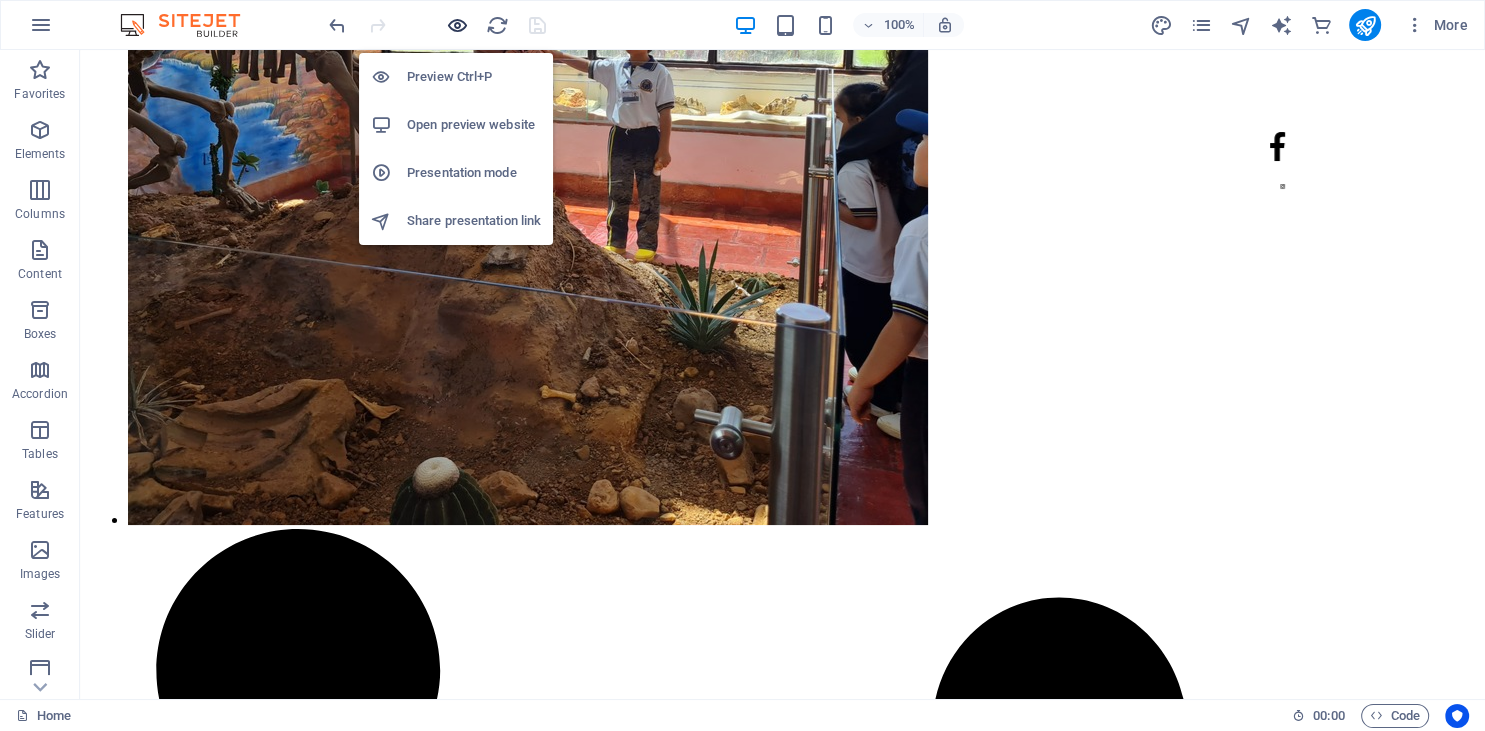 click at bounding box center [457, 25] 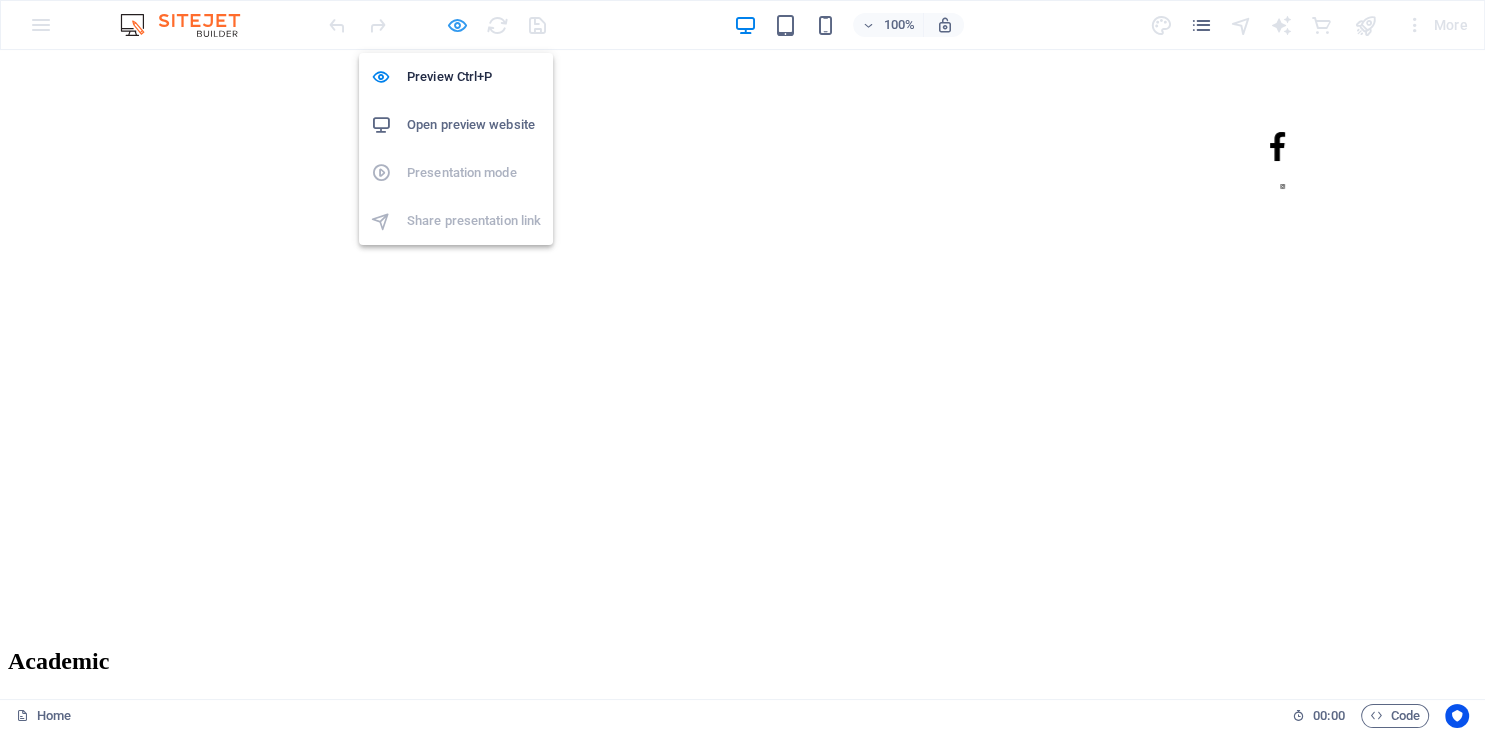 scroll, scrollTop: 6010, scrollLeft: 0, axis: vertical 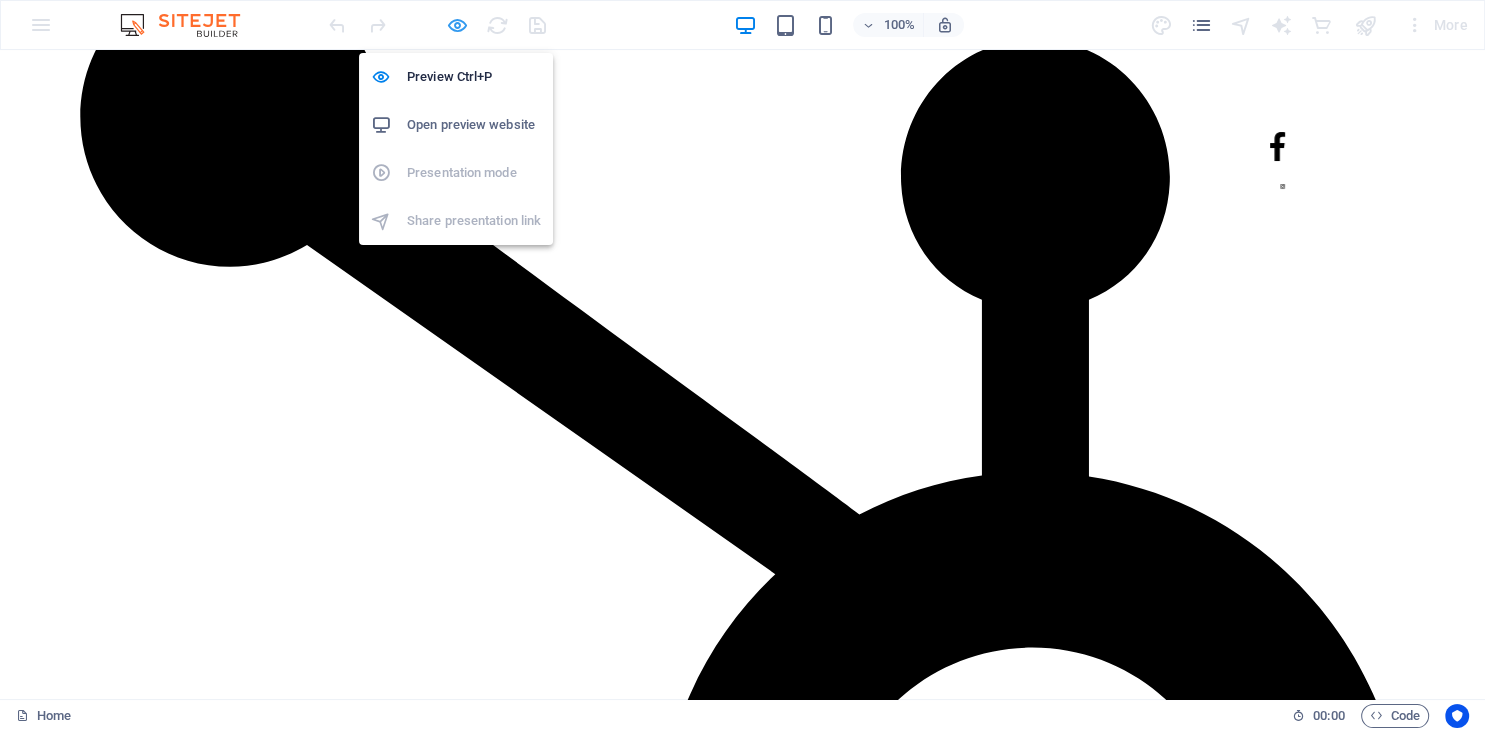 click at bounding box center (457, 25) 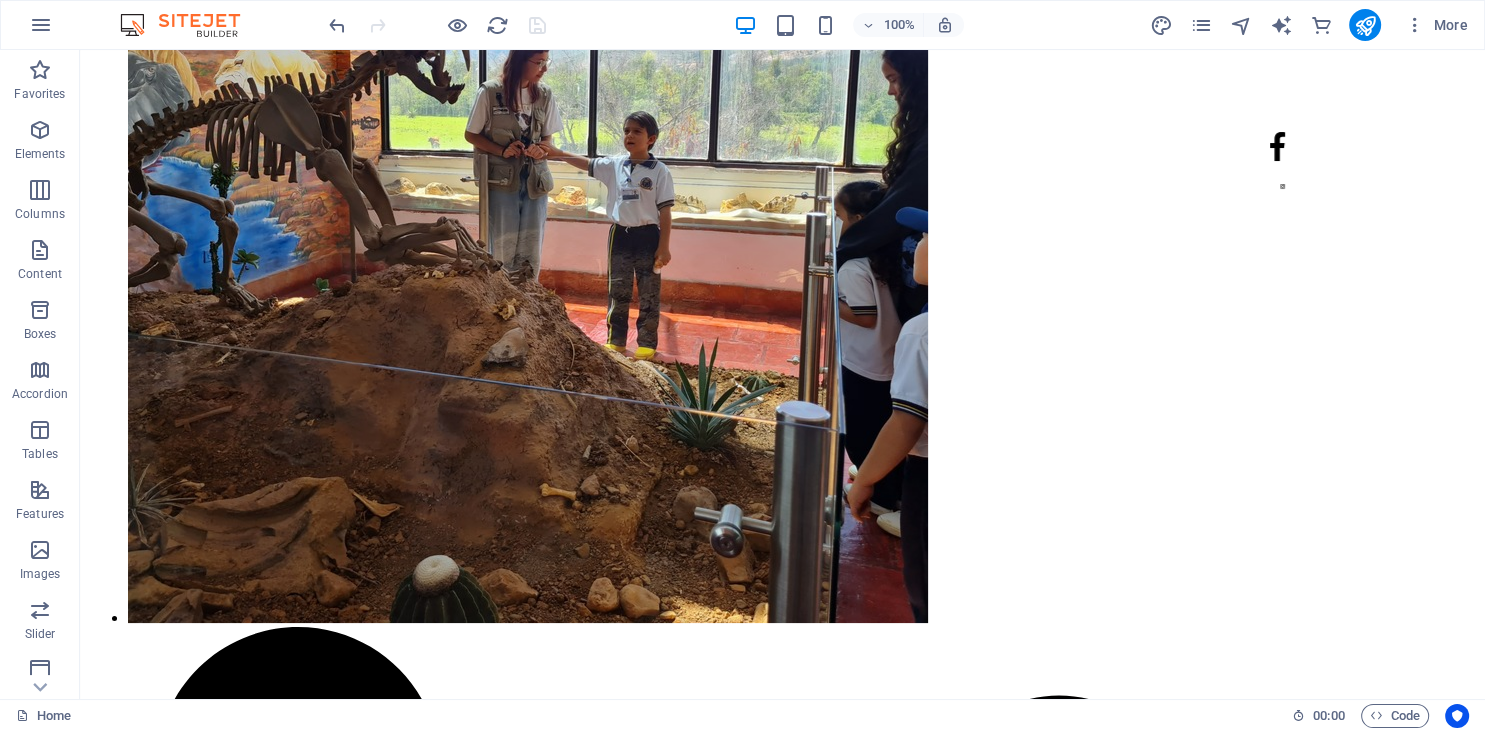 scroll, scrollTop: 11931, scrollLeft: 0, axis: vertical 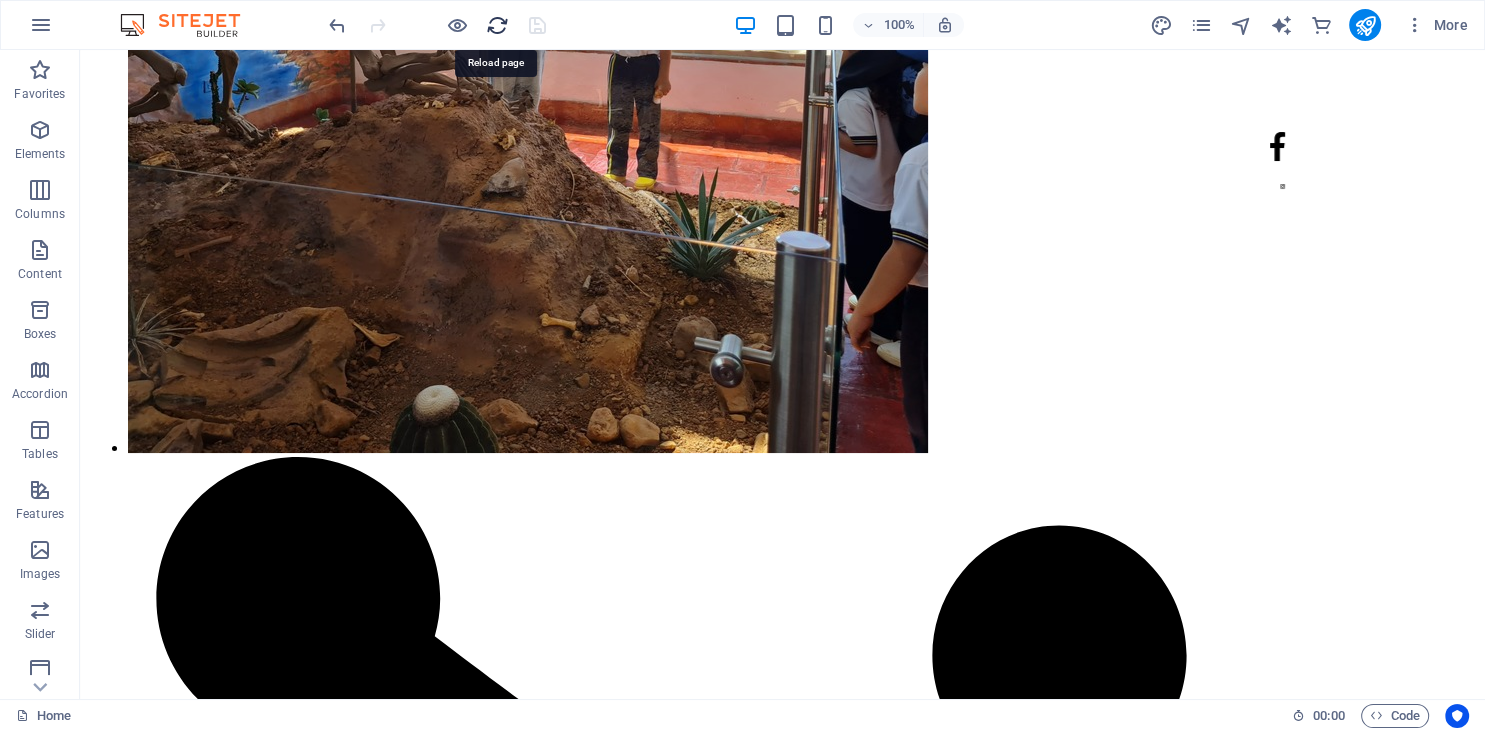 click at bounding box center [497, 25] 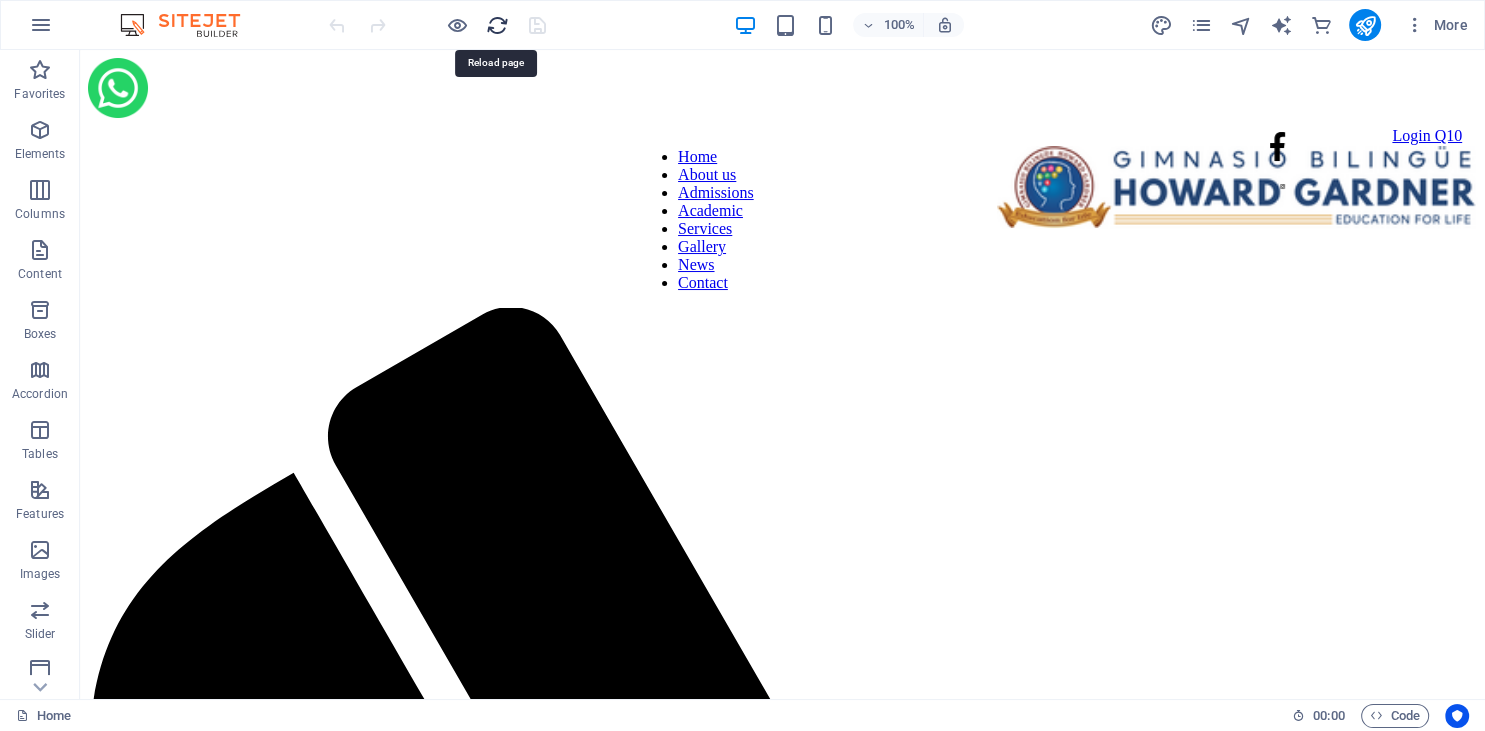 scroll, scrollTop: 0, scrollLeft: 0, axis: both 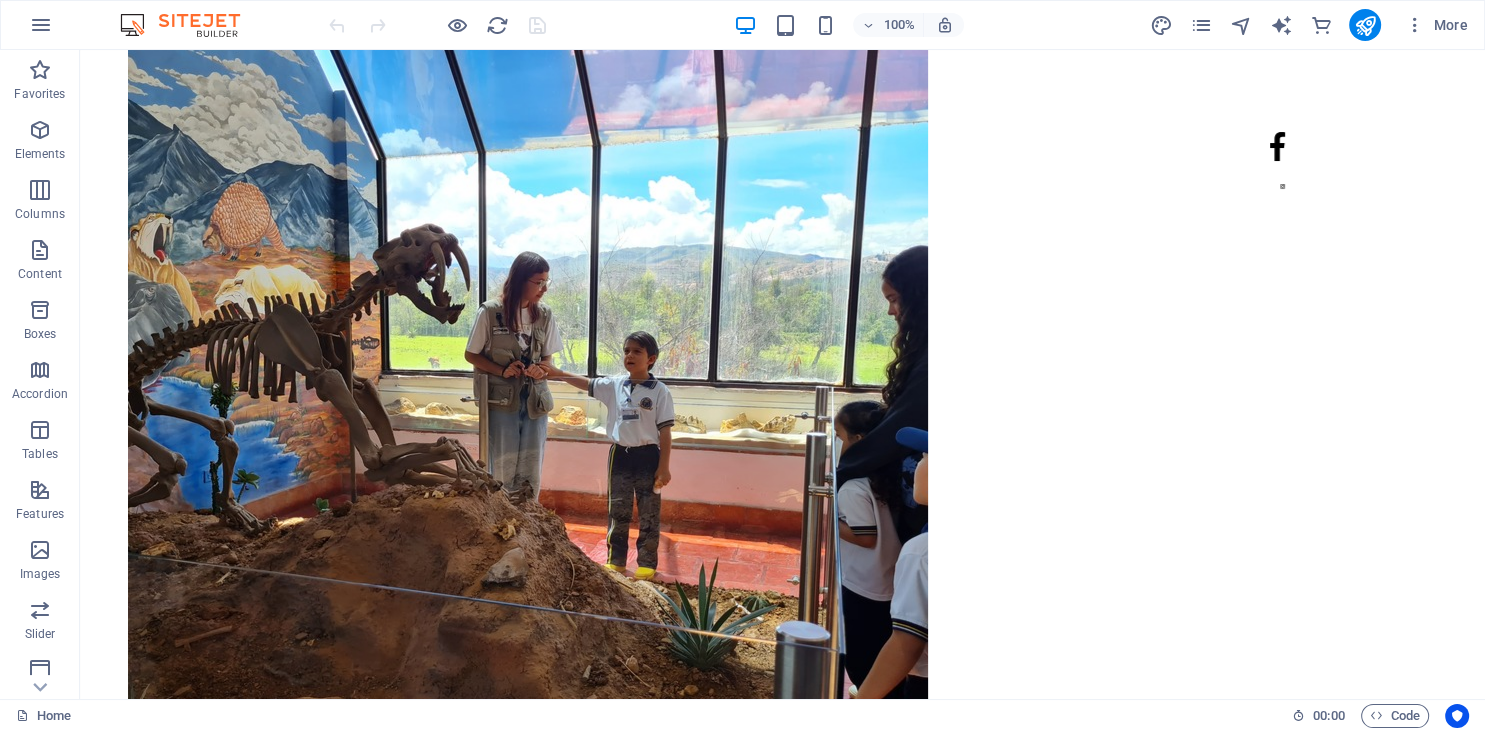 click on "..." at bounding box center (782, 93696) 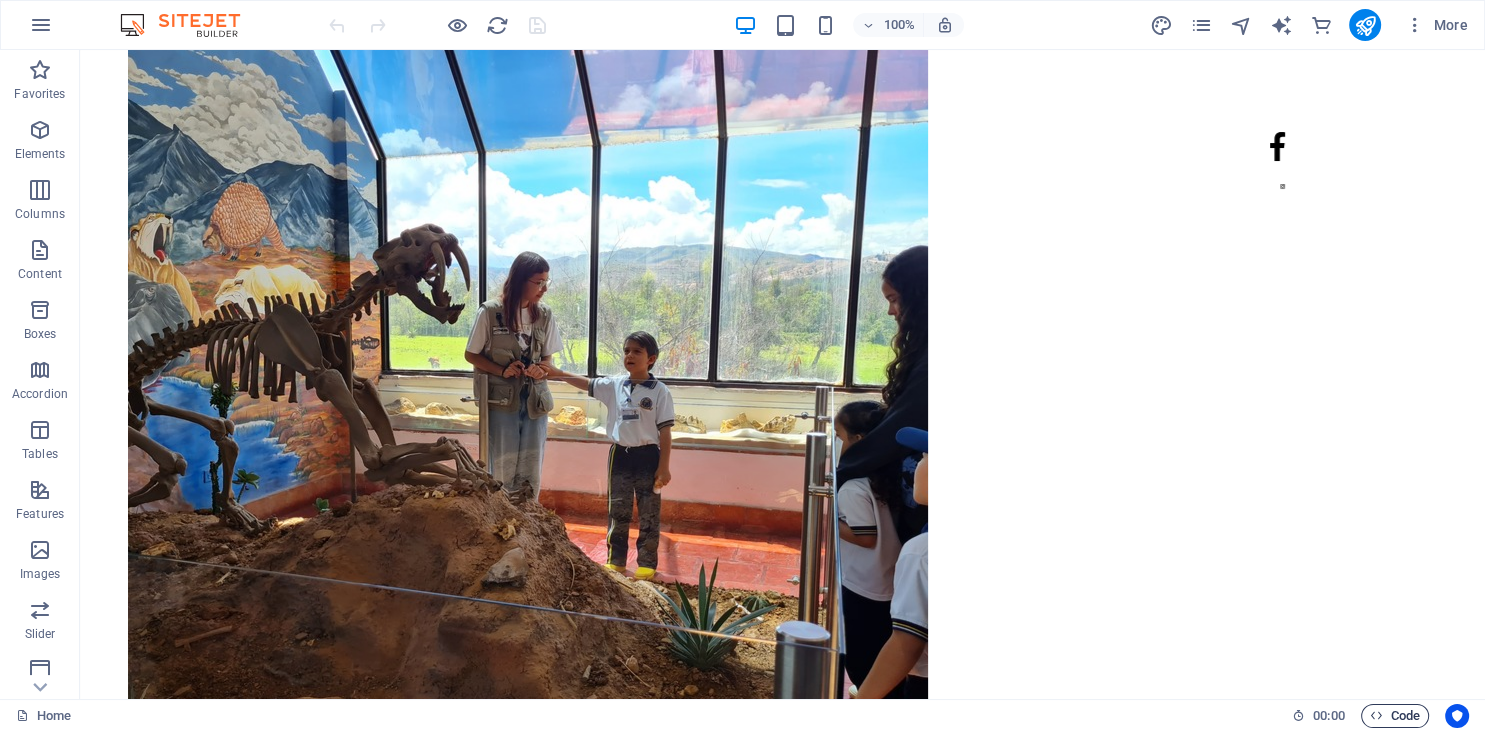 click at bounding box center [1376, 715] 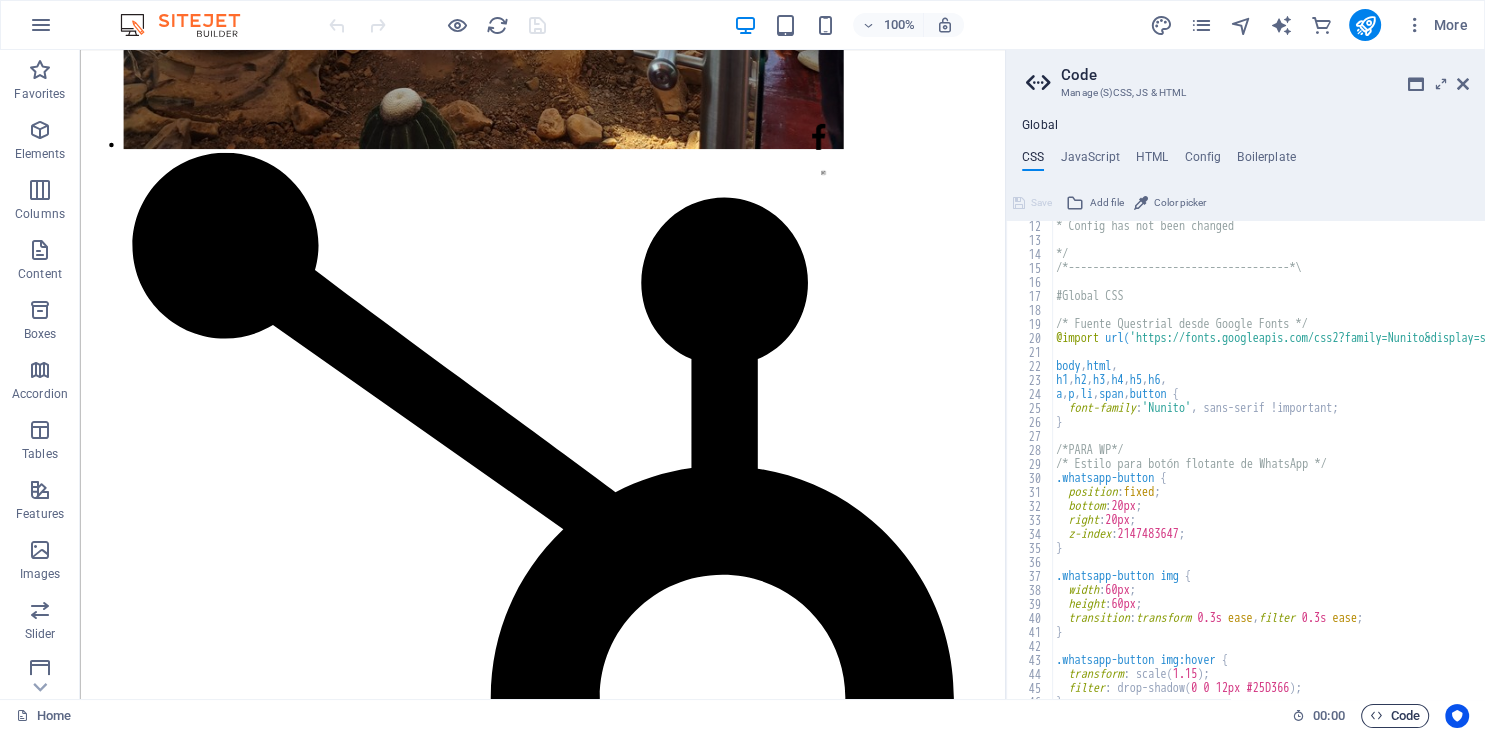 scroll, scrollTop: 11175, scrollLeft: 0, axis: vertical 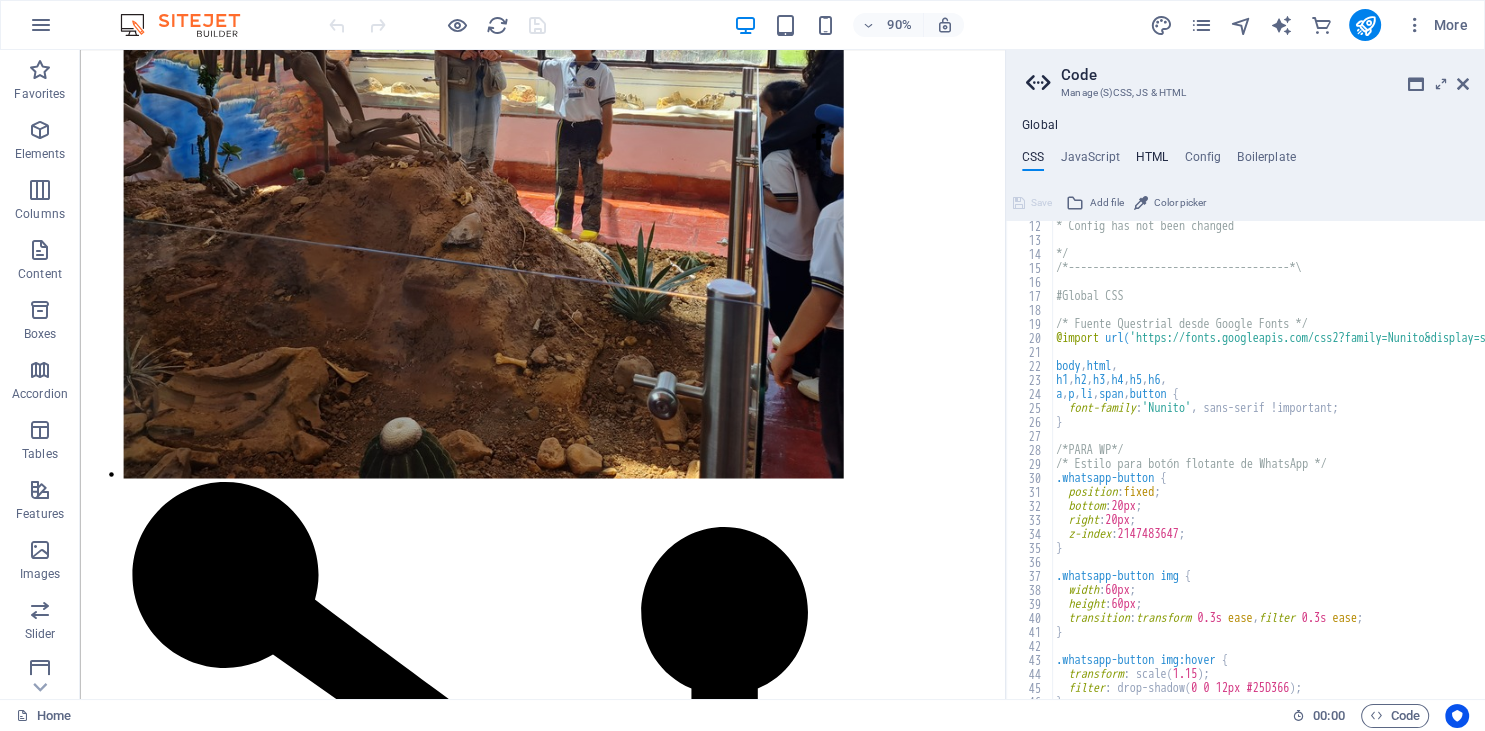 click on "HTML" at bounding box center [1152, 161] 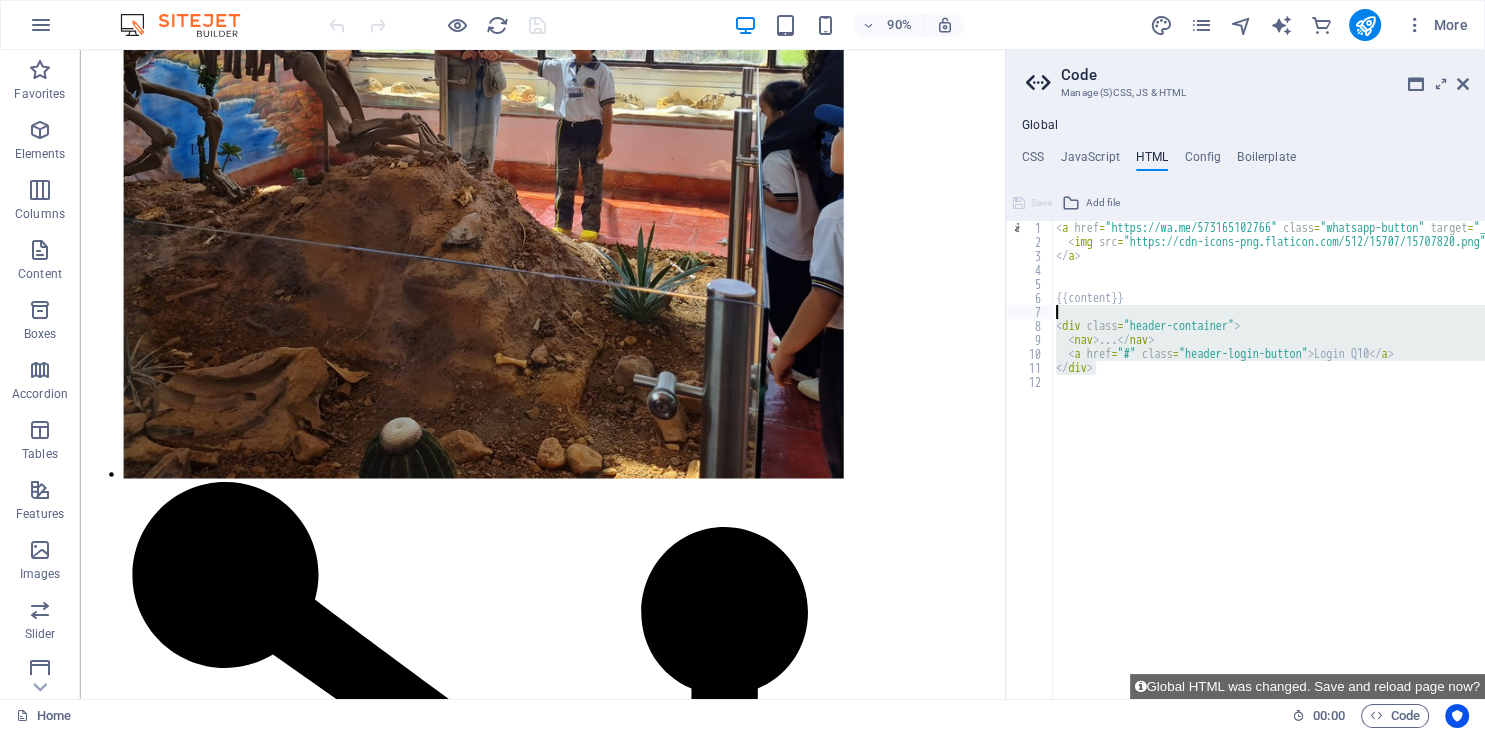 drag, startPoint x: 1100, startPoint y: 373, endPoint x: 1050, endPoint y: 314, distance: 77.33692 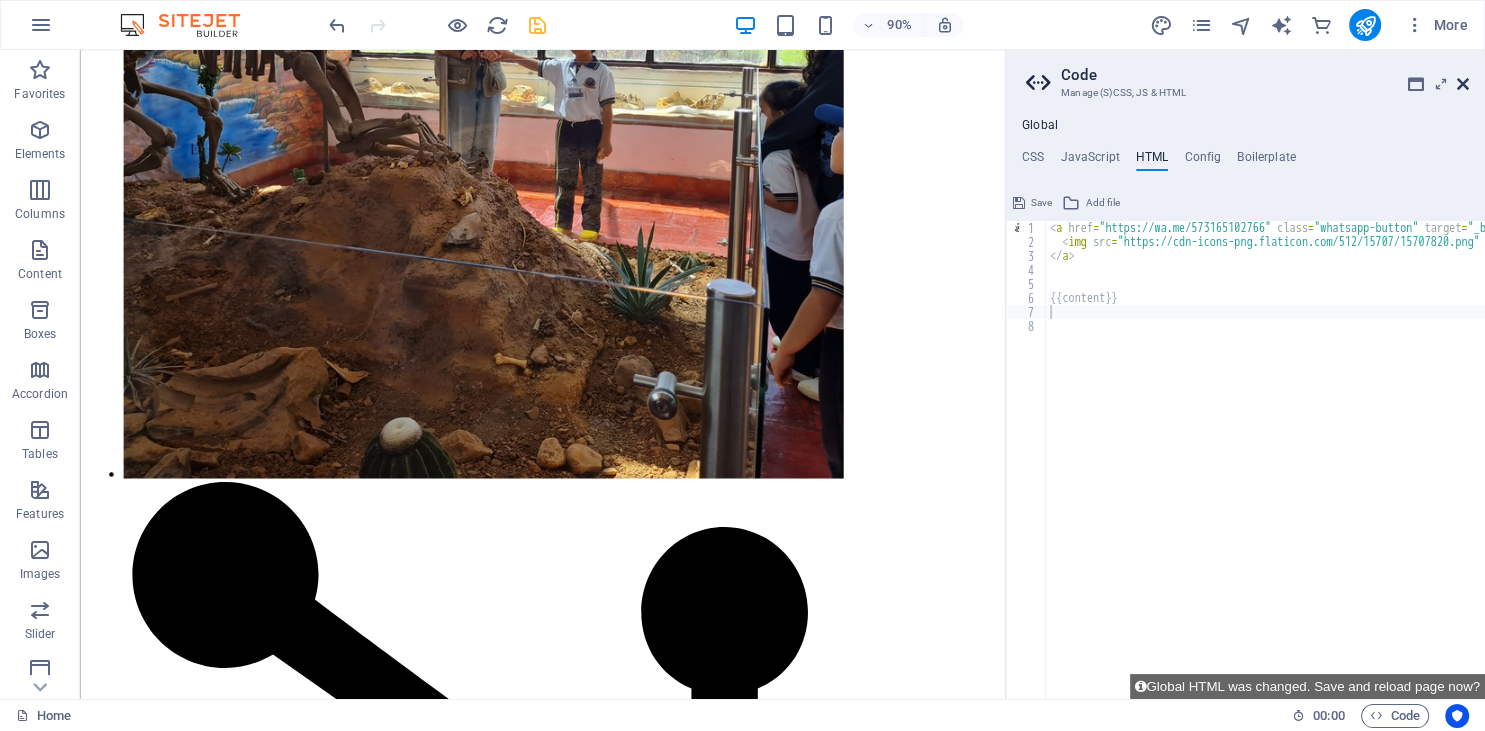 click at bounding box center (1463, 84) 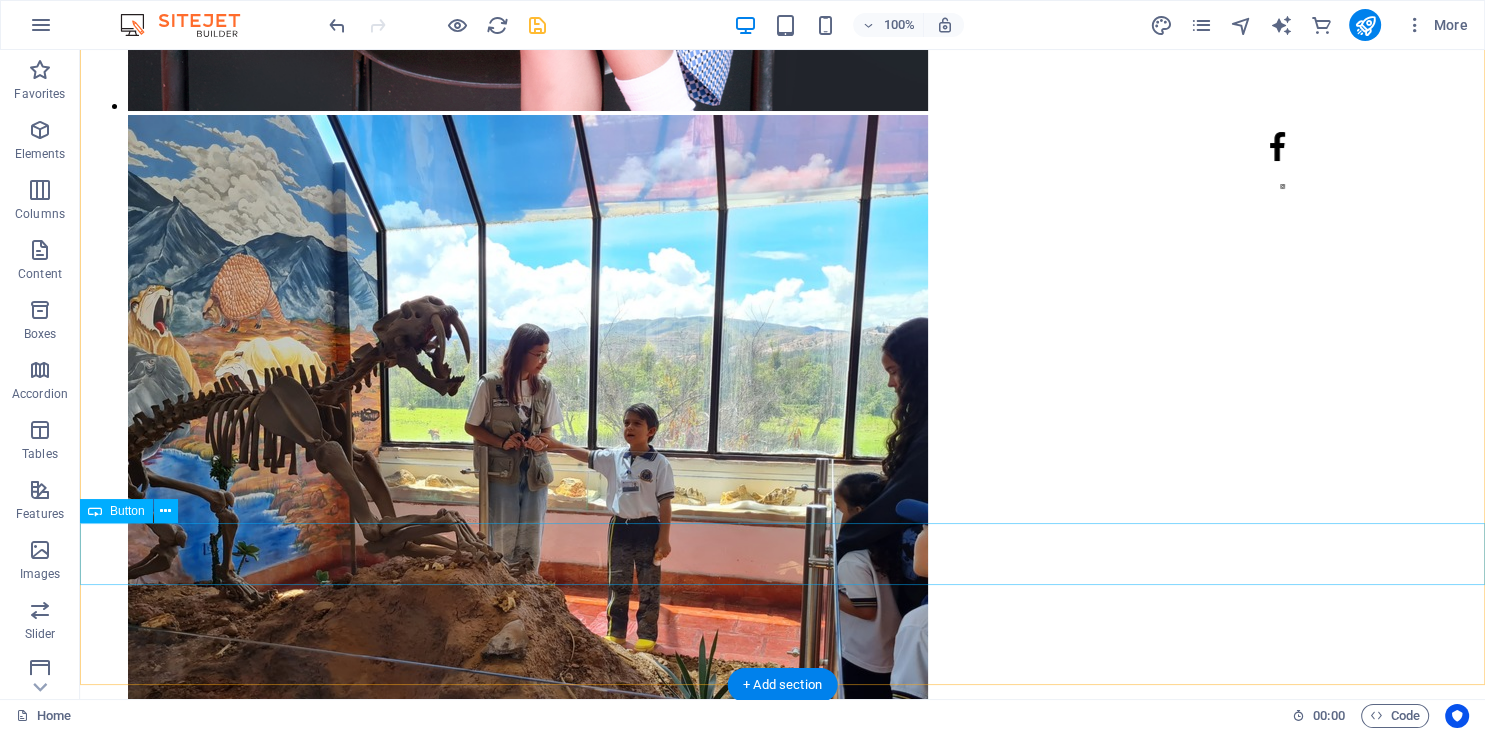 scroll, scrollTop: 11541, scrollLeft: 0, axis: vertical 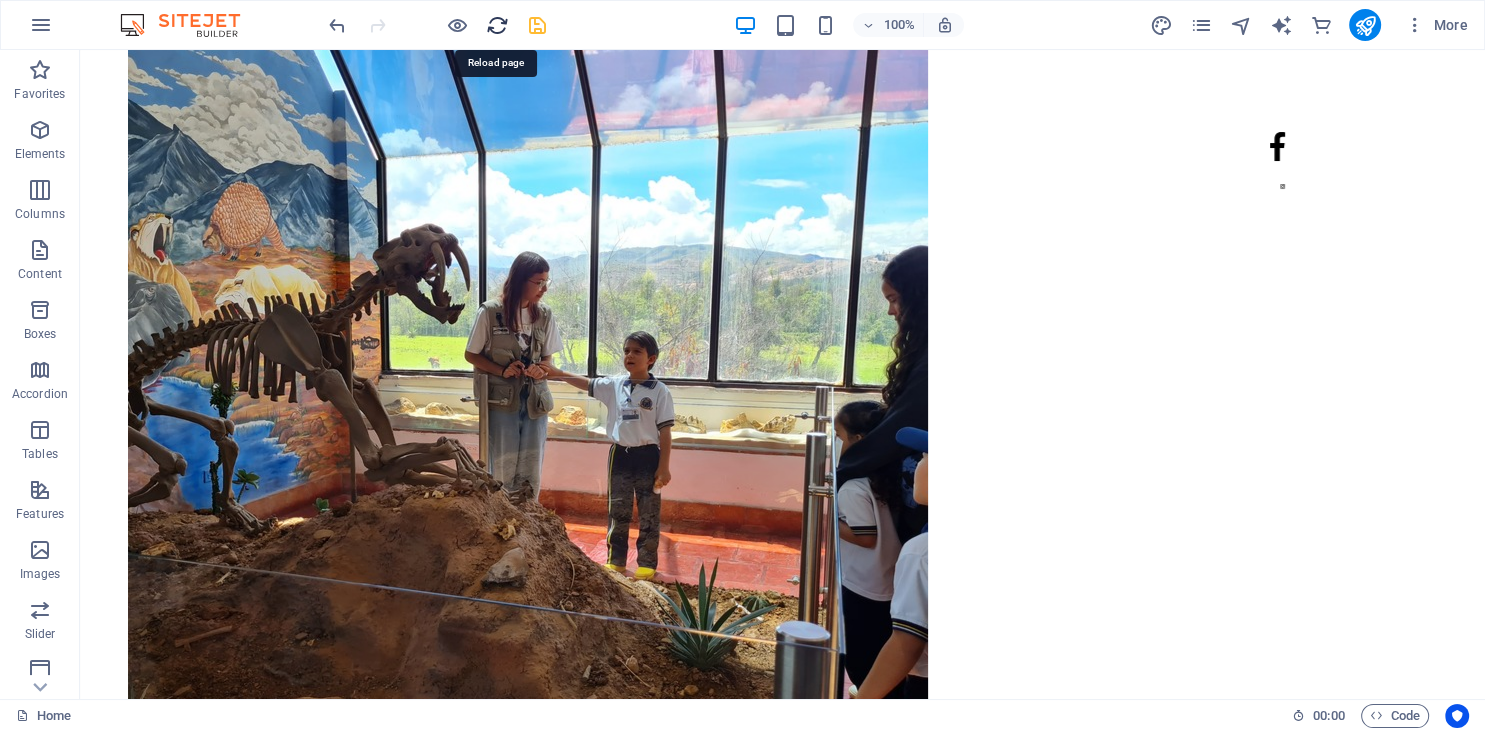 click at bounding box center (497, 25) 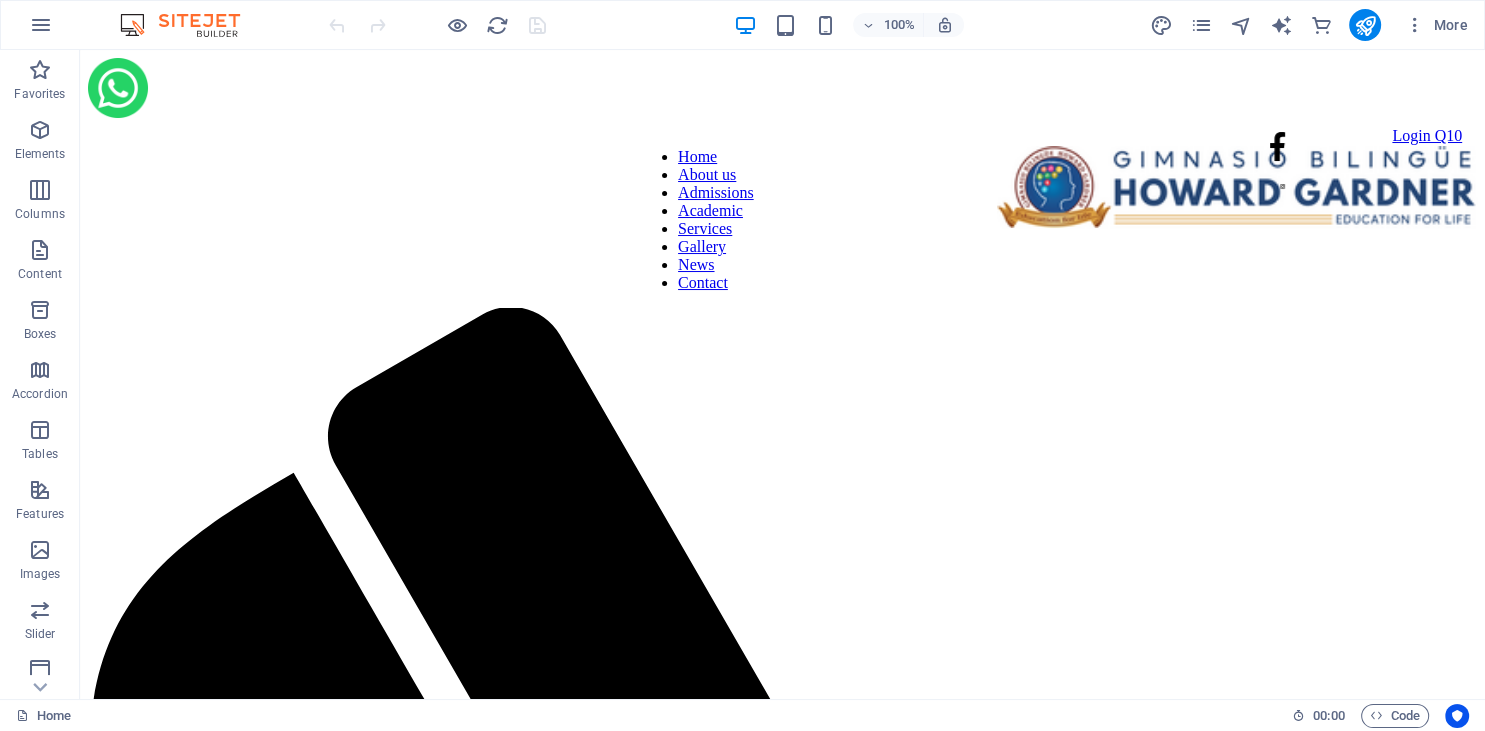 scroll, scrollTop: 0, scrollLeft: 0, axis: both 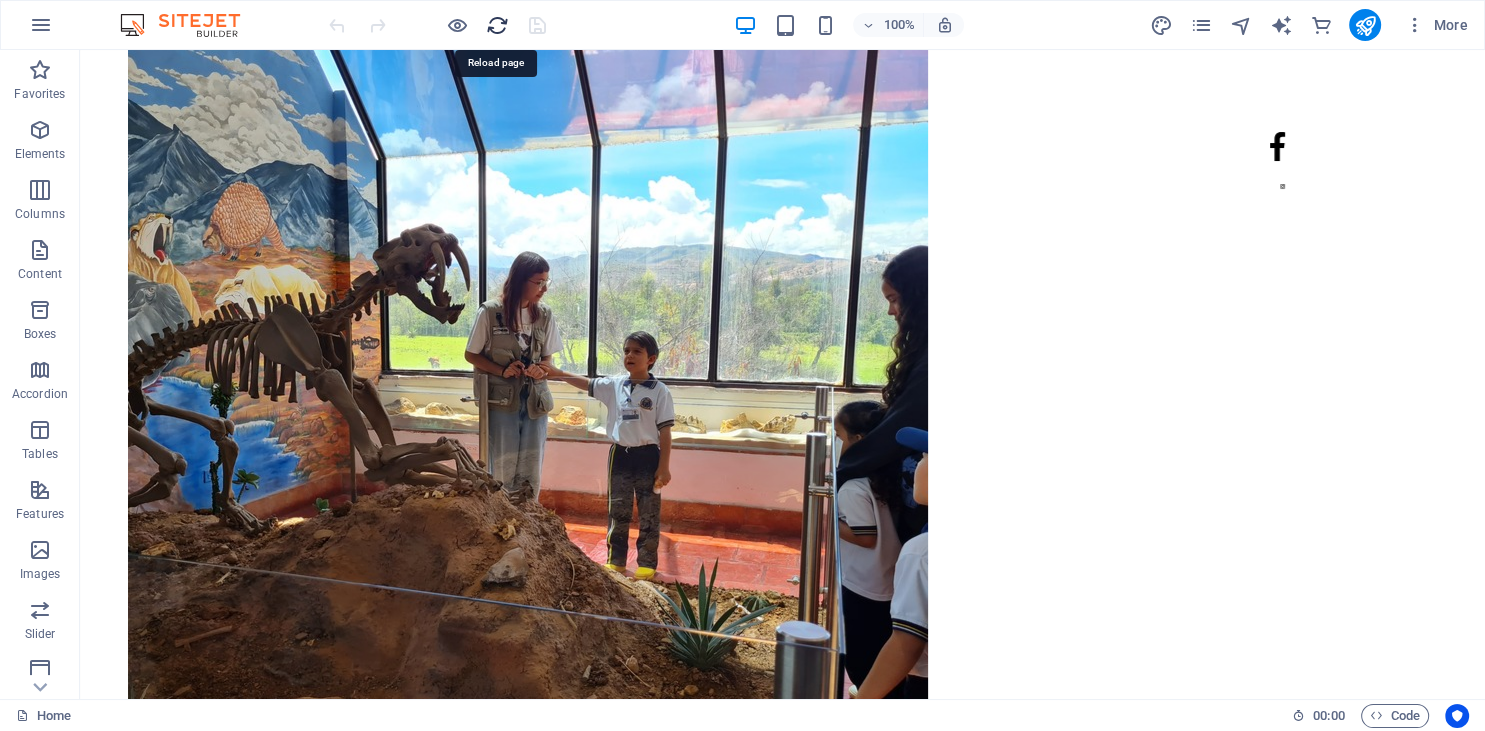 click at bounding box center [497, 25] 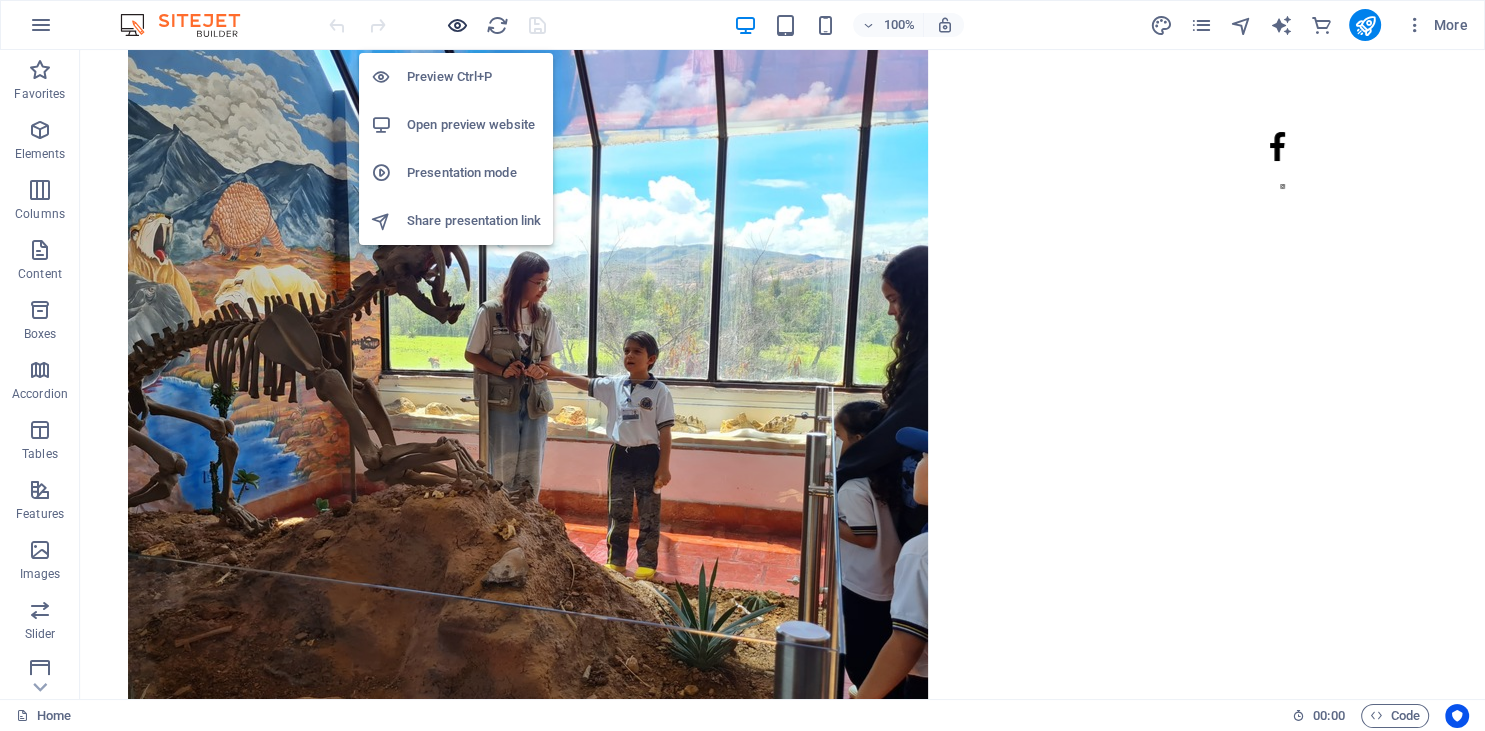click at bounding box center (457, 25) 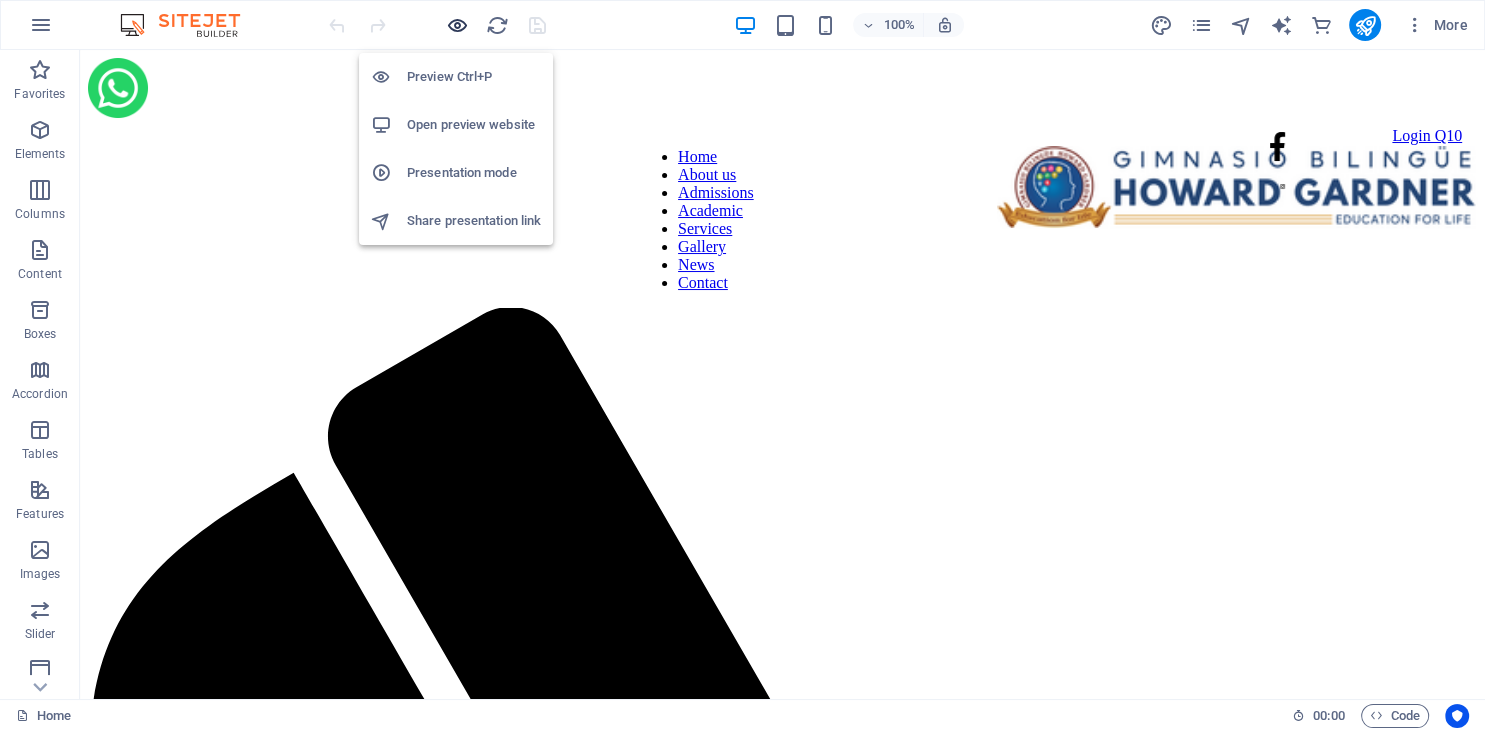 scroll, scrollTop: 0, scrollLeft: 0, axis: both 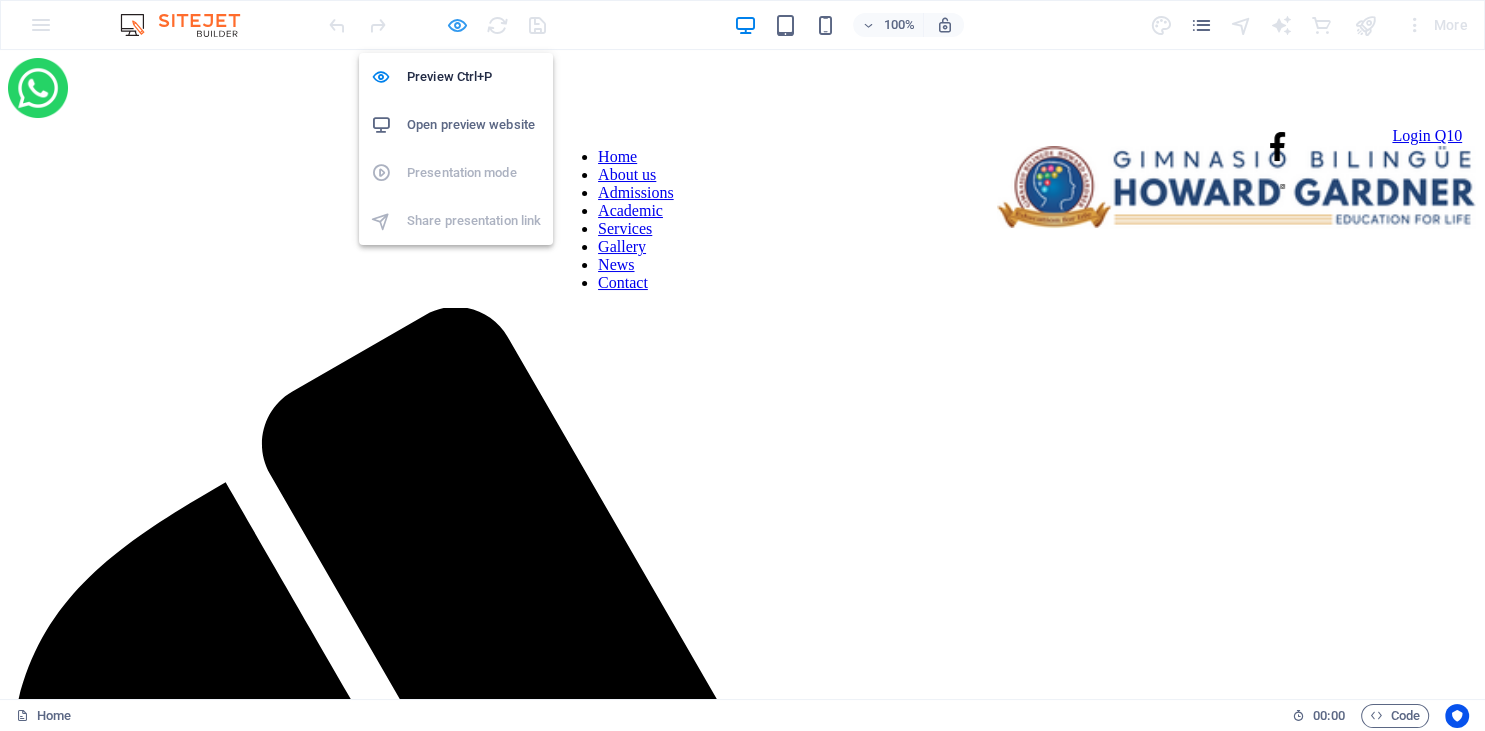 click at bounding box center [457, 25] 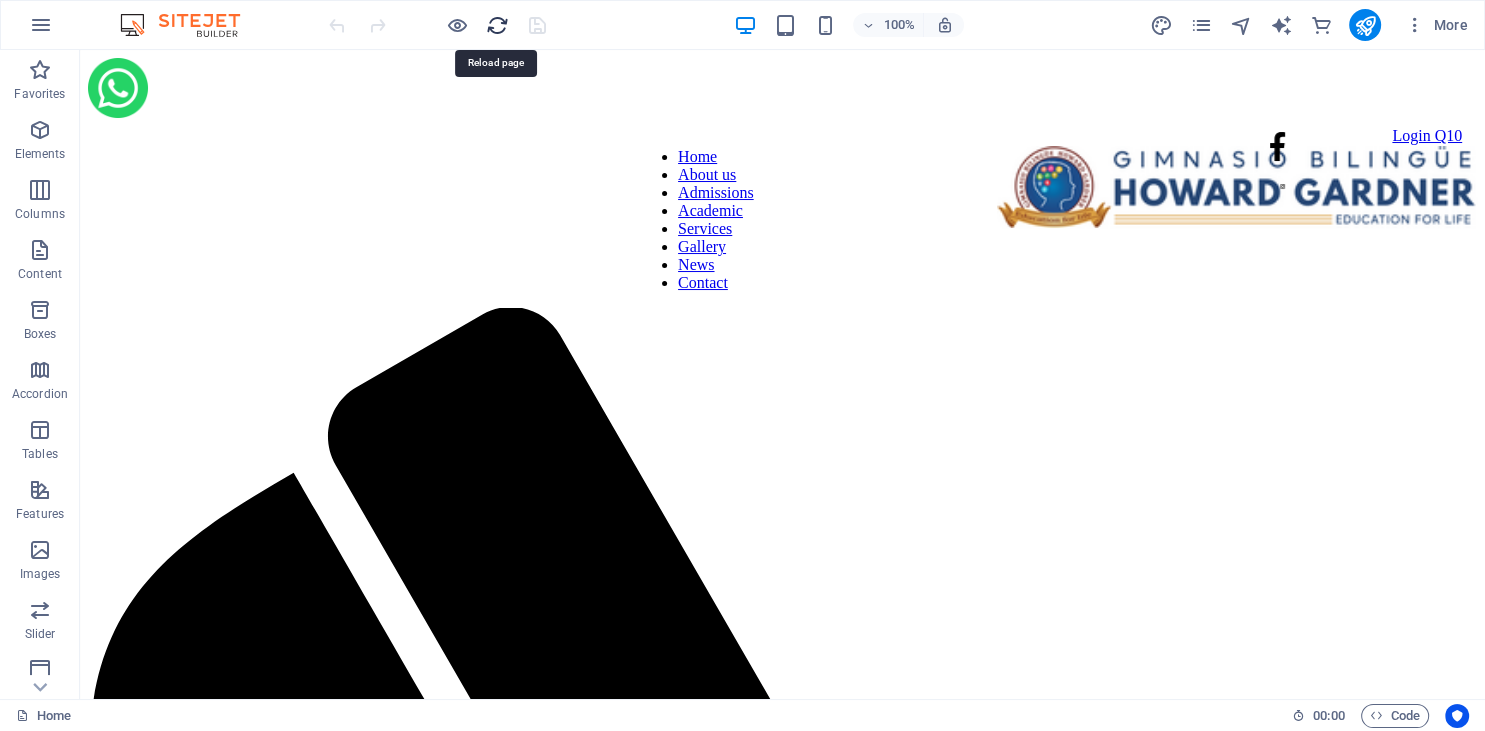 click at bounding box center (497, 25) 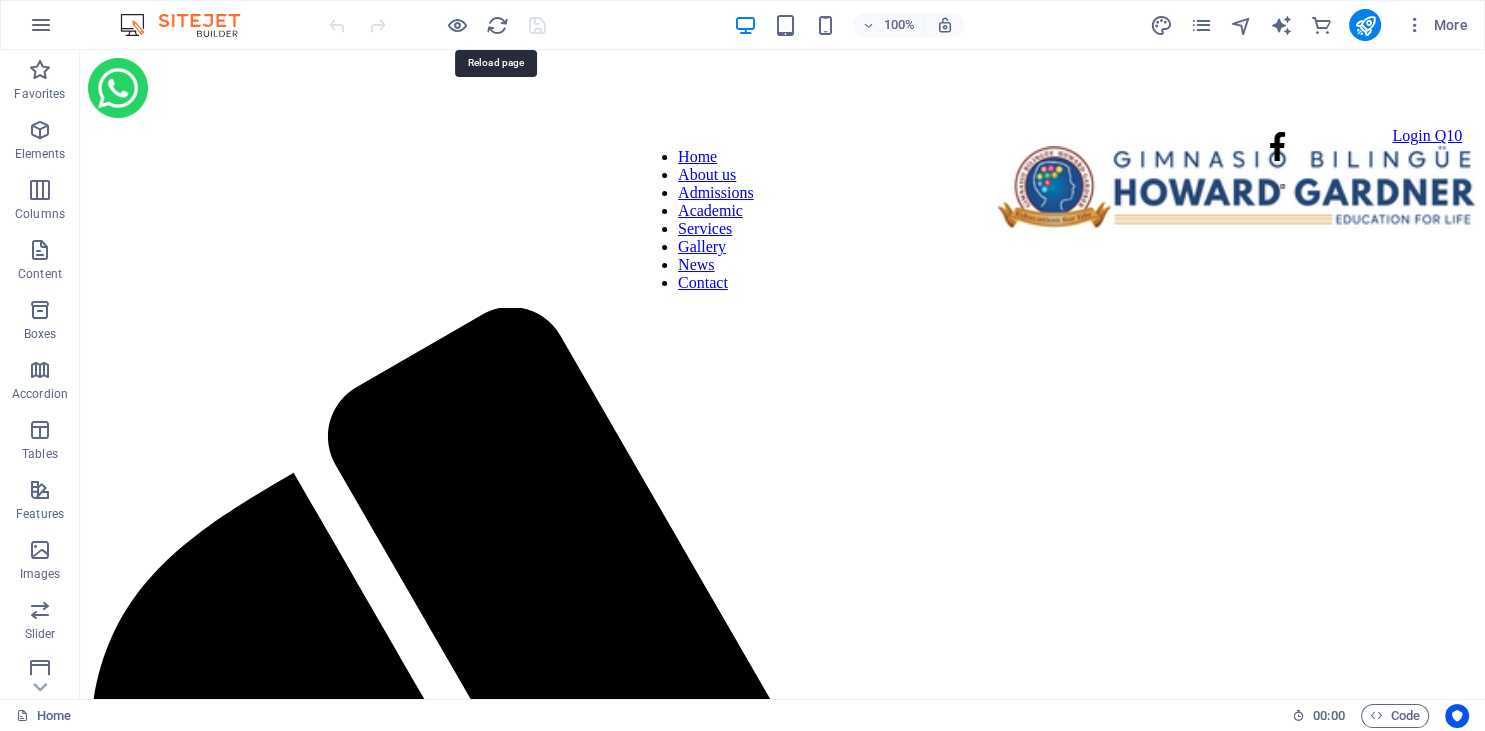 scroll, scrollTop: 0, scrollLeft: 0, axis: both 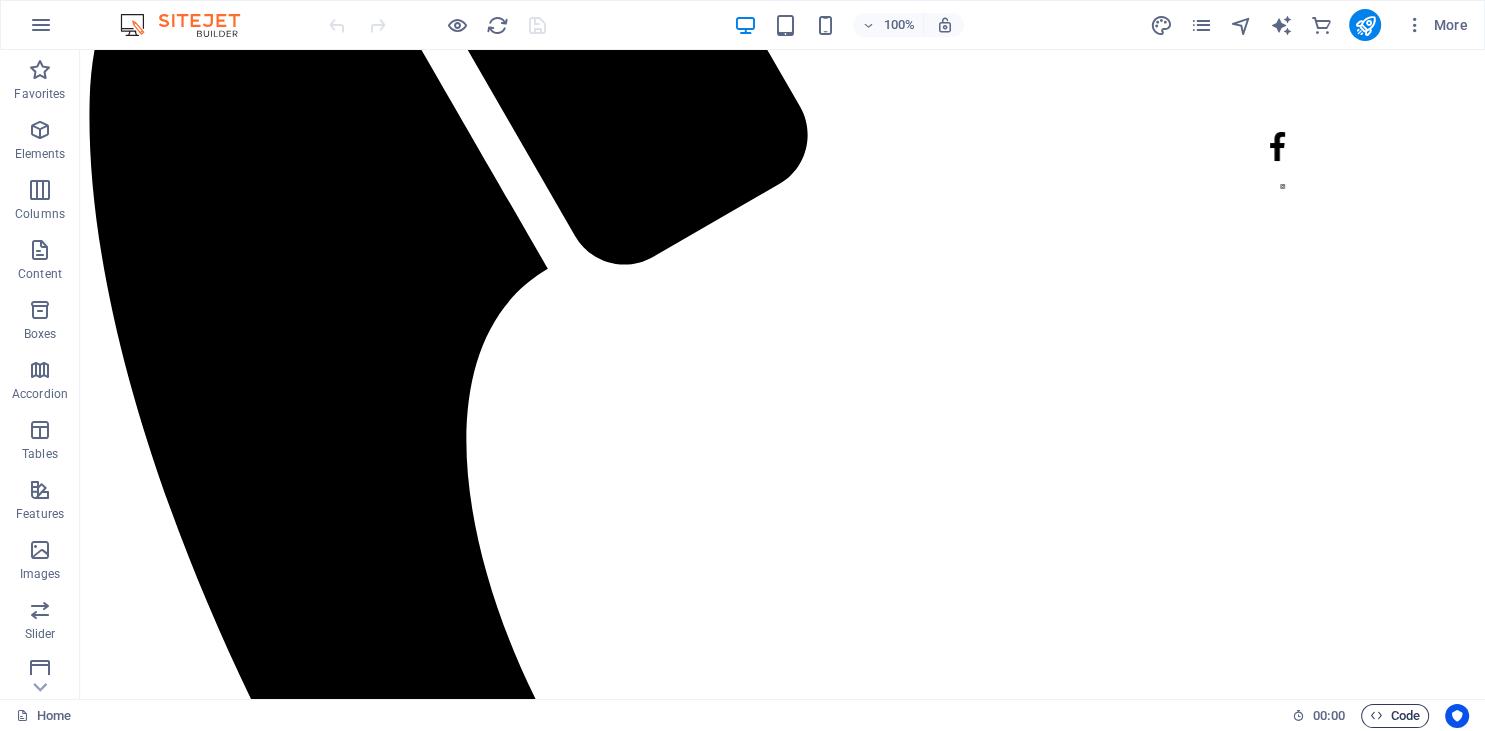 click at bounding box center [1376, 715] 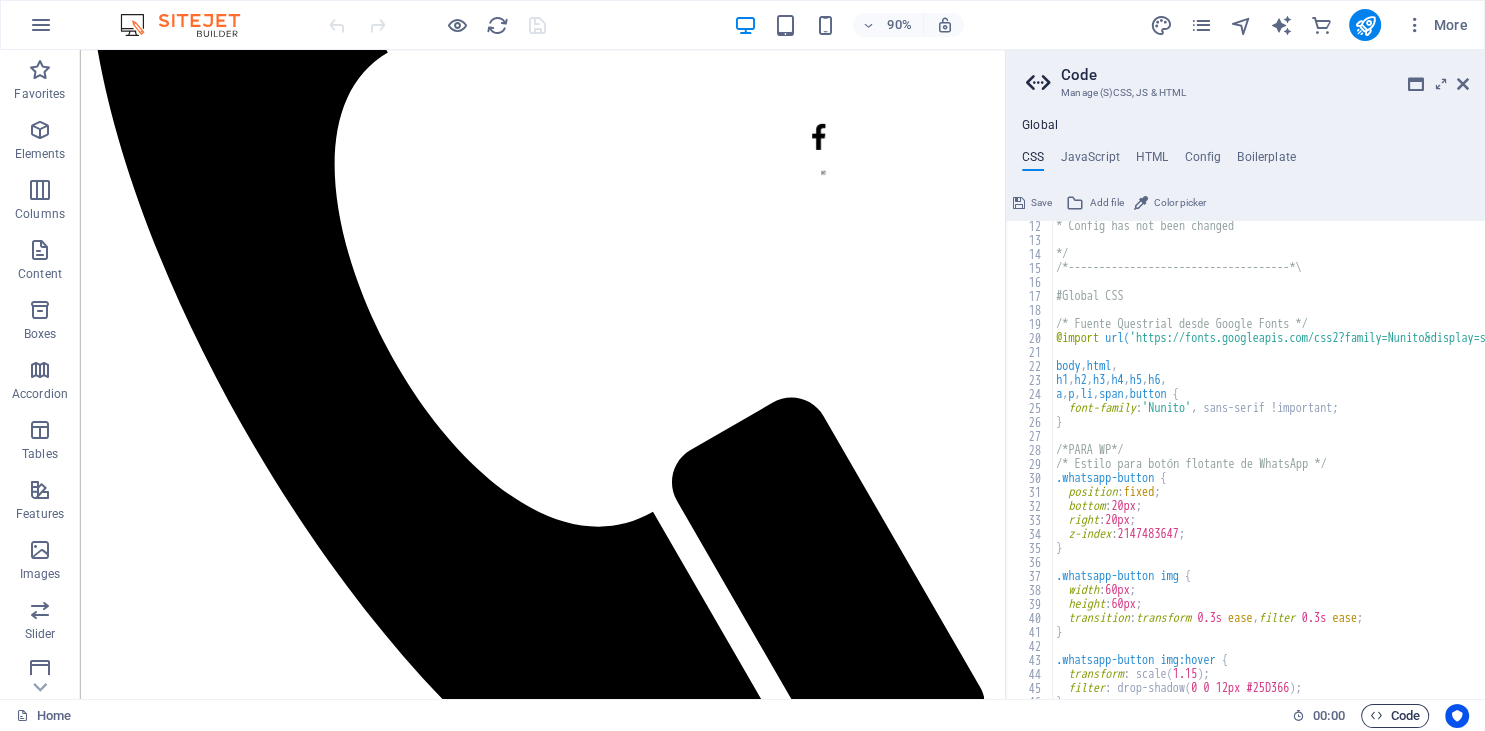 scroll, scrollTop: 156, scrollLeft: 0, axis: vertical 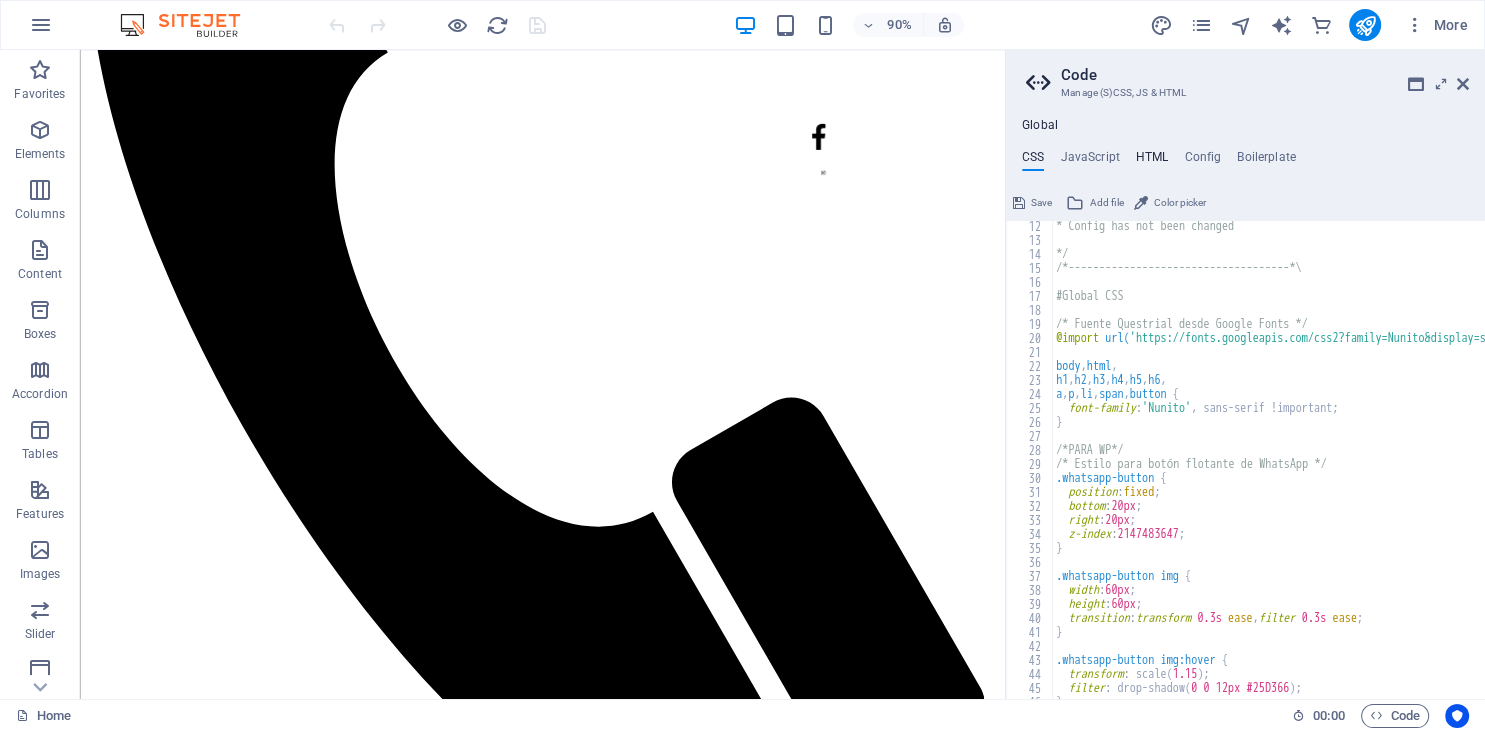click on "HTML" at bounding box center (1152, 161) 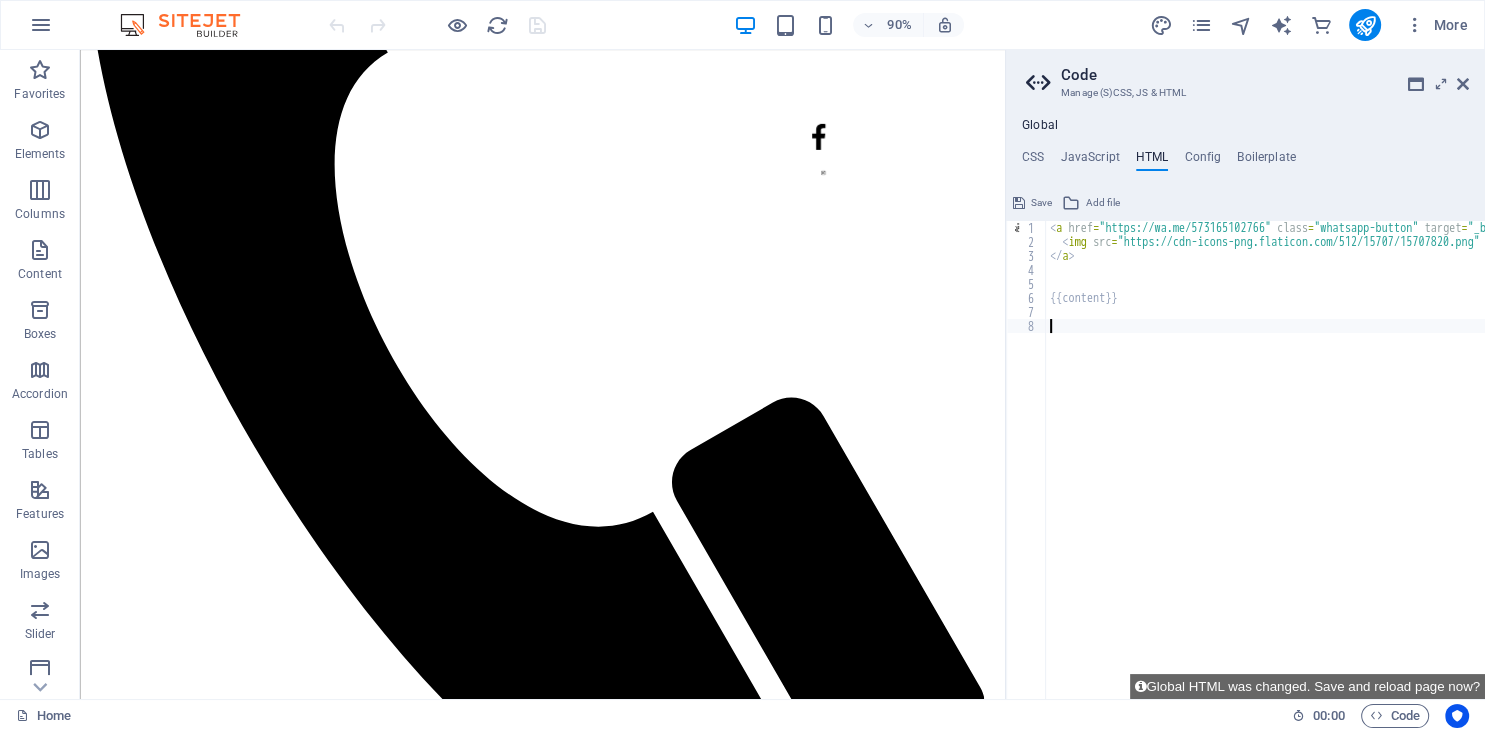 click on "< a   href = "https://wa.me/573165102766"   class = "whatsapp-button"   target = "_blank"   title = "Escríbenos por WhatsApp" >    < img   src = "https://cdn-icons-png.flaticon.com/512/15707/15707820.png"   alt = "WhatsApp"   style = "width:60px; height:60px;" > </ a > {{content}}" at bounding box center [1450, 474] 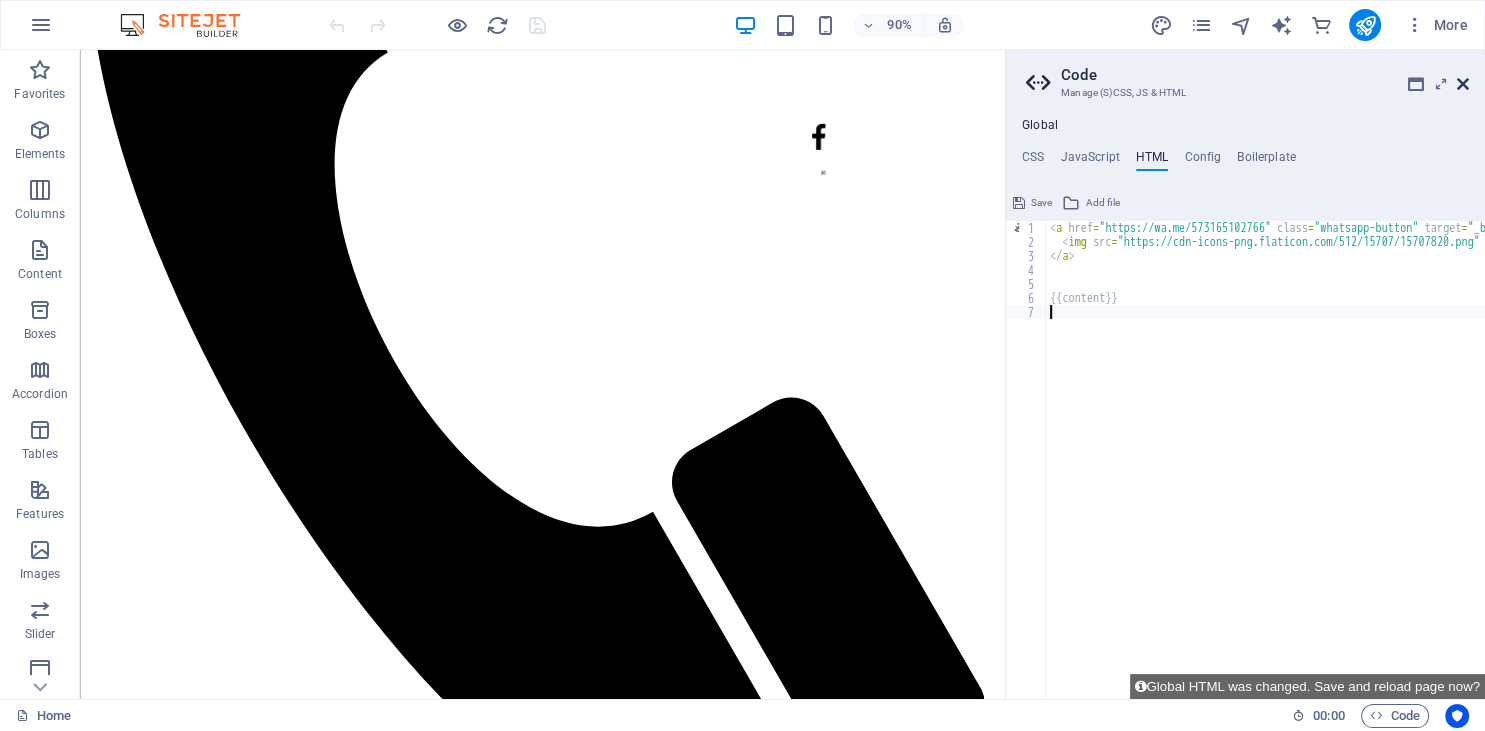 click at bounding box center [1463, 84] 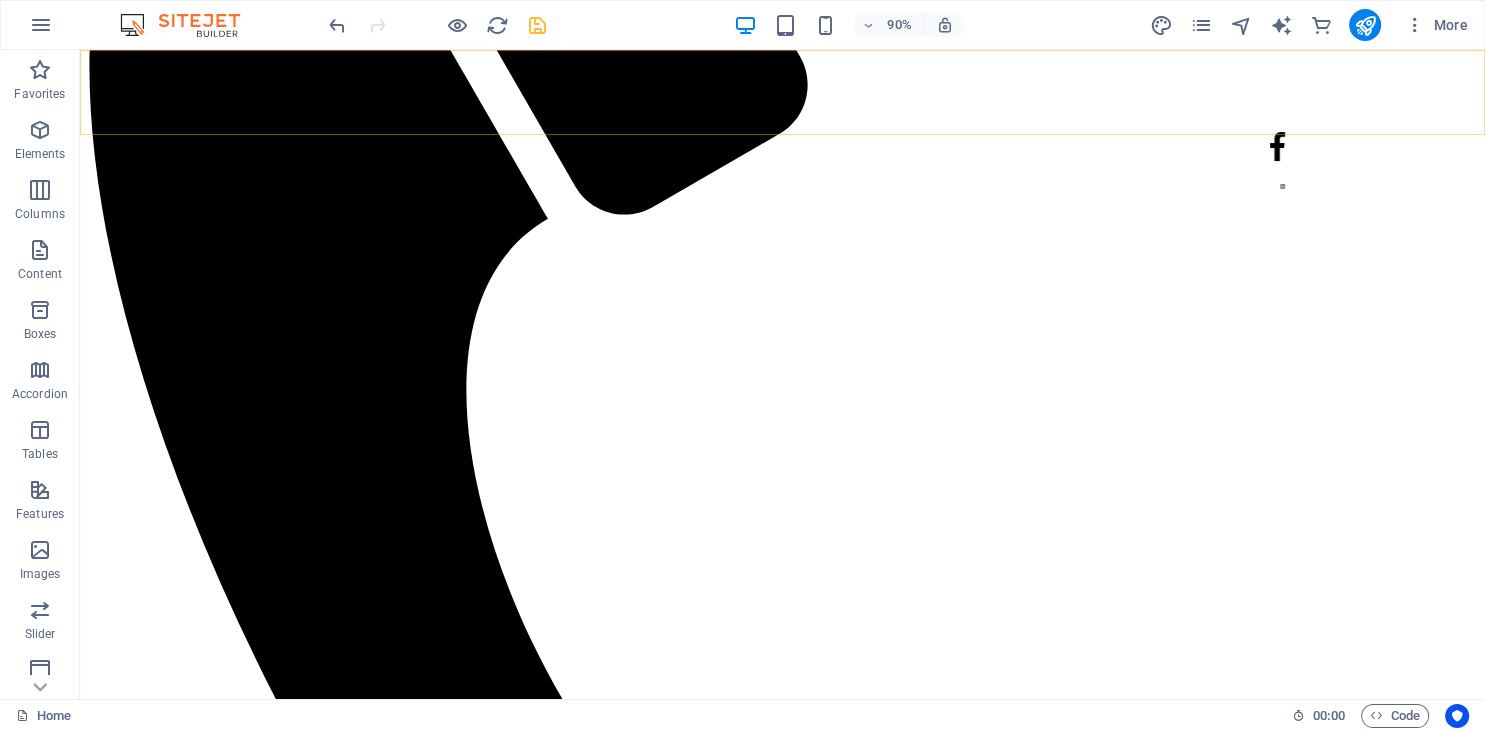 scroll, scrollTop: 644, scrollLeft: 0, axis: vertical 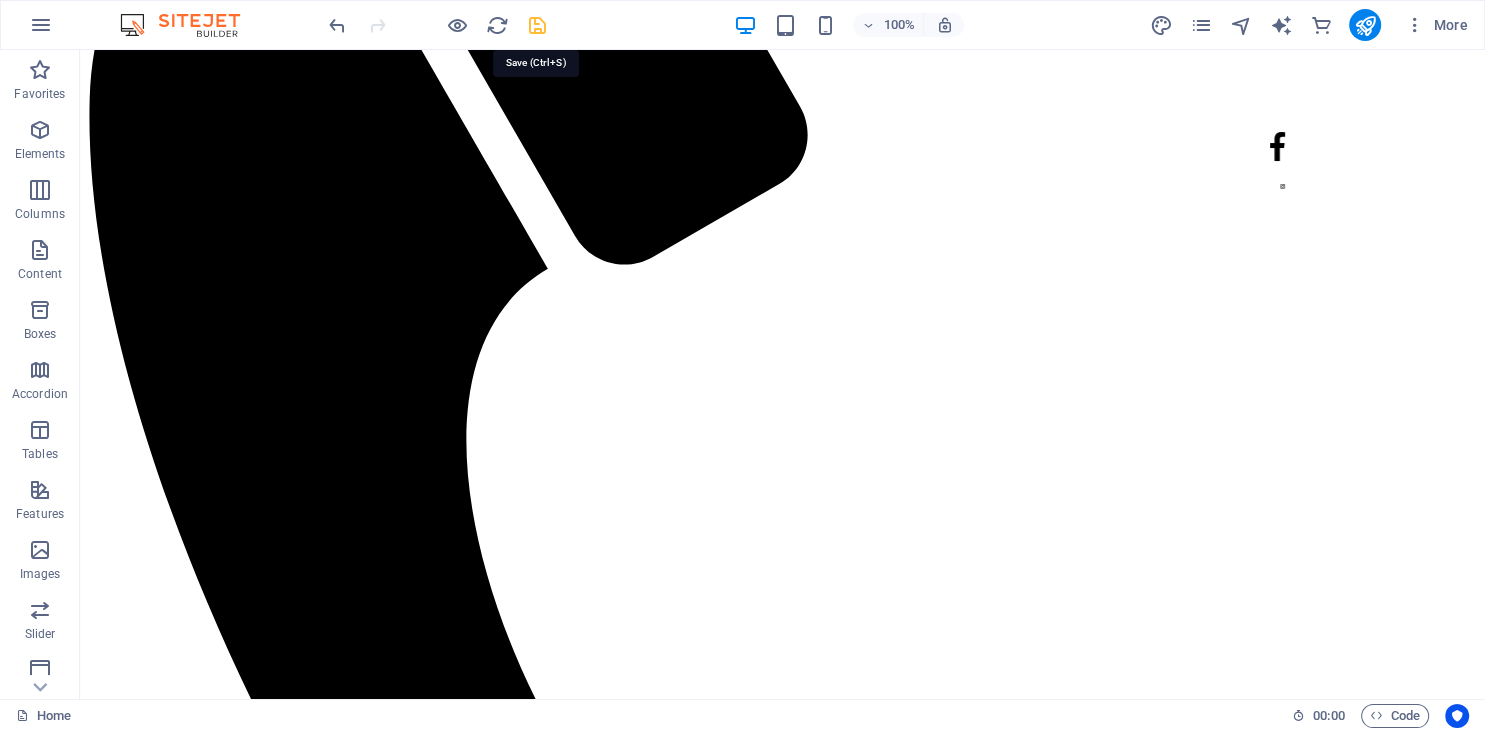 click at bounding box center (537, 25) 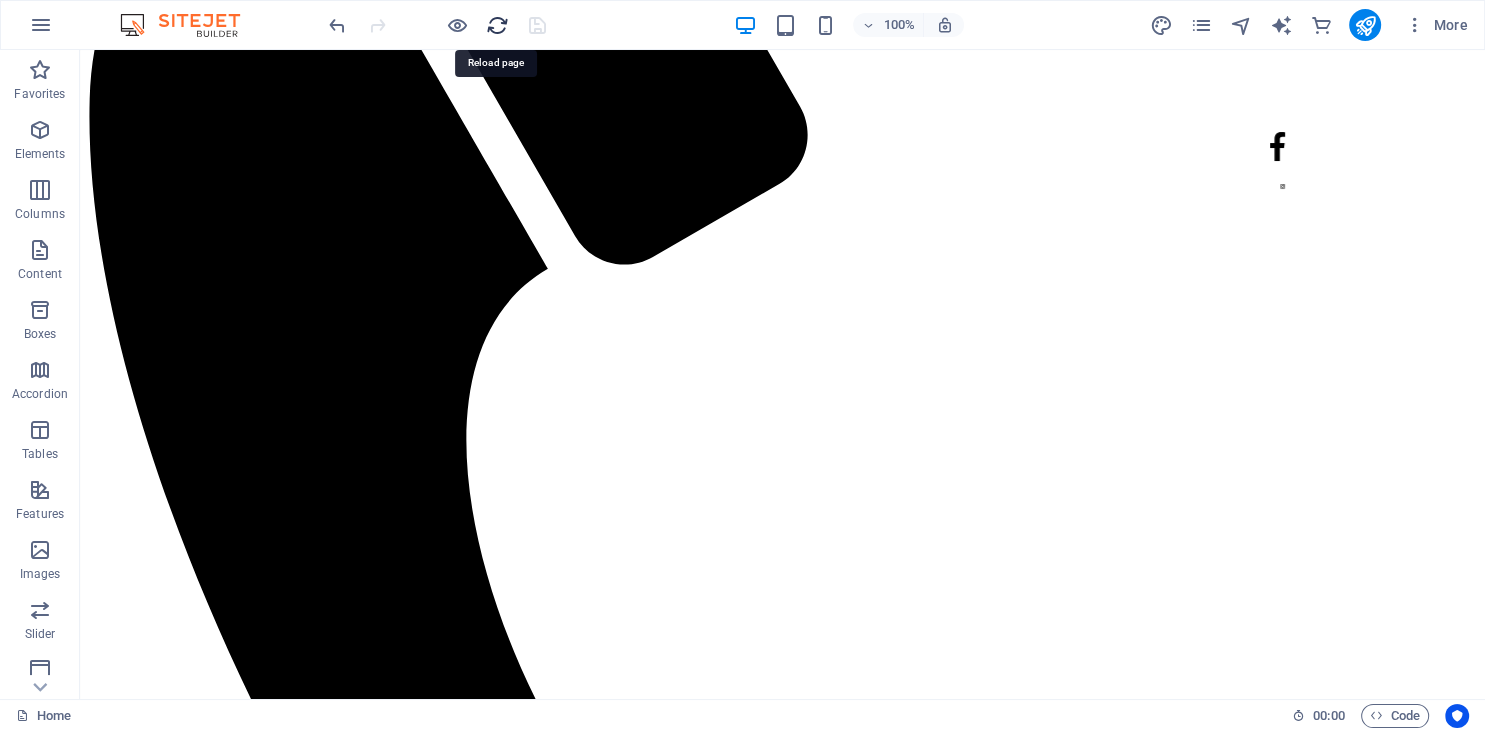 click at bounding box center [497, 25] 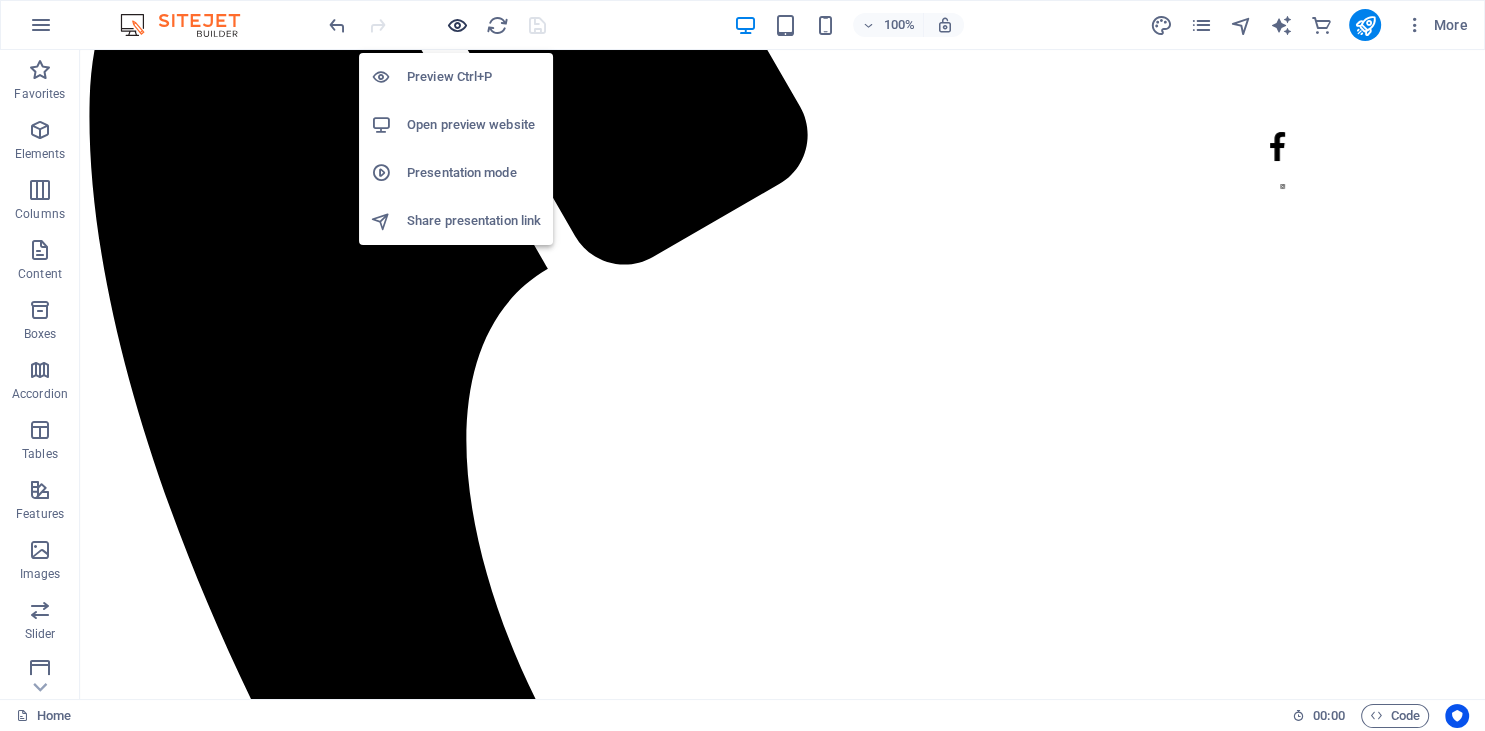 click at bounding box center [457, 25] 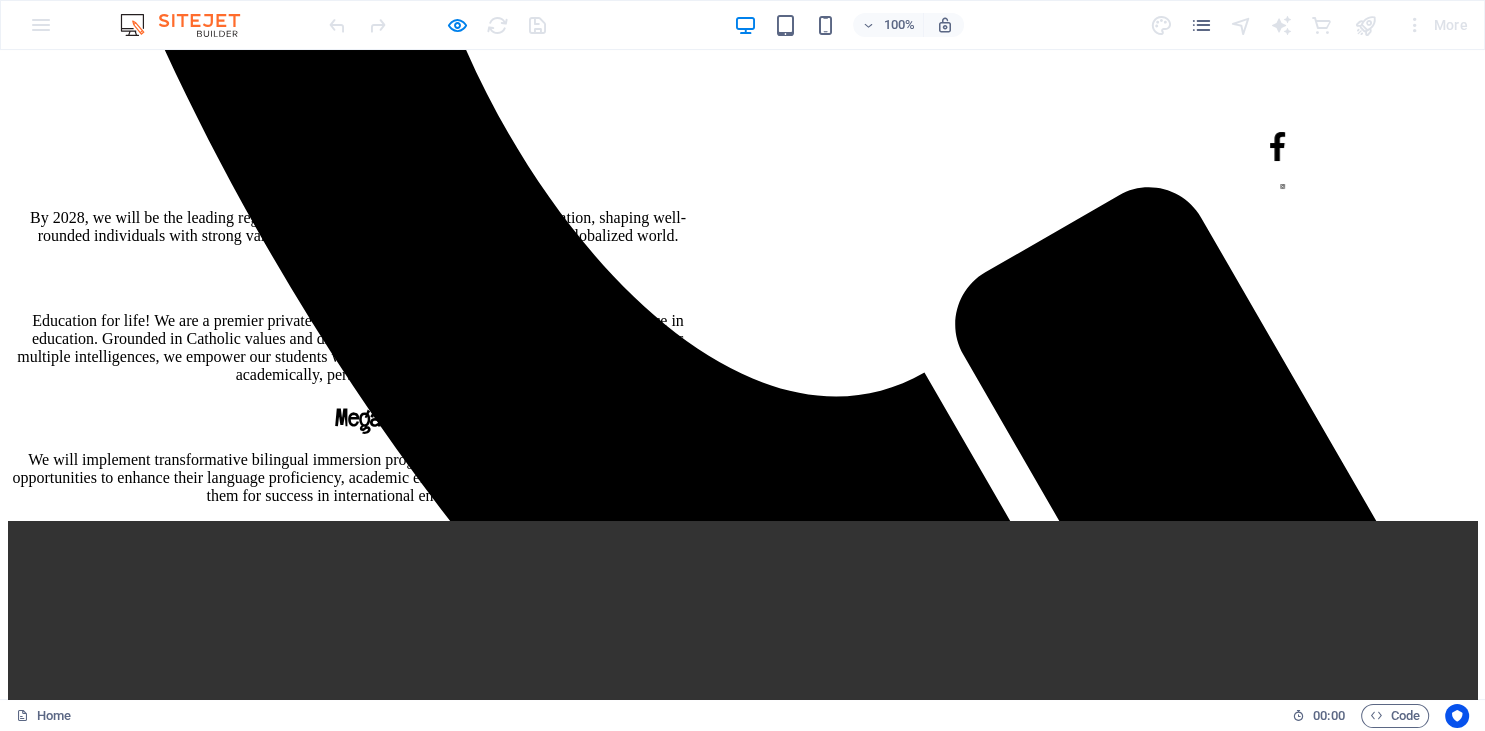 scroll, scrollTop: 1333, scrollLeft: 0, axis: vertical 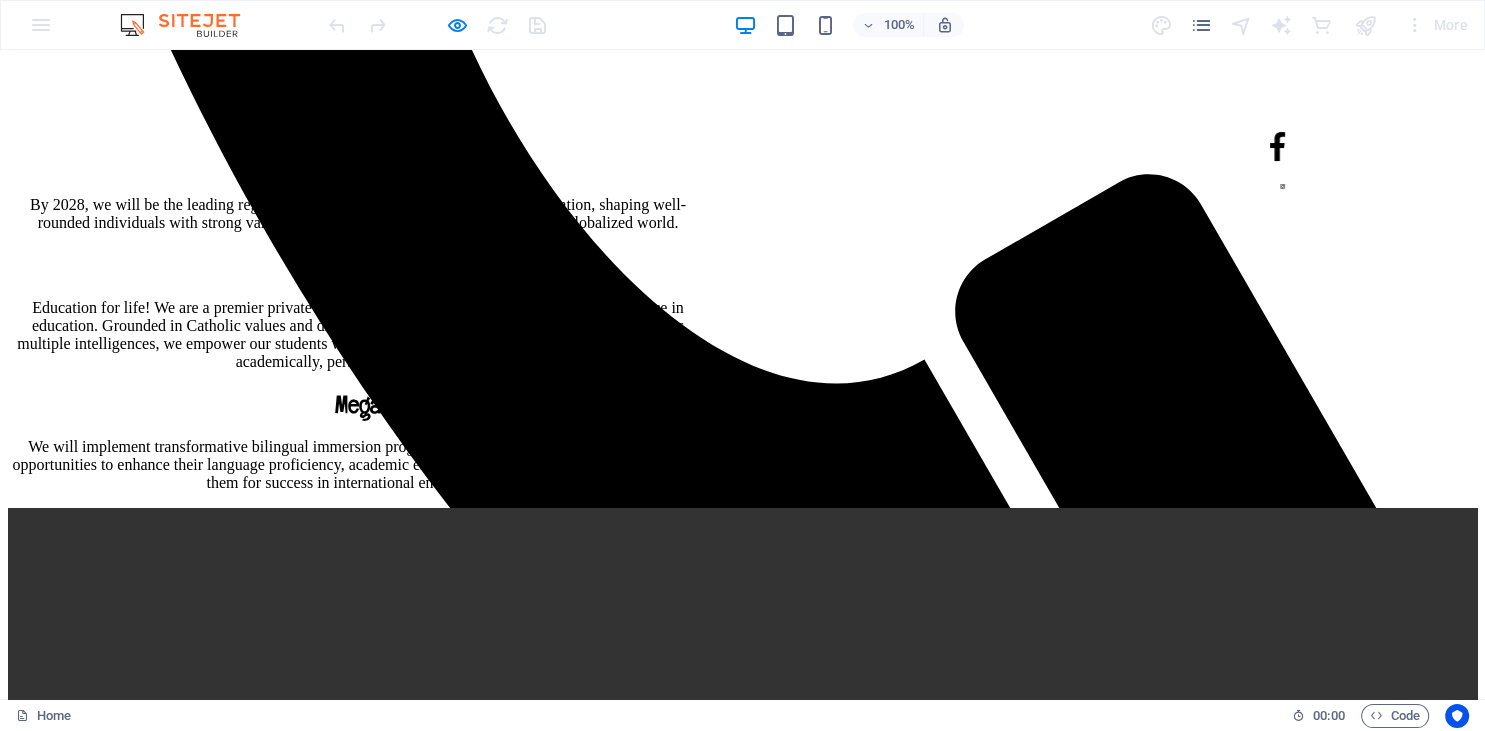 click on "Contact" at bounding box center (623, -1051) 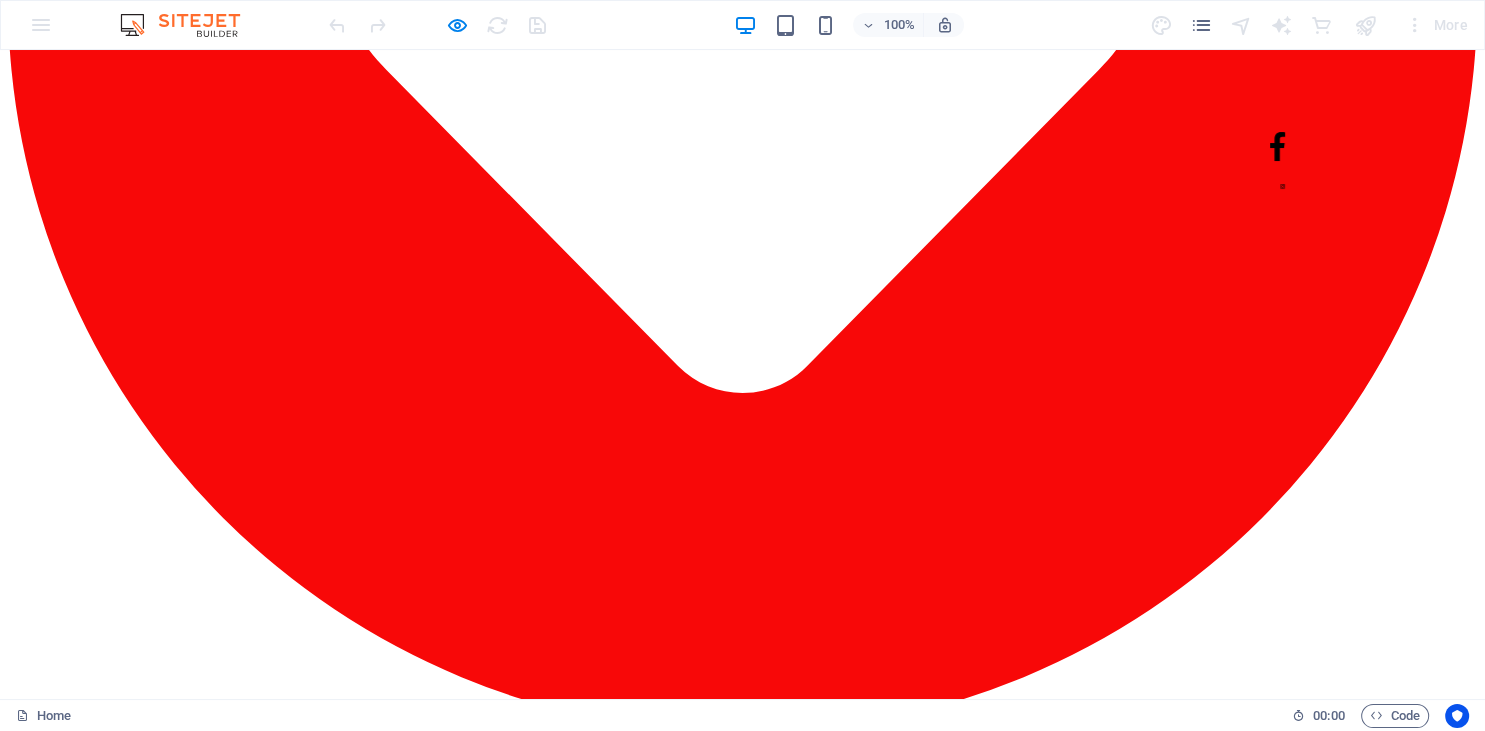 scroll, scrollTop: 5396, scrollLeft: 0, axis: vertical 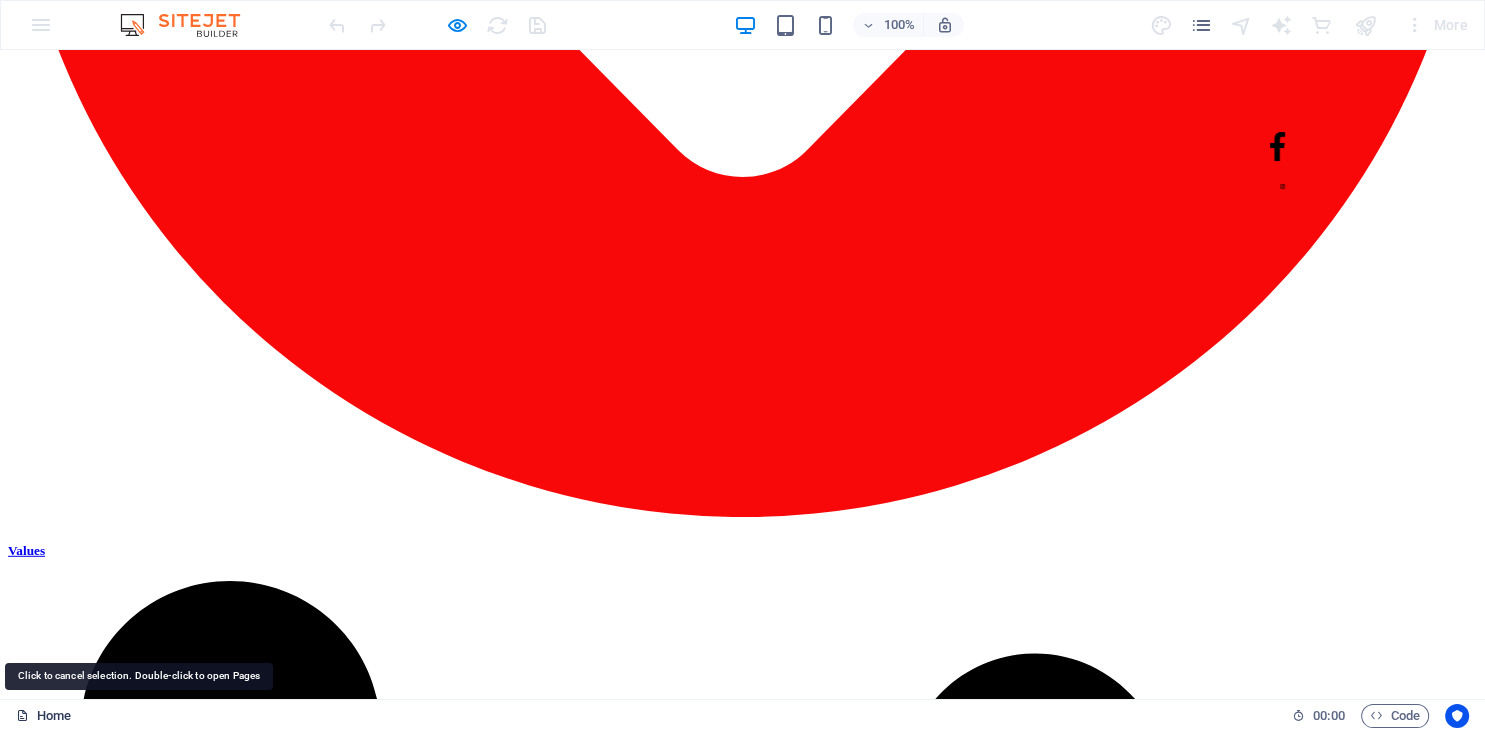 click on "Home" at bounding box center [43, 716] 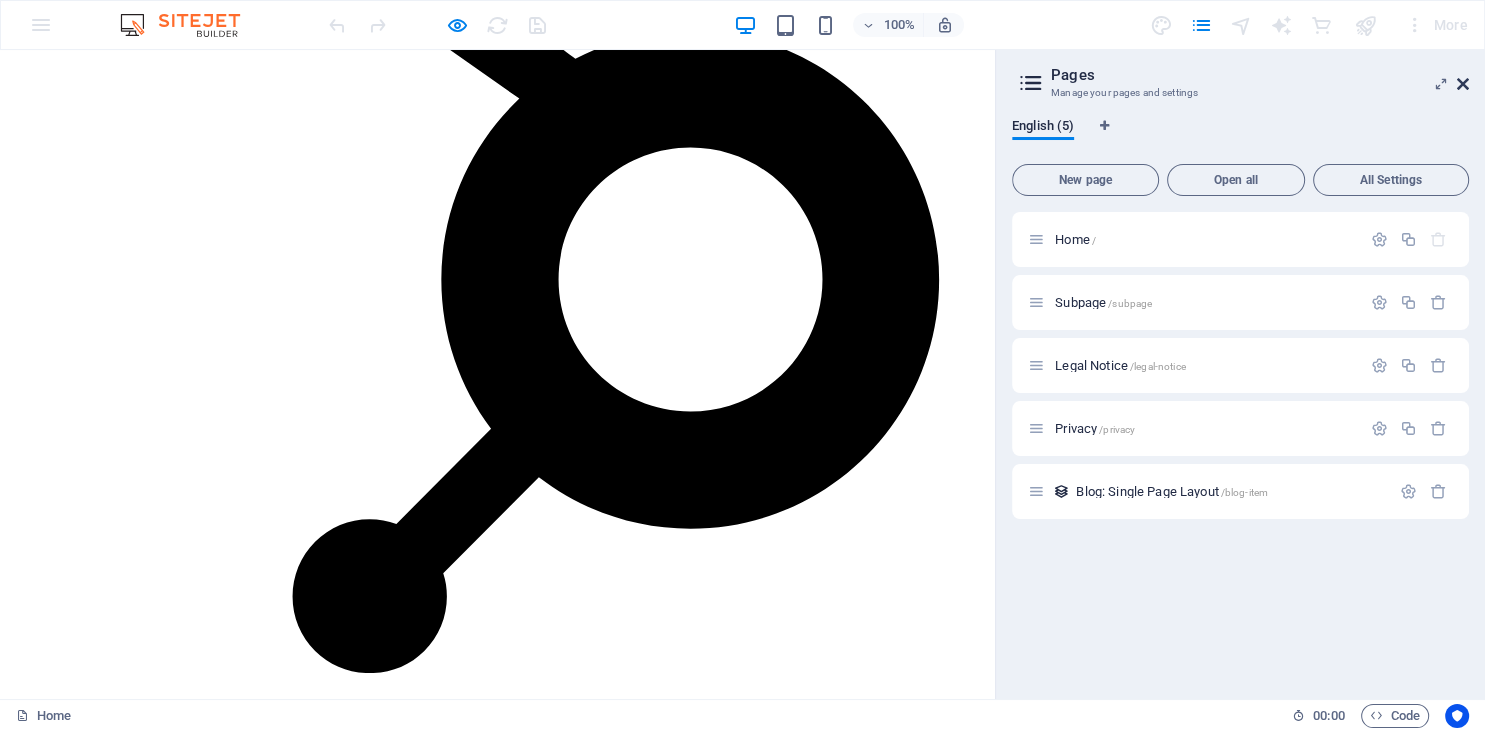 click at bounding box center (1463, 84) 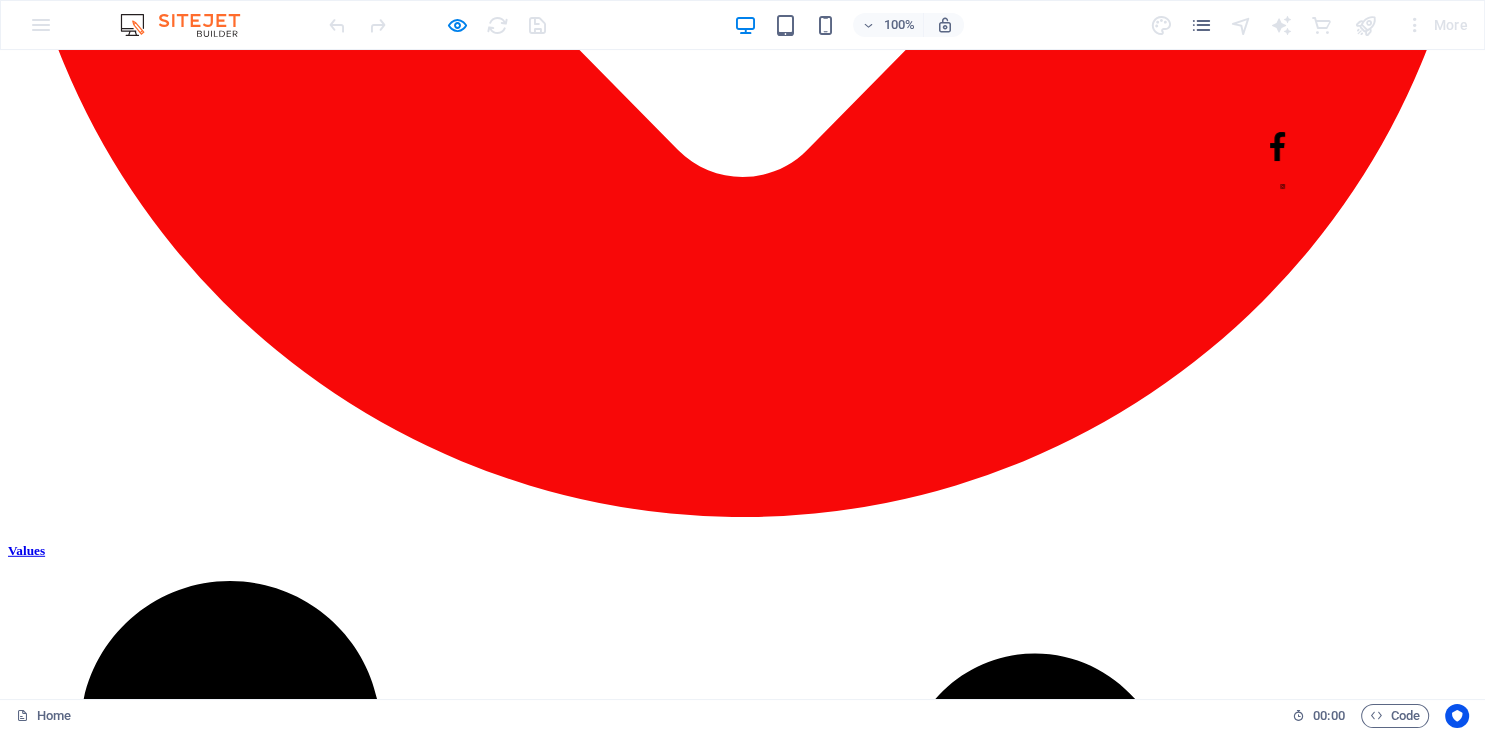 scroll, scrollTop: 5692, scrollLeft: 0, axis: vertical 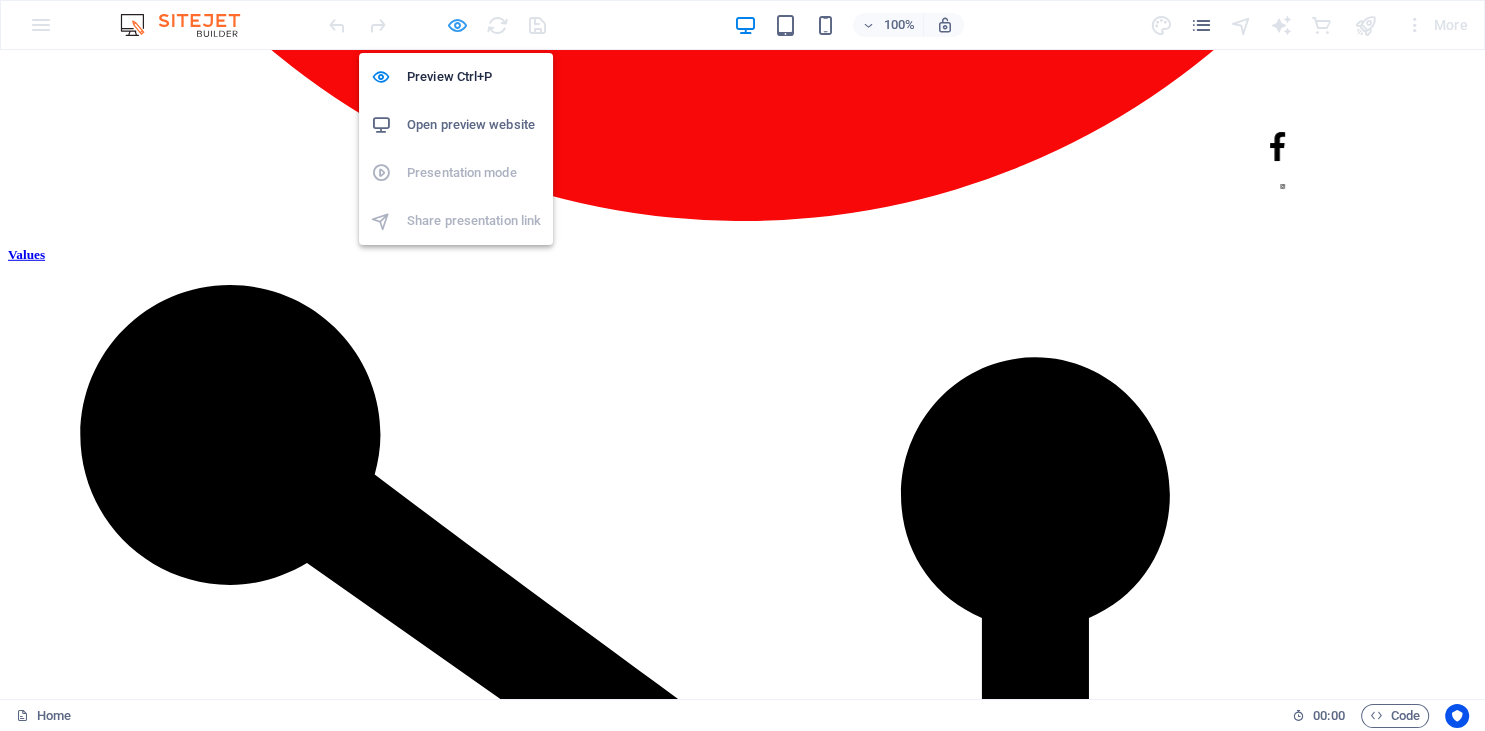 click at bounding box center [457, 25] 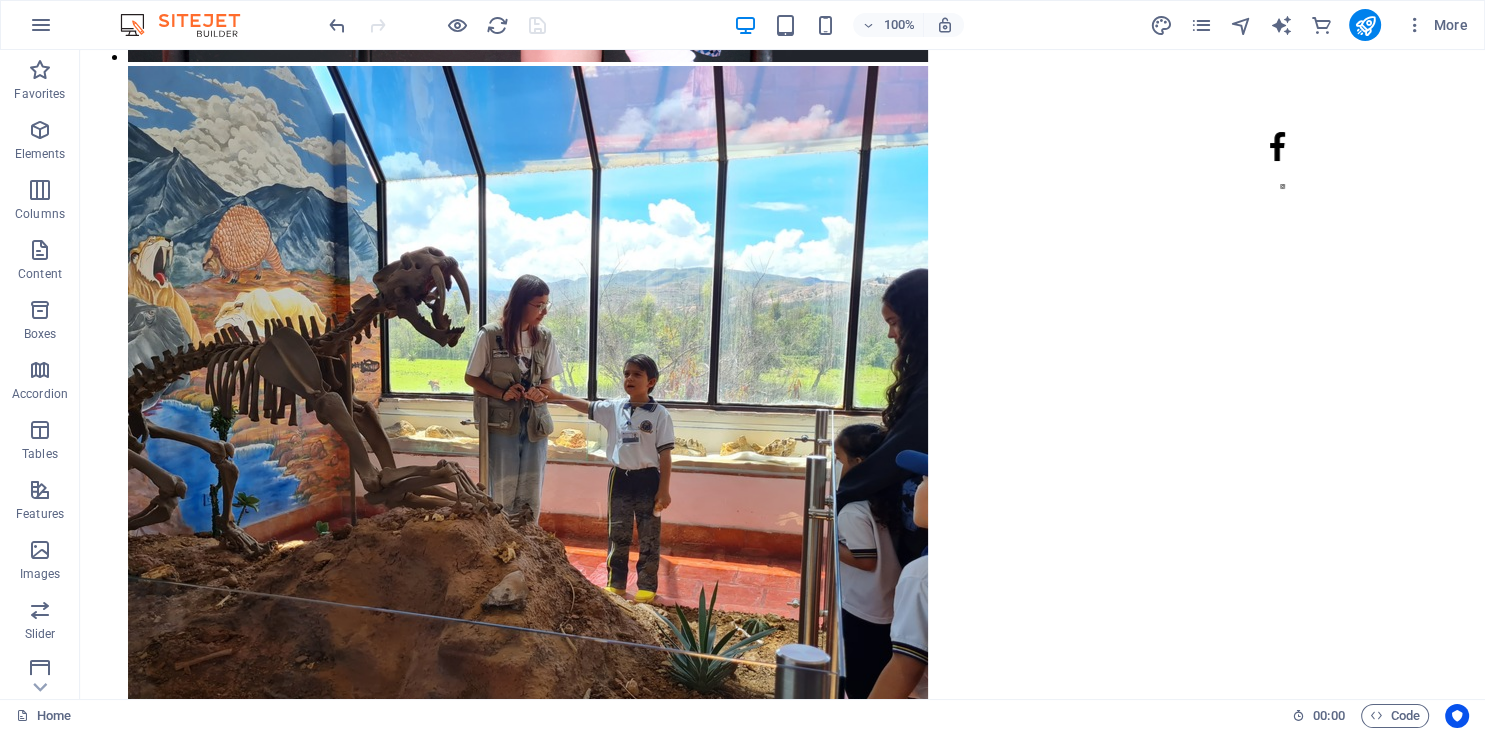 scroll, scrollTop: 11541, scrollLeft: 0, axis: vertical 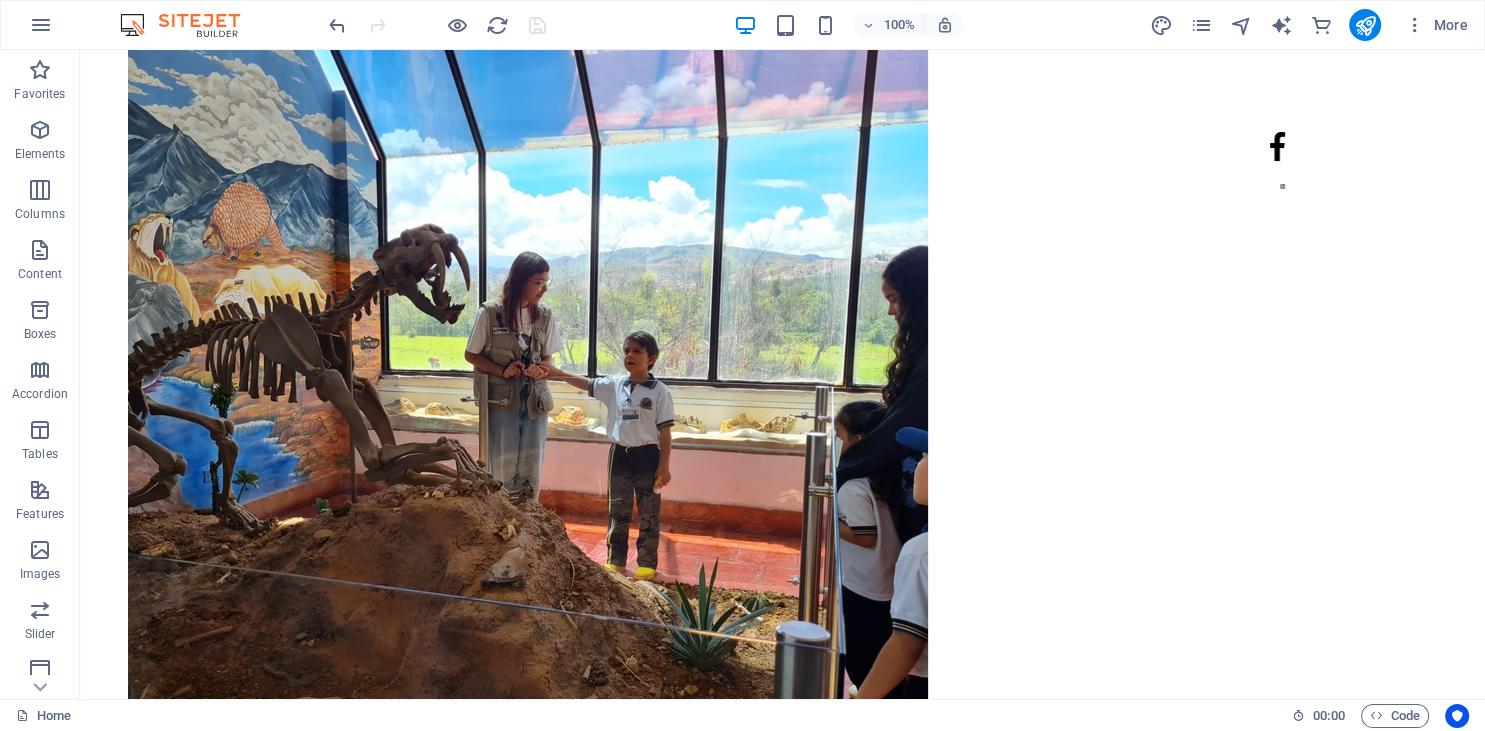 click on "..." at bounding box center (782, 93696) 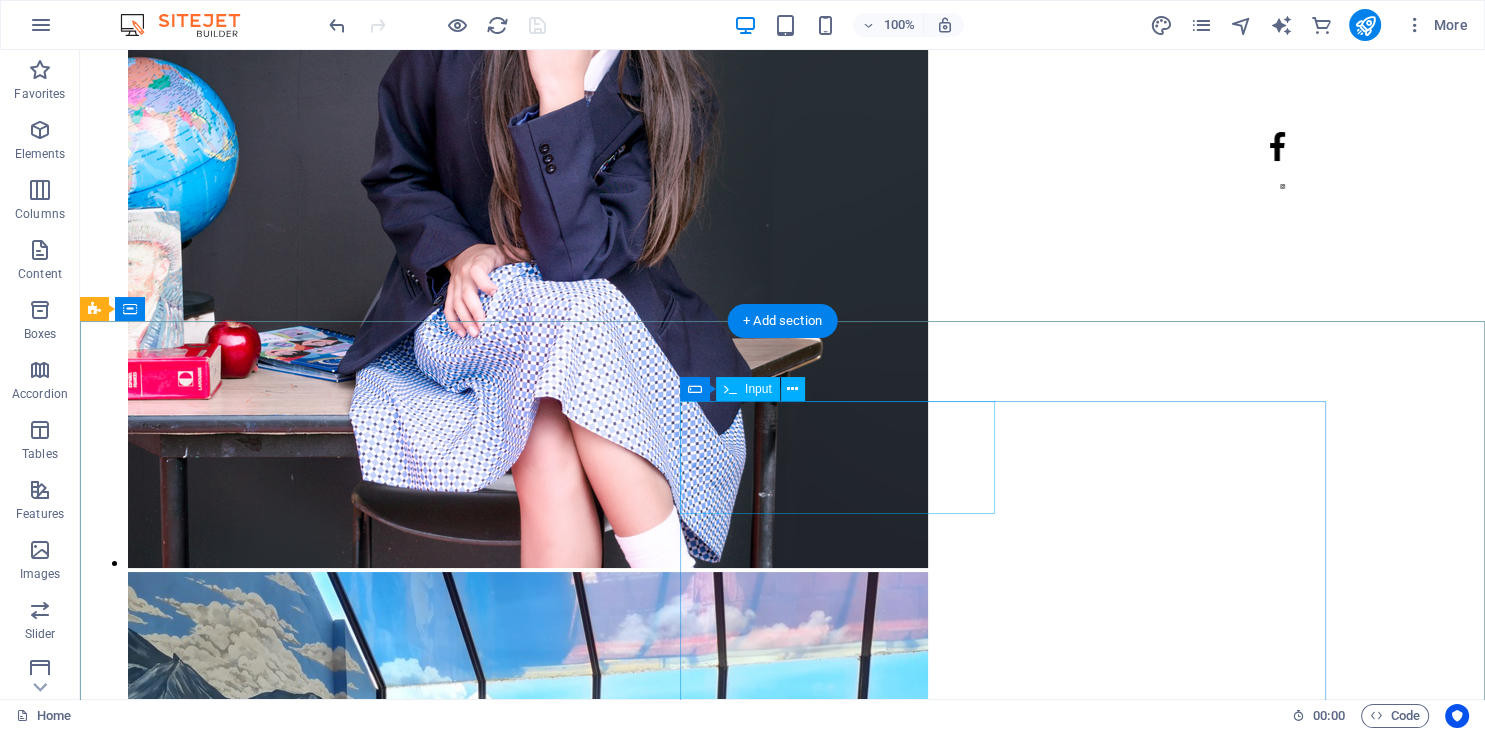 scroll, scrollTop: 10994, scrollLeft: 0, axis: vertical 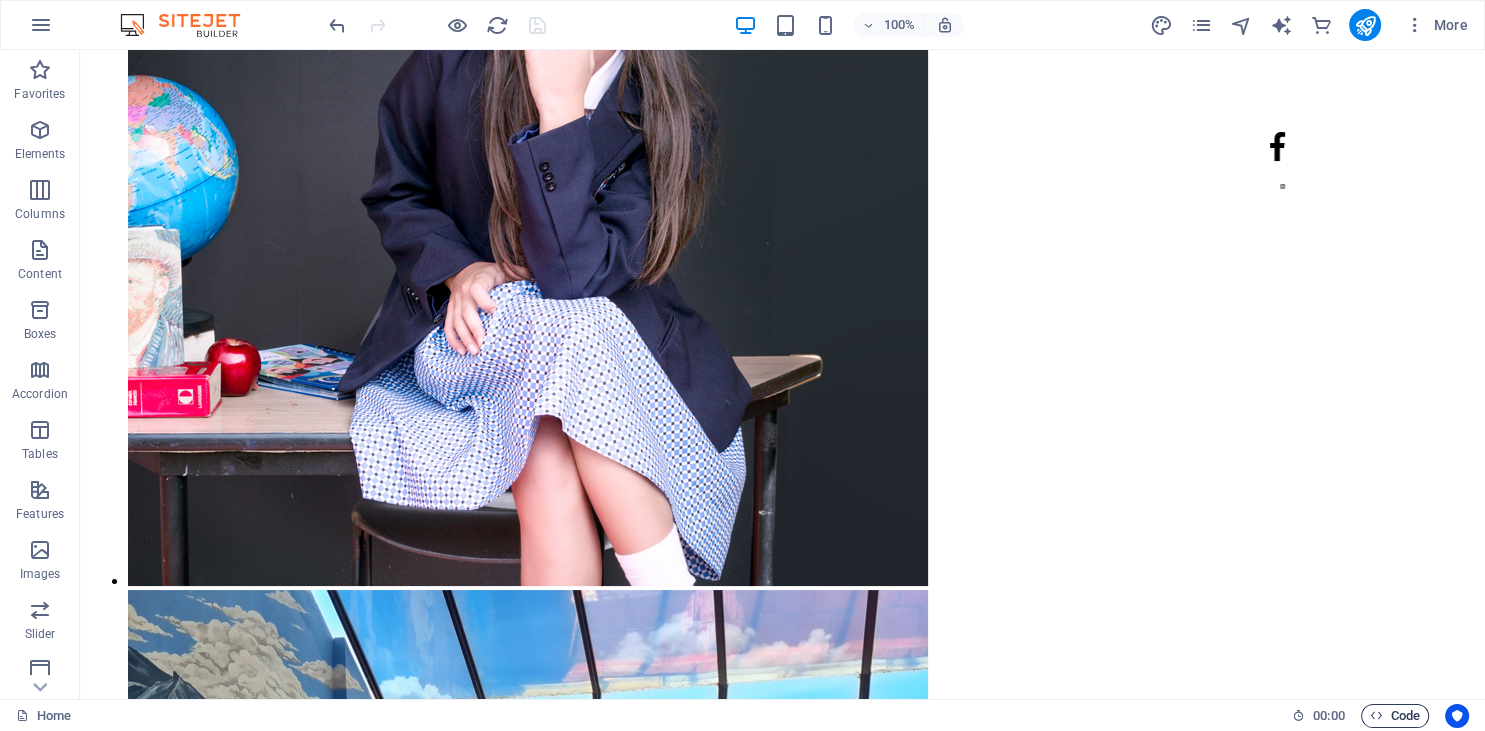 click at bounding box center [1376, 715] 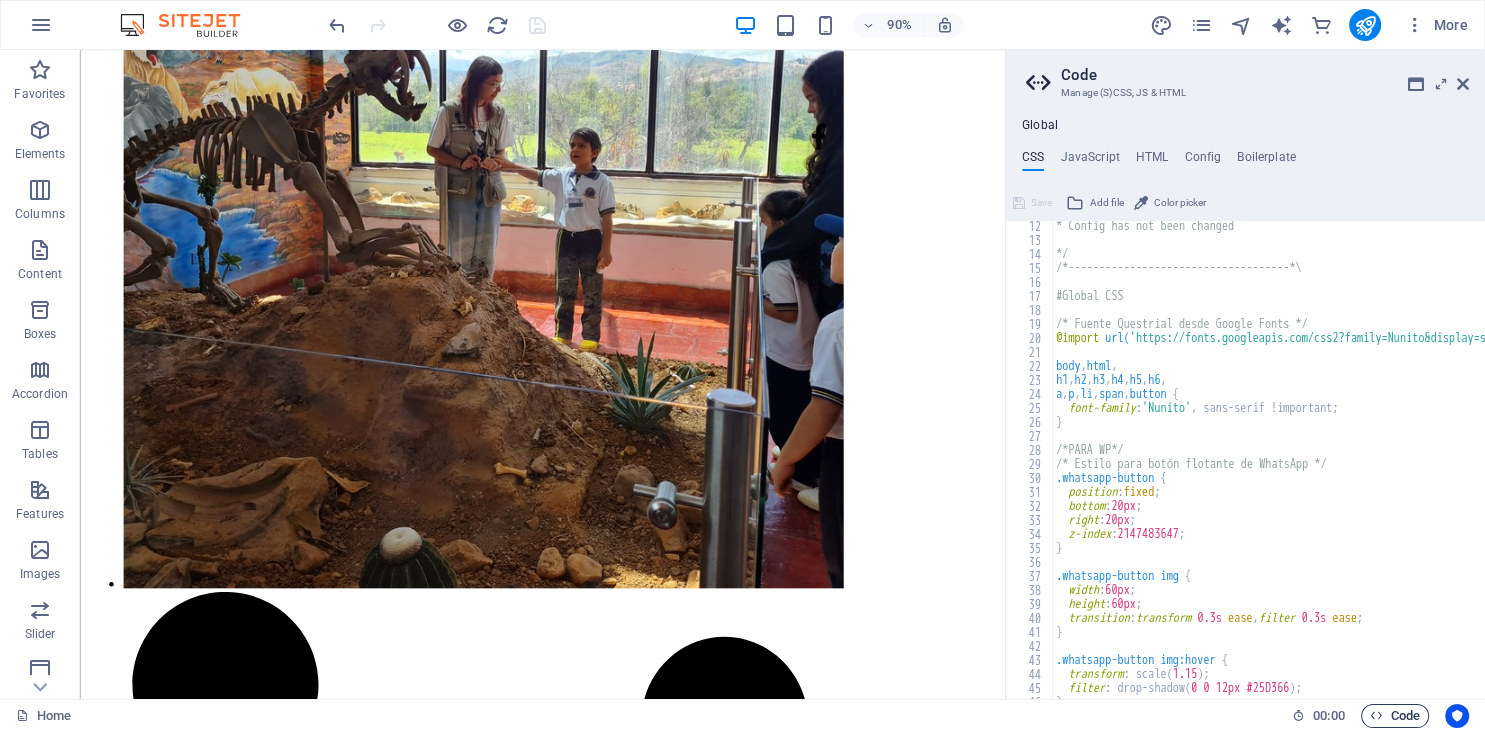 scroll, scrollTop: 156, scrollLeft: 0, axis: vertical 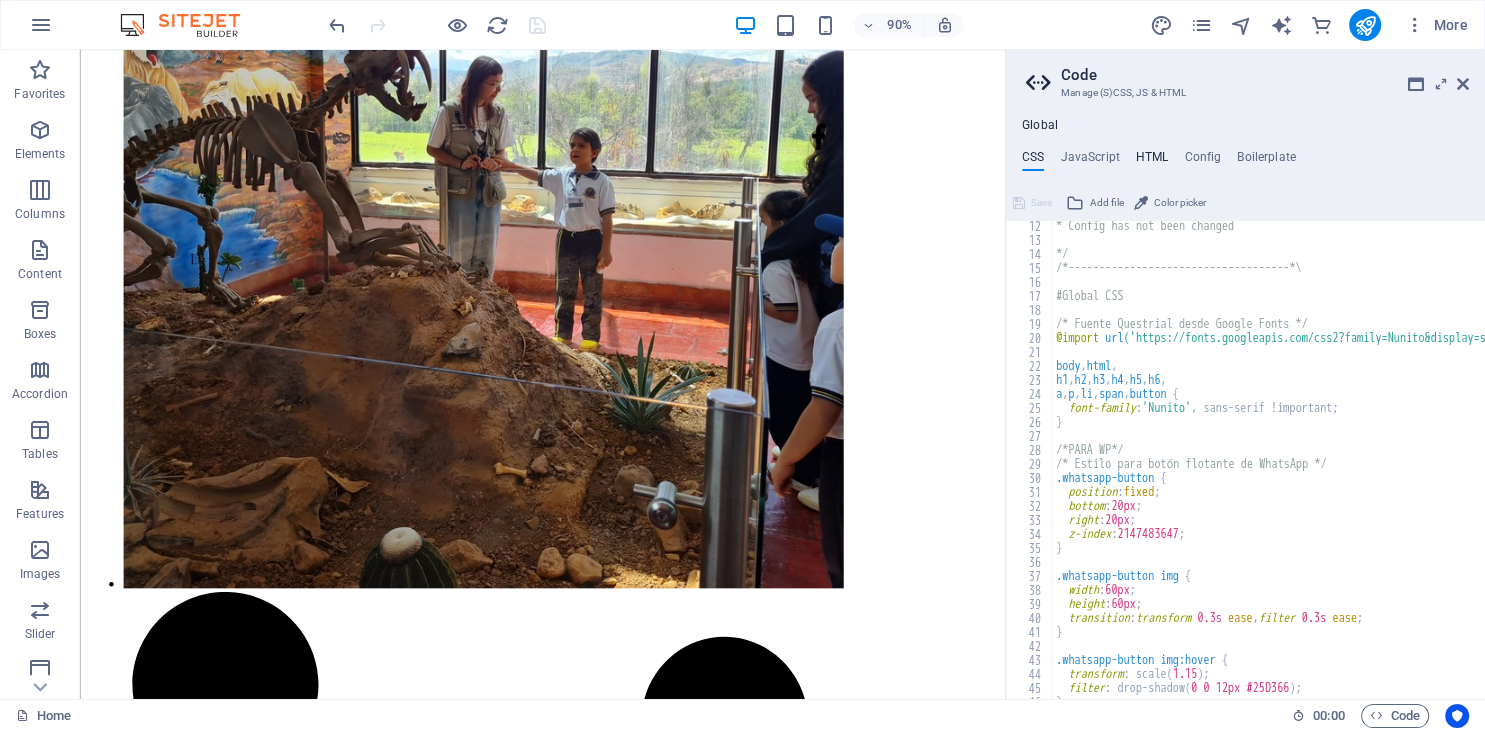 click on "HTML" at bounding box center [1152, 161] 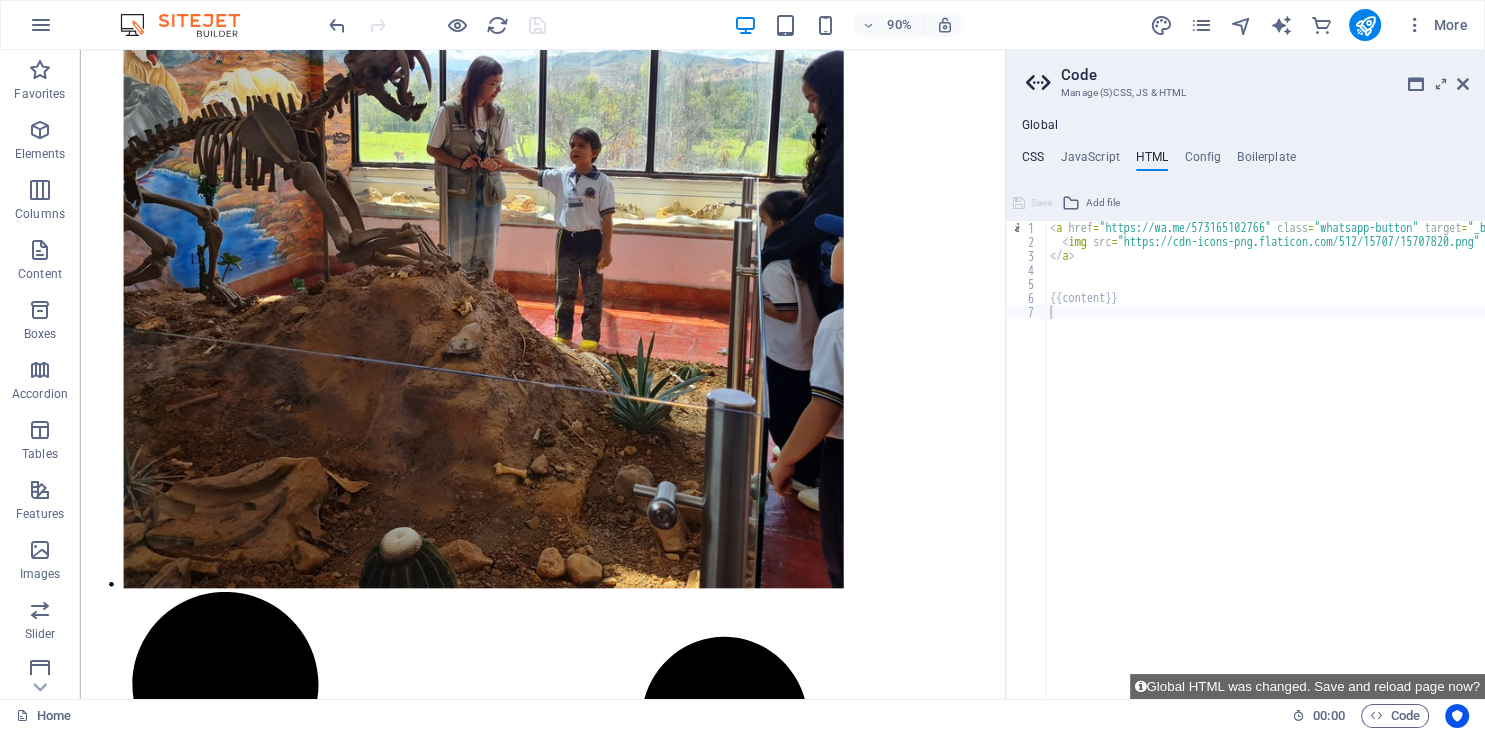 click on "CSS" at bounding box center (1033, 161) 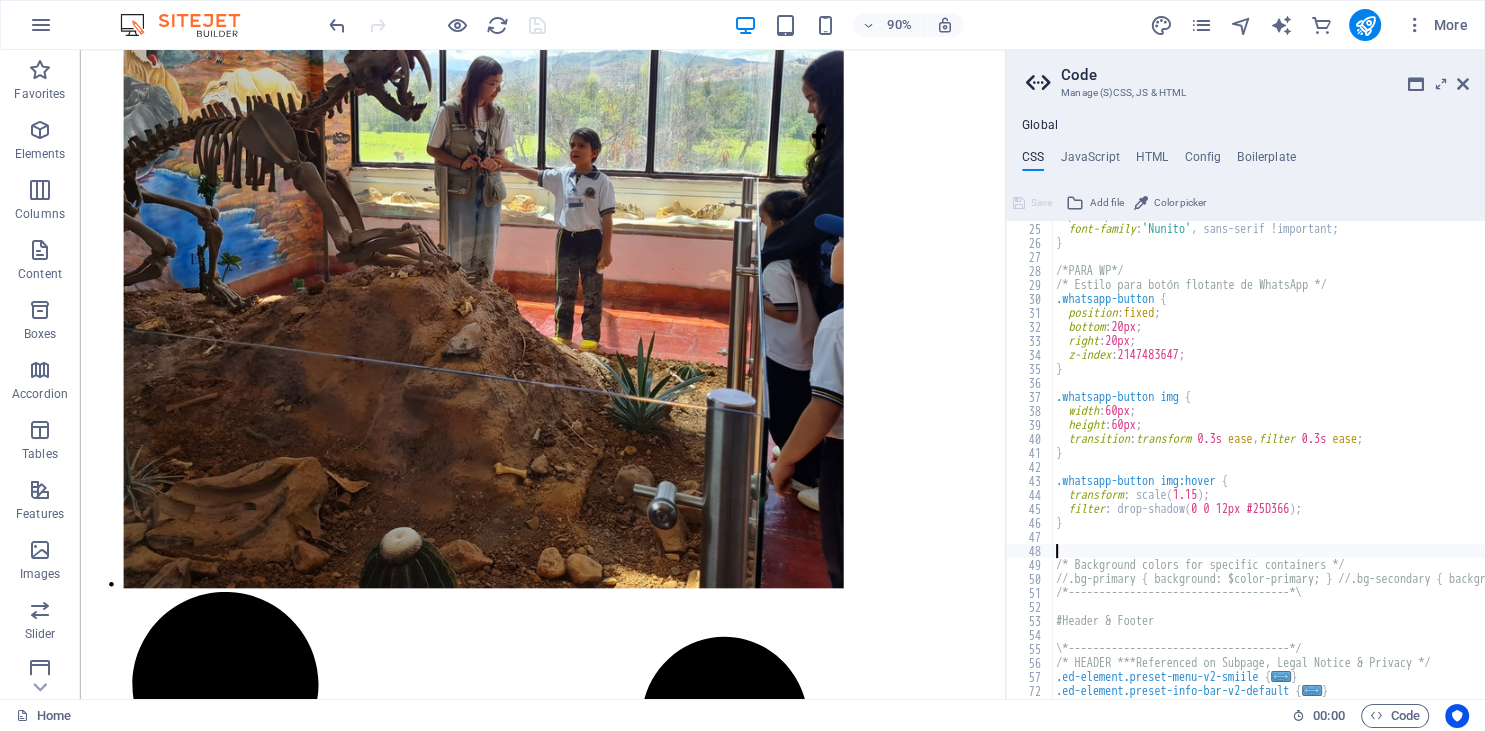 scroll, scrollTop: 334, scrollLeft: 0, axis: vertical 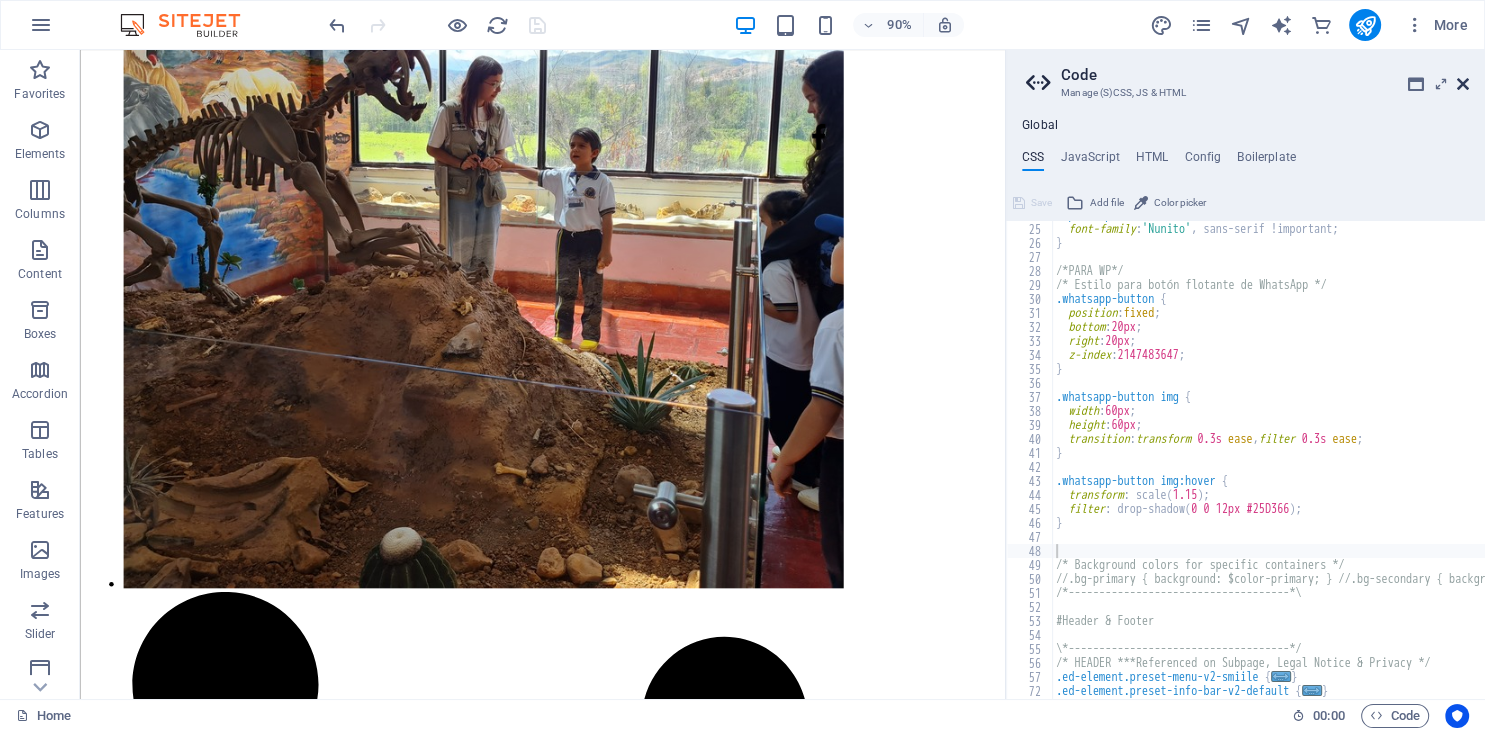 click at bounding box center [1463, 84] 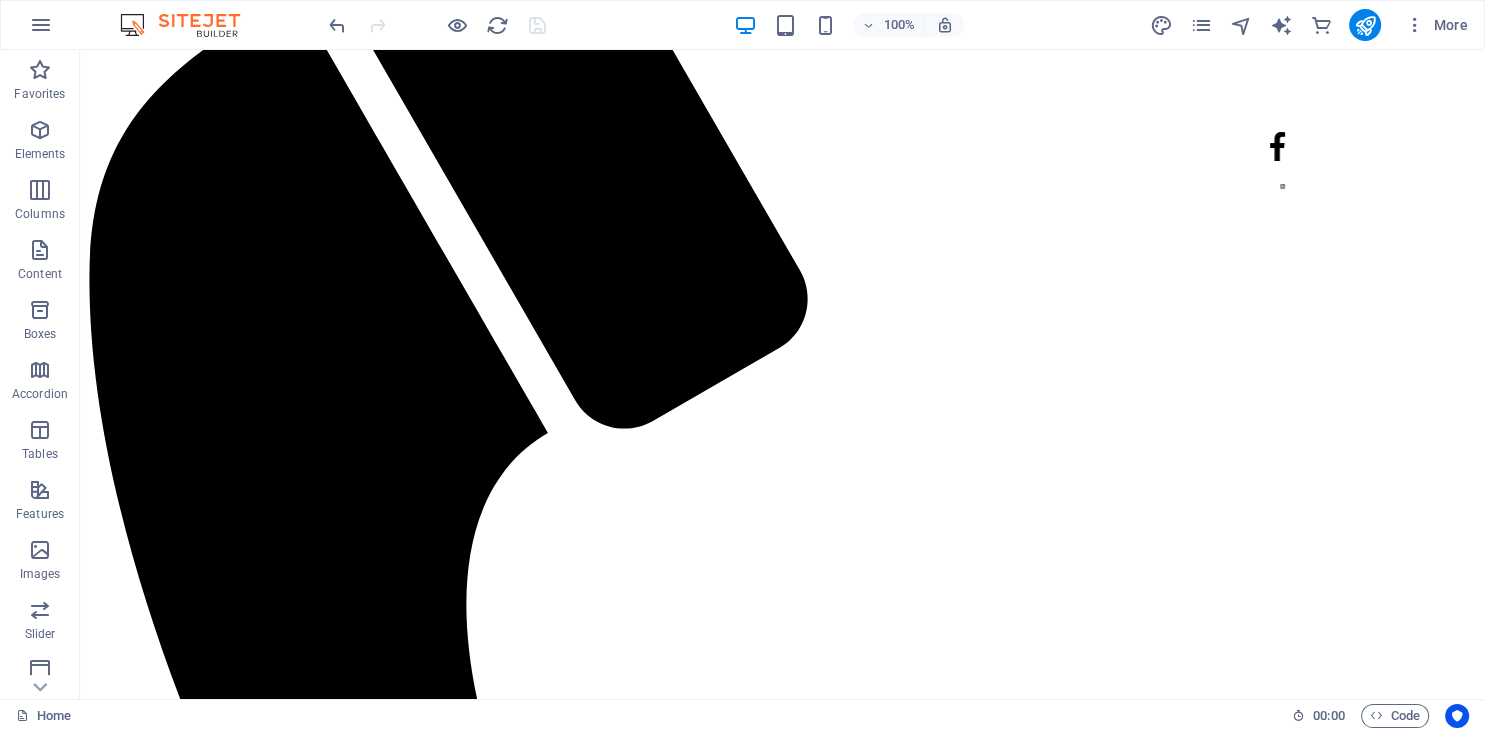 scroll, scrollTop: 480, scrollLeft: 0, axis: vertical 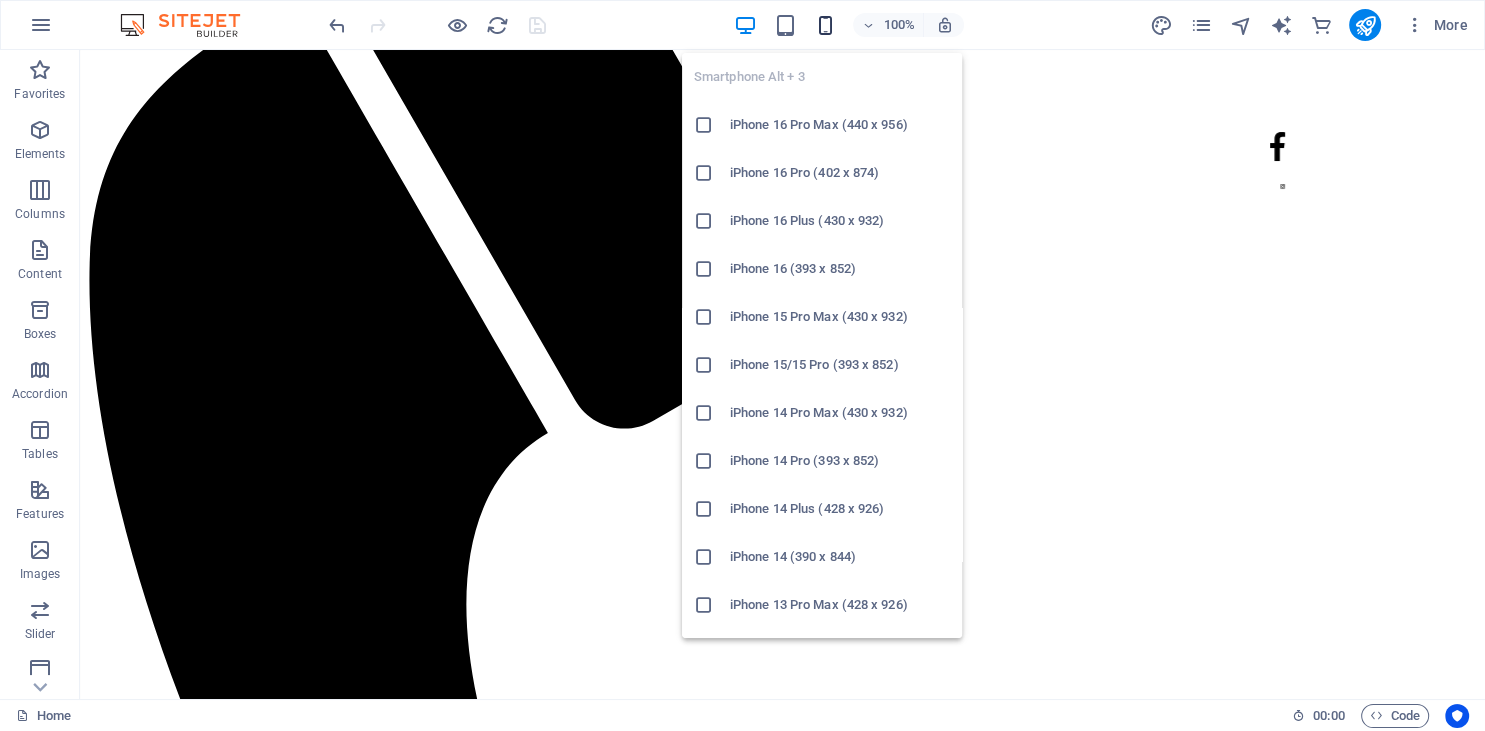 click at bounding box center (825, 25) 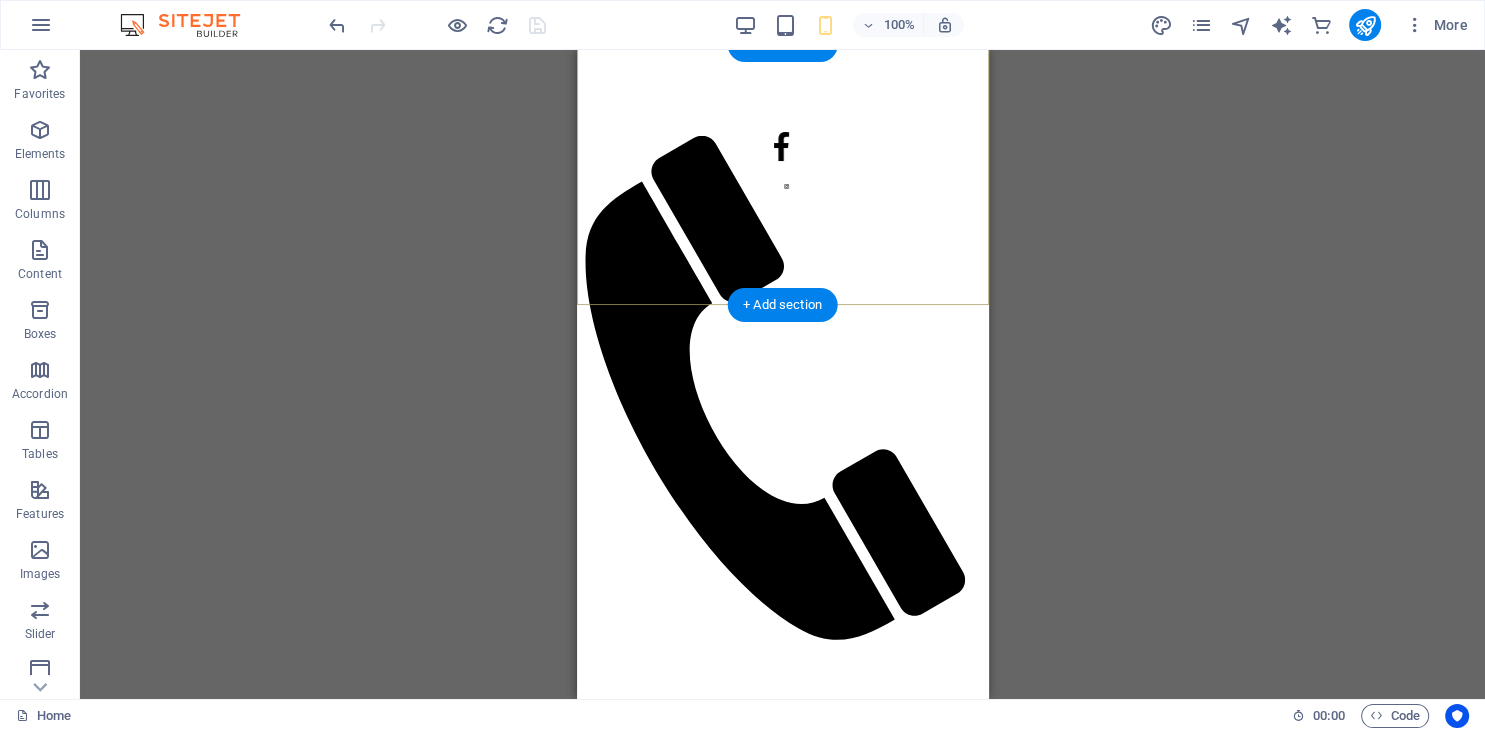 scroll, scrollTop: 160, scrollLeft: 0, axis: vertical 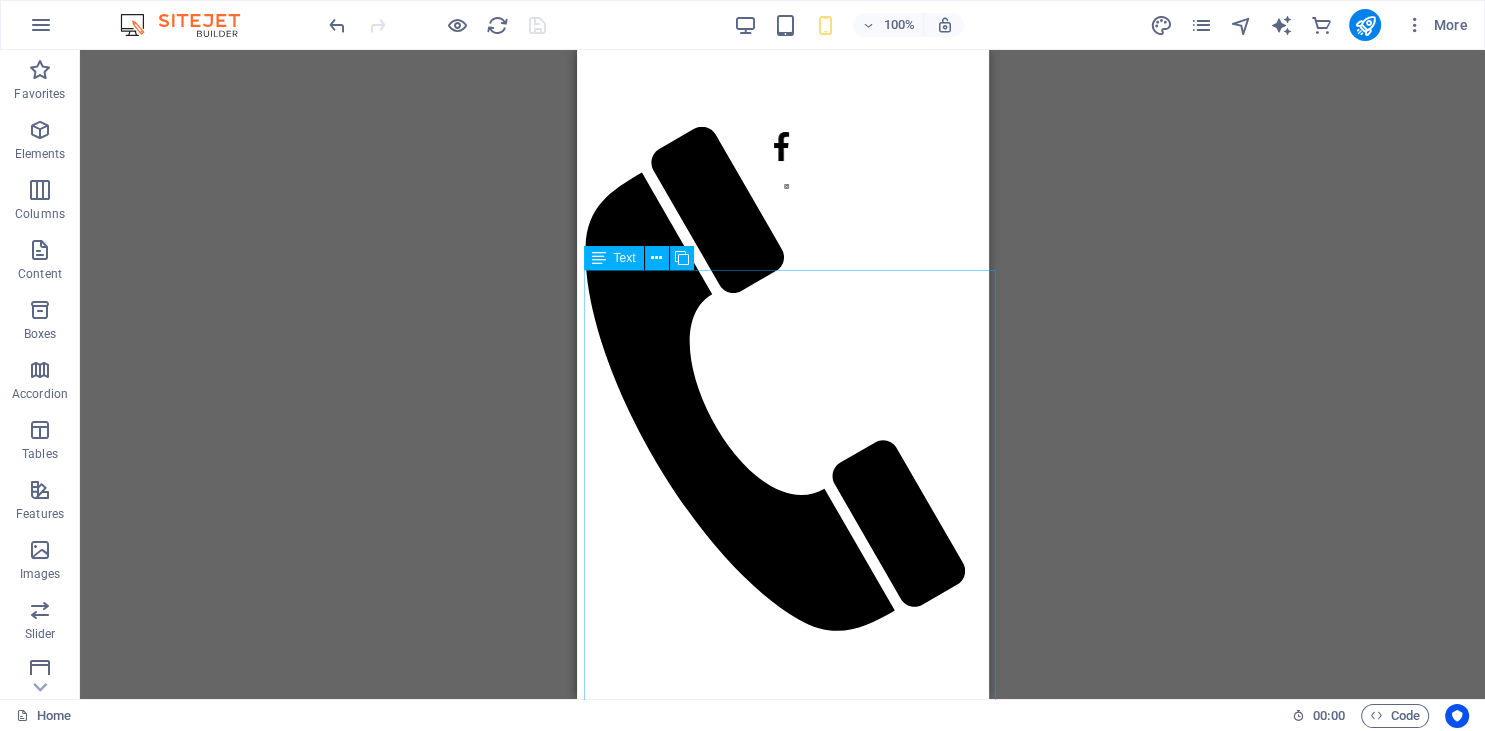 click on "Text" at bounding box center (625, 258) 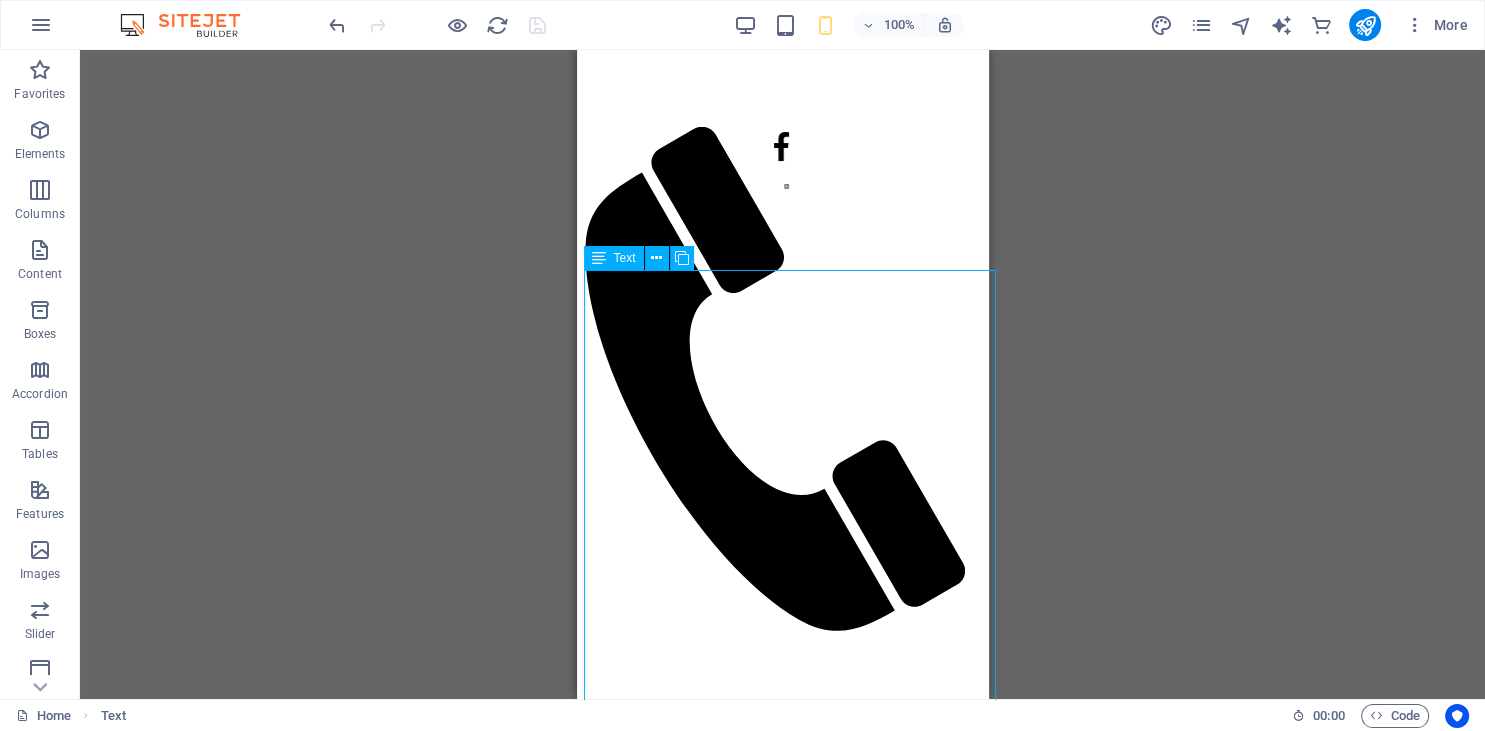 click on "Text" at bounding box center [625, 258] 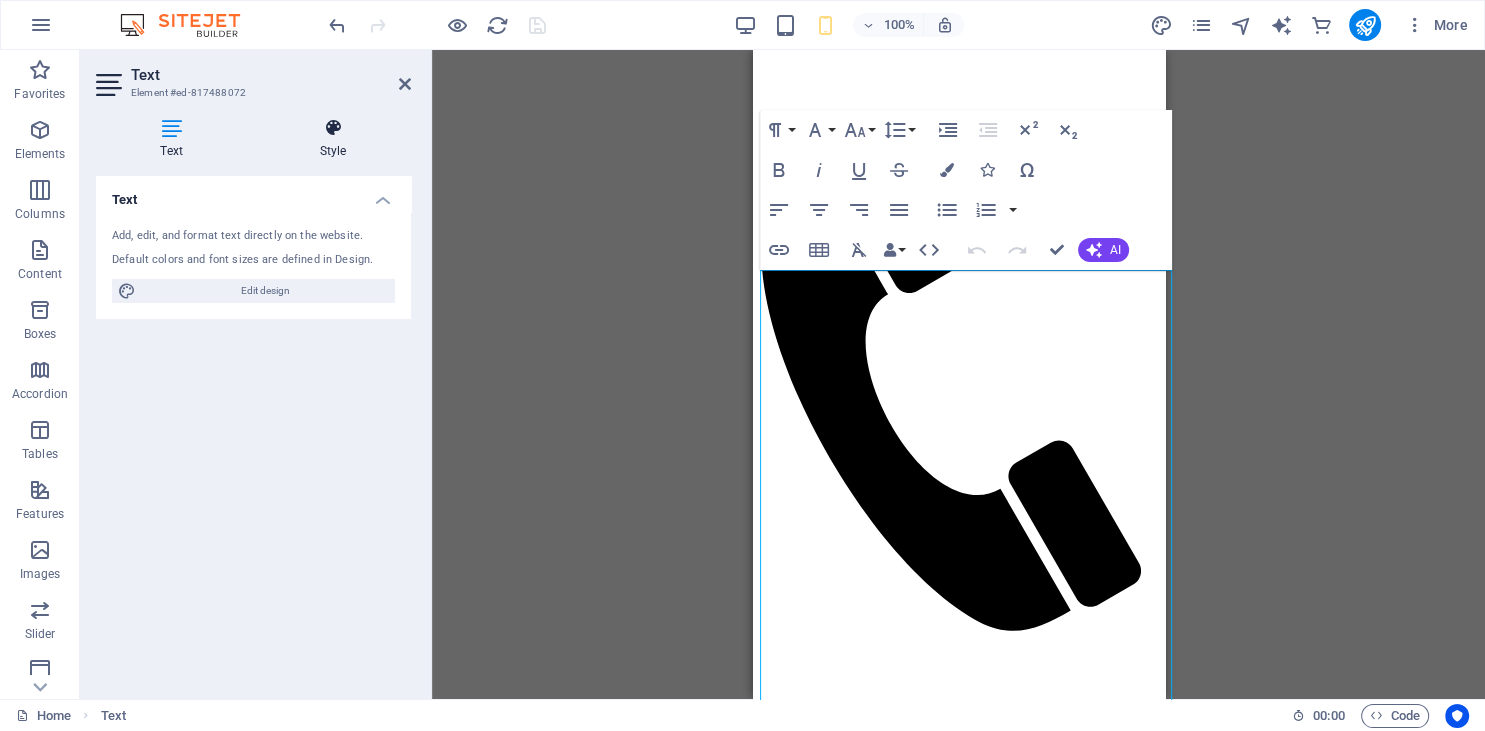 click on "Style" at bounding box center (333, 139) 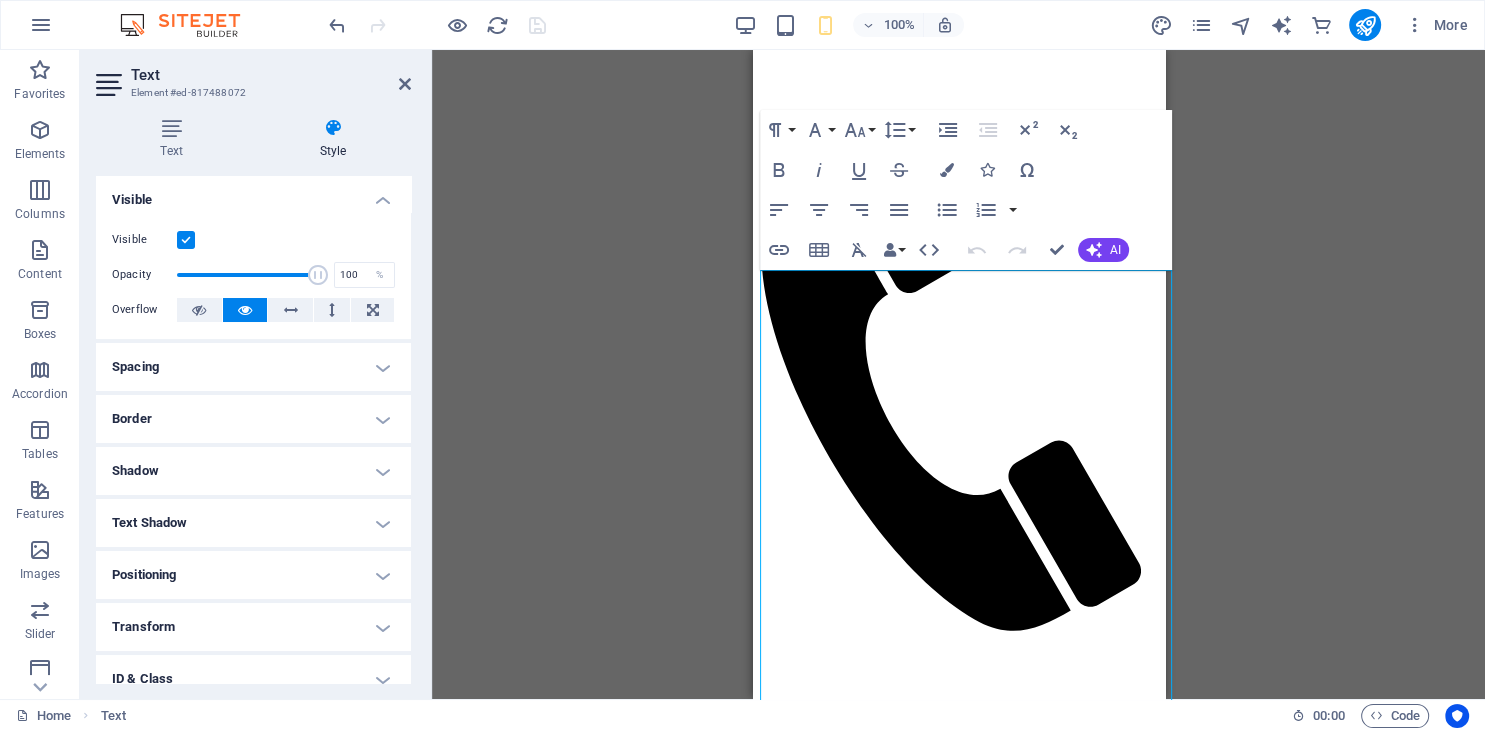 click on "Spacing" at bounding box center [253, 367] 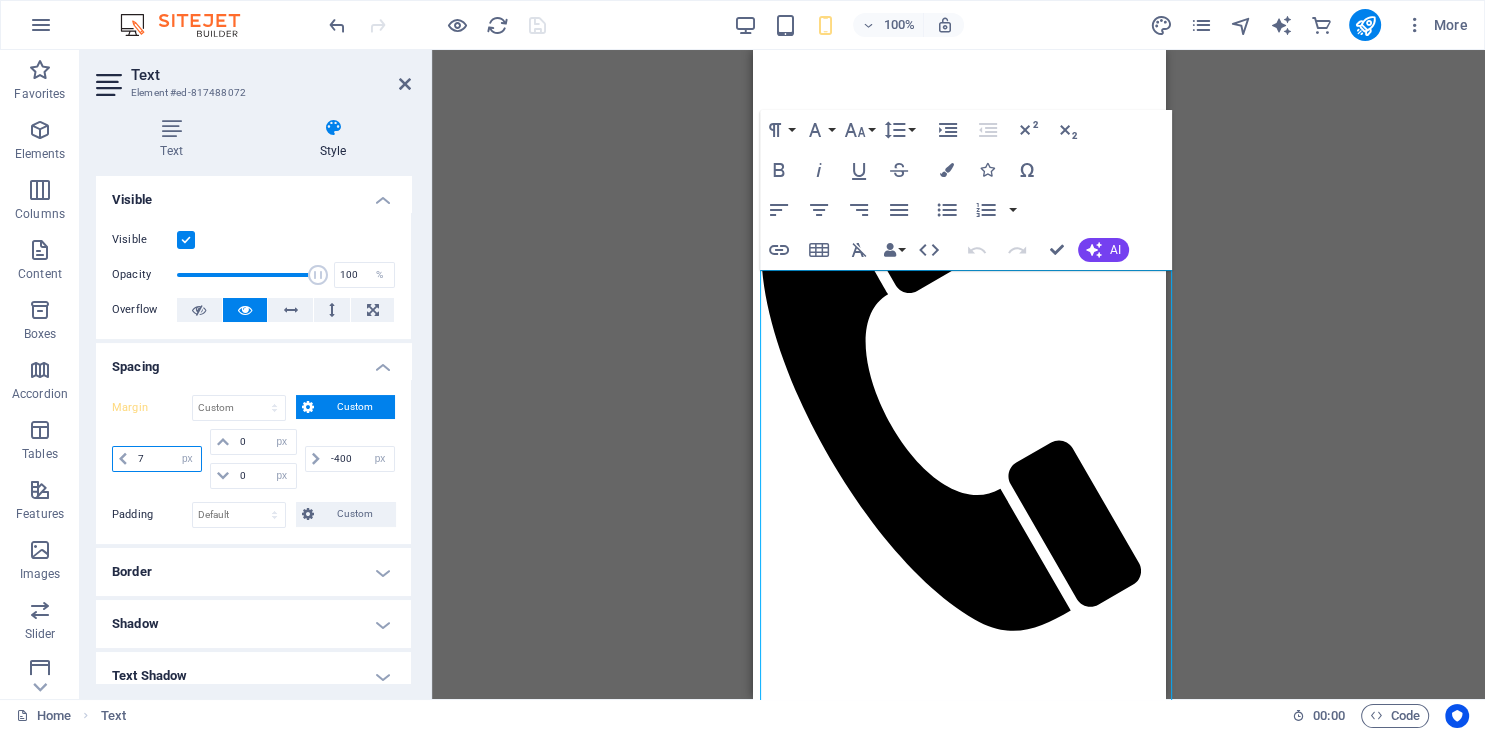 click on "7" at bounding box center (167, 459) 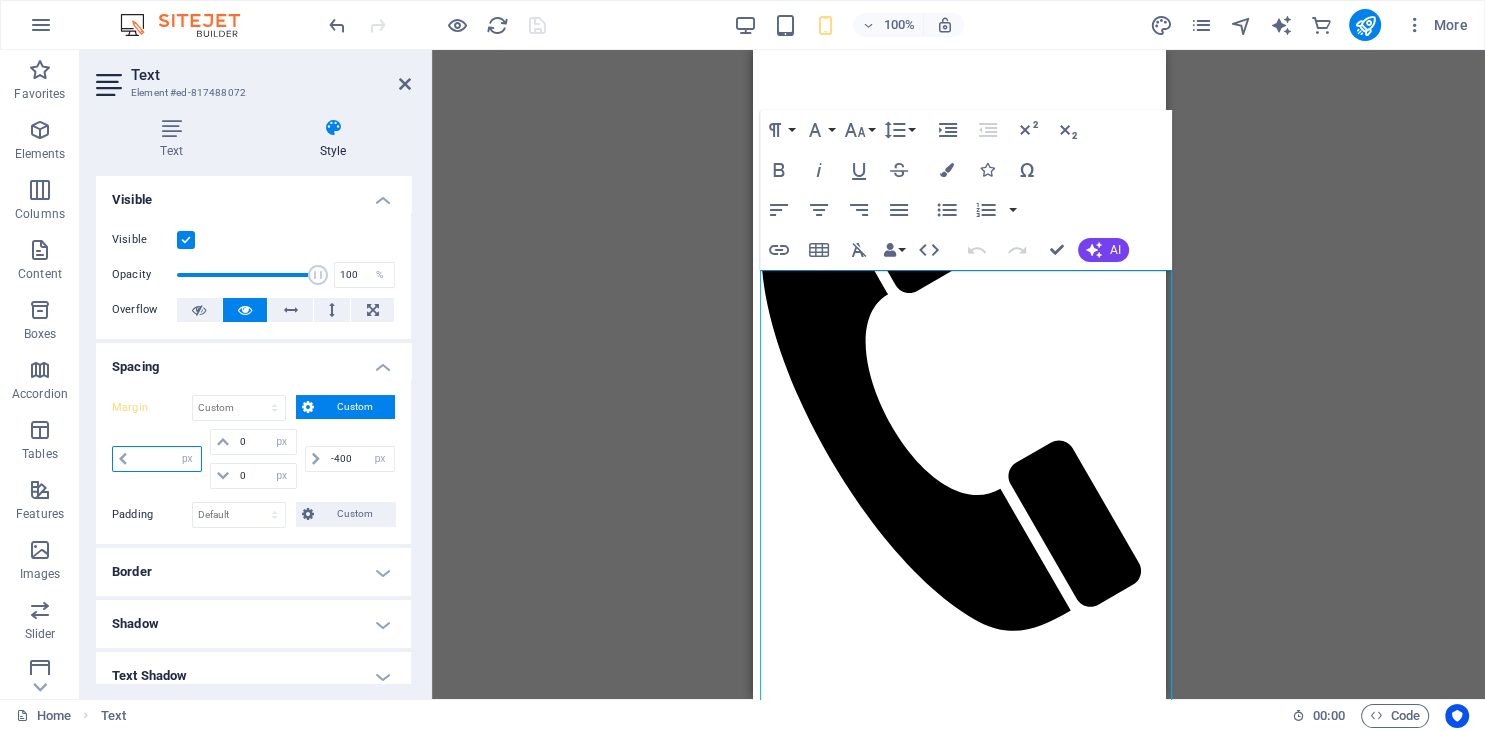 type on "8" 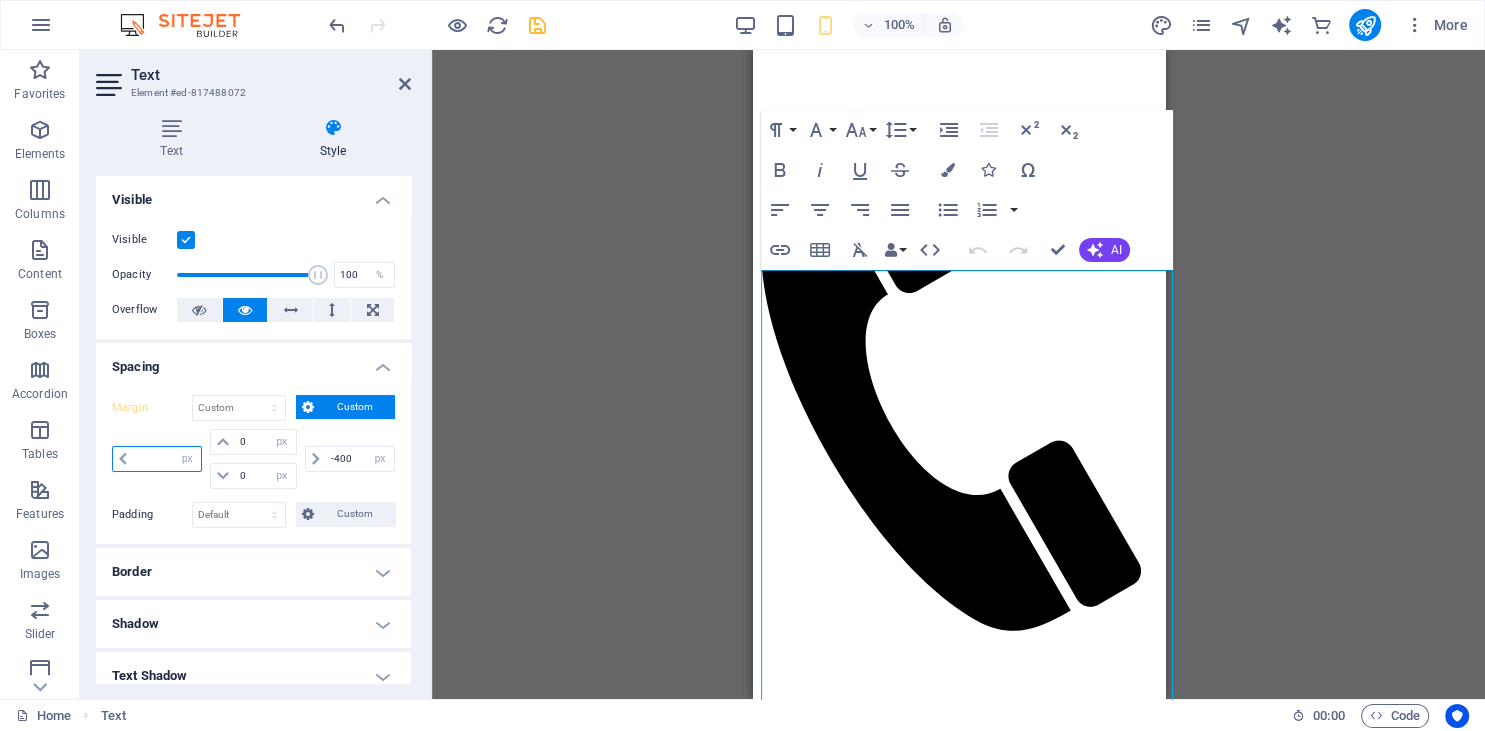type on "5" 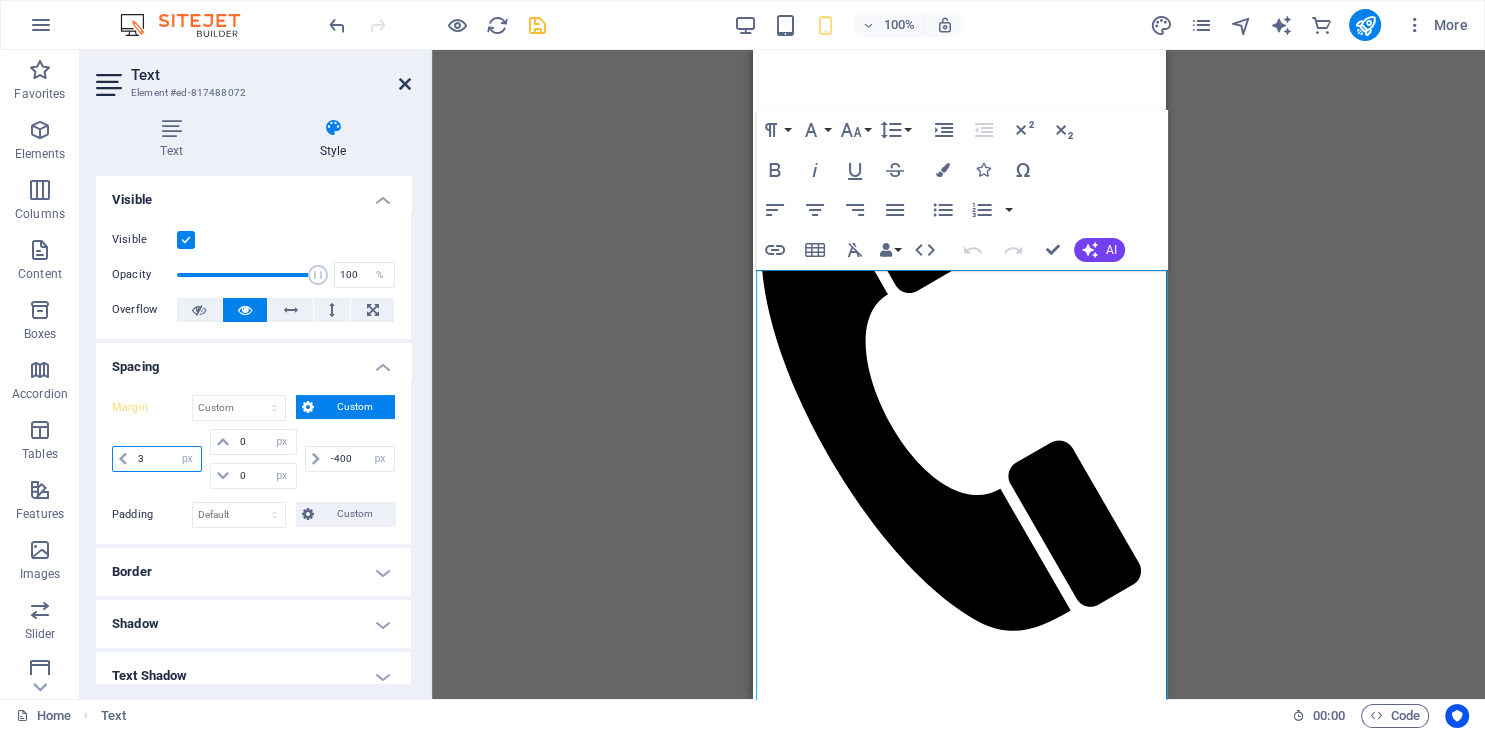type on "3" 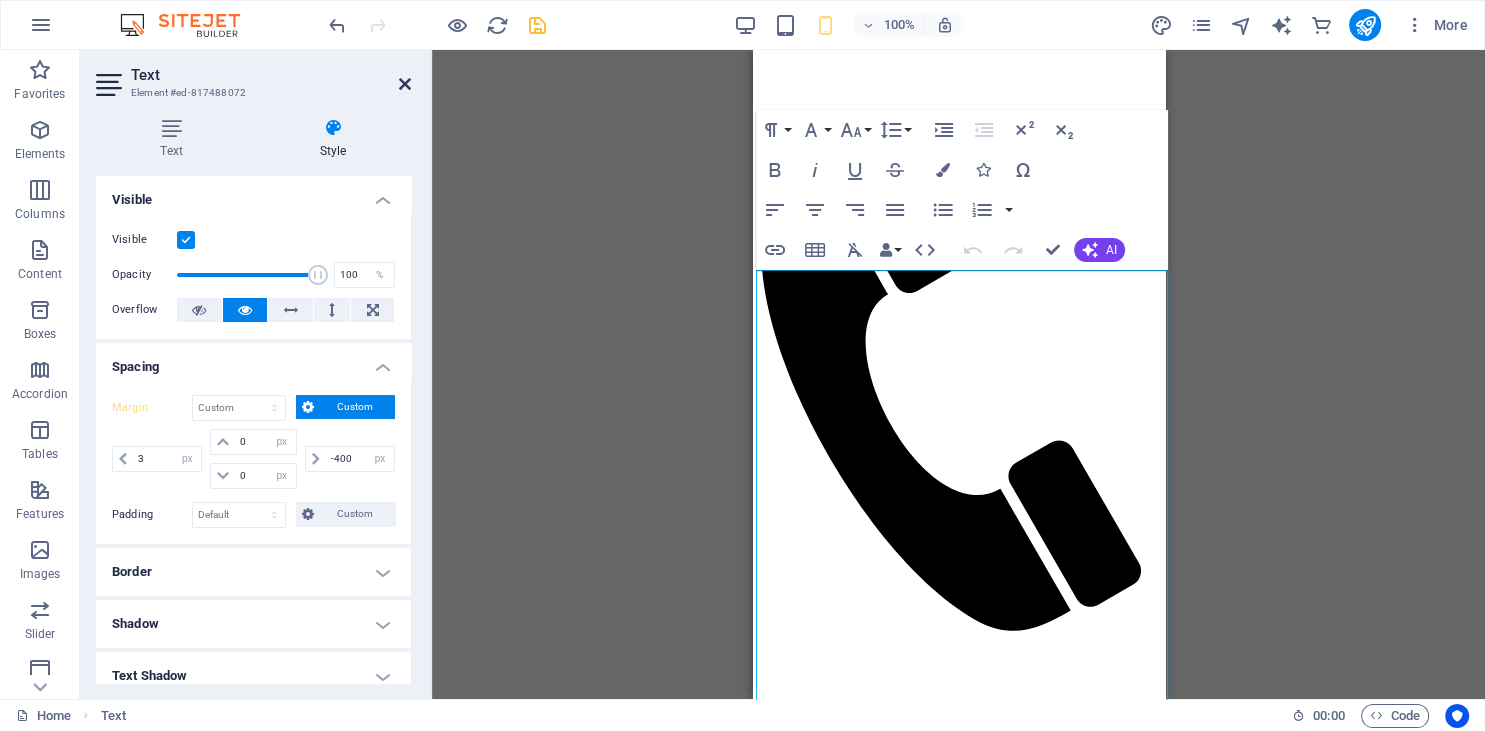 click at bounding box center (405, 84) 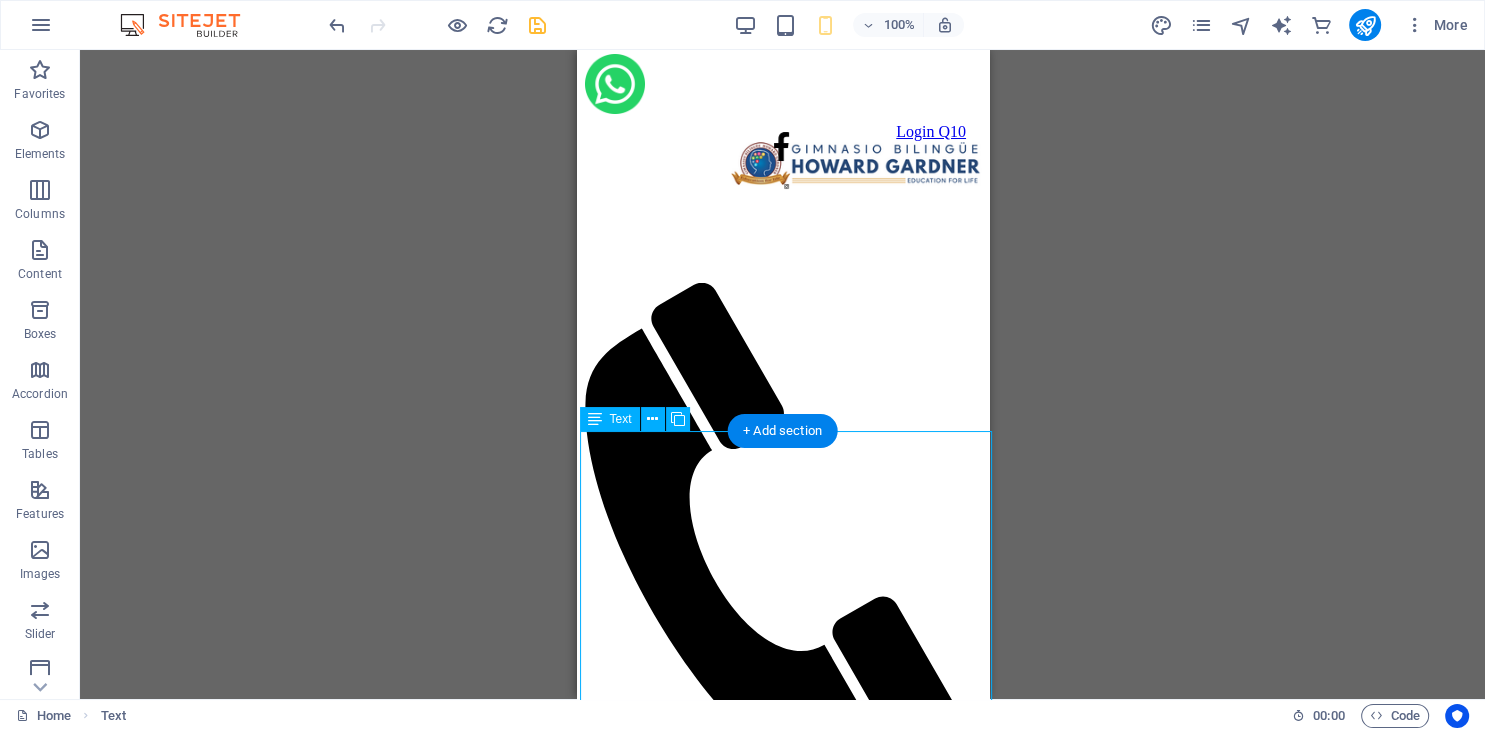 scroll, scrollTop: 0, scrollLeft: 0, axis: both 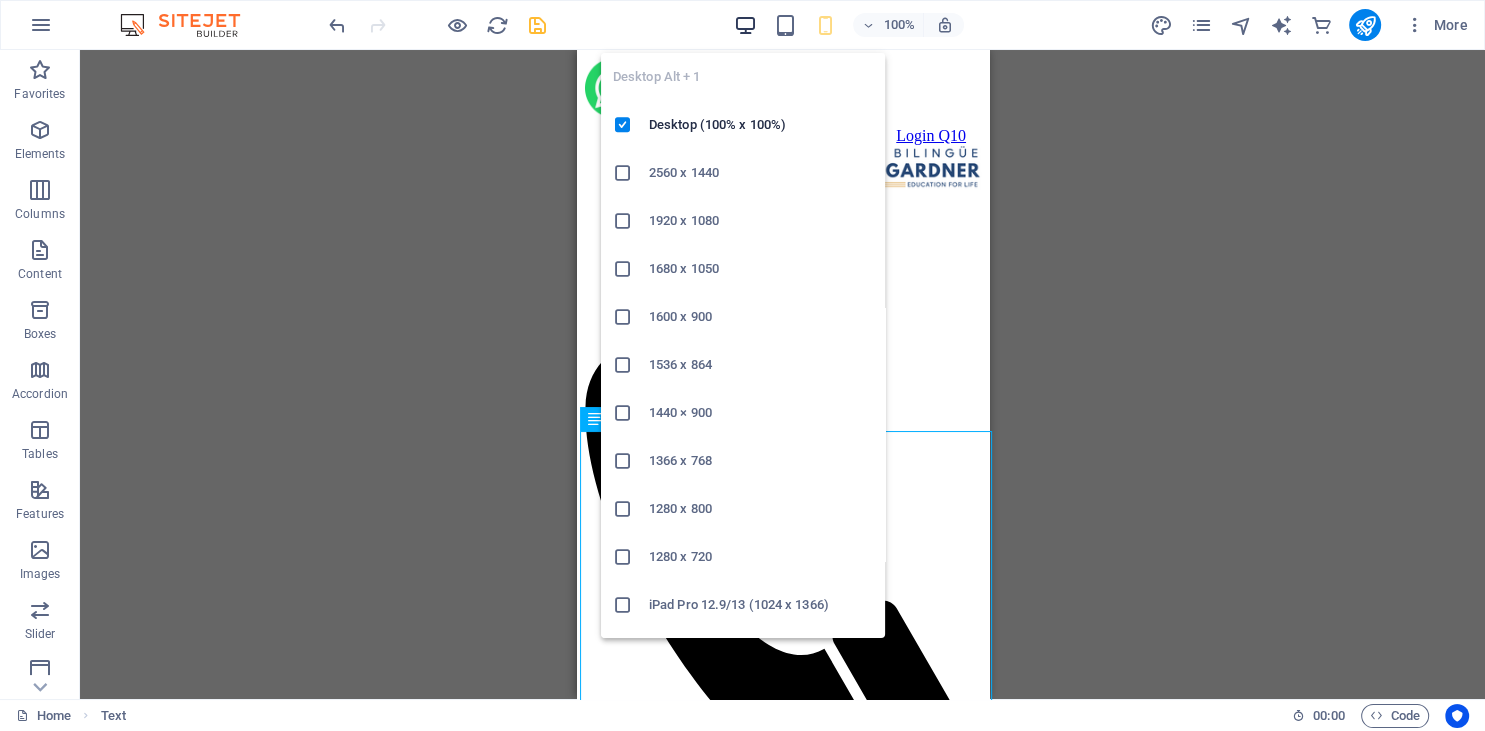 click at bounding box center (745, 25) 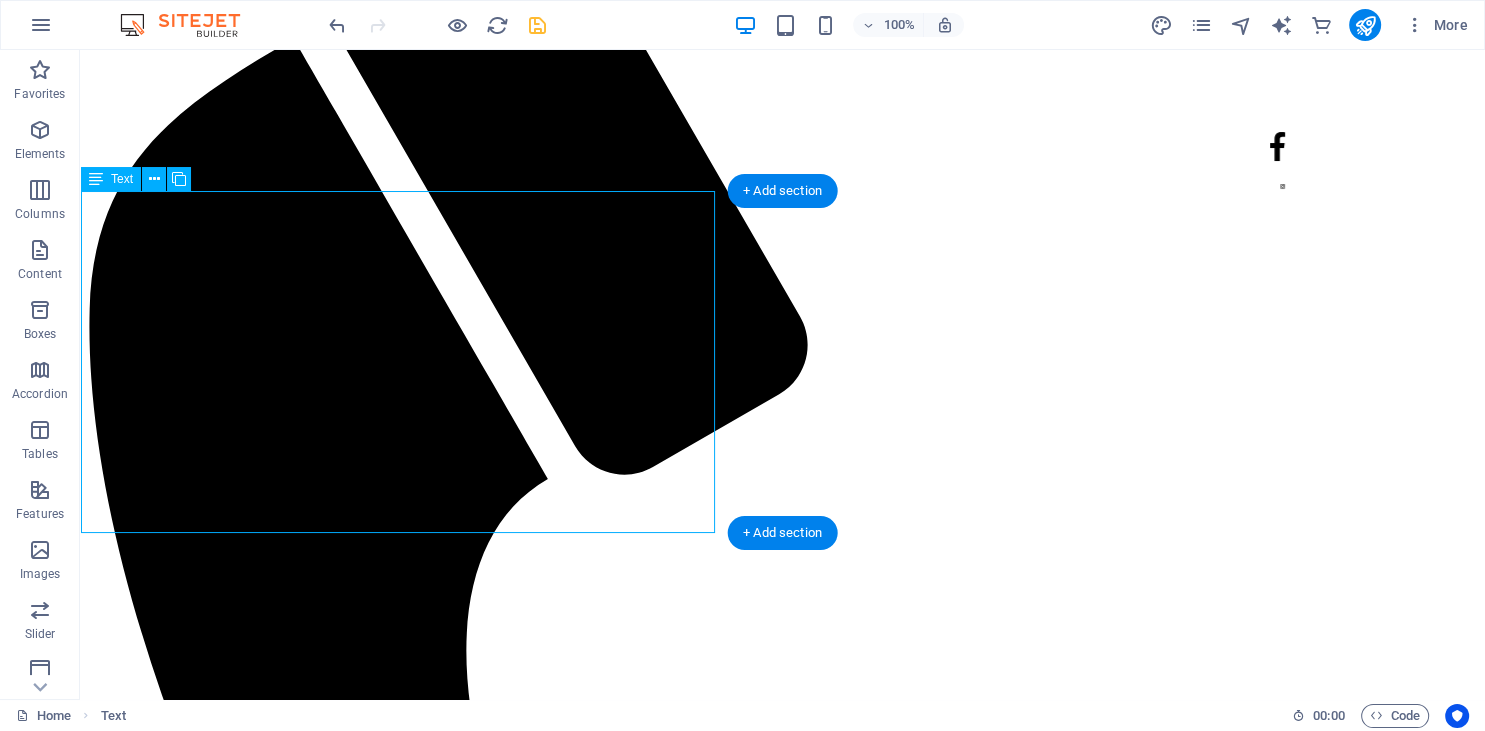 scroll, scrollTop: 435, scrollLeft: 0, axis: vertical 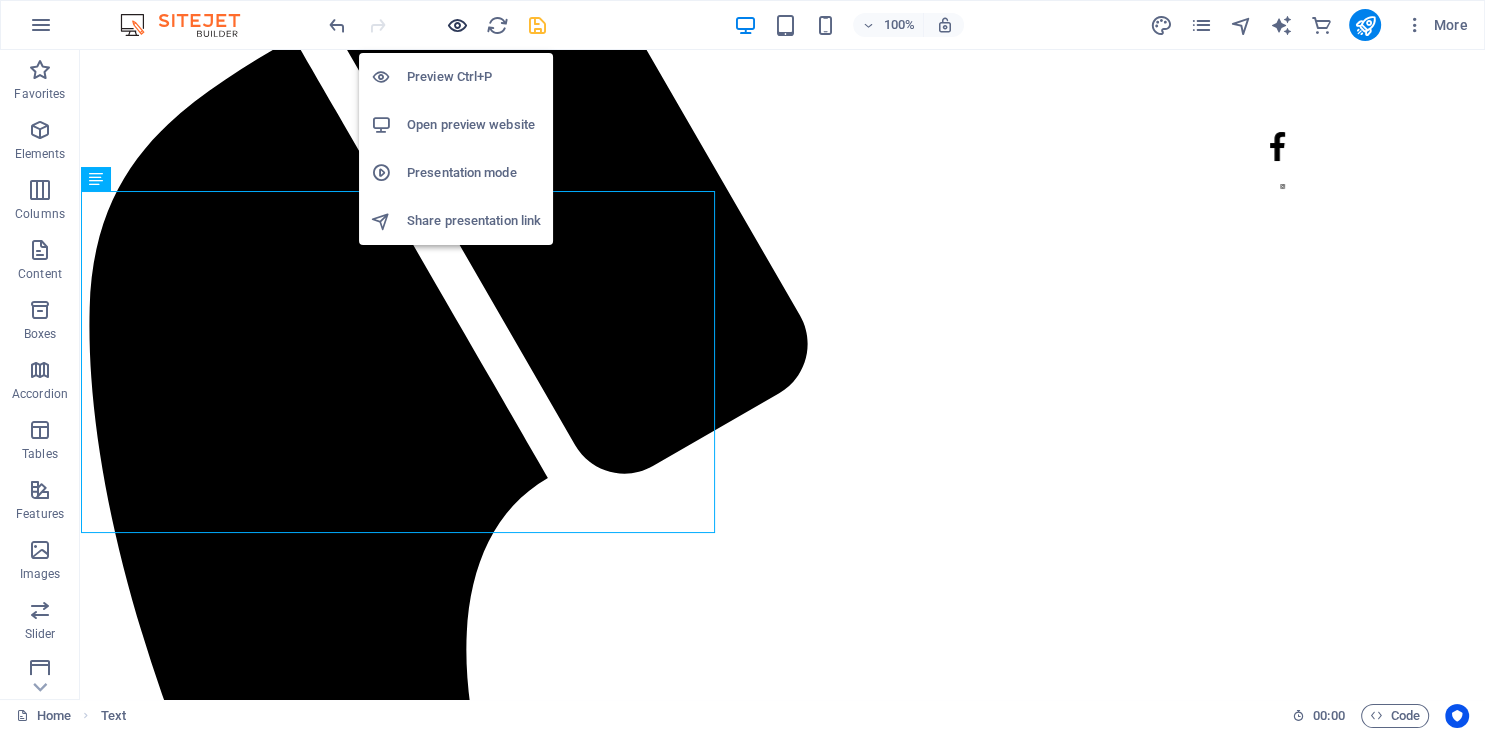 click at bounding box center (457, 25) 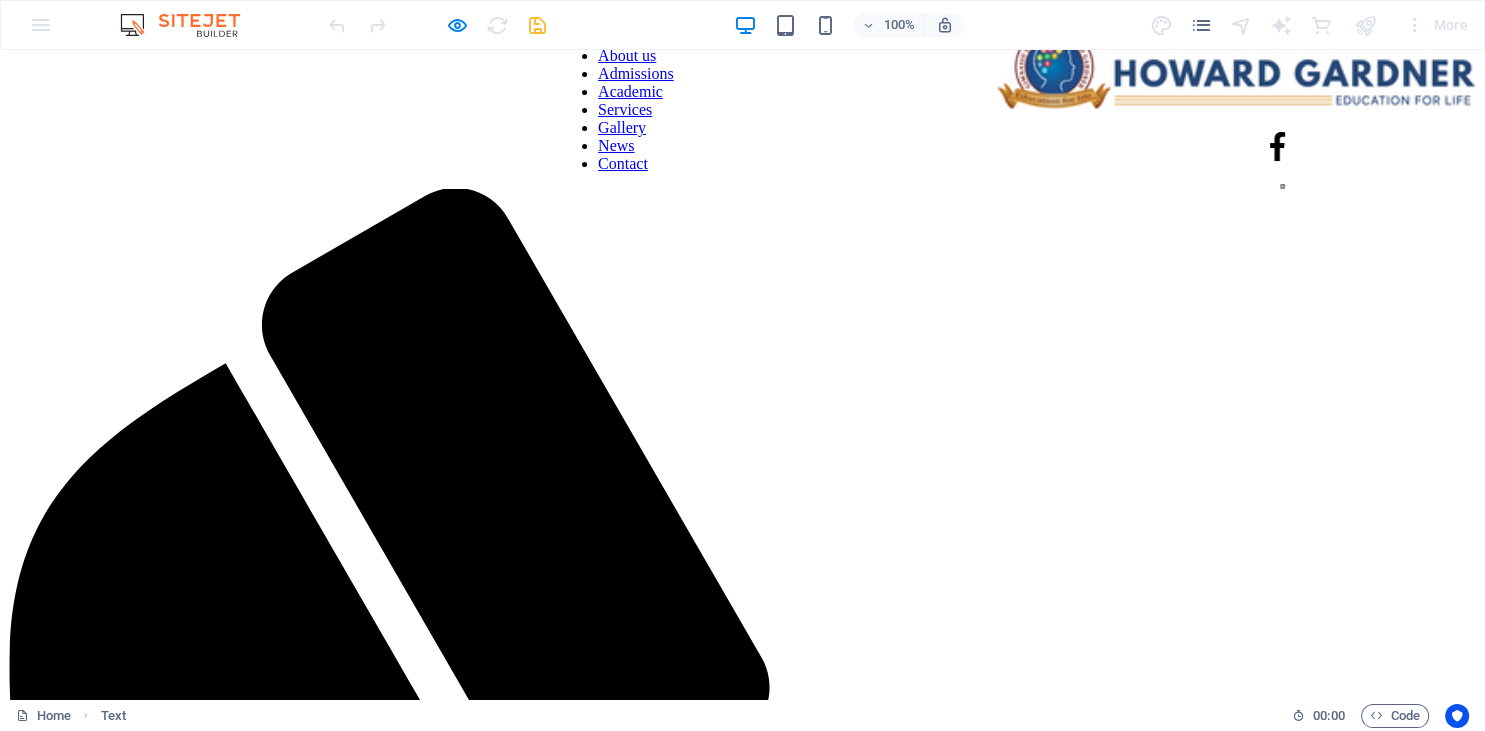 scroll, scrollTop: 0, scrollLeft: 0, axis: both 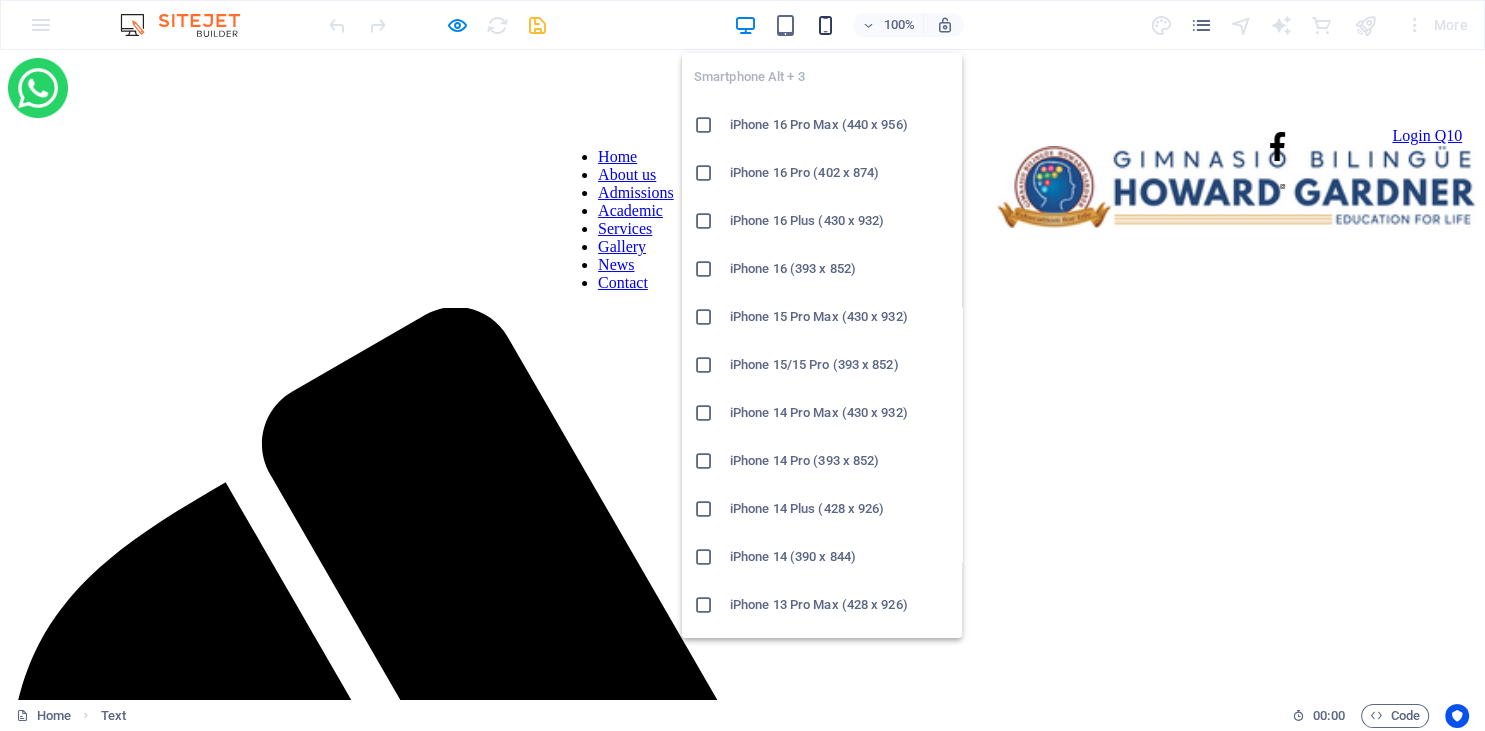click at bounding box center [825, 25] 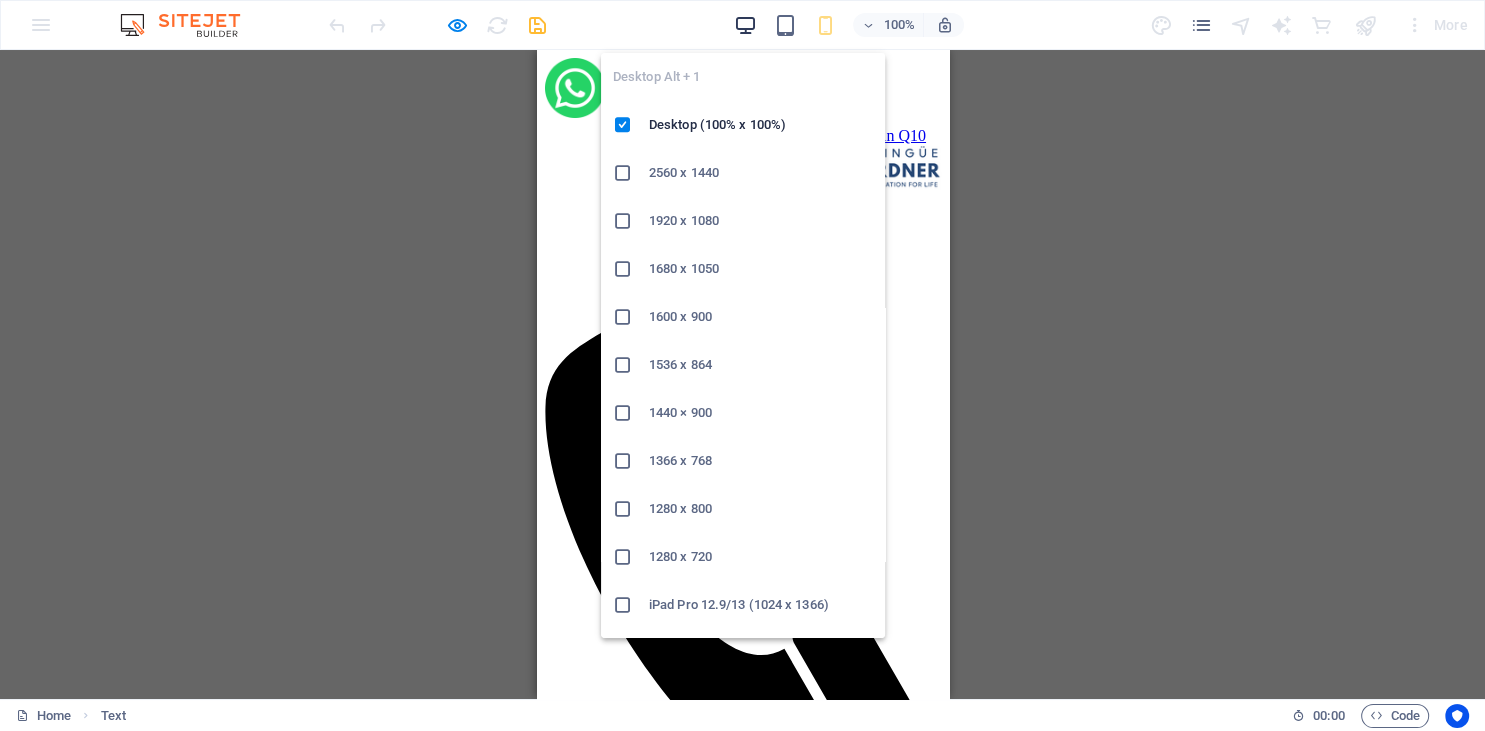 click at bounding box center (745, 25) 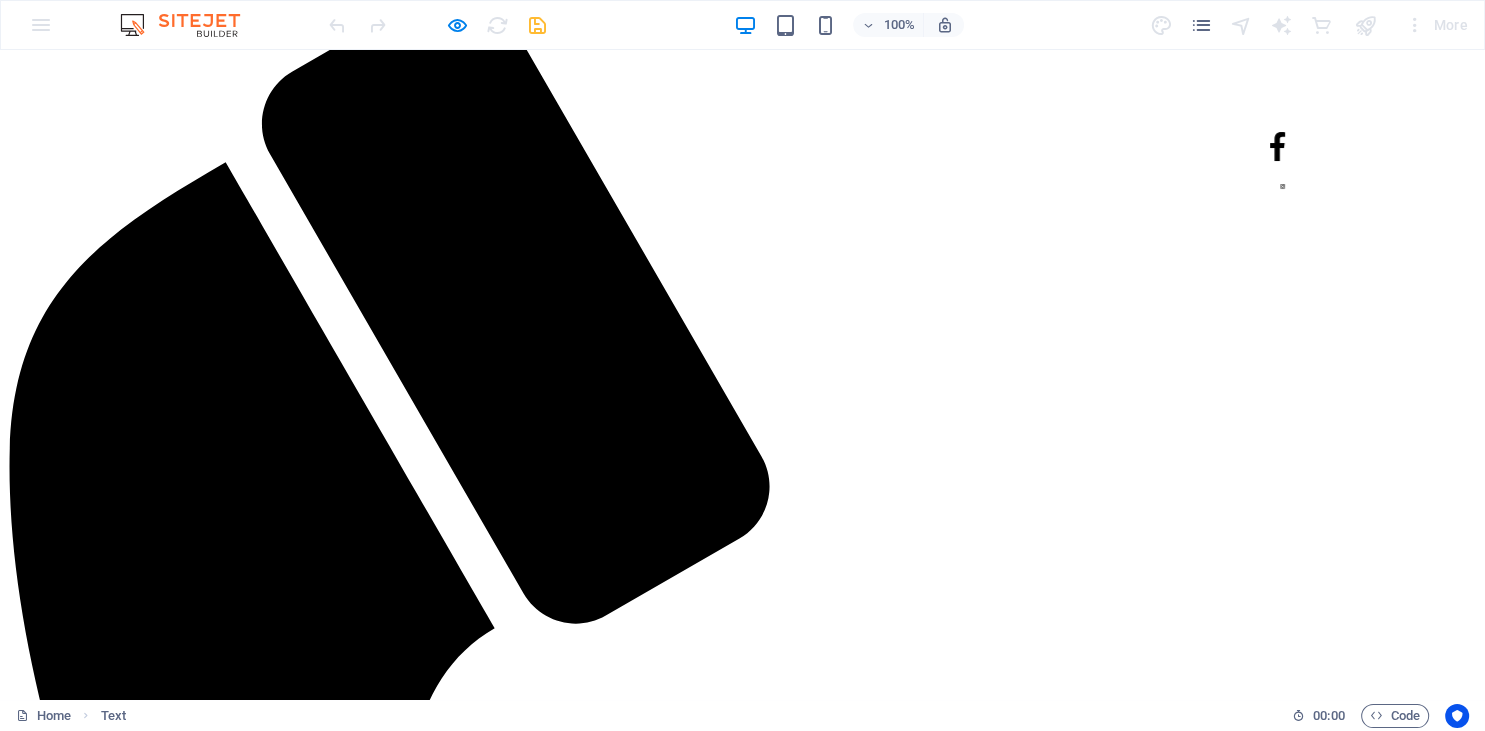 scroll, scrollTop: 321, scrollLeft: 0, axis: vertical 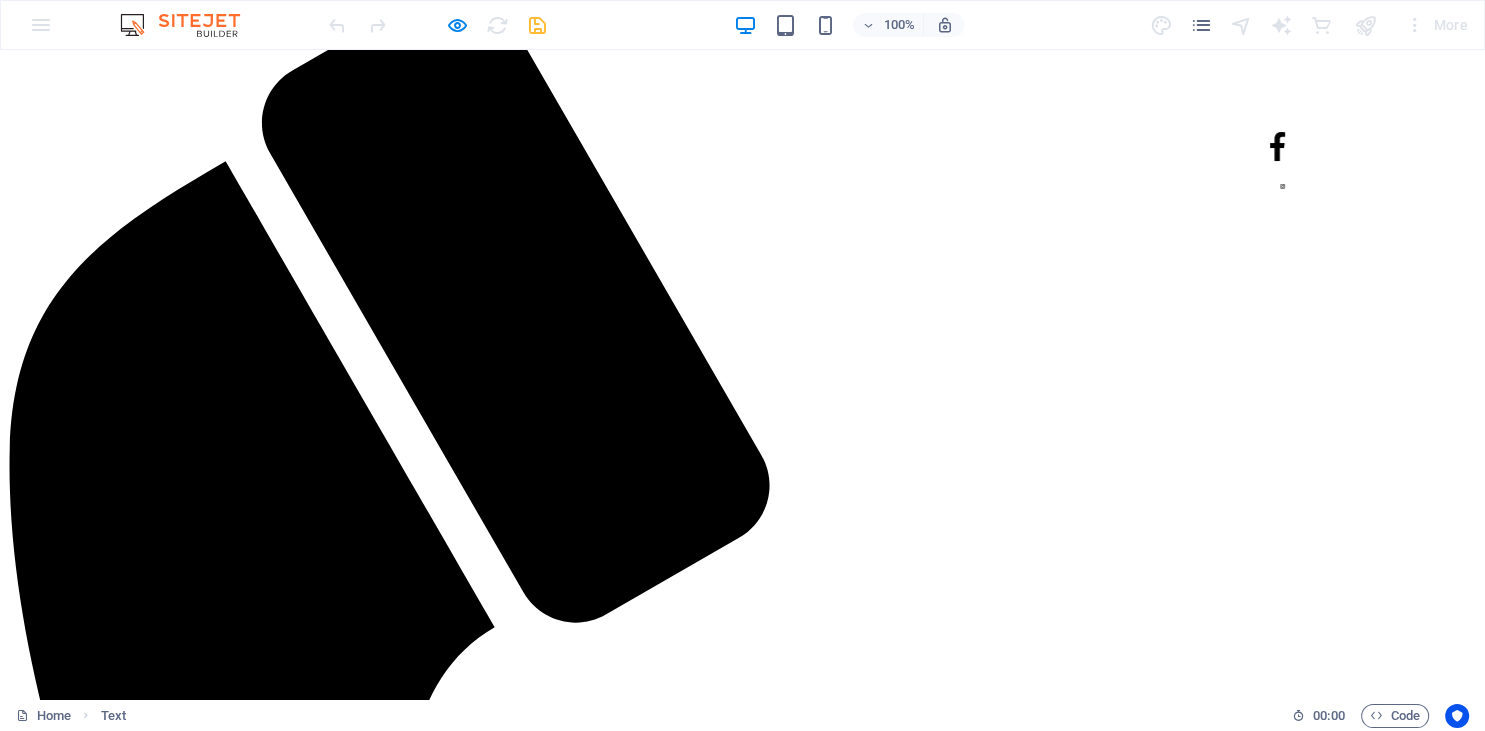 click on "Vision By 2028, we will be the leading regional benchmark in high-quality bilingual education, shaping well-rounded individuals with strong values and a clear life plan, prepared to excel in a globalized world. Mission Education for life! We are a premier private bilingual institution in Ocaña, committed to excellence in education. Grounded in Catholic values and driven by an innovative pedagogical model that enhances multiple intelligences, we empower our students with the knowledge, skills, and values they need to thrive academically, personally, and socially. Mega We will implement transformative bilingual immersion programs, providing students with unparalleled opportunities to enhance their language proficiency, academic excellence, and cultural awareness, preparing them for success in international environments." at bounding box center [358, 1331] 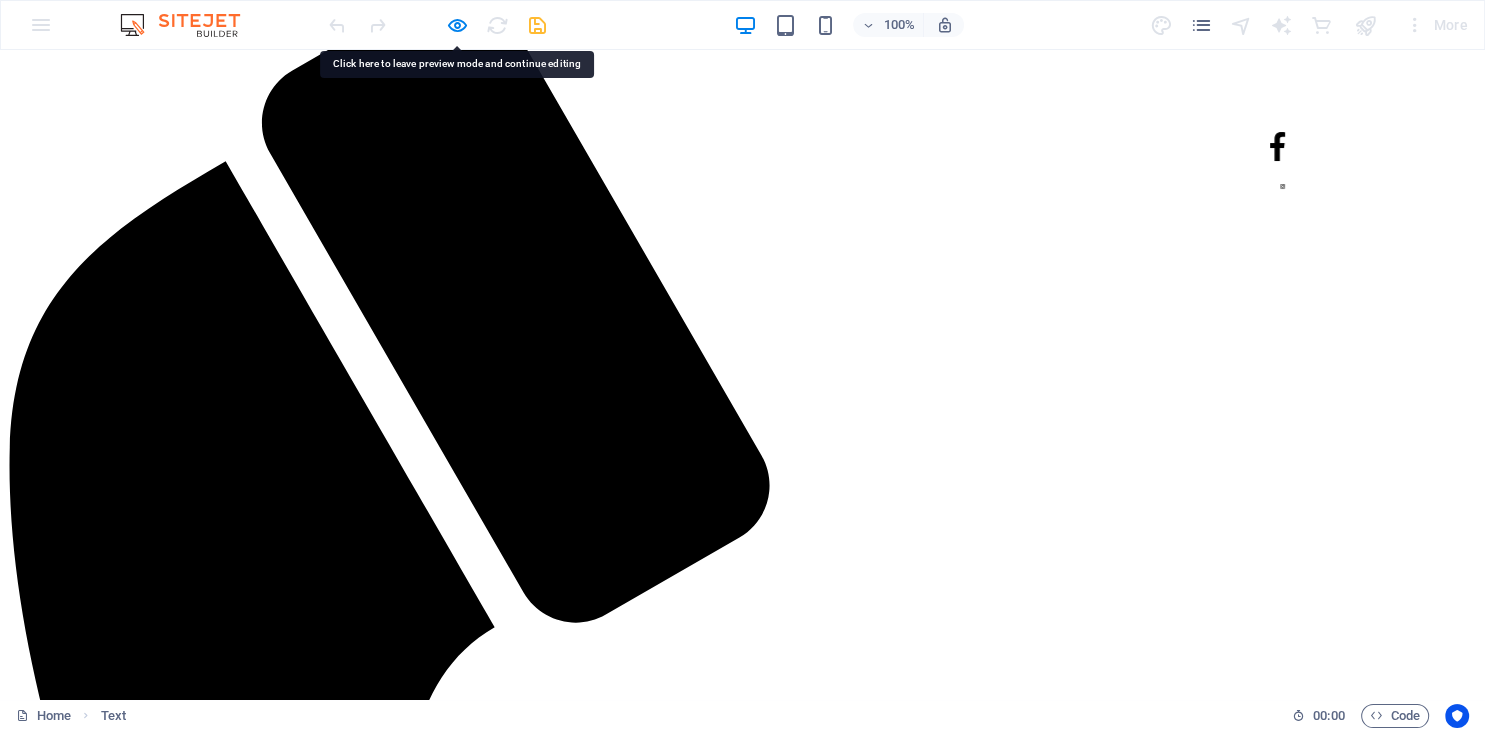 click on "Vision By 2028, we will be the leading regional benchmark in high-quality bilingual education, shaping well-rounded individuals with strong values and a clear life plan, prepared to excel in a globalized world. Mission Education for life! We are a premier private bilingual institution in Ocaña, committed to excellence in education. Grounded in Catholic values and driven by an innovative pedagogical model that enhances multiple intelligences, we empower our students with the knowledge, skills, and values they need to thrive academically, personally, and socially. Mega We will implement transformative bilingual immersion programs, providing students with unparalleled opportunities to enhance their language proficiency, academic excellence, and cultural awareness, preparing them for success in international environments." at bounding box center (358, 1331) 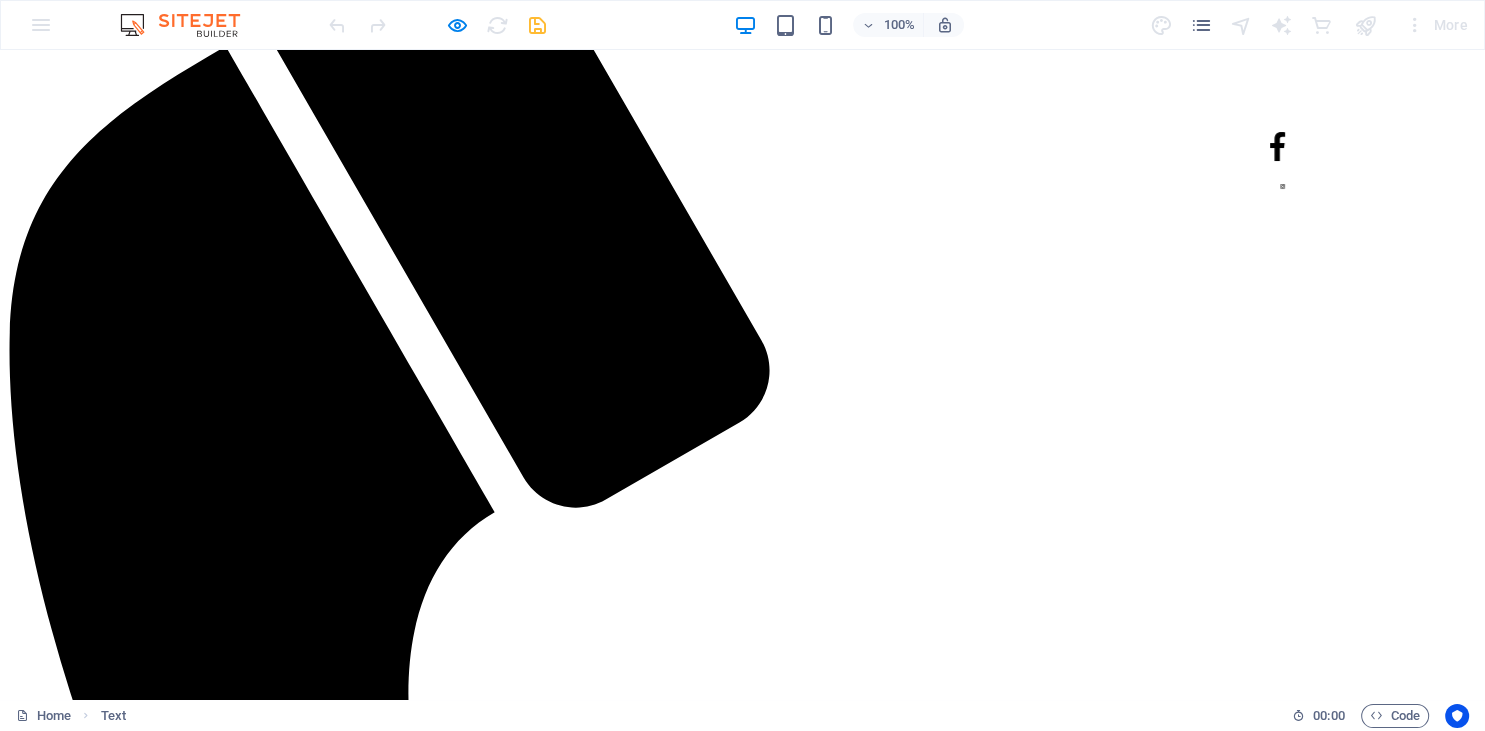 scroll, scrollTop: 436, scrollLeft: 0, axis: vertical 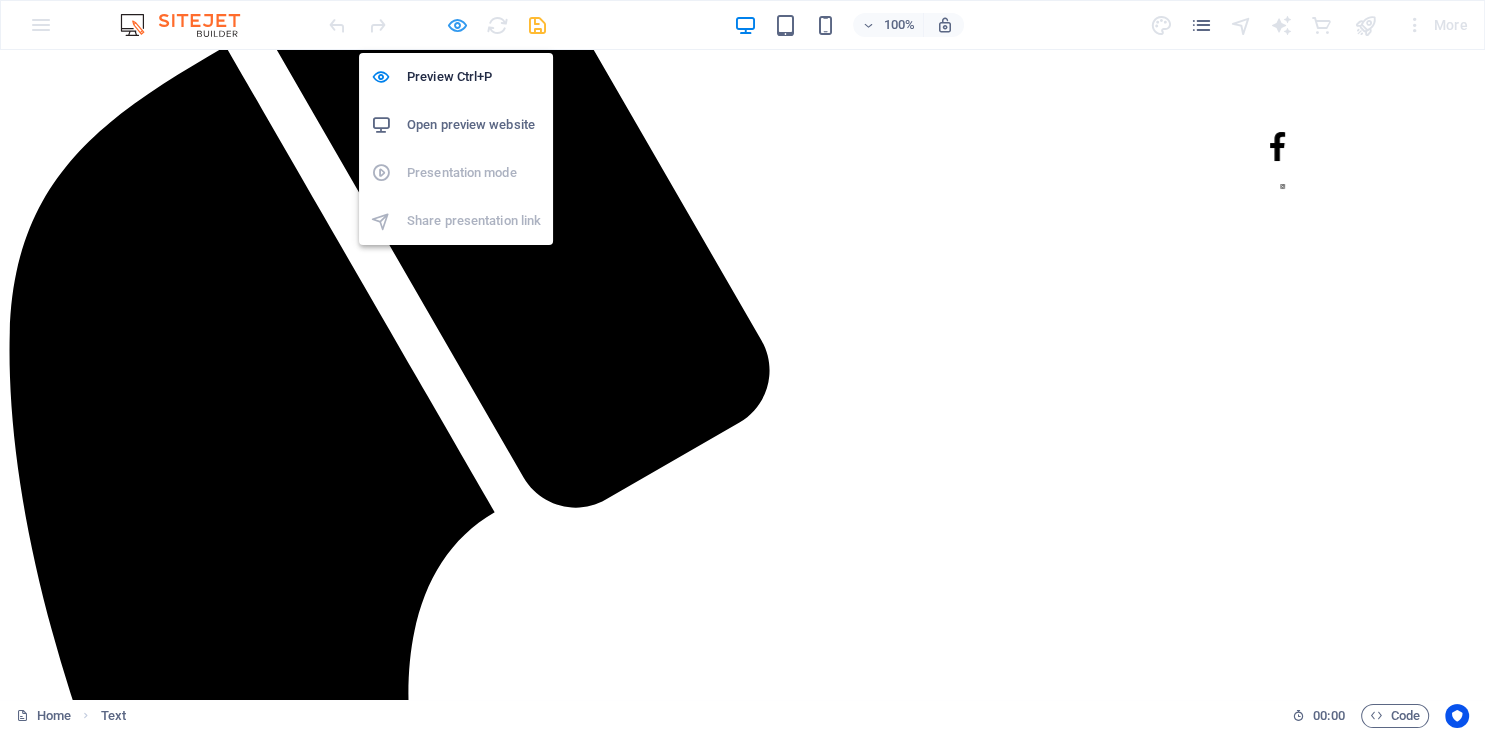 click at bounding box center (457, 25) 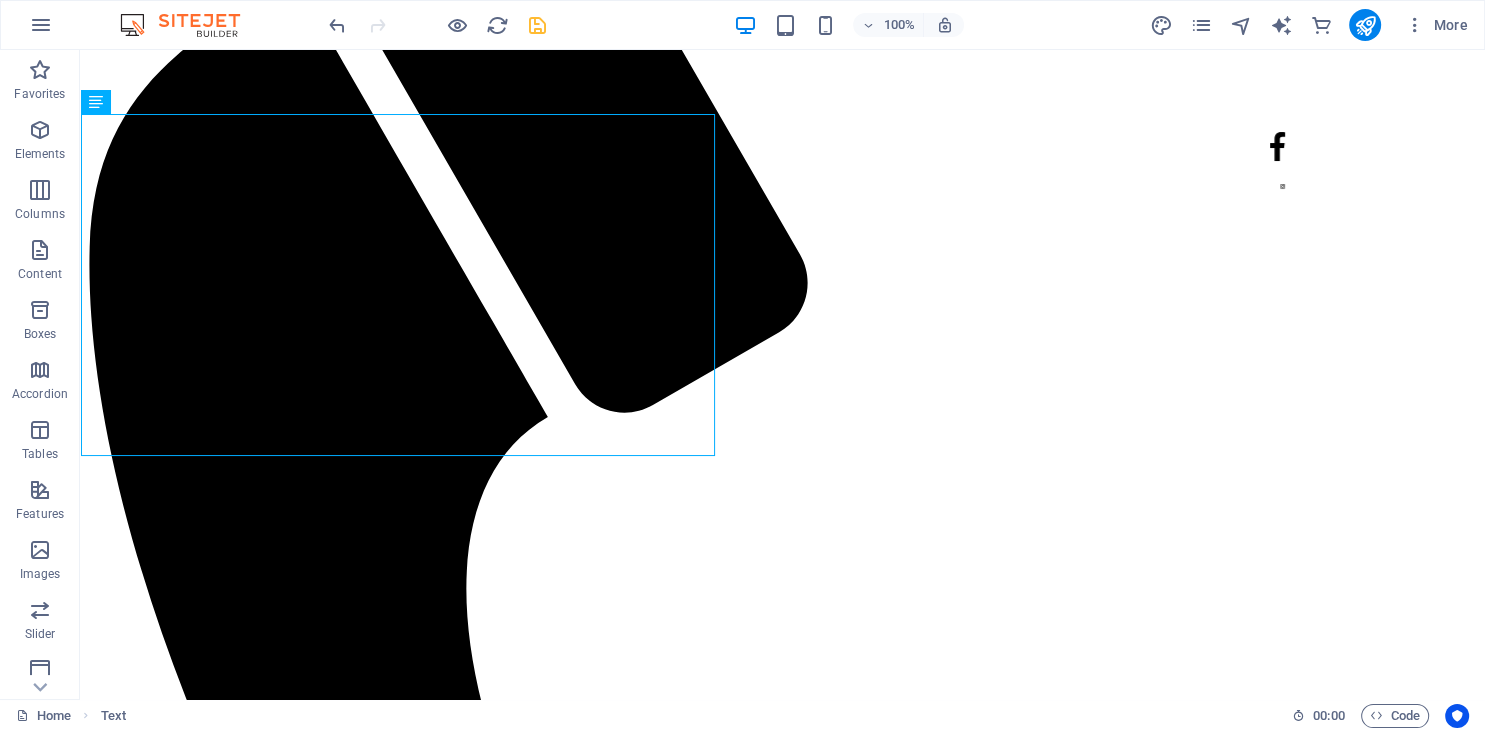 scroll, scrollTop: 489, scrollLeft: 0, axis: vertical 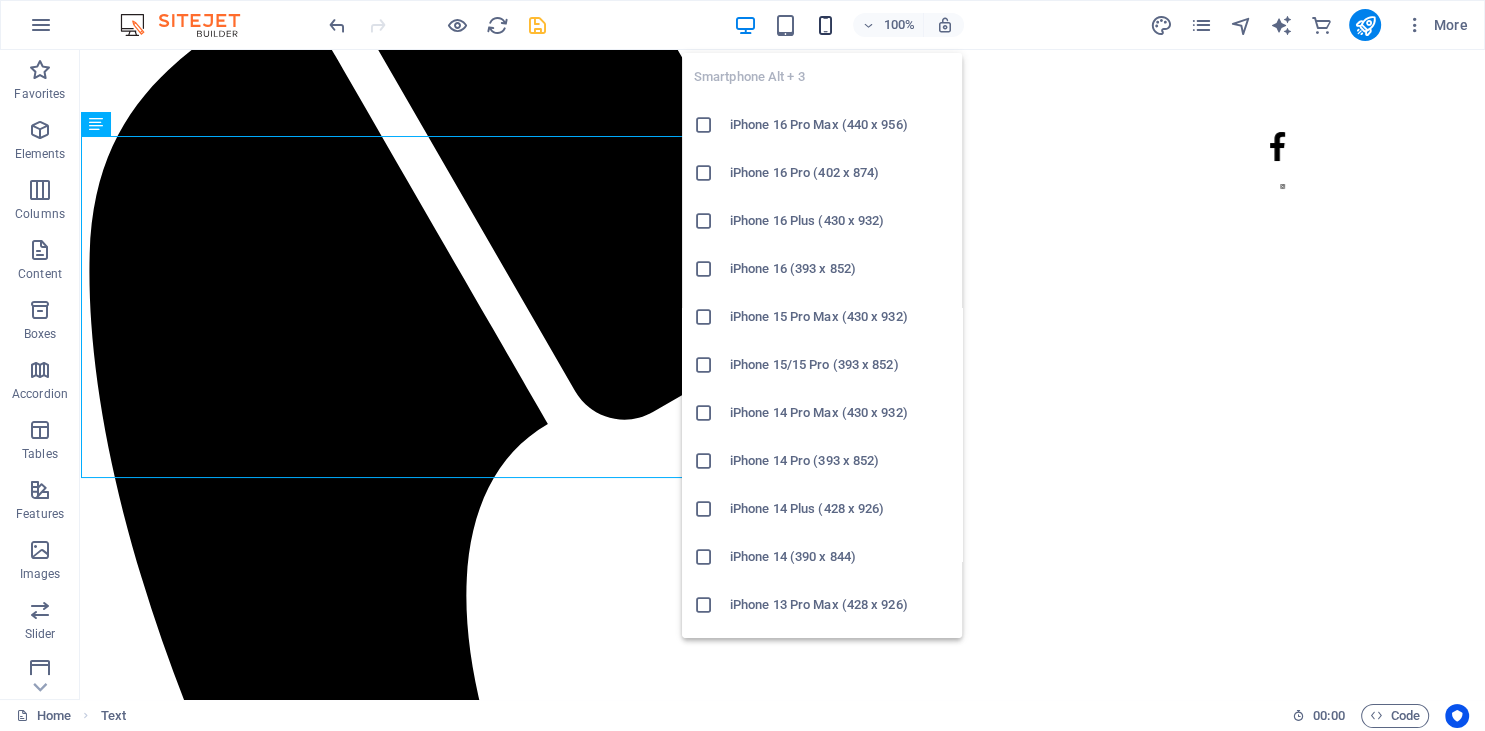 click at bounding box center [825, 25] 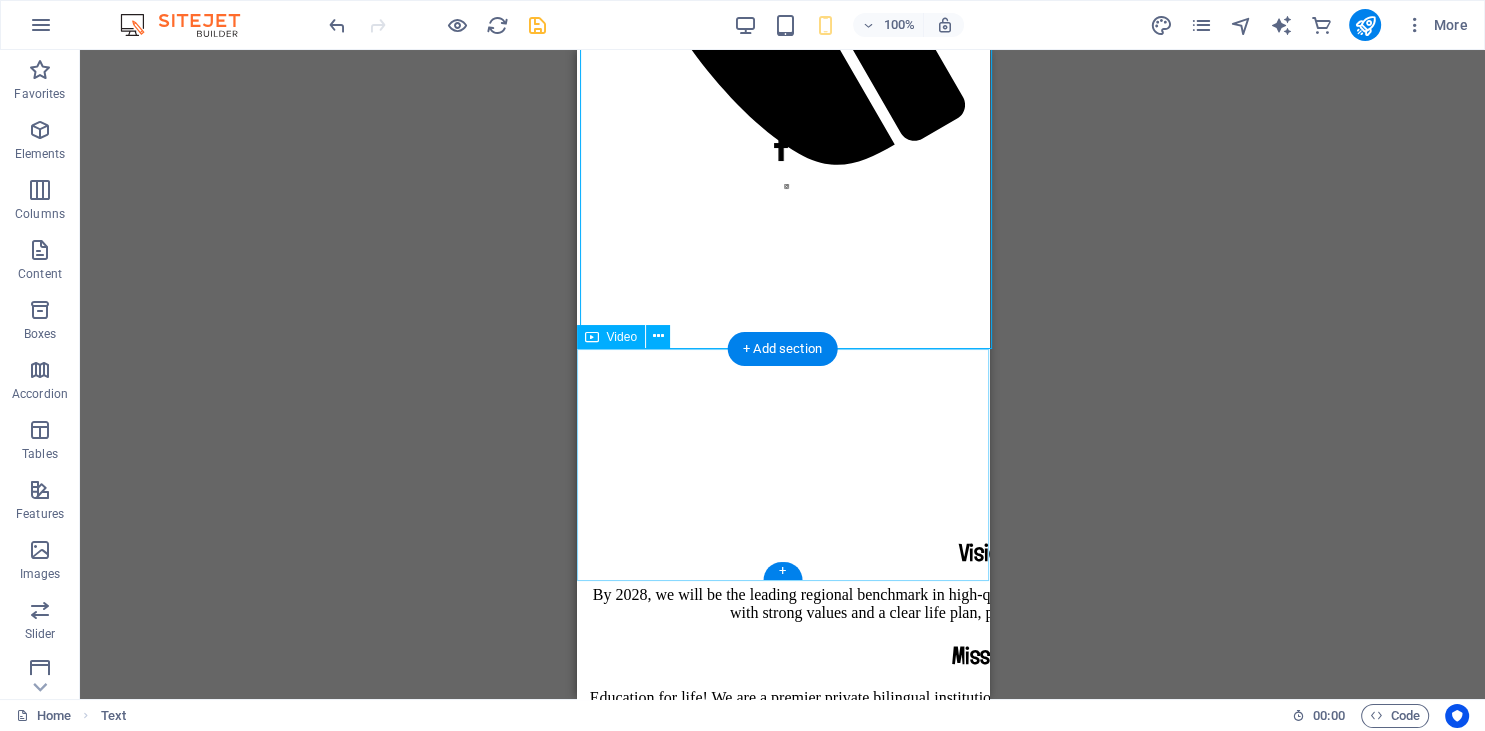 scroll, scrollTop: 608, scrollLeft: 0, axis: vertical 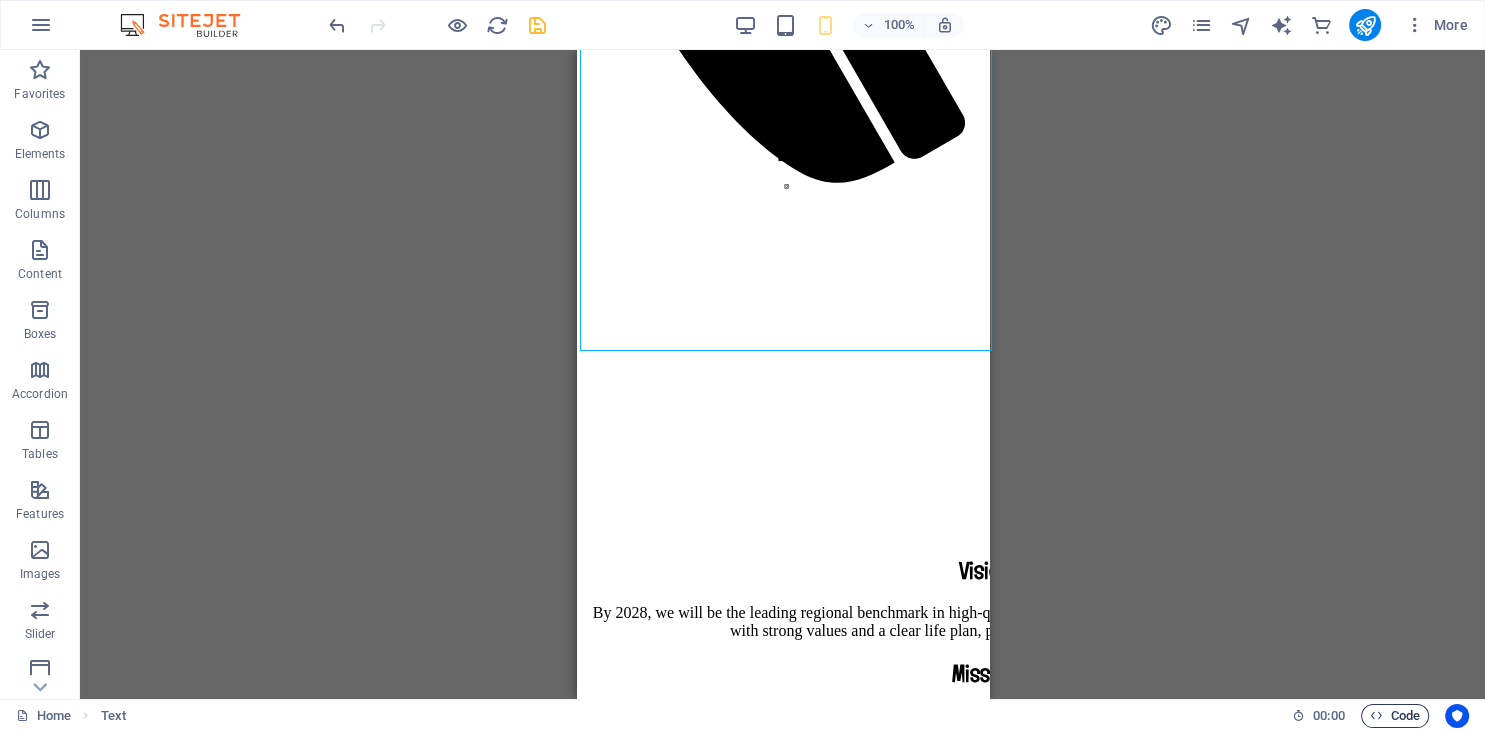 click at bounding box center [1376, 715] 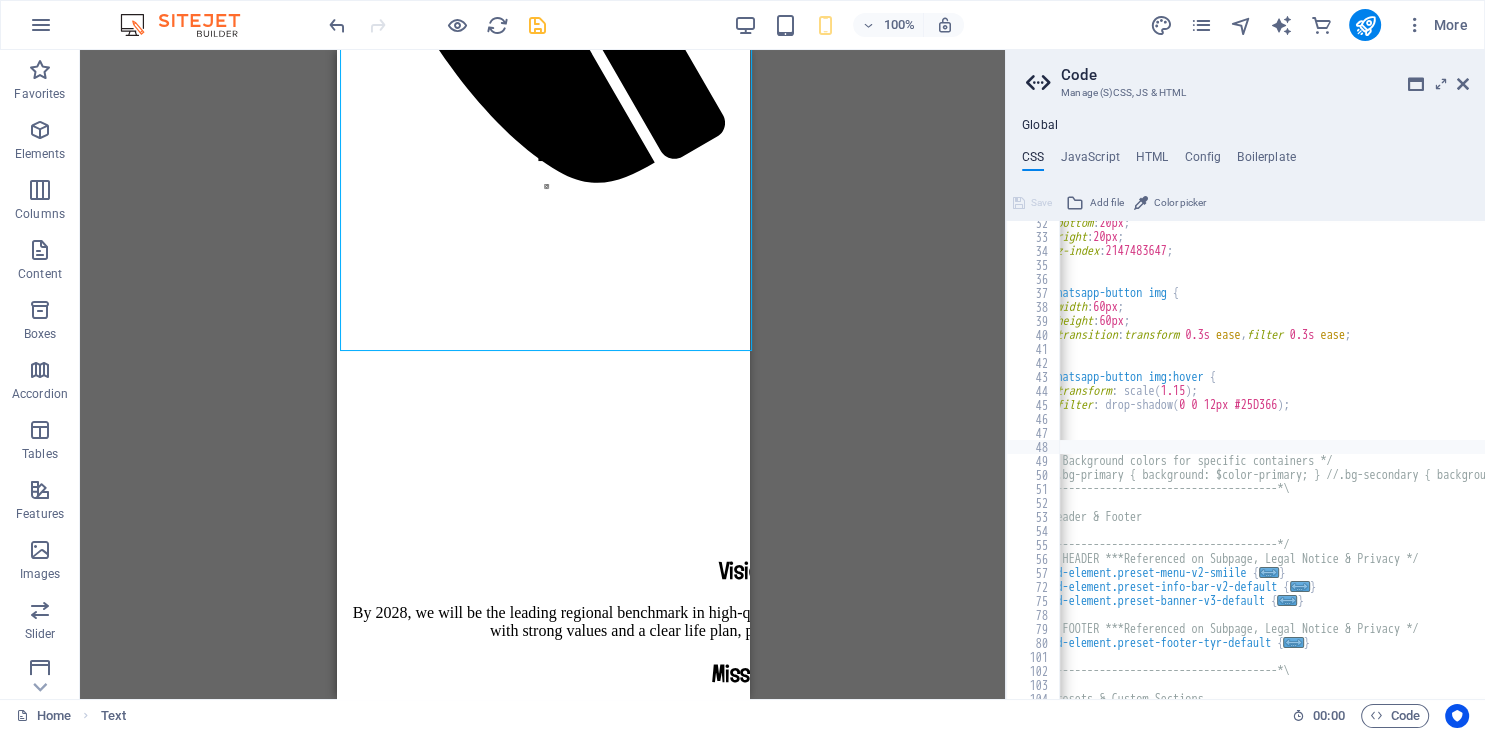 scroll, scrollTop: 560, scrollLeft: 0, axis: vertical 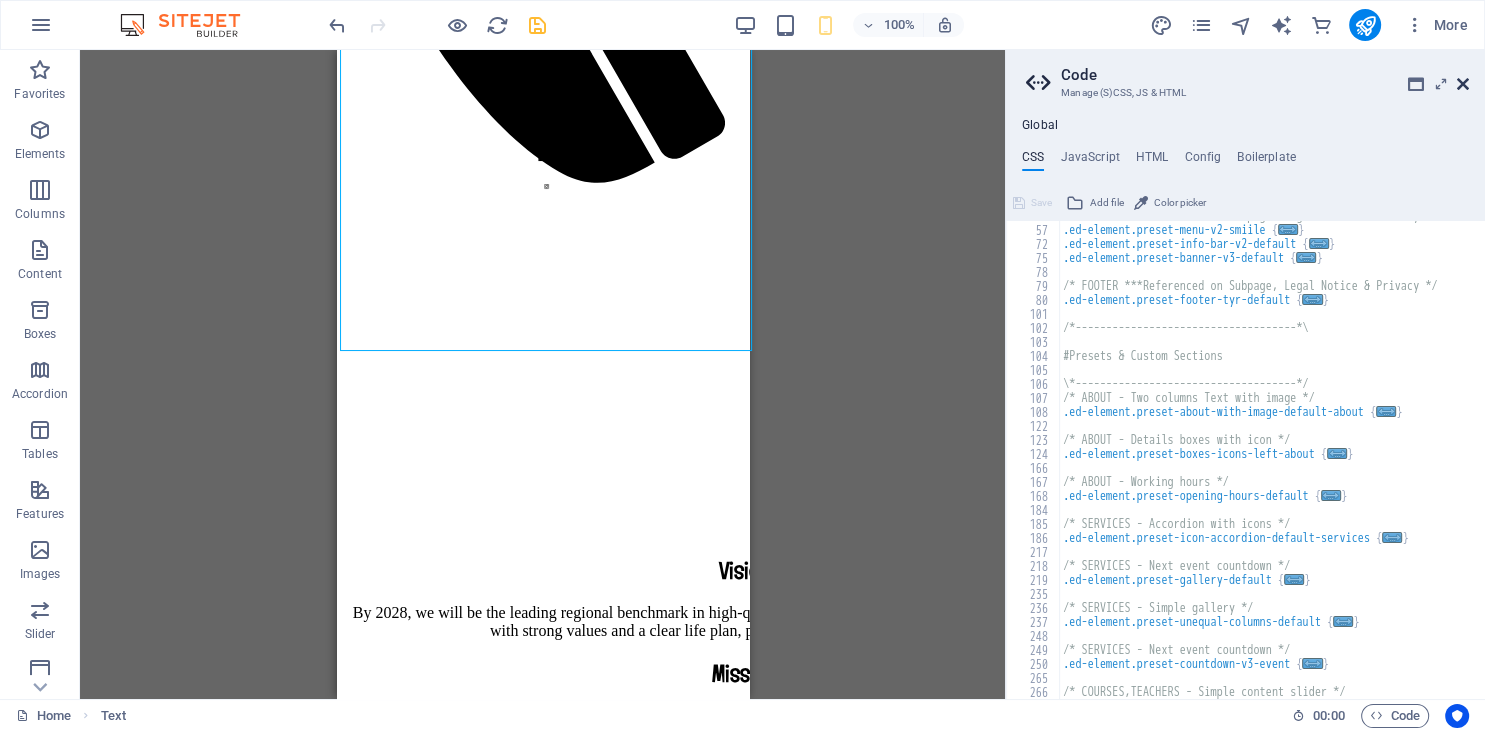 click at bounding box center (1463, 84) 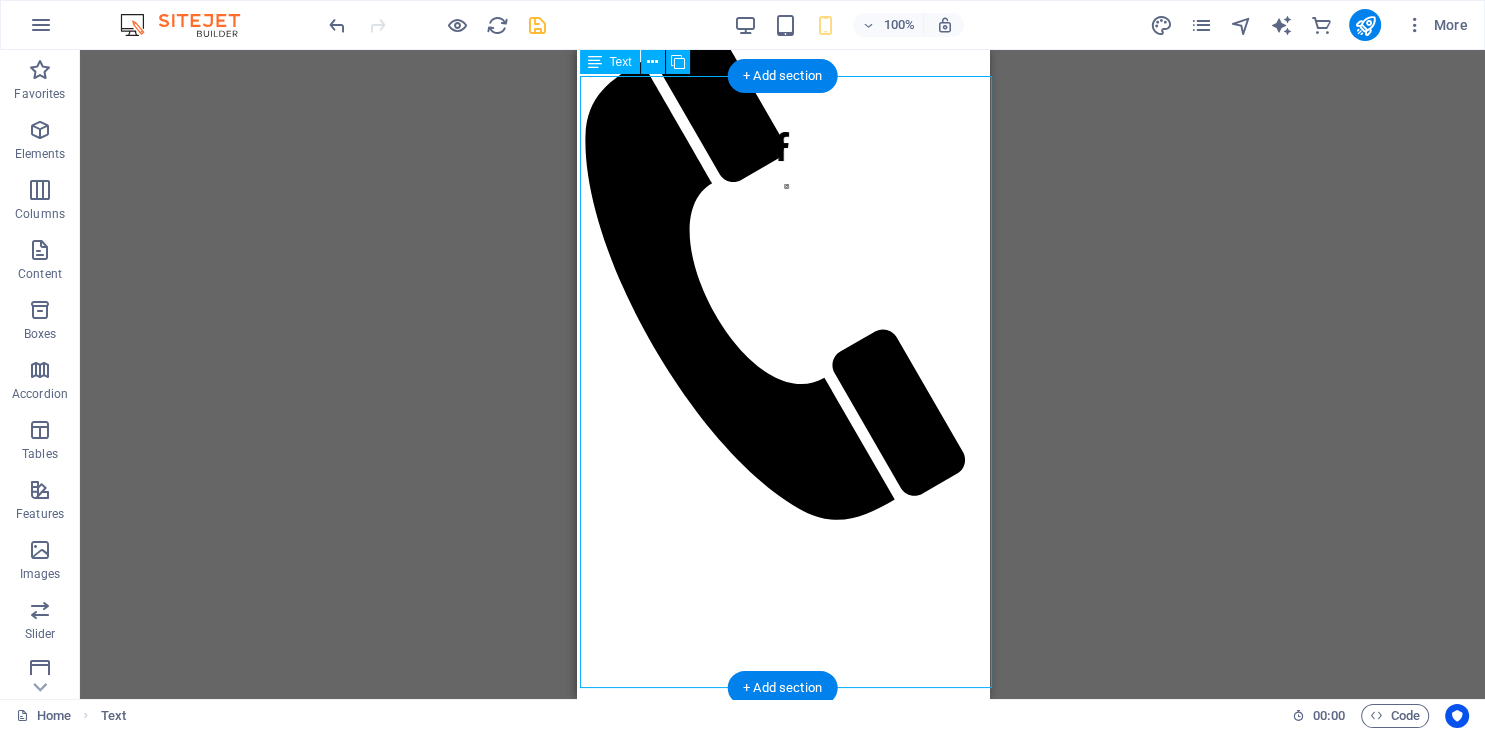 scroll, scrollTop: 270, scrollLeft: 0, axis: vertical 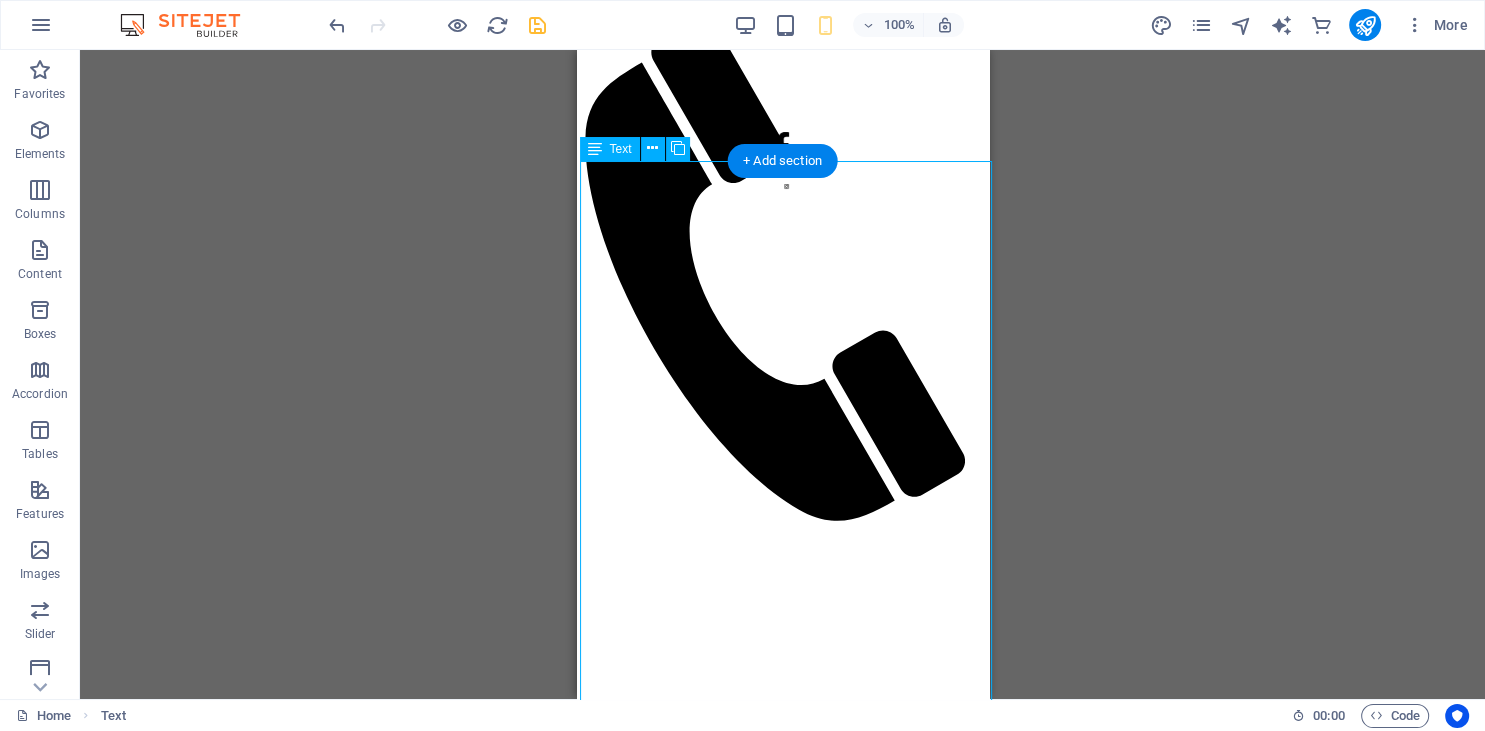 click on "Vision By 2028, we will be the leading regional benchmark in high-quality bilingual education, shaping well-rounded individuals with strong values and a clear life plan, prepared to excel in a globalized world. Mission Education for life! We are a premier private bilingual institution in Ocaña, committed to excellence in education. Grounded in Catholic values and driven by an innovative pedagogical model that enhances multiple intelligences, we empower our students with the knowledge, skills, and values they need to thrive academically, personally, and socially. Mega We will implement transformative bilingual immersion programs, providing students with unparalleled opportunities to enhance their language proficiency, academic excellence, and cultural awareness, preparing them for success in international environments." at bounding box center [983, 1056] 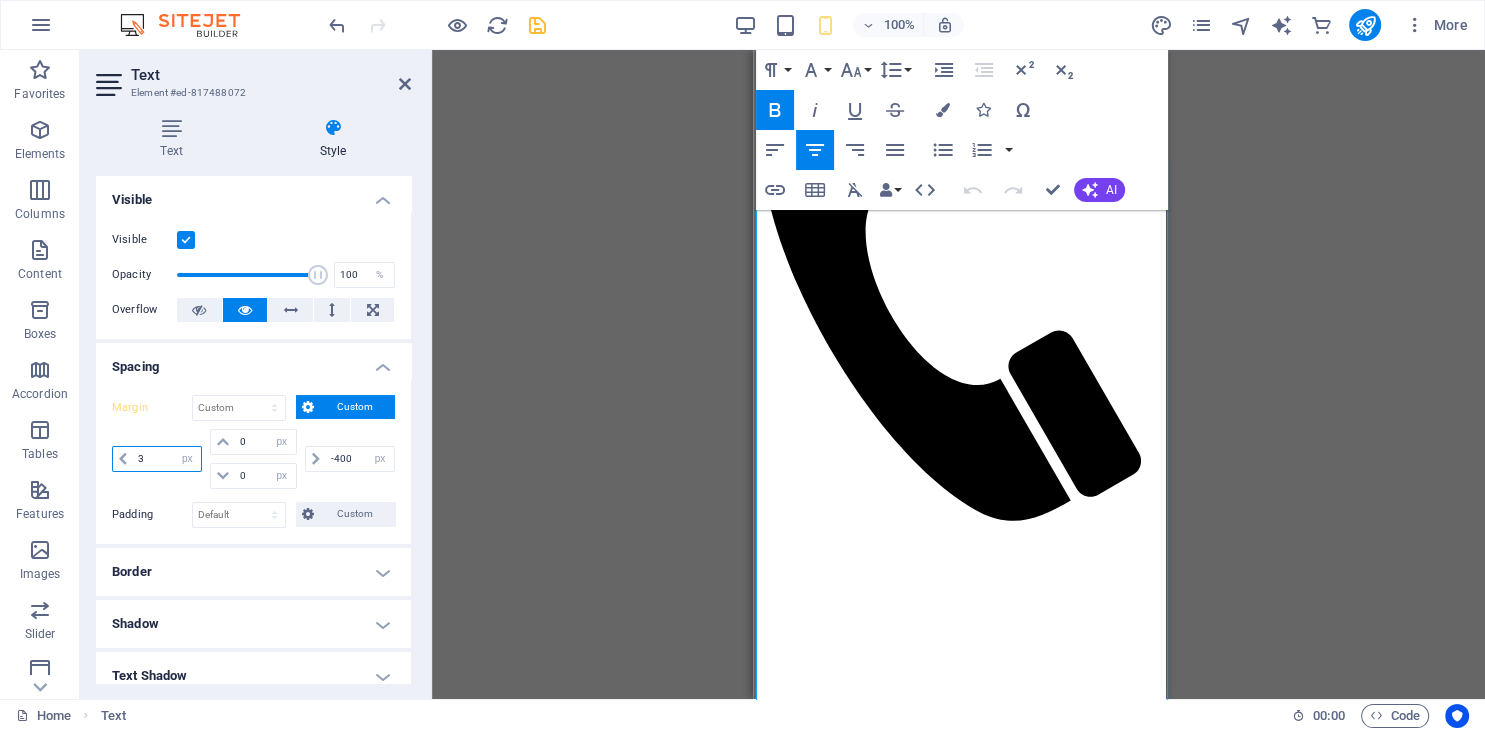 click on "3" at bounding box center [167, 459] 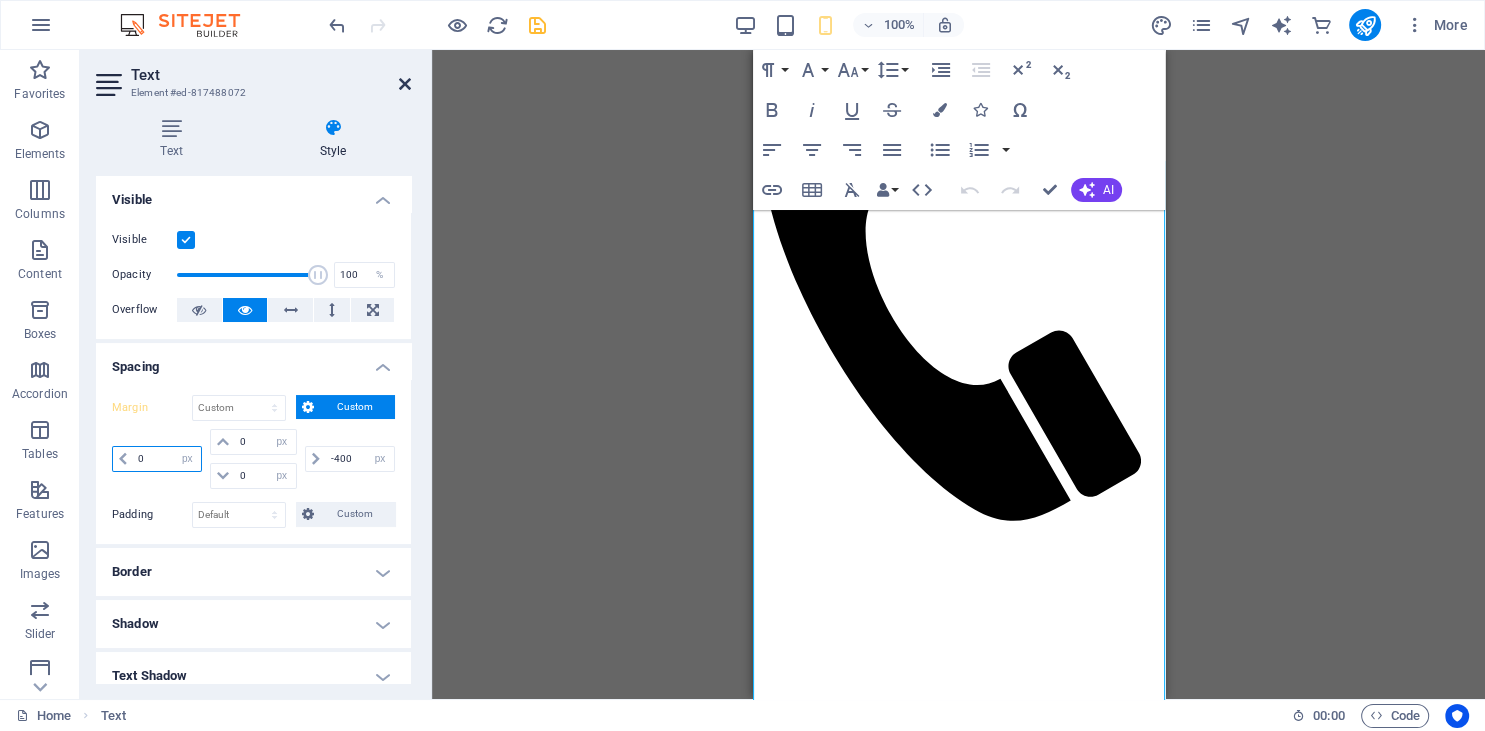 type on "0" 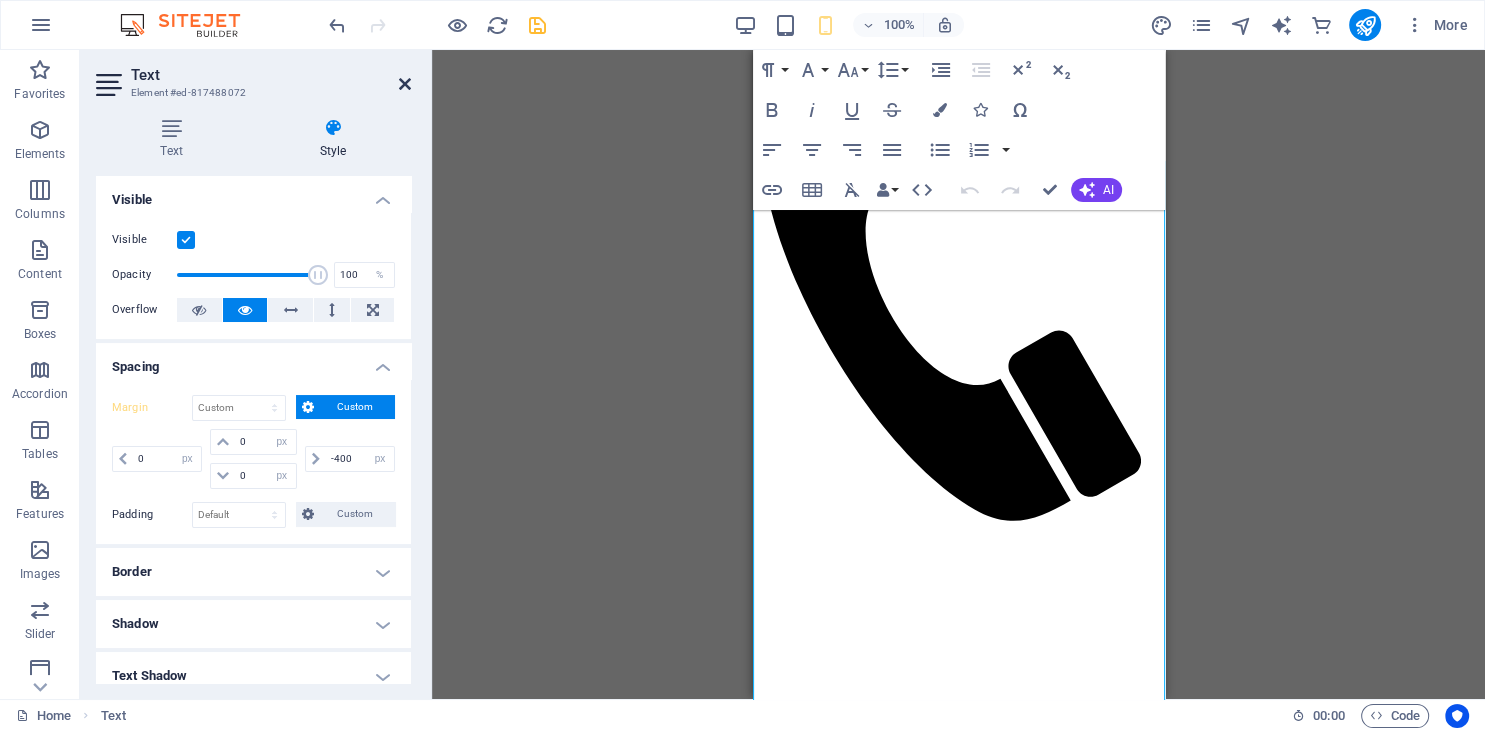 click at bounding box center (405, 84) 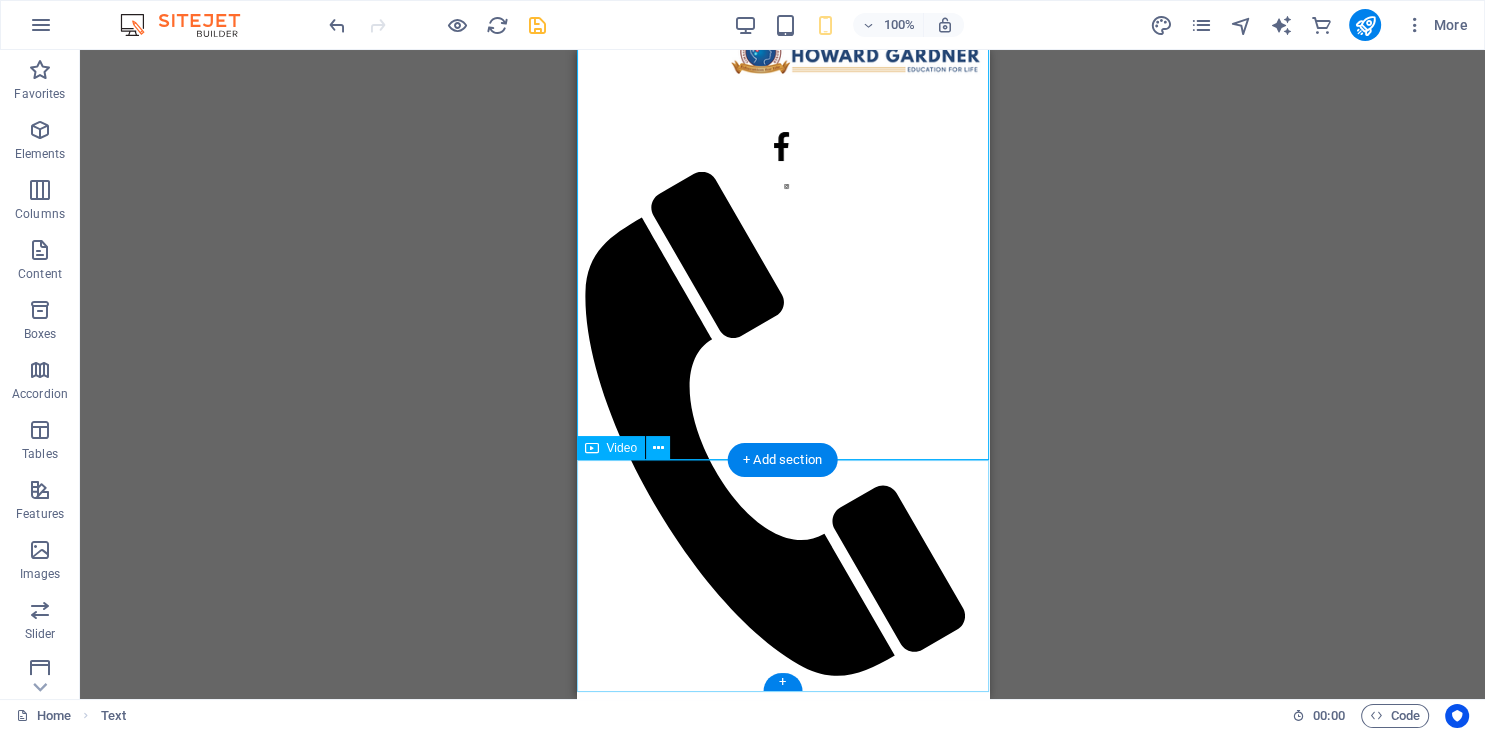 scroll, scrollTop: 83, scrollLeft: 0, axis: vertical 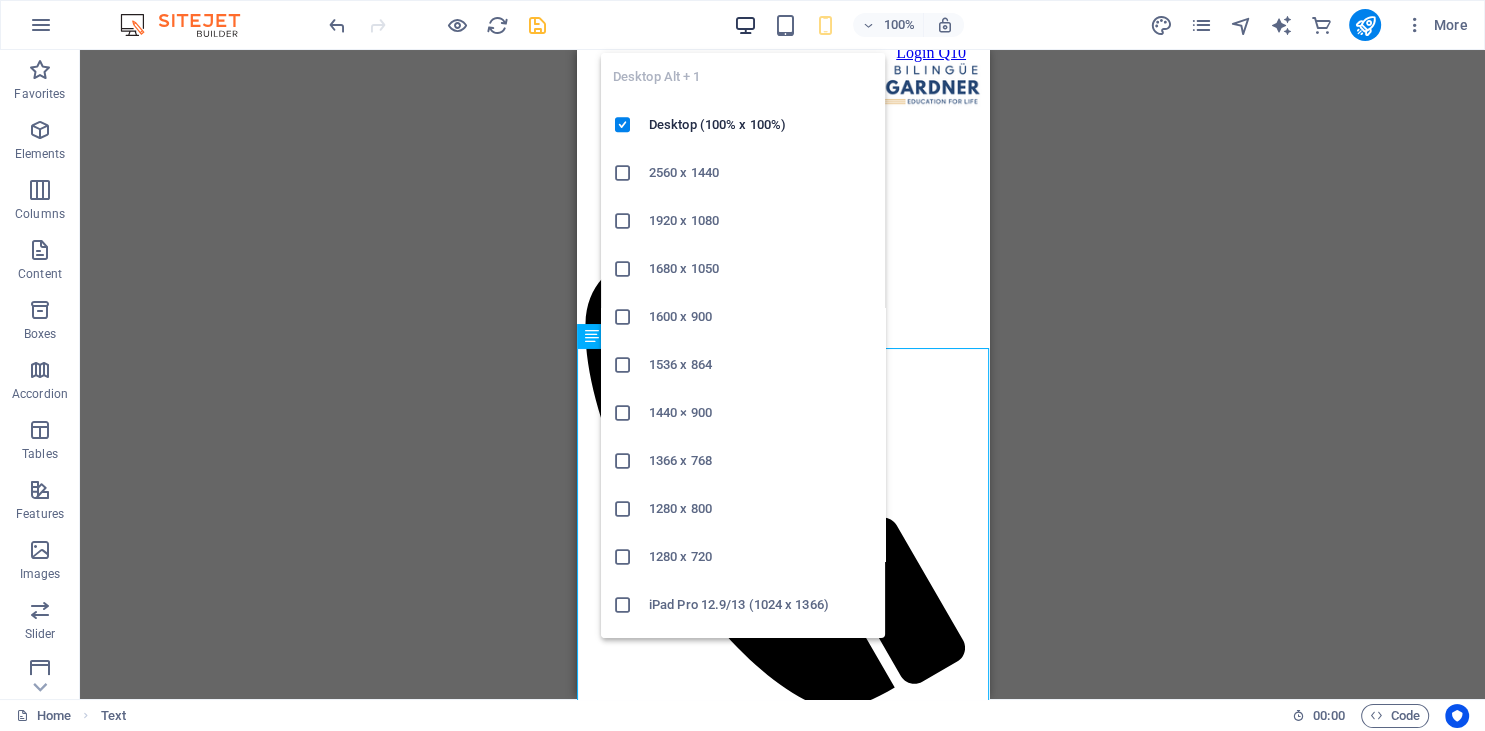 click at bounding box center (745, 25) 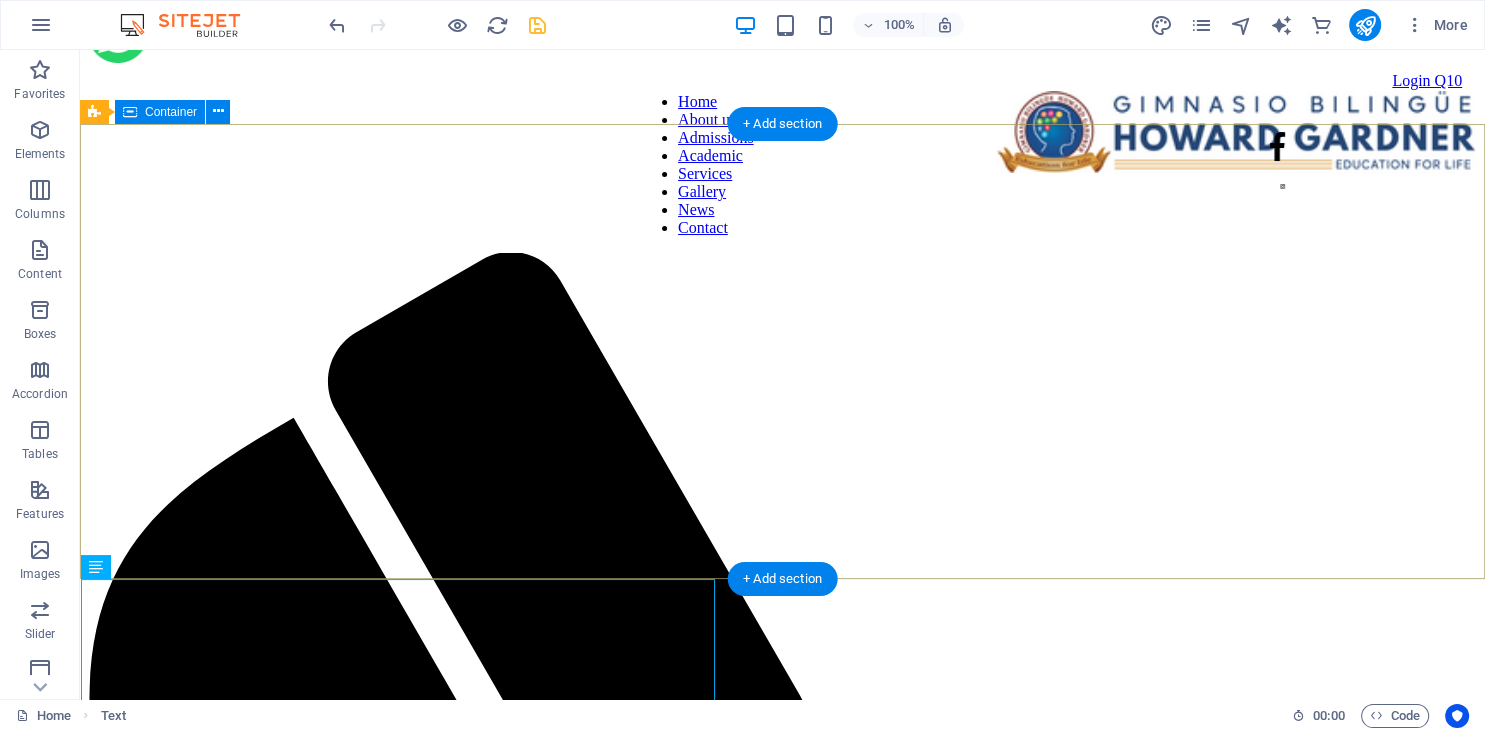 scroll, scrollTop: 45, scrollLeft: 0, axis: vertical 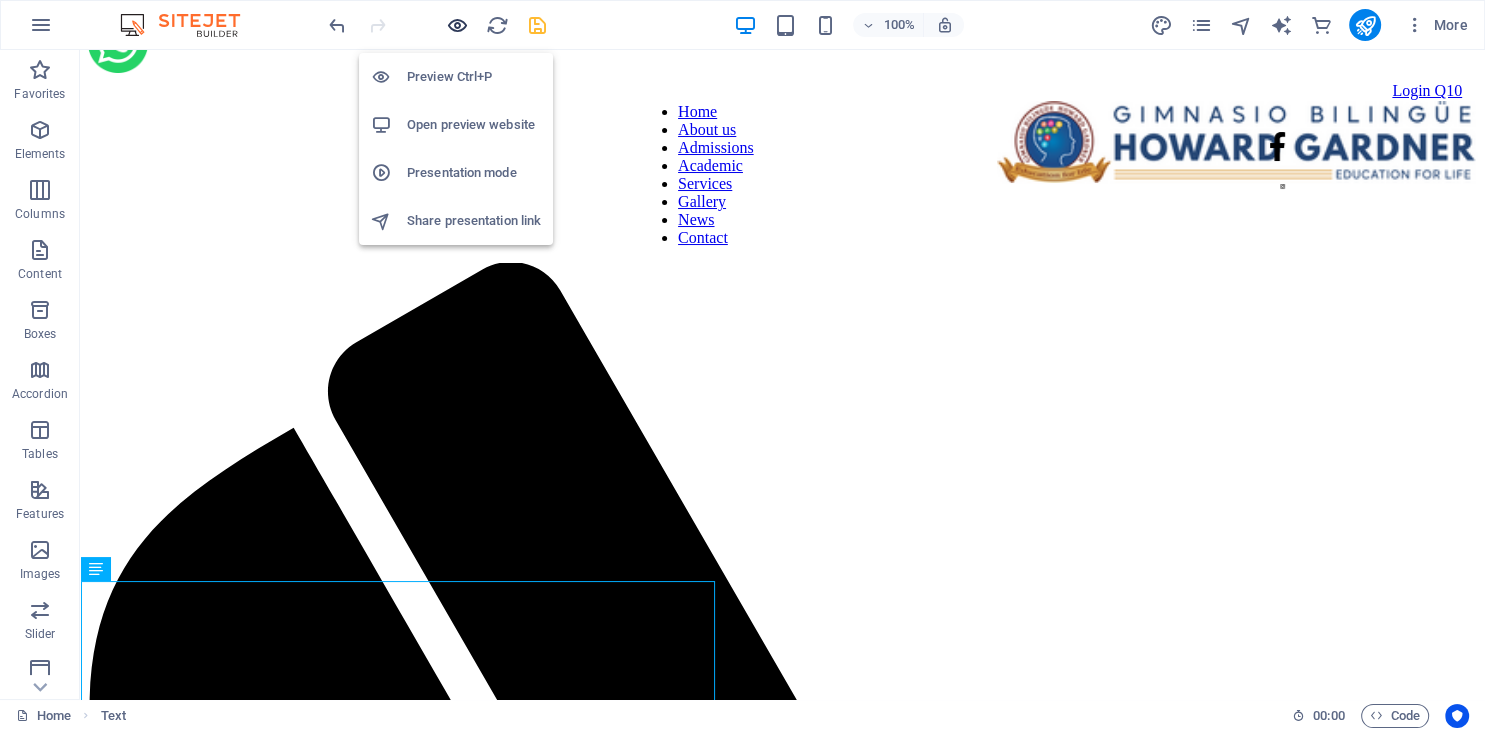 click at bounding box center (457, 25) 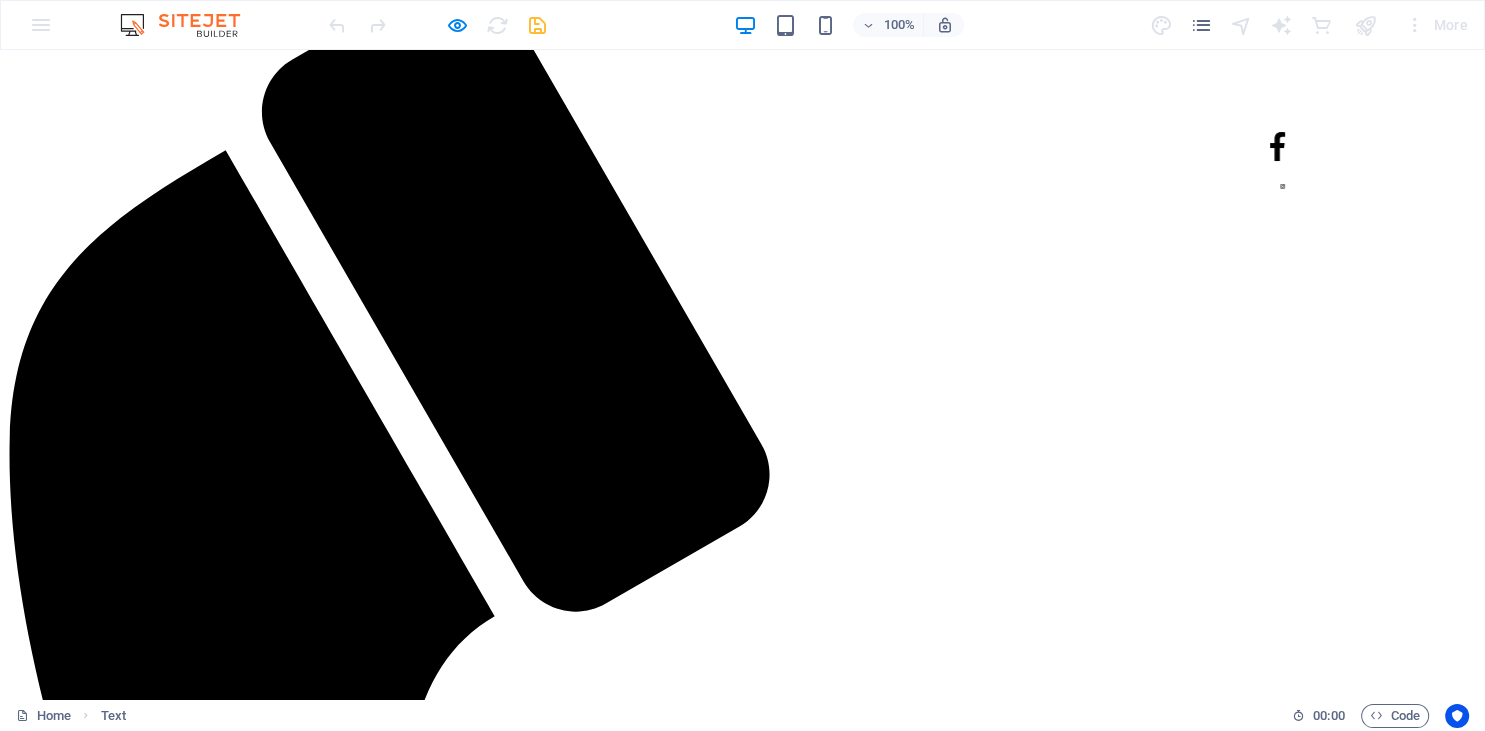 scroll, scrollTop: 324, scrollLeft: 0, axis: vertical 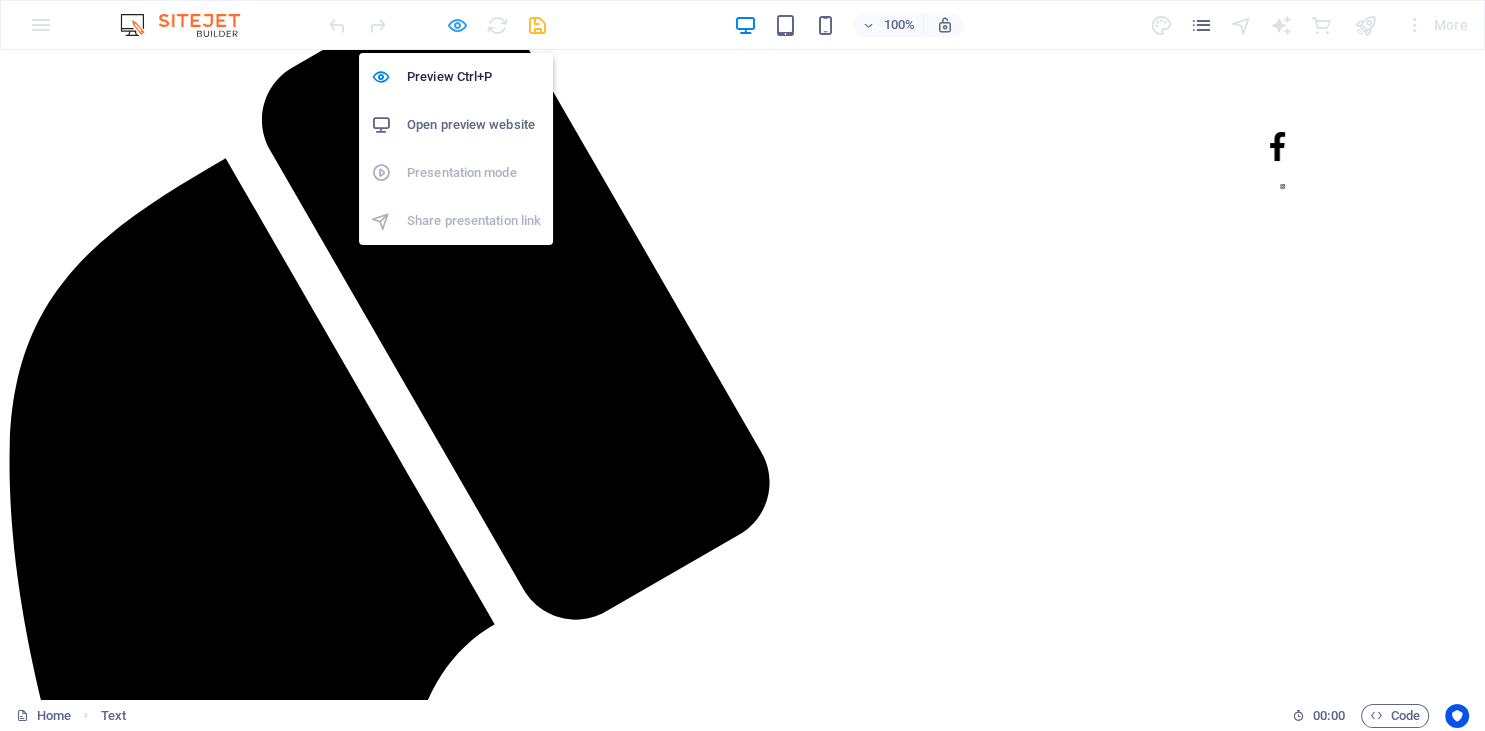 click at bounding box center [457, 25] 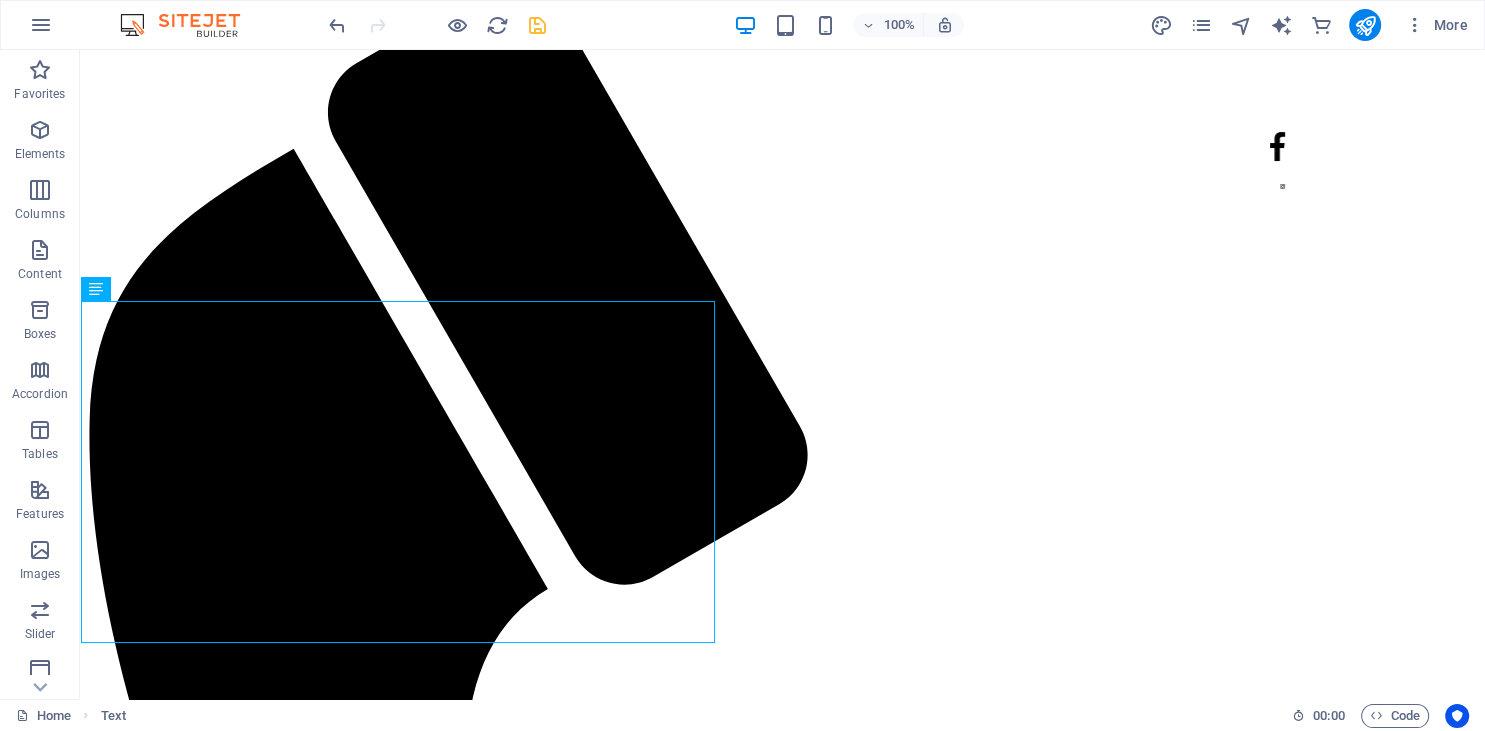 drag, startPoint x: 613, startPoint y: 378, endPoint x: 59, endPoint y: 339, distance: 555.37103 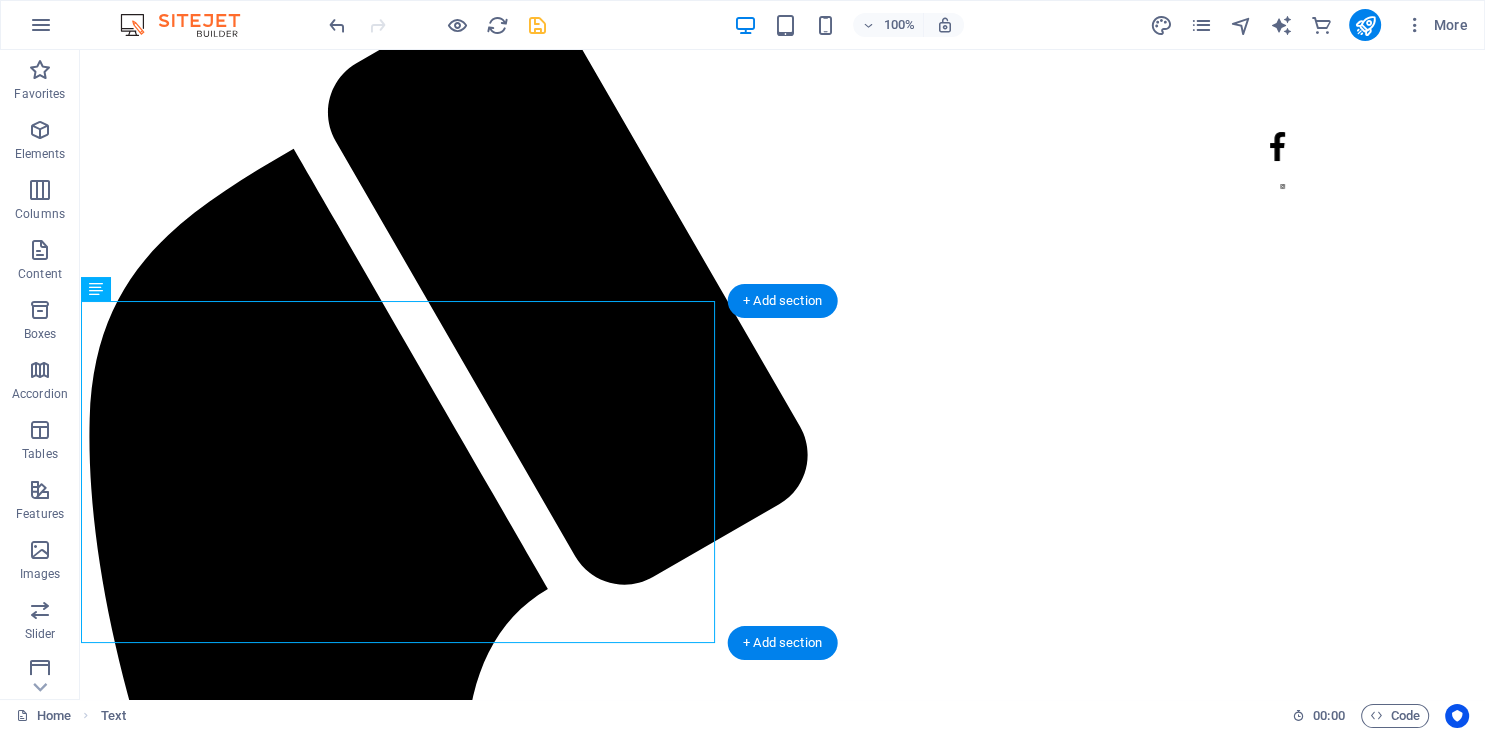 click on "Vision By 2028, we will be the leading regional benchmark in high-quality bilingual education, shaping well-rounded individuals with strong values and a clear life plan, prepared to excel in a globalized world. Mission Education for life! We are a premier private bilingual institution in Ocaña, committed to excellence in education. Grounded in Catholic values and driven by an innovative pedagogical model that enhances multiple intelligences, we empower our students with the knowledge, skills, and values they need to thrive academically, personally, and socially. Mega We will implement transformative bilingual immersion programs, providing students with unparalleled opportunities to enhance their language proficiency, academic excellence, and cultural awareness, preparing them for success in international environments." at bounding box center [398, 1337] 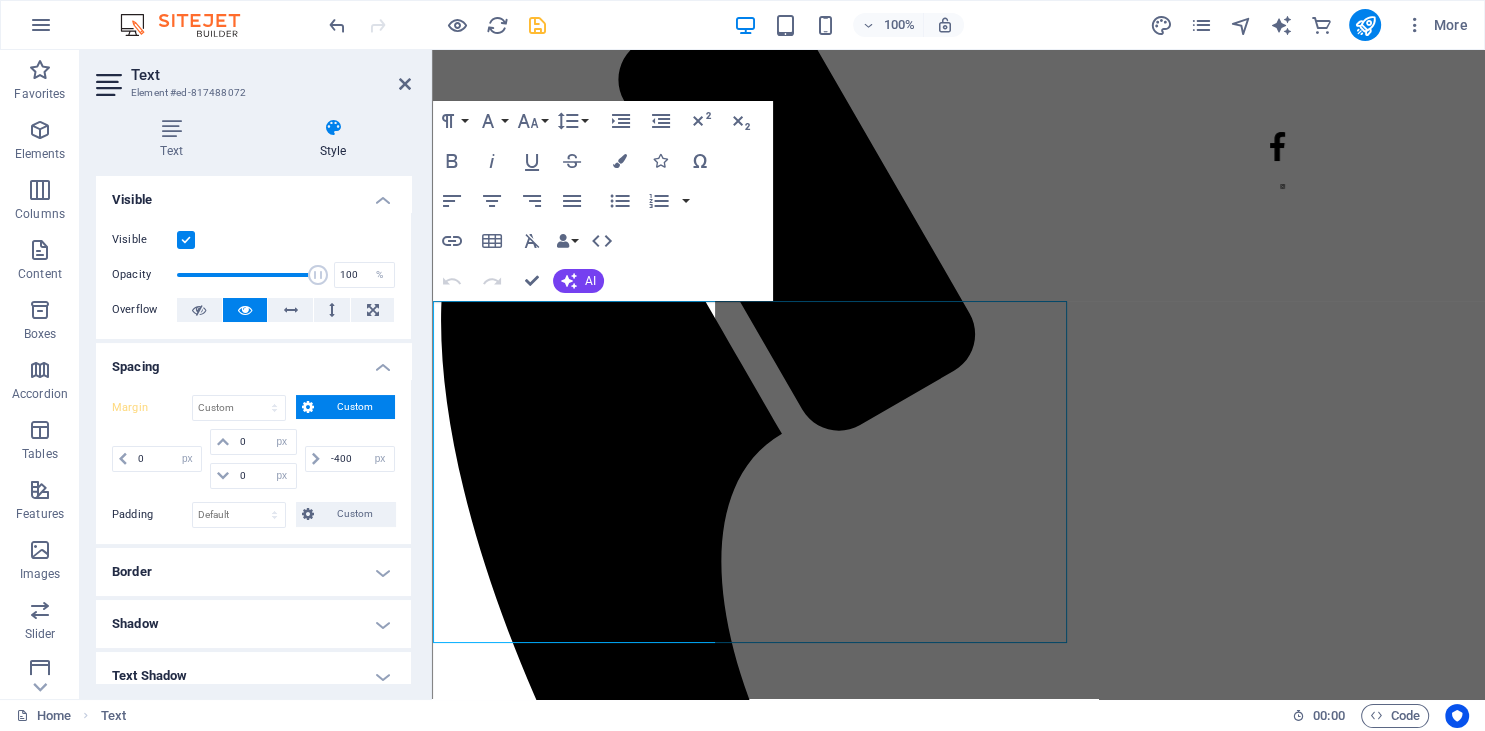 type on "1" 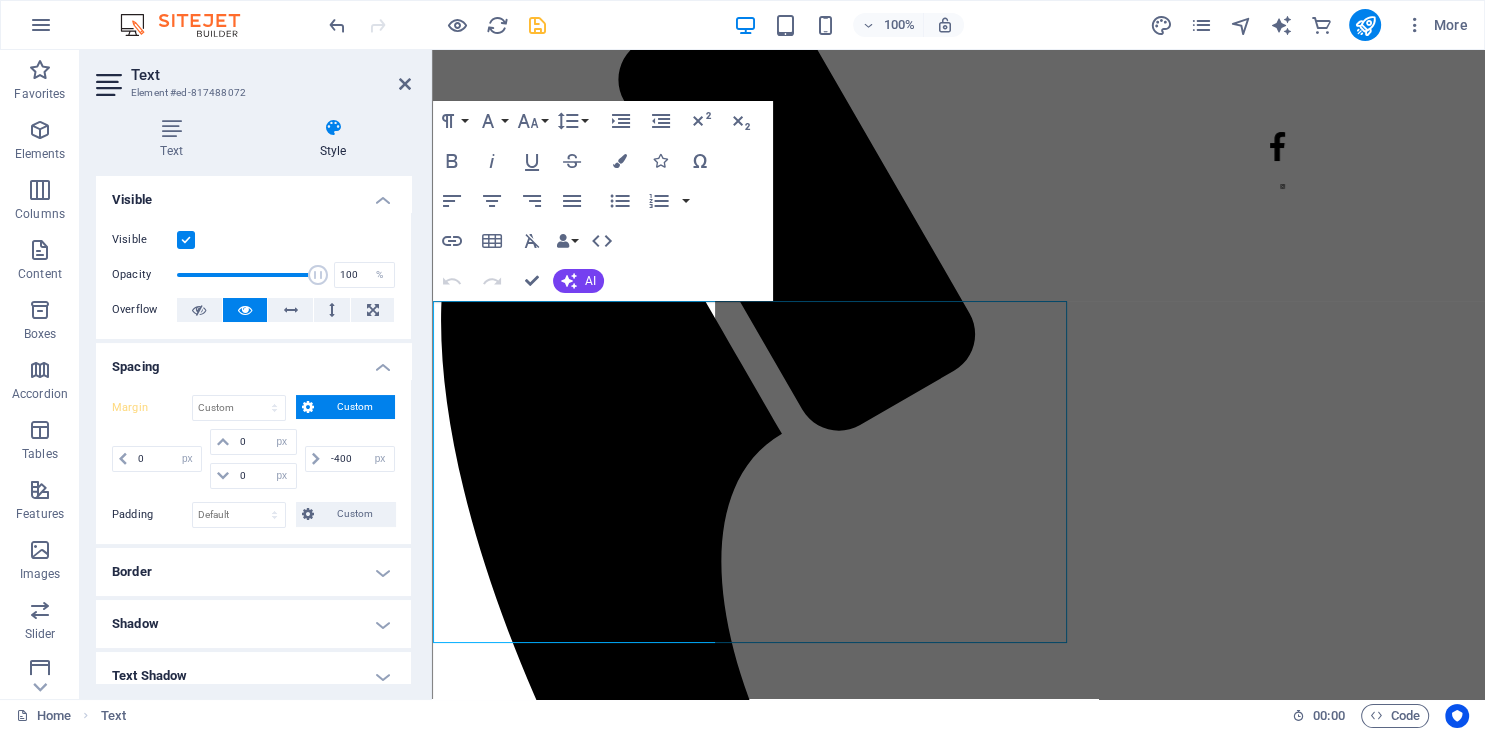 type on "770" 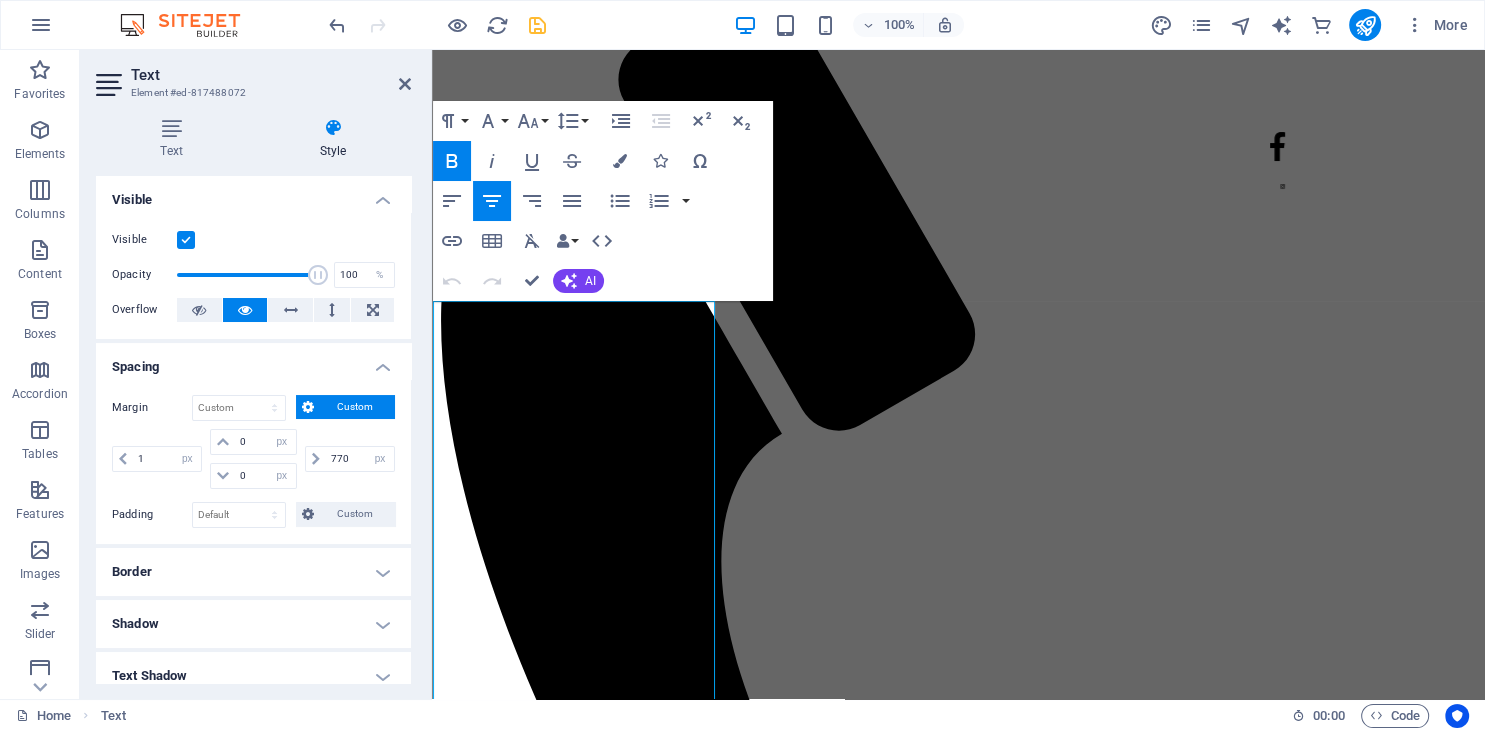 drag, startPoint x: 701, startPoint y: 420, endPoint x: 390, endPoint y: 361, distance: 316.547 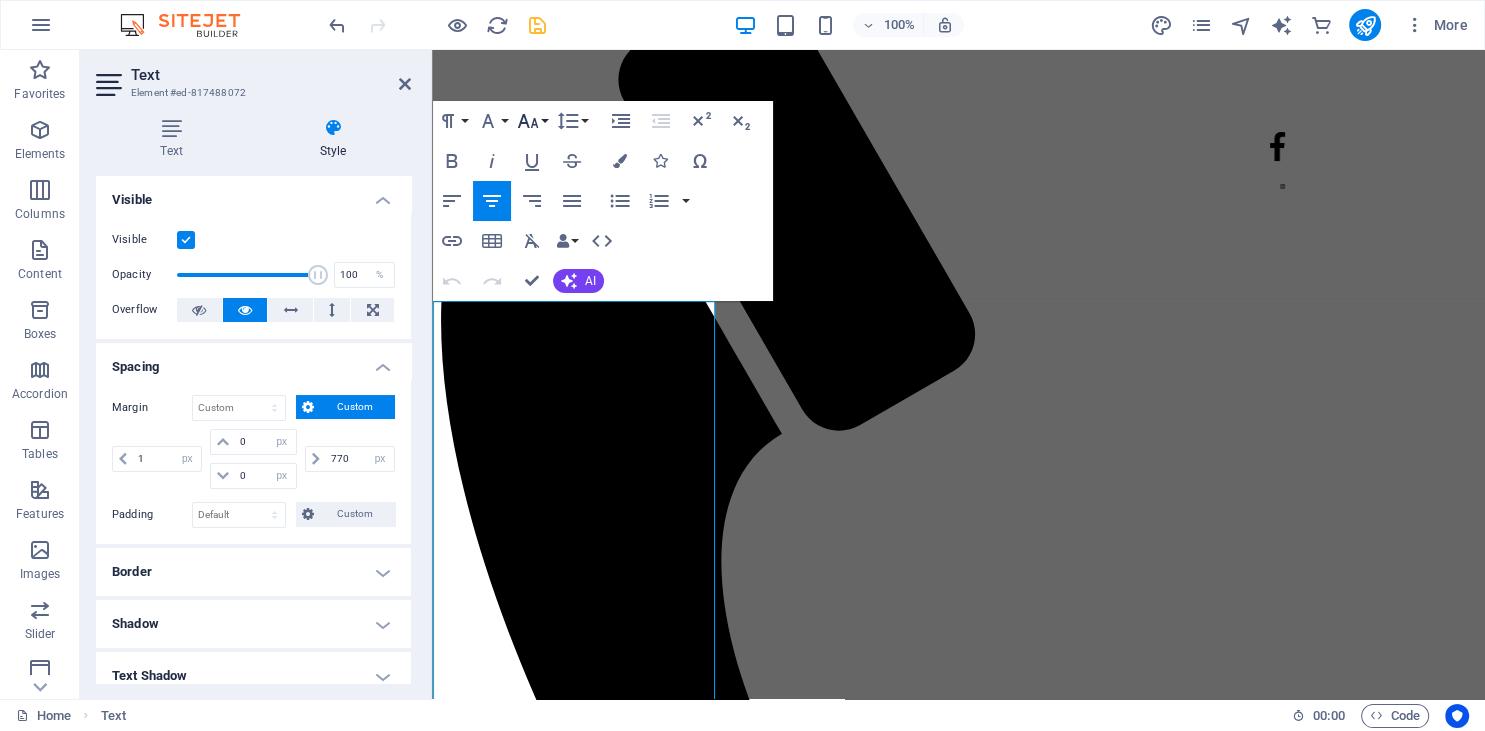 click on "Font Size" at bounding box center (532, 121) 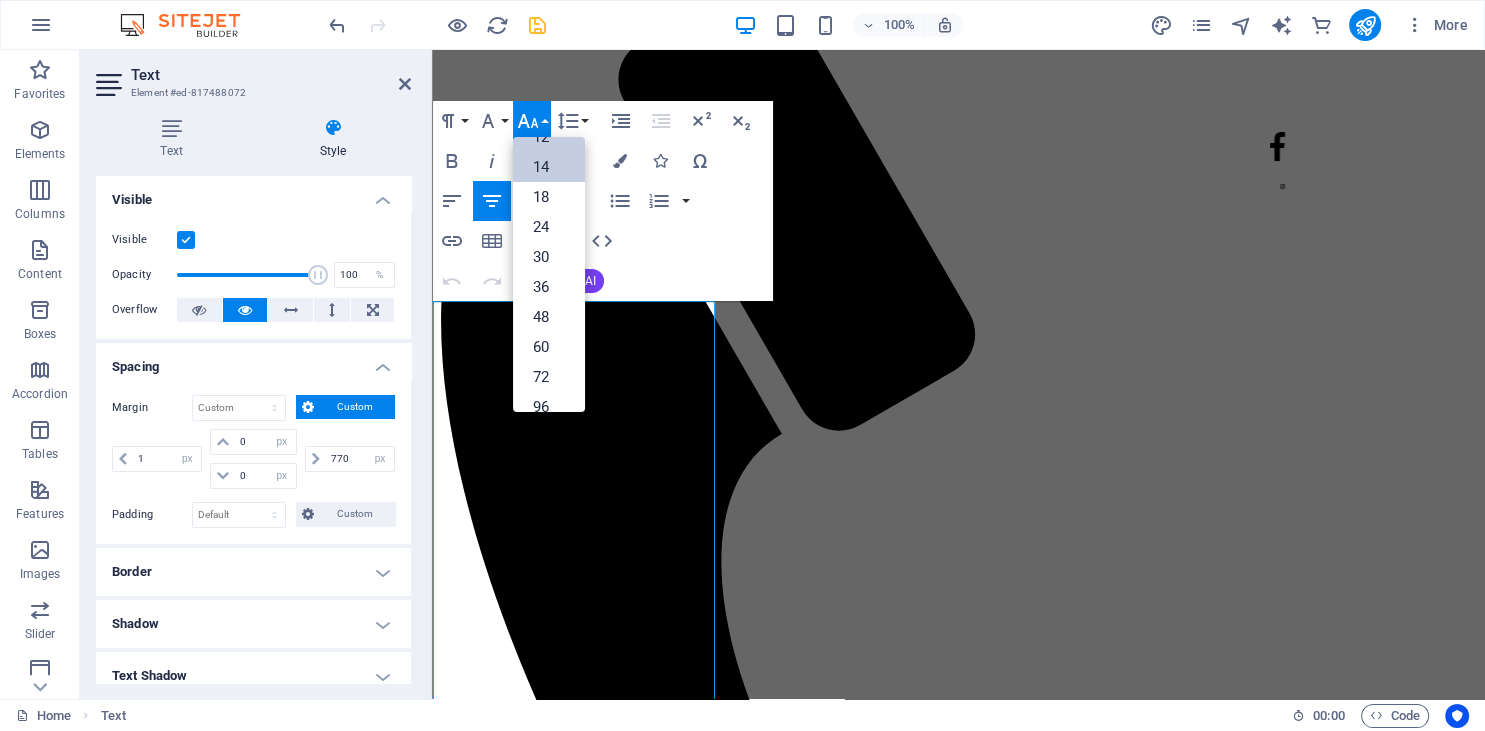 click on "14" at bounding box center (549, 167) 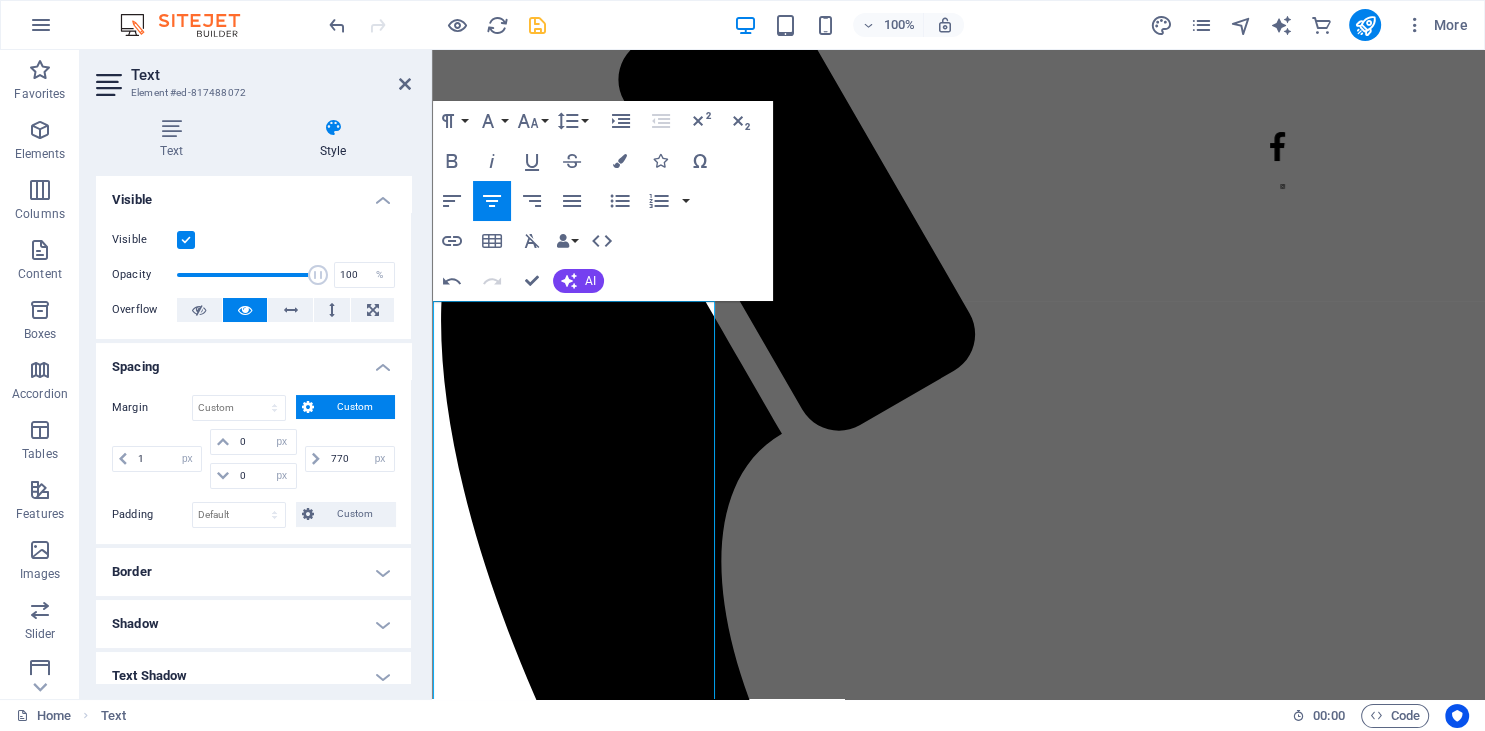 drag, startPoint x: 677, startPoint y: 650, endPoint x: 415, endPoint y: 525, distance: 290.29123 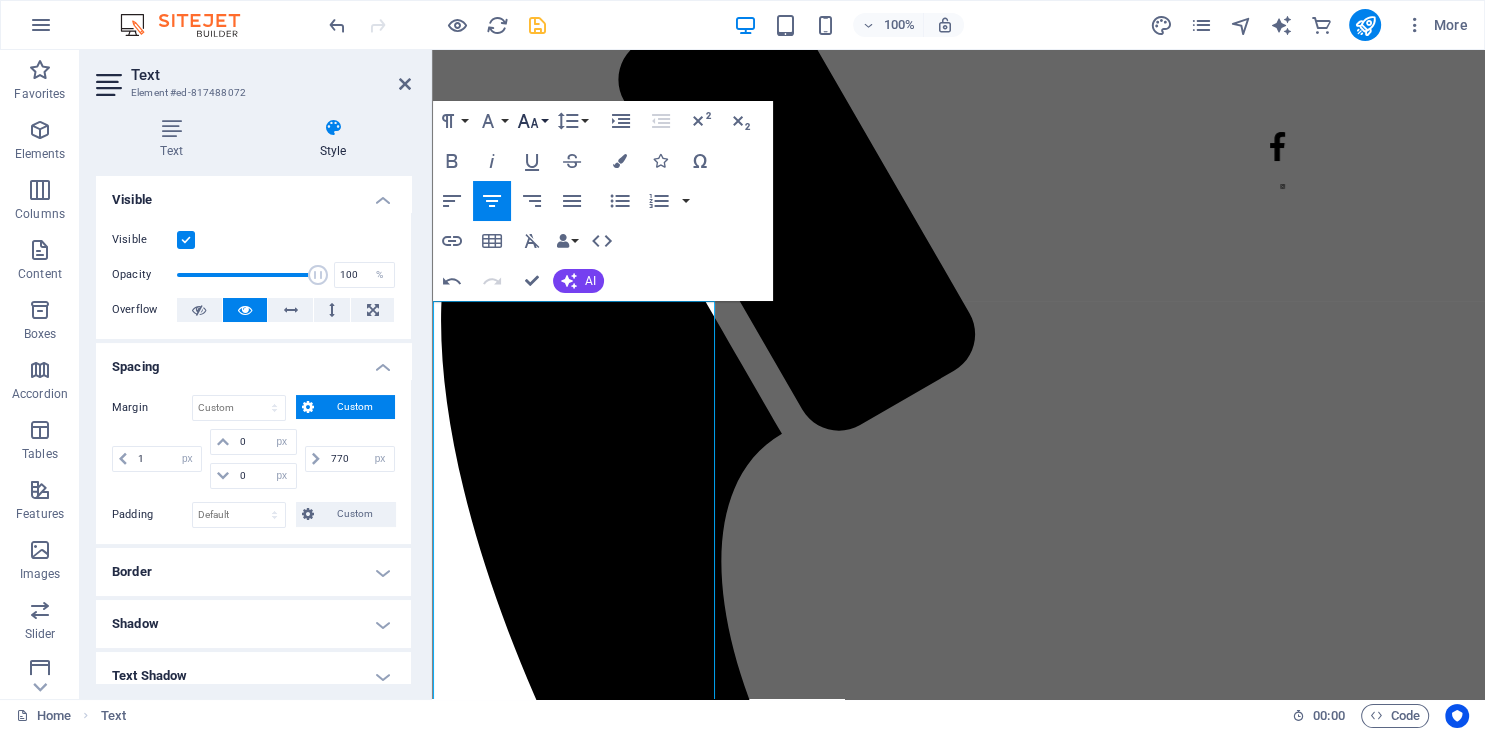click on "Font Size" at bounding box center [532, 121] 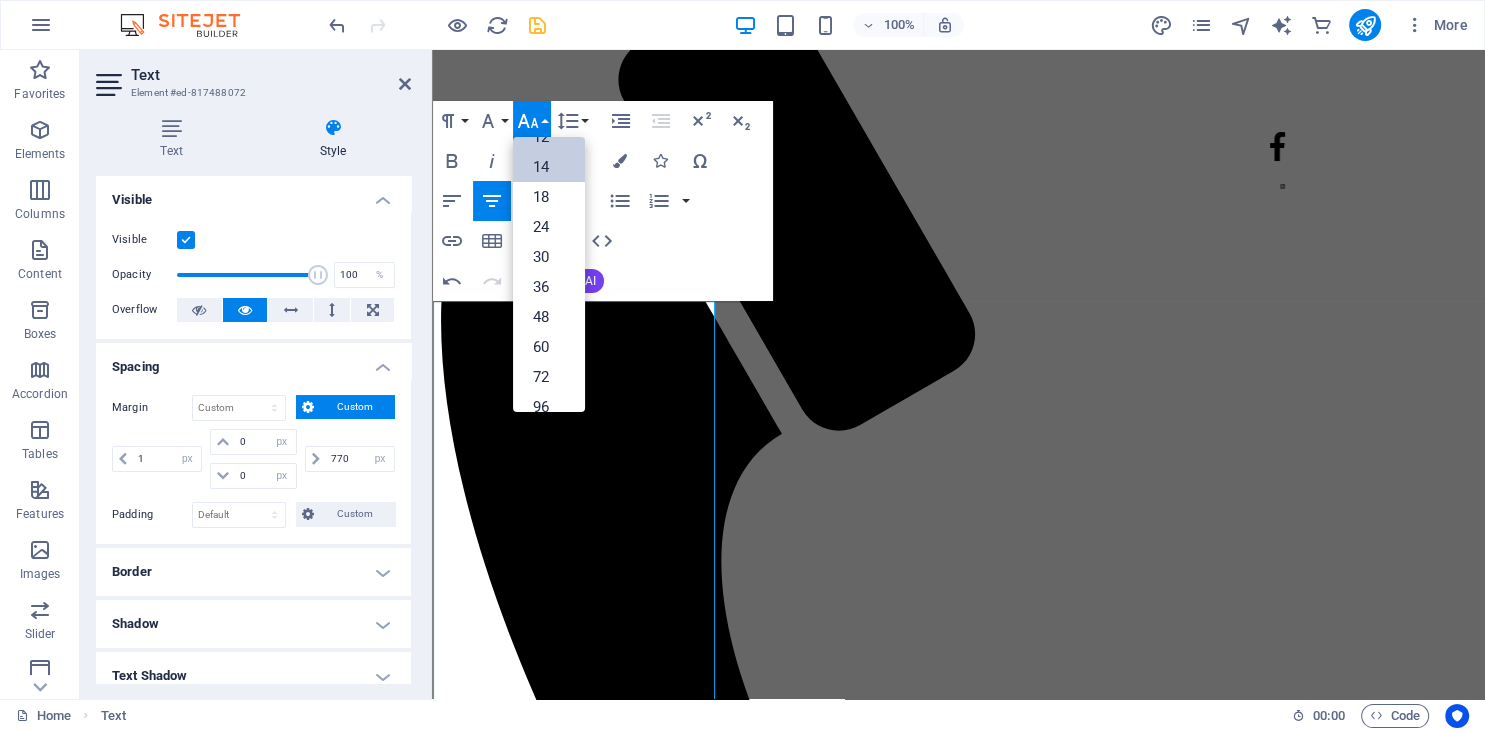 click on "14" at bounding box center (549, 167) 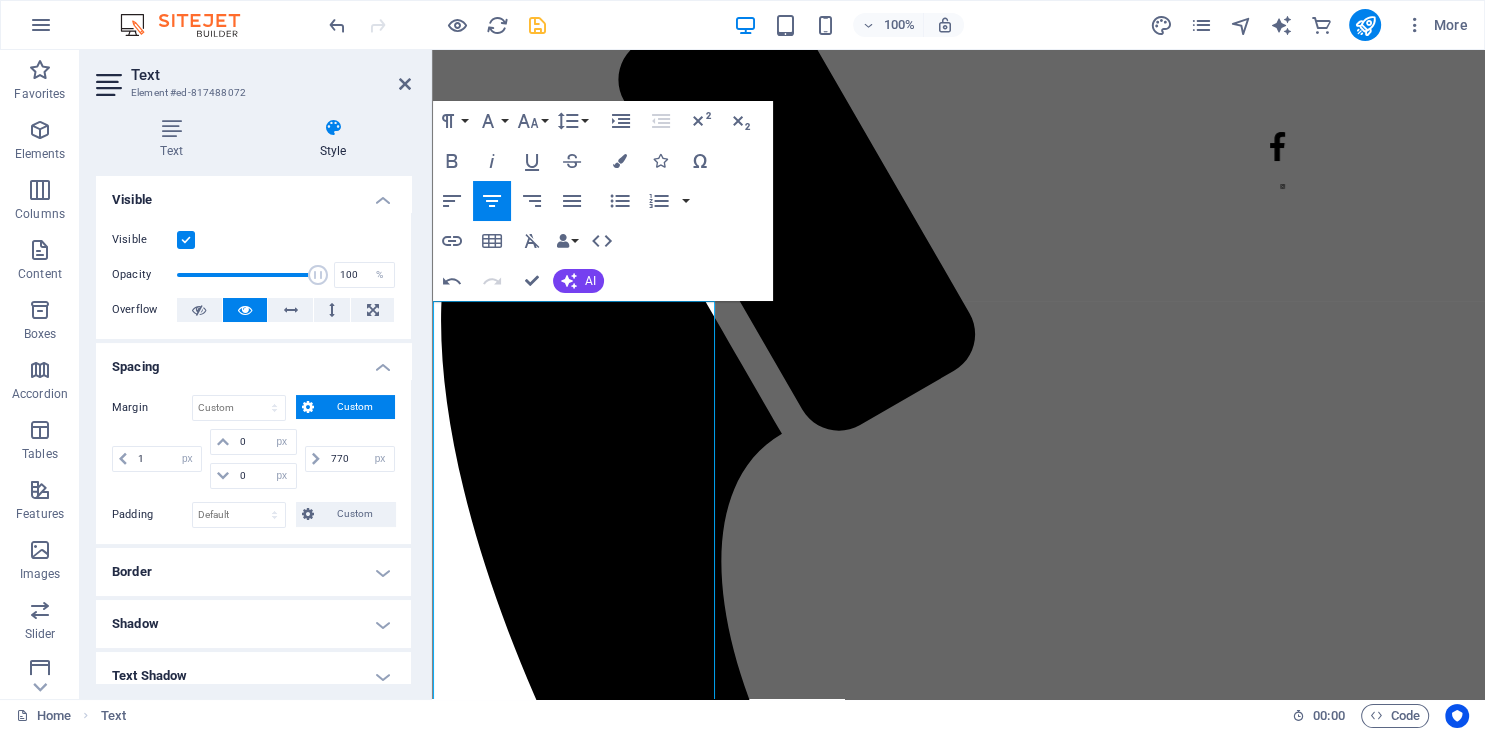 scroll, scrollTop: 478, scrollLeft: 0, axis: vertical 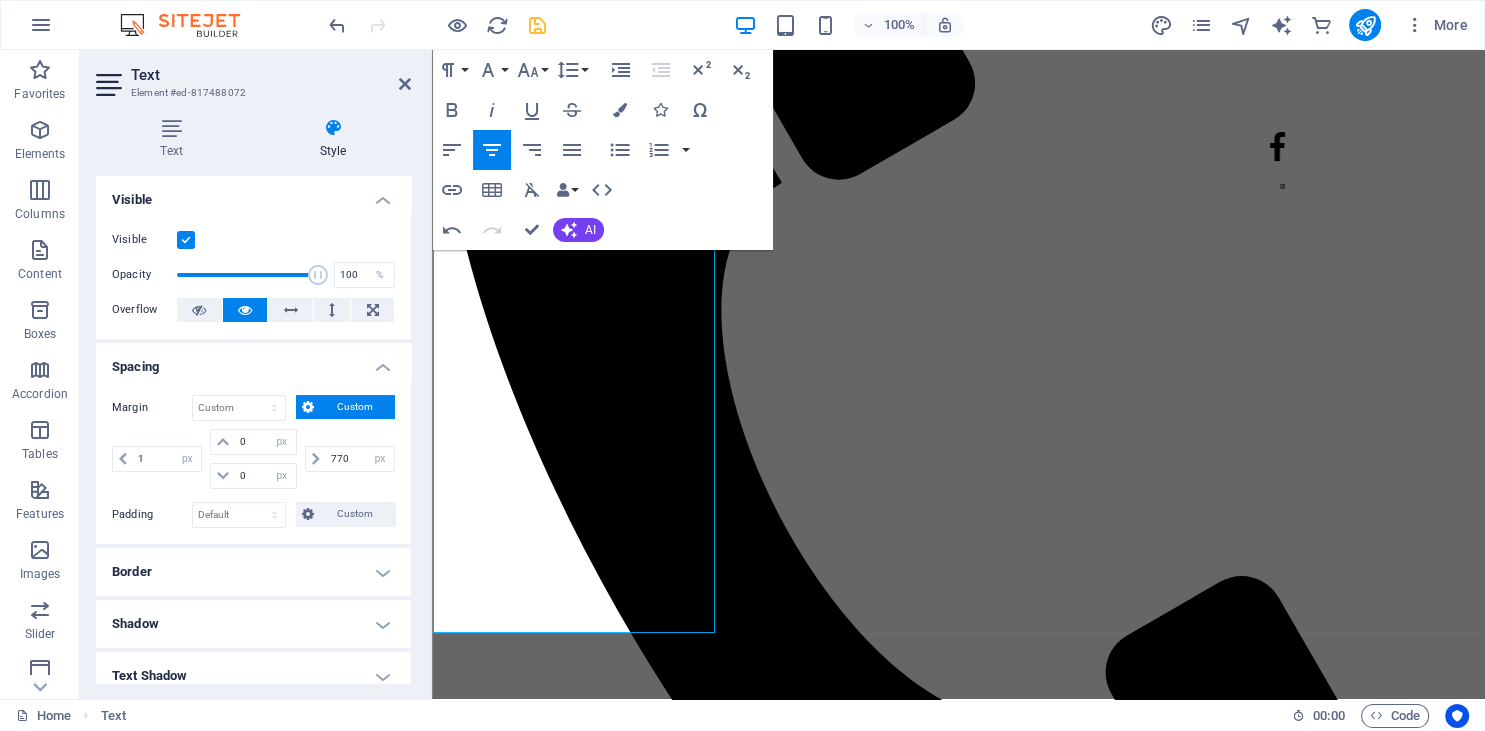drag, startPoint x: 654, startPoint y: 627, endPoint x: 447, endPoint y: 526, distance: 230.32585 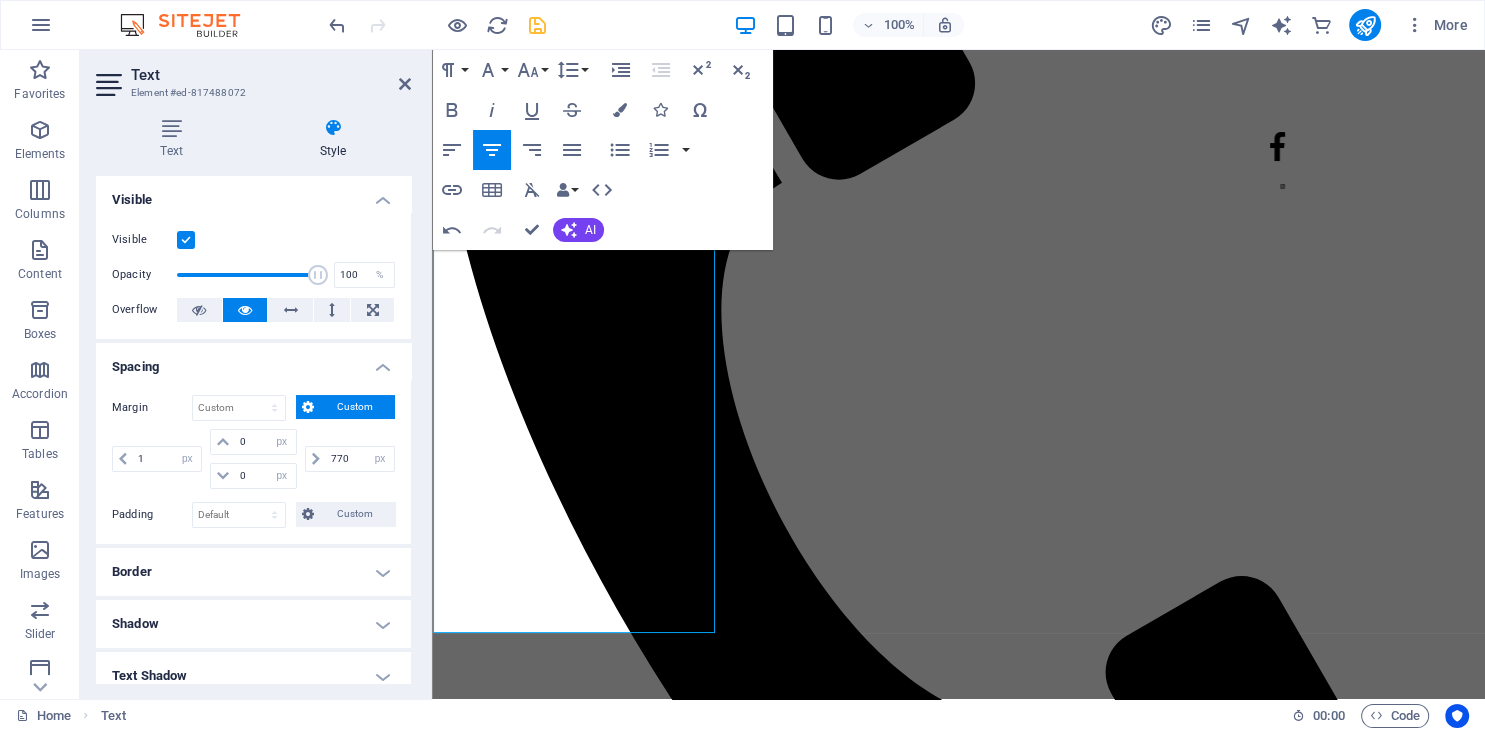 click on "Vision By 2028, we will be the leading regional benchmark in high-quality bilingual education, shaping well-rounded individuals with strong values and a clear life plan, prepared to excel in a globalized world. Mission Education for life! We are a premier private bilingual institution in Ocaña, committed to excellence in education. Grounded in Catholic values and driven by an innovative pedagogical model that enhances multiple intelligences, we empower our students with the knowledge, skills, and values they need to thrive academically, personally, and socially. Mega We will implement transformative bilingual immersion programs, providing students with unparalleled opportunities to enhance their language proficiency, academic excellence, and cultural awareness, preparing them for success in international environments." at bounding box center (574, 1176) 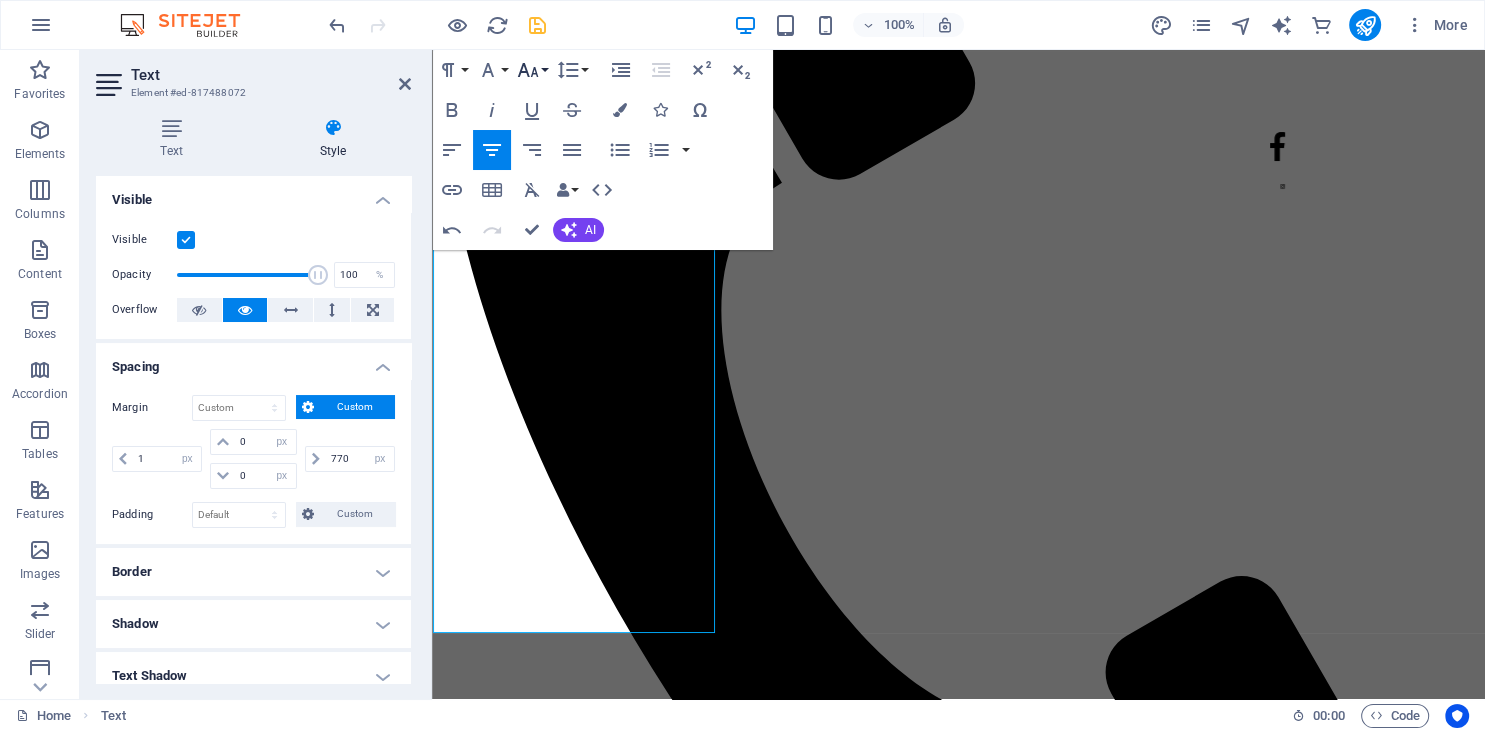 click 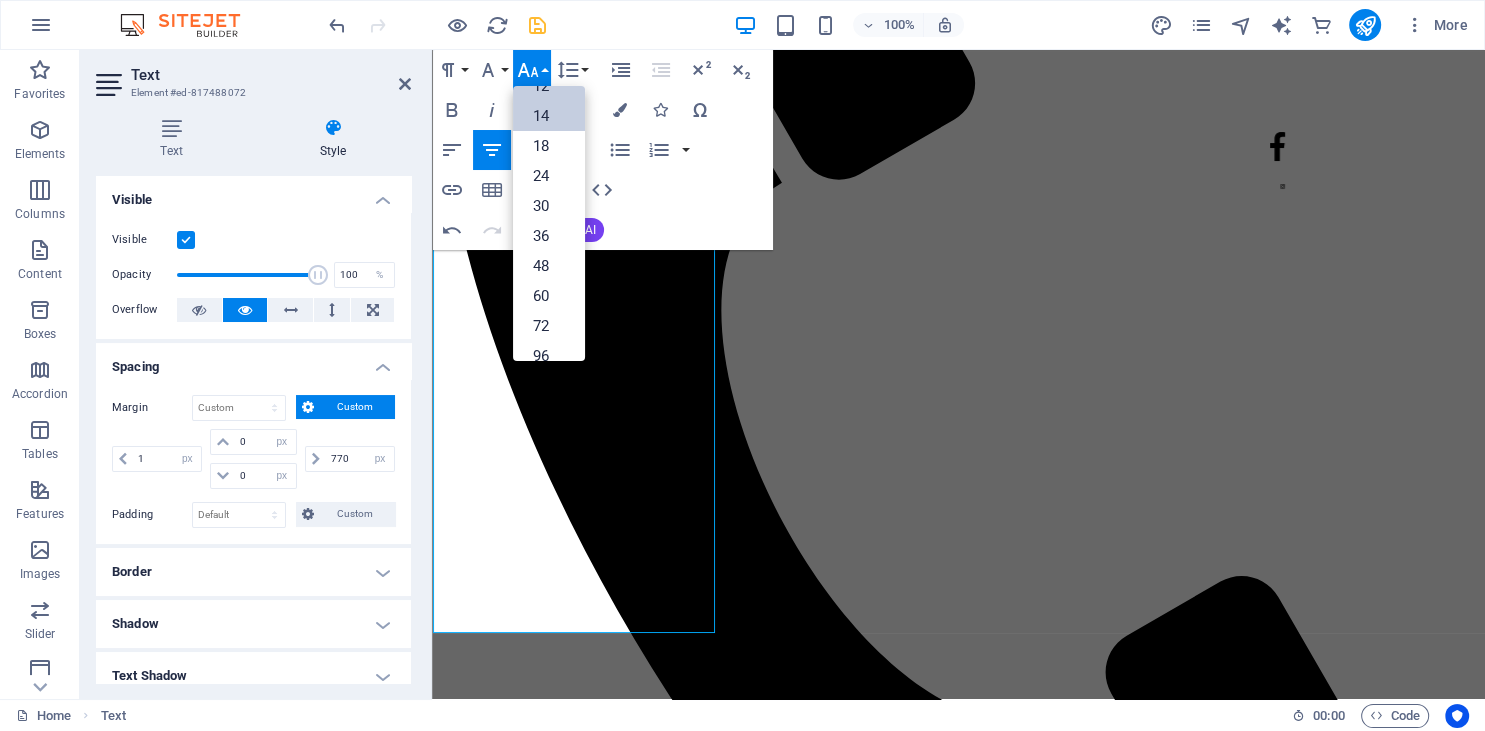 click on "14" at bounding box center [549, 116] 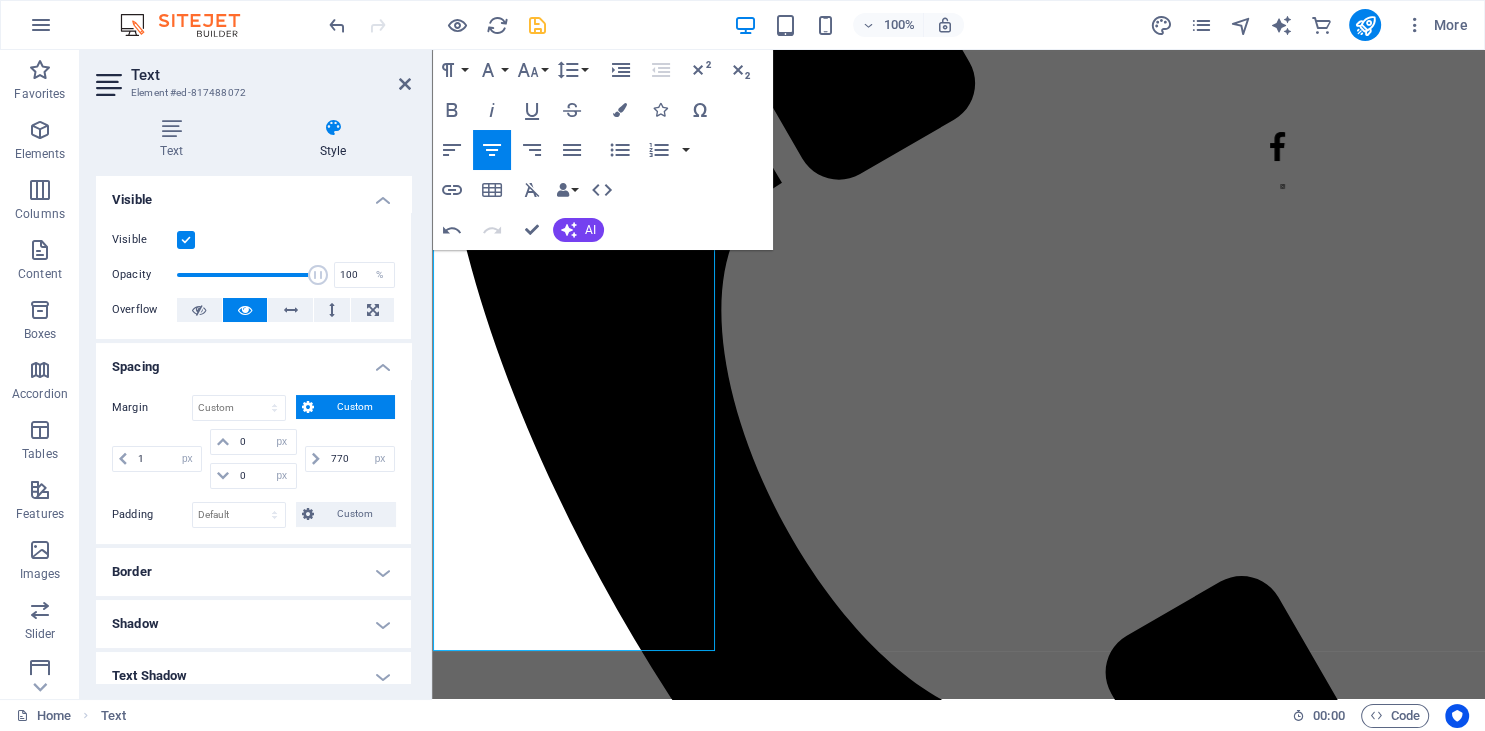 click on "Vision By 2028, we will be the leading regional benchmark in high-quality bilingual education, shaping well-rounded individuals with strong values and a clear life plan, prepared to excel in a globalized world. Mission Education for life! We are a premier private bilingual institution in Ocaña, committed to excellence in education. Grounded in Catholic values and driven by an innovative pedagogical model that enhances multiple intelligences, we empower our students with the knowledge, skills, and values they need to thrive academically, personally, and socially. Mega We will implement transformative bilingual immersion programs, providing students with unparalleled opportunities to enhance their language proficiency, academic excellence, and cultural awareness, preparing them for success in international environments." at bounding box center [574, 1167] 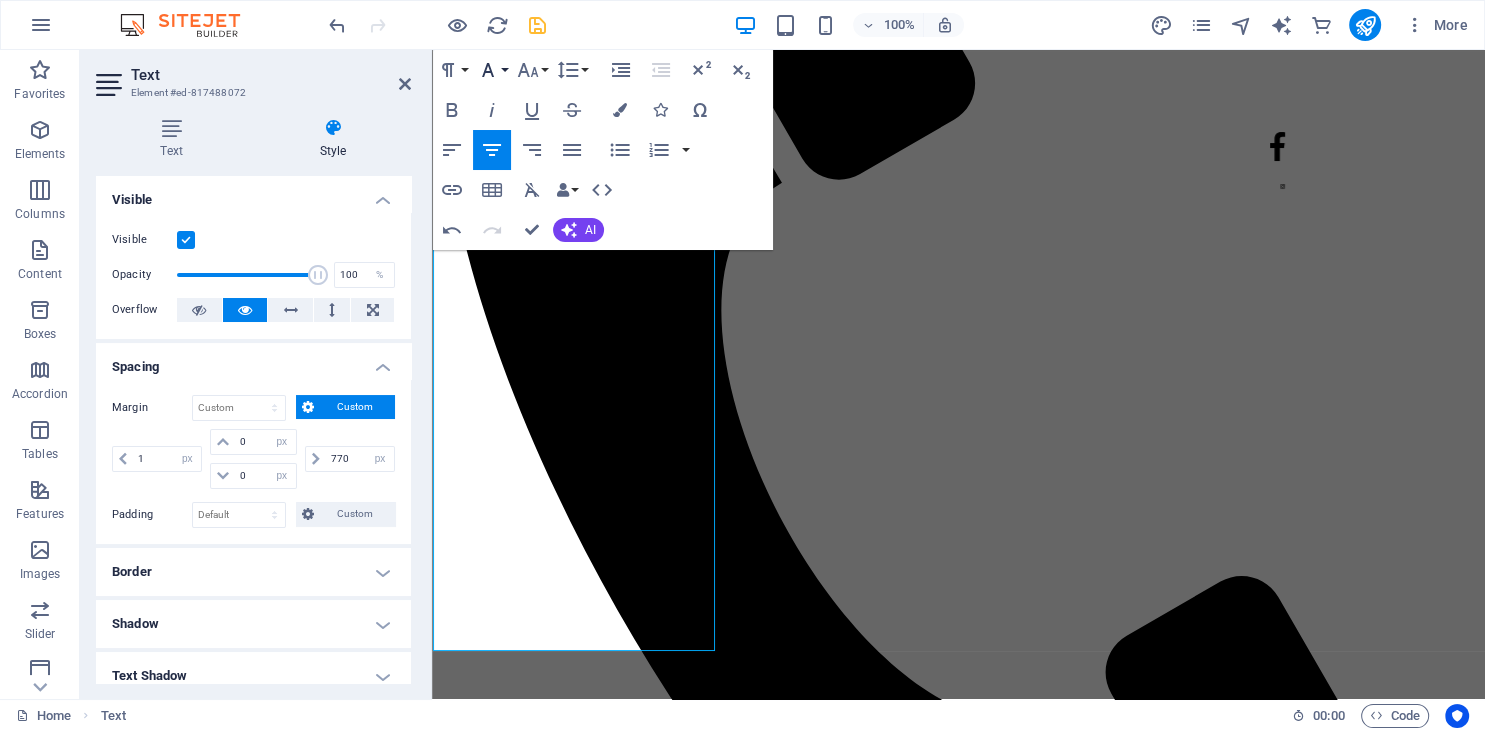 click on "Font Family" at bounding box center [492, 70] 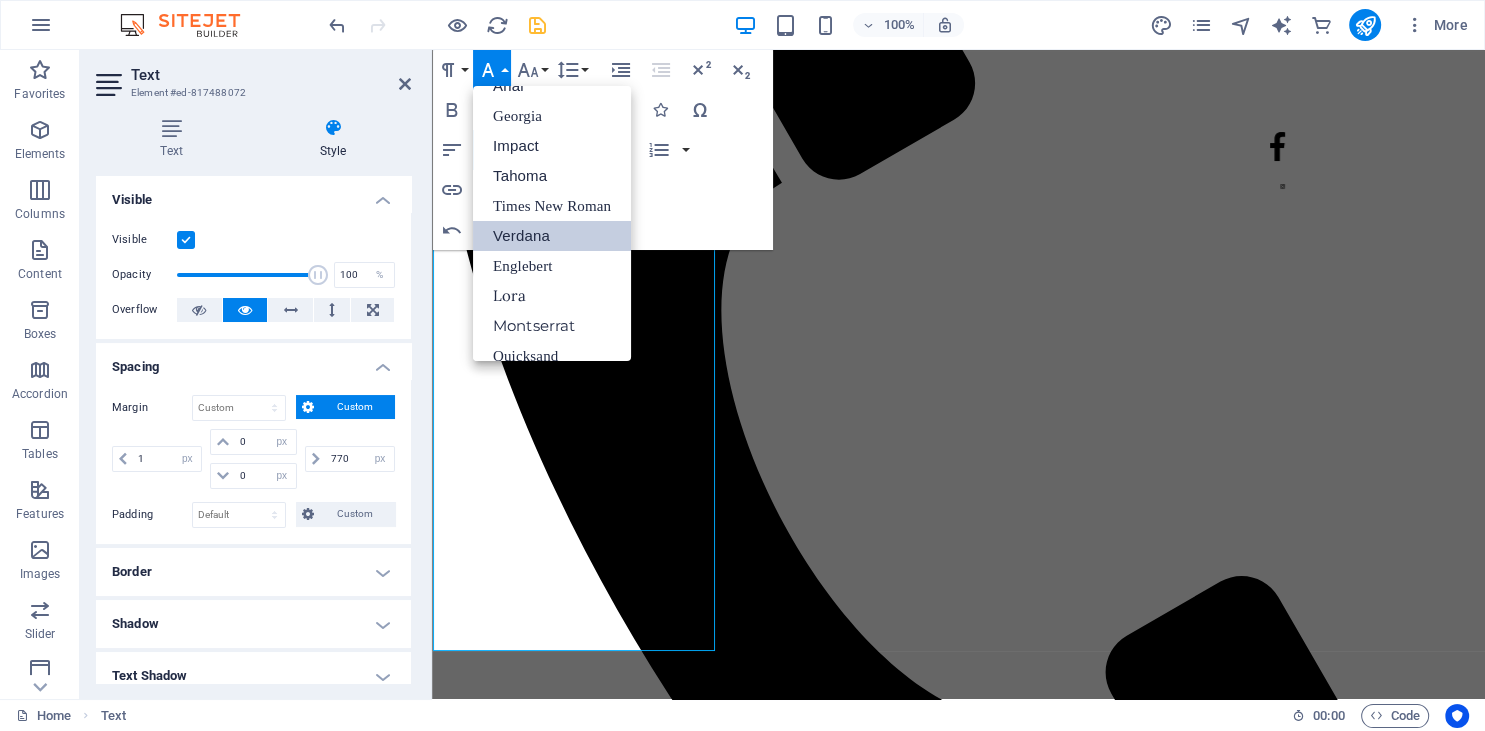 scroll, scrollTop: 40, scrollLeft: 0, axis: vertical 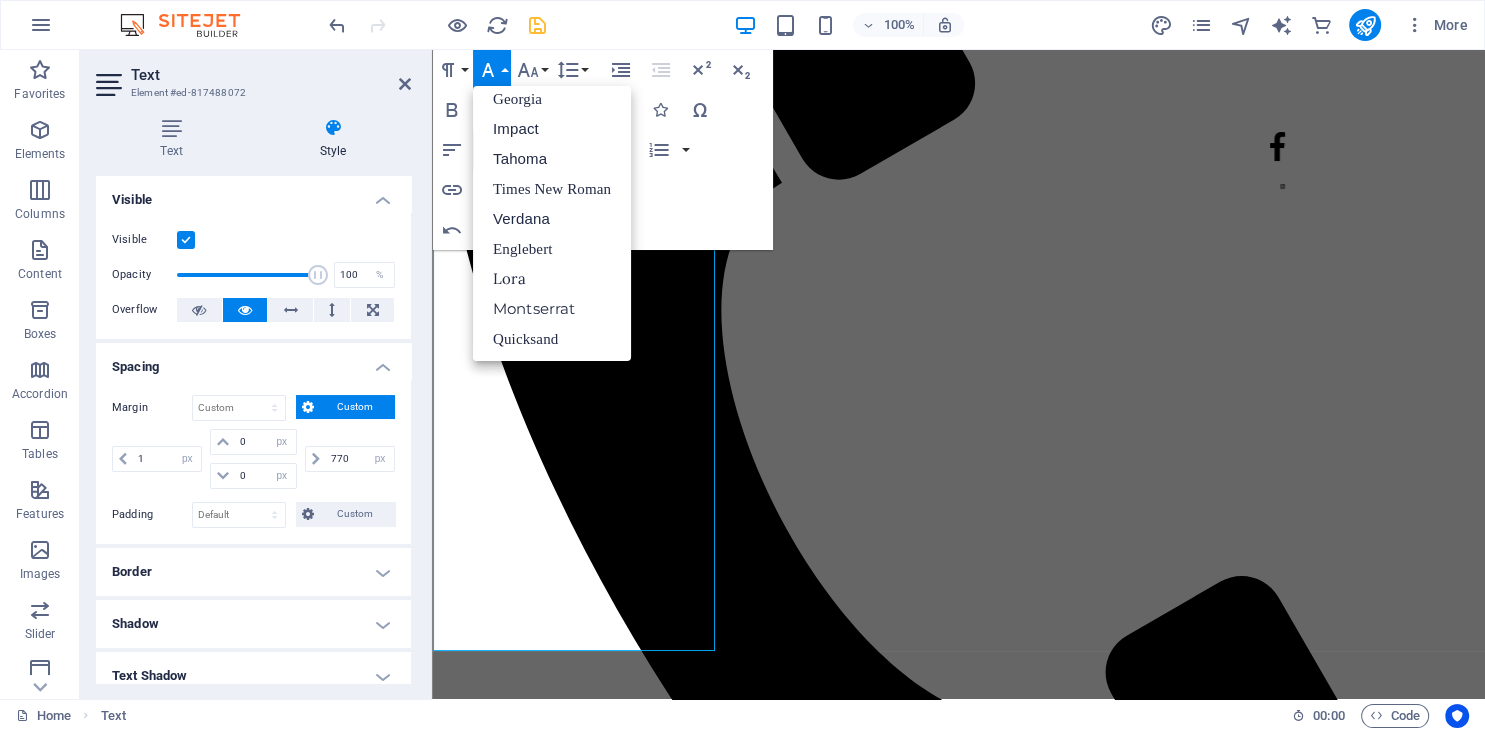 click on "Font Family" at bounding box center (492, 70) 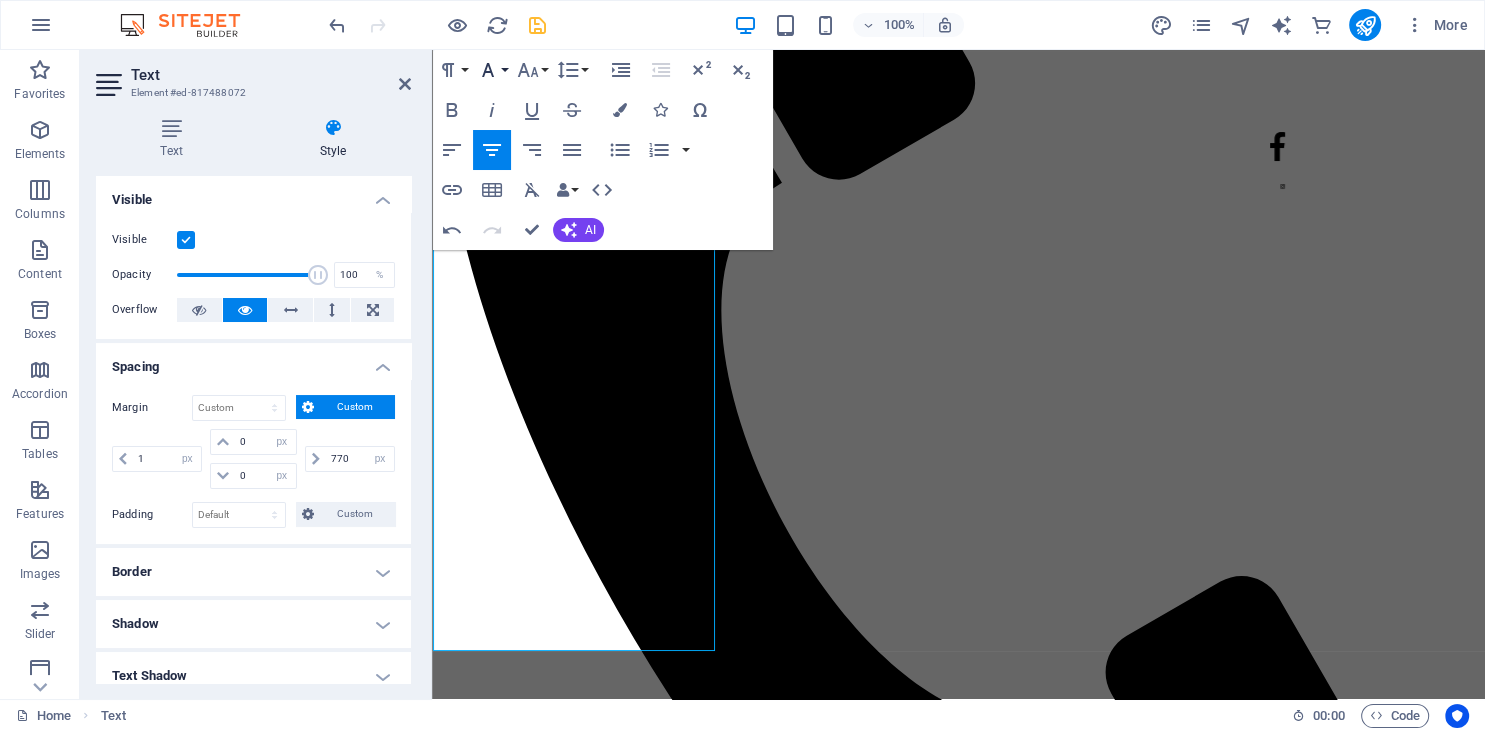 scroll, scrollTop: 517, scrollLeft: 0, axis: vertical 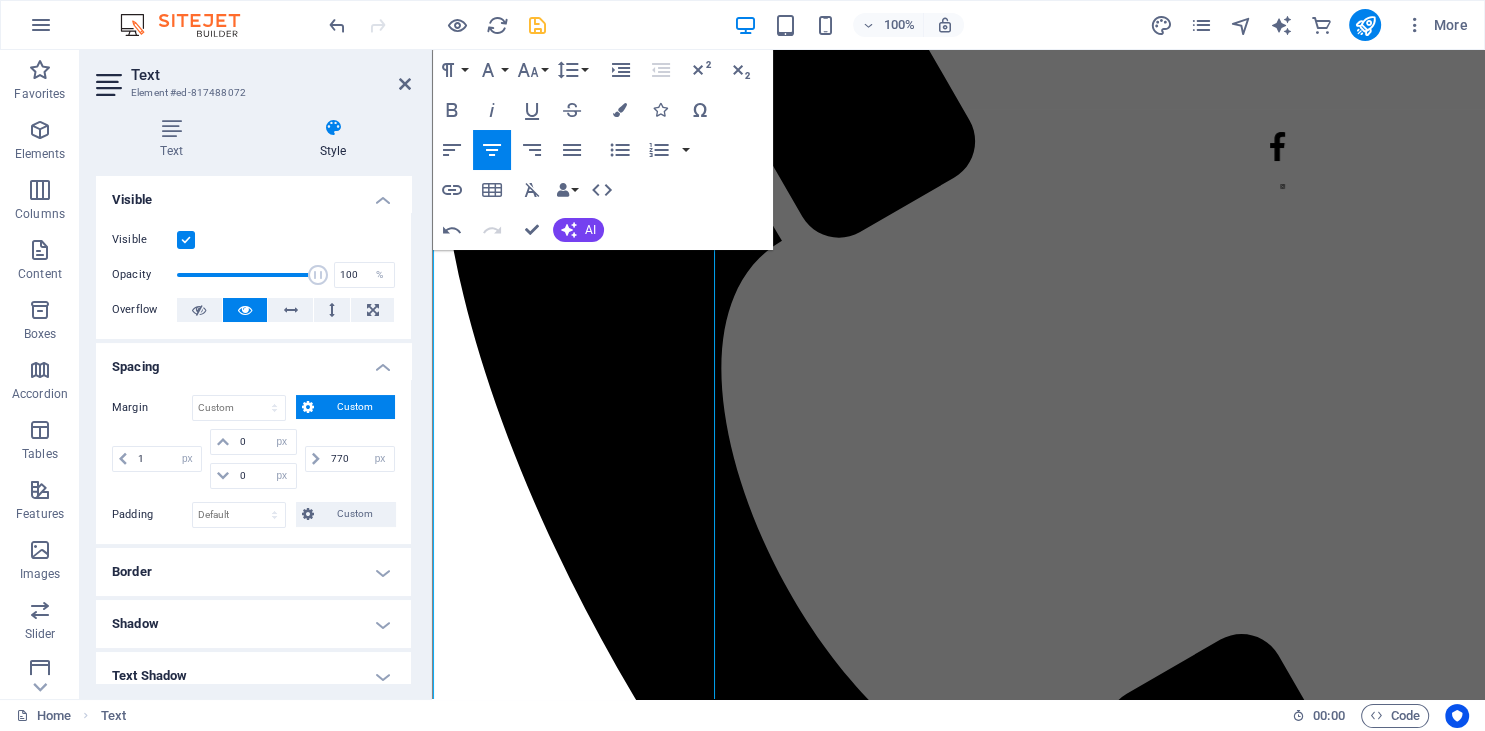 drag, startPoint x: 634, startPoint y: 311, endPoint x: 518, endPoint y: 312, distance: 116.00431 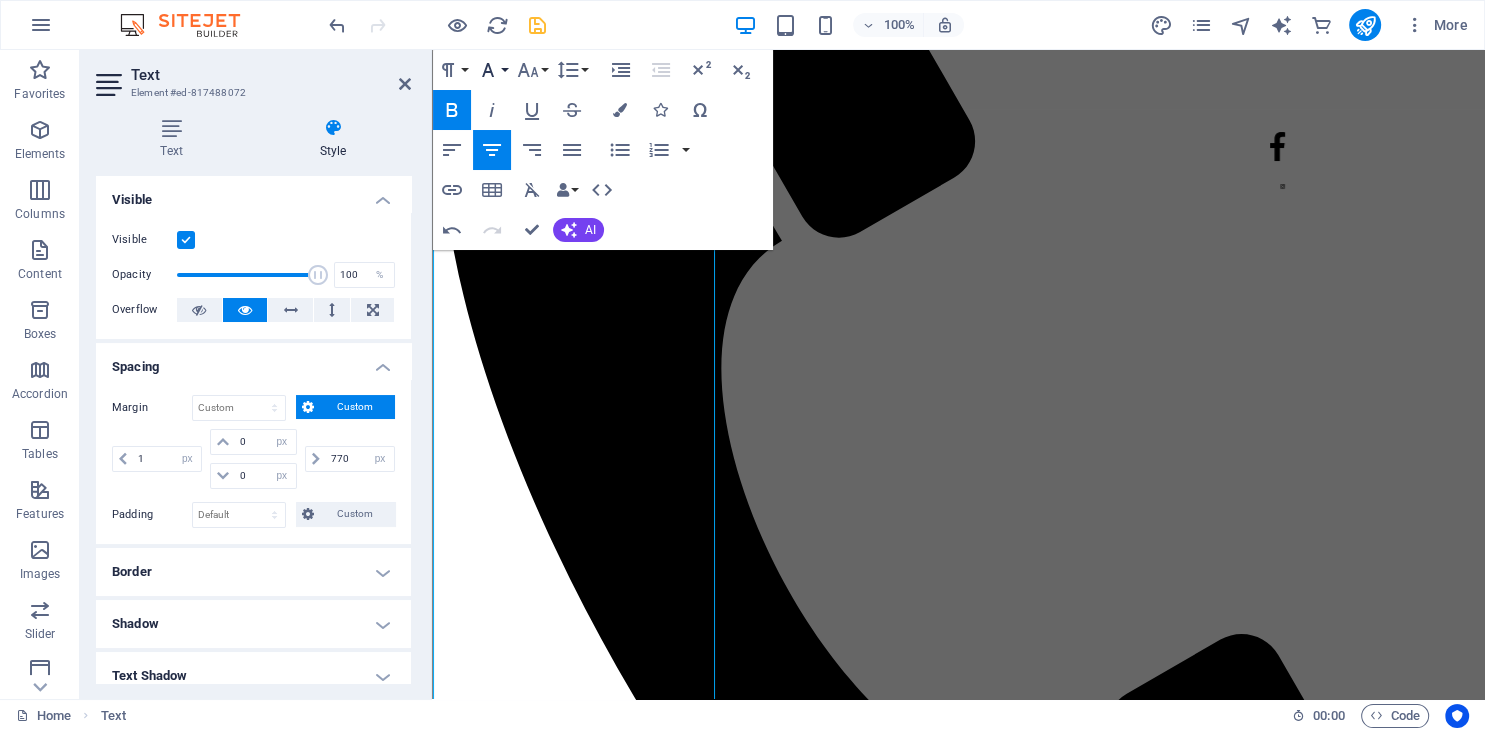 click on "Font Family" at bounding box center [492, 70] 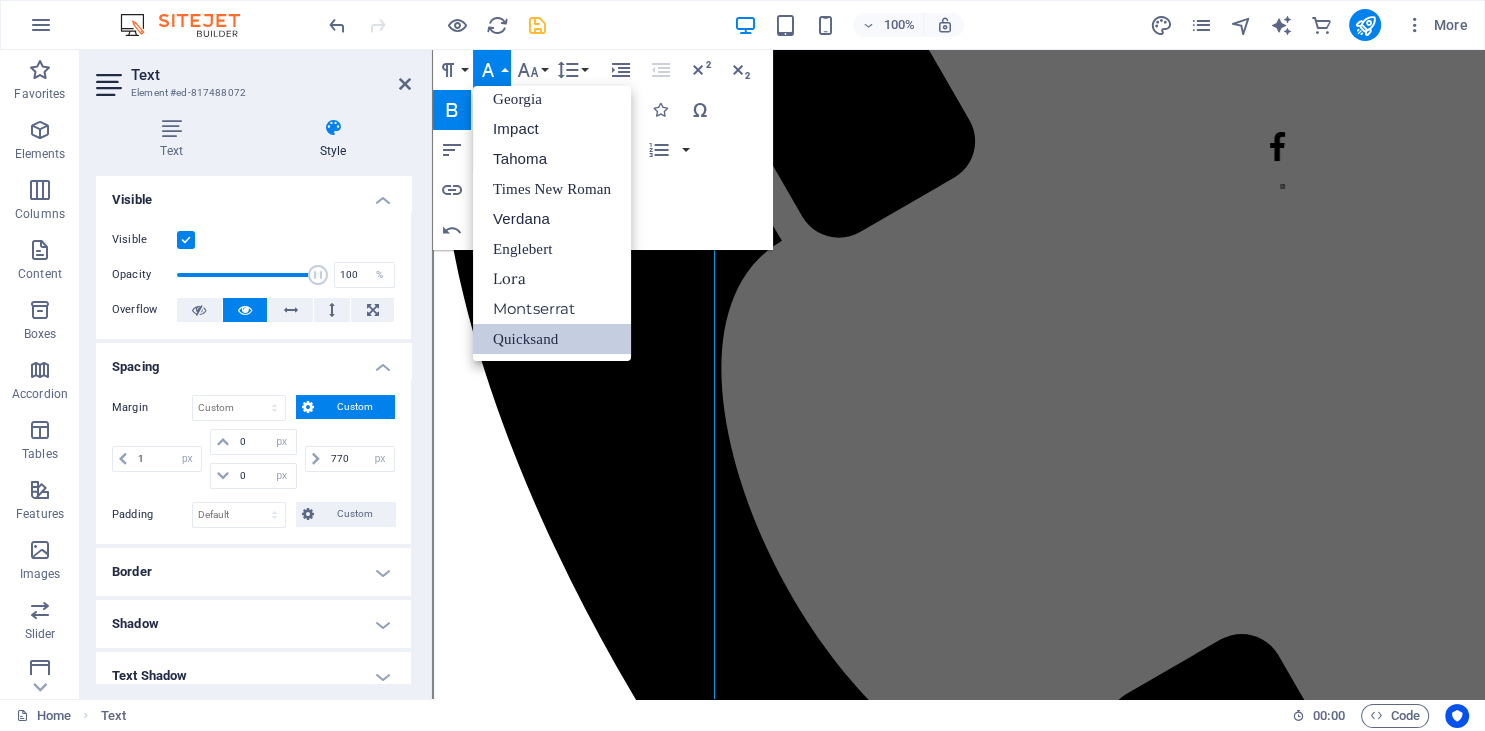 click on "Quicksand" at bounding box center (552, 339) 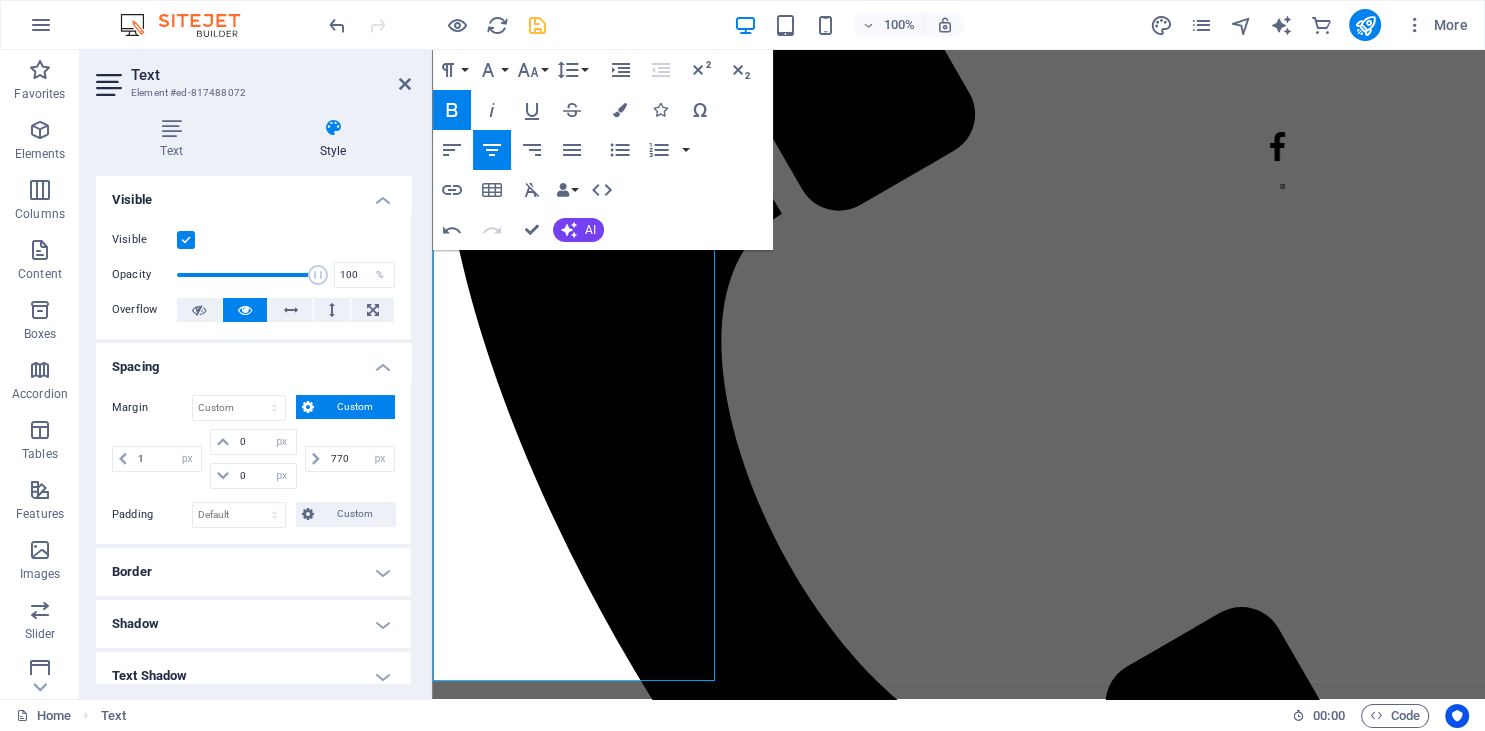 scroll, scrollTop: 544, scrollLeft: 0, axis: vertical 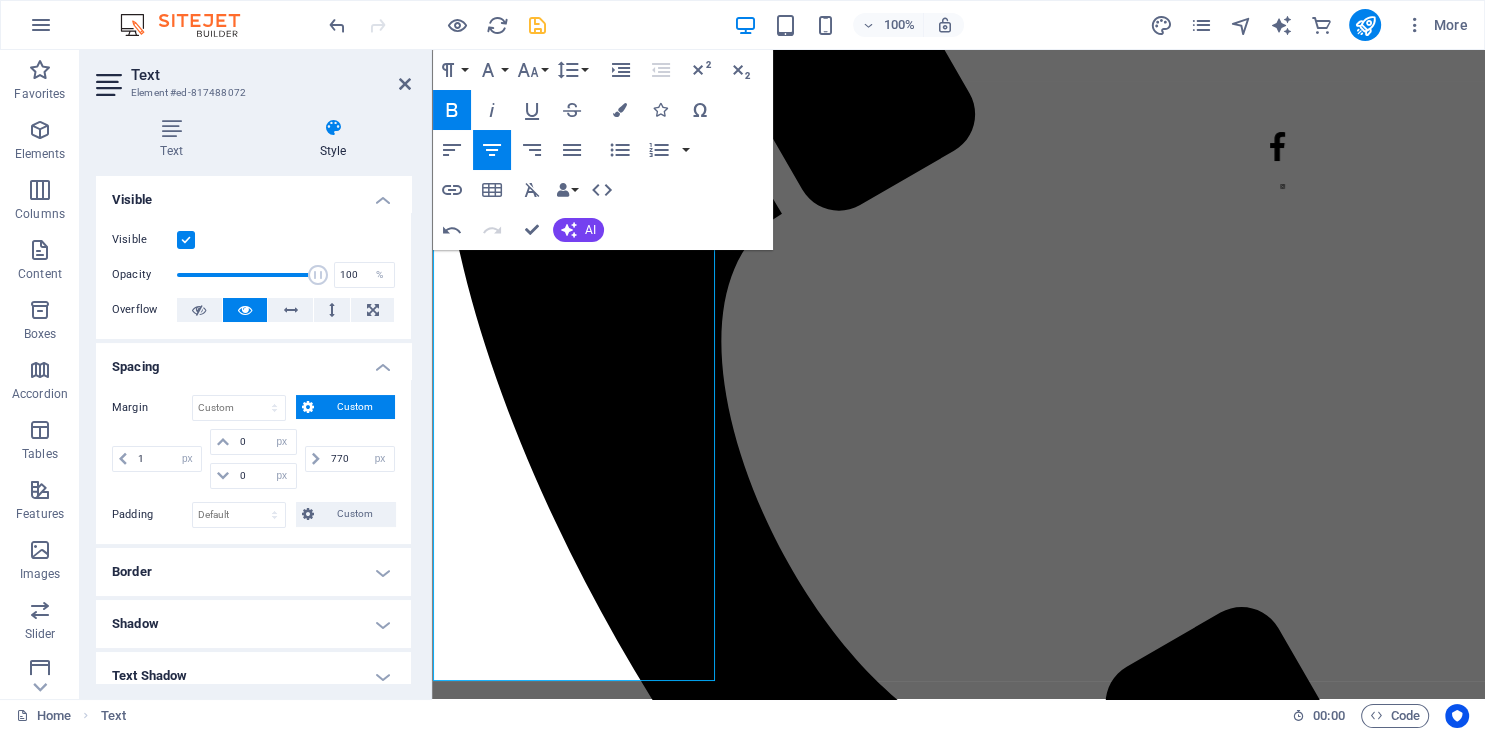 drag, startPoint x: 610, startPoint y: 523, endPoint x: 506, endPoint y: 508, distance: 105.076164 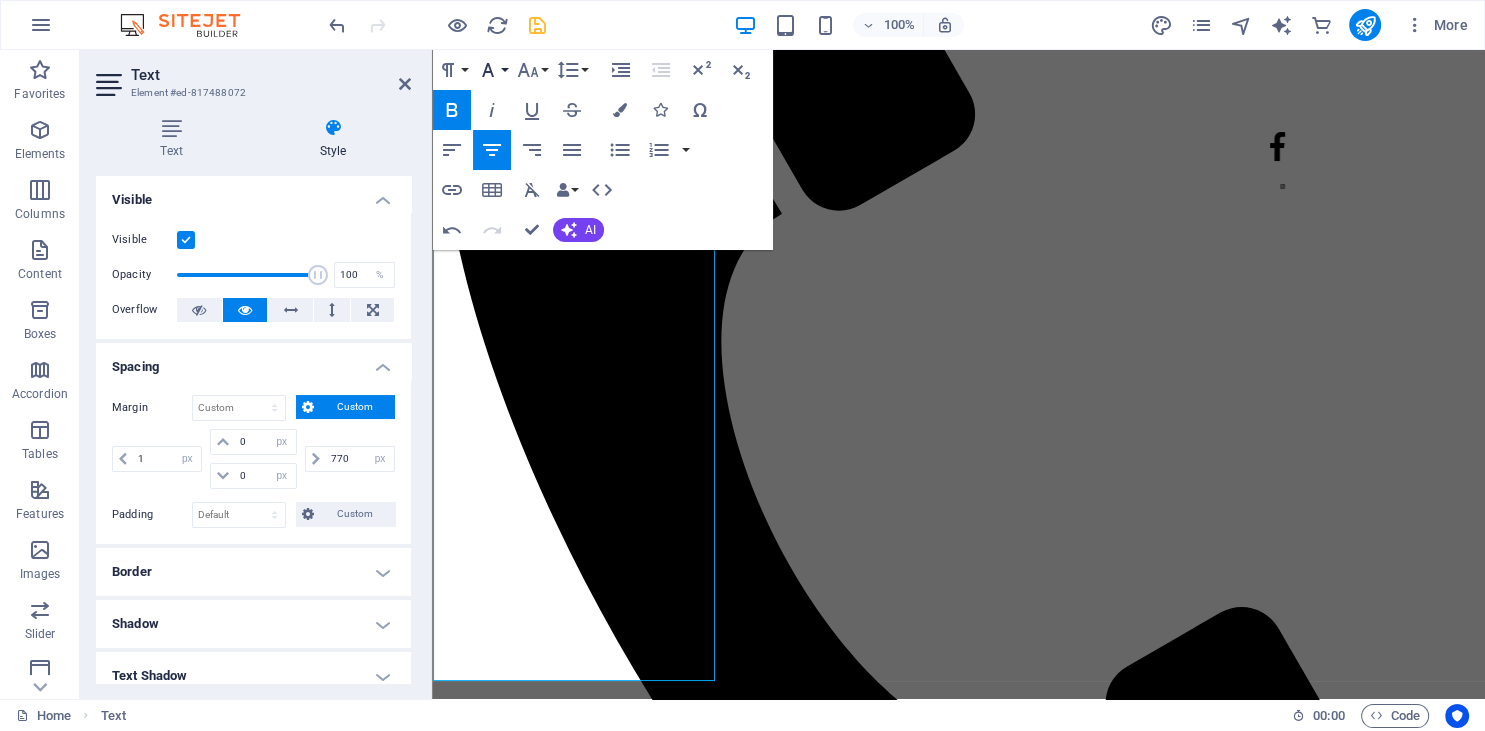 click on "Font Family" at bounding box center (492, 70) 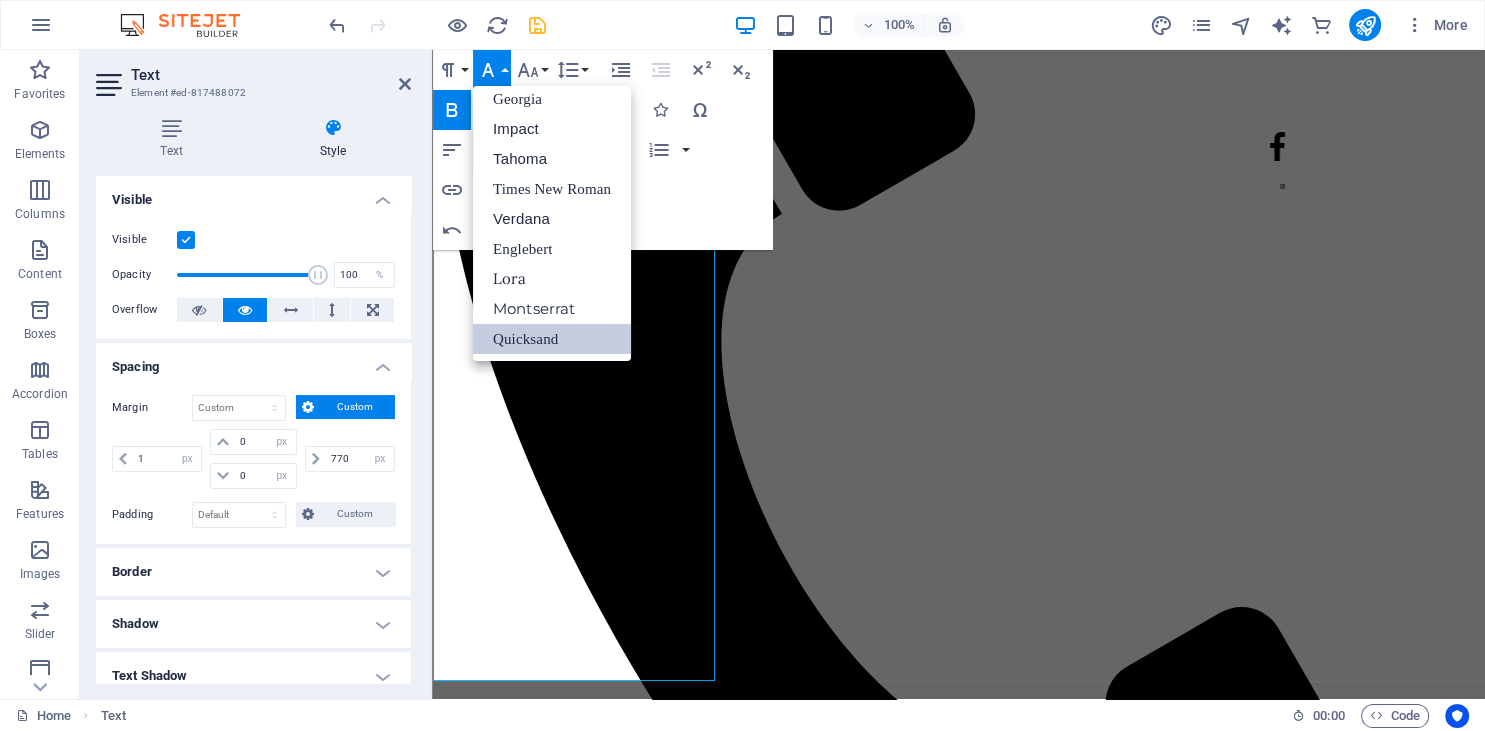 click on "Quicksand" at bounding box center [552, 339] 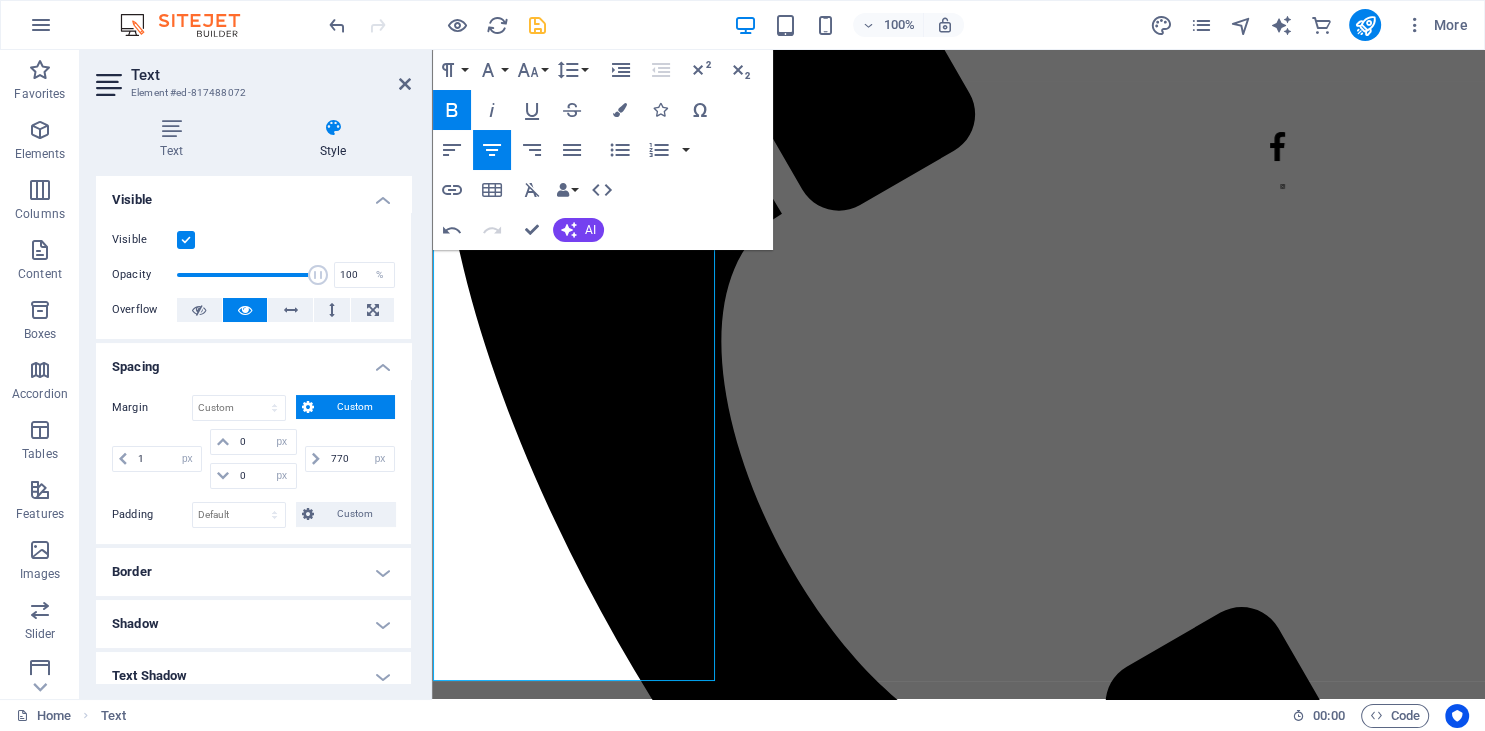 click on "Vision By 2028, we will be the leading regional benchmark in high-quality bilingual education, shaping well-rounded individuals with strong values and a clear life plan, prepared to excel in a globalized world. Mission Education for life! We are a premier private bilingual institution in Ocaña, committed to excellence in education. Grounded in Catholic values and driven by an innovative pedagogical model that enhances multiple intelligences, we empower our students with the knowledge, skills, and values they need to thrive academically, personally, and socially. Mega We will implement transformative bilingual immersion programs, providing students with unparalleled opportunities to enhance their language proficiency, academic excellence, and cultural awareness, preparing them for success in international environments." at bounding box center [574, 1197] 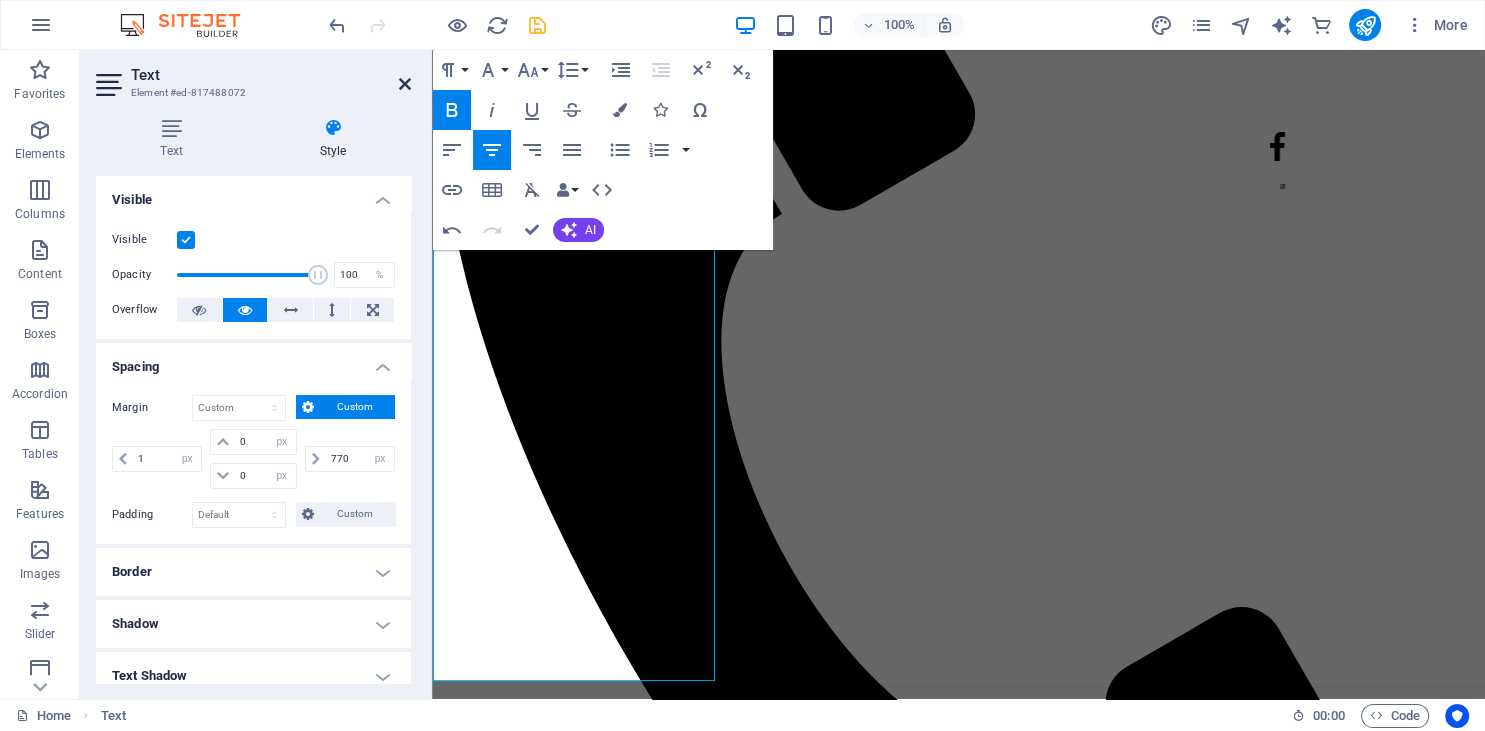 click at bounding box center [405, 84] 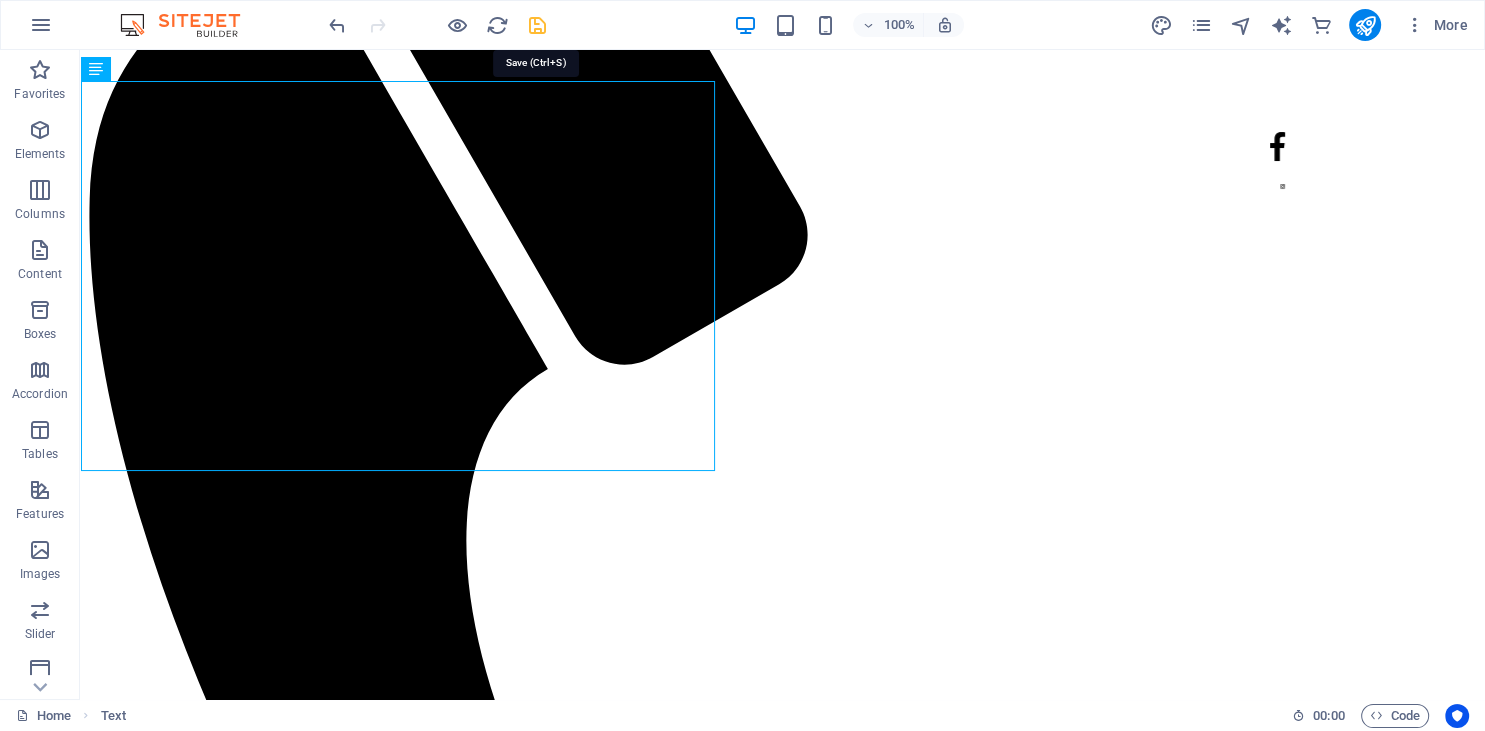 click at bounding box center (537, 25) 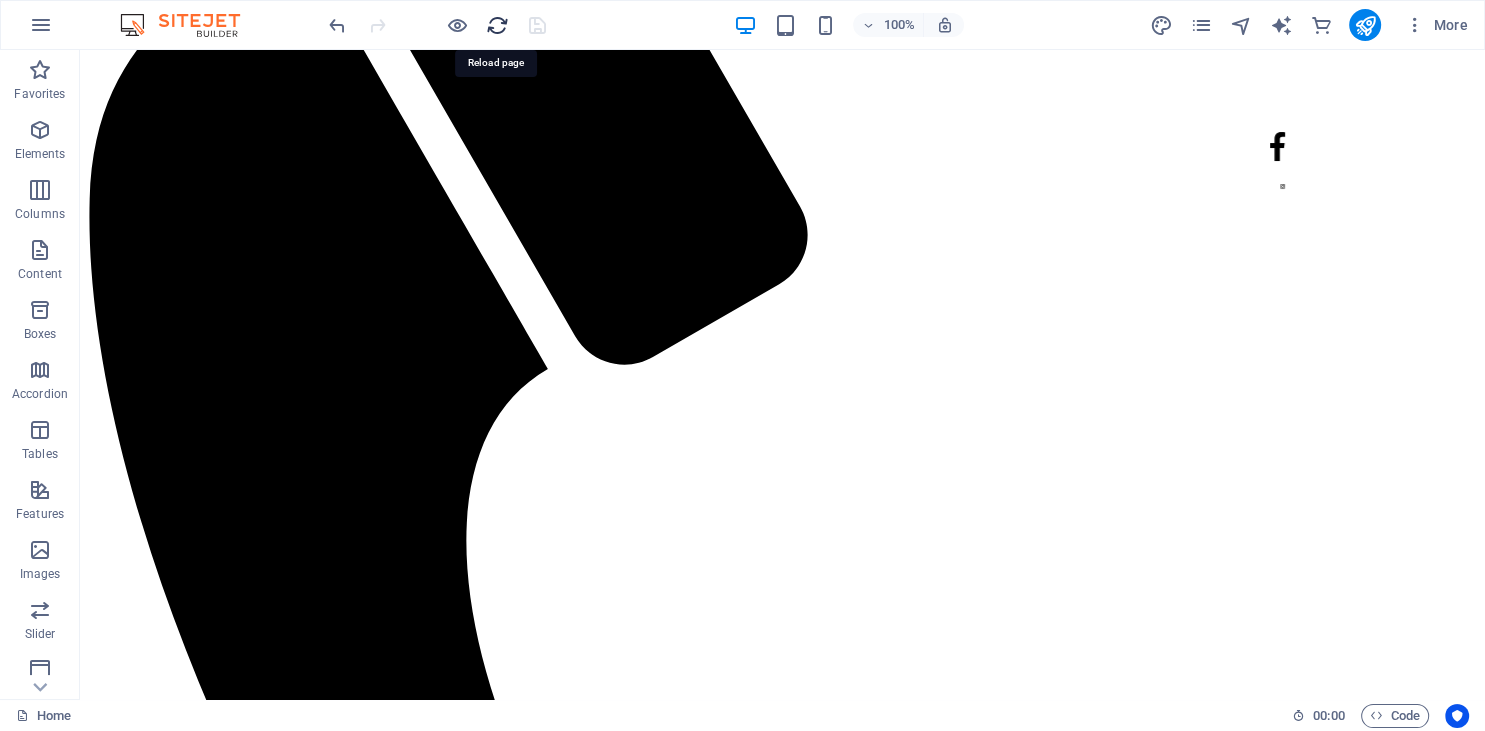 click at bounding box center [497, 25] 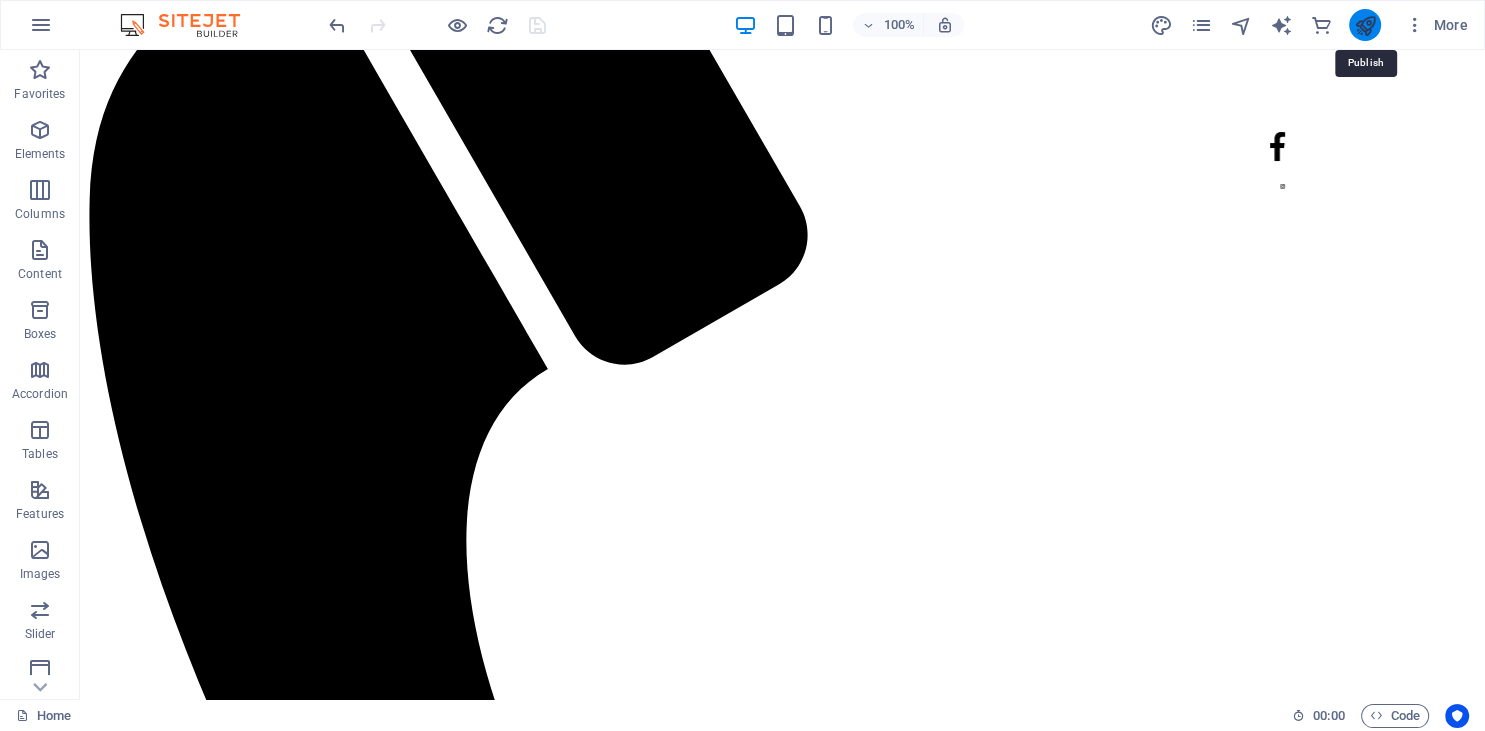 click at bounding box center (1364, 25) 